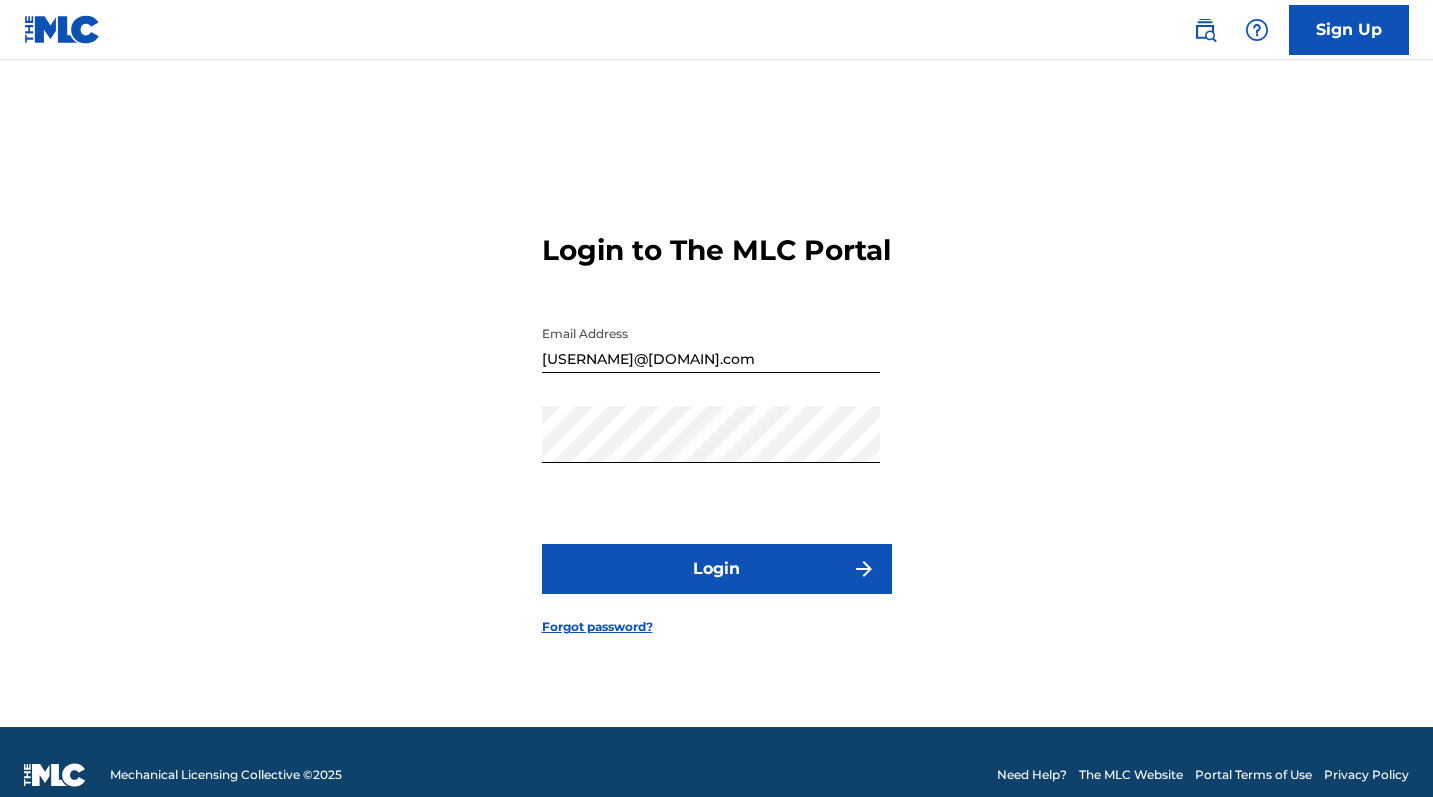 click on "Login" at bounding box center [717, 569] 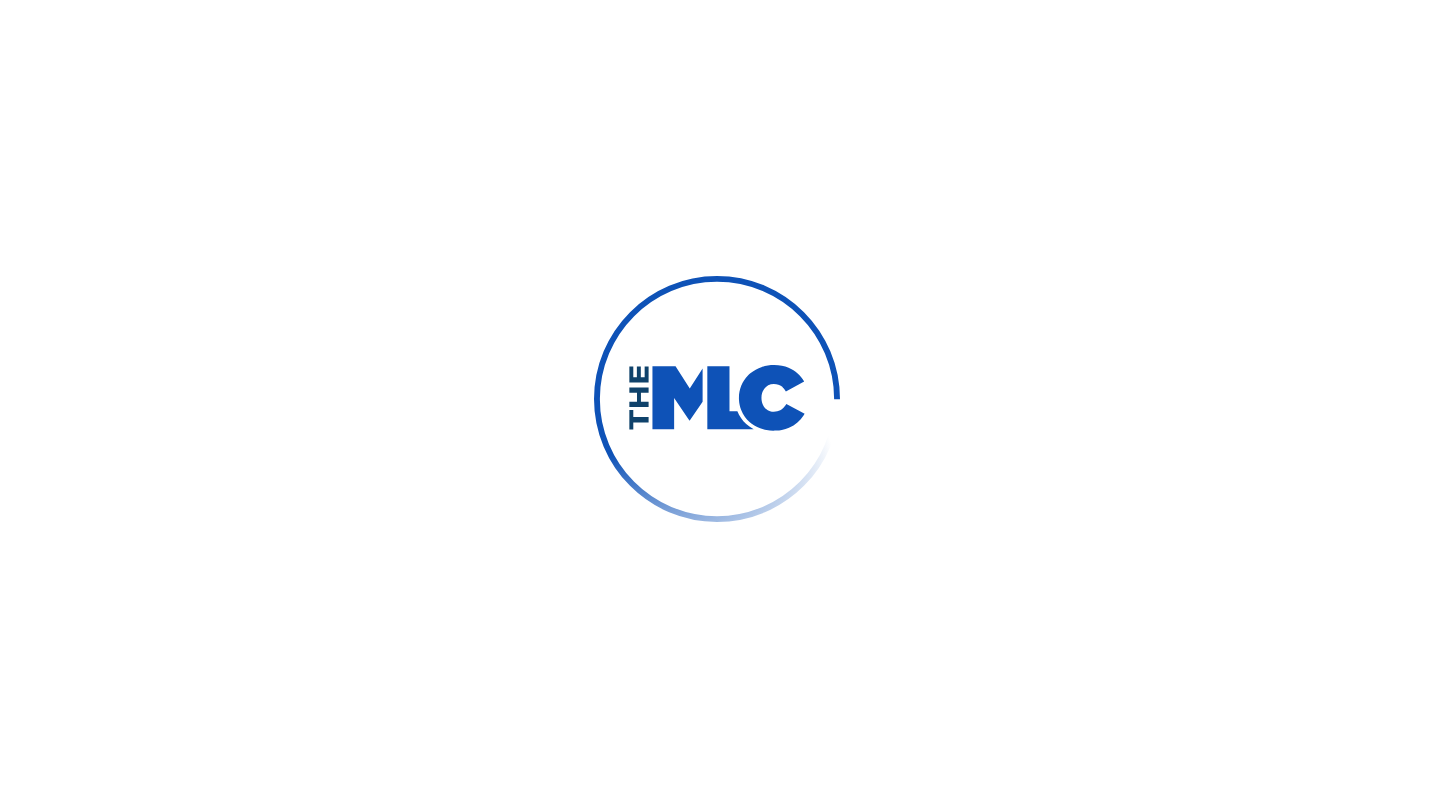 scroll, scrollTop: 0, scrollLeft: 0, axis: both 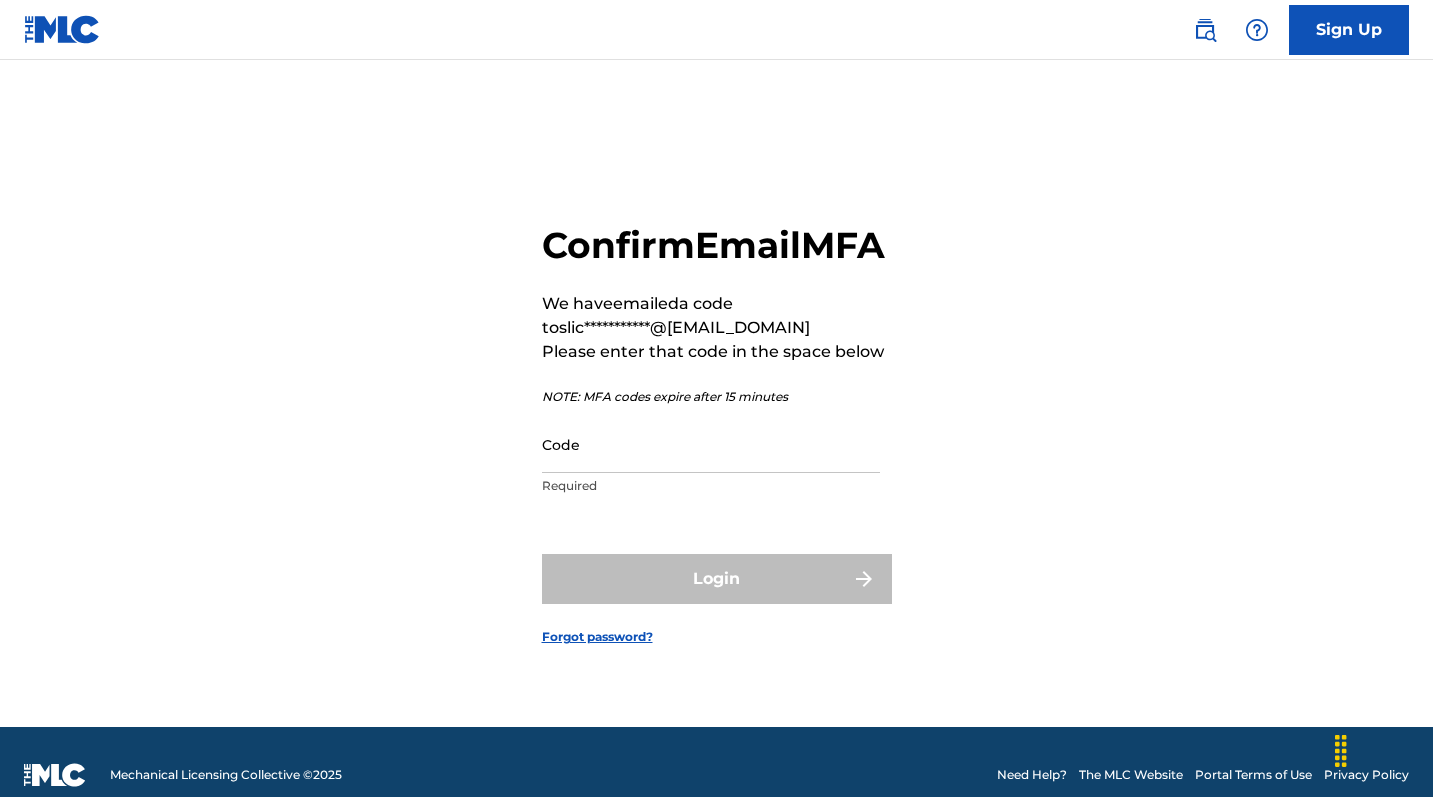 click on "Code" at bounding box center (711, 444) 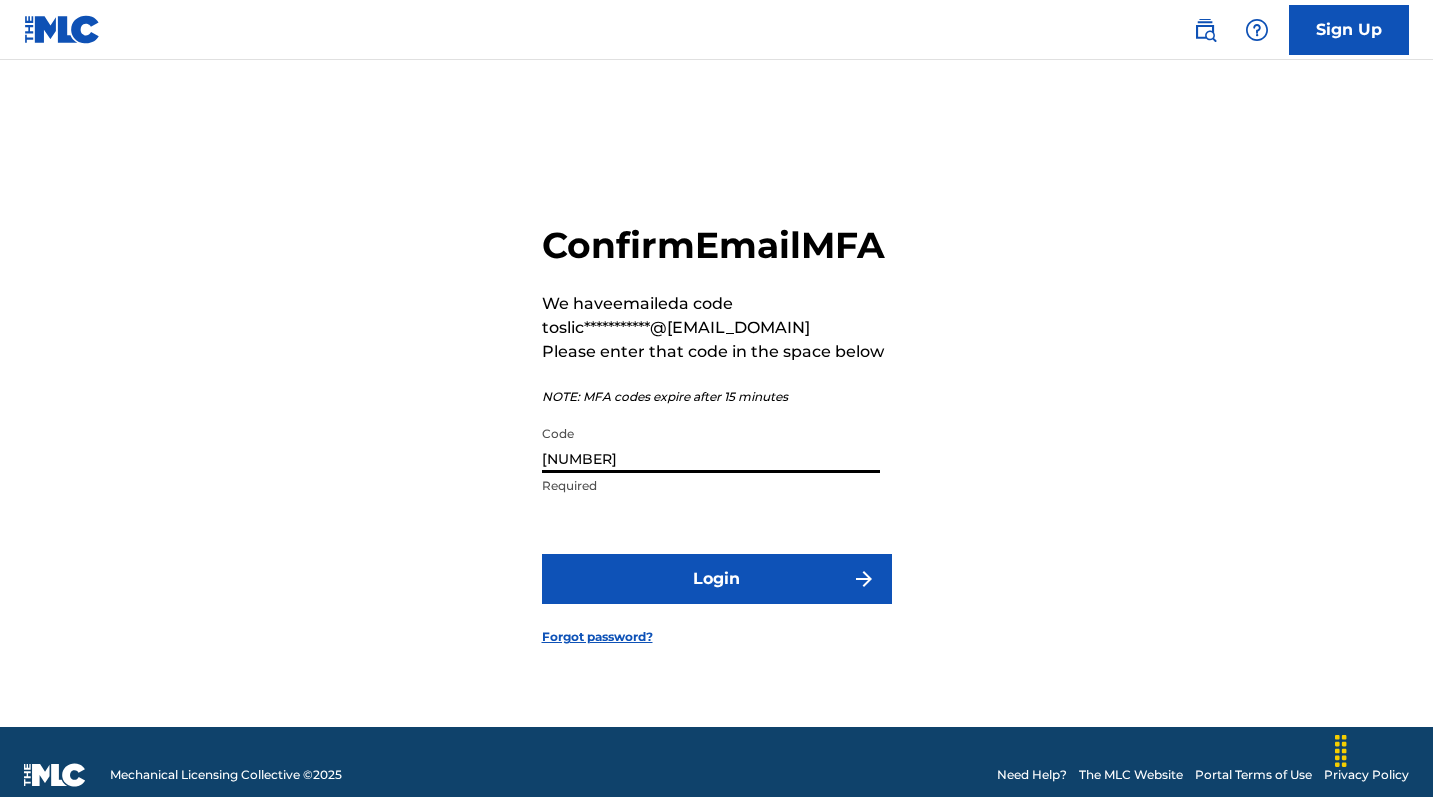 type on "[NUMBER]" 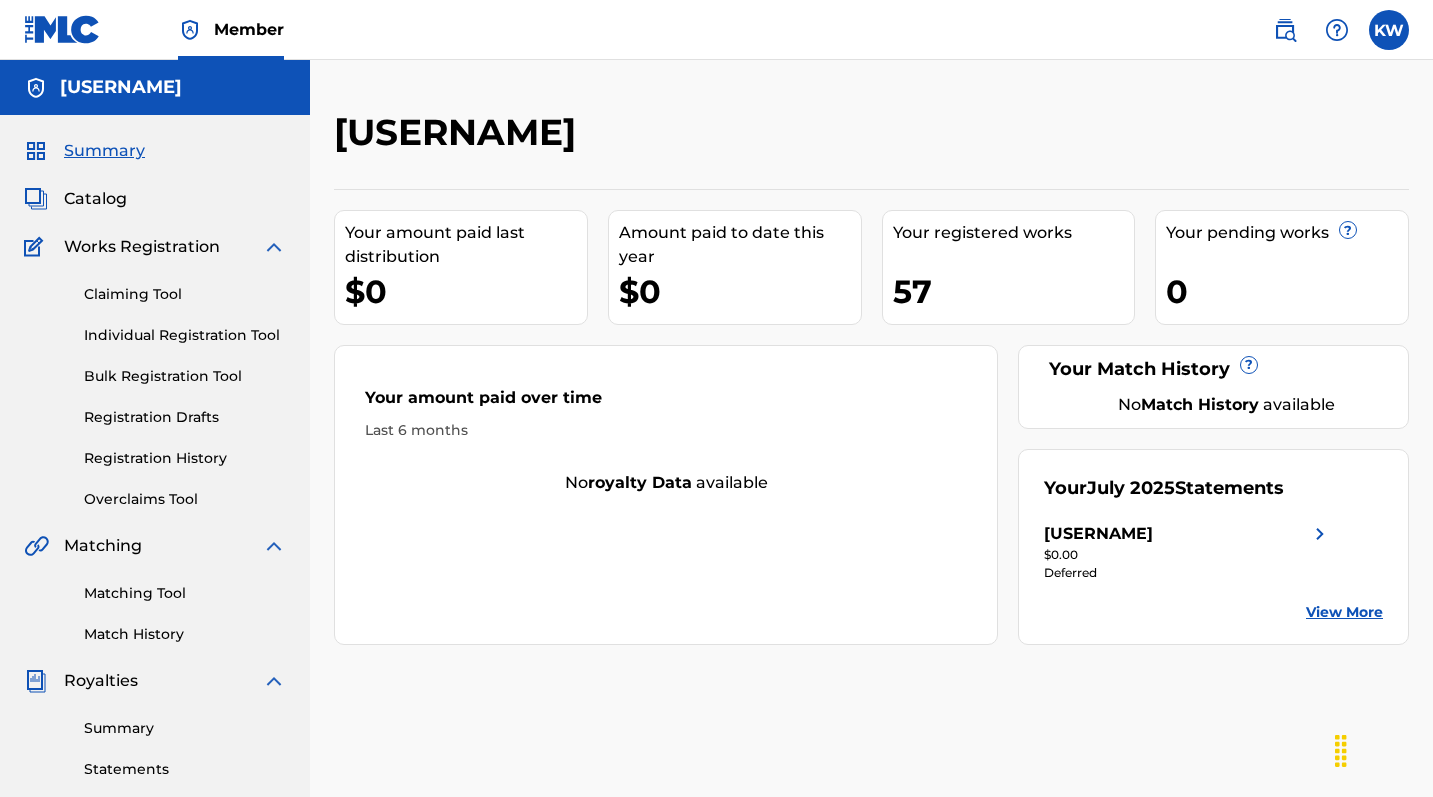 scroll, scrollTop: 0, scrollLeft: 0, axis: both 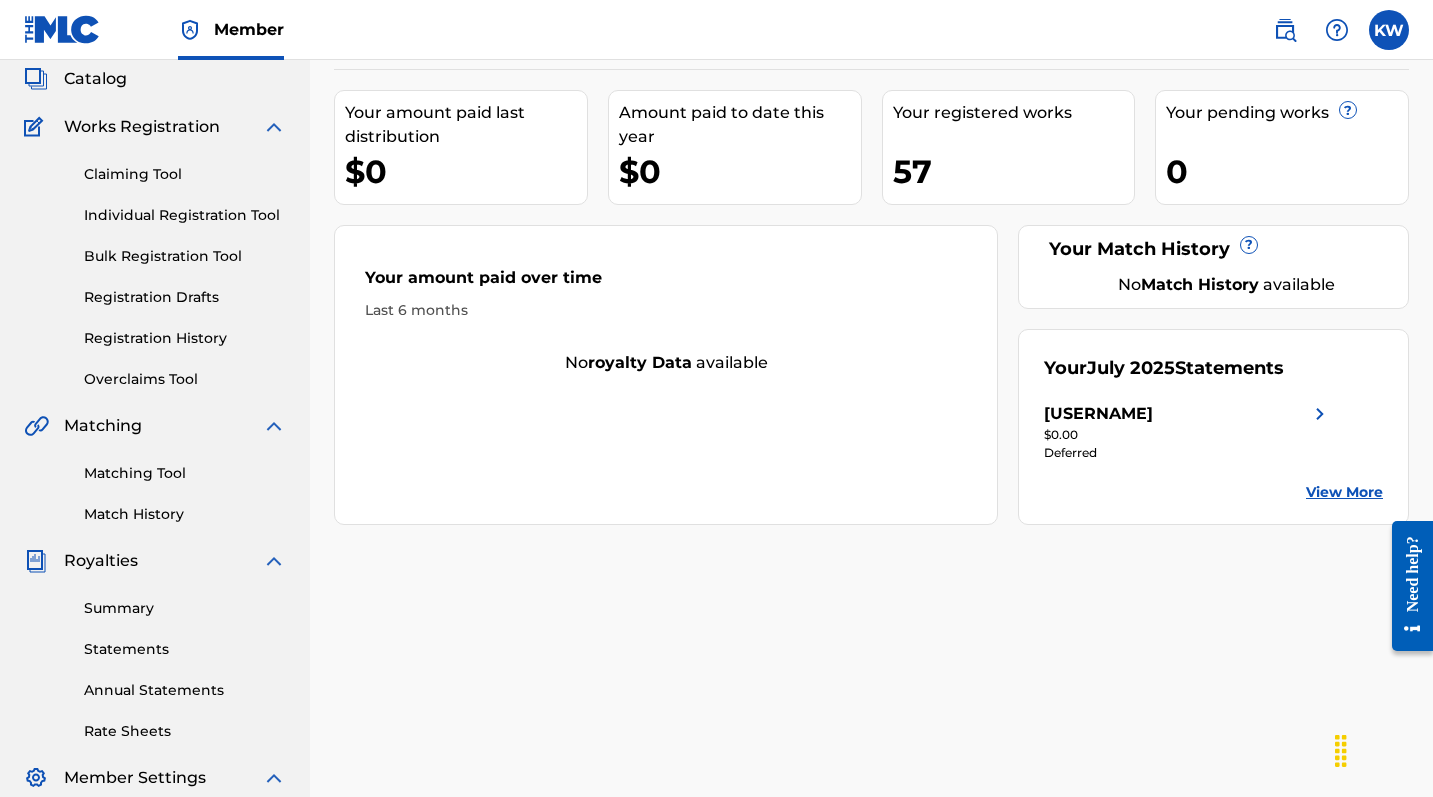 click on "Registration History" at bounding box center [185, 338] 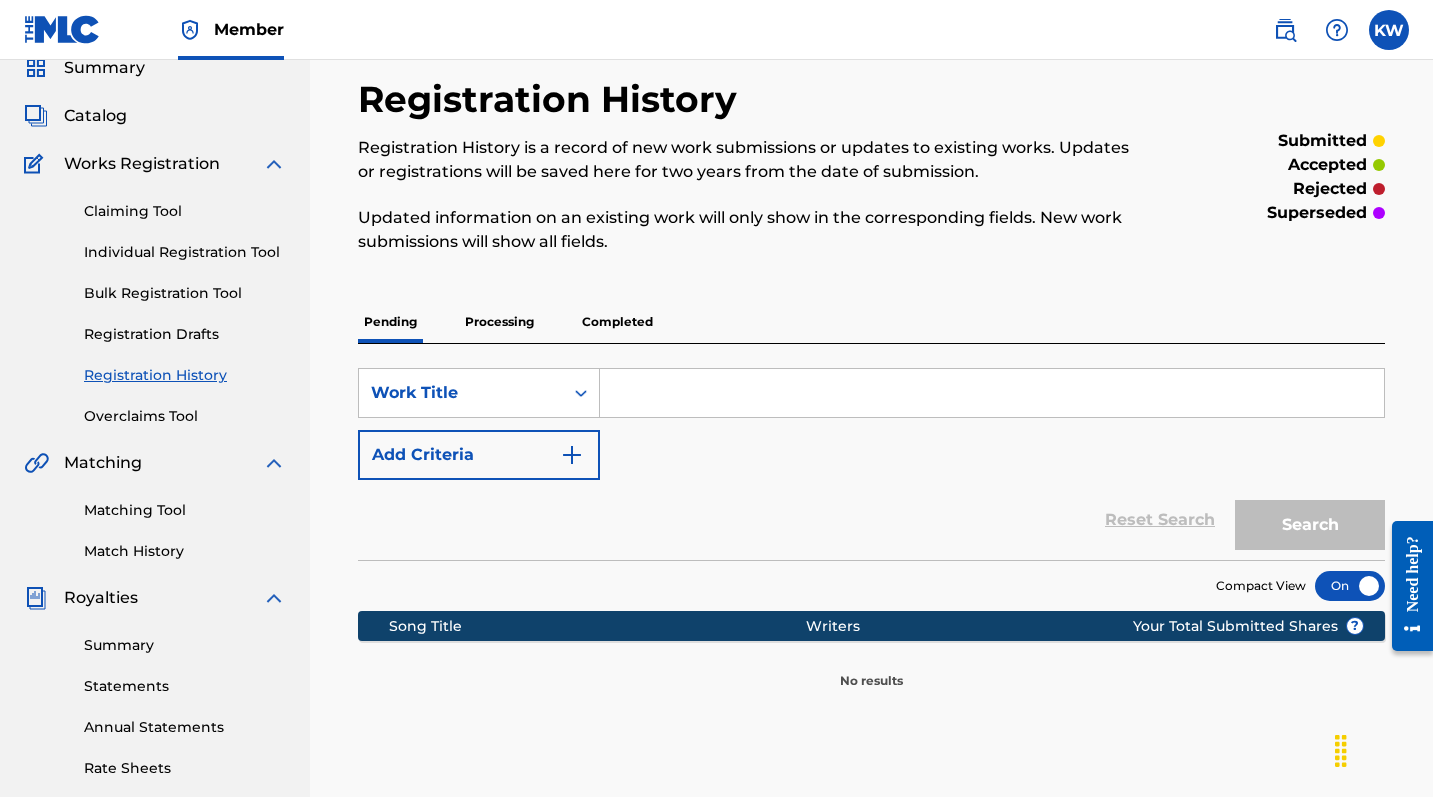 scroll, scrollTop: 43, scrollLeft: 0, axis: vertical 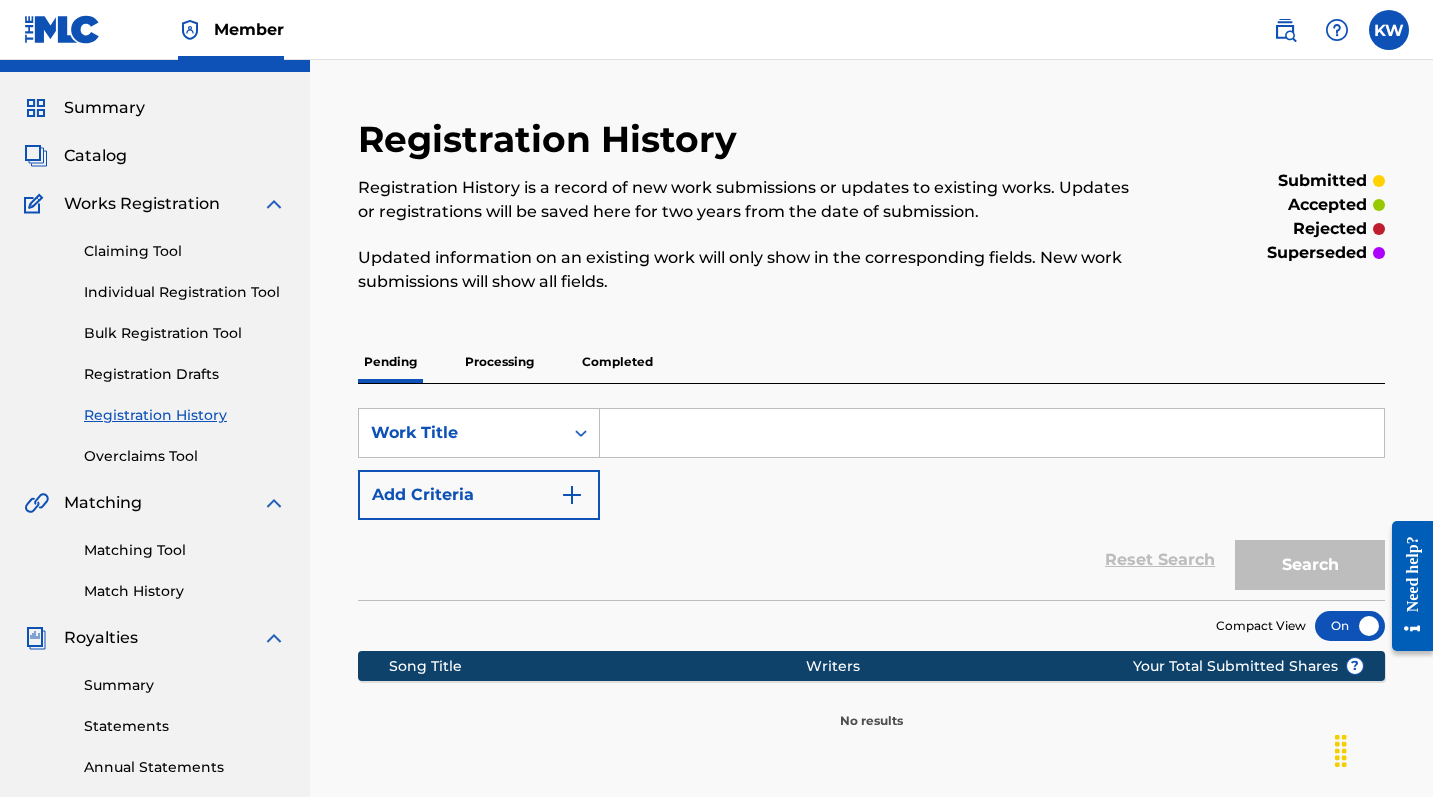 click on "Pending Processing Completed" at bounding box center [871, 362] 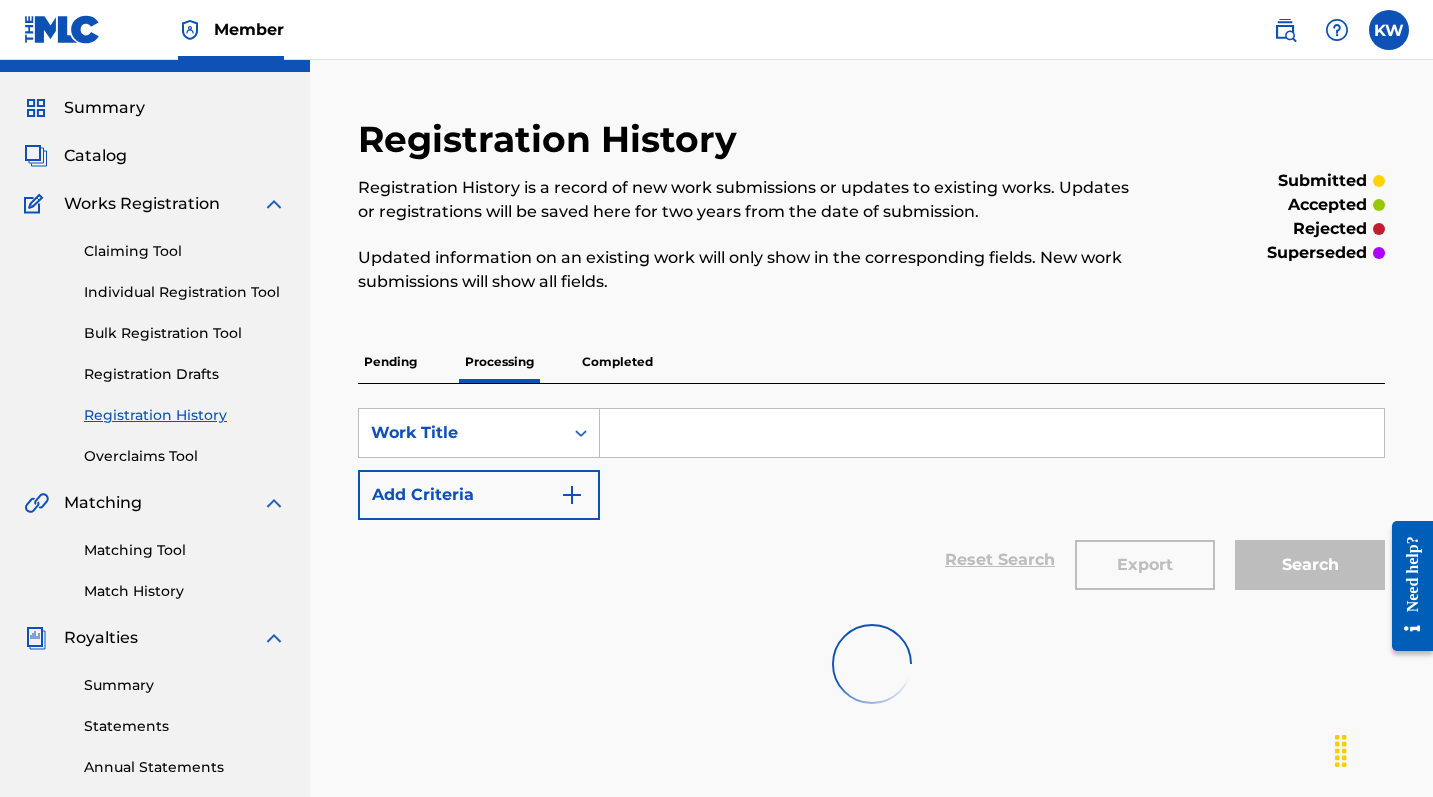 scroll, scrollTop: 0, scrollLeft: 0, axis: both 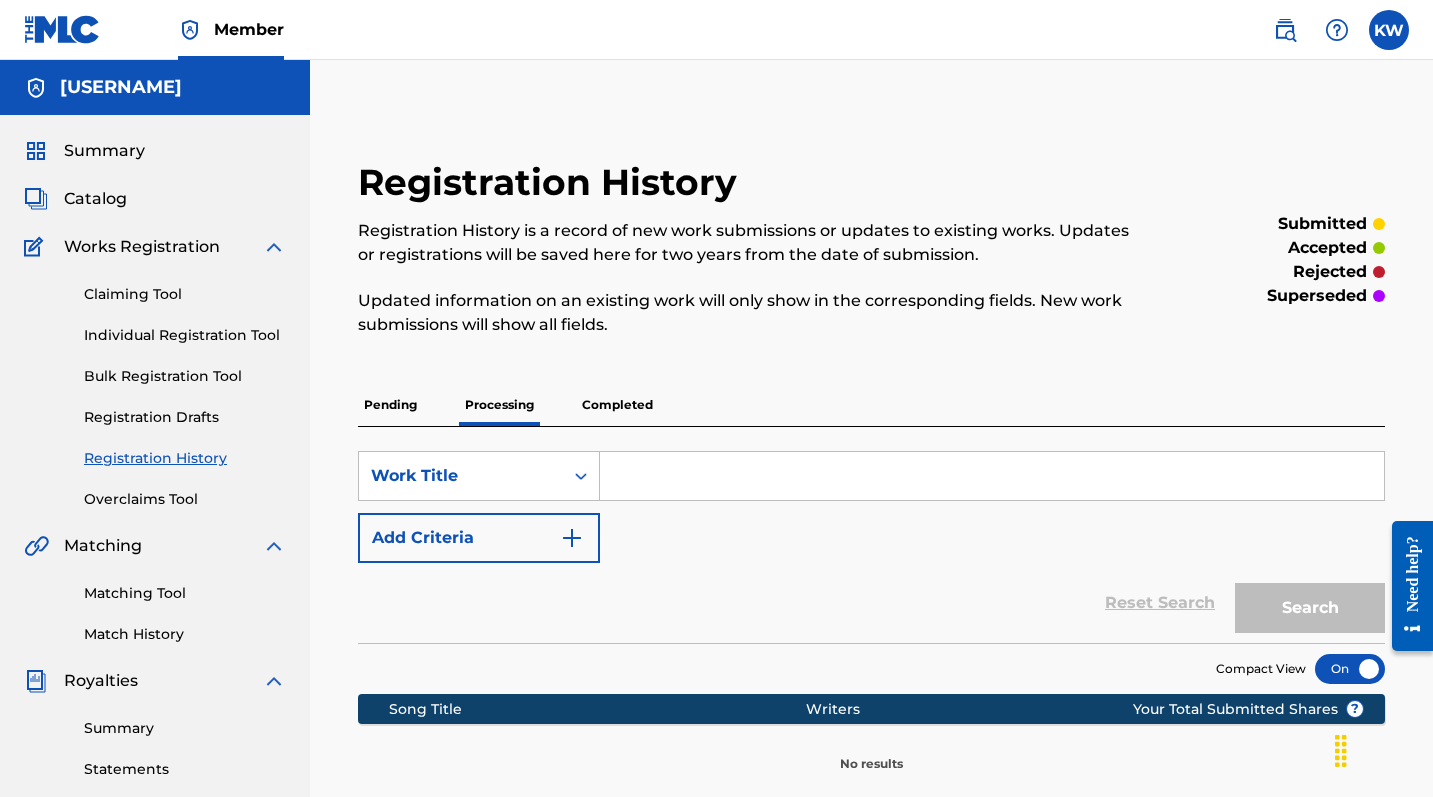 click on "Completed" at bounding box center [617, 405] 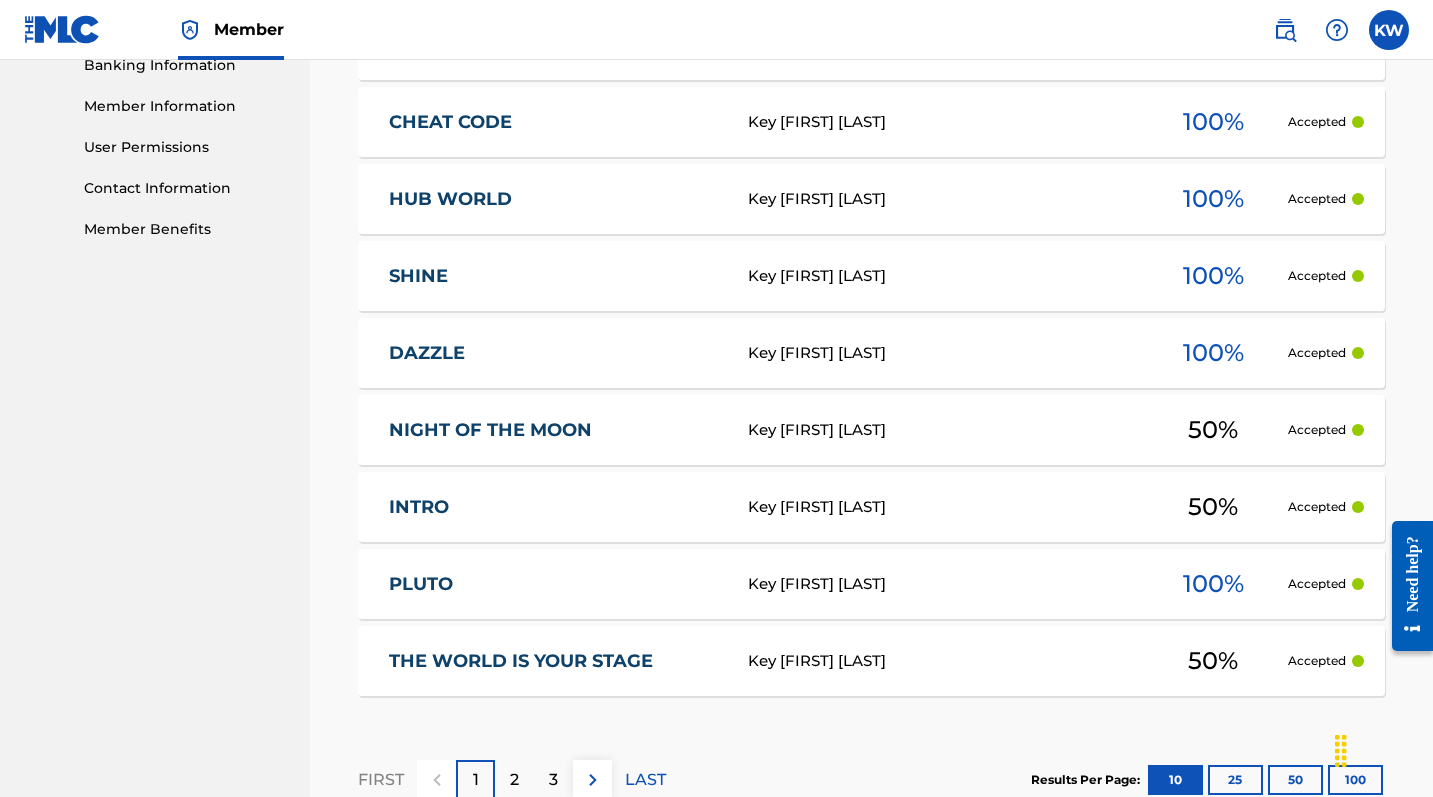 scroll, scrollTop: 920, scrollLeft: 0, axis: vertical 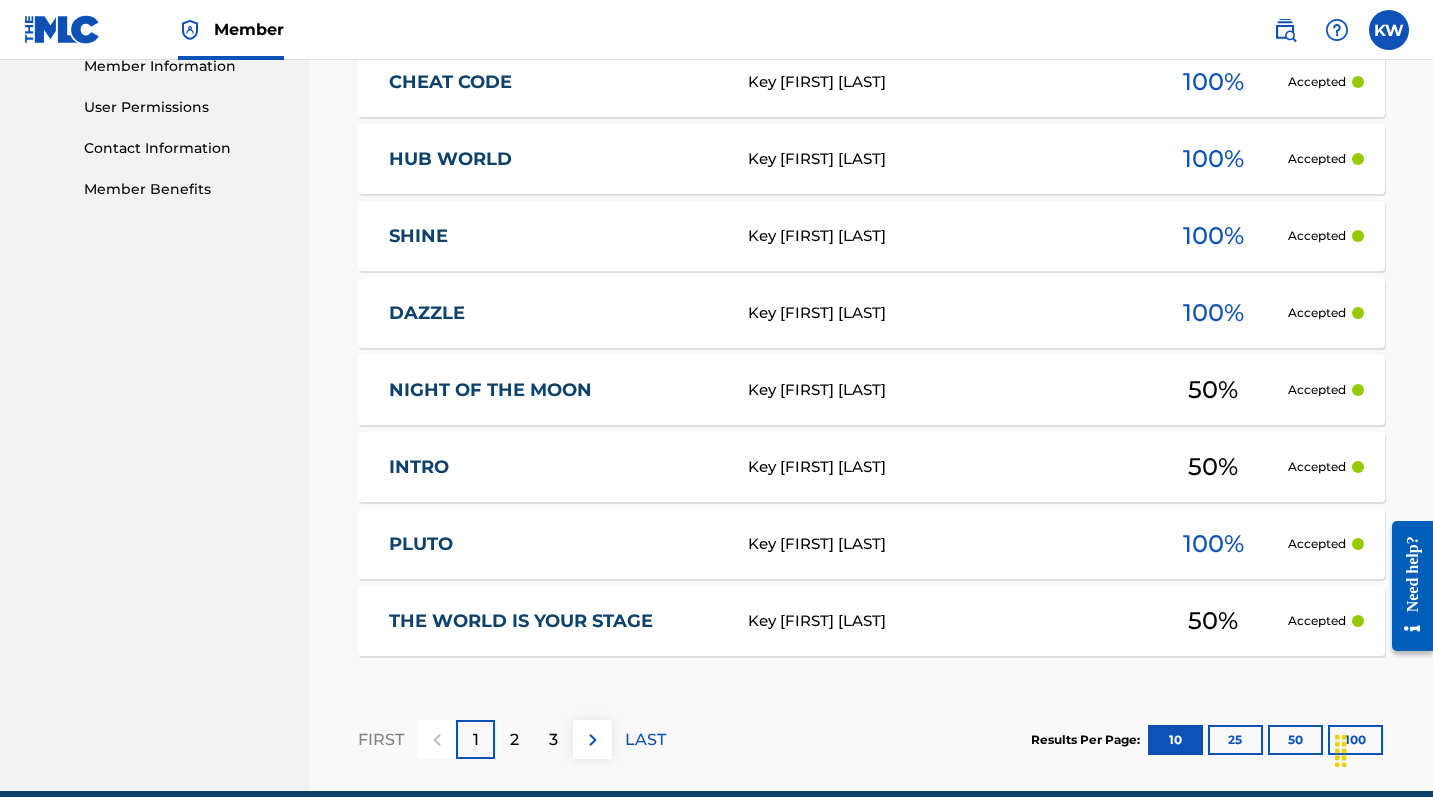click on "3" at bounding box center (553, 739) 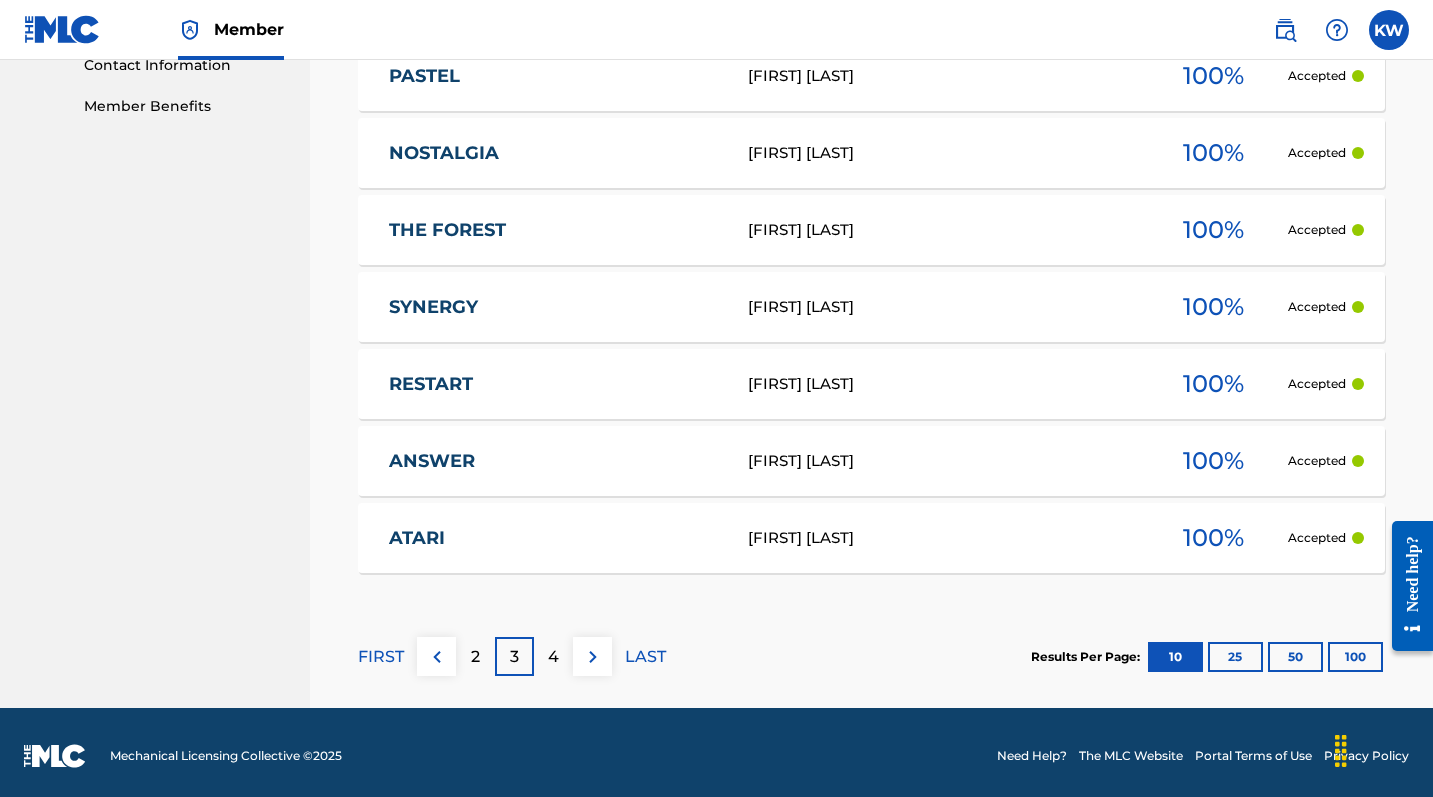 scroll, scrollTop: 1010, scrollLeft: 0, axis: vertical 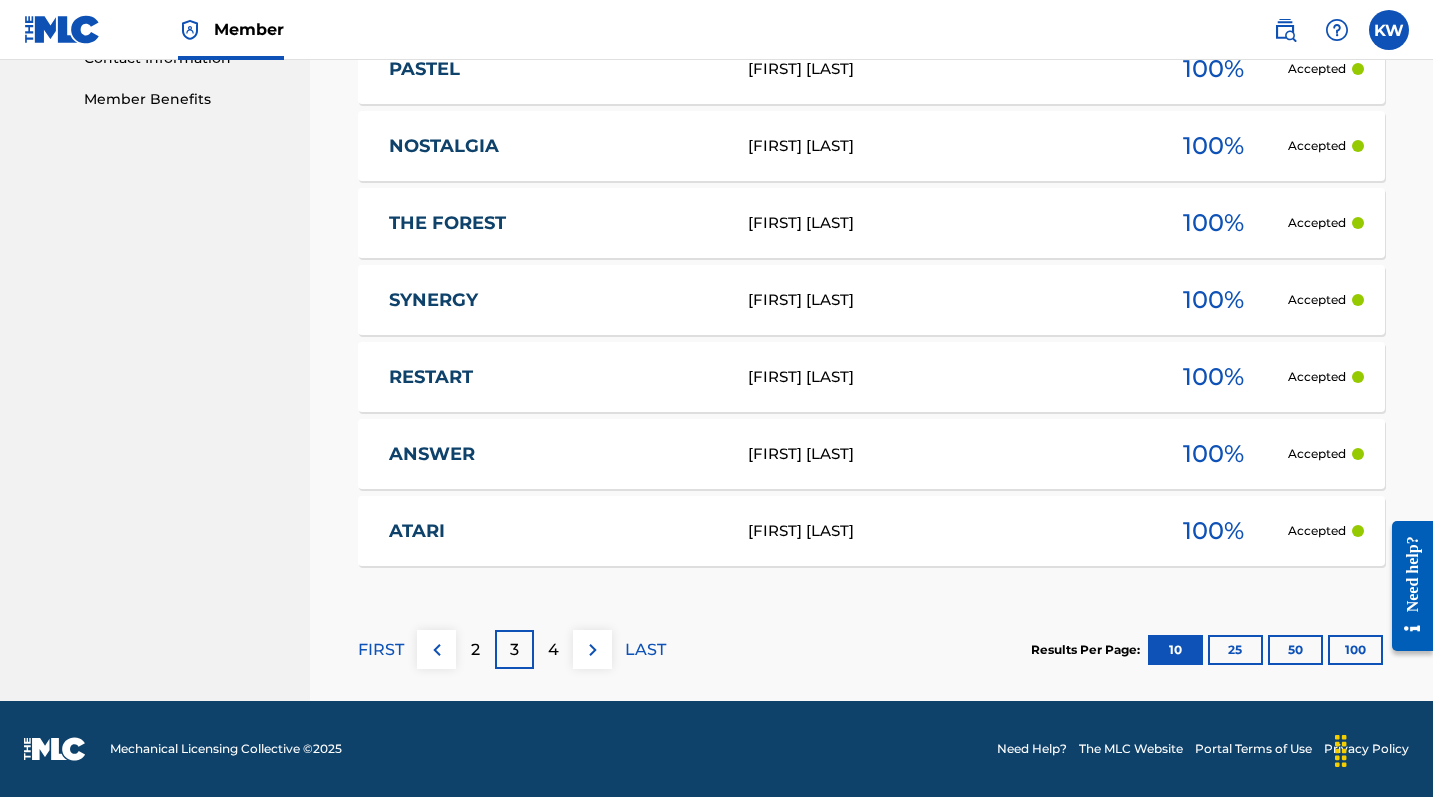 click on "2" at bounding box center [475, 649] 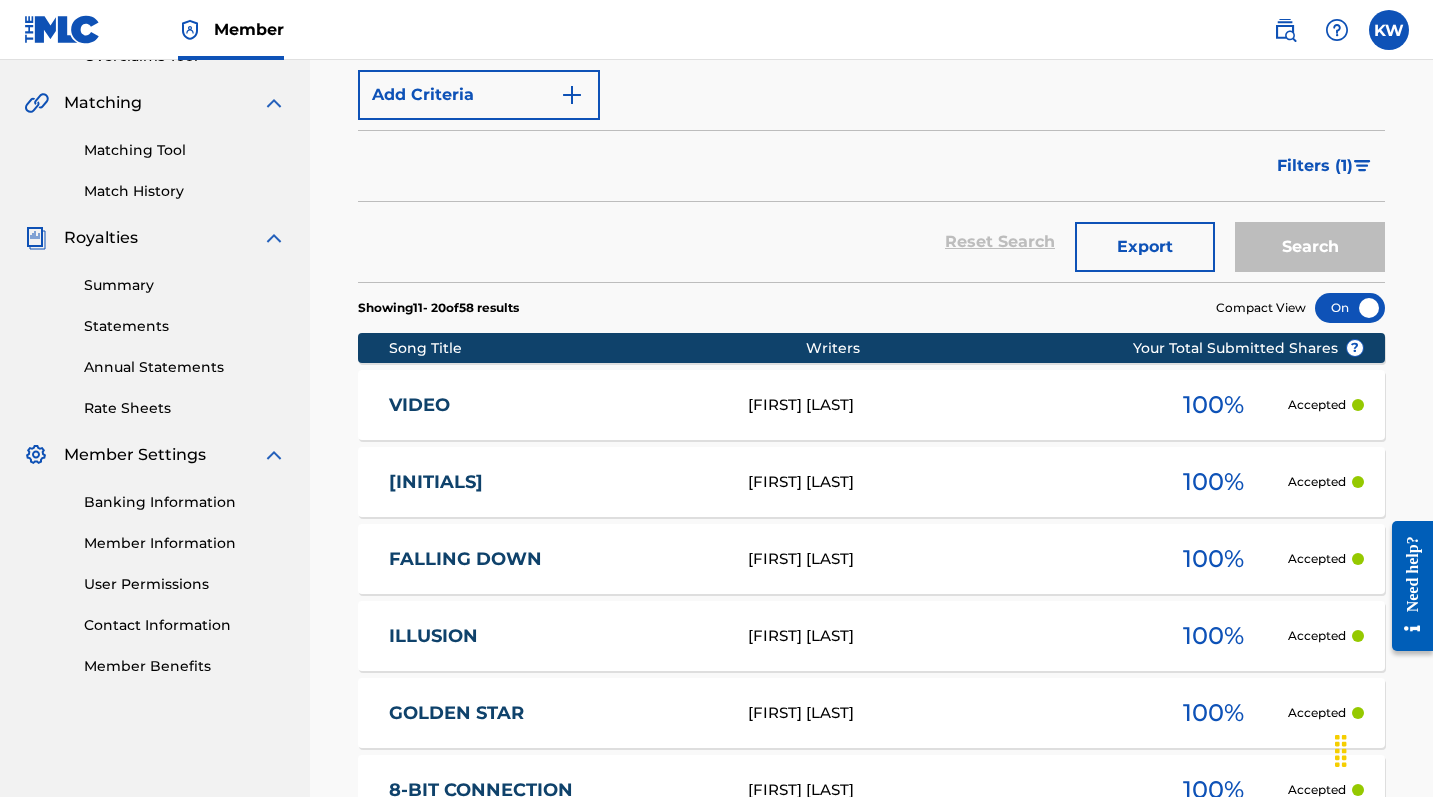 scroll, scrollTop: 483, scrollLeft: 0, axis: vertical 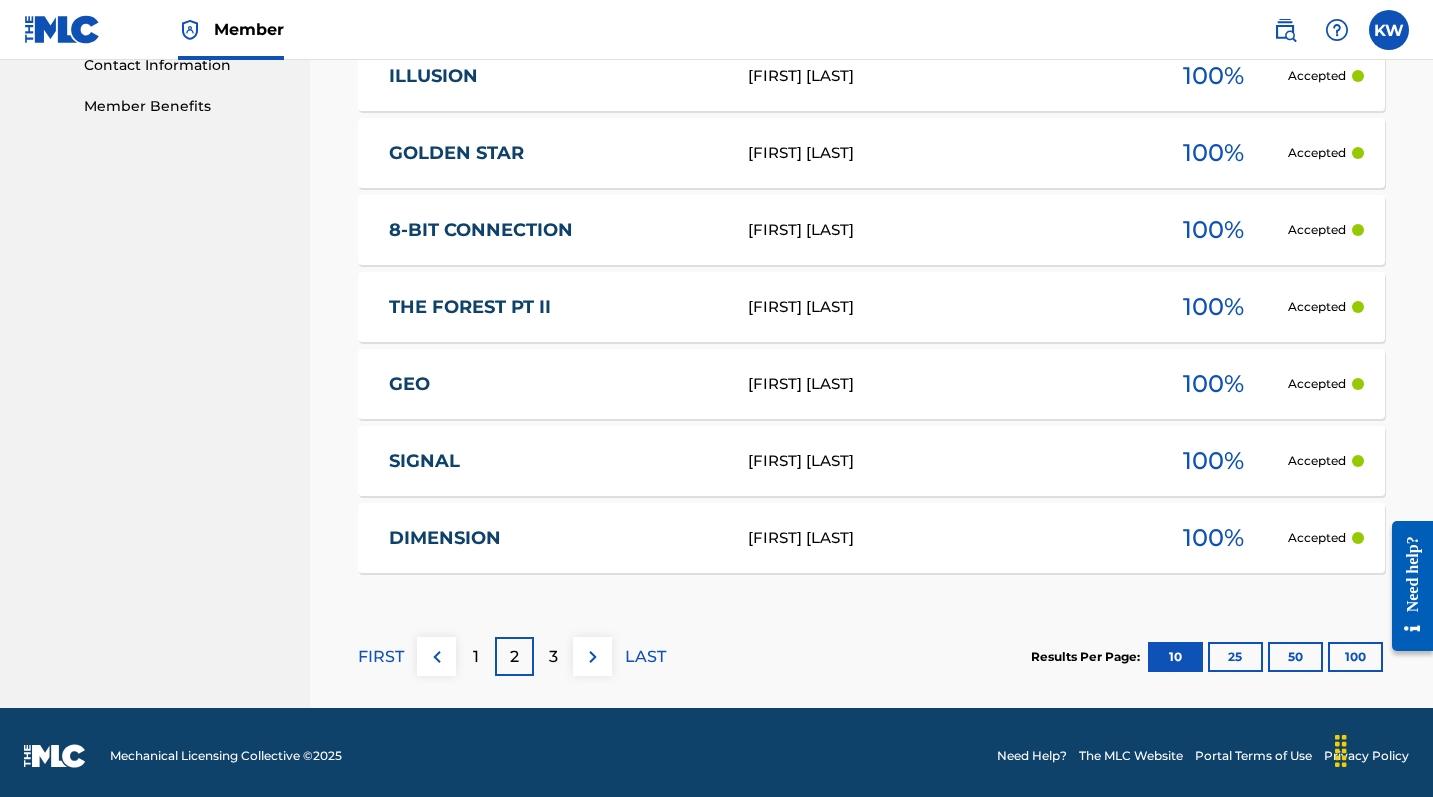 click on "1" at bounding box center (476, 657) 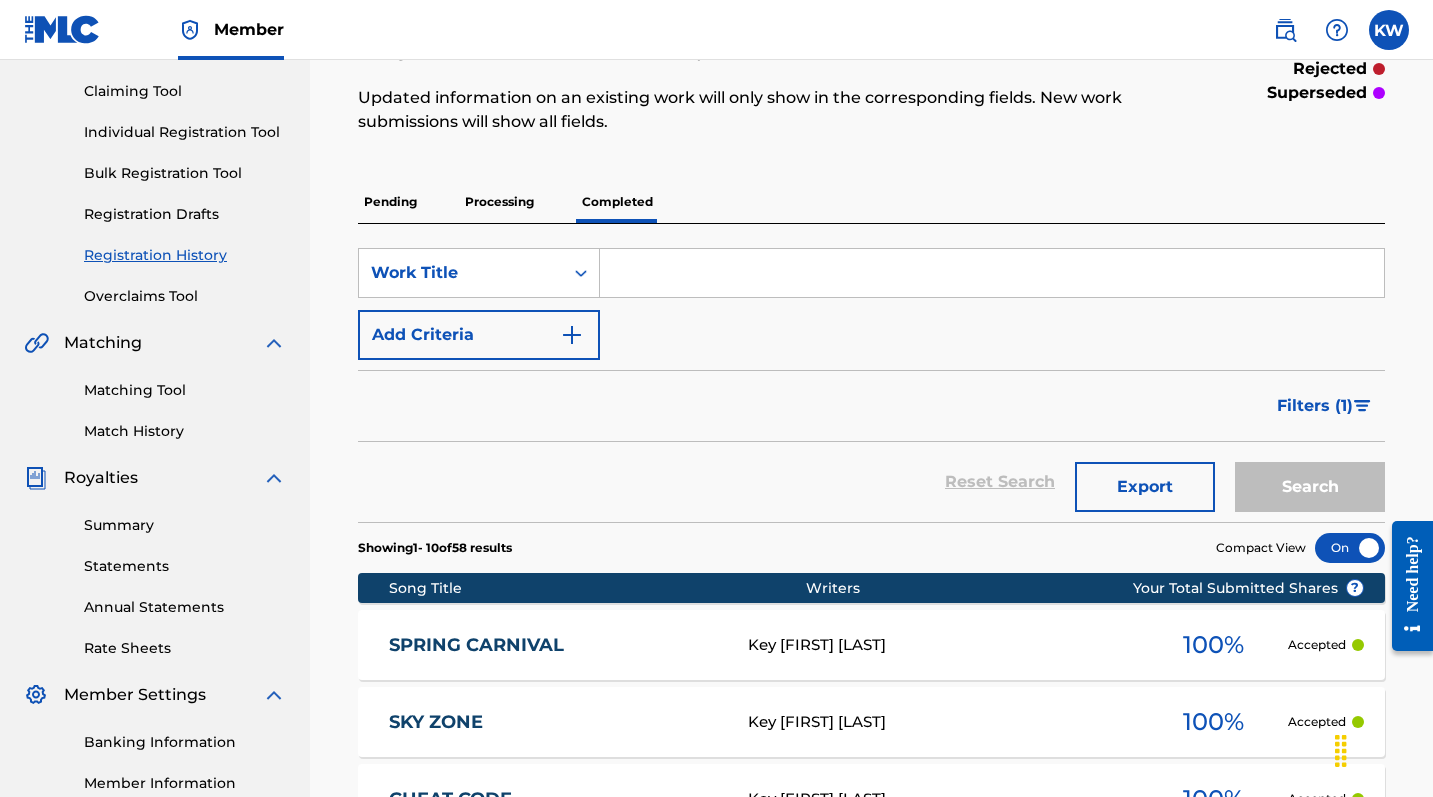 scroll, scrollTop: 163, scrollLeft: 0, axis: vertical 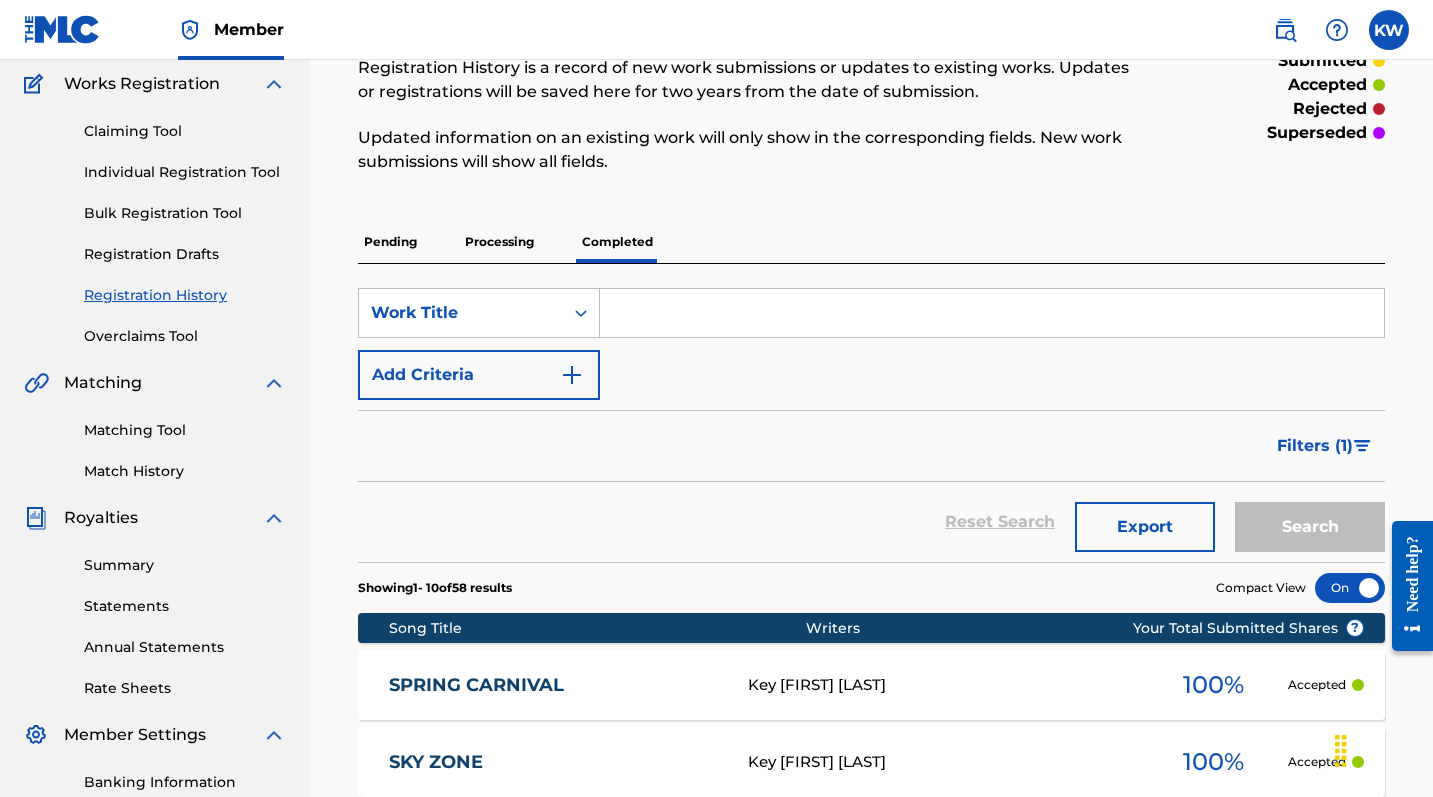 click on "Individual Registration Tool" at bounding box center [185, 172] 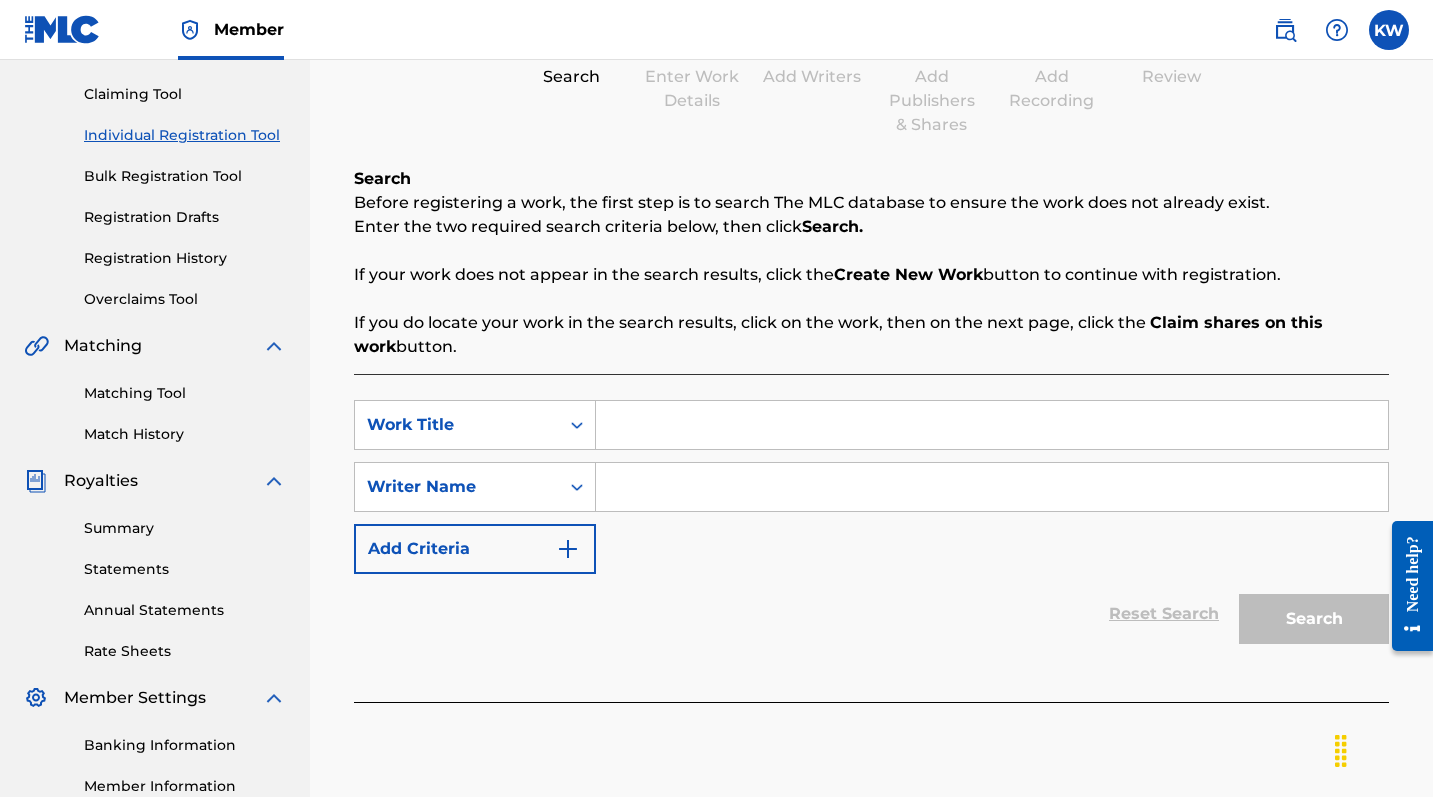 scroll, scrollTop: 240, scrollLeft: 0, axis: vertical 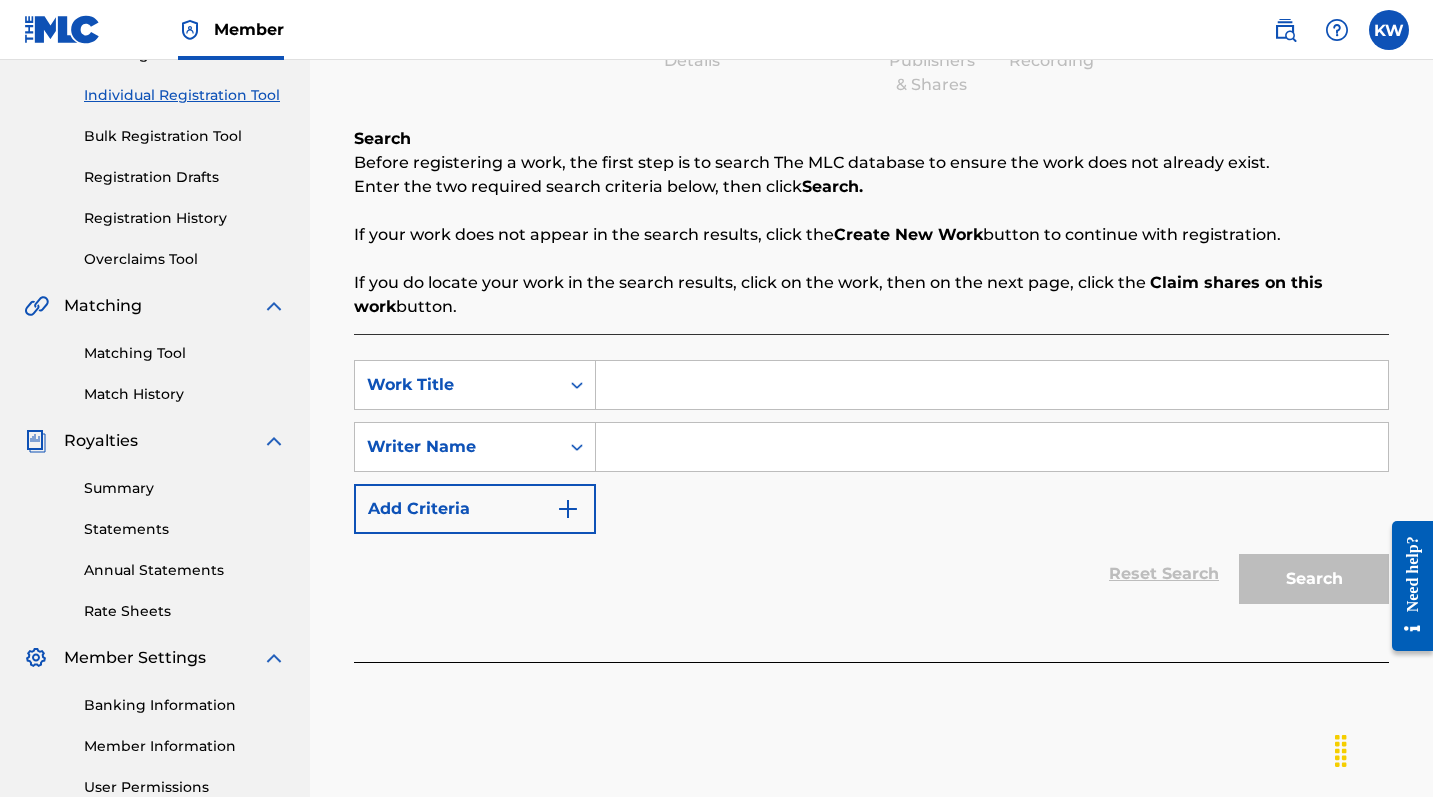 click at bounding box center [992, 385] 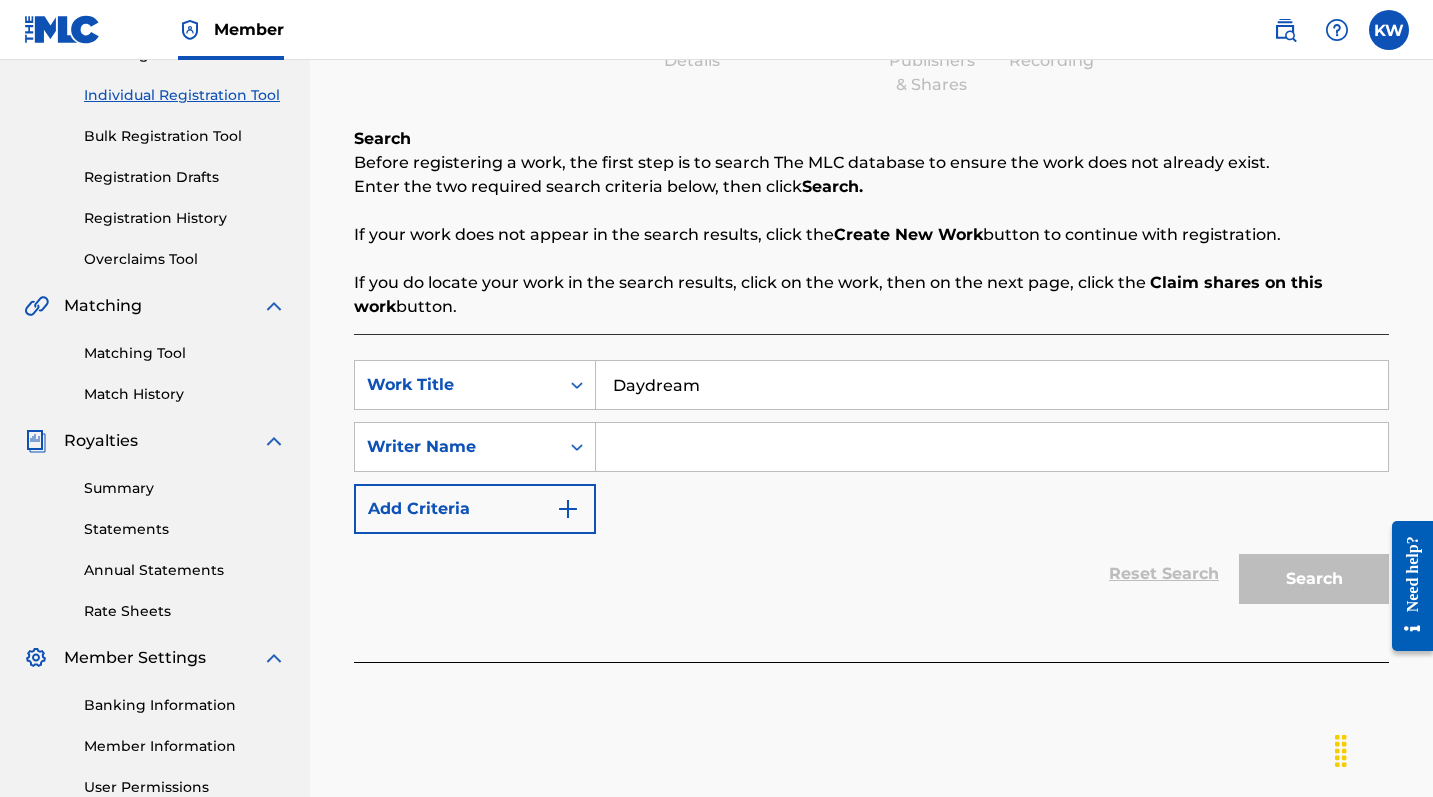 type on "Daydream" 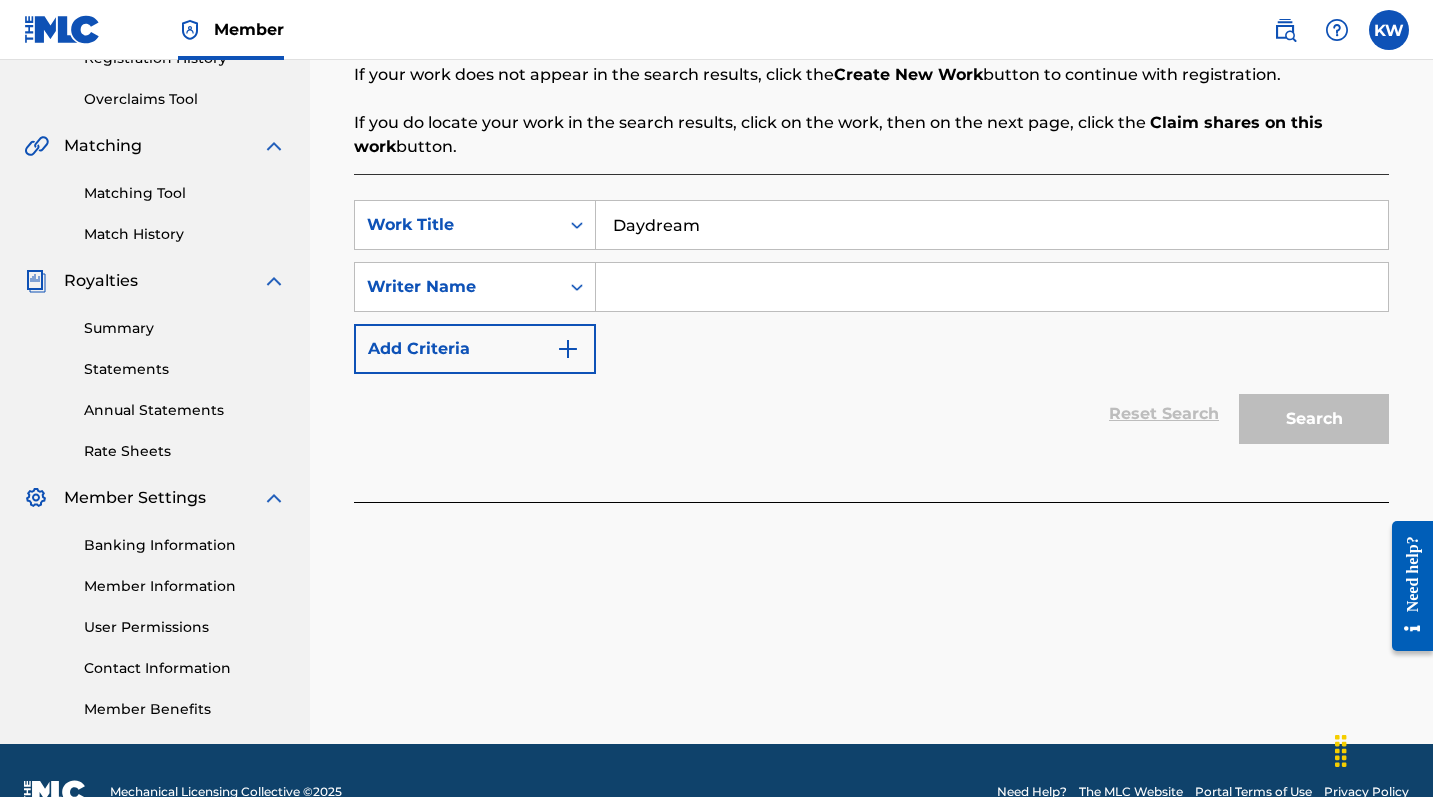 scroll, scrollTop: 440, scrollLeft: 0, axis: vertical 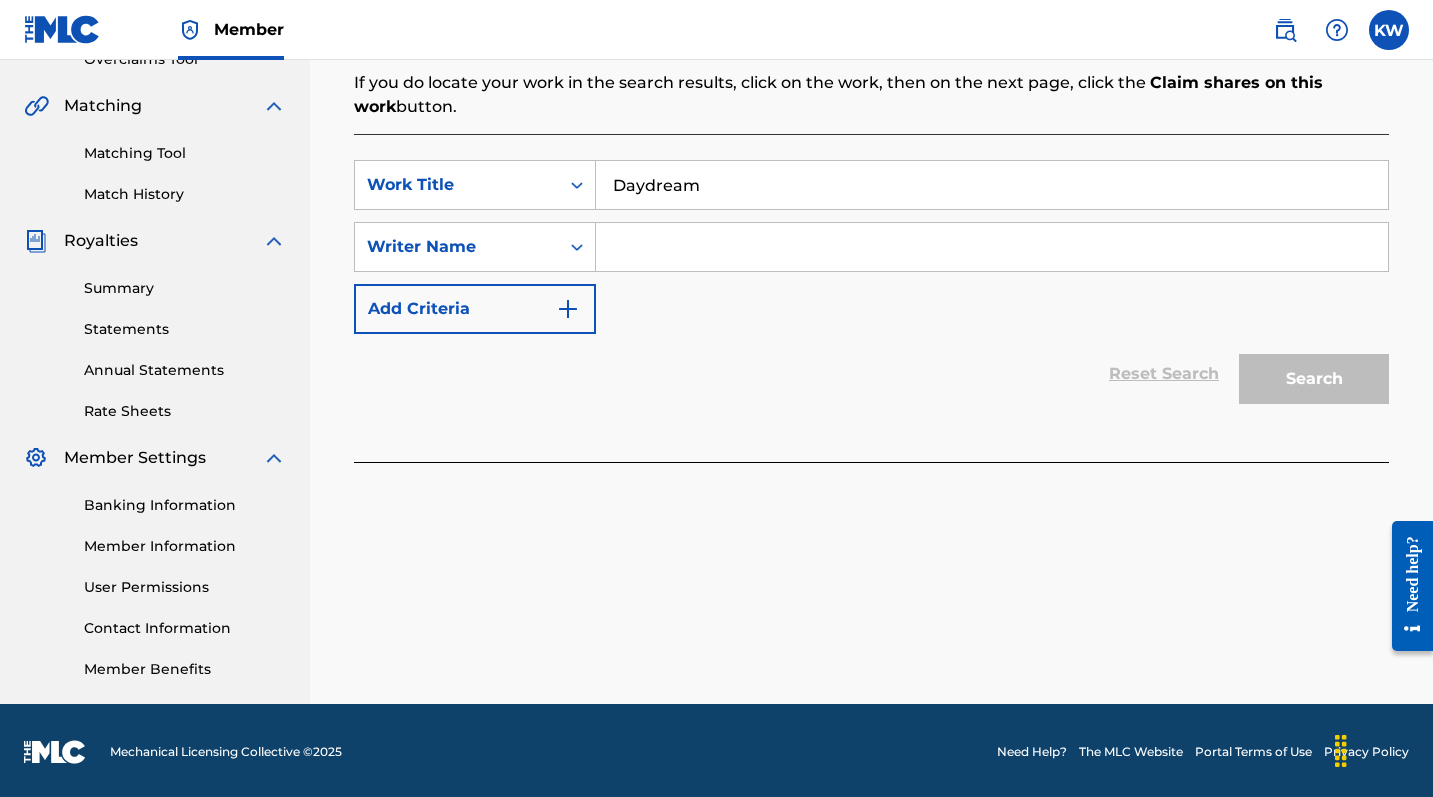 click at bounding box center [992, 247] 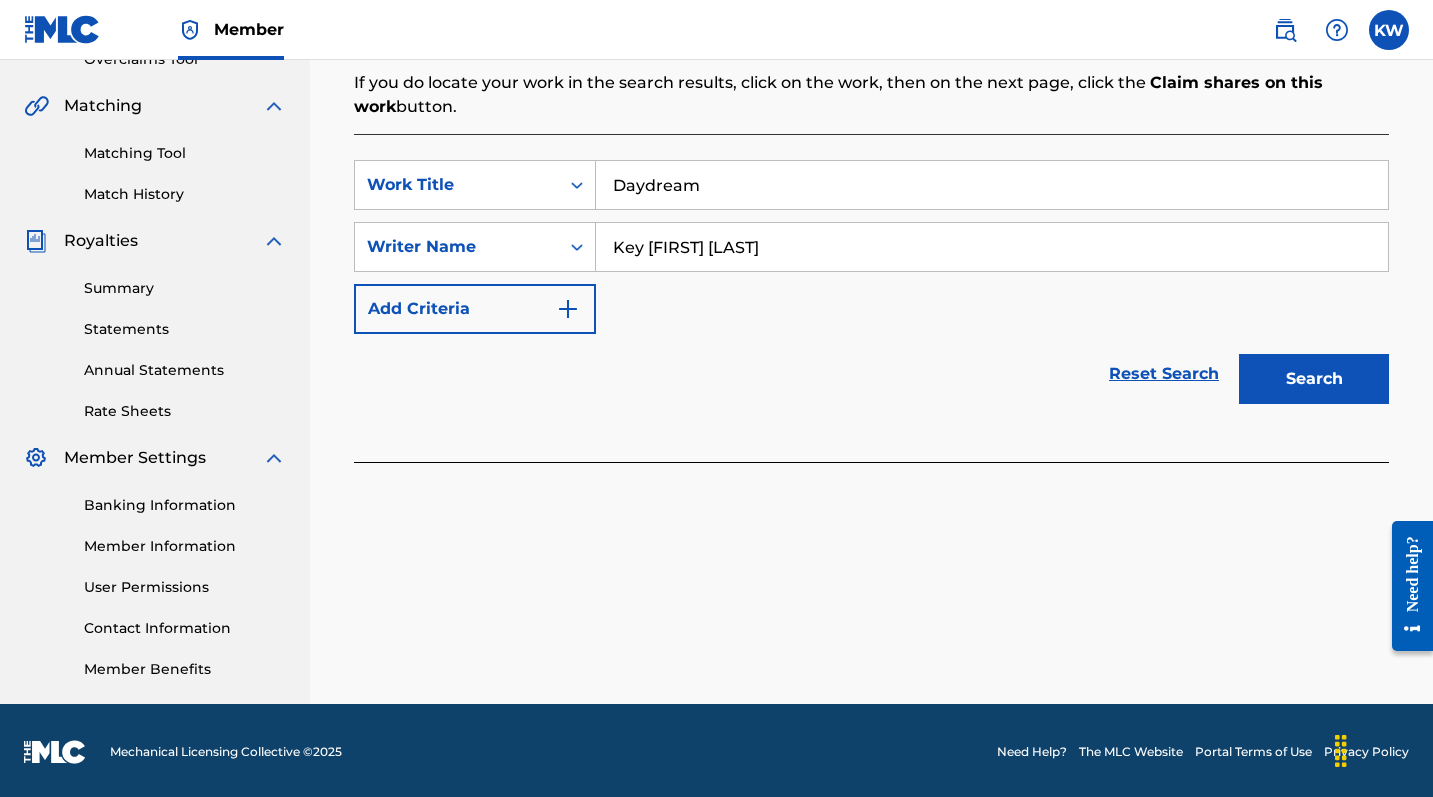 type on "Key [FIRST] [LAST]" 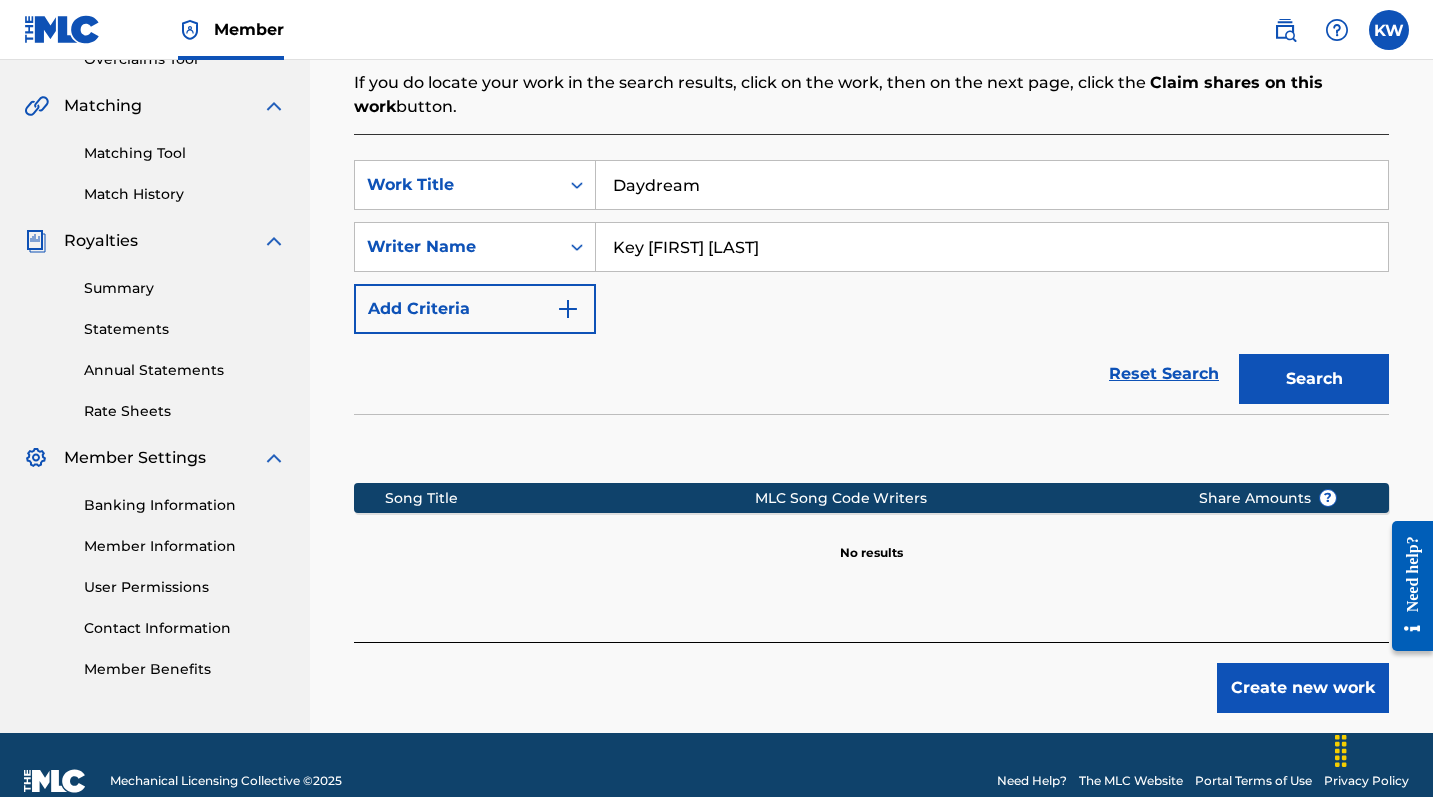 scroll, scrollTop: 472, scrollLeft: 0, axis: vertical 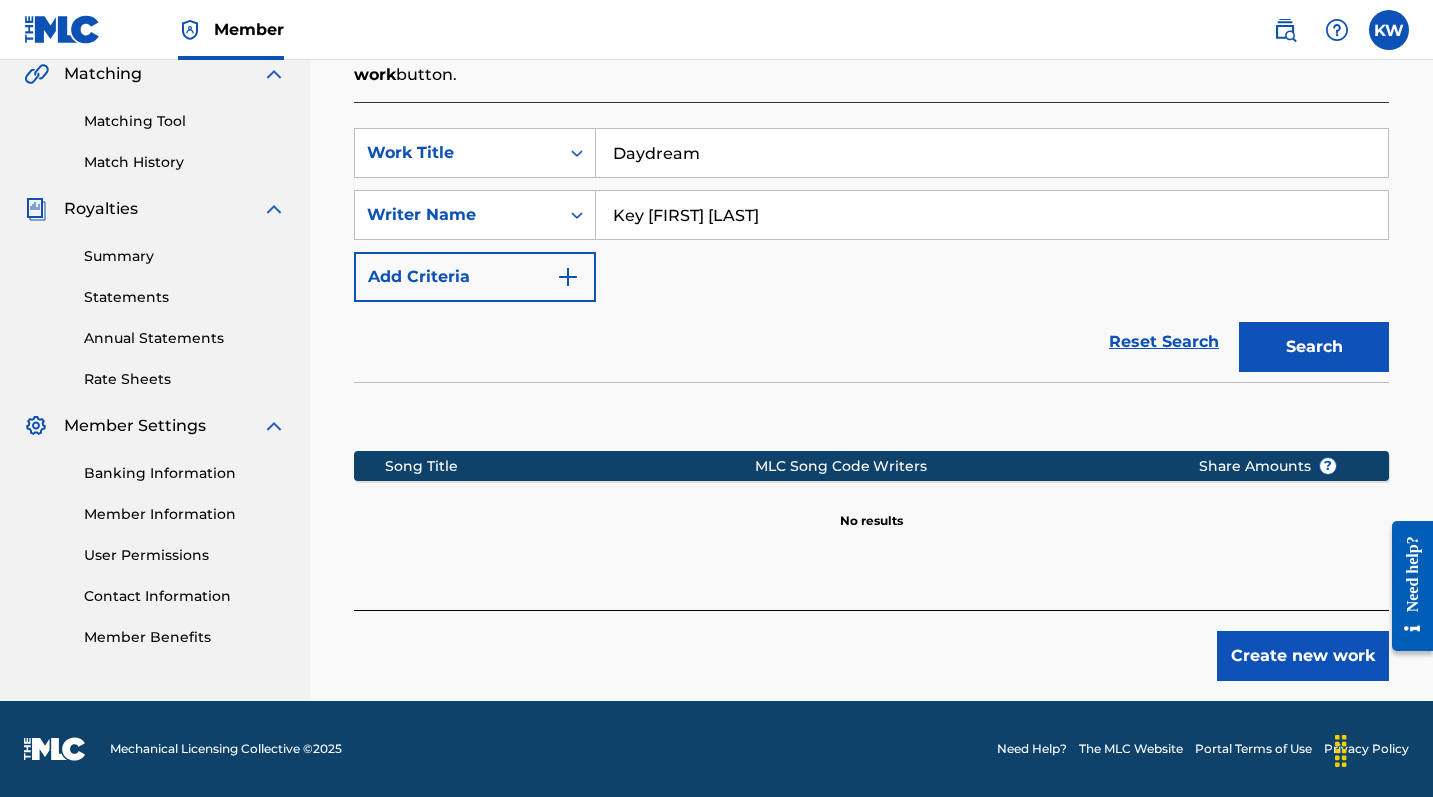 click on "Create new work" at bounding box center [1303, 656] 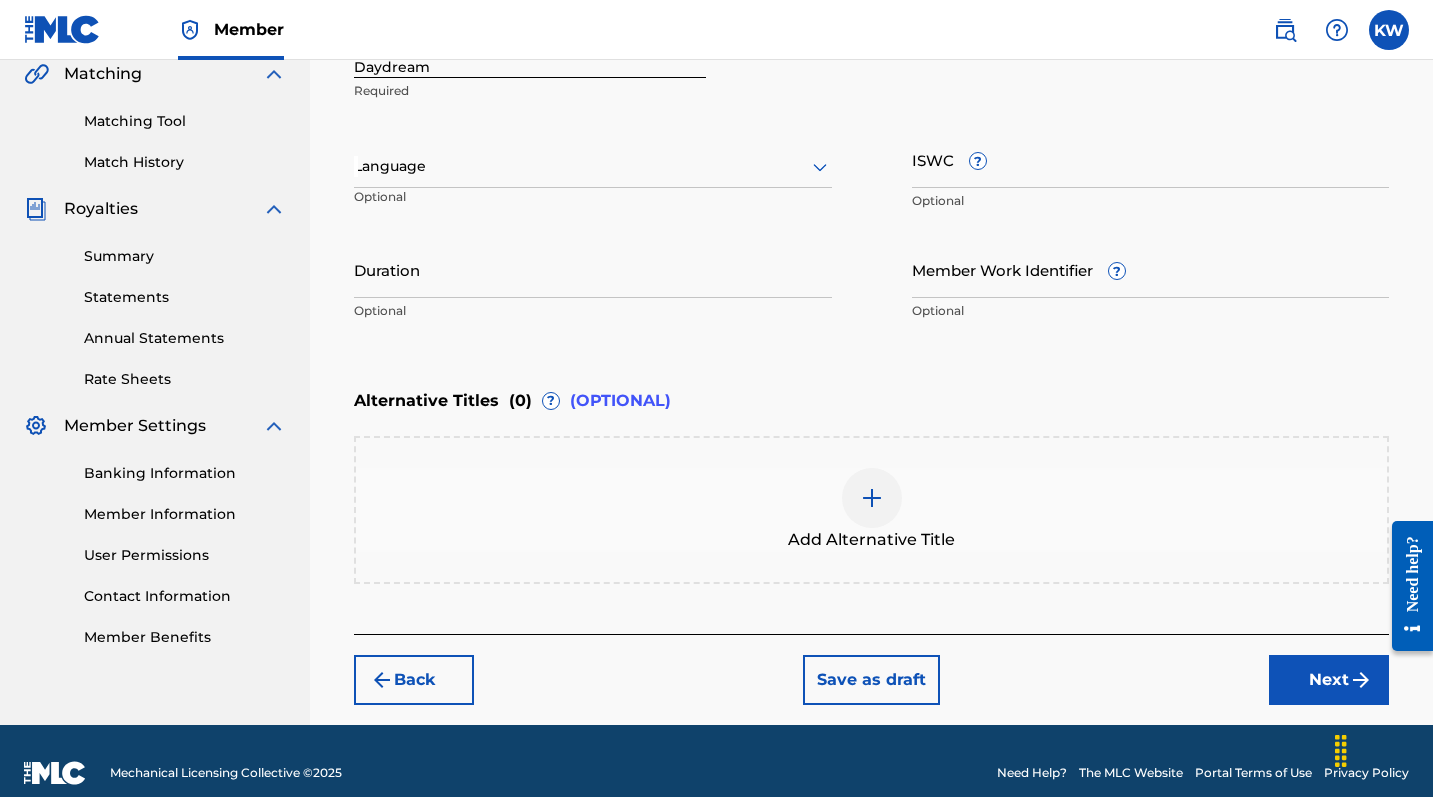 scroll, scrollTop: 496, scrollLeft: 0, axis: vertical 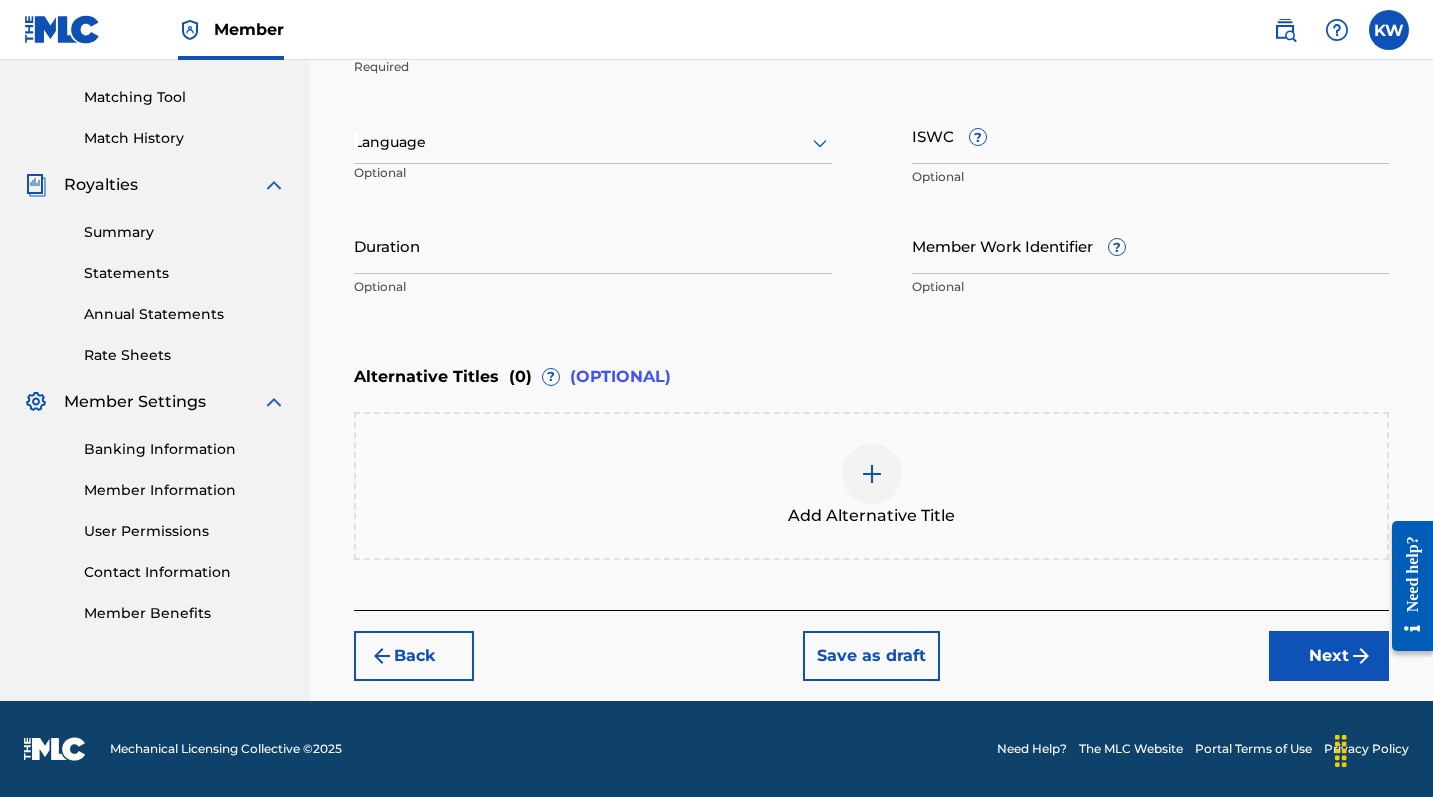 click on "Next" at bounding box center (1329, 656) 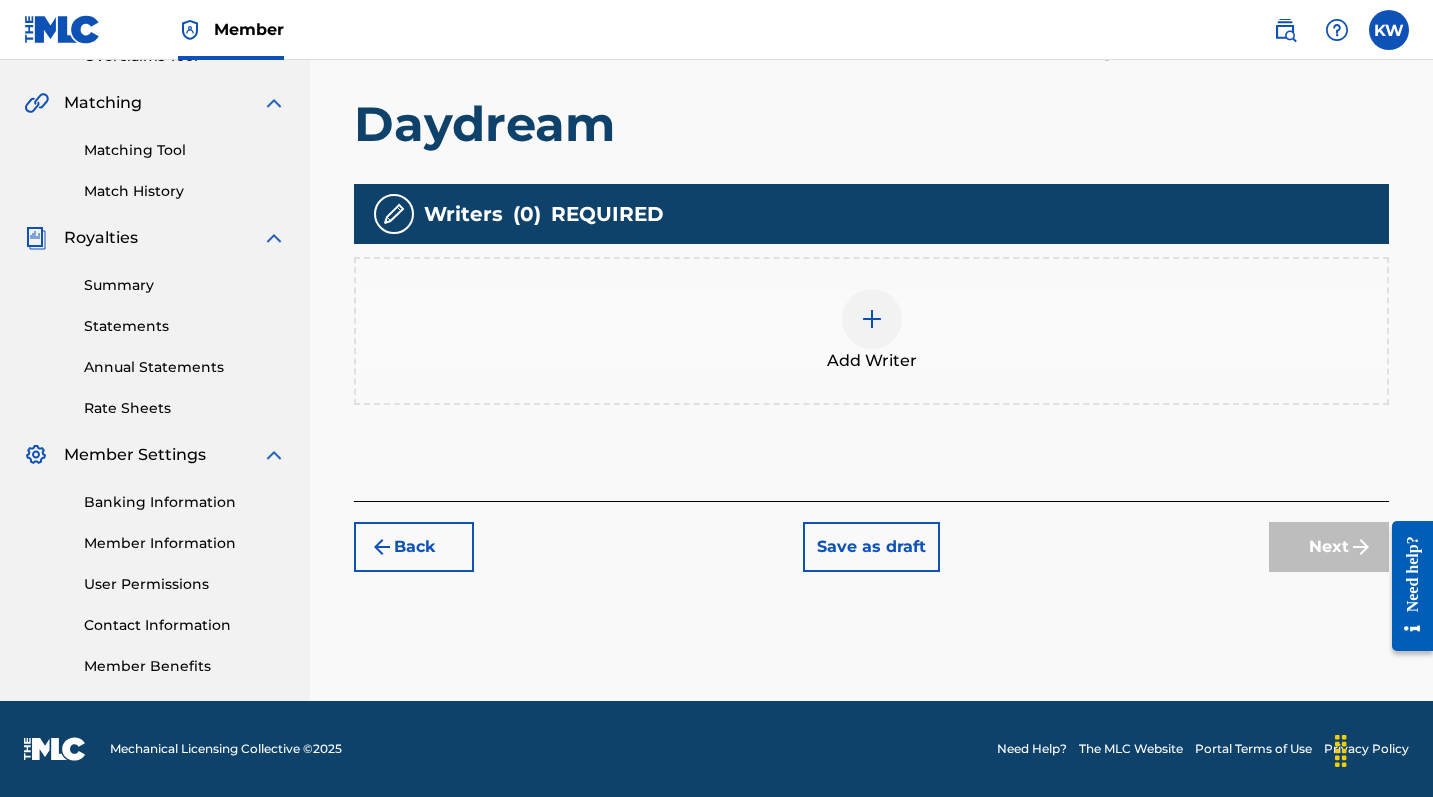 click on "Add Writer" at bounding box center (871, 331) 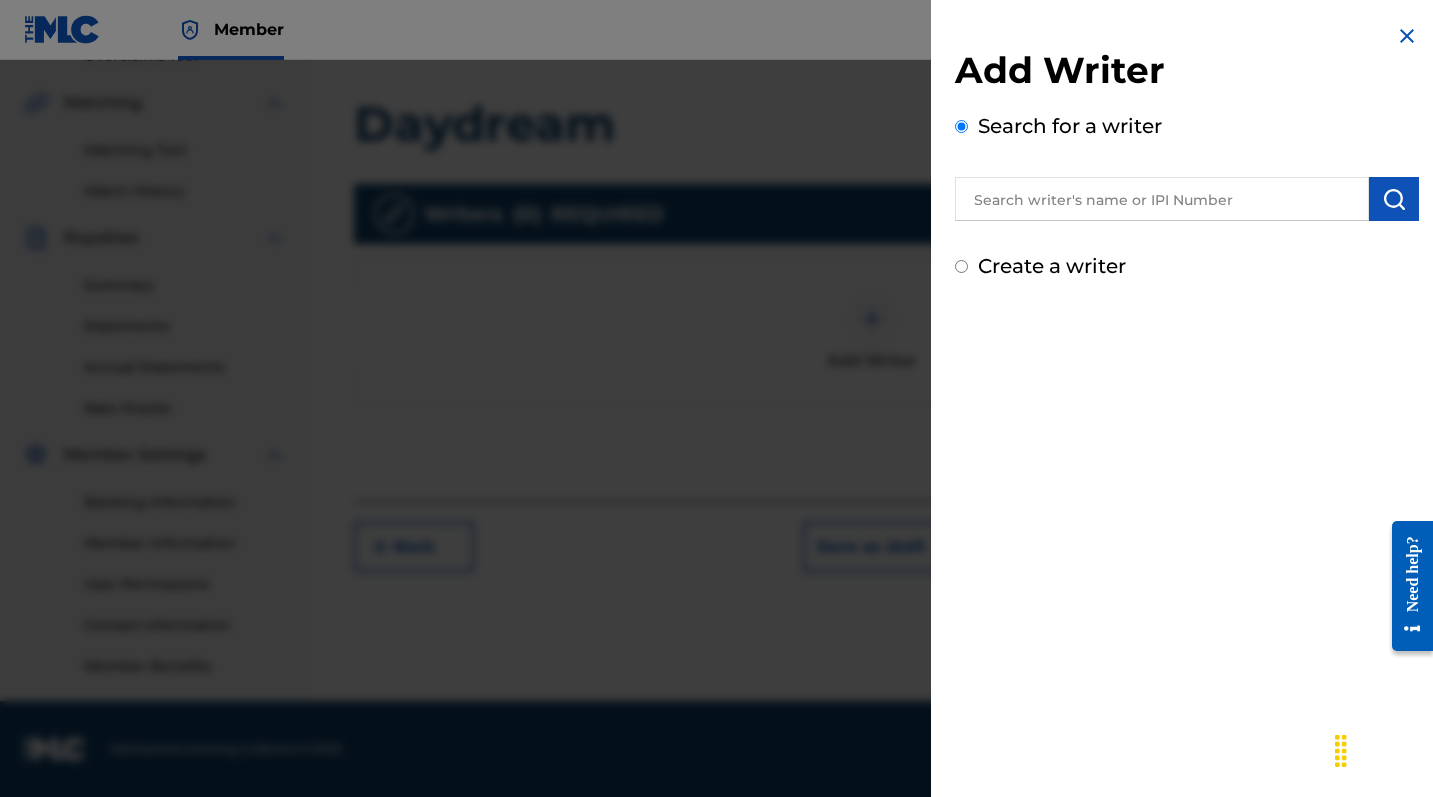 click on "Add Writer Search for a writer Create a writer" at bounding box center [1187, 164] 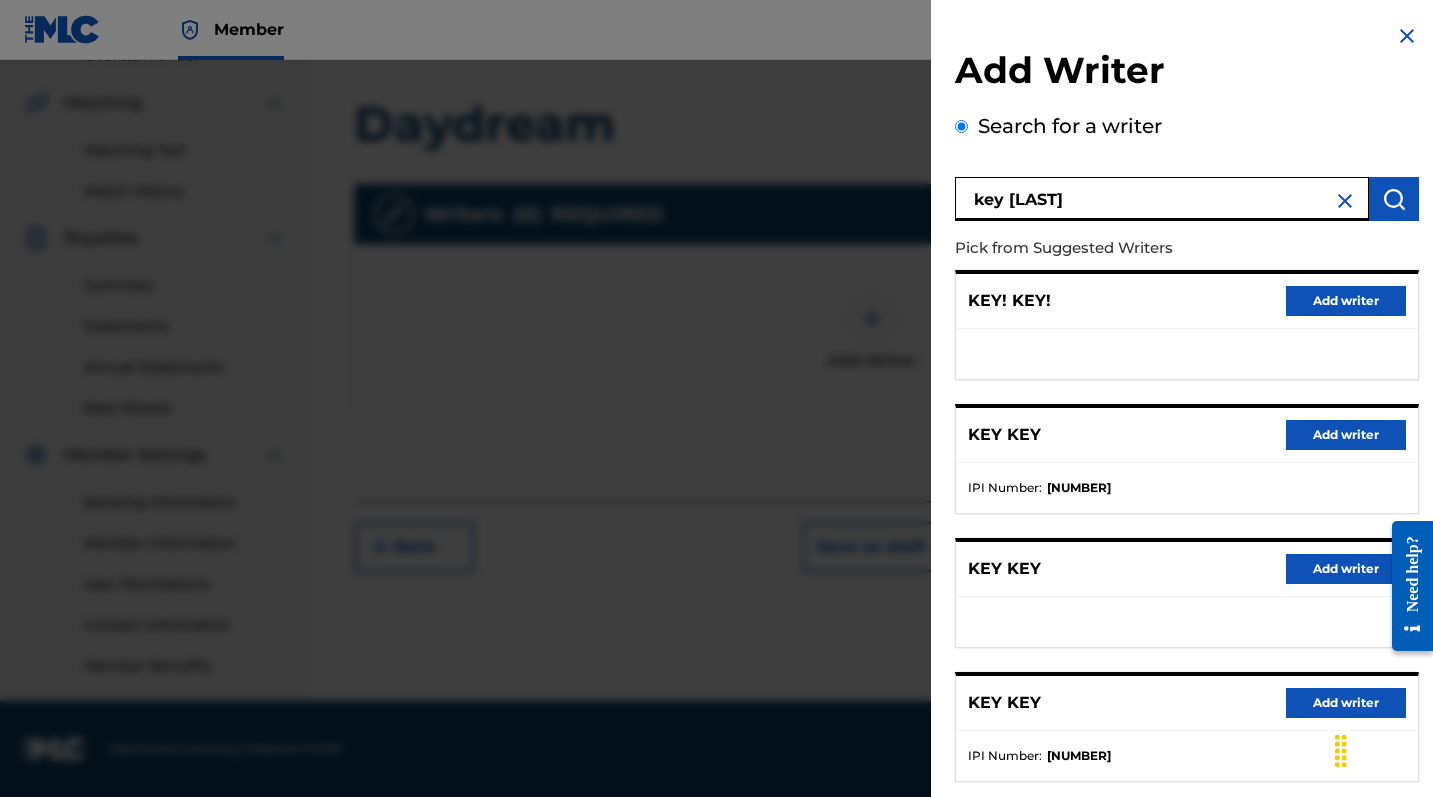 click on "key [LAST]" at bounding box center (1162, 199) 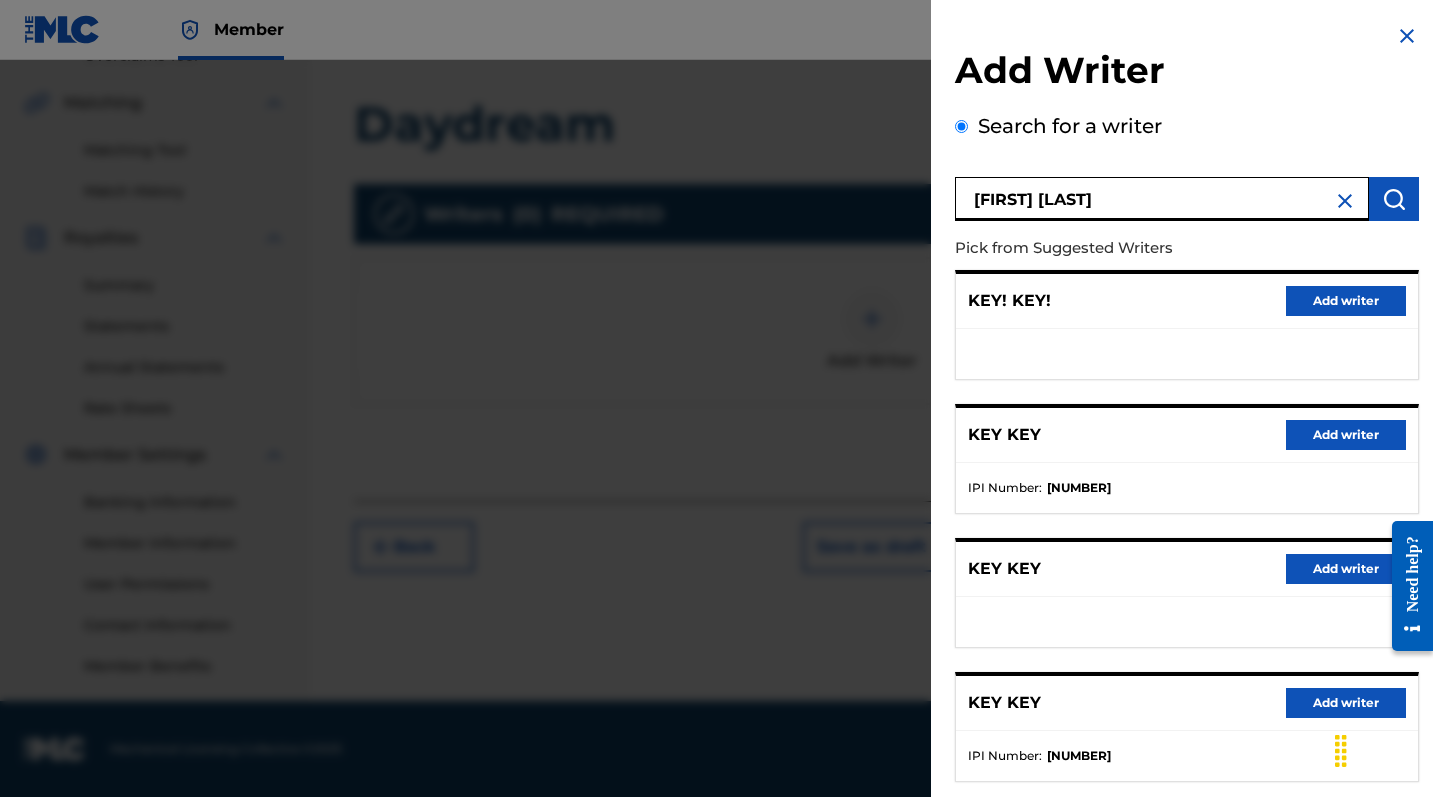 type on "[FIRST] [LAST]" 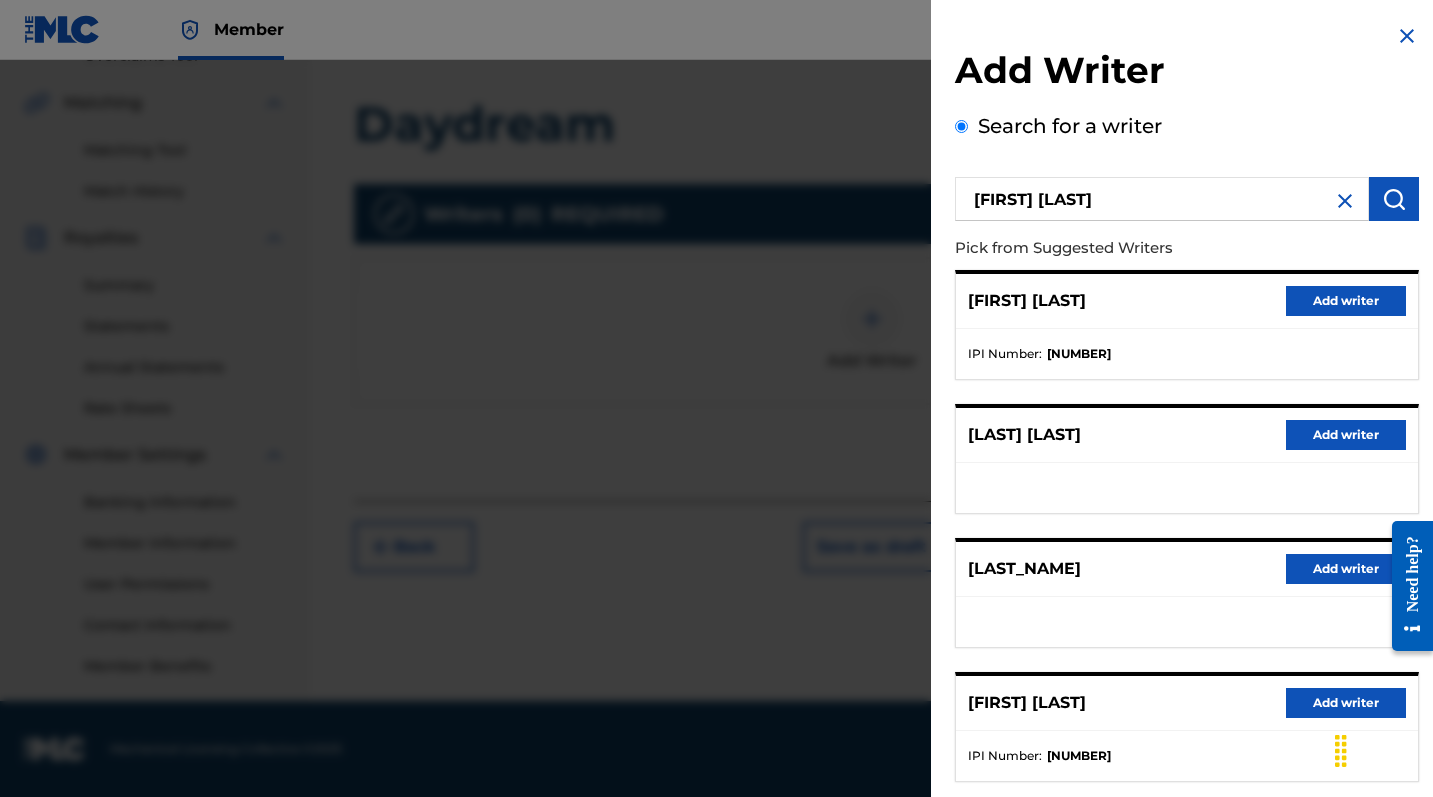 drag, startPoint x: 1119, startPoint y: 763, endPoint x: 1043, endPoint y: 759, distance: 76.105194 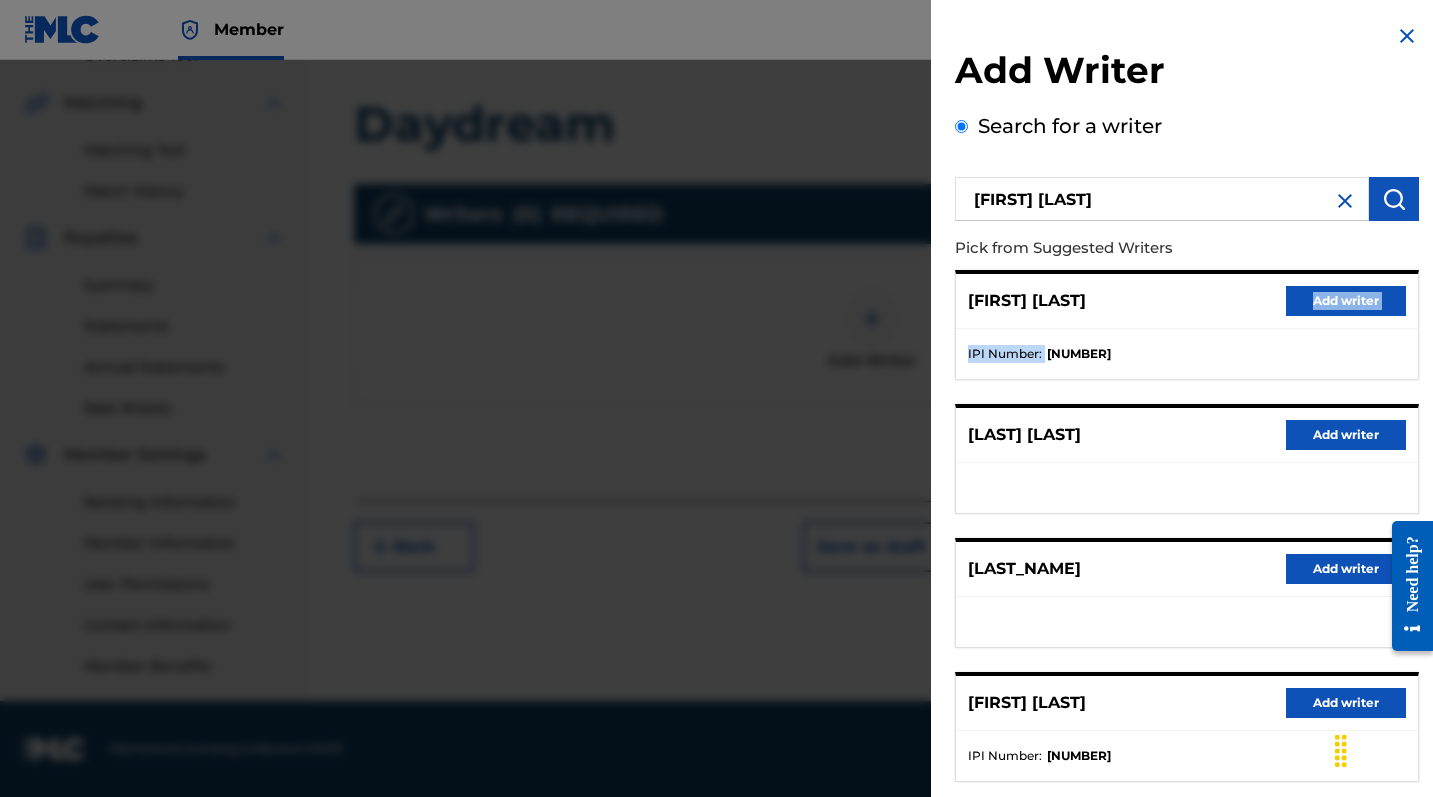 drag, startPoint x: 1432, startPoint y: 332, endPoint x: 1411, endPoint y: 283, distance: 53.310413 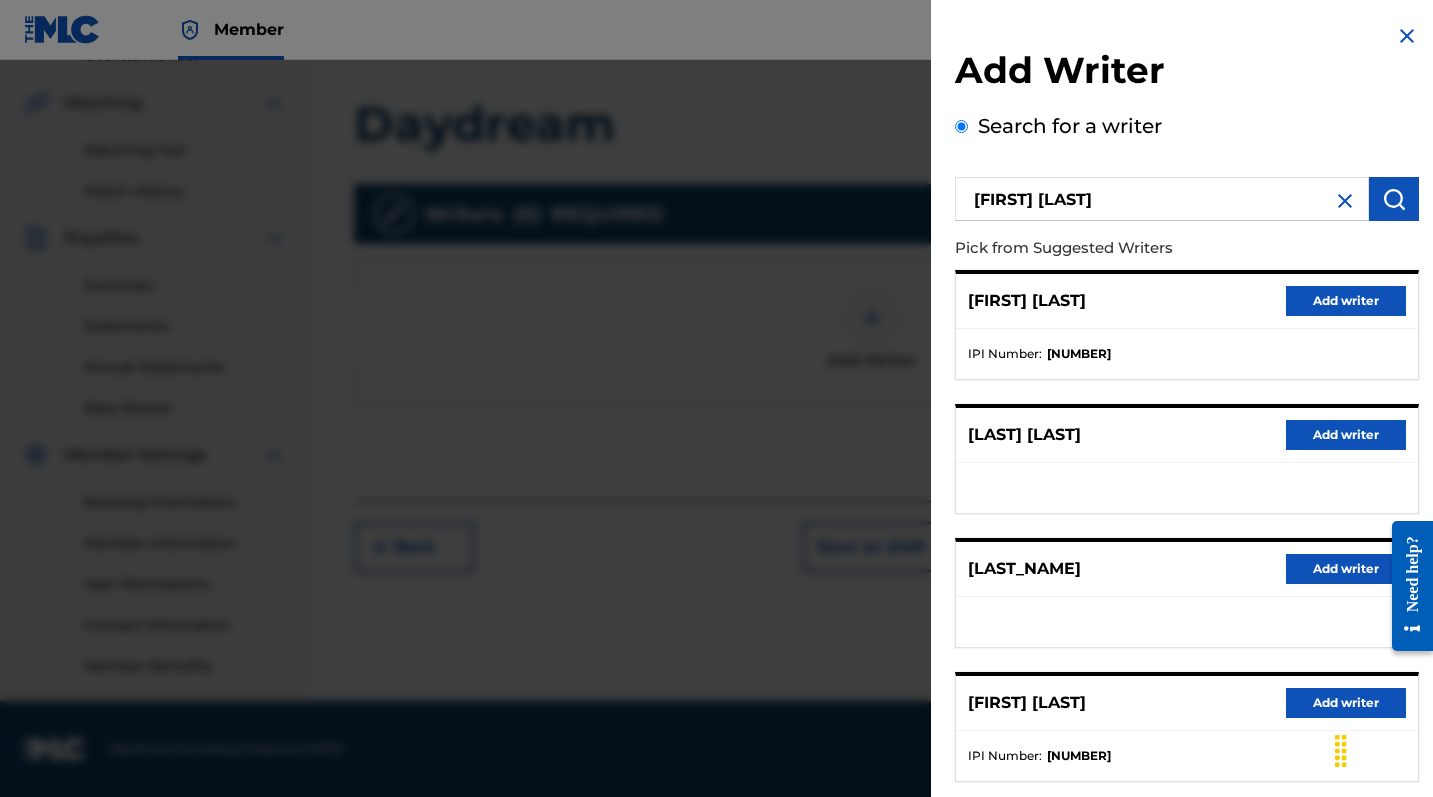click at bounding box center [1383, 749] 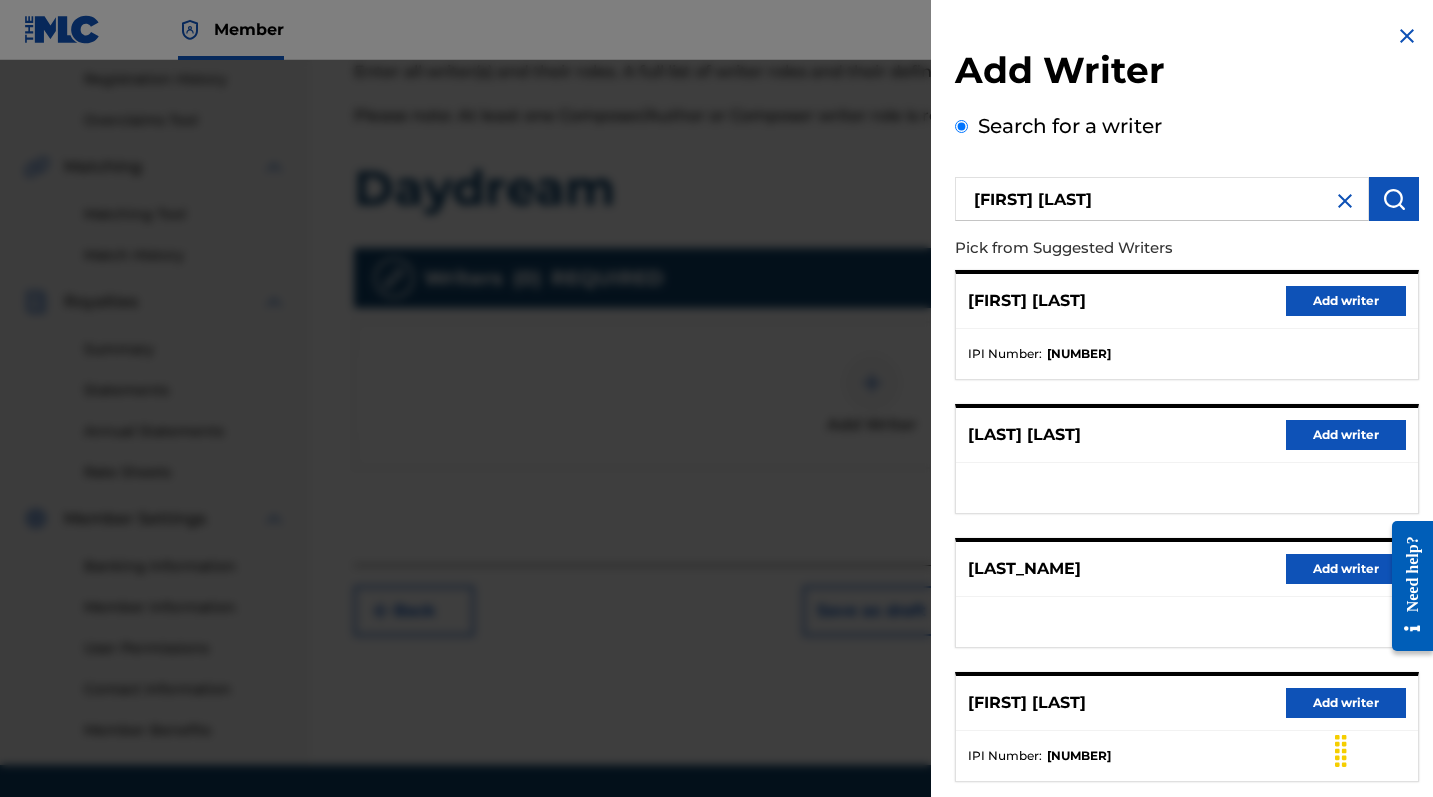 scroll, scrollTop: 443, scrollLeft: 0, axis: vertical 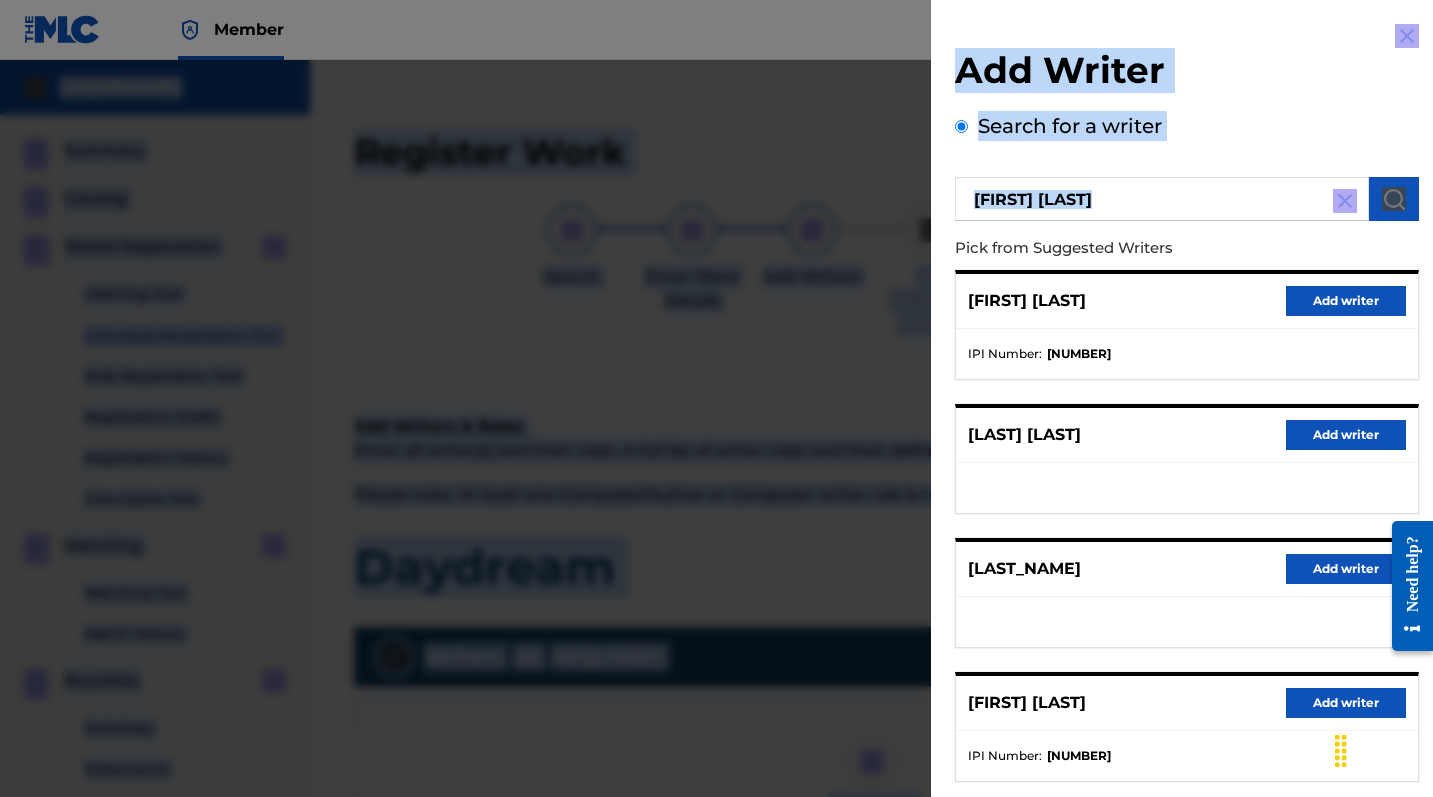 drag, startPoint x: 1275, startPoint y: 230, endPoint x: 1328, endPoint y: -13, distance: 248.71269 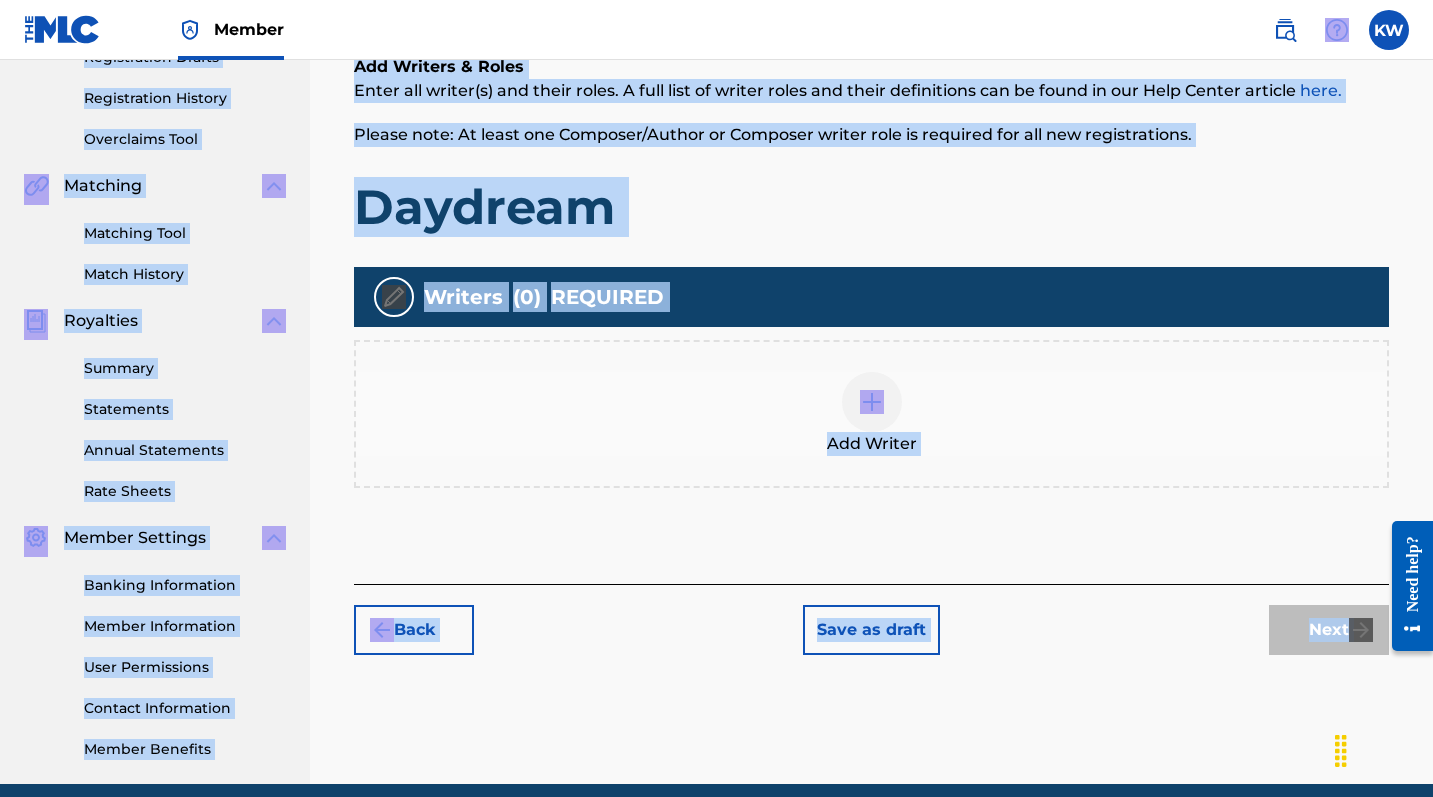 scroll, scrollTop: 400, scrollLeft: 0, axis: vertical 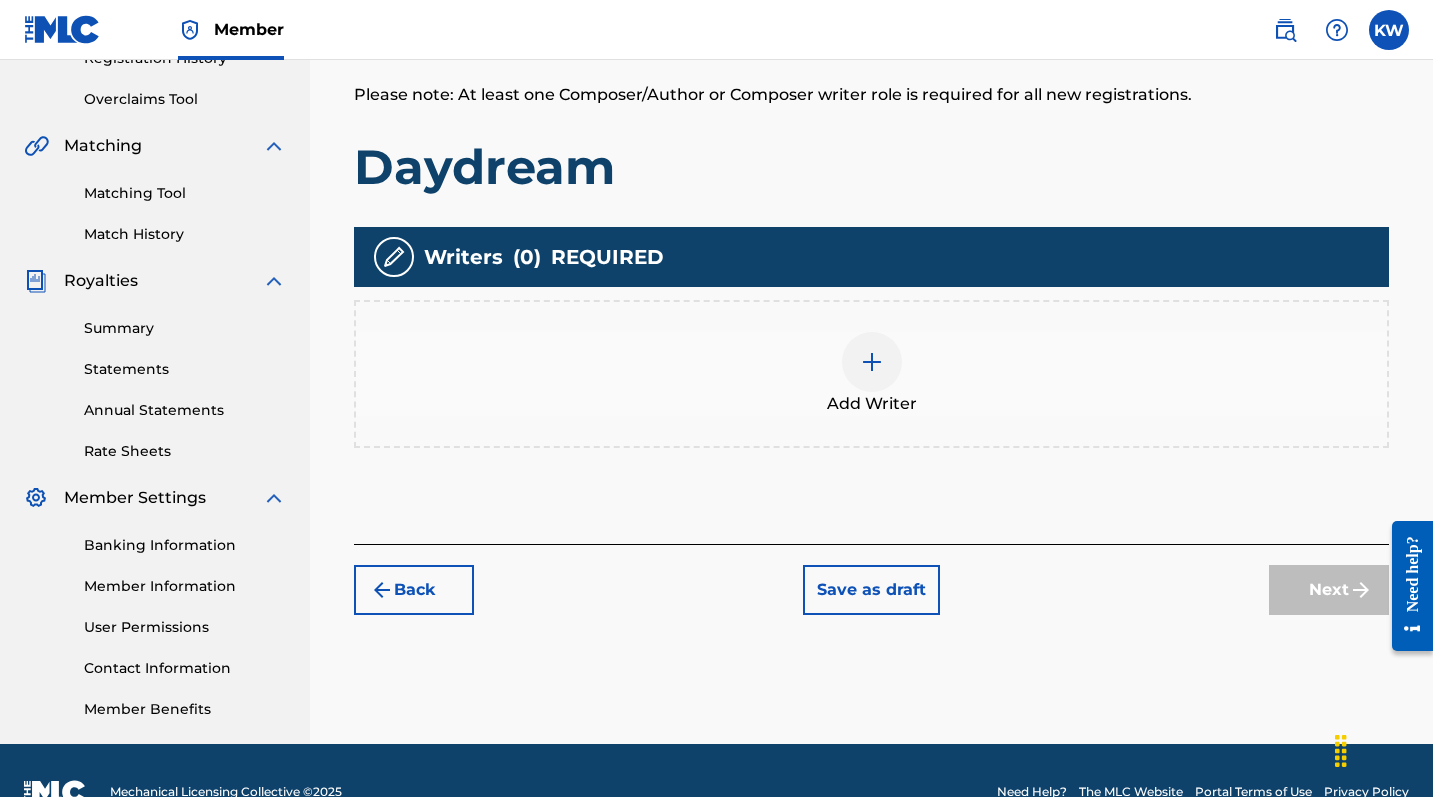 click at bounding box center (872, 362) 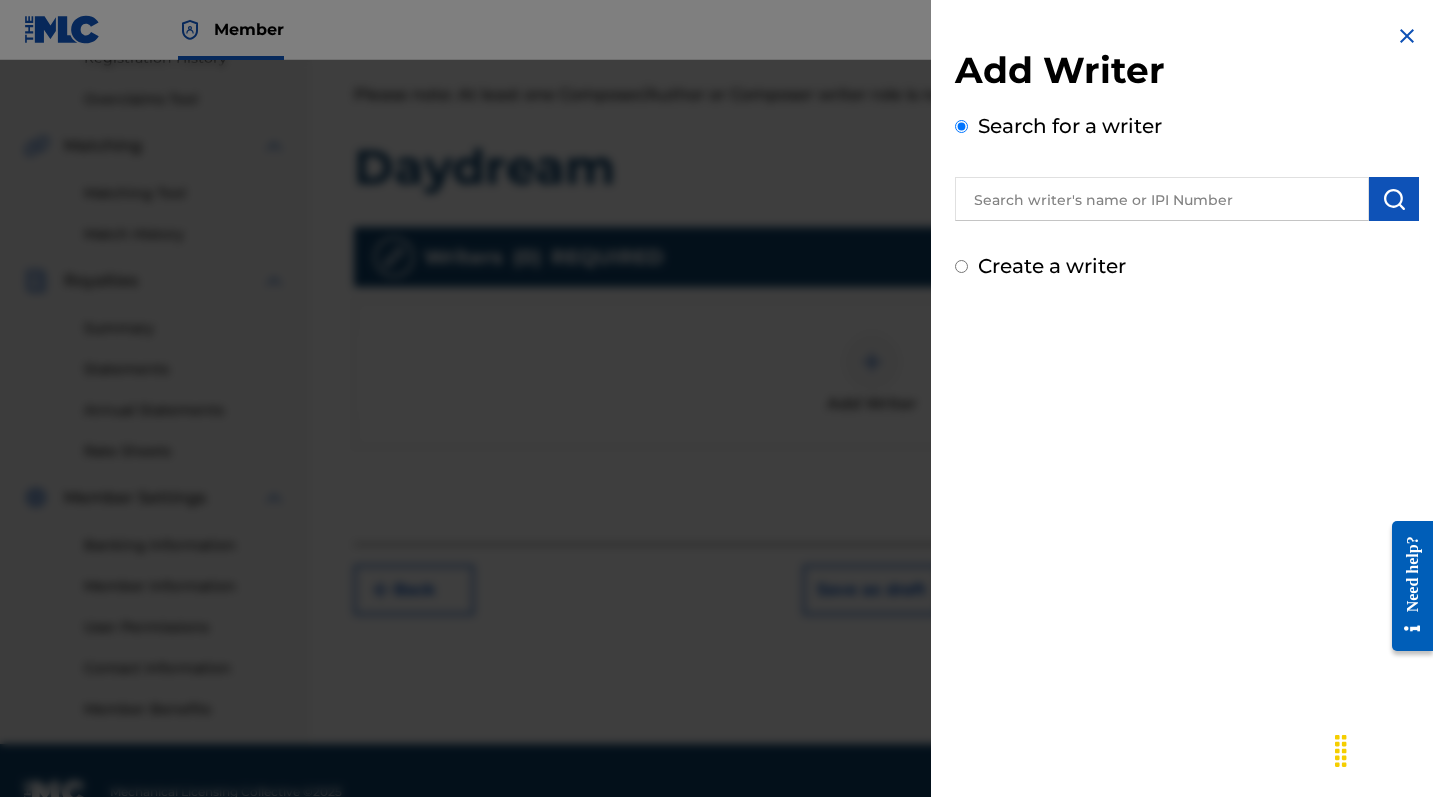 click on "Create a writer" at bounding box center [1052, 266] 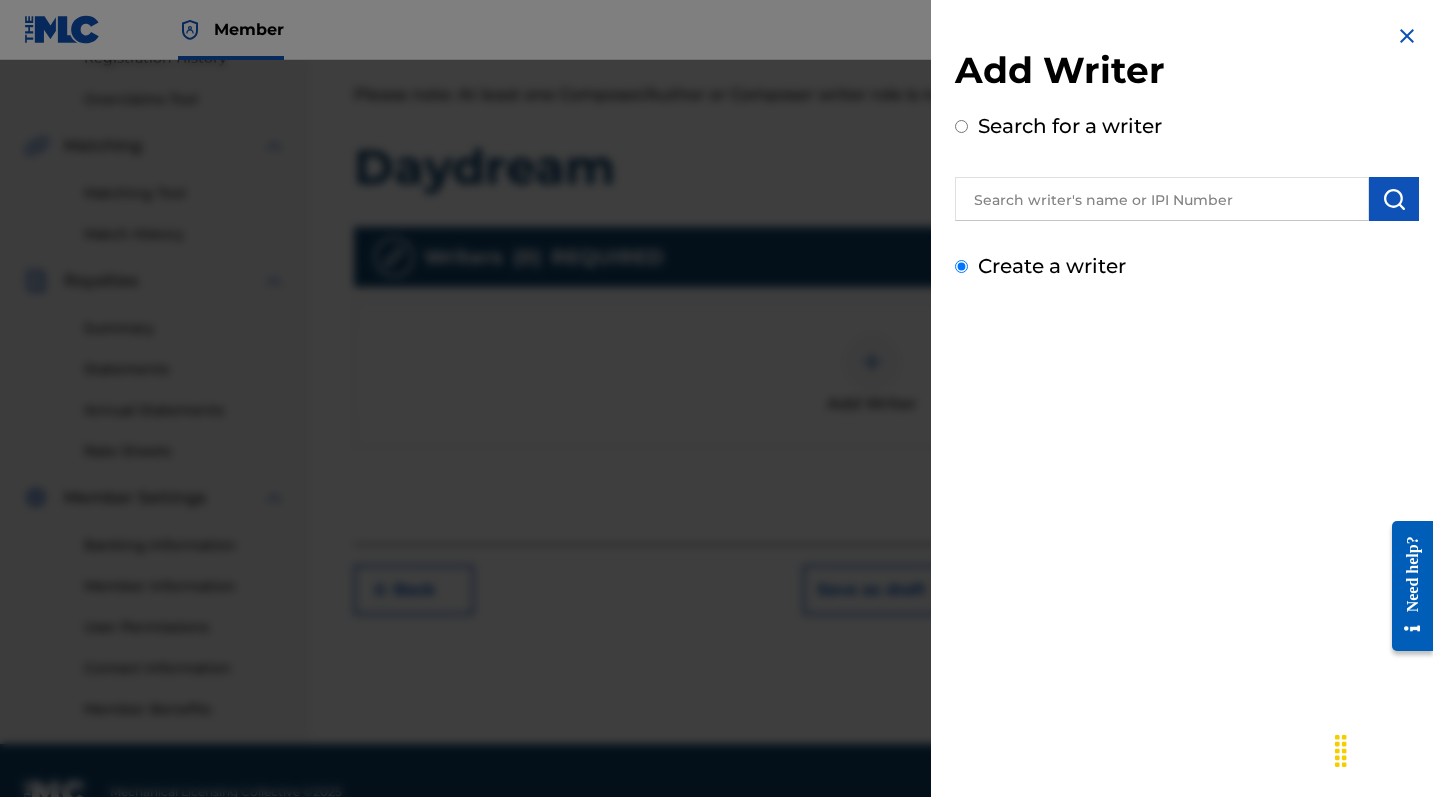 click on "Create a writer" at bounding box center [961, 266] 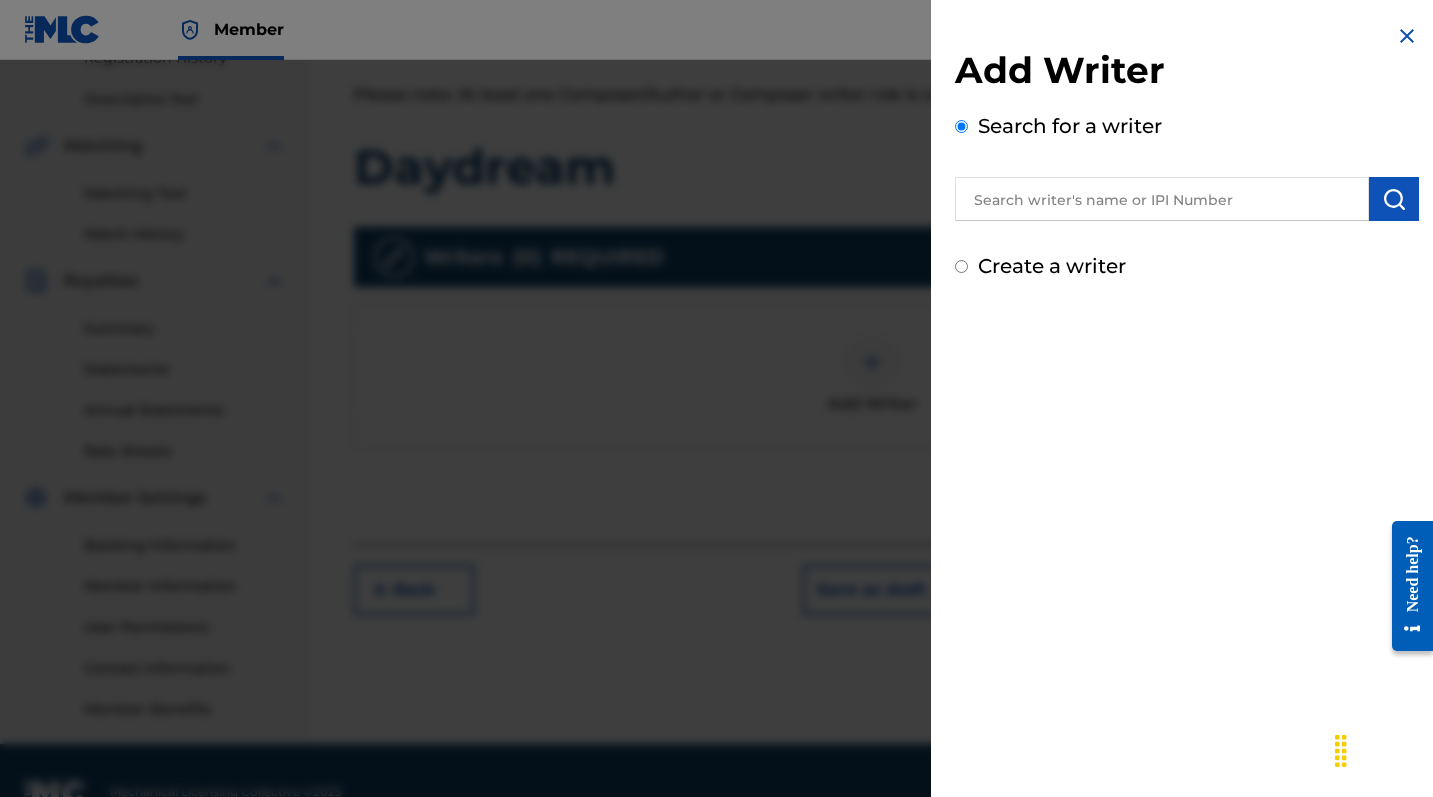 radio on "false" 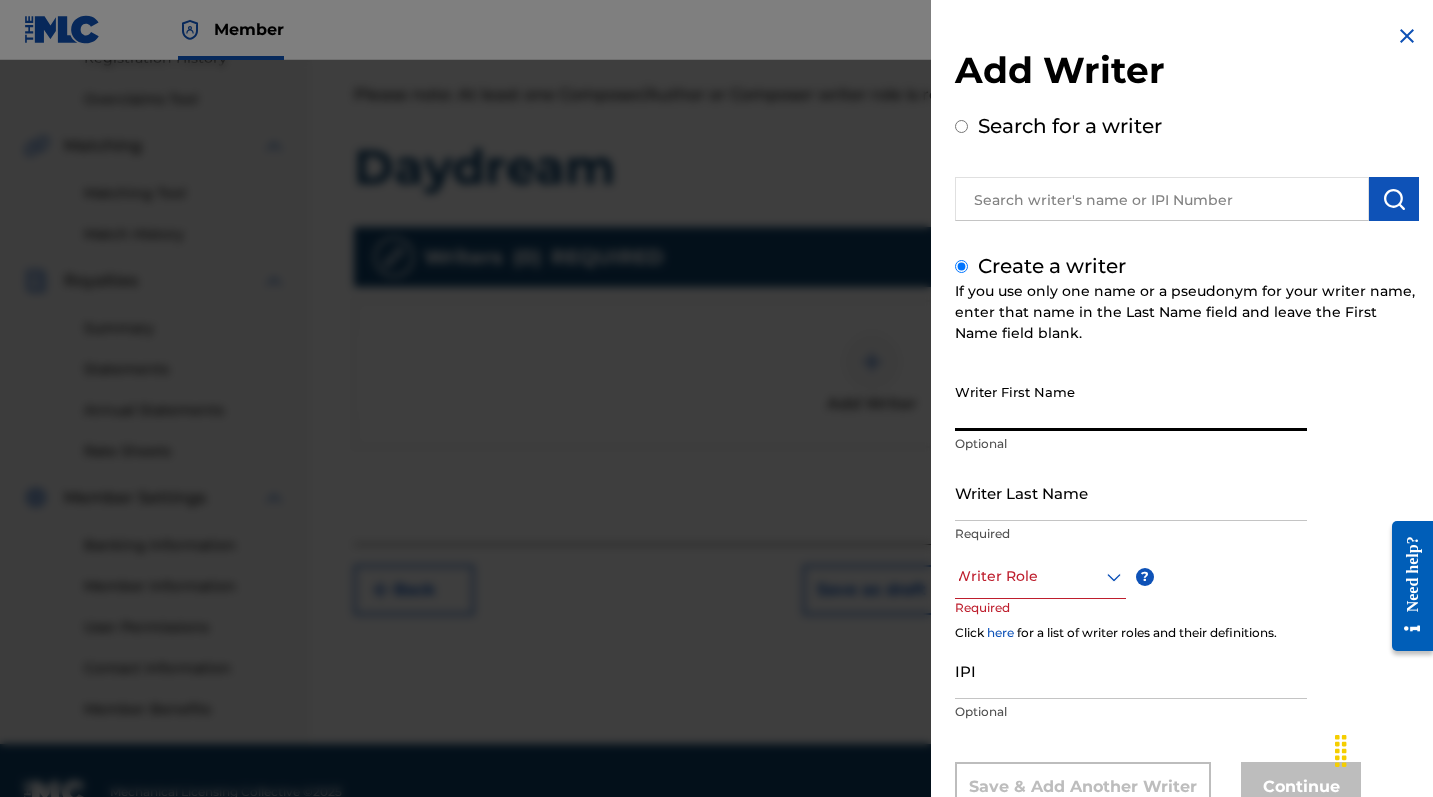 click on "Writer First Name" at bounding box center [1131, 402] 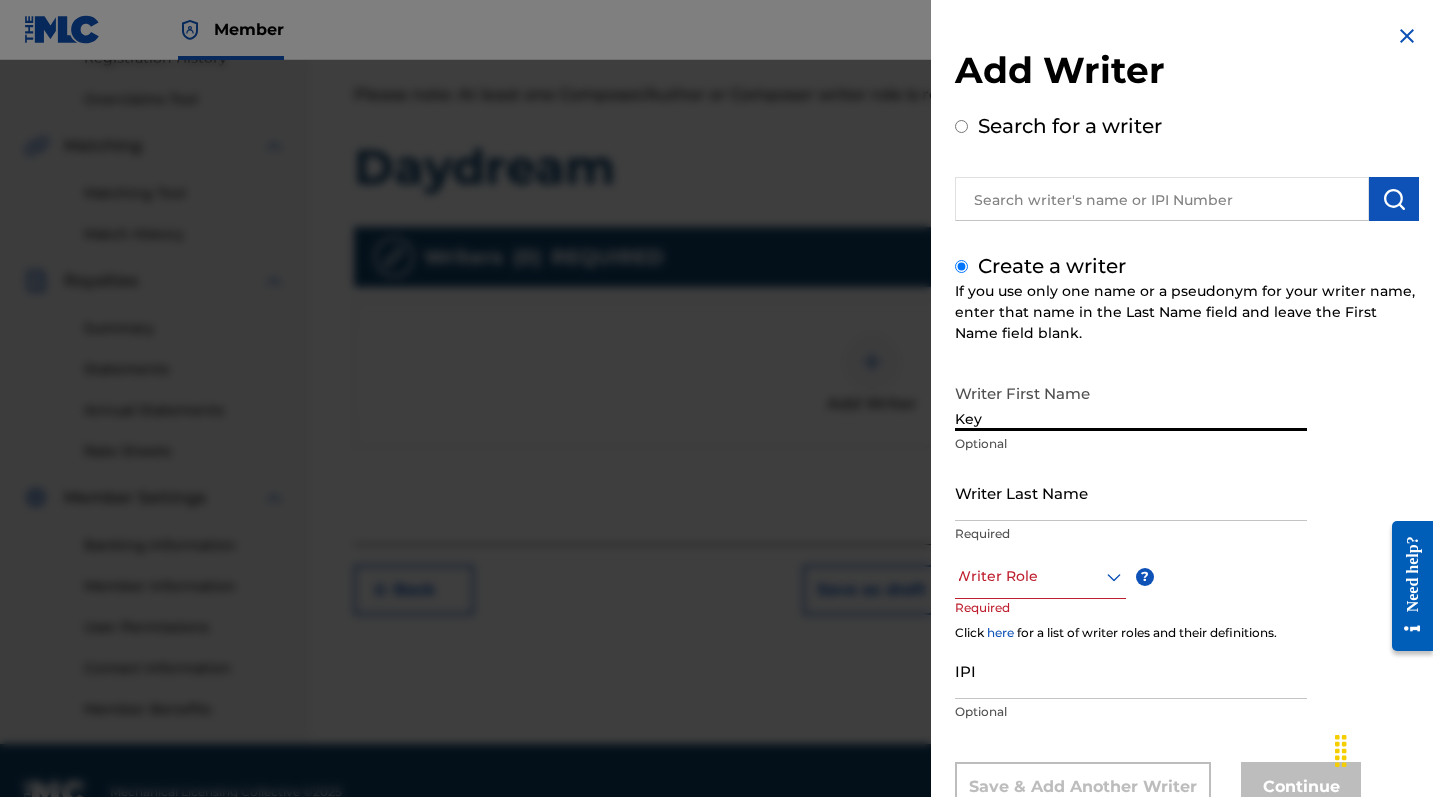 type on "Key" 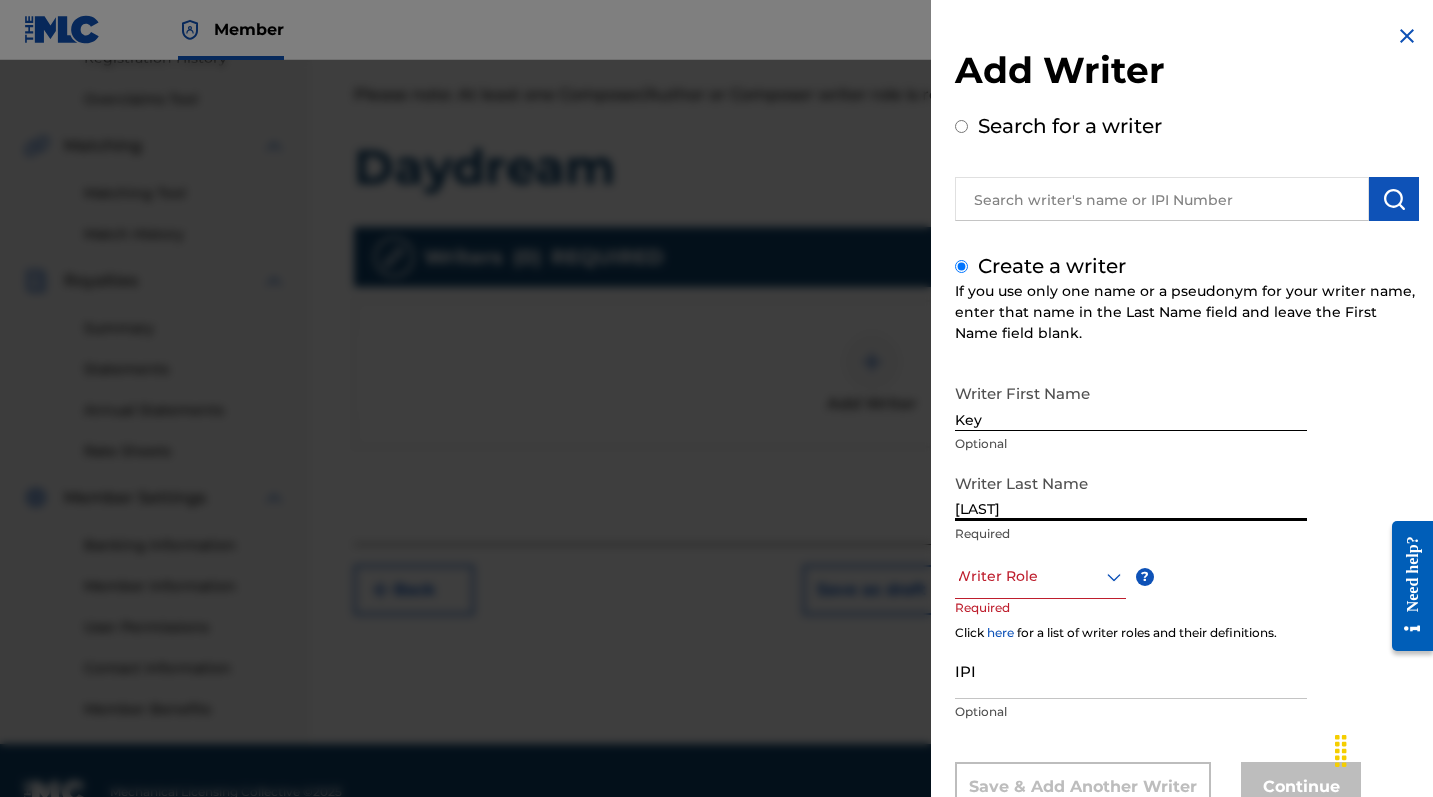 type on "[LAST]" 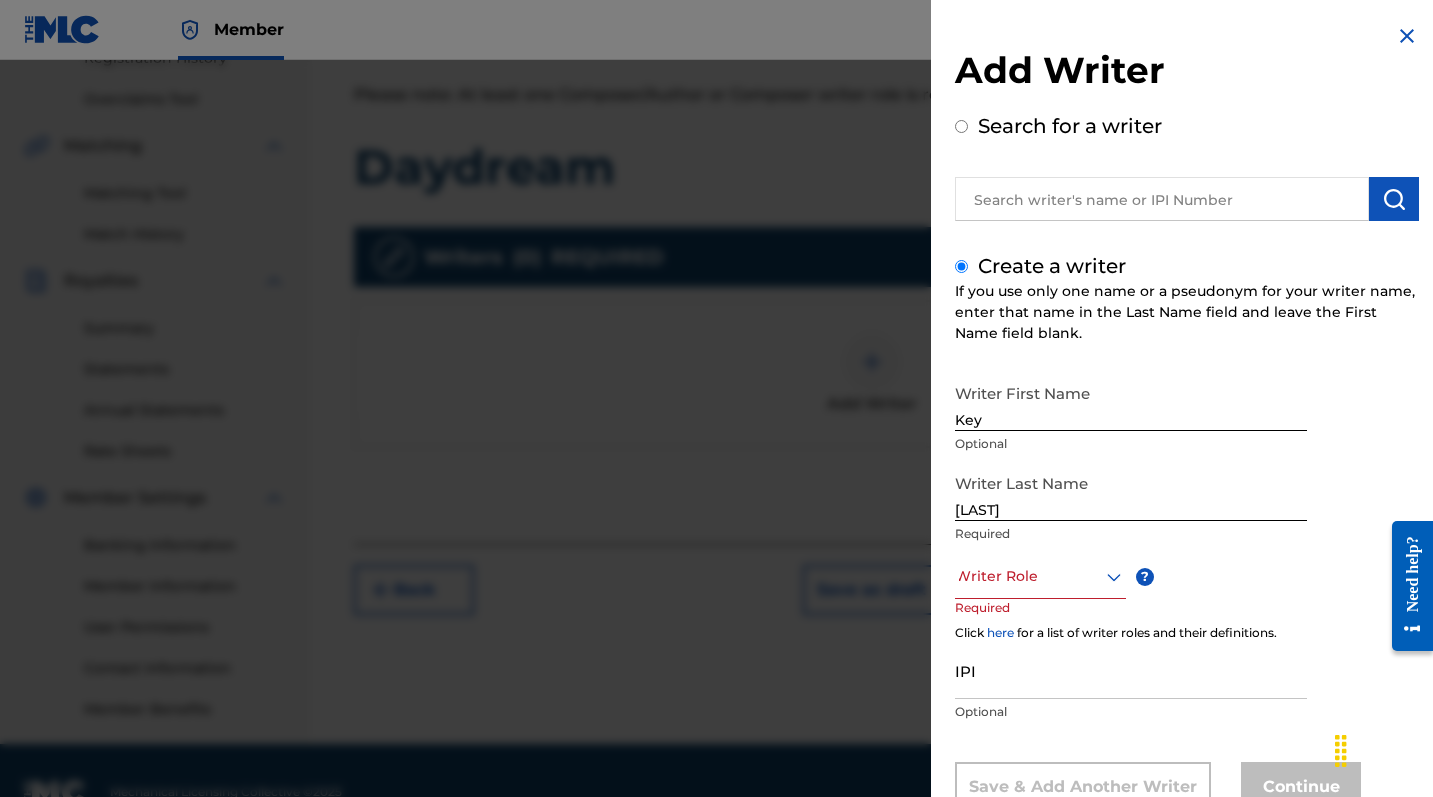 click on "option , selected. Select is focused ,type to refine list, press Down to open the menu,  Writer Role" at bounding box center (1040, 576) 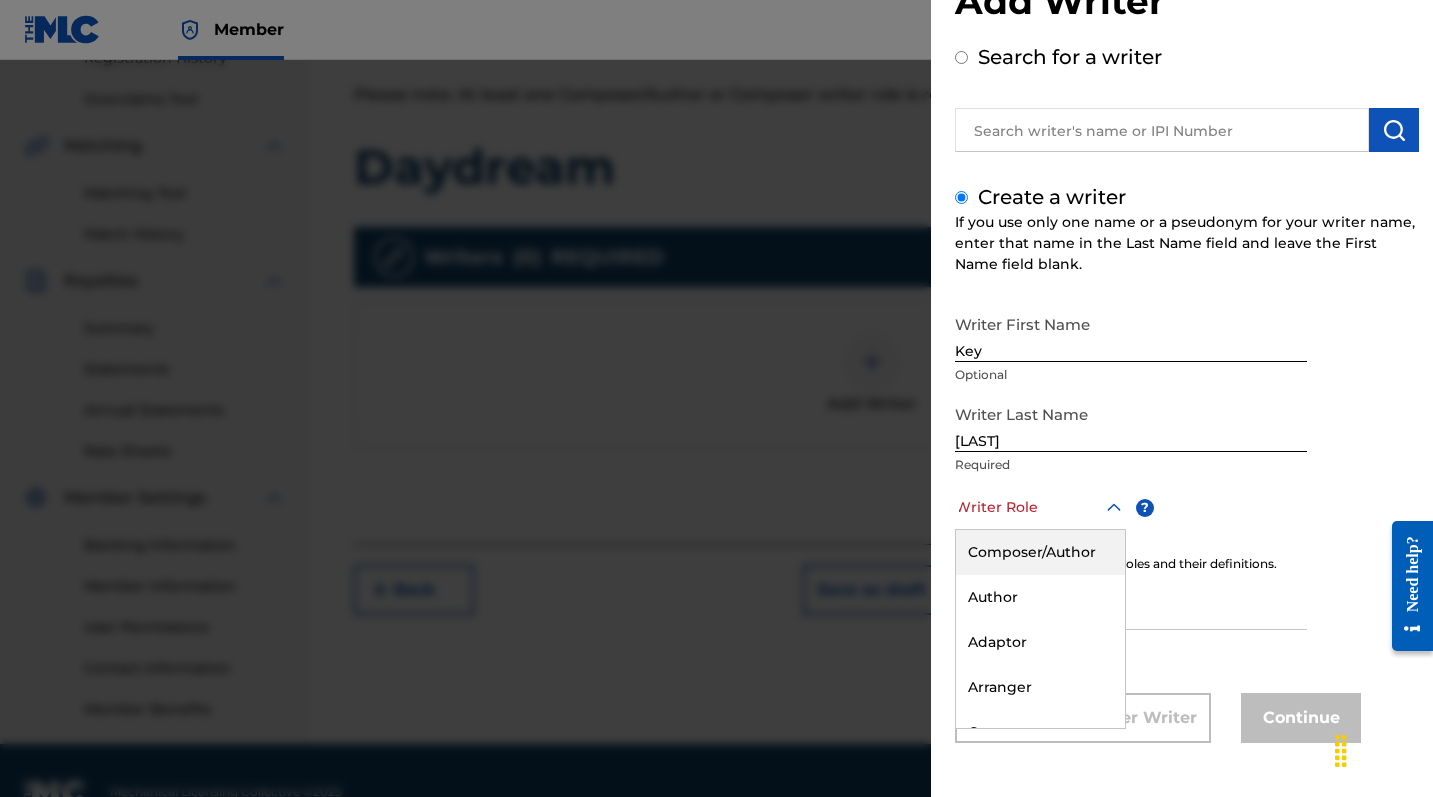 scroll, scrollTop: 69, scrollLeft: 0, axis: vertical 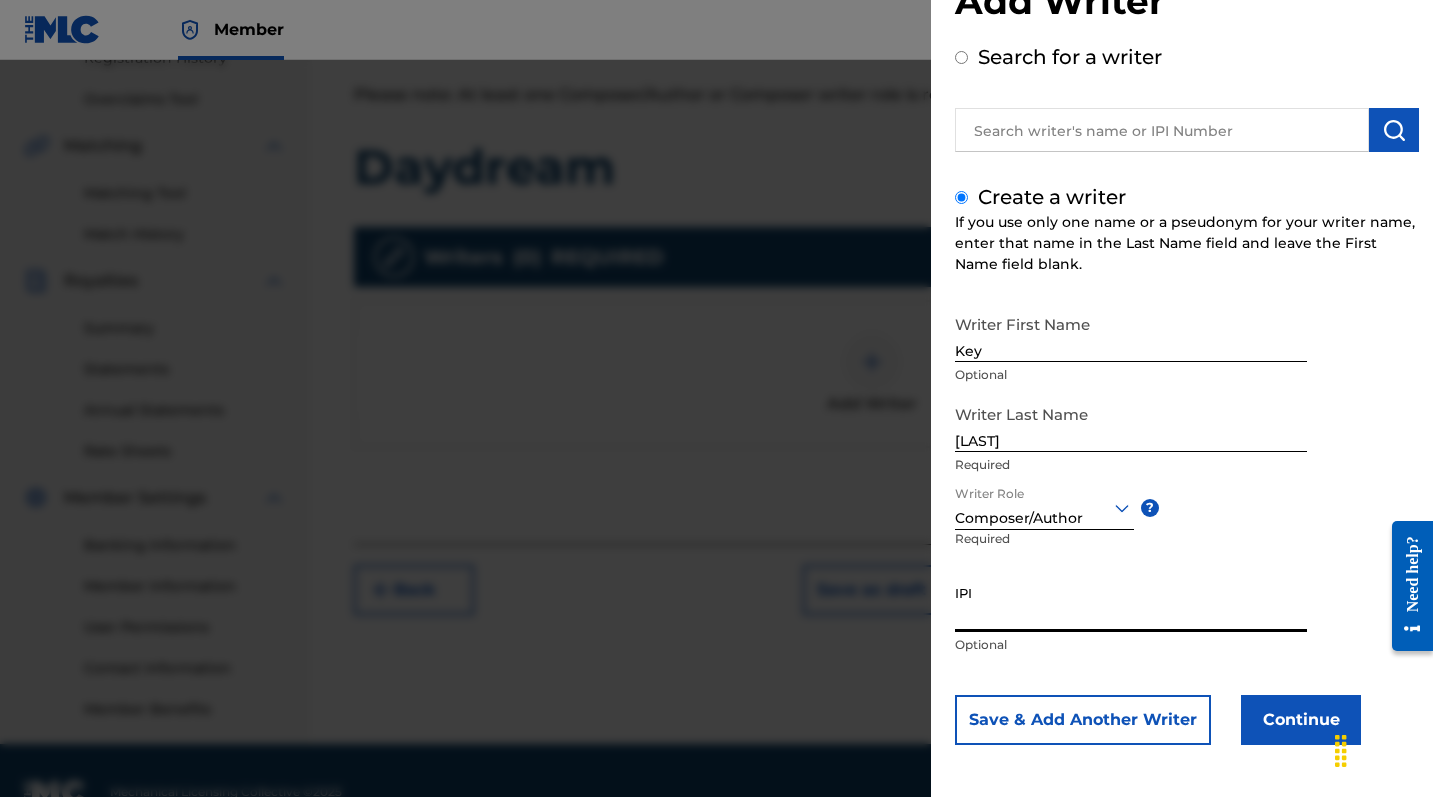 click on "IPI" at bounding box center [1131, 603] 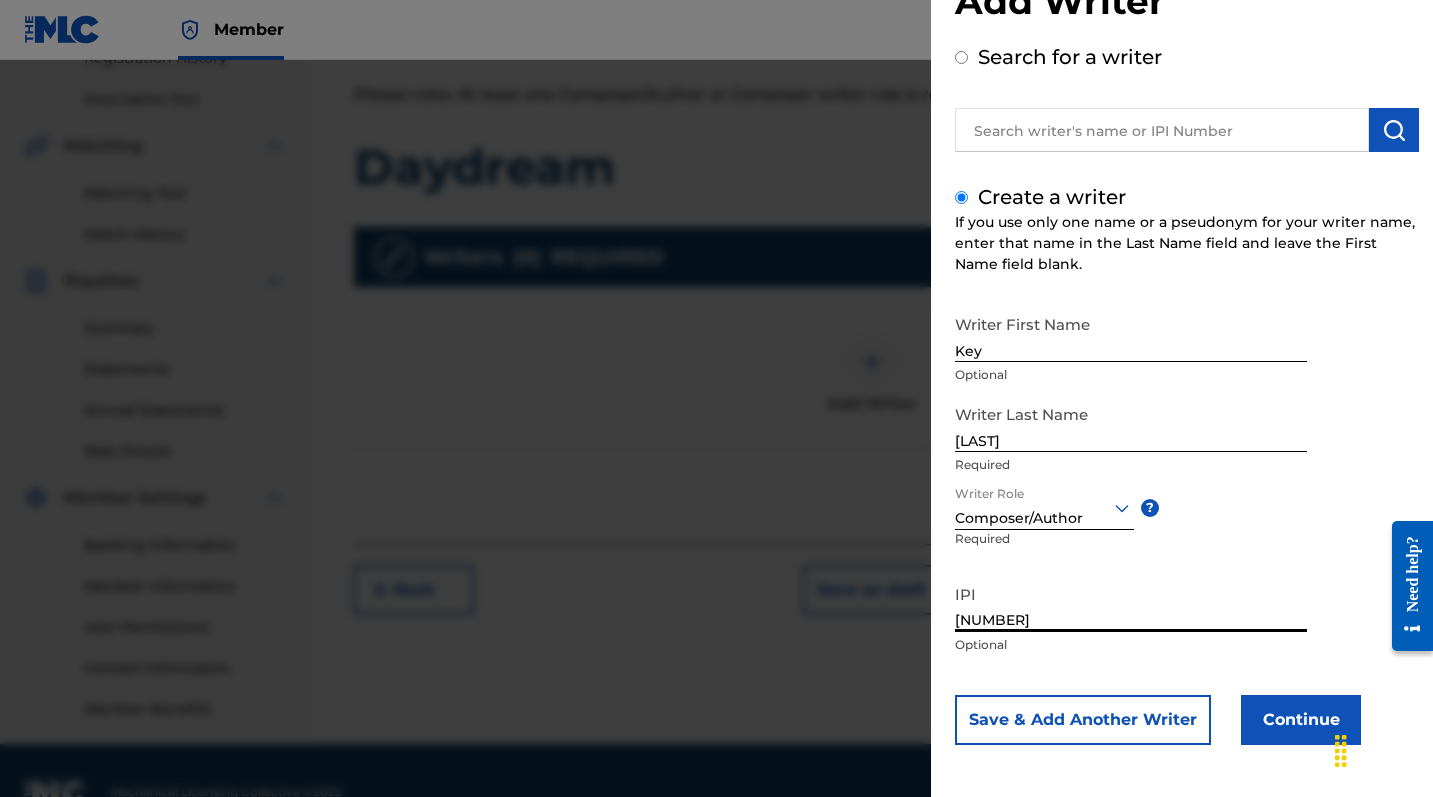 type on "[NUMBER]" 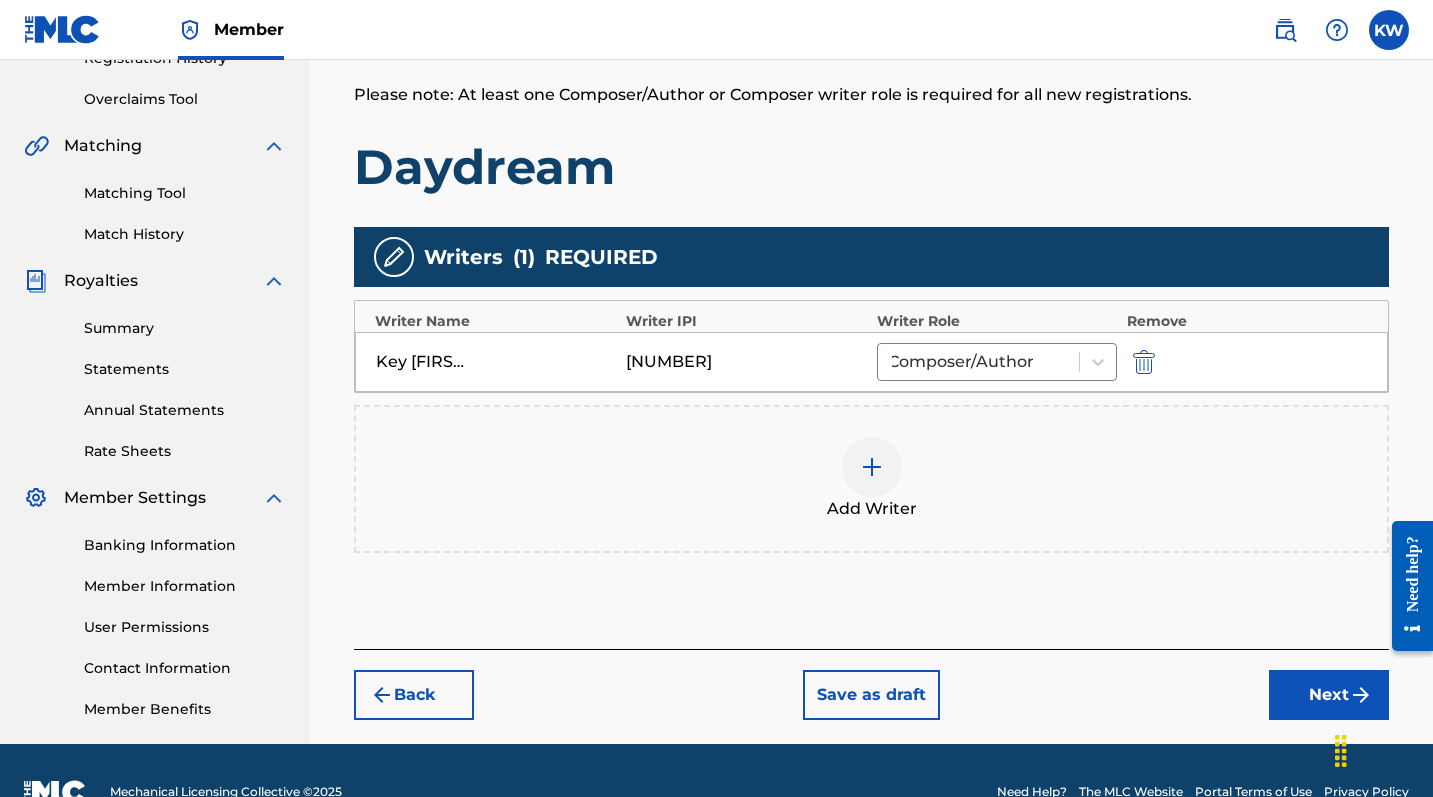 click on "Next" at bounding box center [1329, 695] 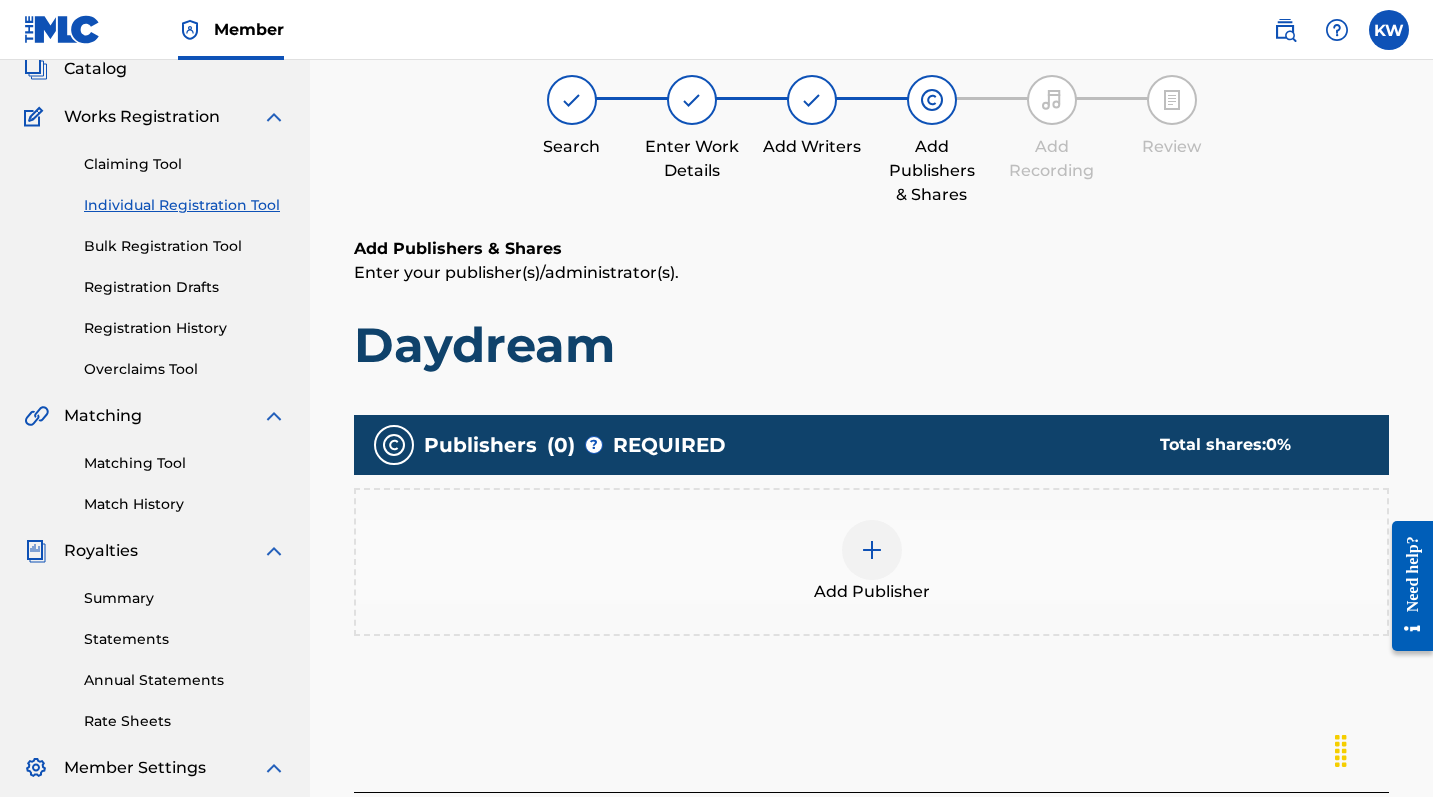 scroll, scrollTop: 170, scrollLeft: 0, axis: vertical 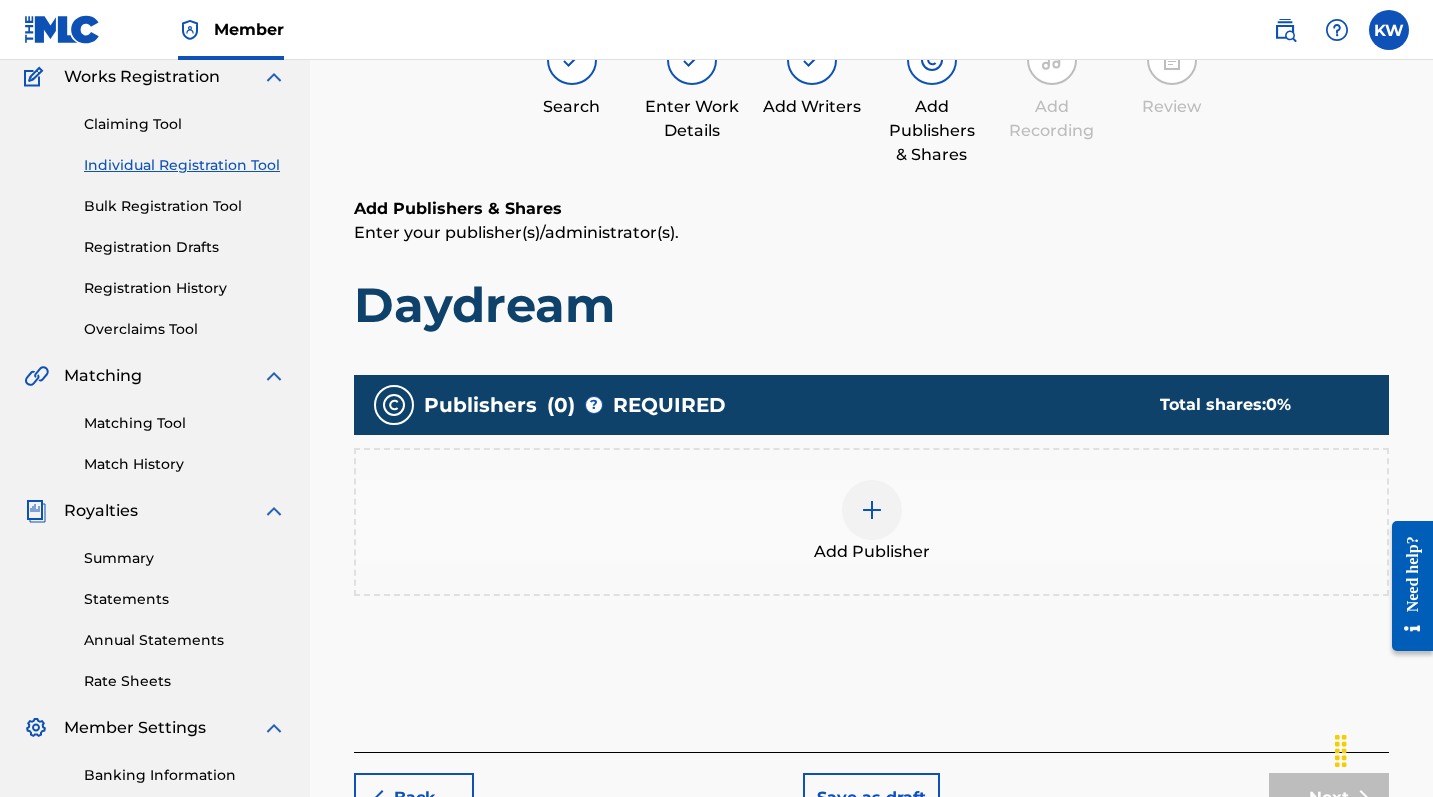 click at bounding box center (872, 510) 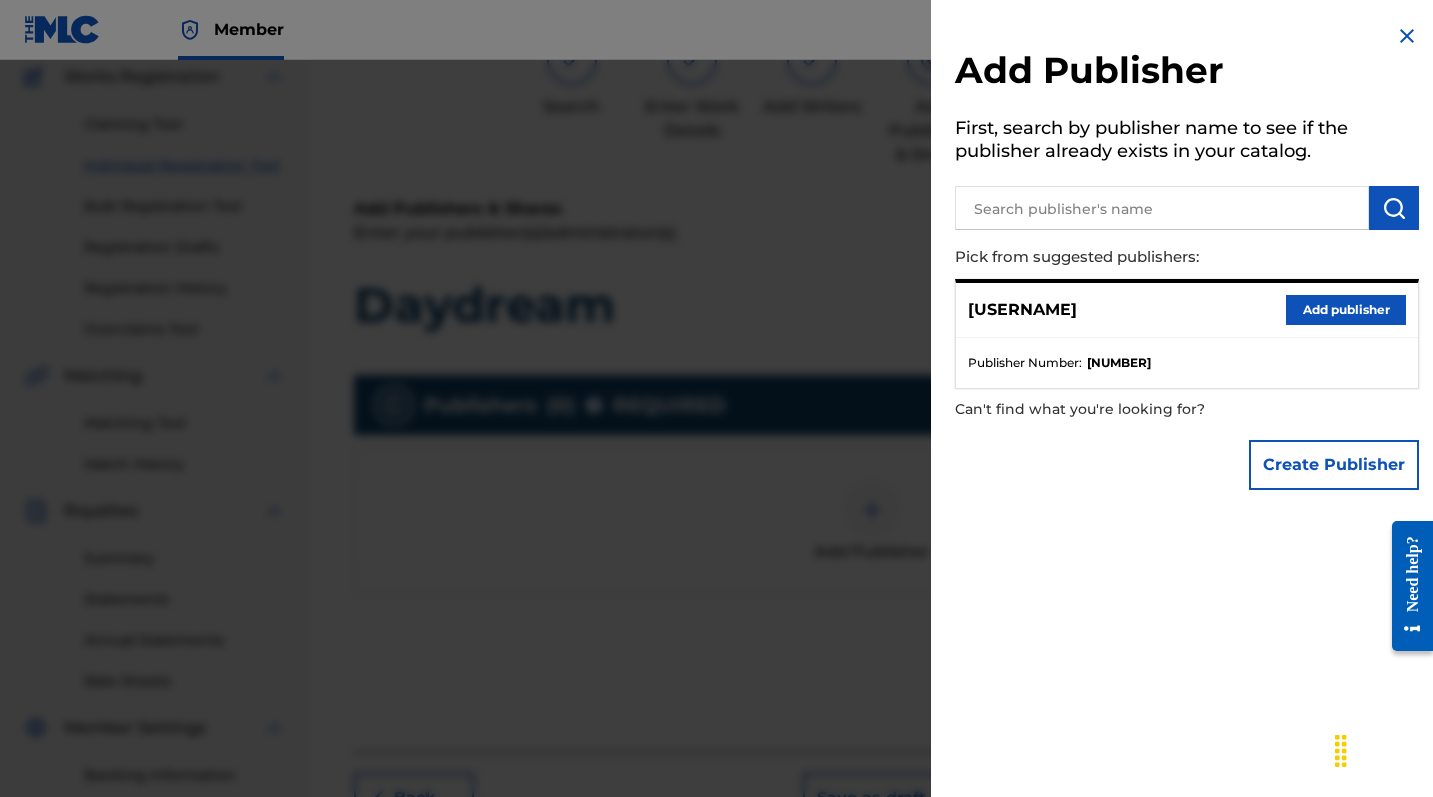 click on "Add publisher" at bounding box center [1346, 310] 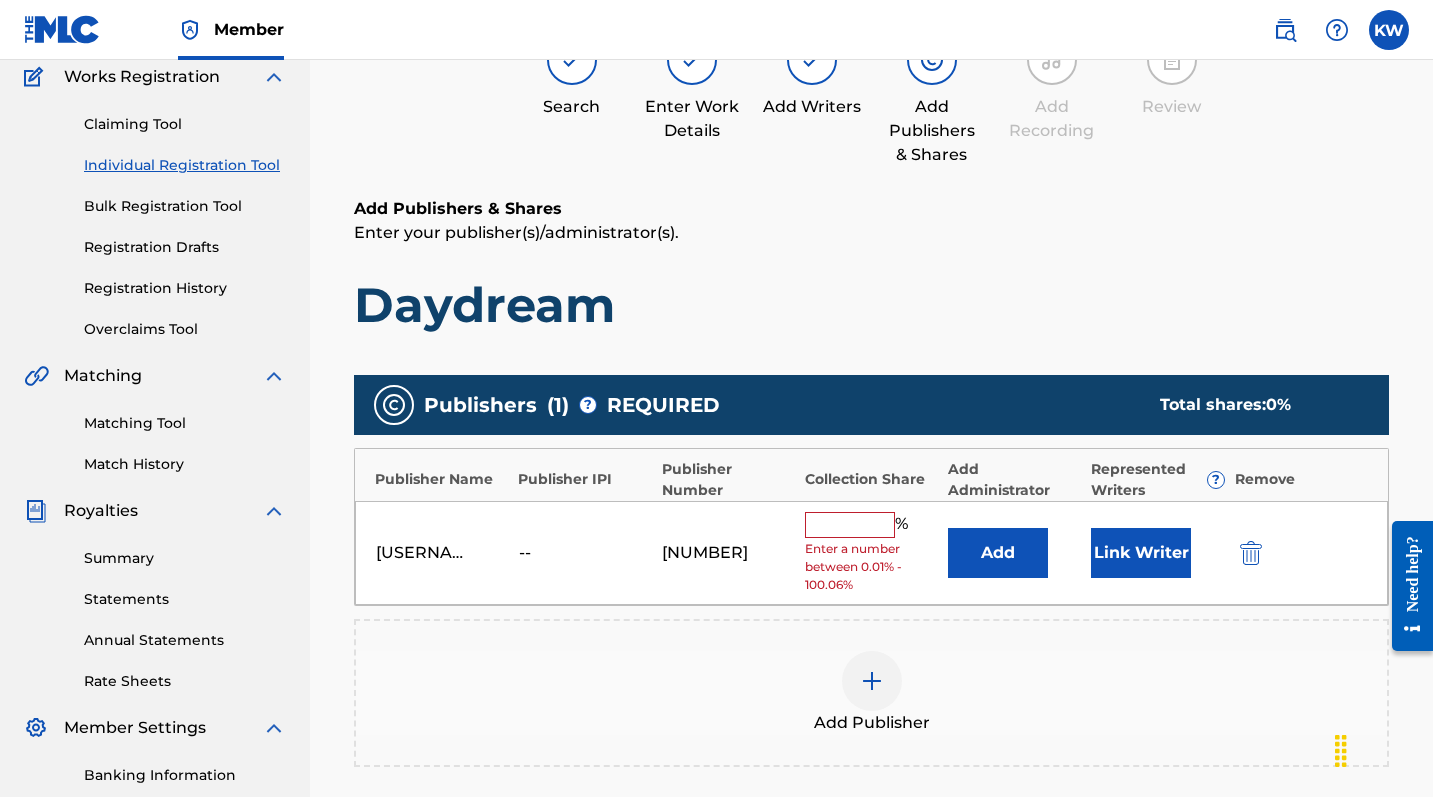 click at bounding box center (850, 525) 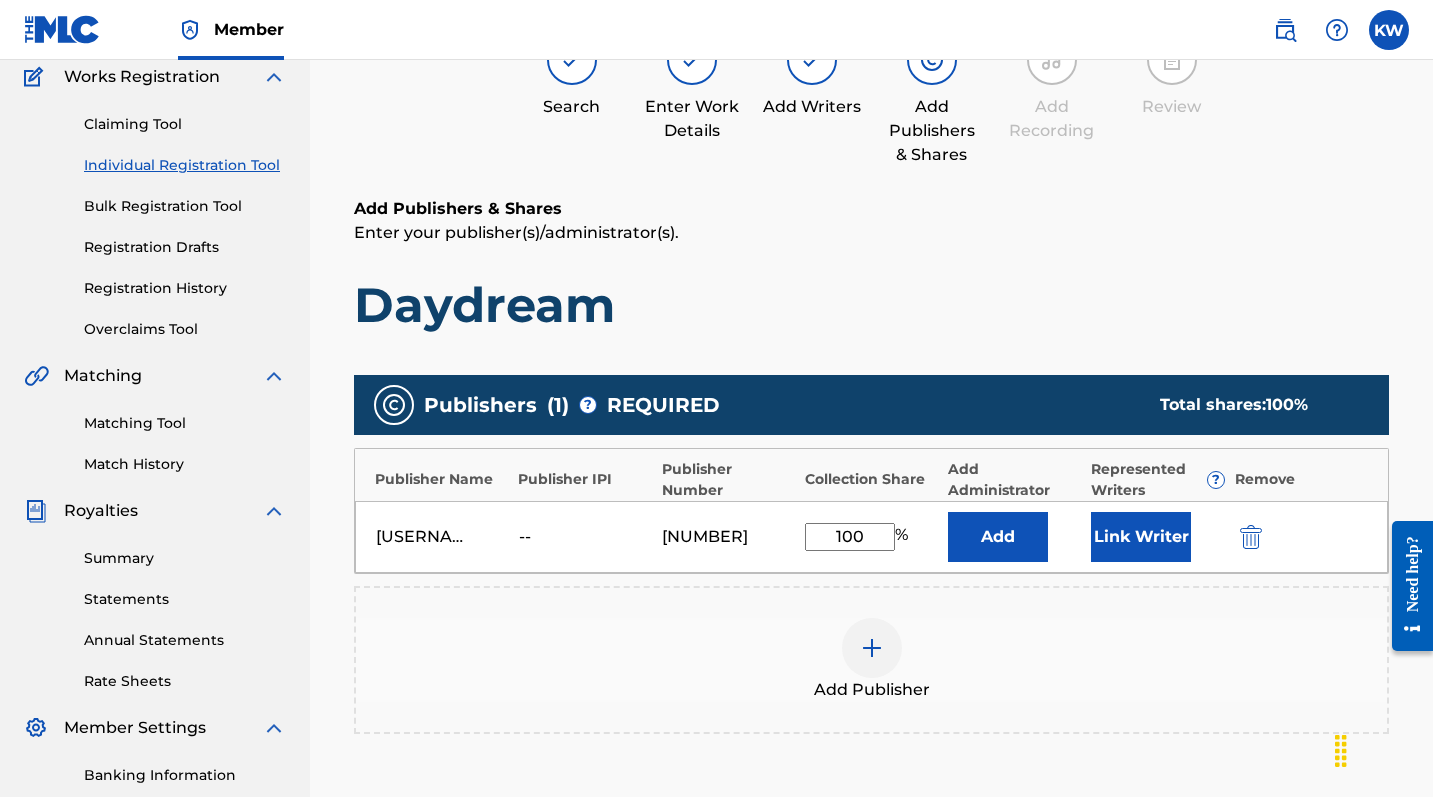 type on "100" 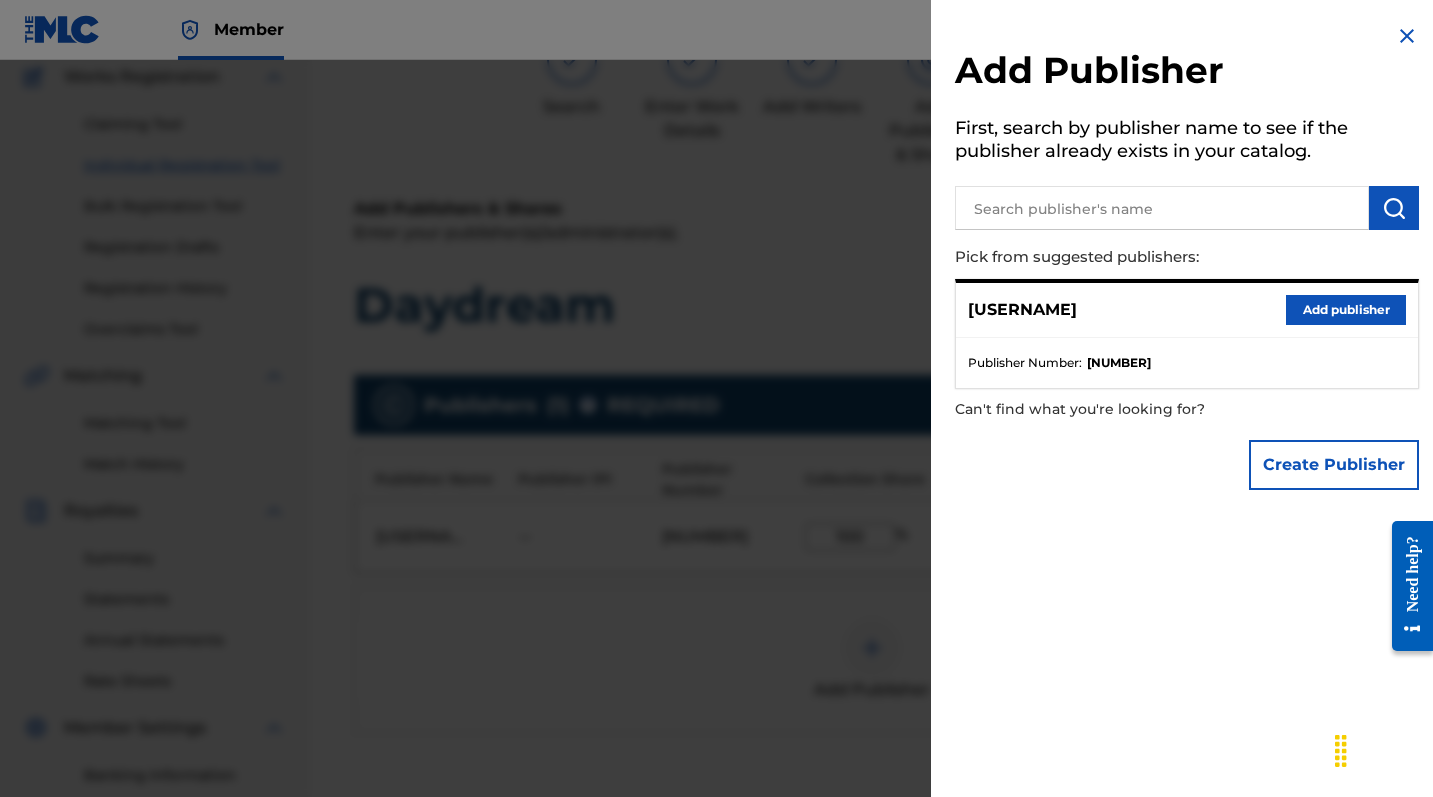 click on "Add publisher" at bounding box center [1346, 310] 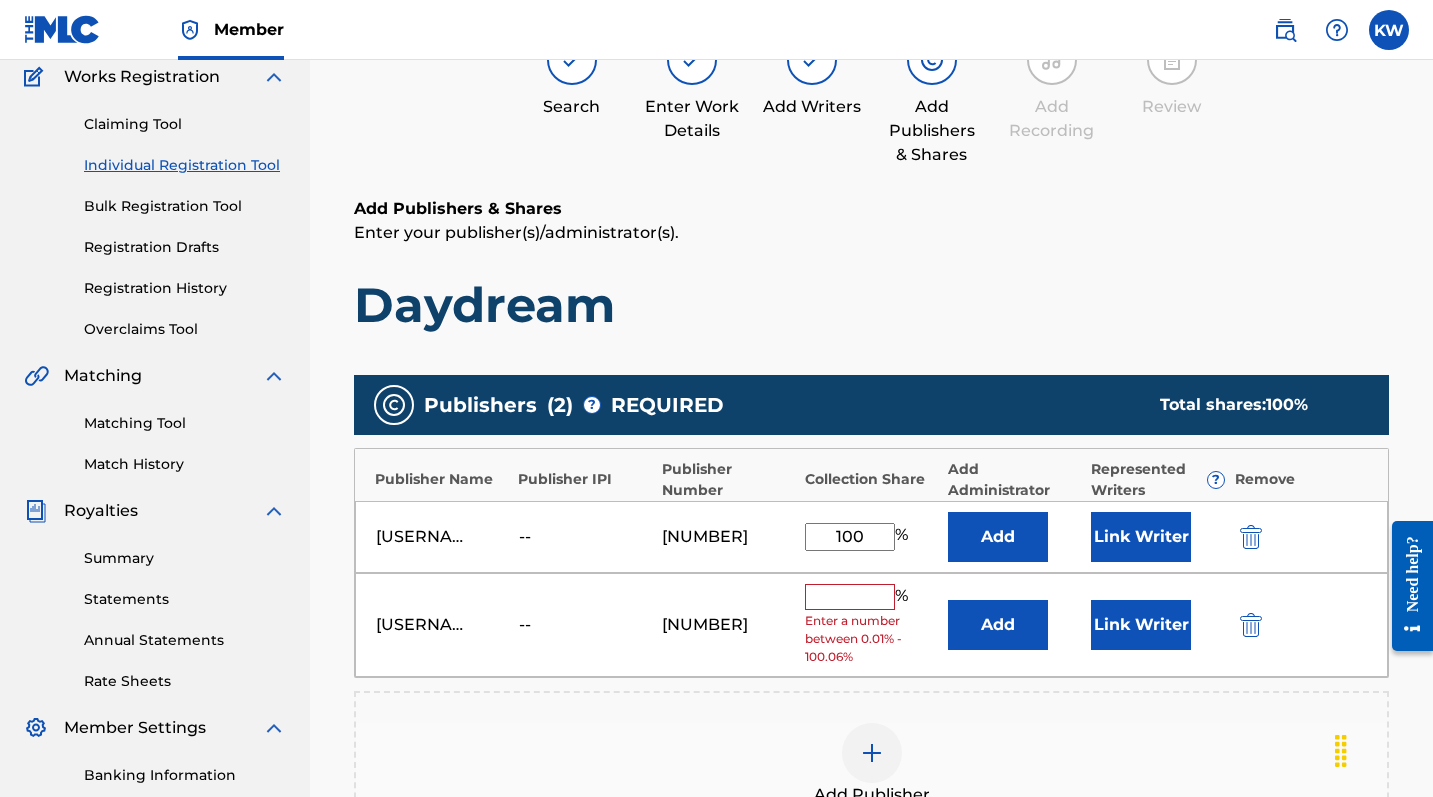 click on "[USERNAME] -- [NUMBER] % Enter a number between 0.01% - 100.06% Add Link Writer" at bounding box center [871, 625] 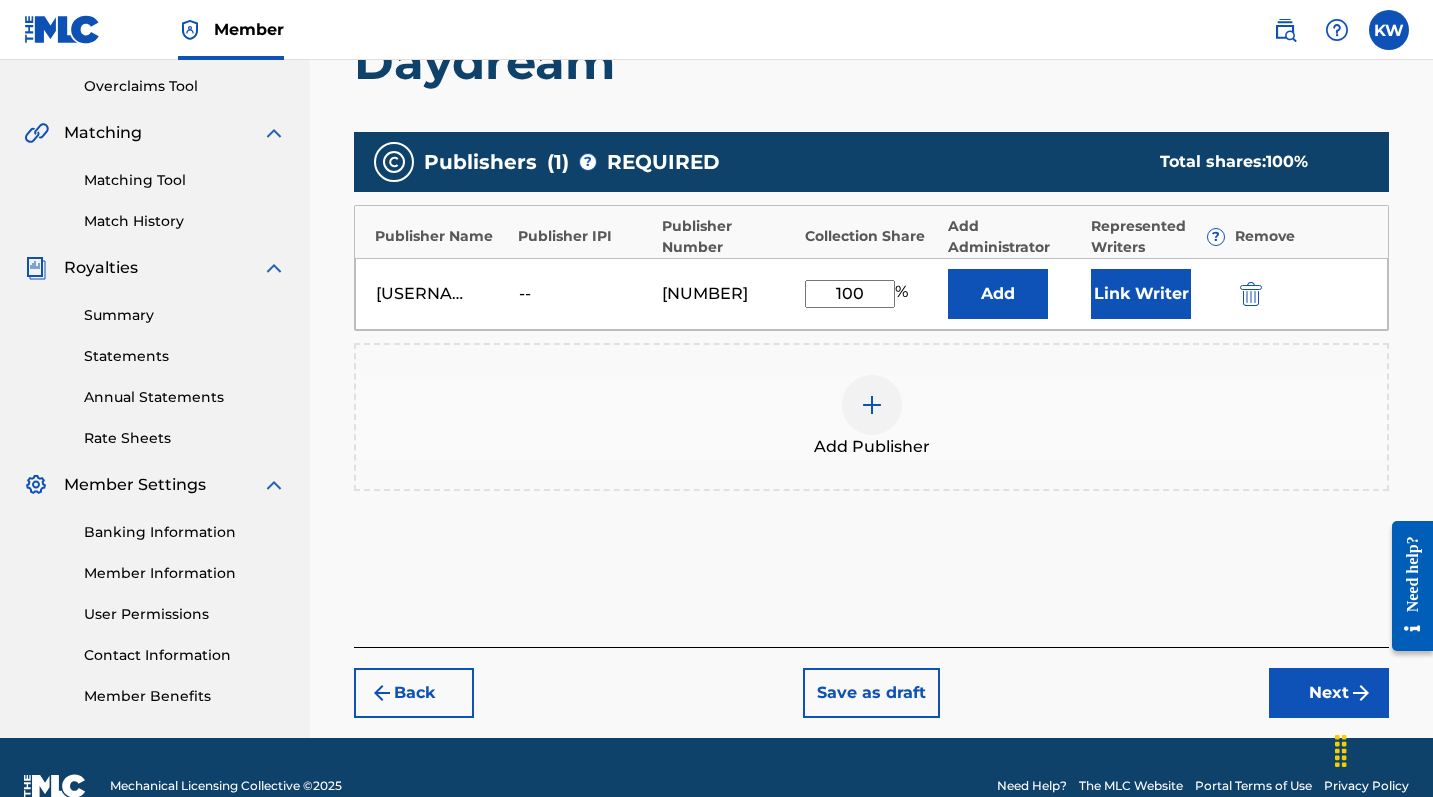 scroll, scrollTop: 442, scrollLeft: 0, axis: vertical 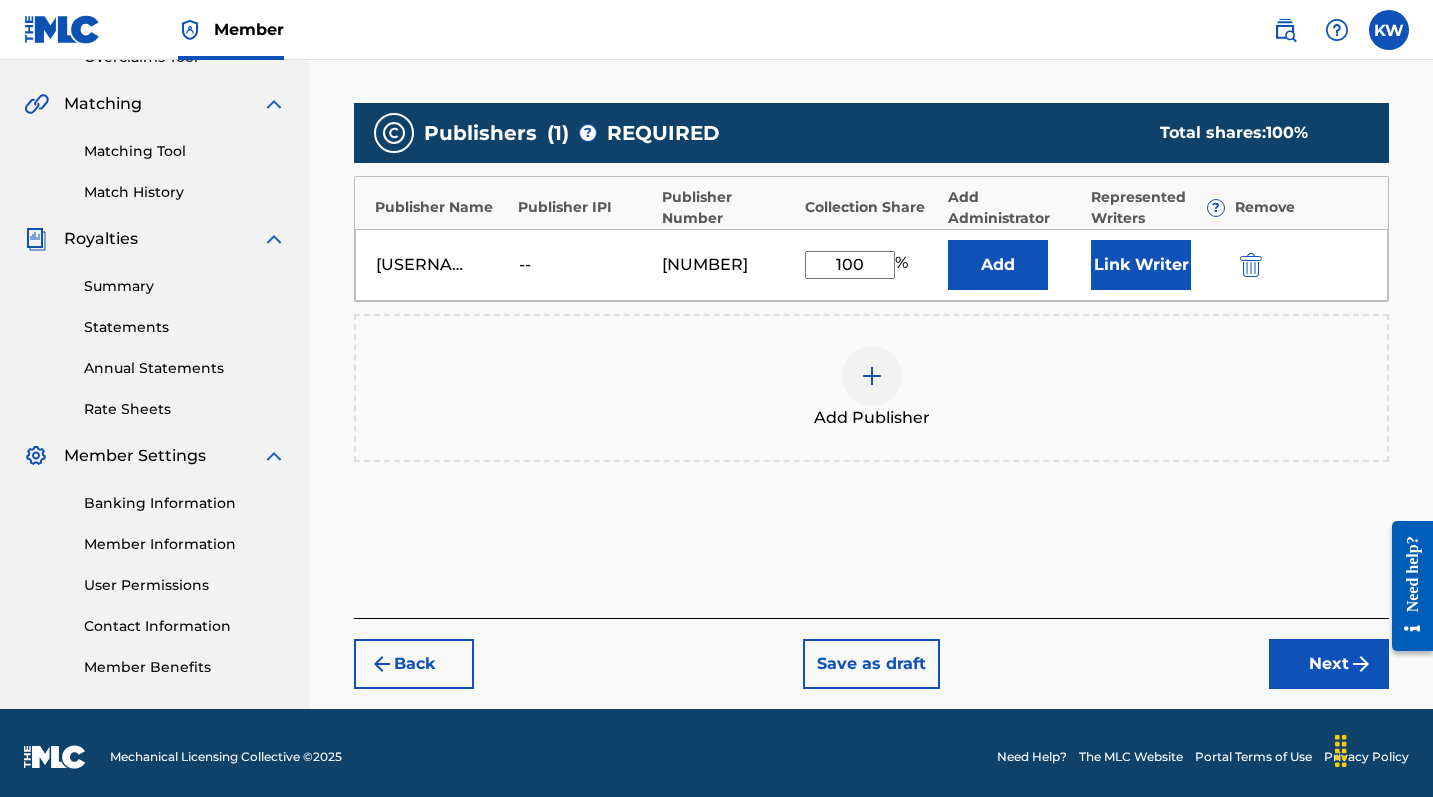 click on "Next" at bounding box center (1329, 664) 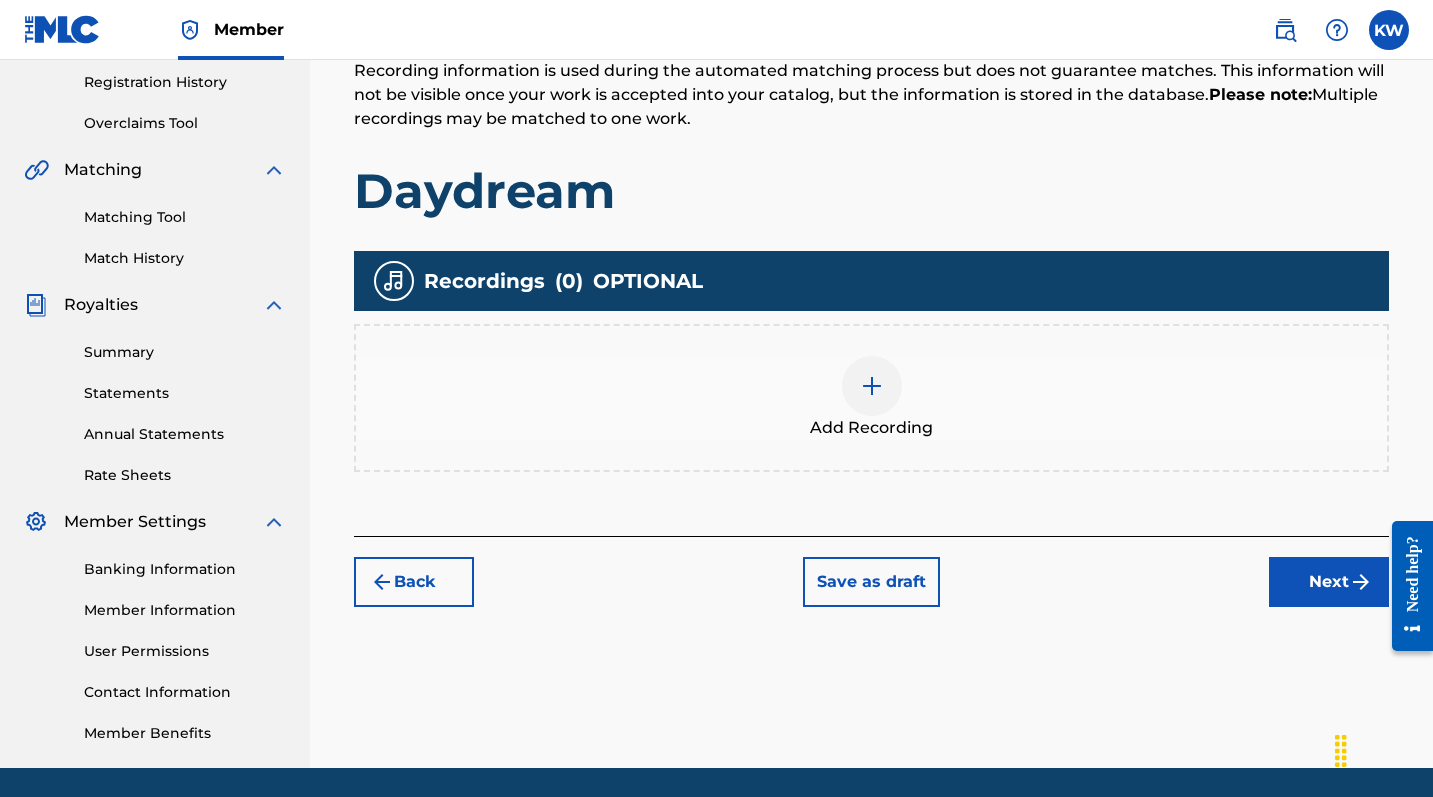 scroll, scrollTop: 406, scrollLeft: 0, axis: vertical 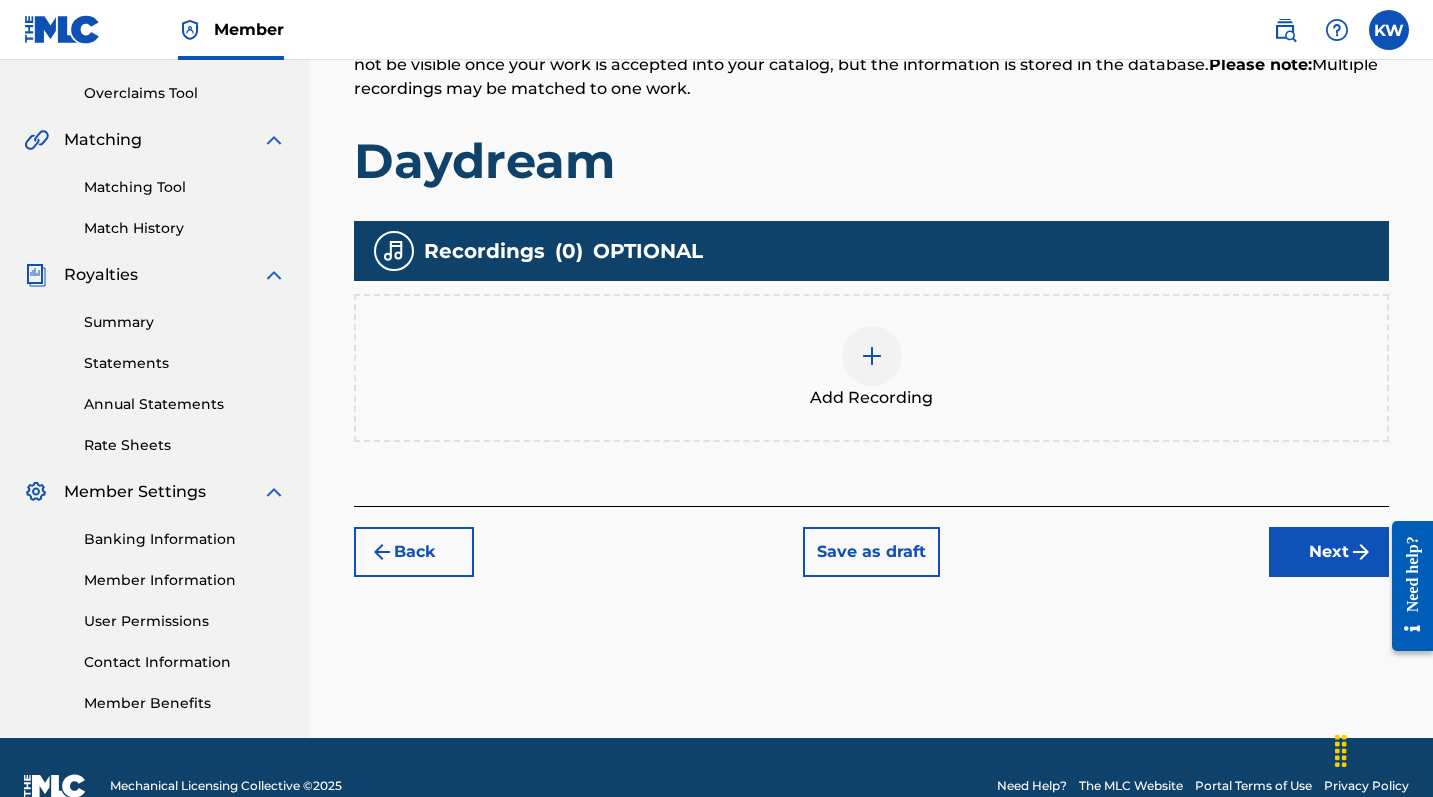 click at bounding box center (872, 356) 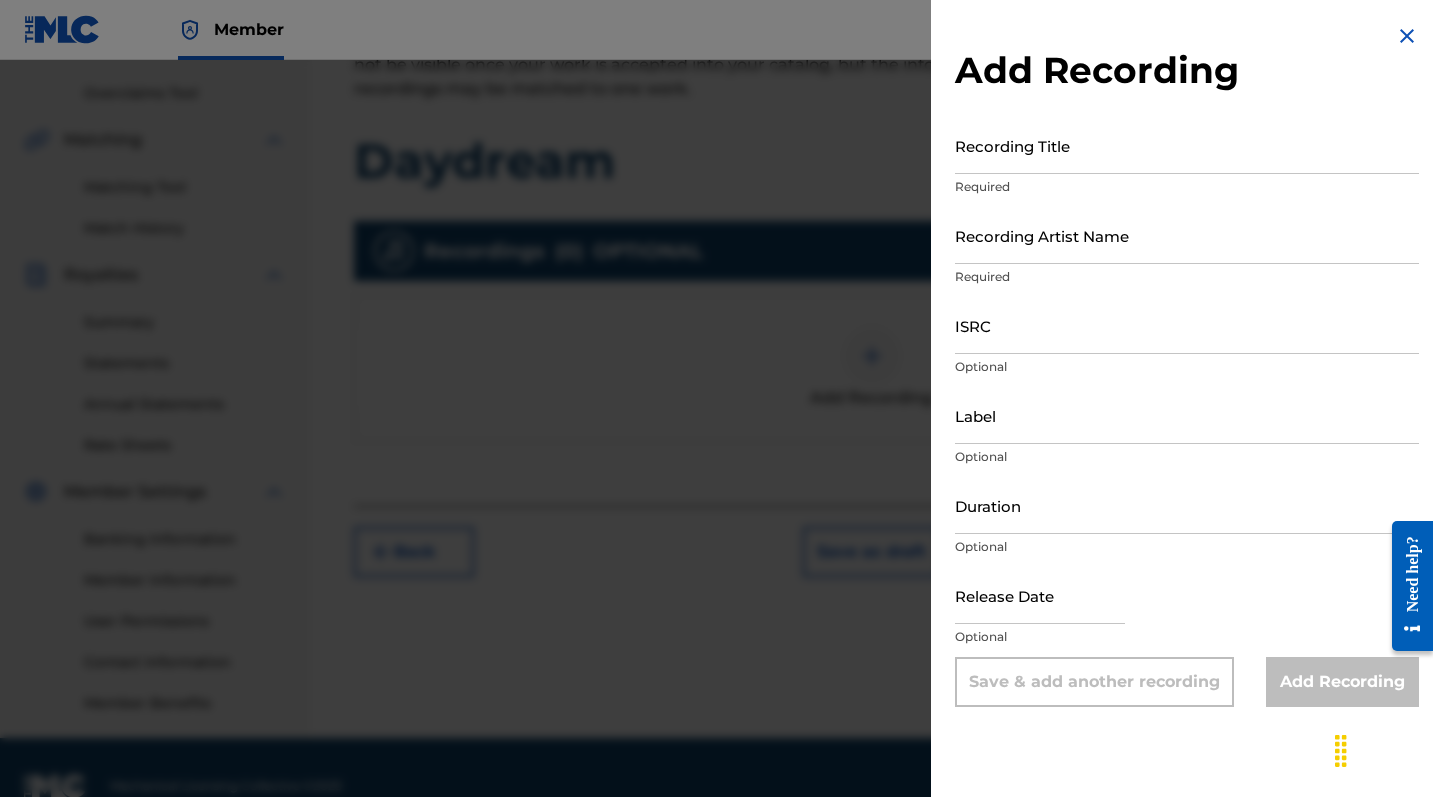 click on "ISRC" at bounding box center (1187, 325) 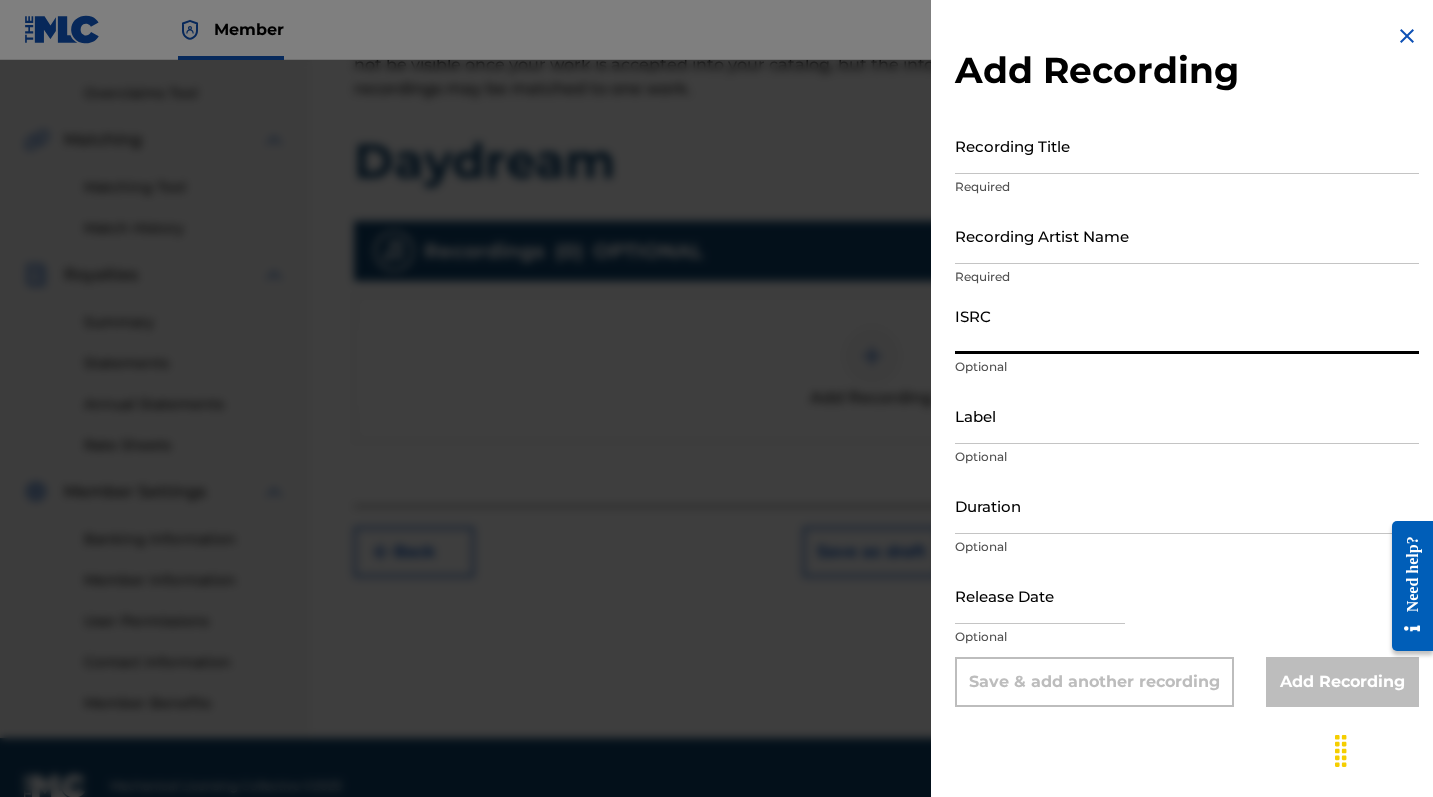 paste on "[NUMBER]" 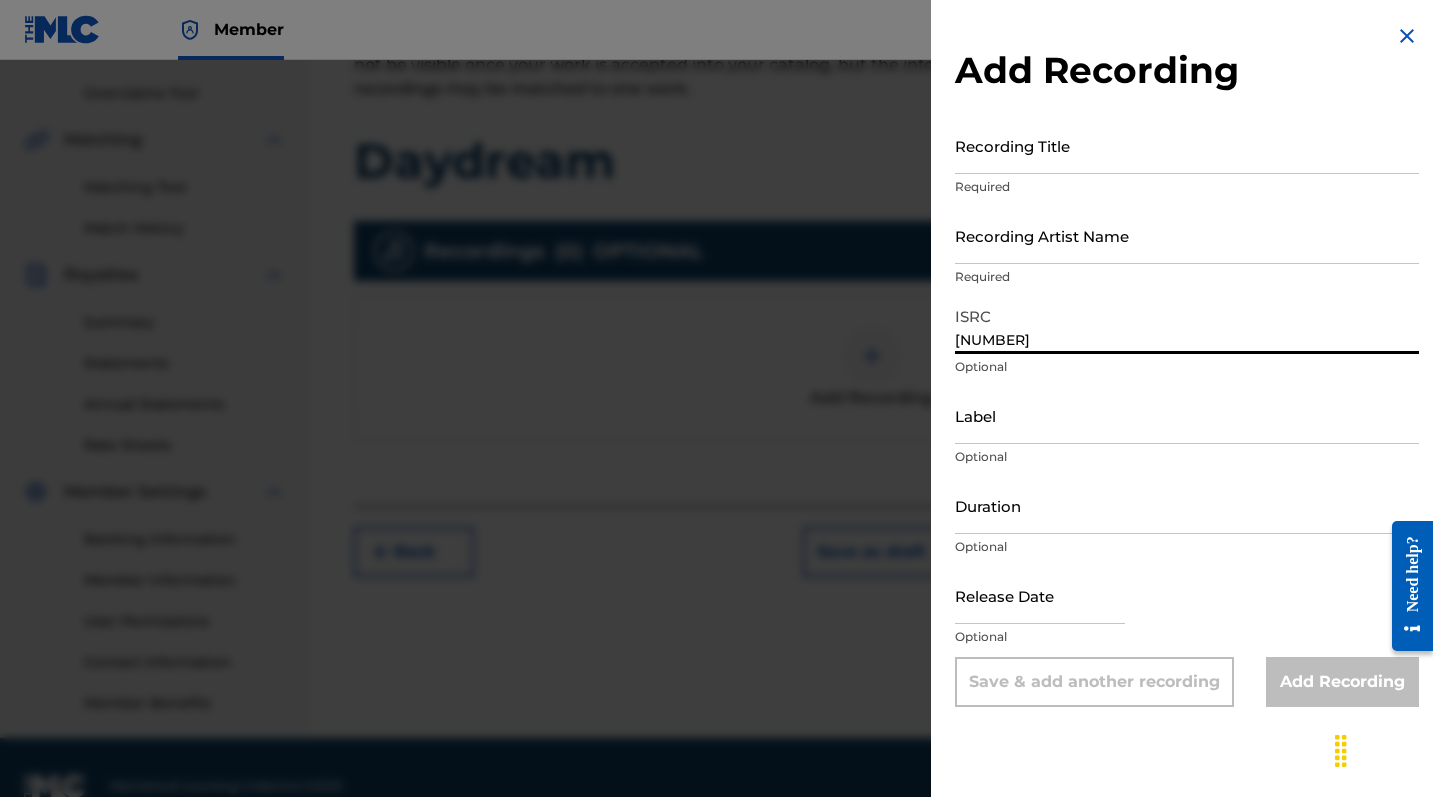 type on "[NUMBER]" 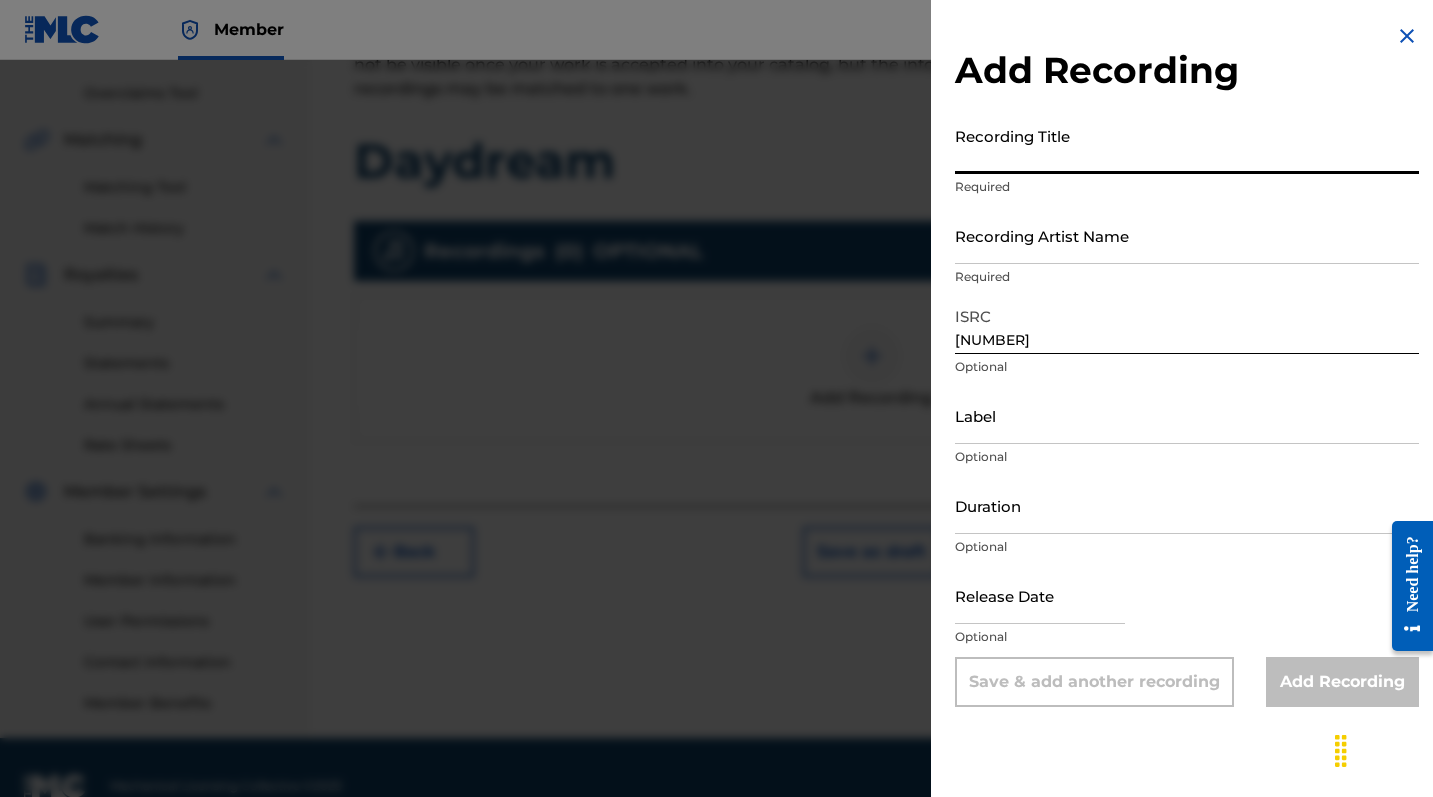 click on "Recording Title" at bounding box center [1187, 145] 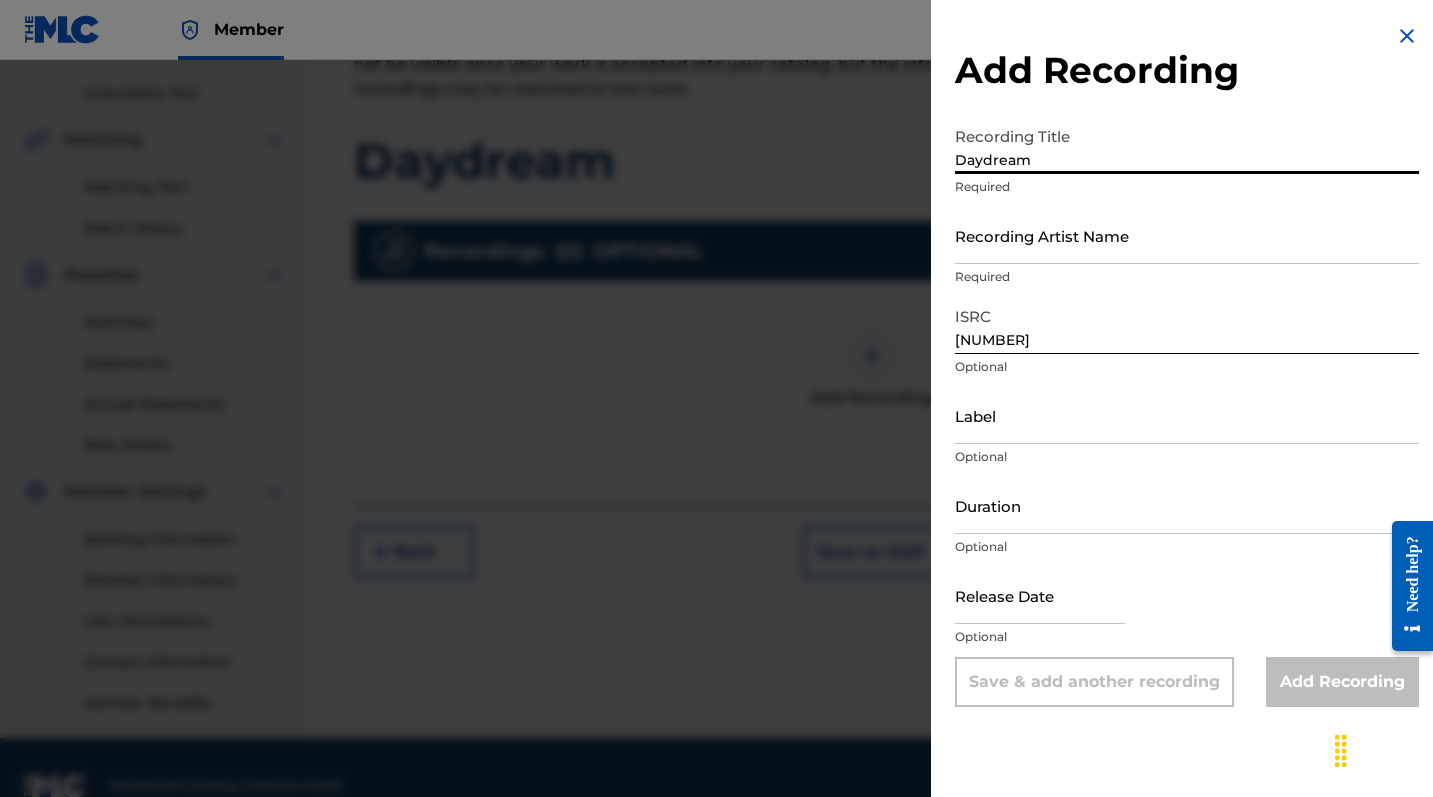 type on "Daydream" 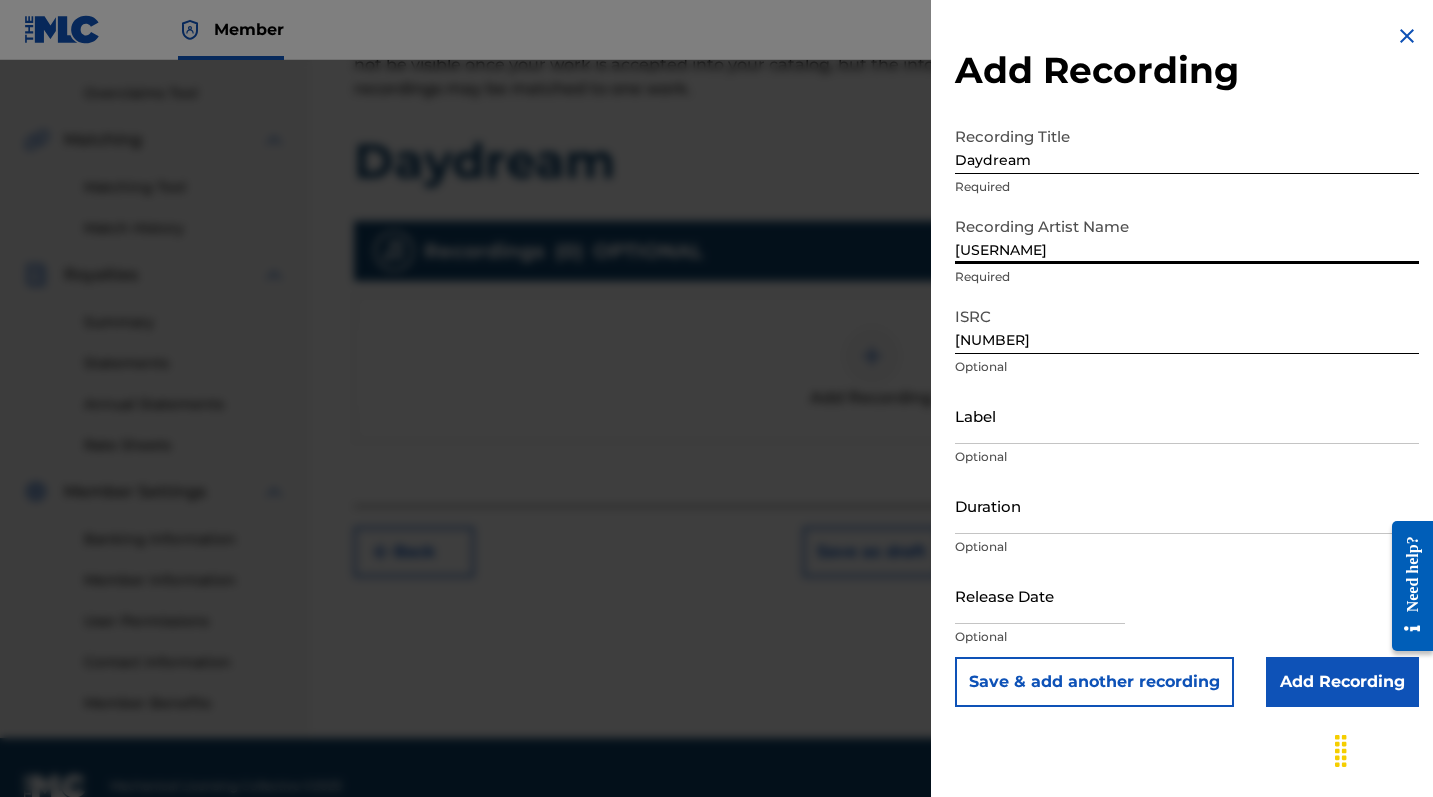 type on "[USERNAME]" 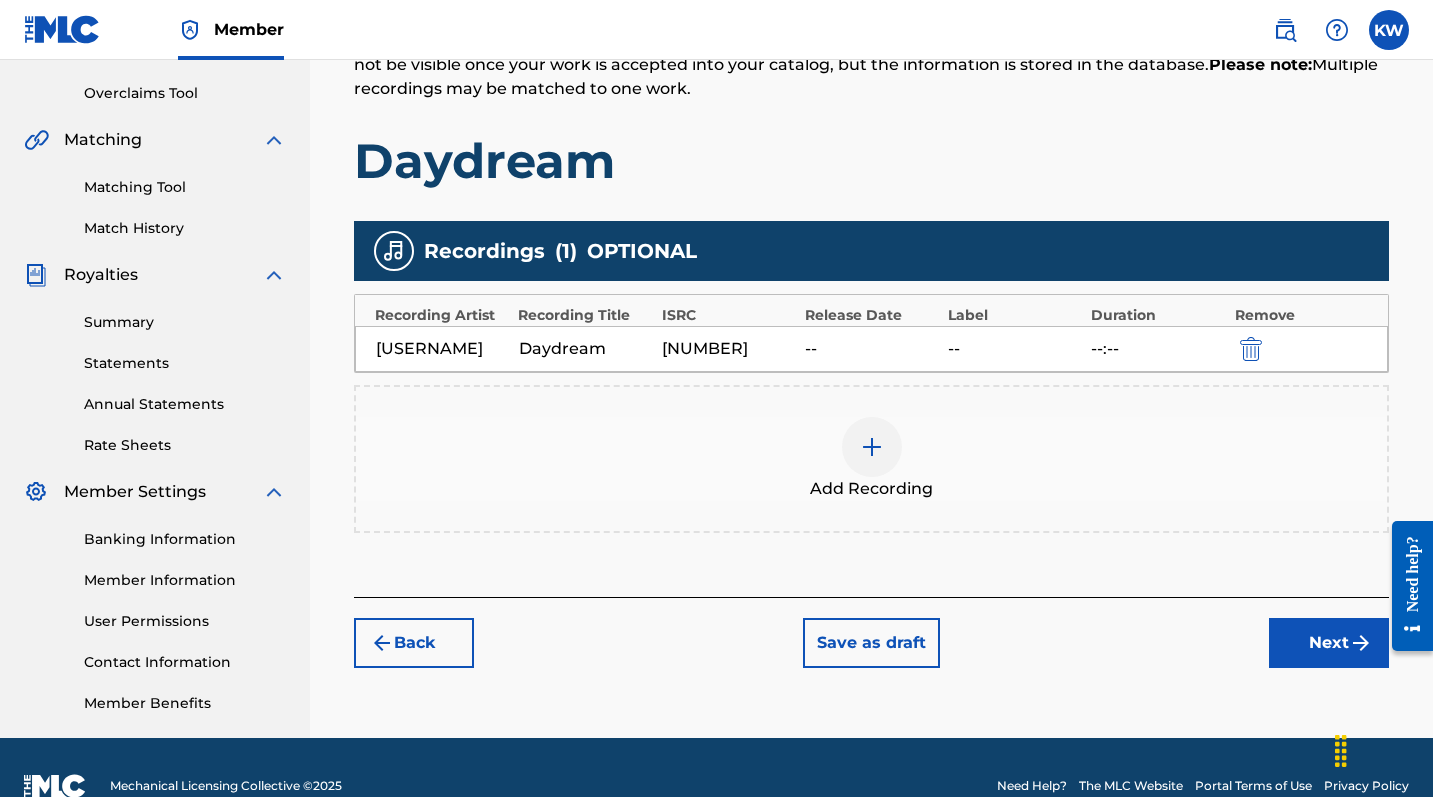 click on "[USERNAME] Daydream [NUMBER] -- -- --:--" at bounding box center [871, 349] 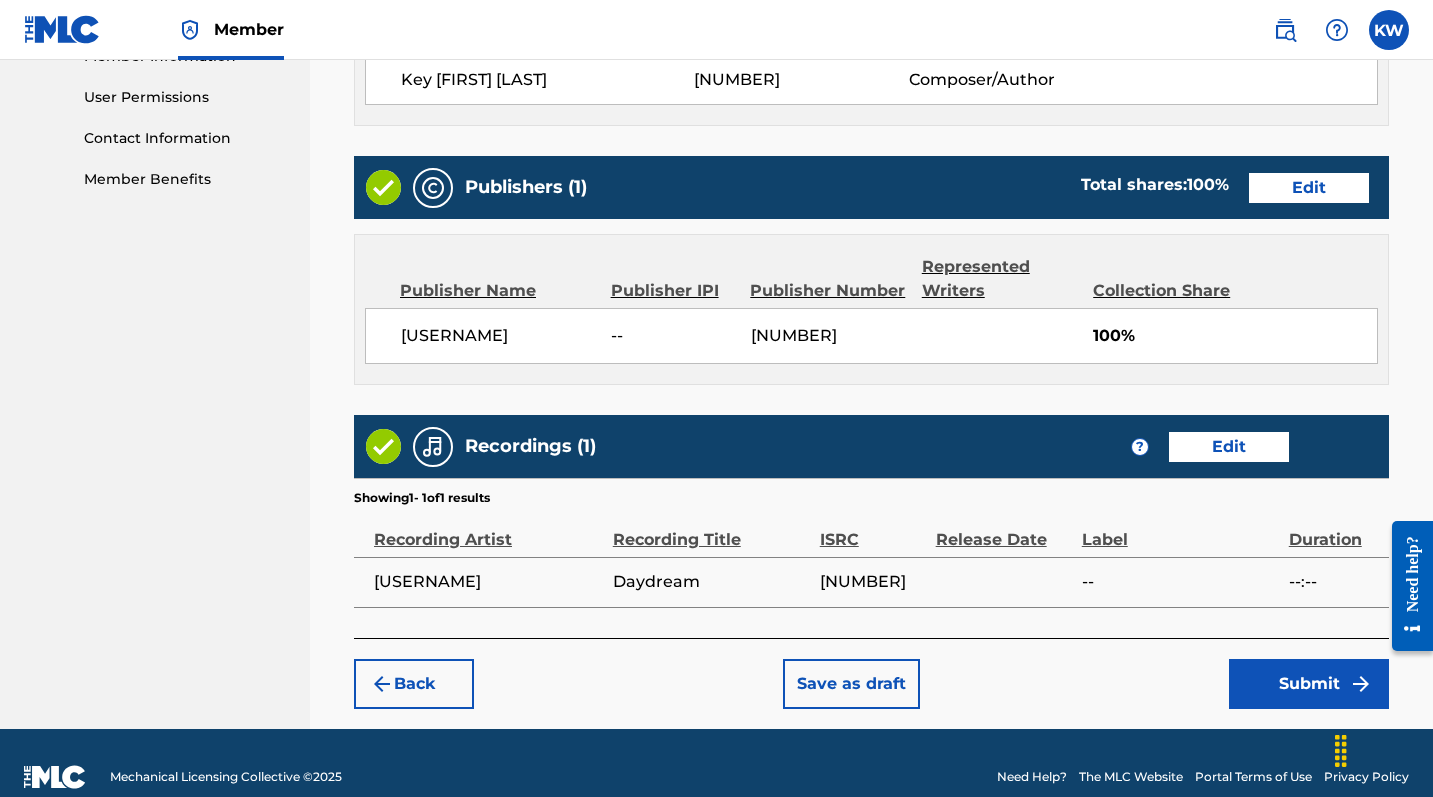 scroll, scrollTop: 957, scrollLeft: 0, axis: vertical 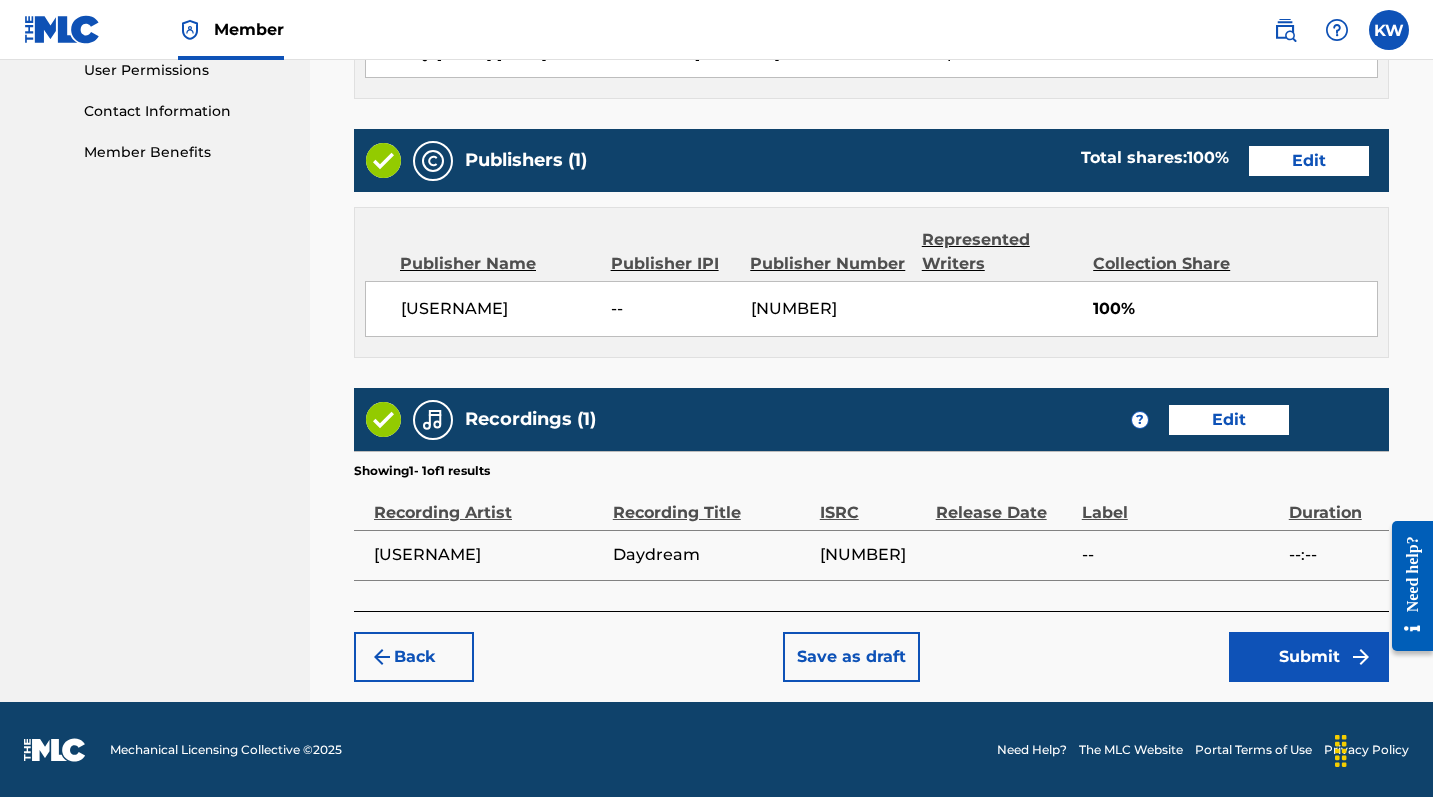 click on "Submit" at bounding box center (1309, 657) 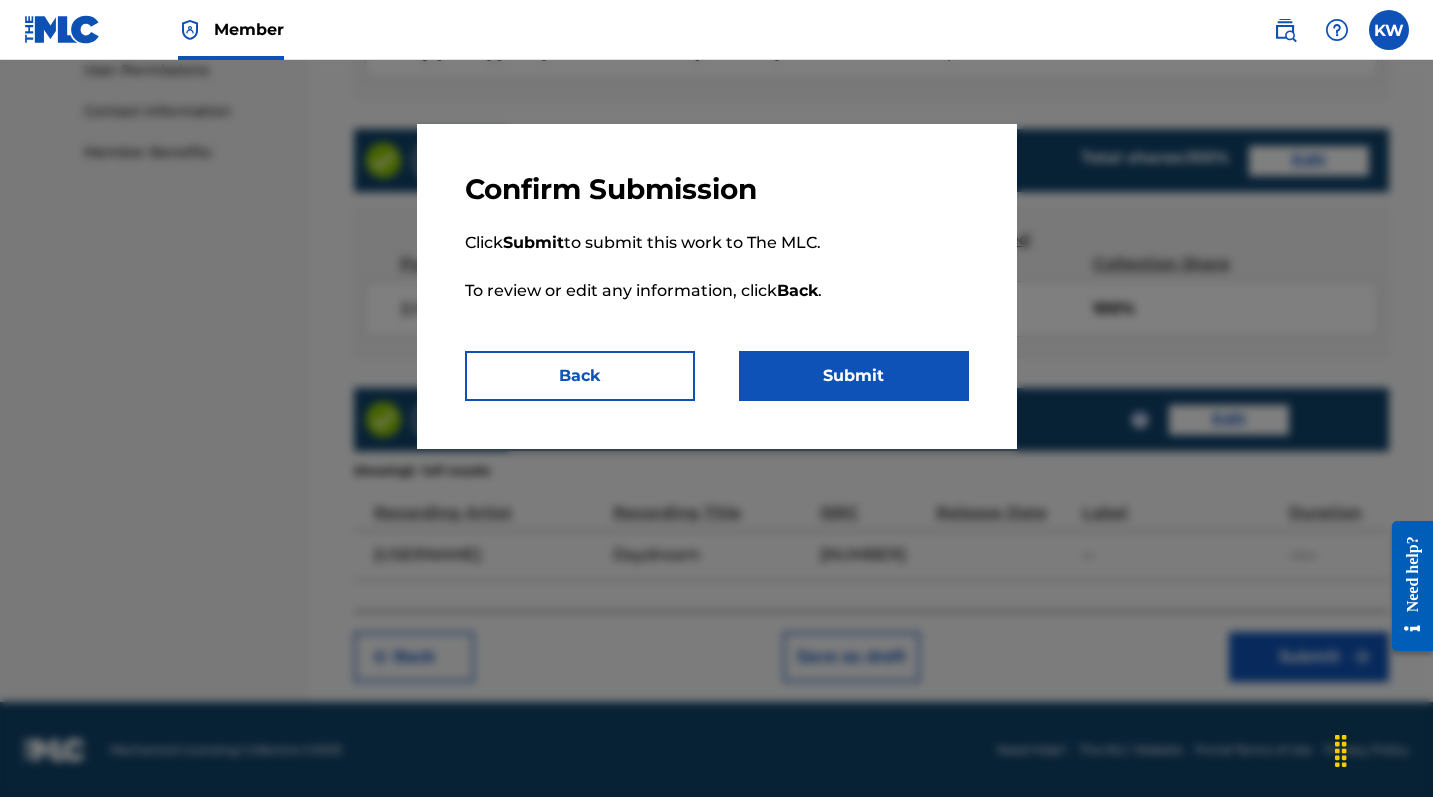 click on "Submit" at bounding box center [854, 376] 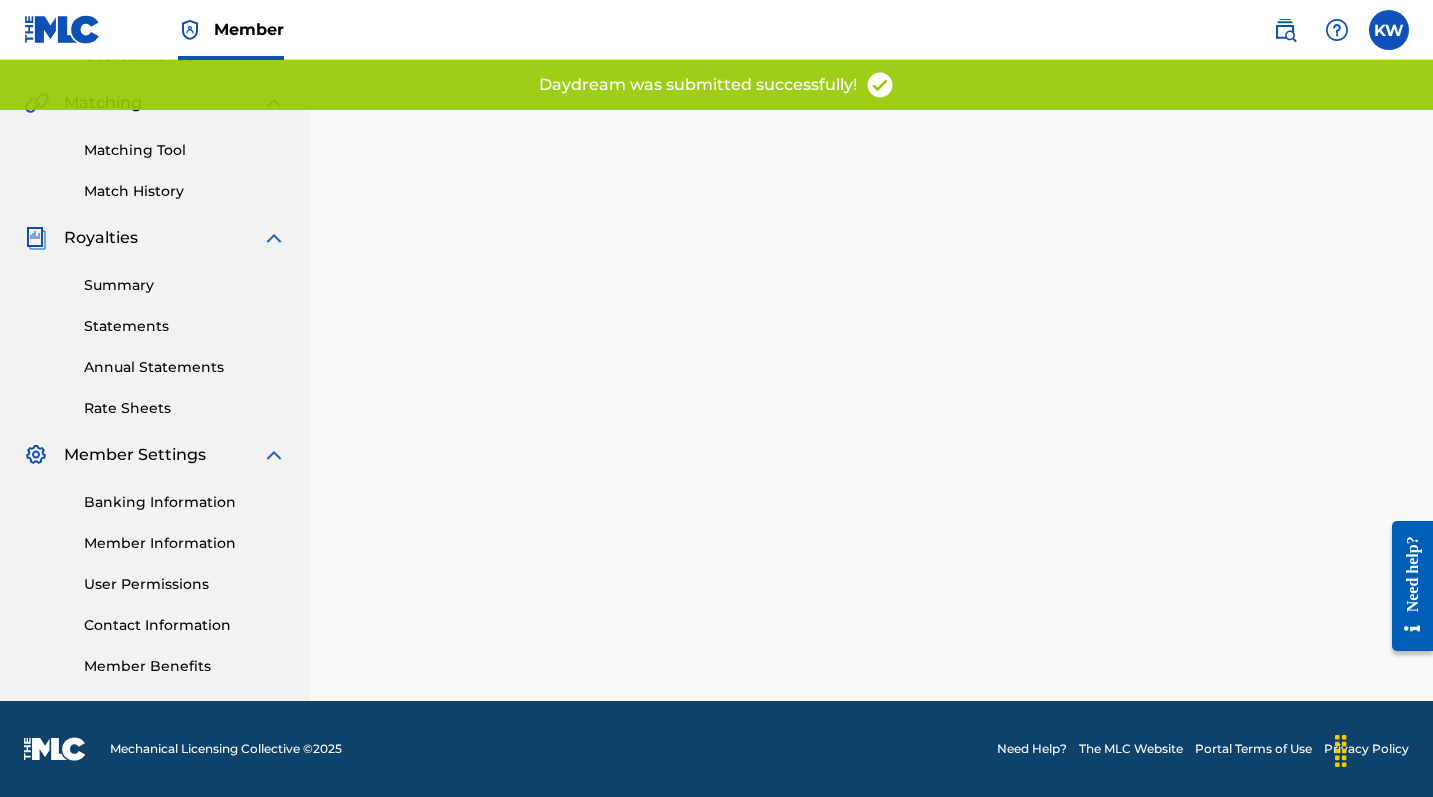 scroll, scrollTop: 0, scrollLeft: 0, axis: both 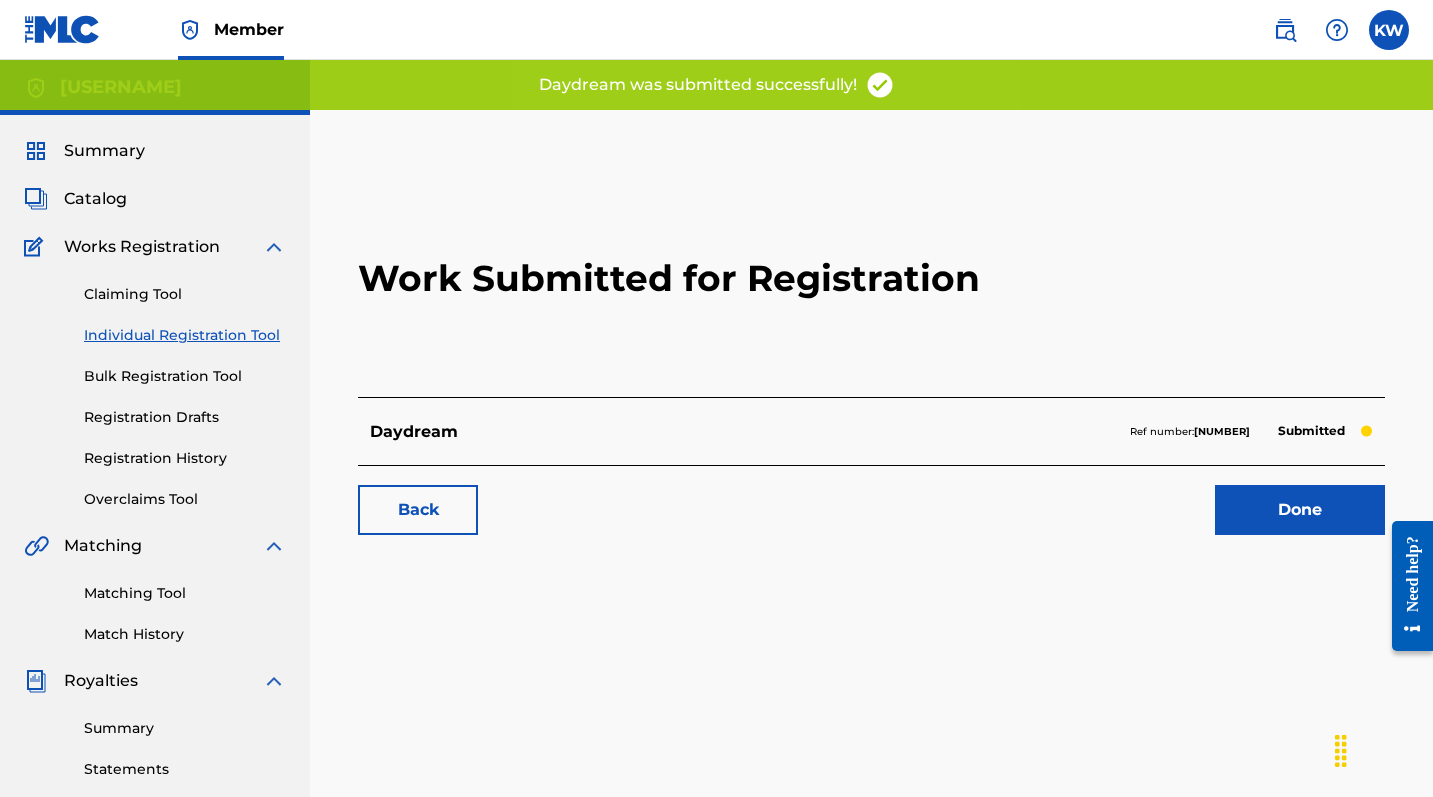 click on "Done" at bounding box center [1300, 510] 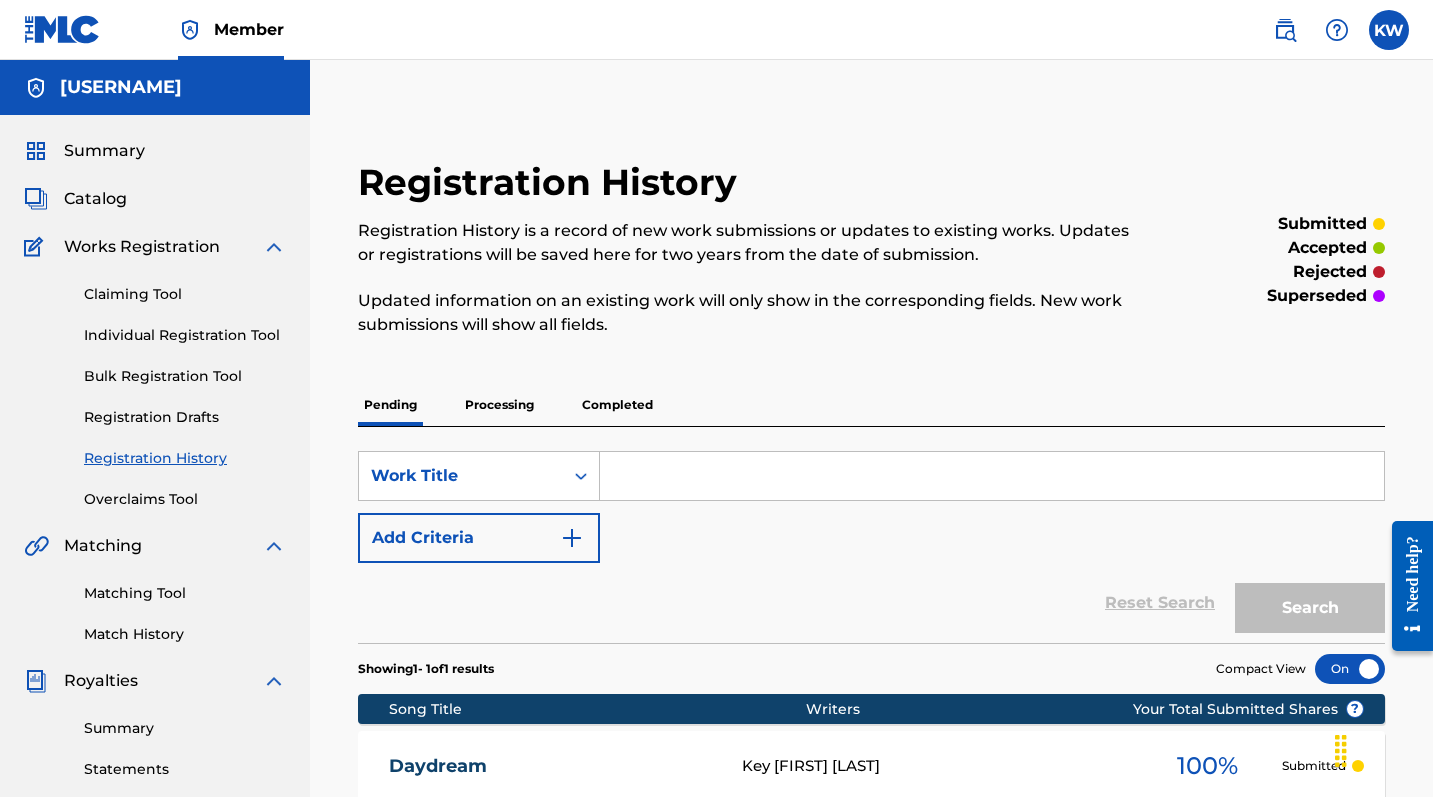 click on "Individual Registration Tool" at bounding box center [185, 335] 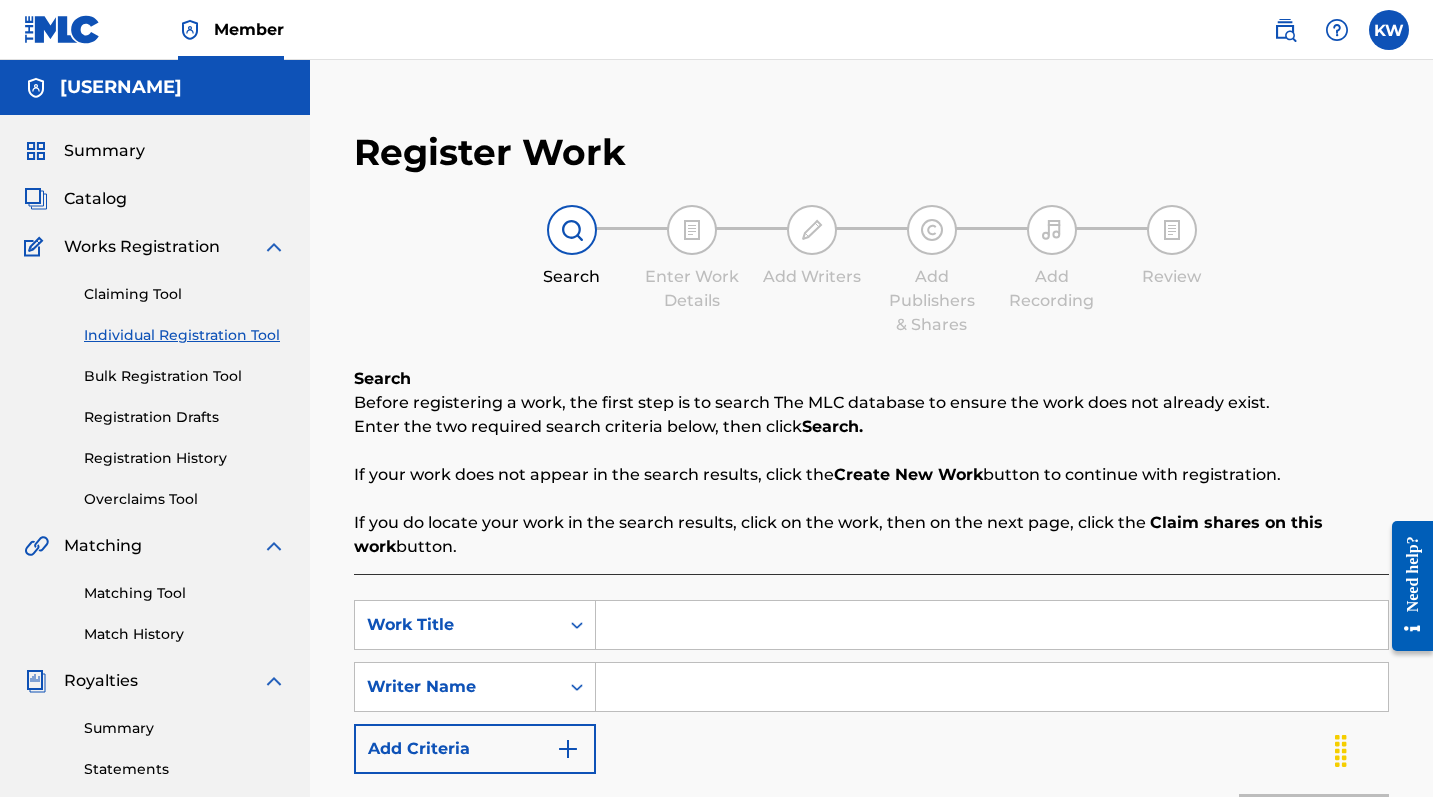 click at bounding box center [992, 625] 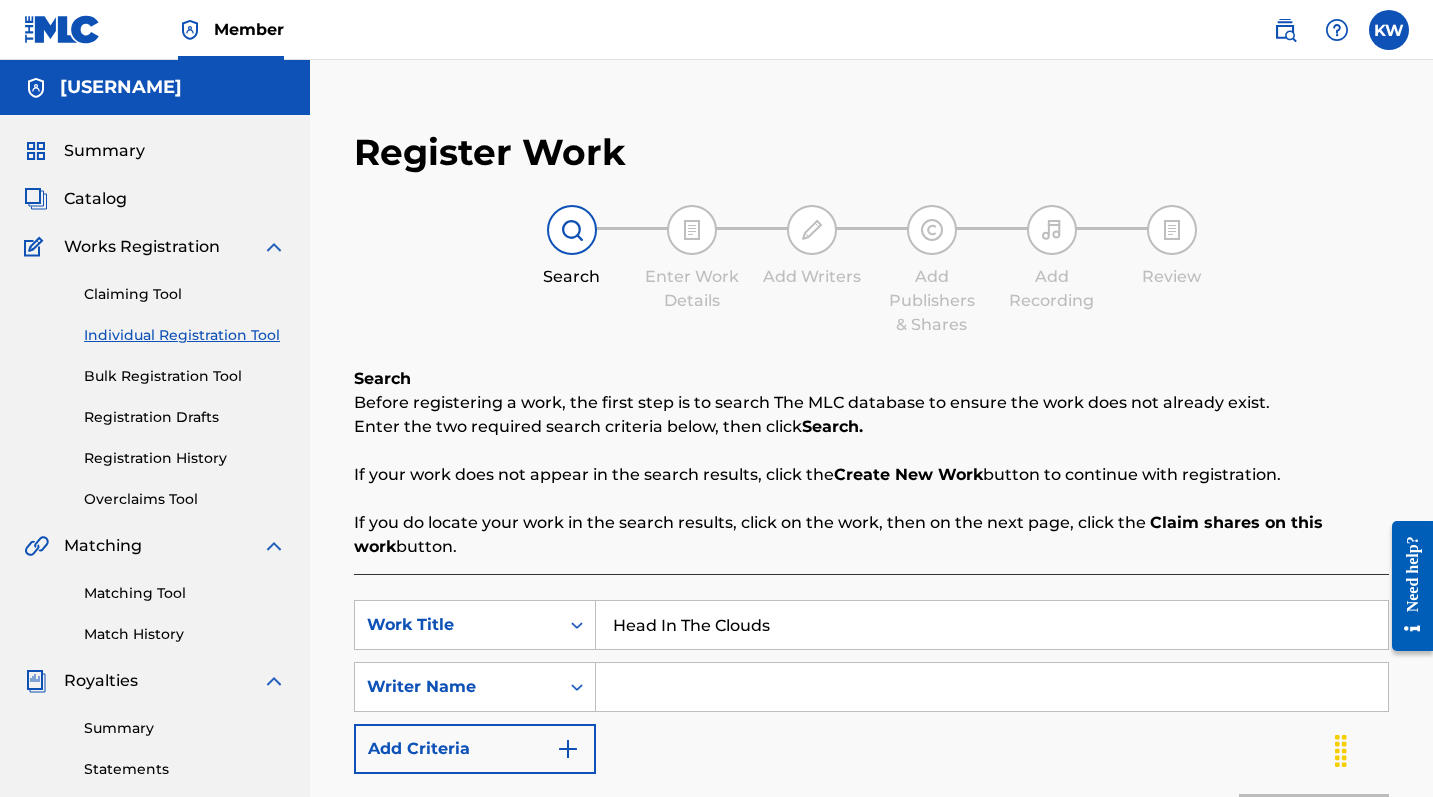 type on "Head In The Clouds" 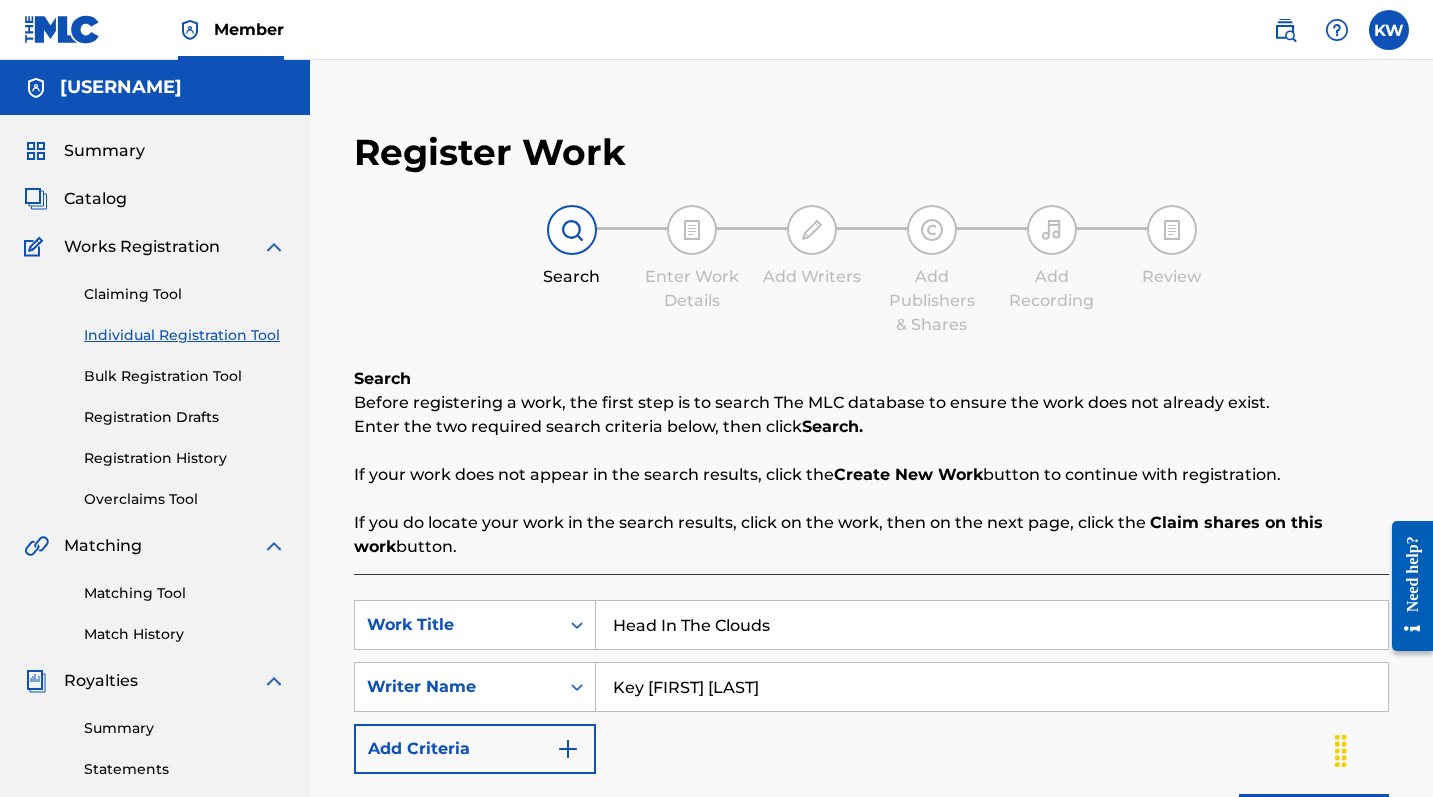 type on "Key [FIRST] [LAST]" 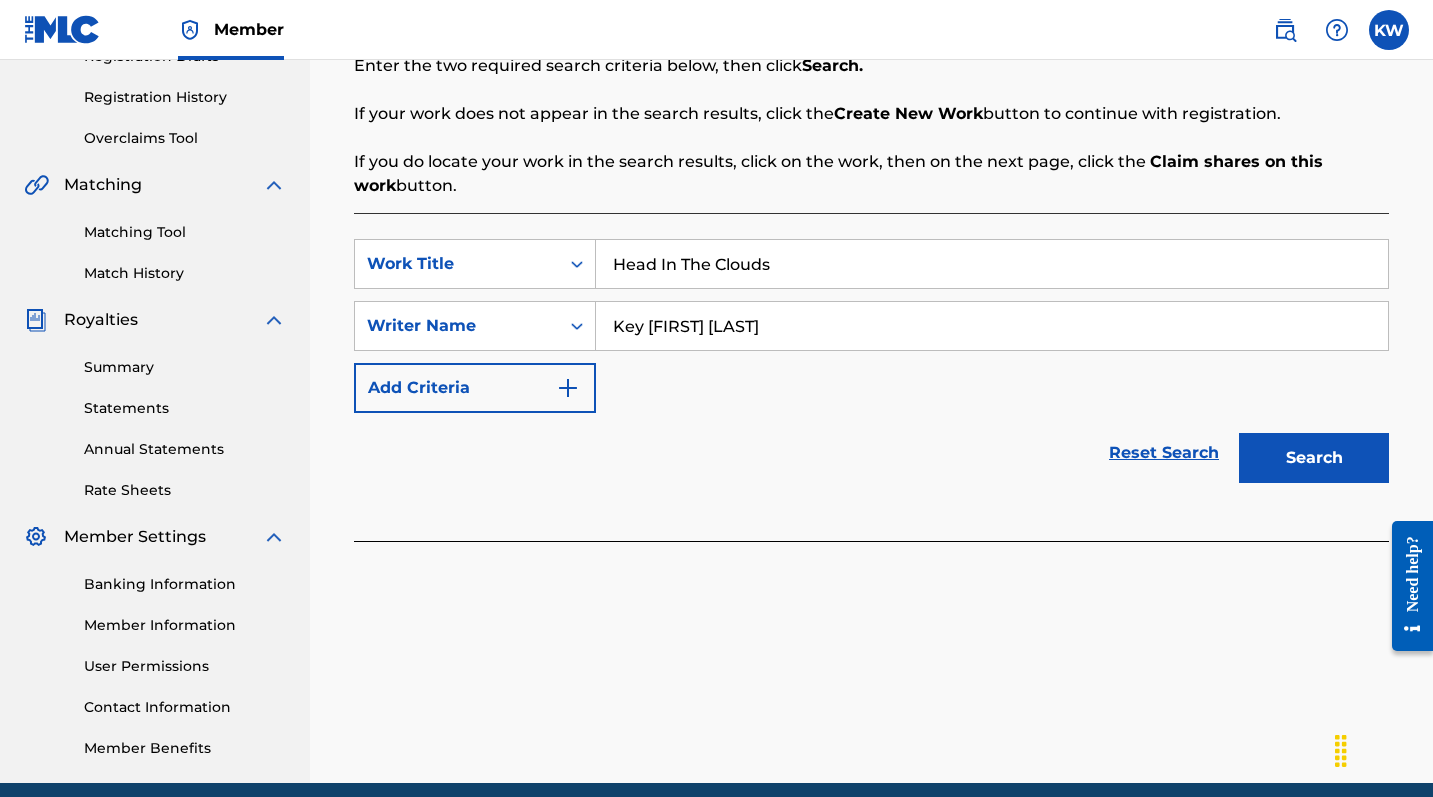 scroll, scrollTop: 359, scrollLeft: 0, axis: vertical 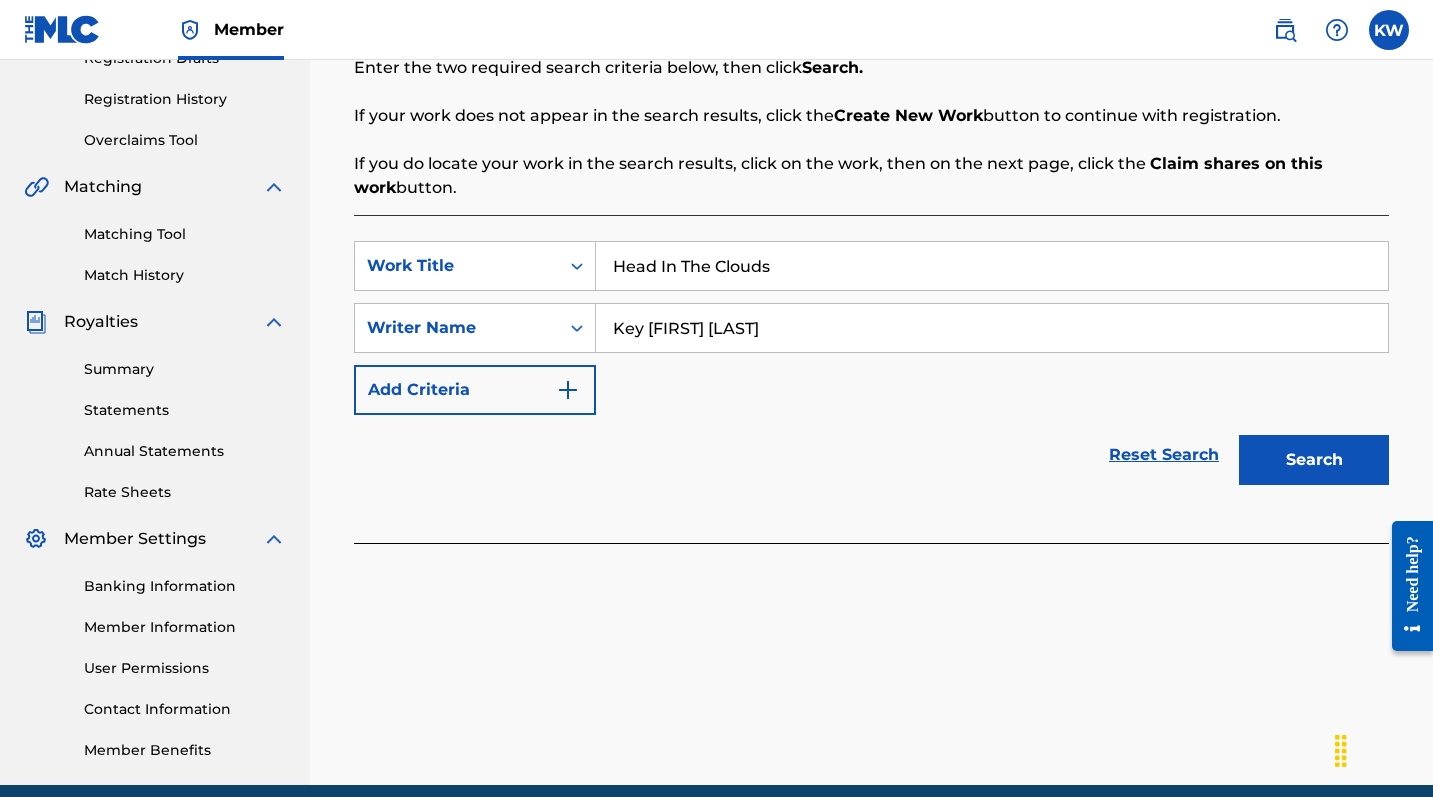 click on "Search" at bounding box center (1314, 460) 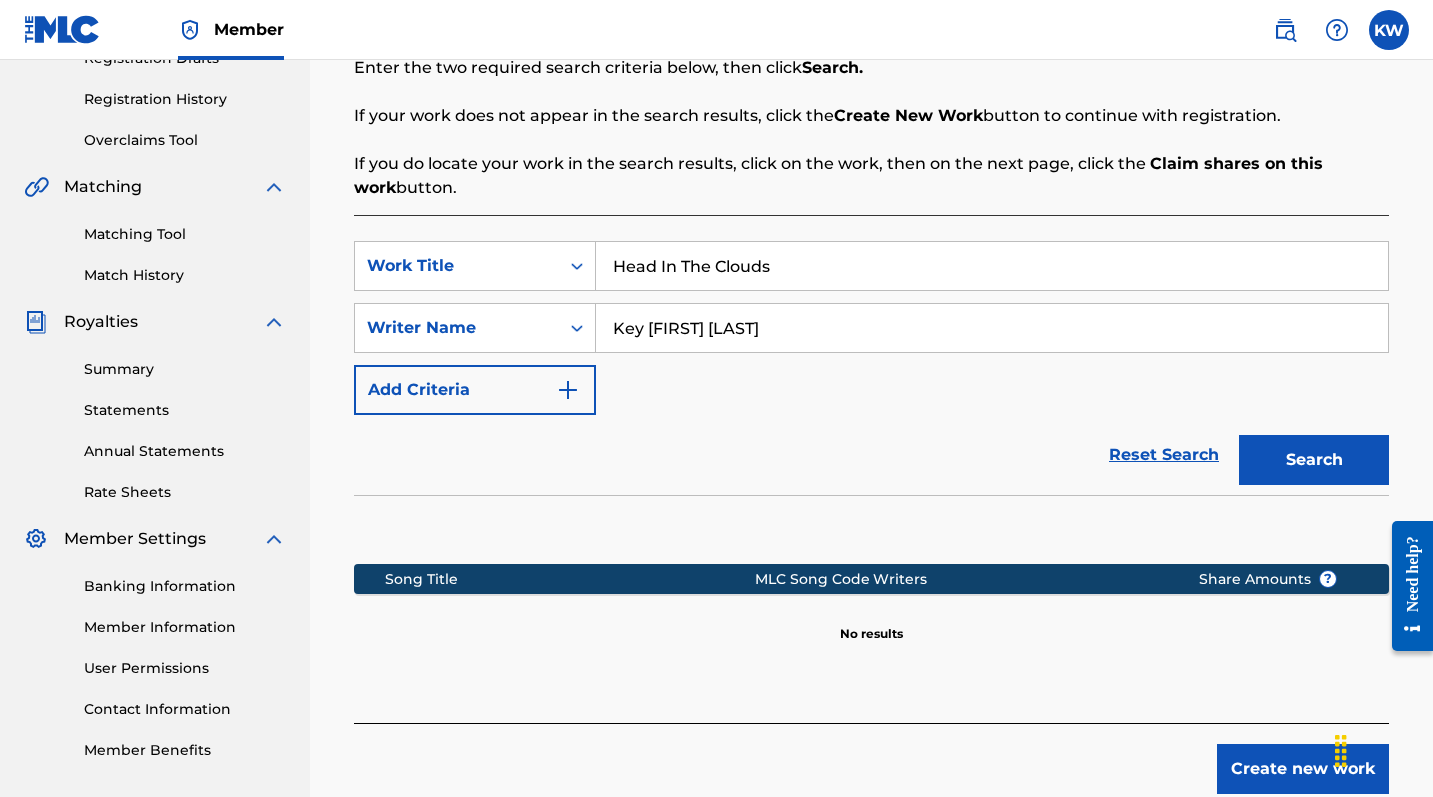click on "Create new work" at bounding box center (1303, 769) 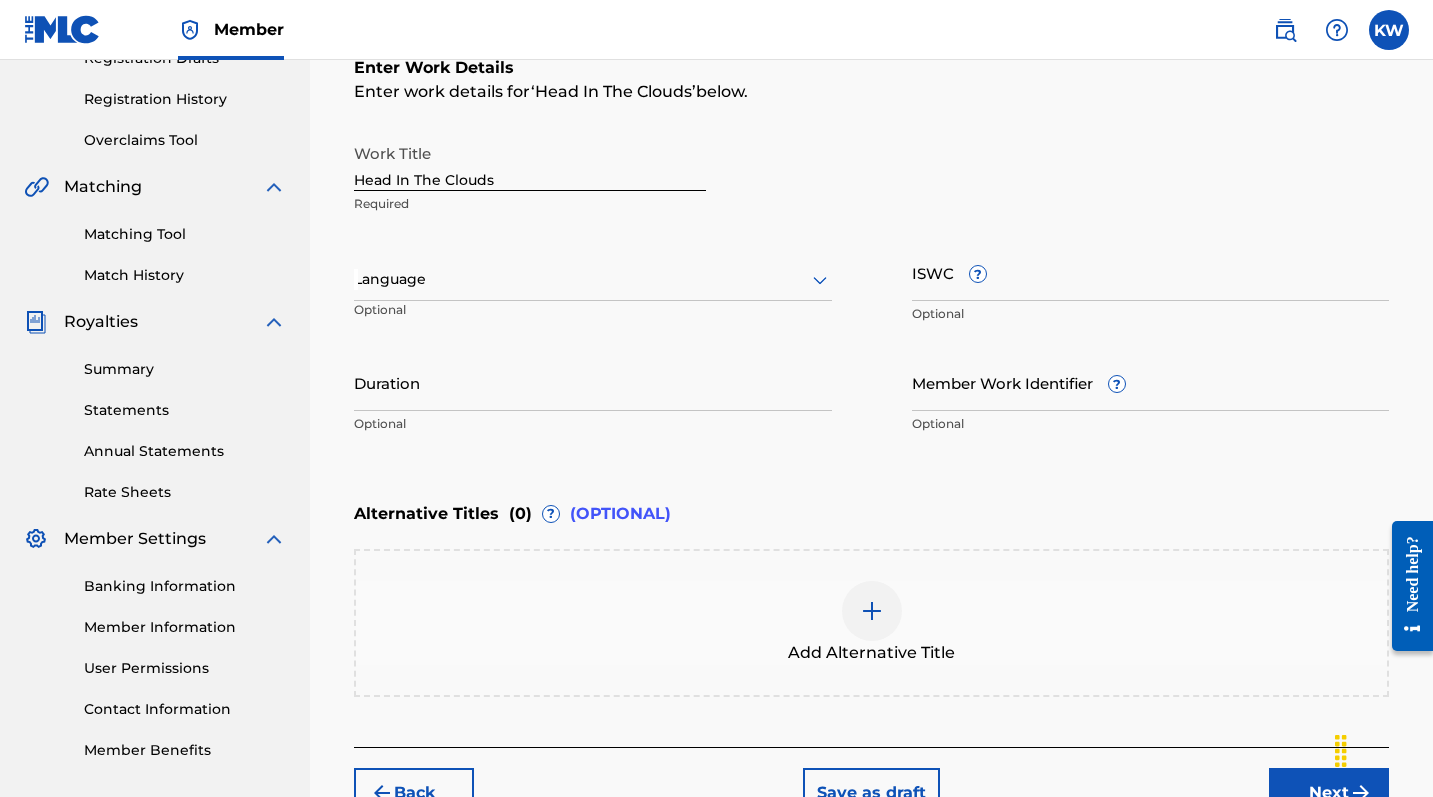 scroll, scrollTop: 399, scrollLeft: 0, axis: vertical 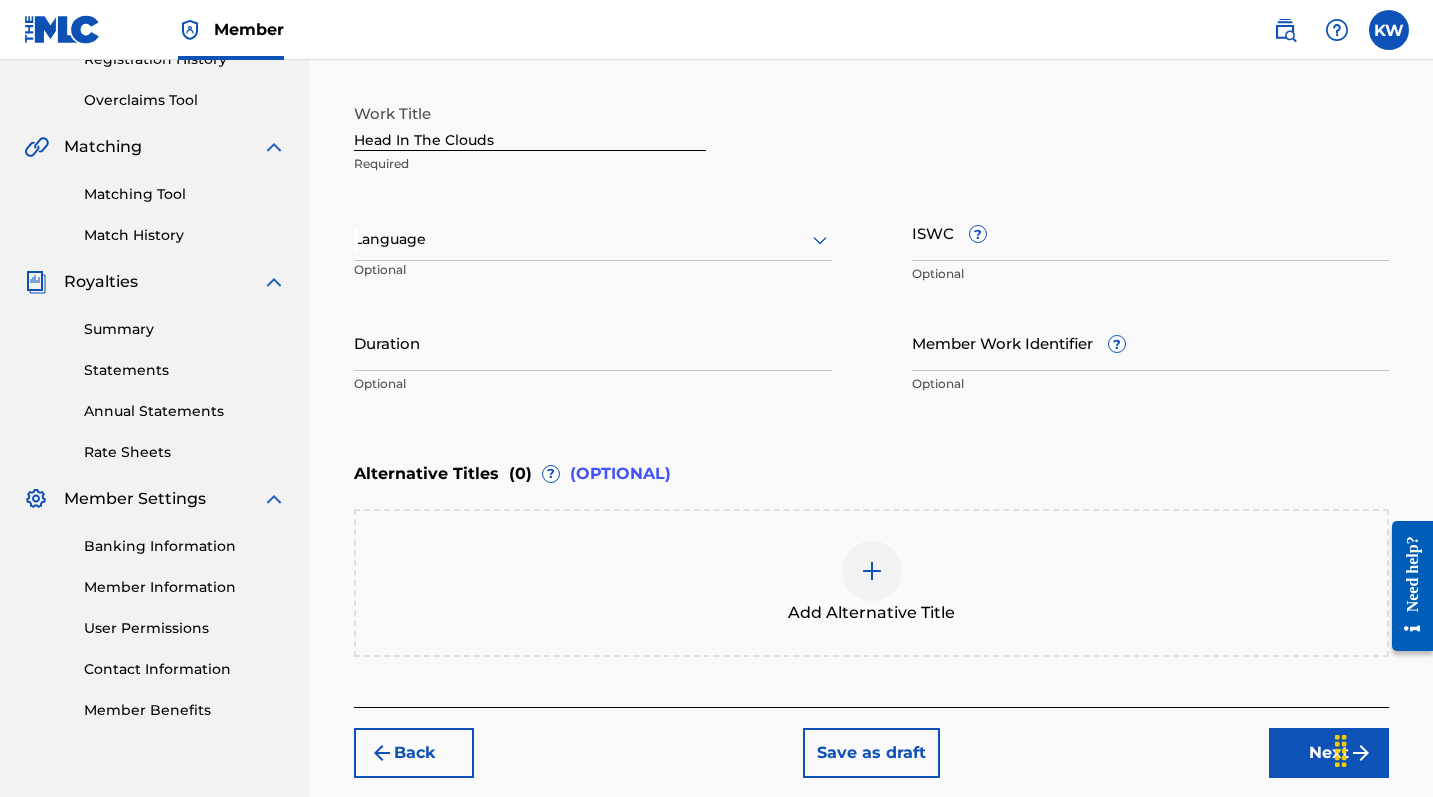 click on "Member KW KW Kiyah Whaley slicedkiwibeats@[EMAIL_DOMAIN] Profile Log out" at bounding box center (716, 30) 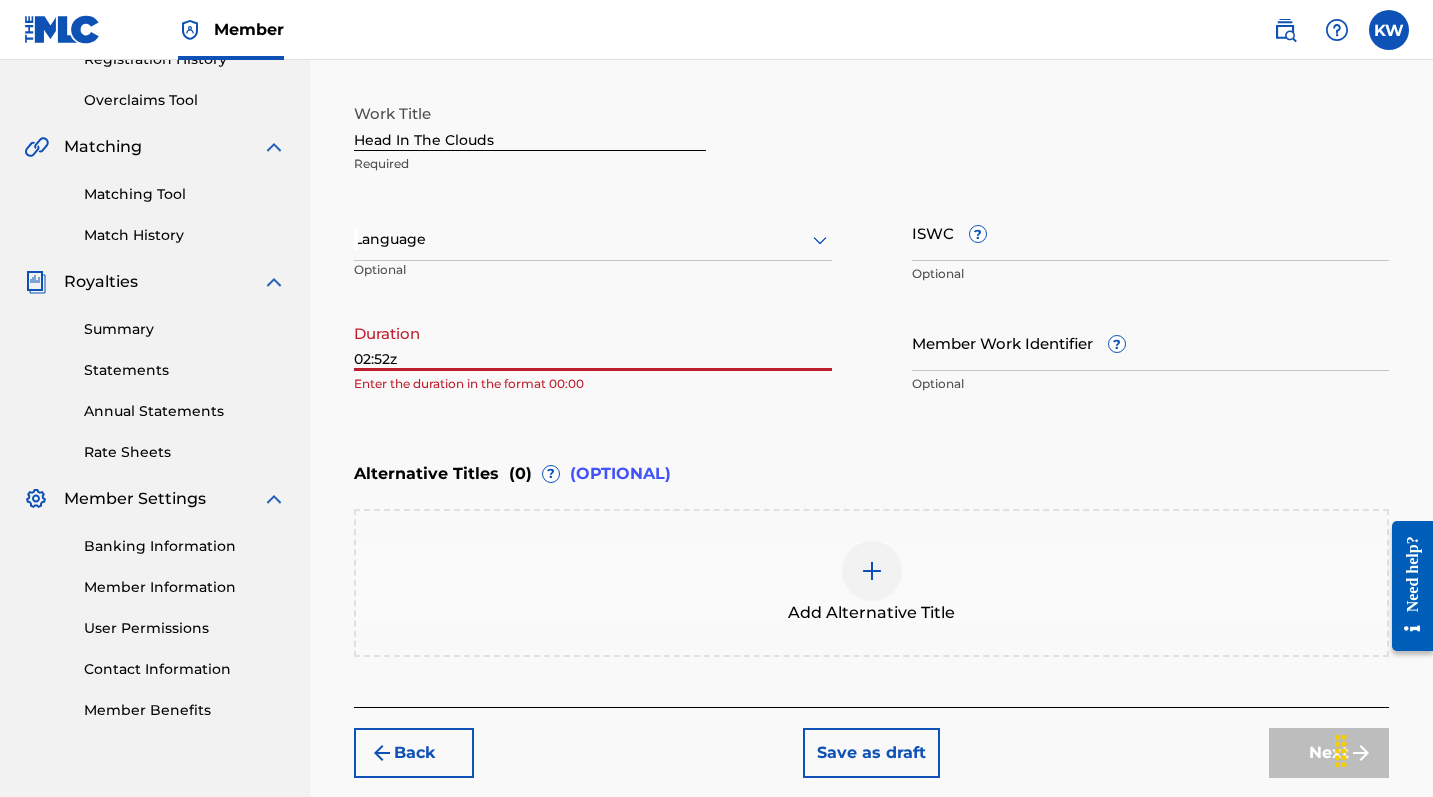 click on "Enter Work Details Enter work details for  ‘ Head In The Clouds ’  below. Work Title   Head In The Clouds Required Language Optional ISWC   ? Optional Duration   02:52z Enter the duration in the format 00:00 Member Work Identifier   ? Optional" at bounding box center [871, 210] 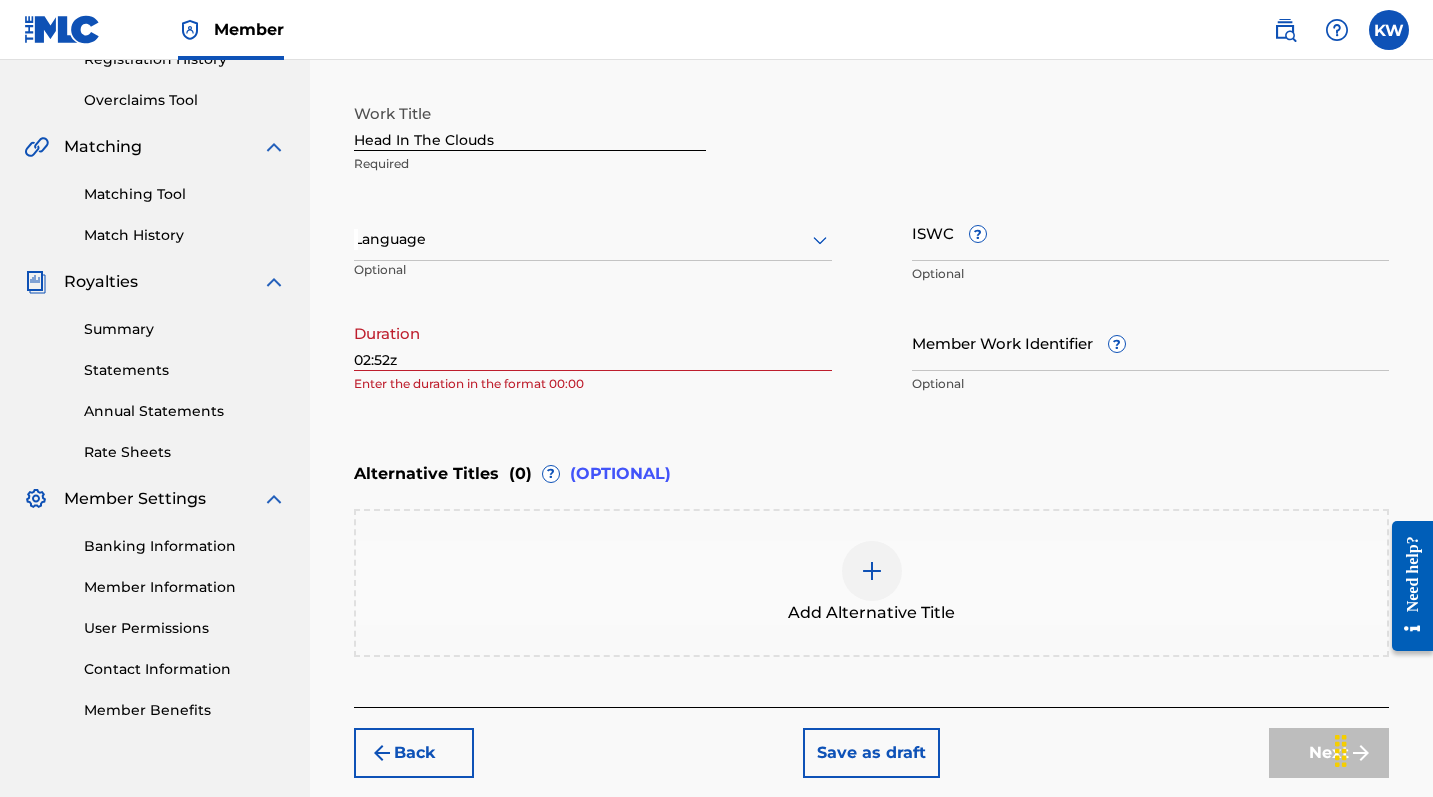 click on "02:52z" at bounding box center (593, 342) 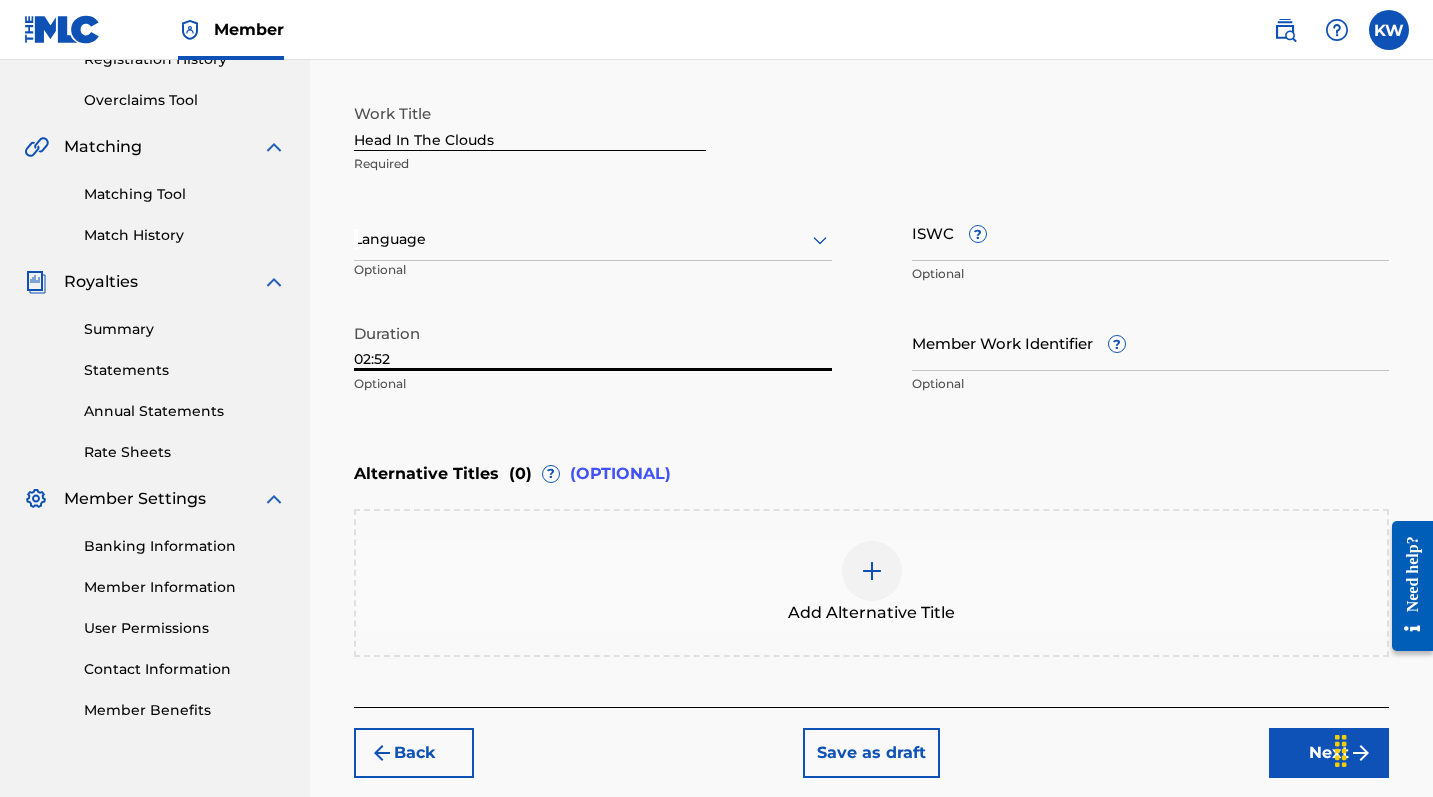 type on "02:52" 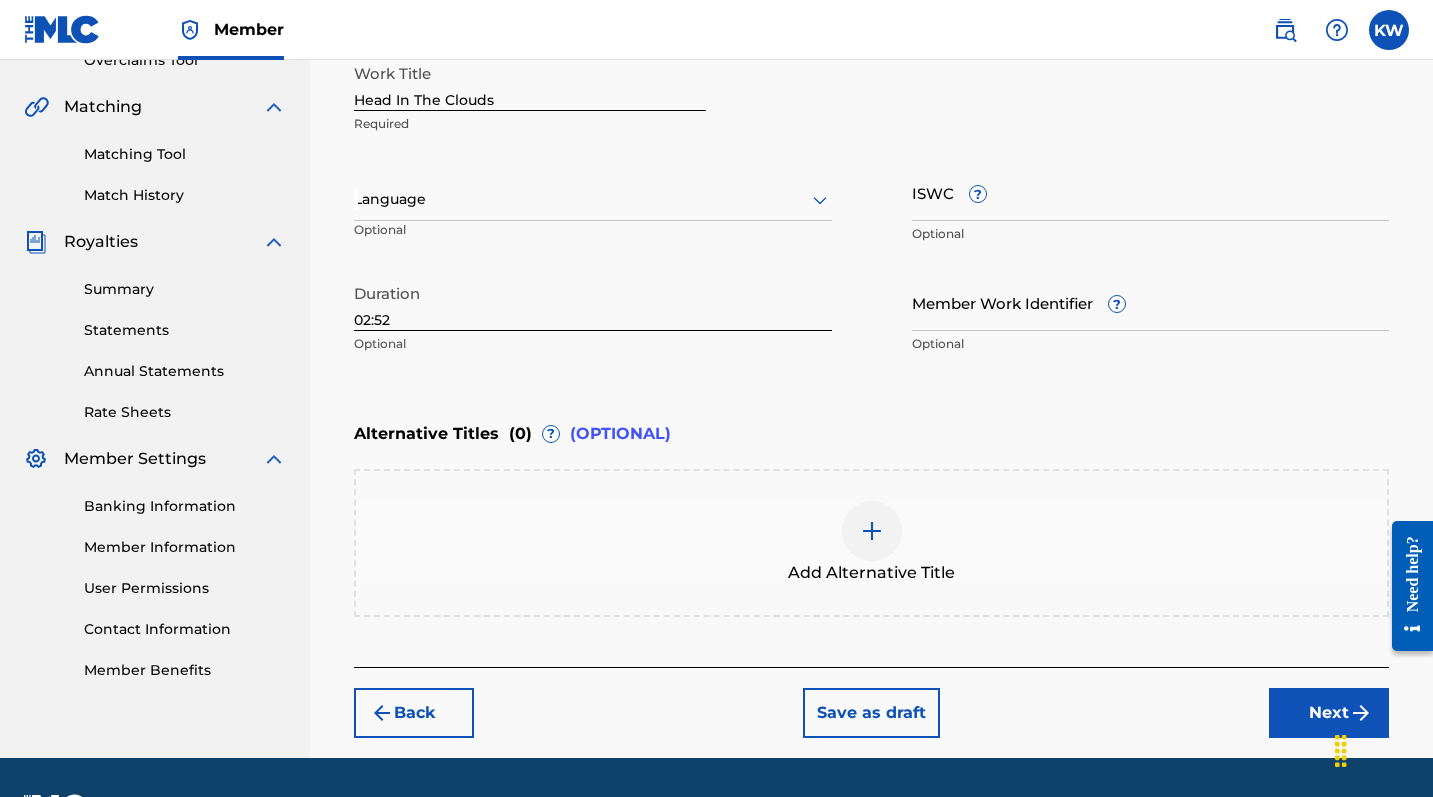 scroll, scrollTop: 479, scrollLeft: 0, axis: vertical 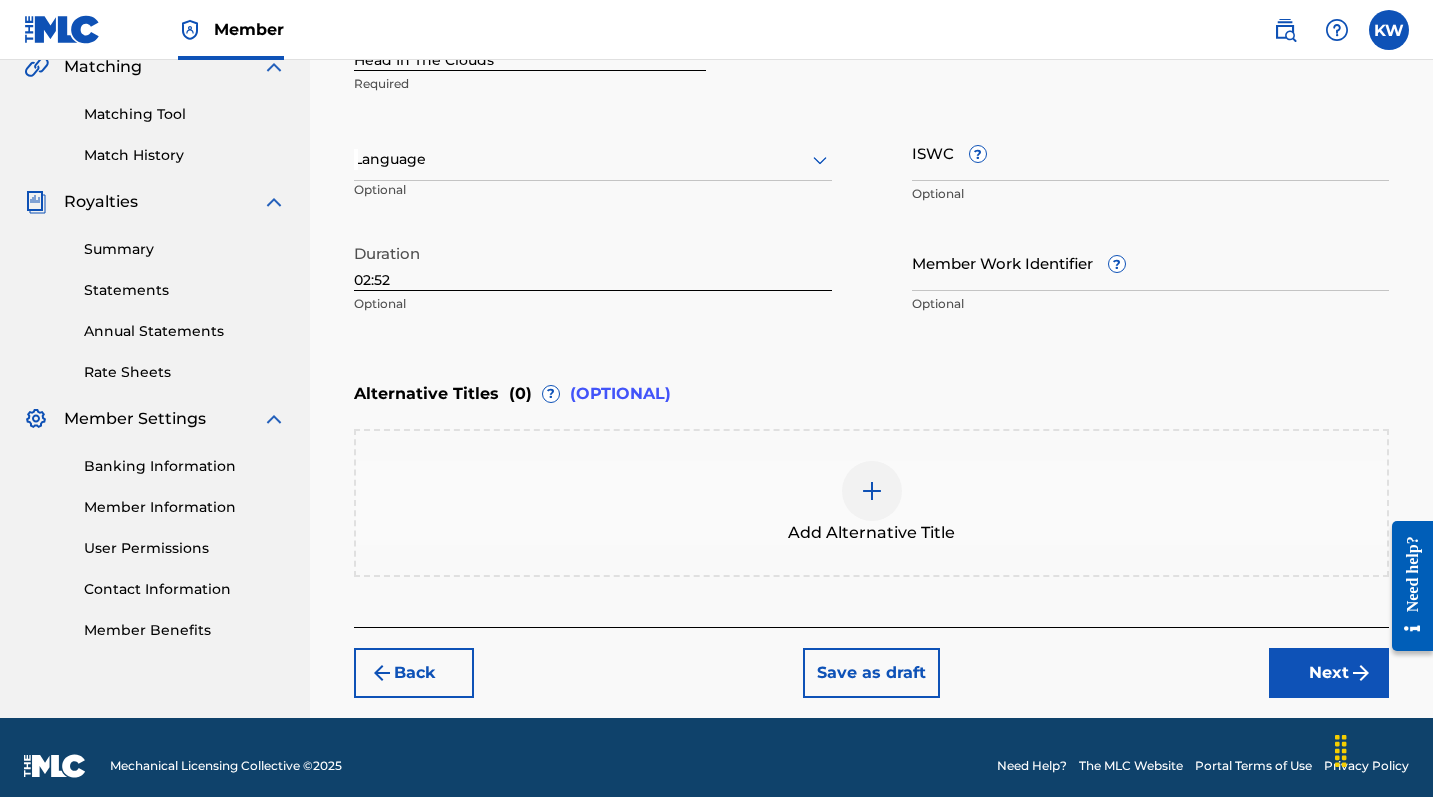 click on "Next" at bounding box center [1329, 673] 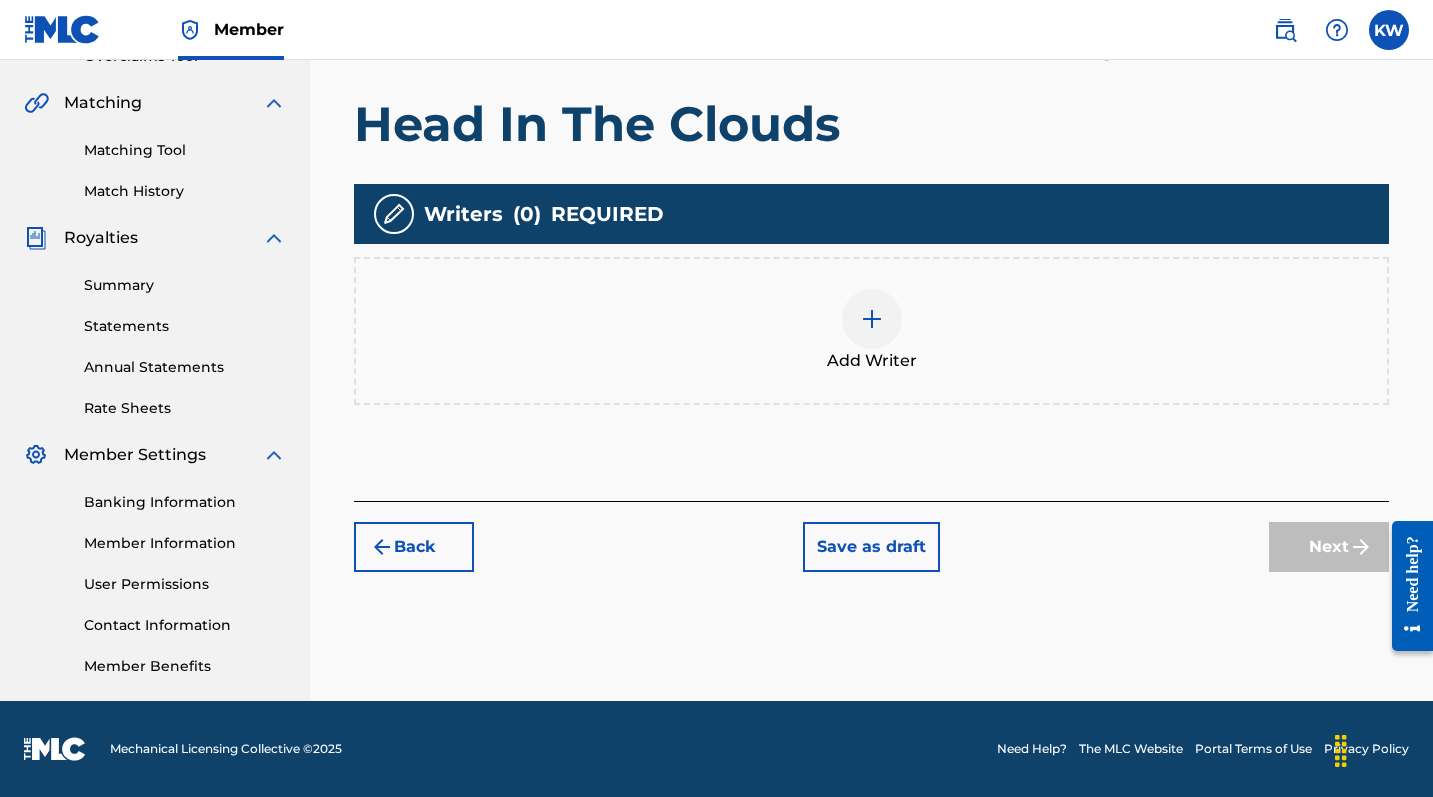 scroll, scrollTop: 443, scrollLeft: 0, axis: vertical 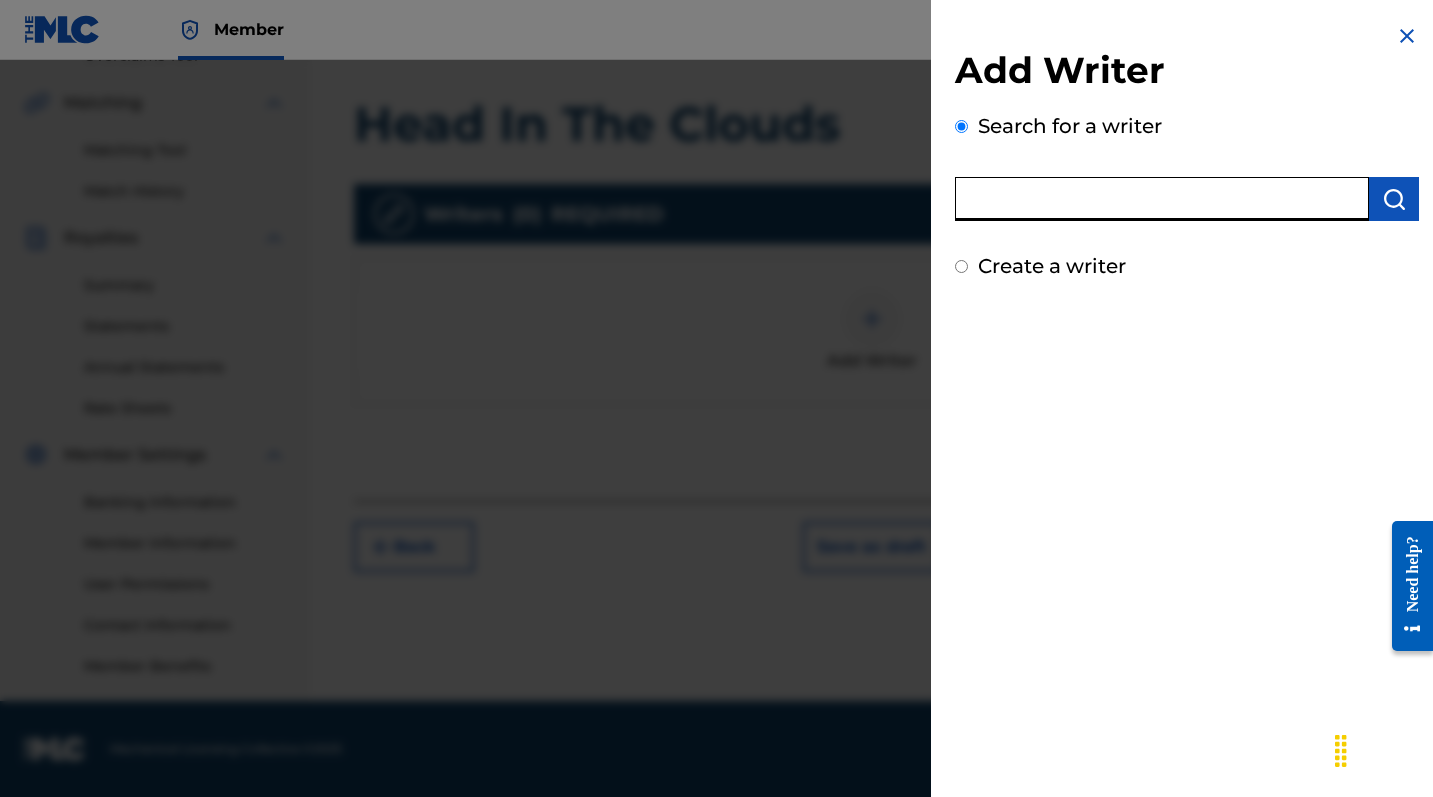 click at bounding box center (1162, 199) 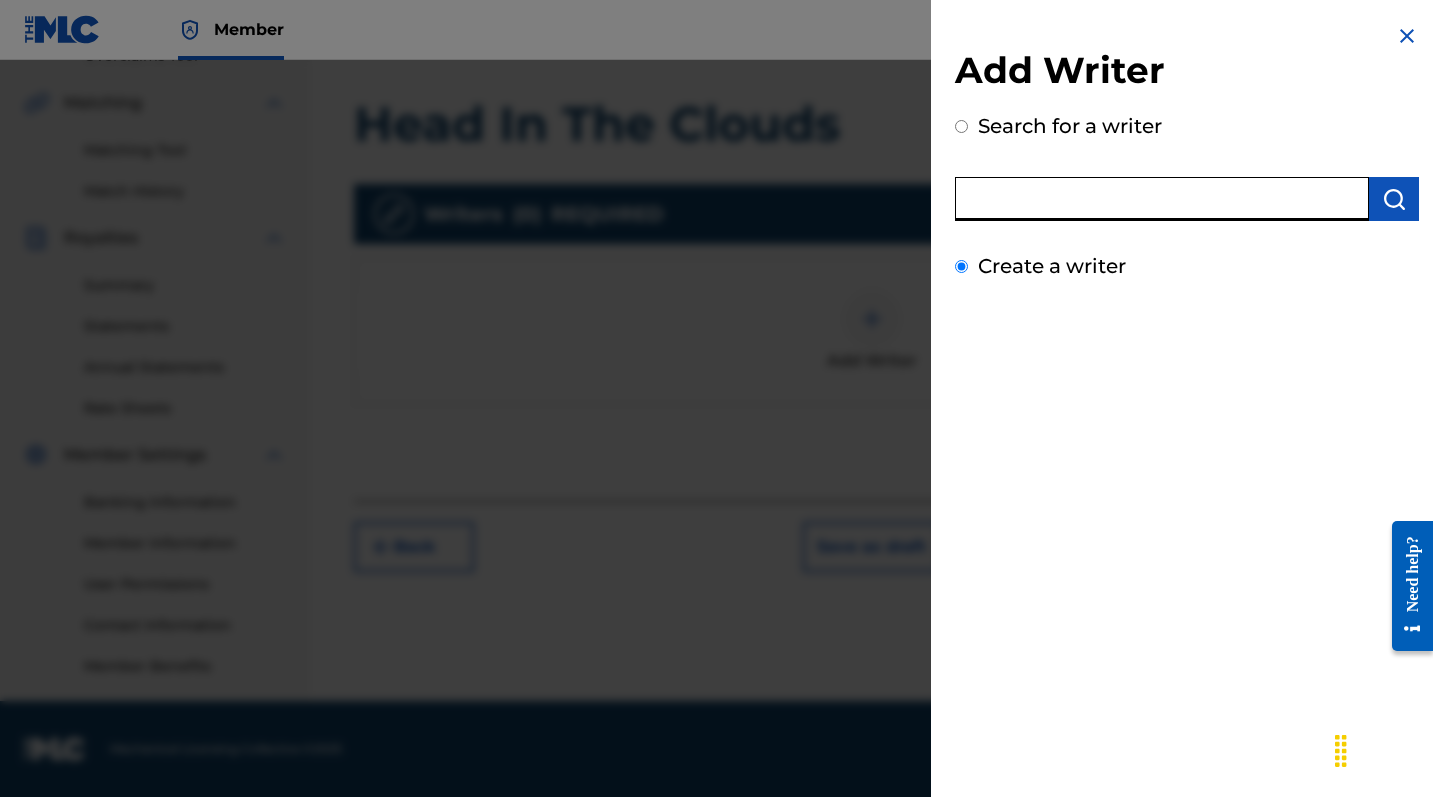 click on "Create a writer" at bounding box center [961, 266] 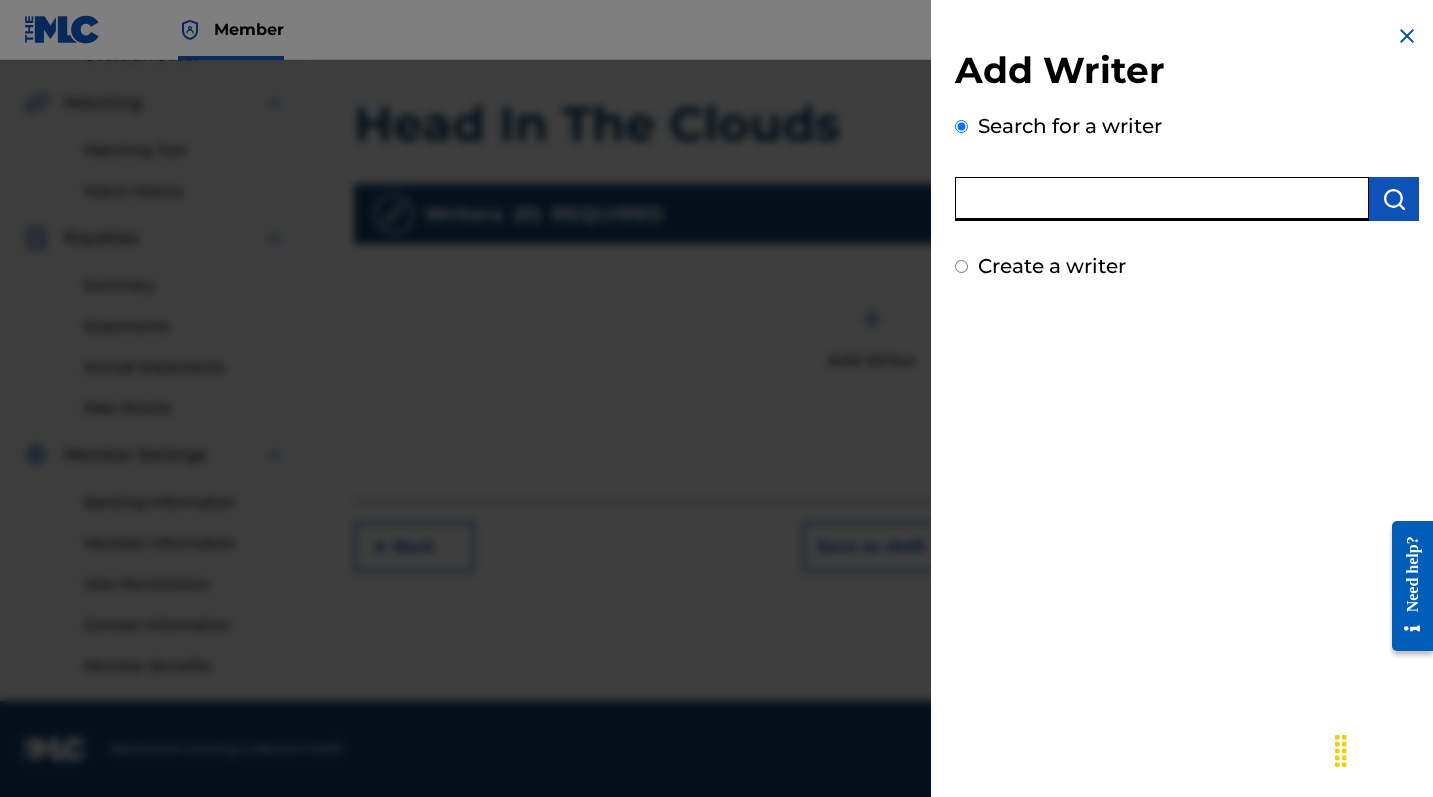 radio on "false" 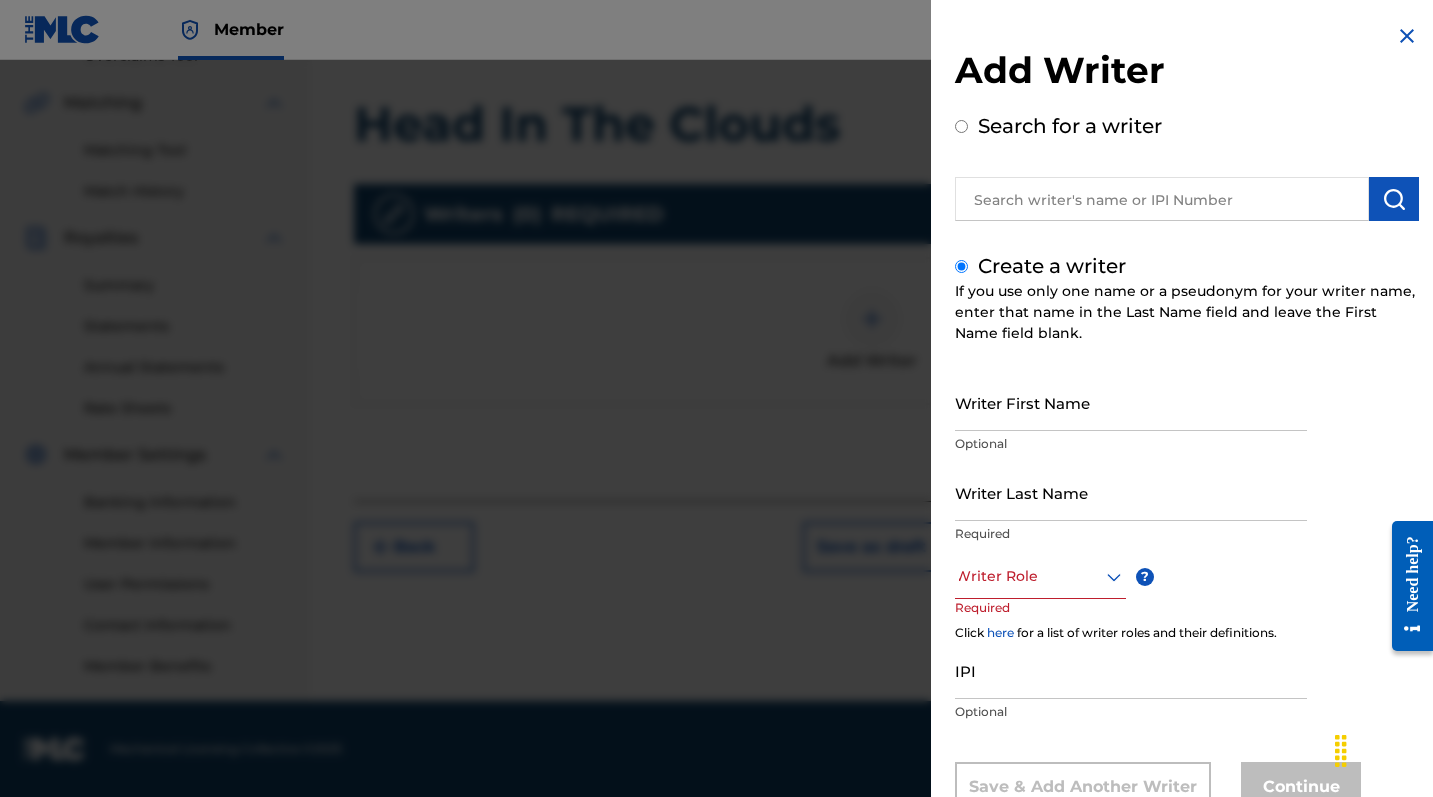 click on "Writer First Name" at bounding box center [1131, 402] 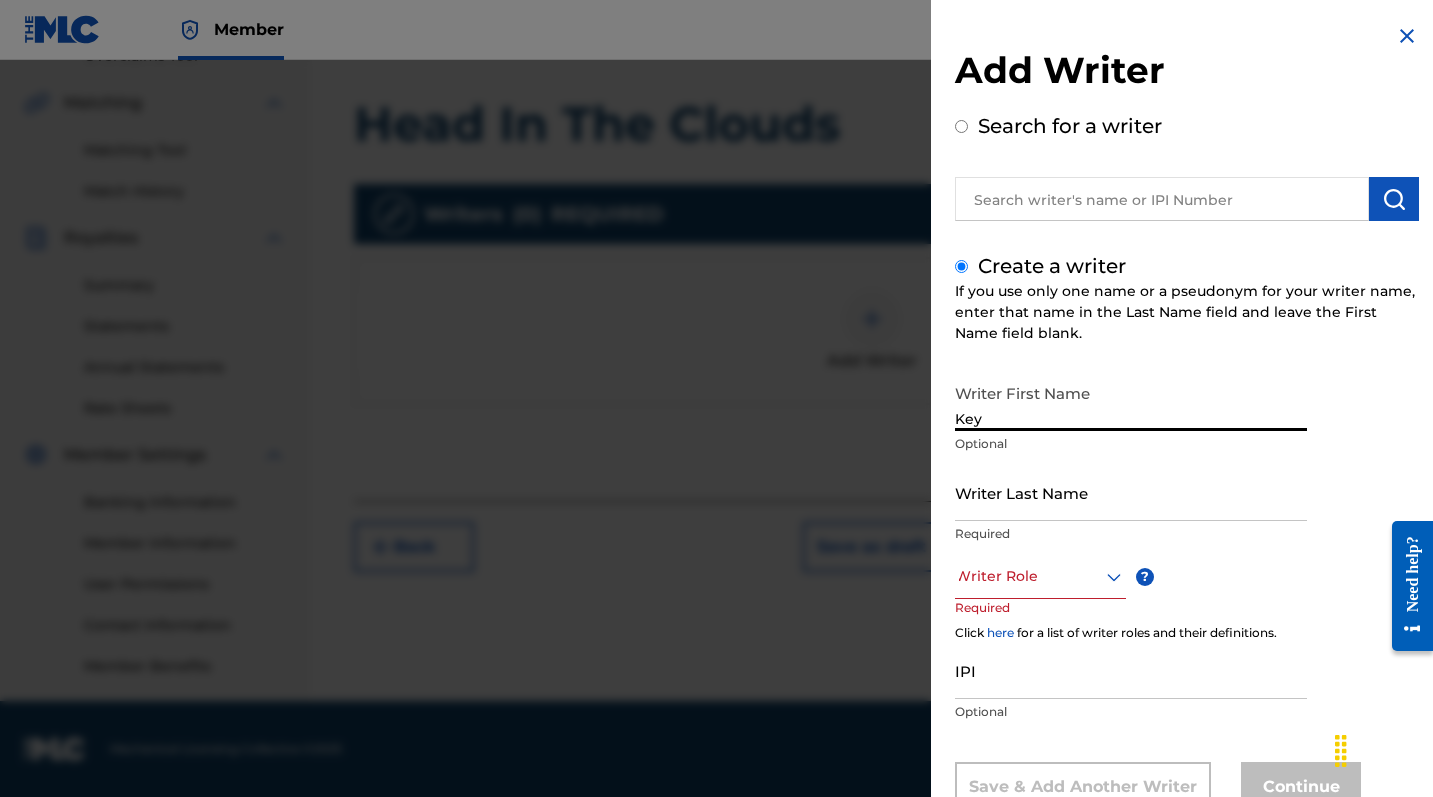 type on "Key" 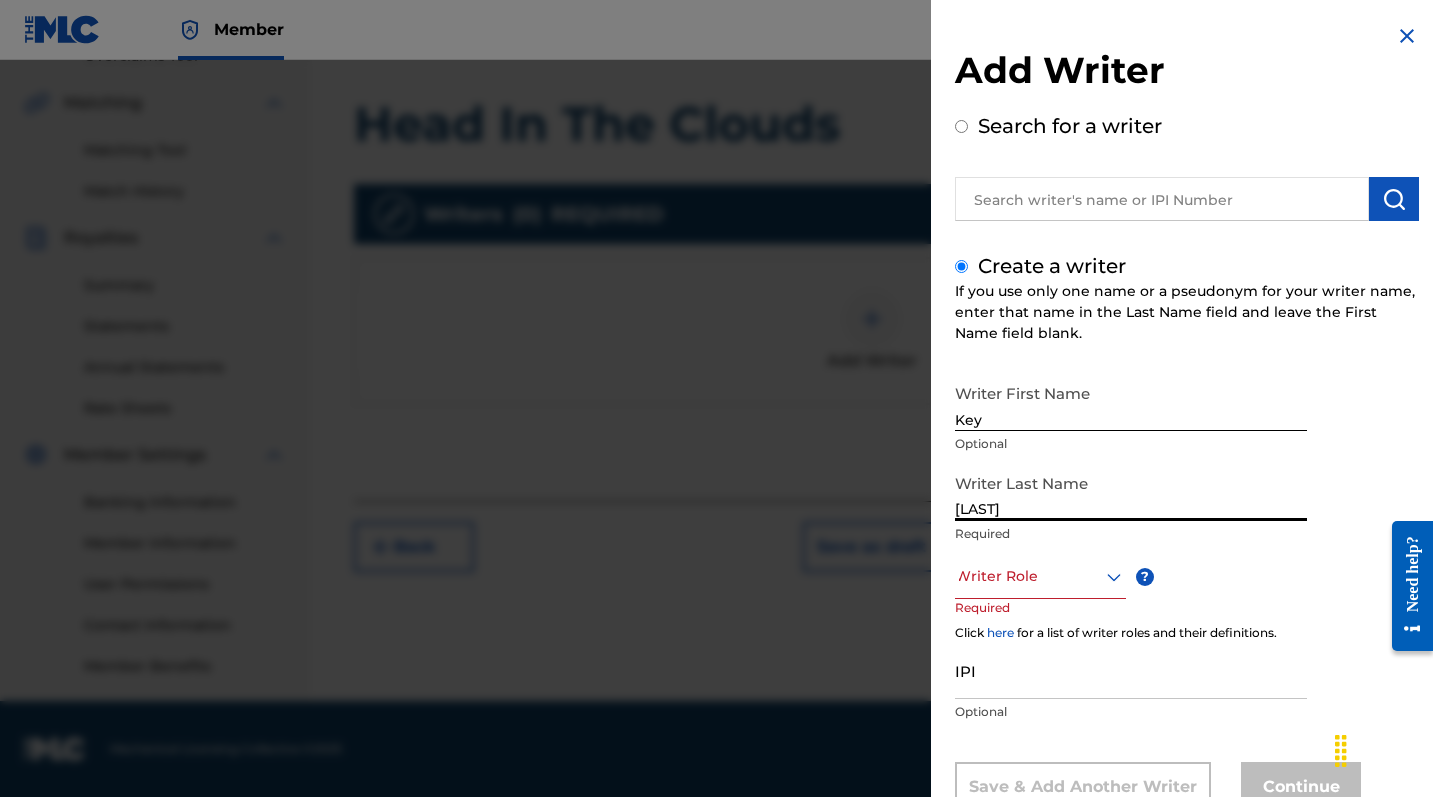 type on "[LAST]" 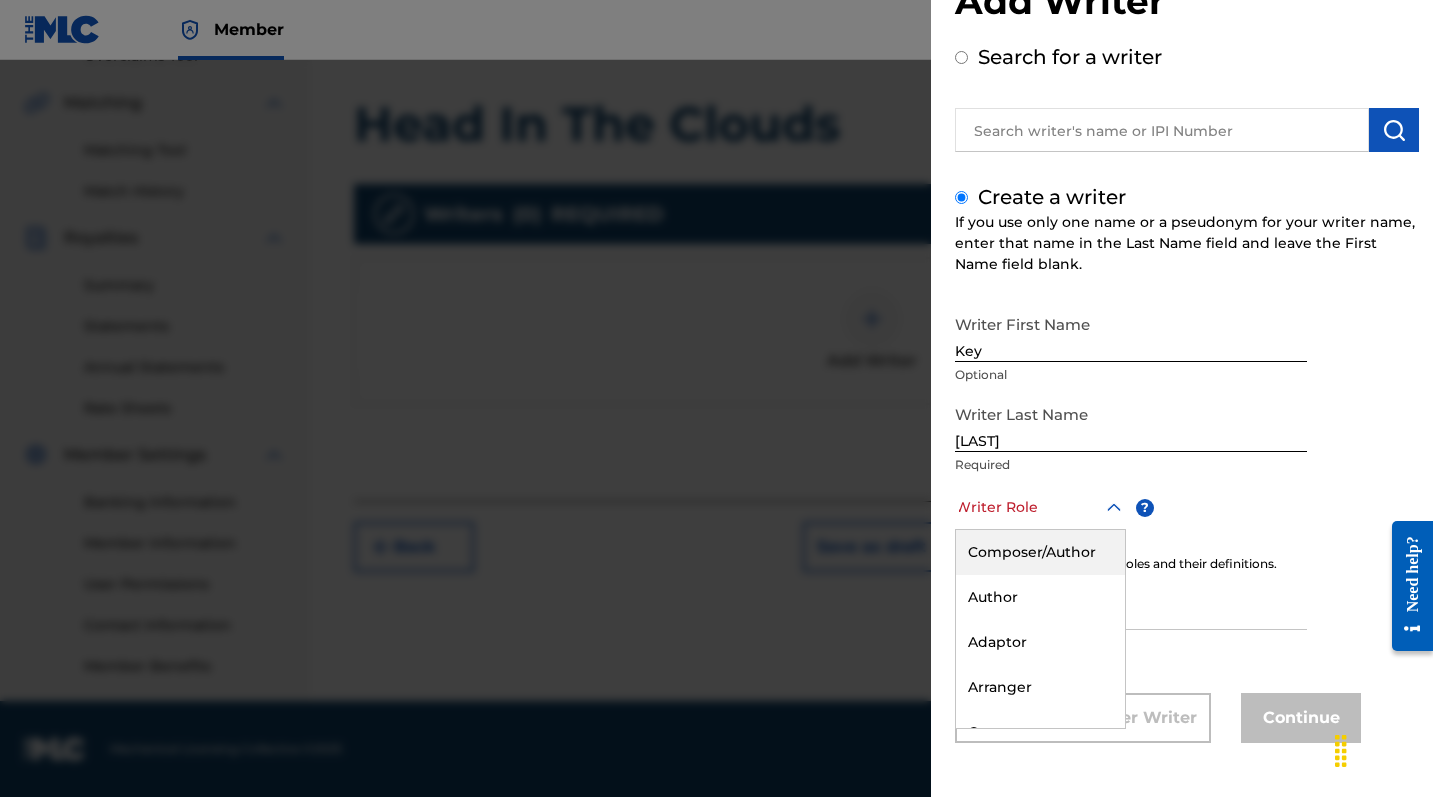 click on "Composer/Author" at bounding box center (1040, 552) 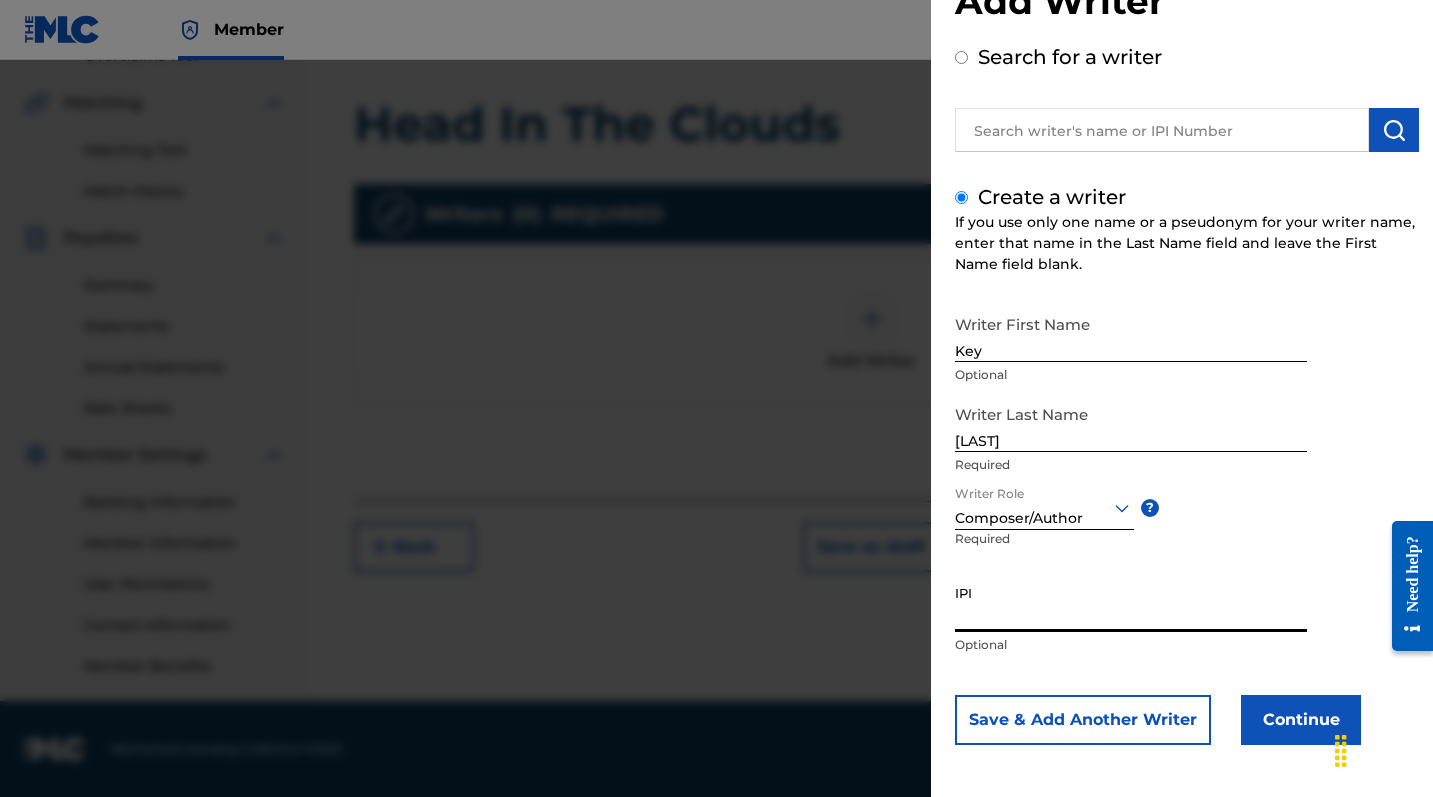 click on "IPI" at bounding box center [1131, 603] 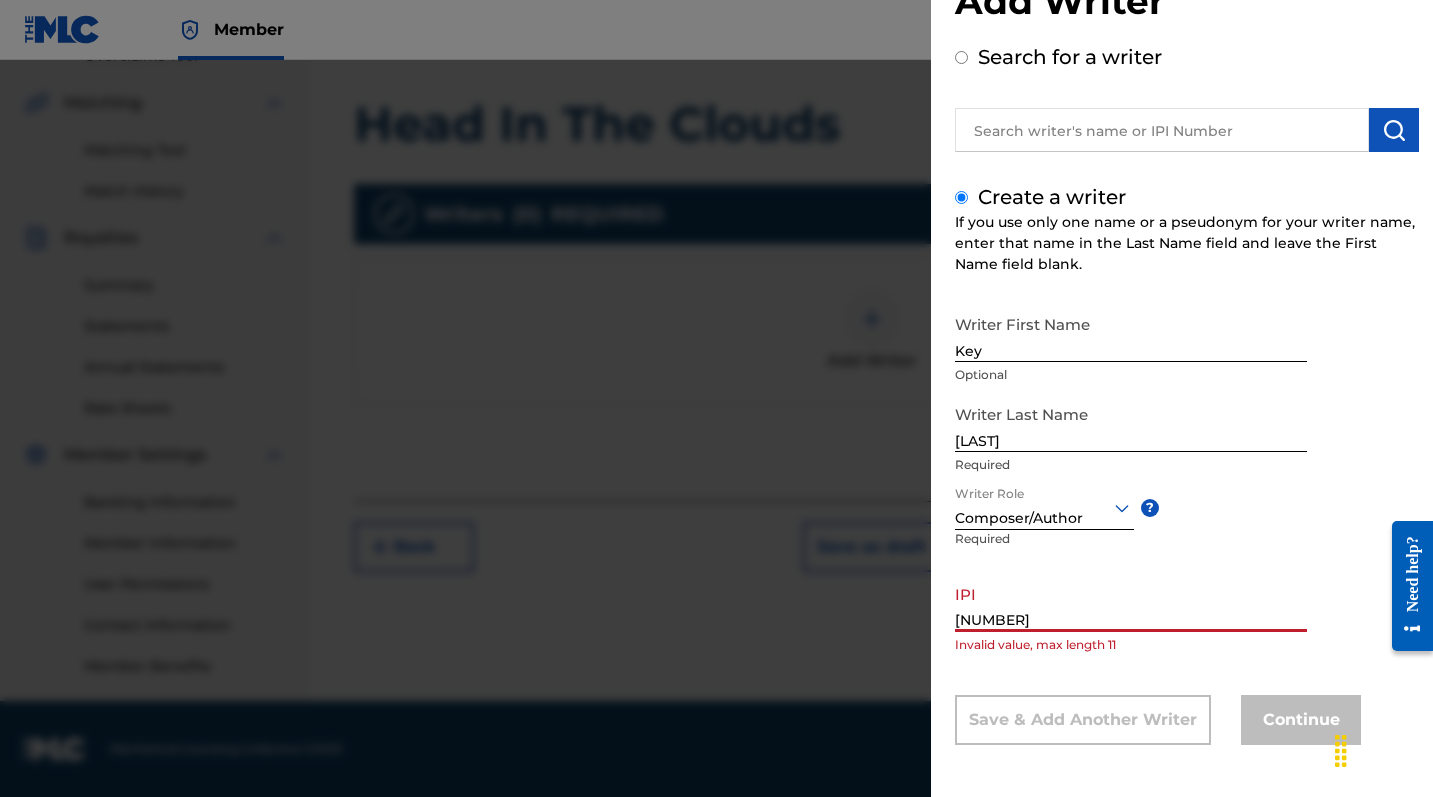 click on "[NUMBER]" at bounding box center (1131, 603) 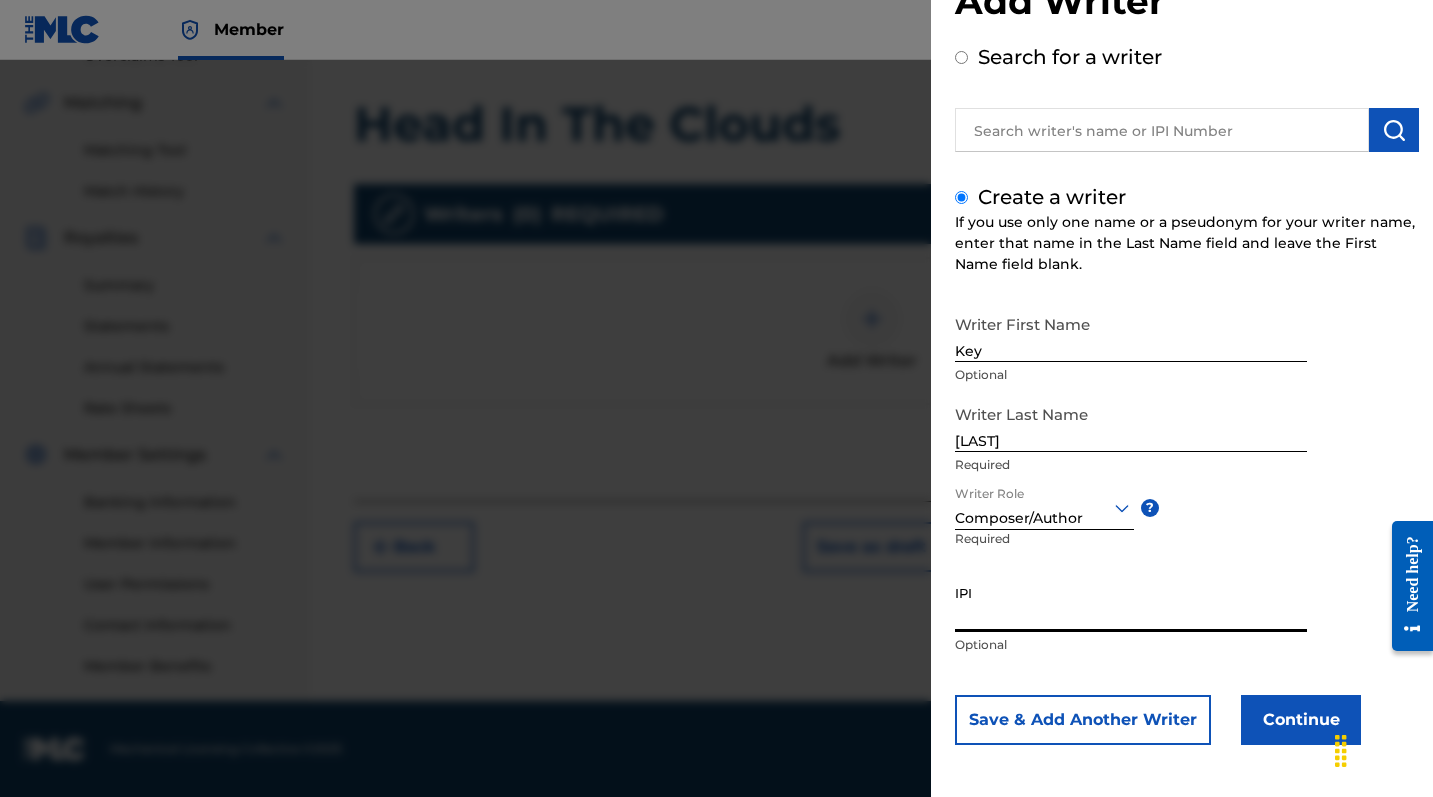 paste on "[ACCOUNT_NUMBER]" 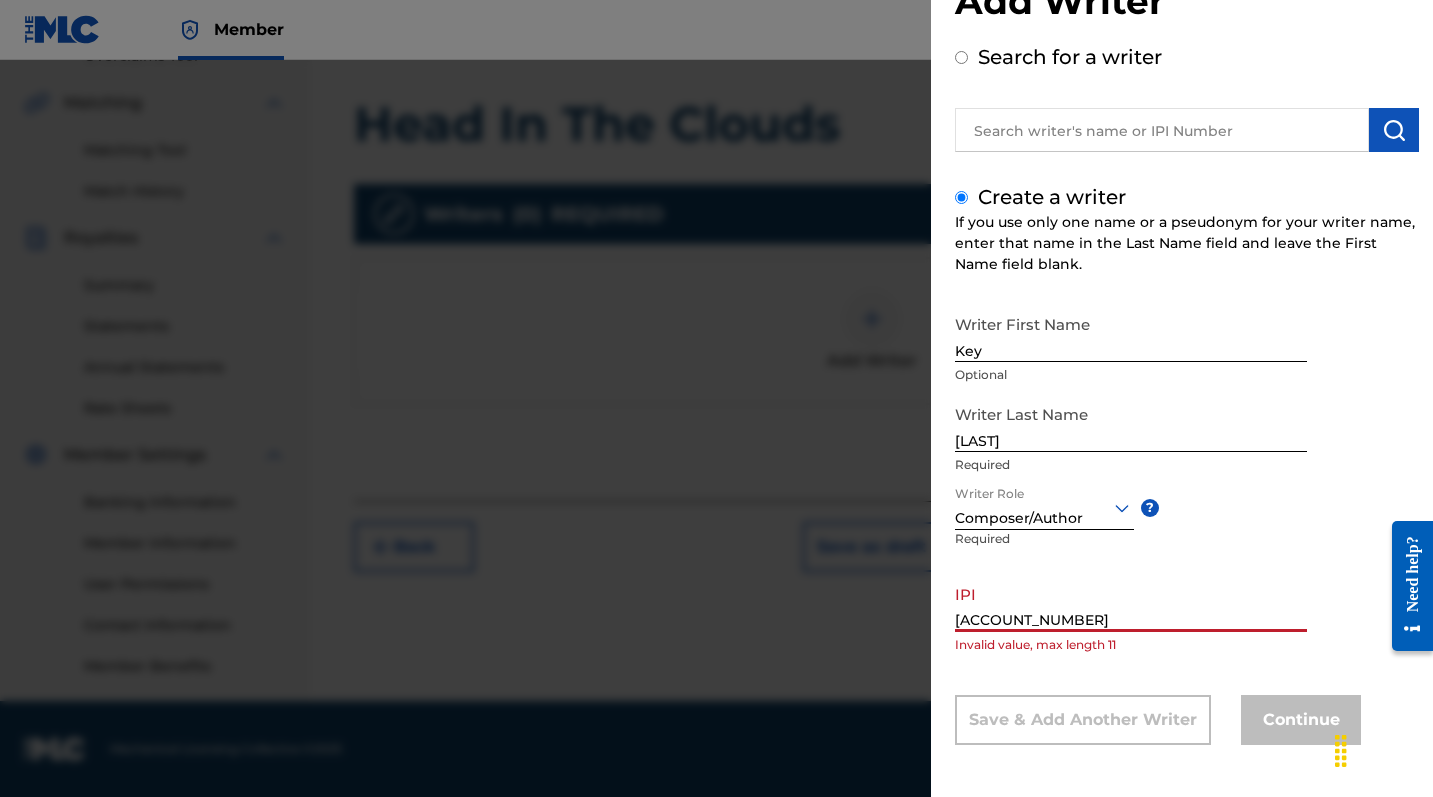 drag, startPoint x: 1119, startPoint y: 622, endPoint x: 802, endPoint y: 621, distance: 317.0016 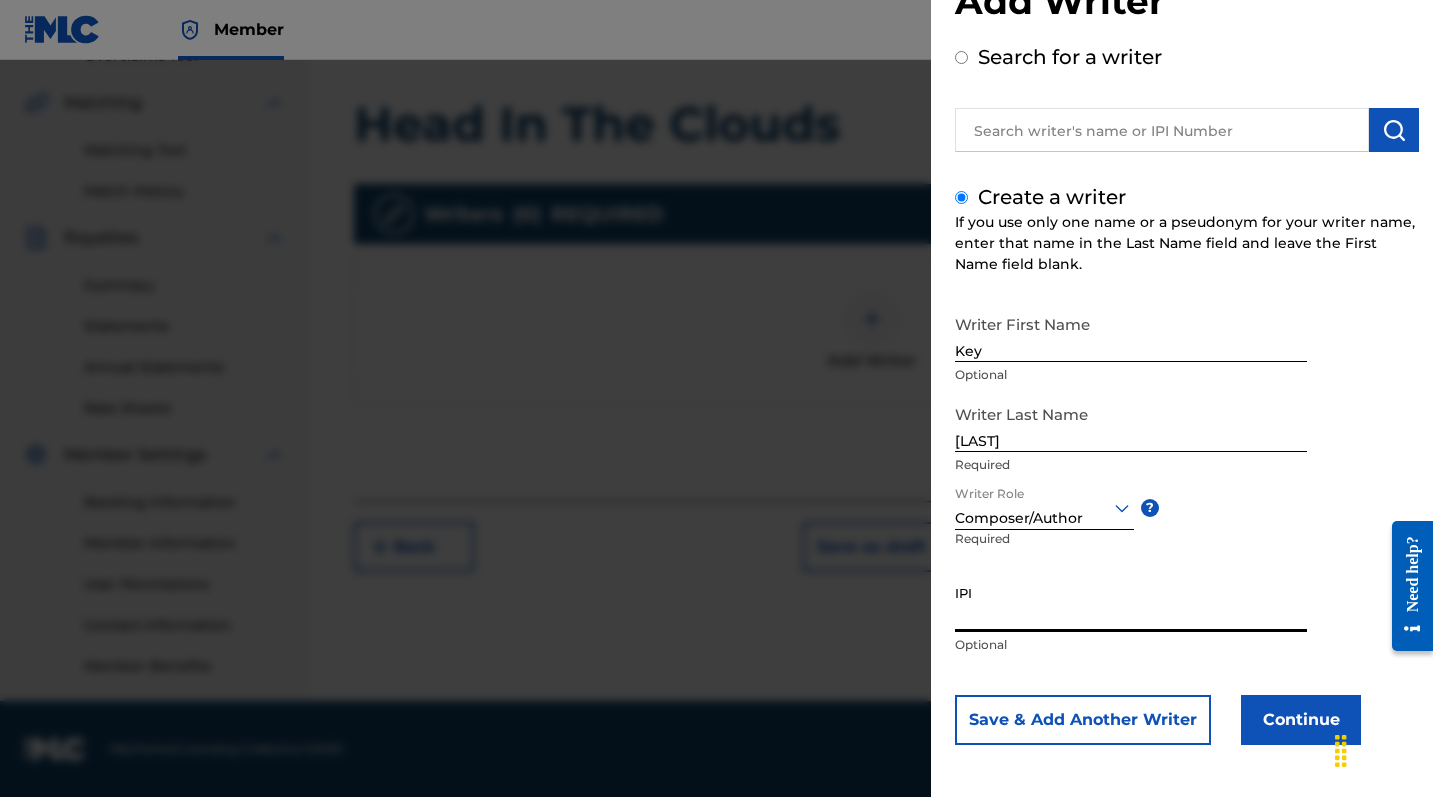 paste on "[NUMBER]" 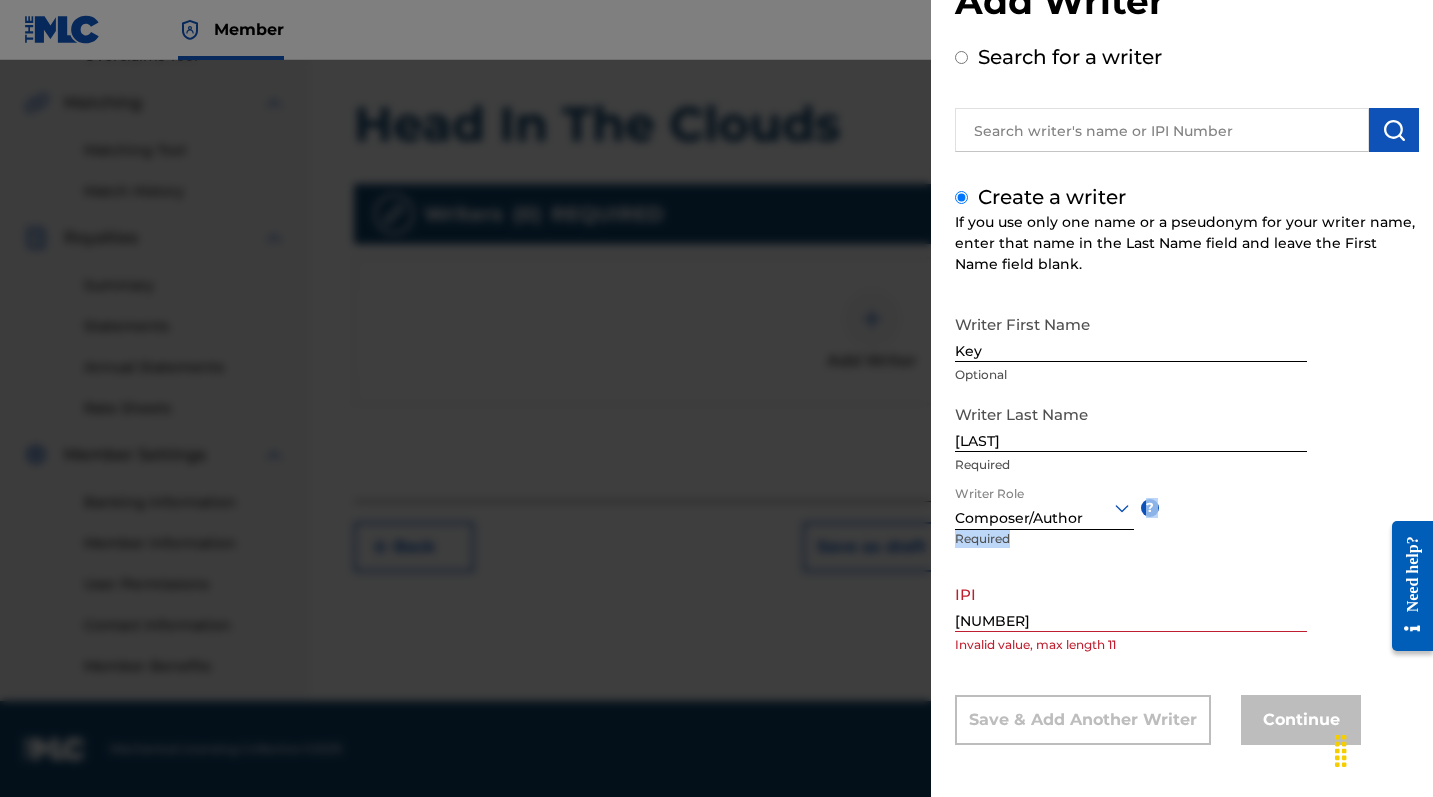 drag, startPoint x: 1099, startPoint y: 569, endPoint x: 1034, endPoint y: 560, distance: 65.62012 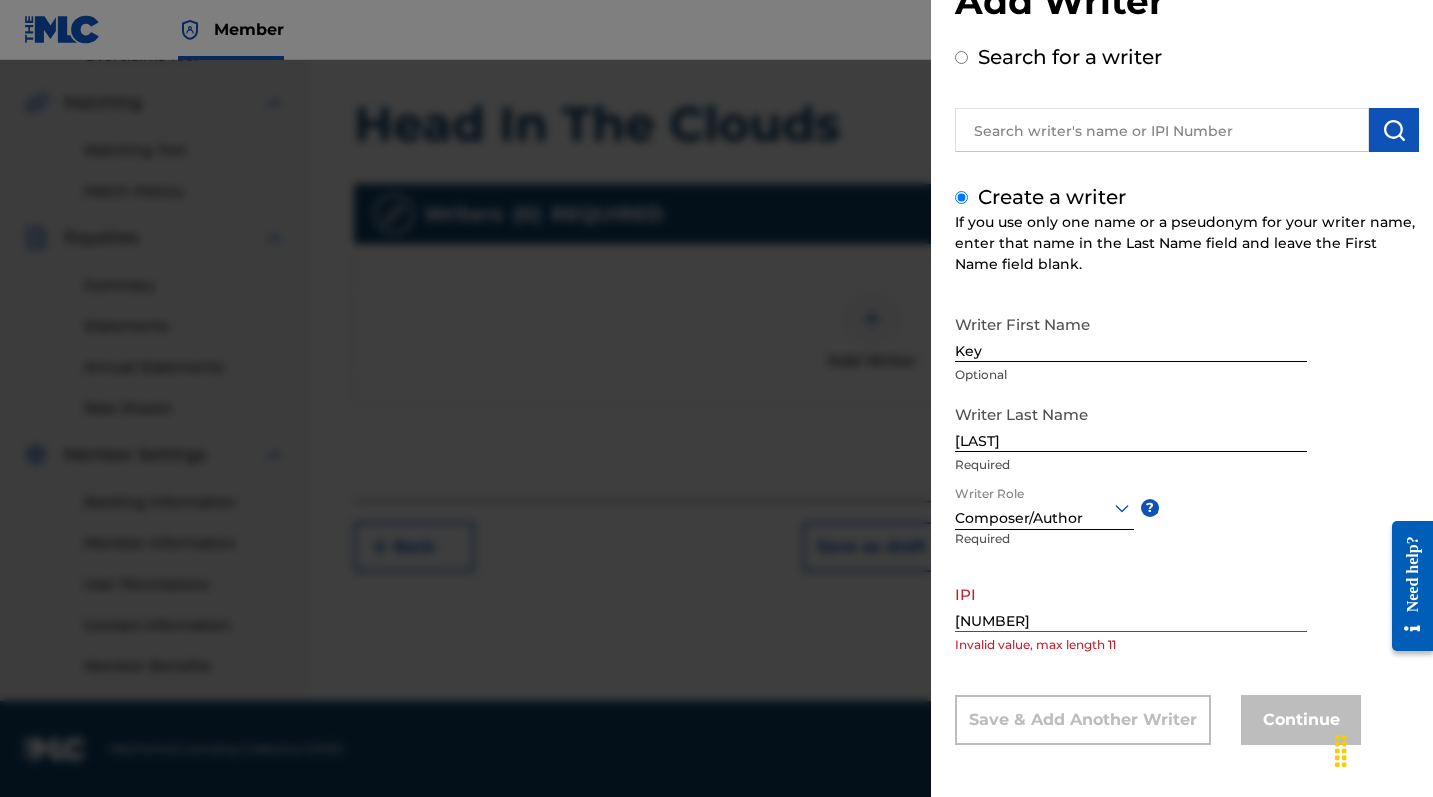 click on "[NUMBER]" at bounding box center (1131, 603) 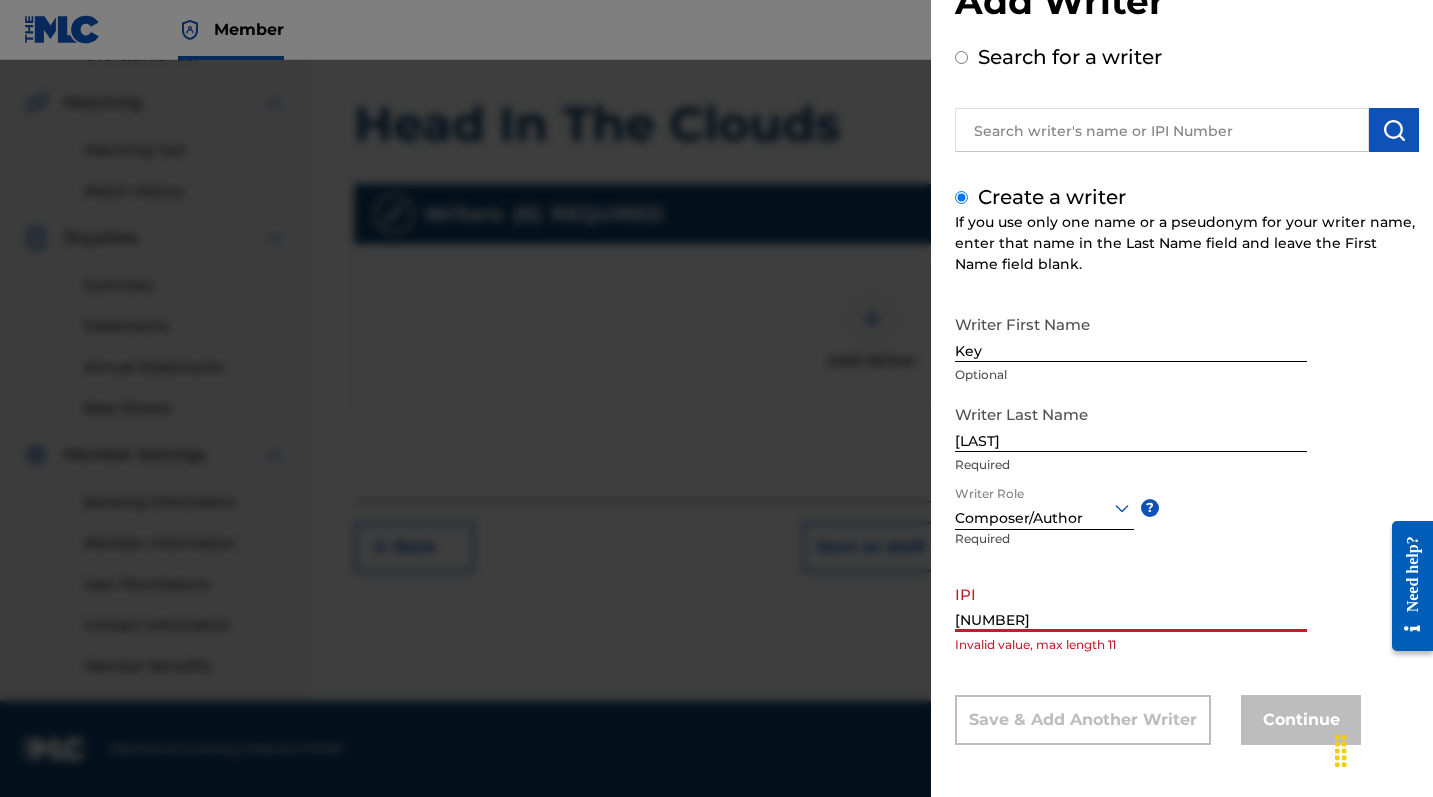 click on "[NUMBER]" at bounding box center [1131, 603] 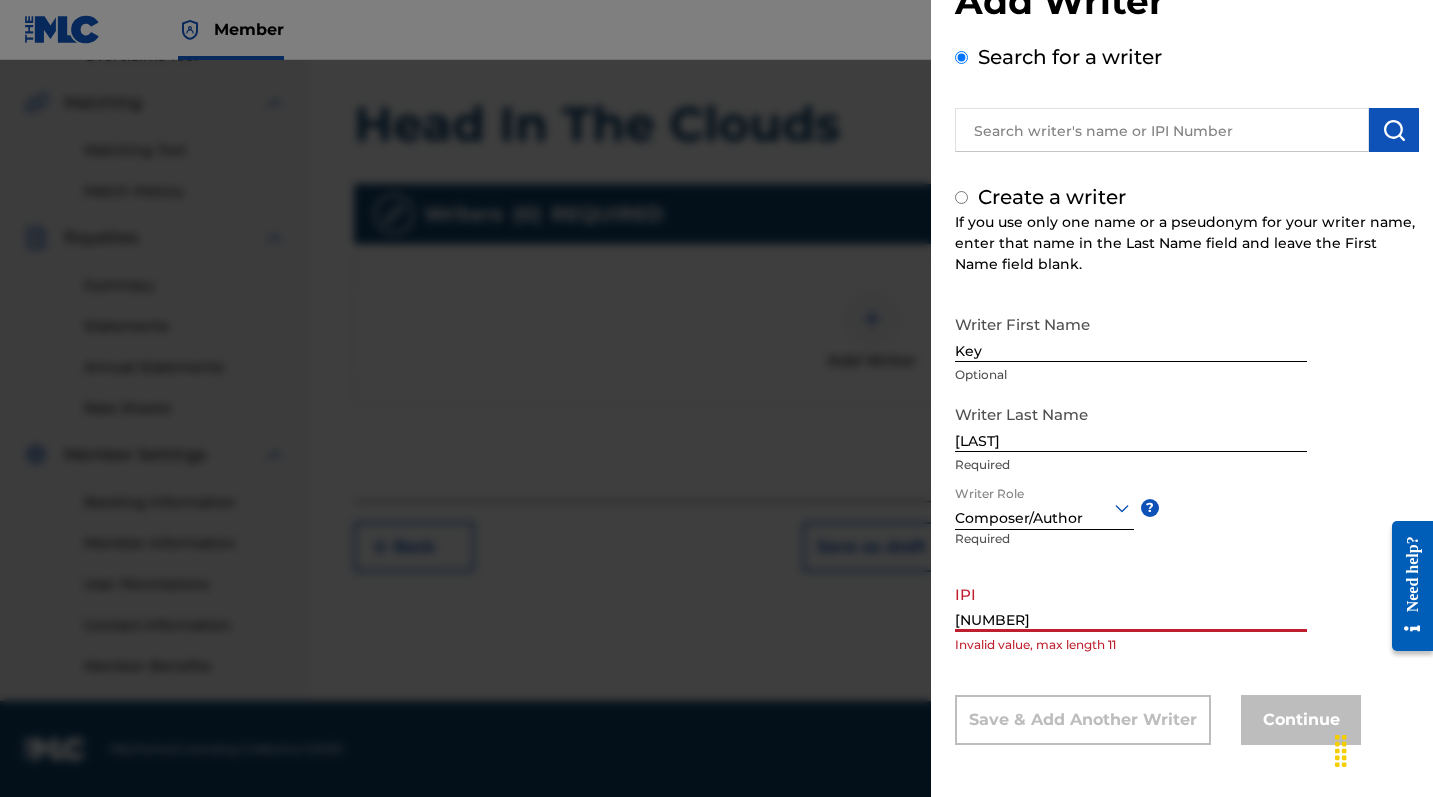 click on "Search for a writer" at bounding box center (961, 57) 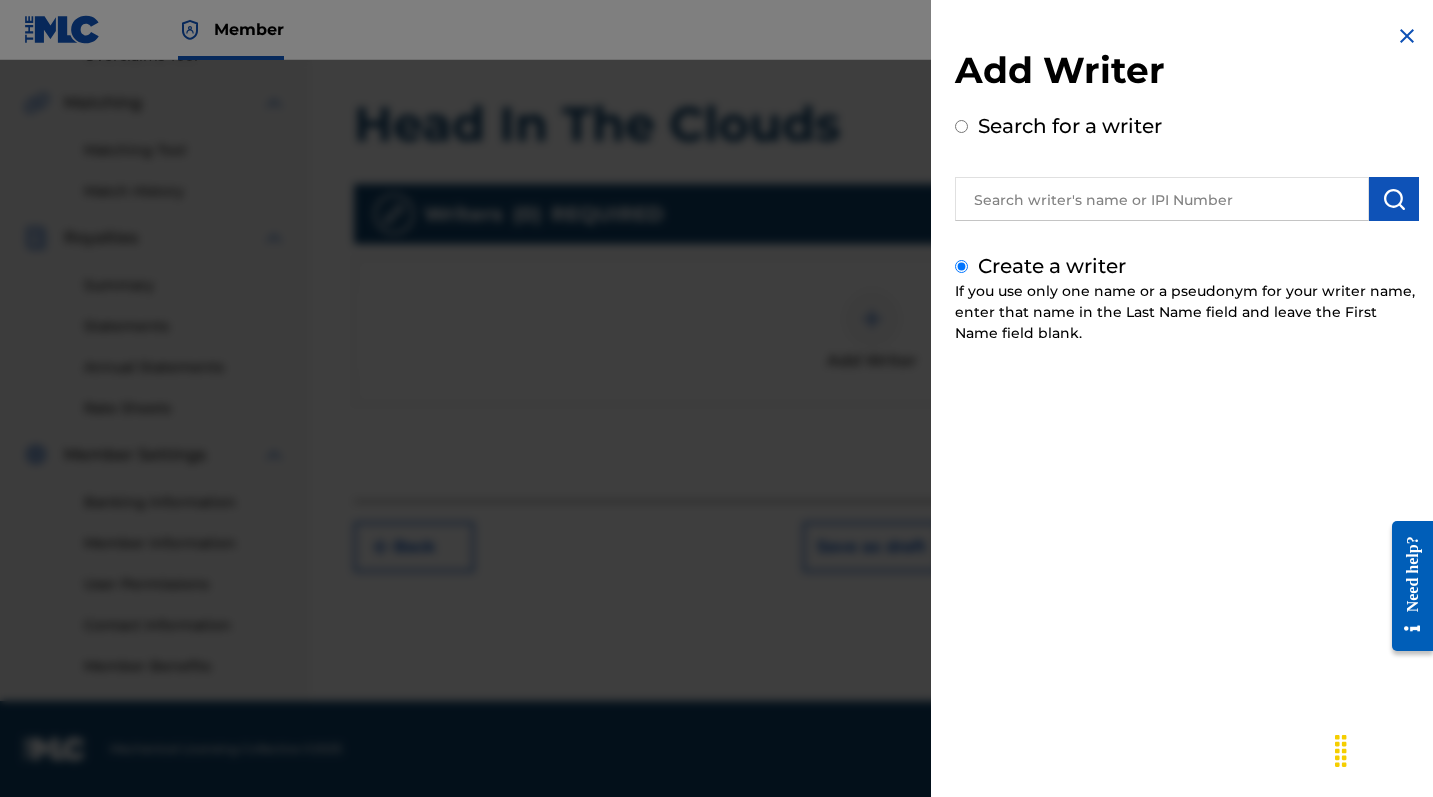 radio on "true" 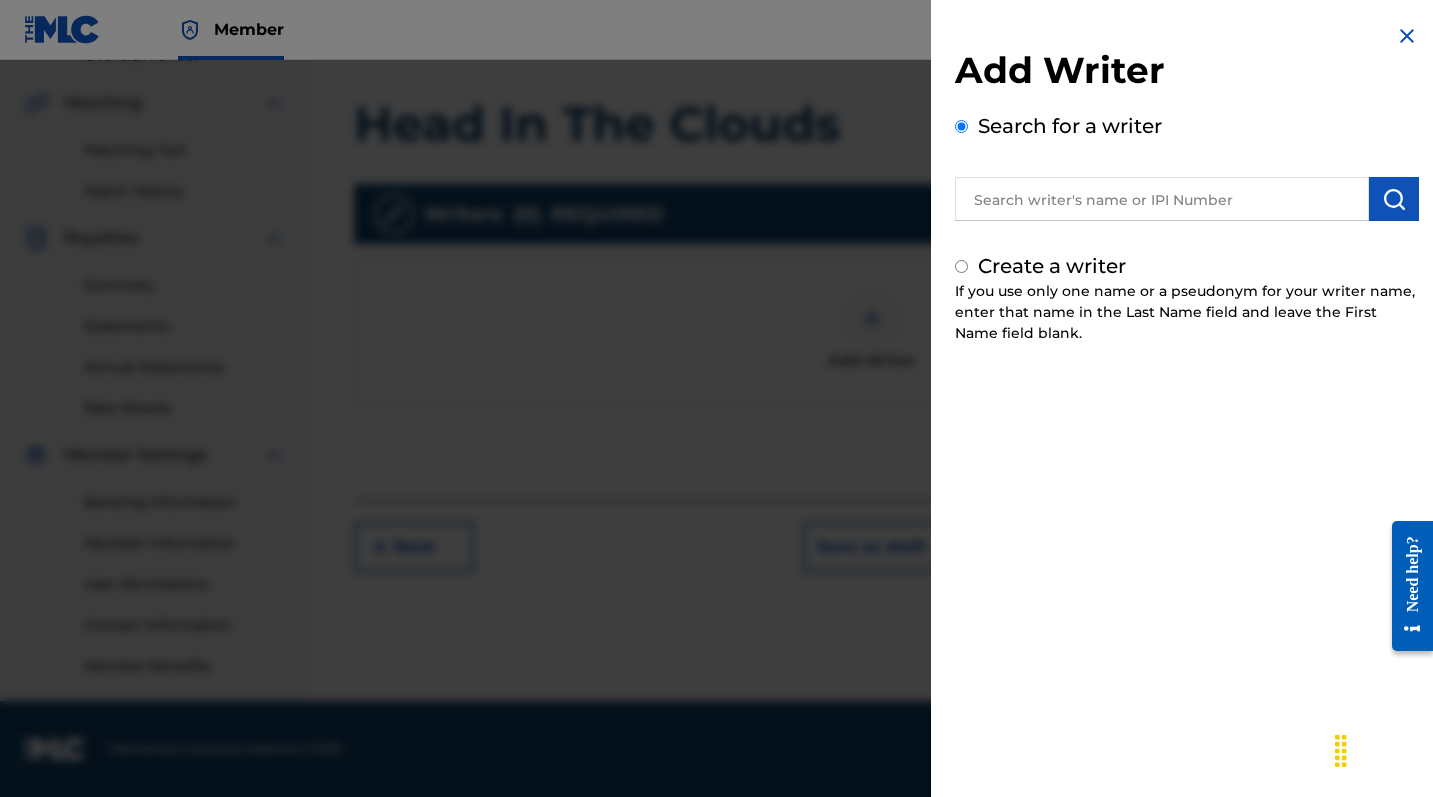 scroll, scrollTop: 0, scrollLeft: 0, axis: both 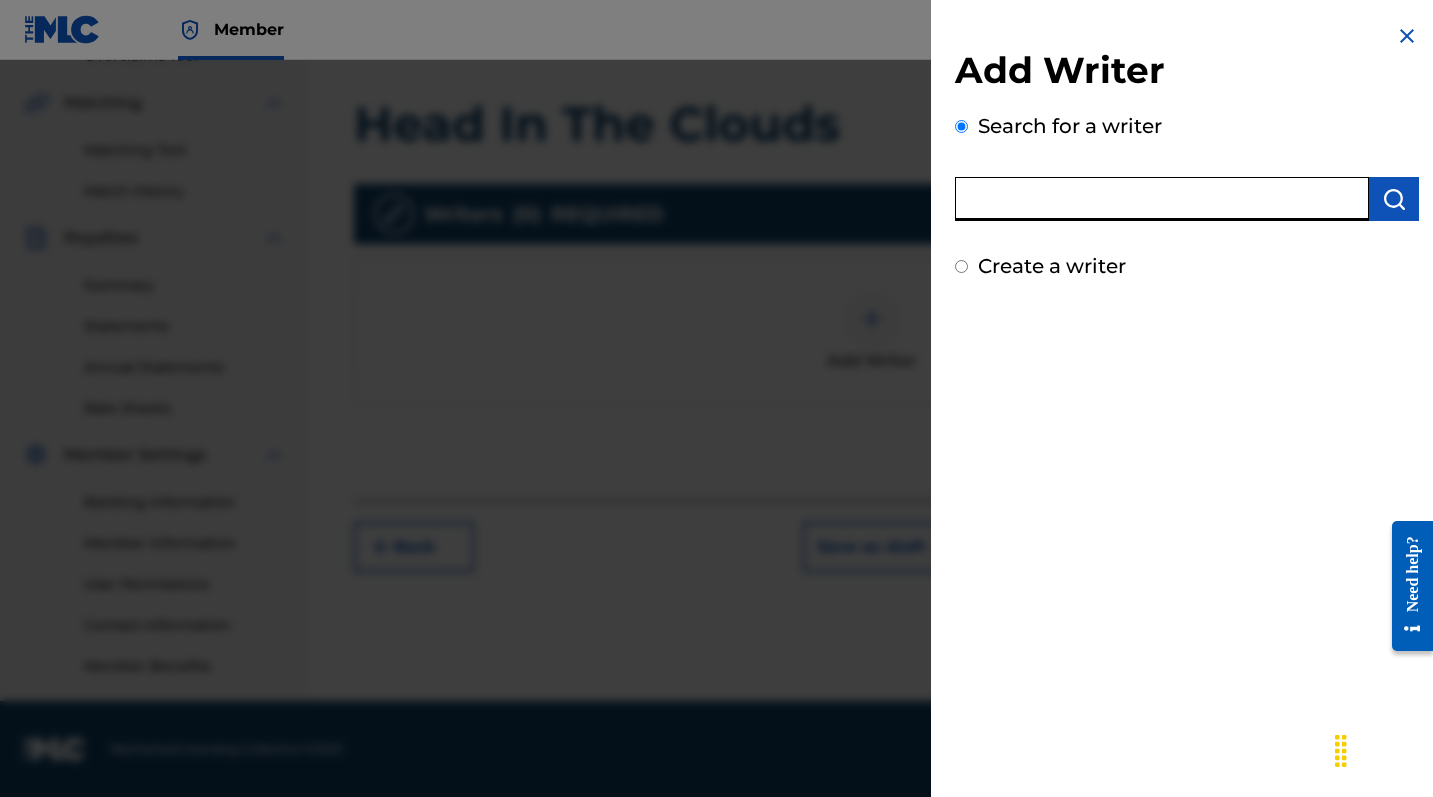 click at bounding box center (1162, 199) 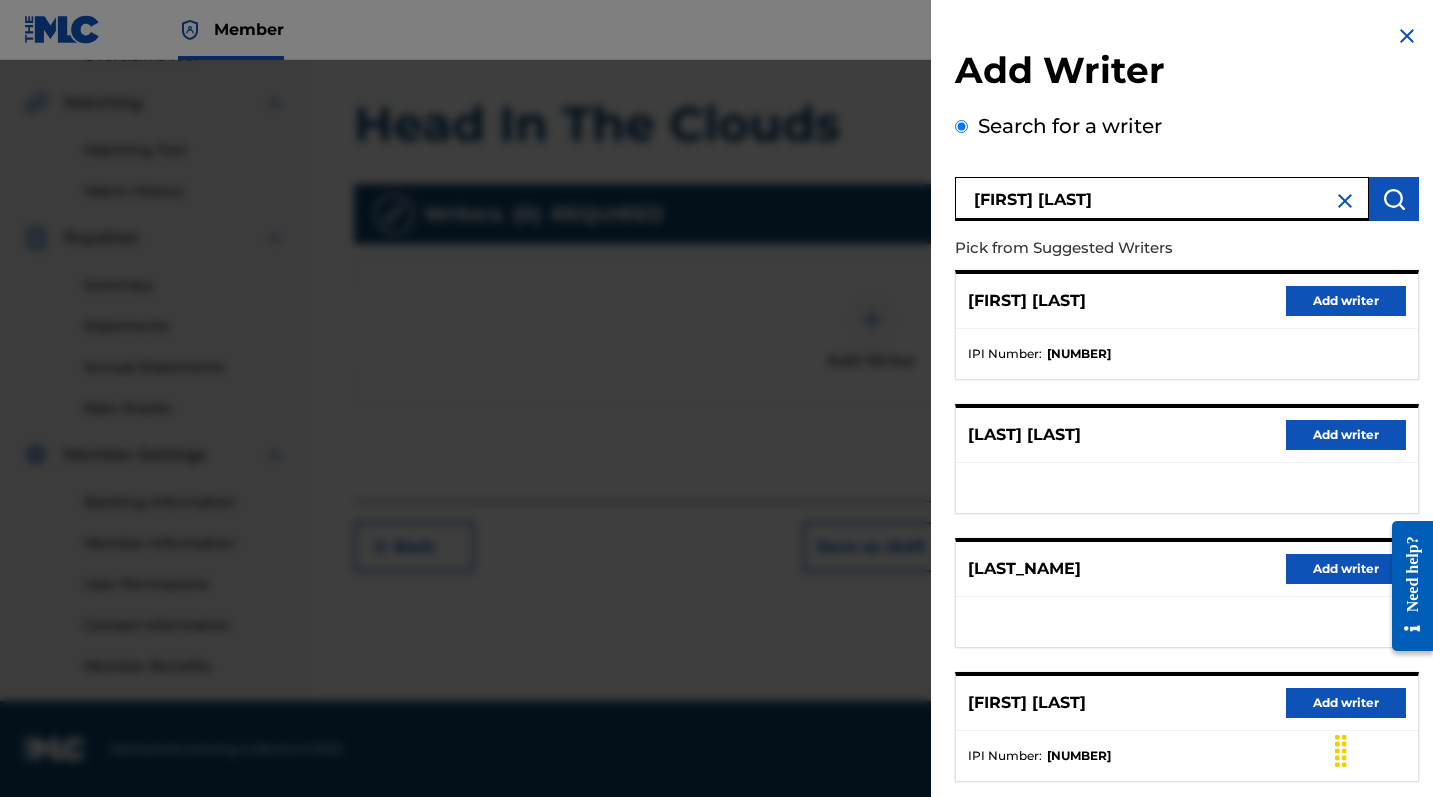type on "[FIRST] [LAST]" 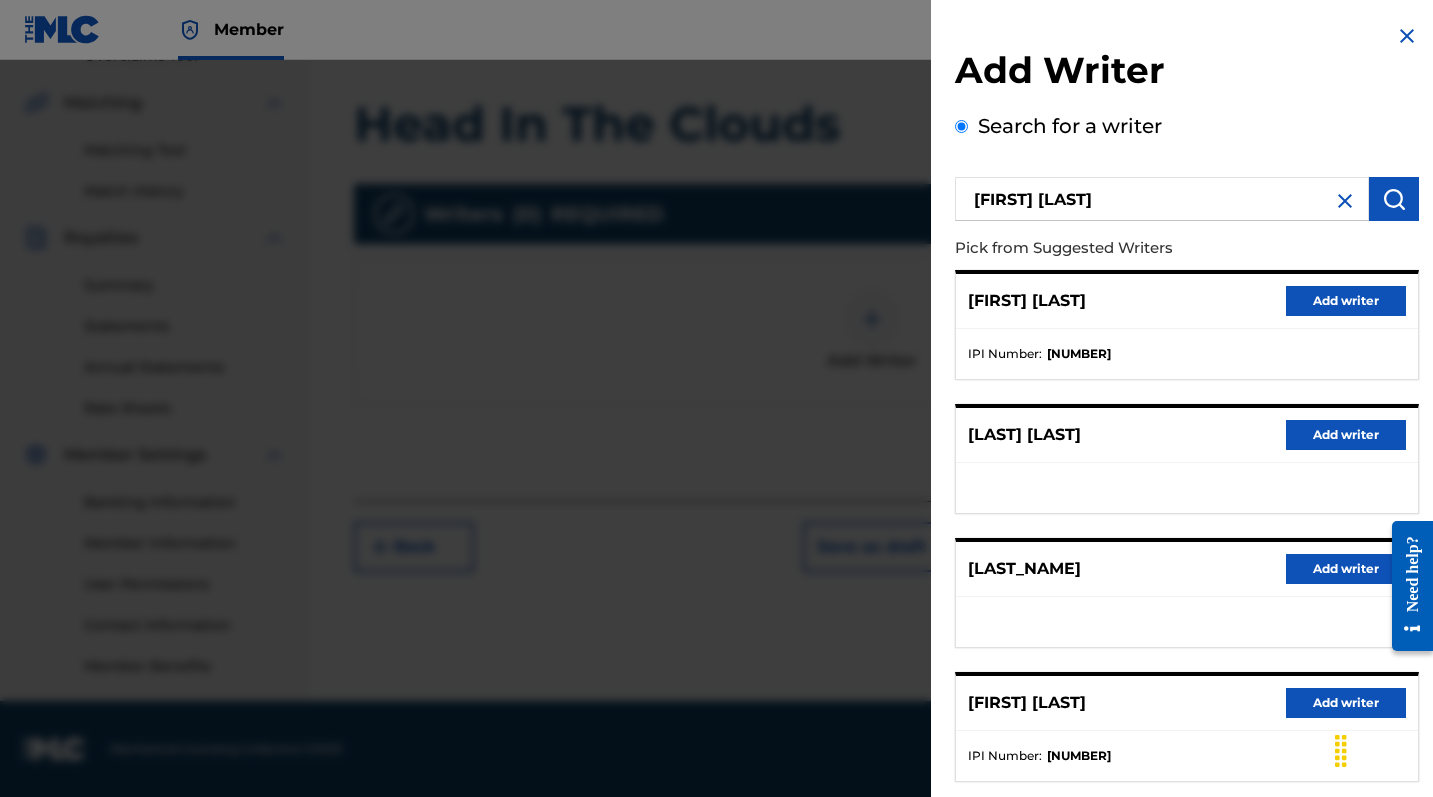 drag, startPoint x: 1137, startPoint y: 750, endPoint x: 1048, endPoint y: 748, distance: 89.02247 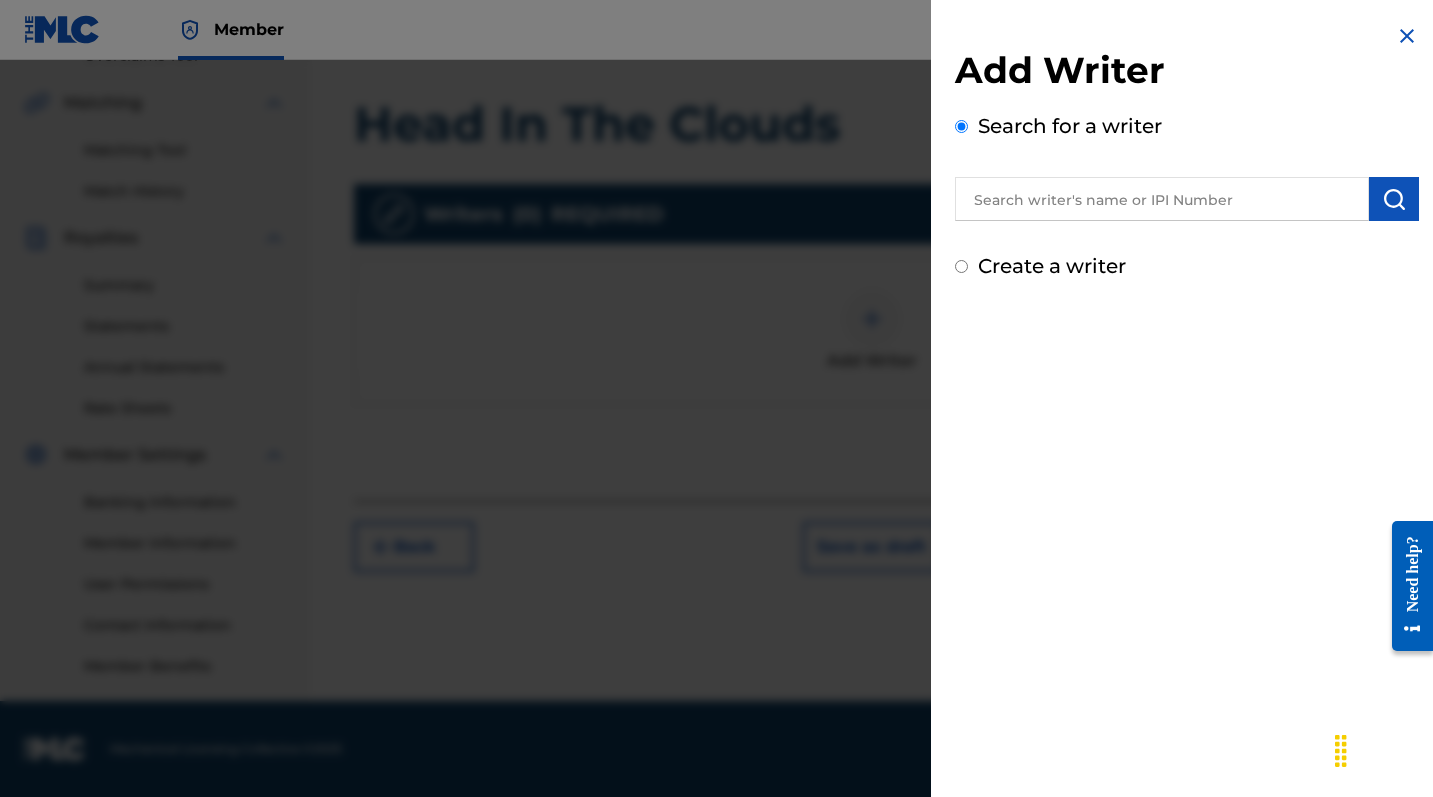 click on "Create a writer" at bounding box center (1052, 266) 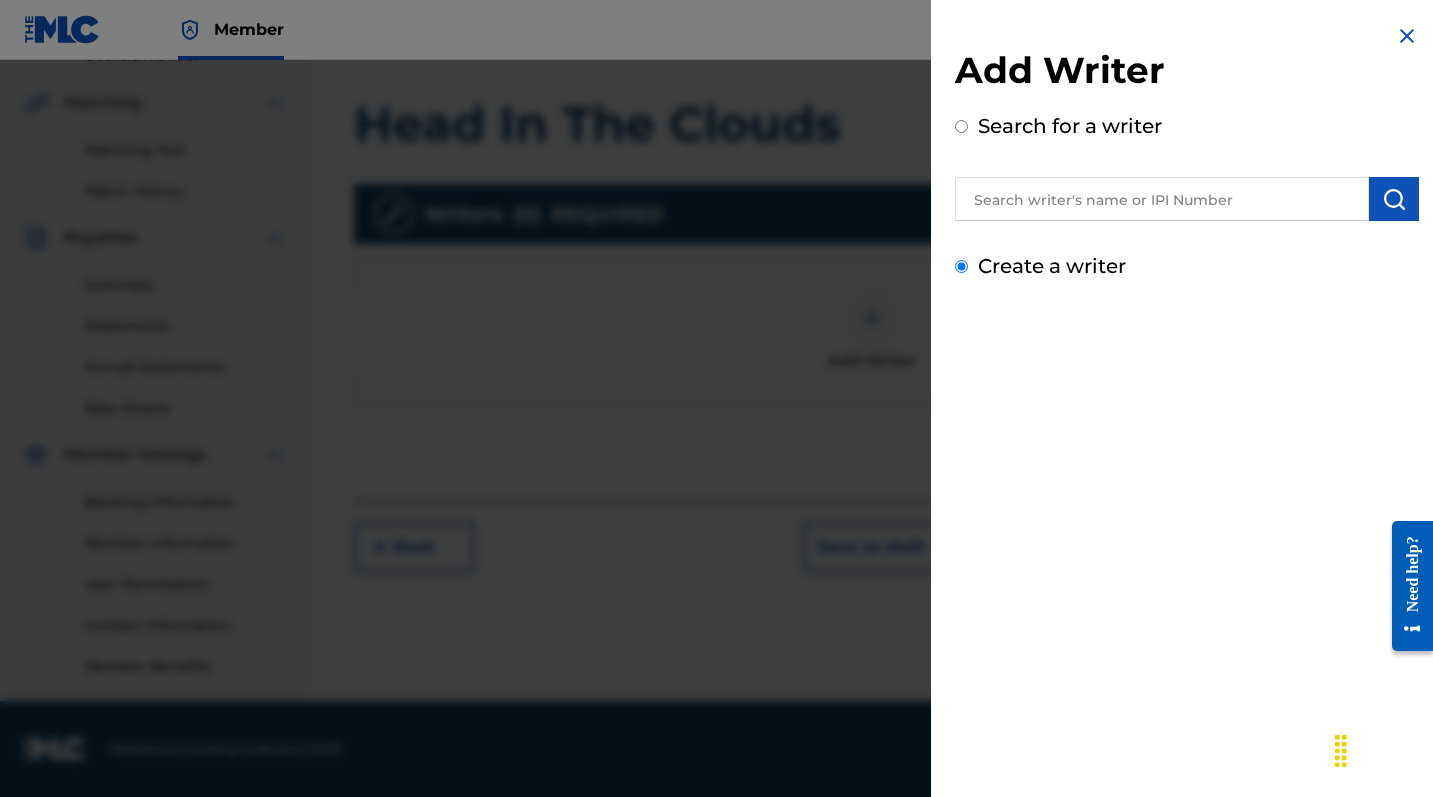 click on "Create a writer" at bounding box center [961, 266] 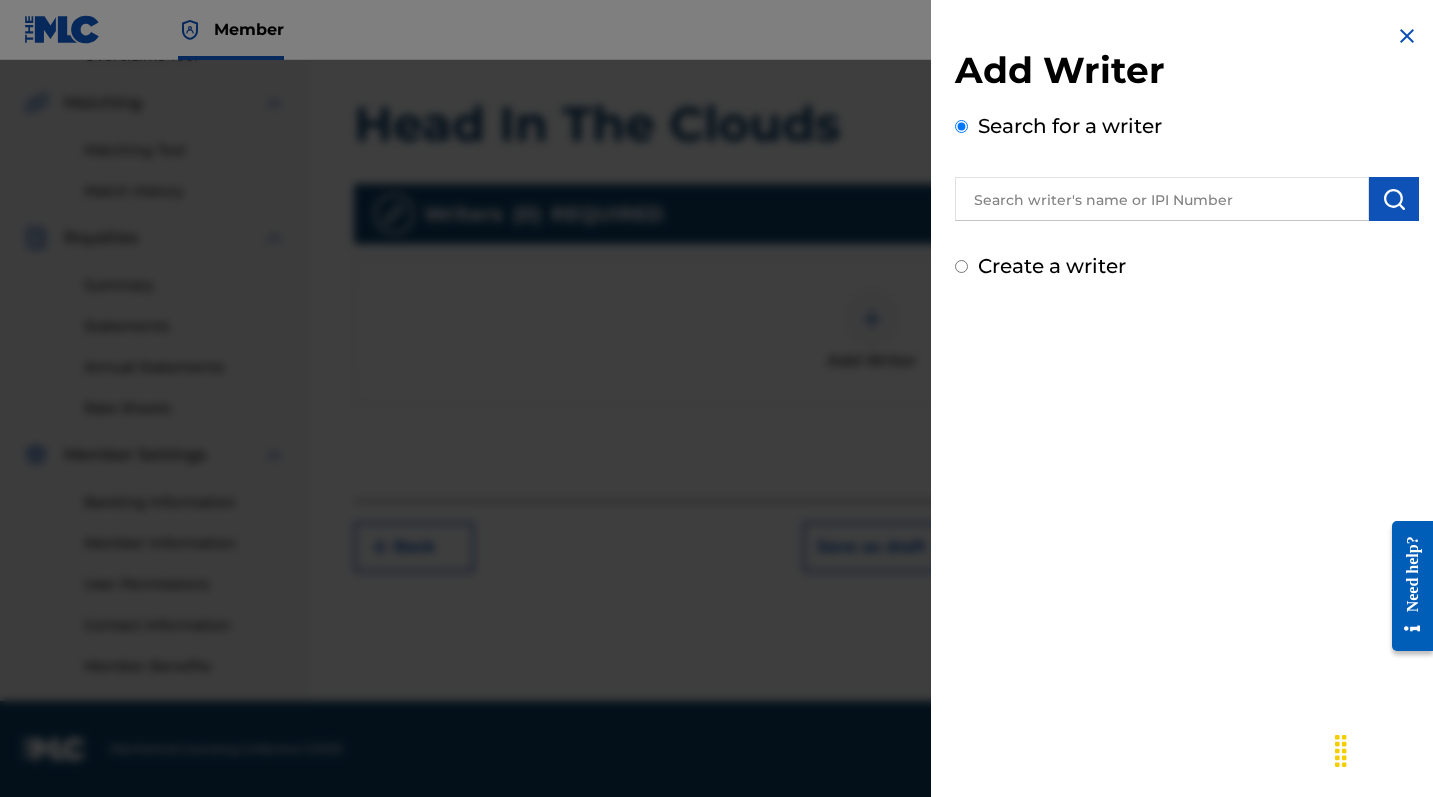 radio on "false" 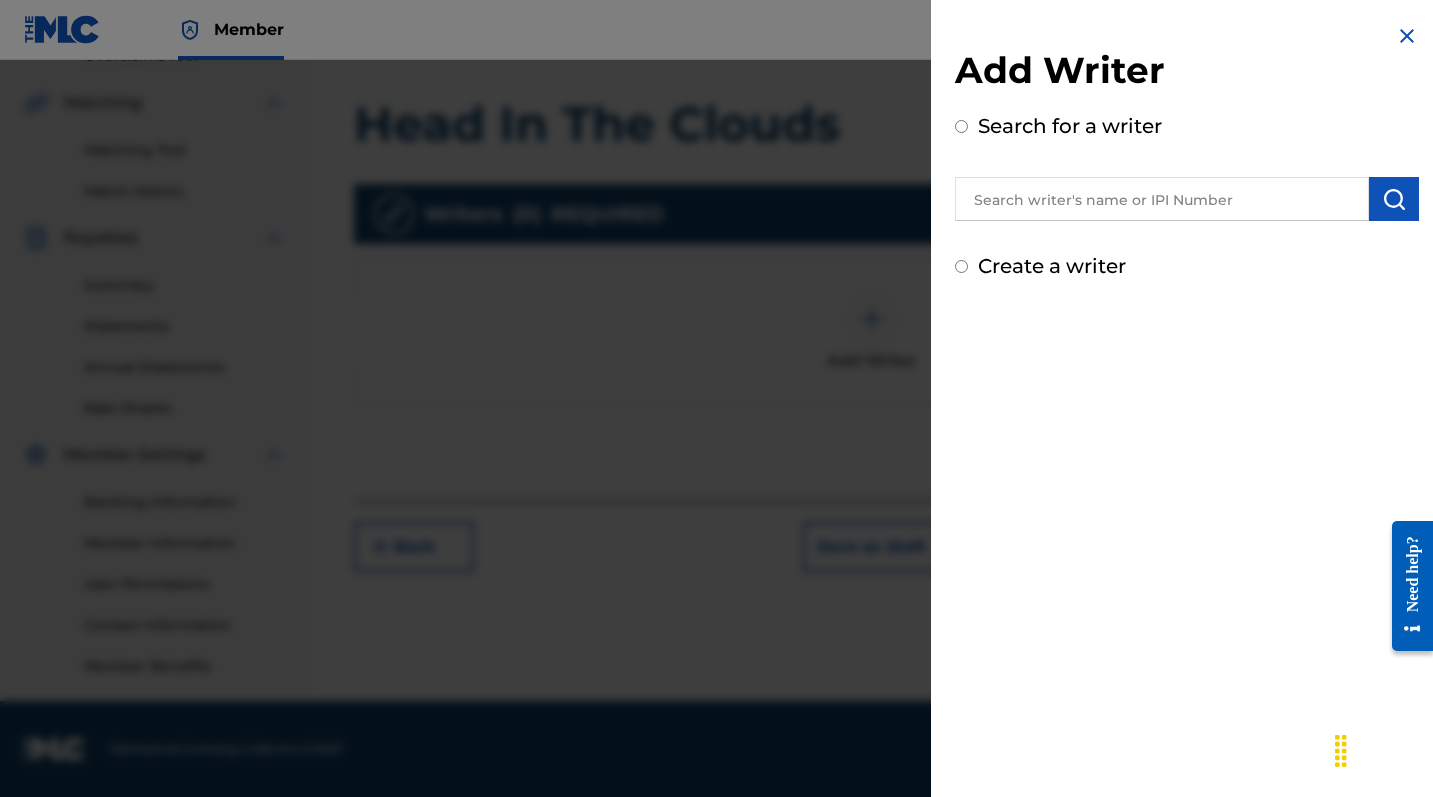 radio on "true" 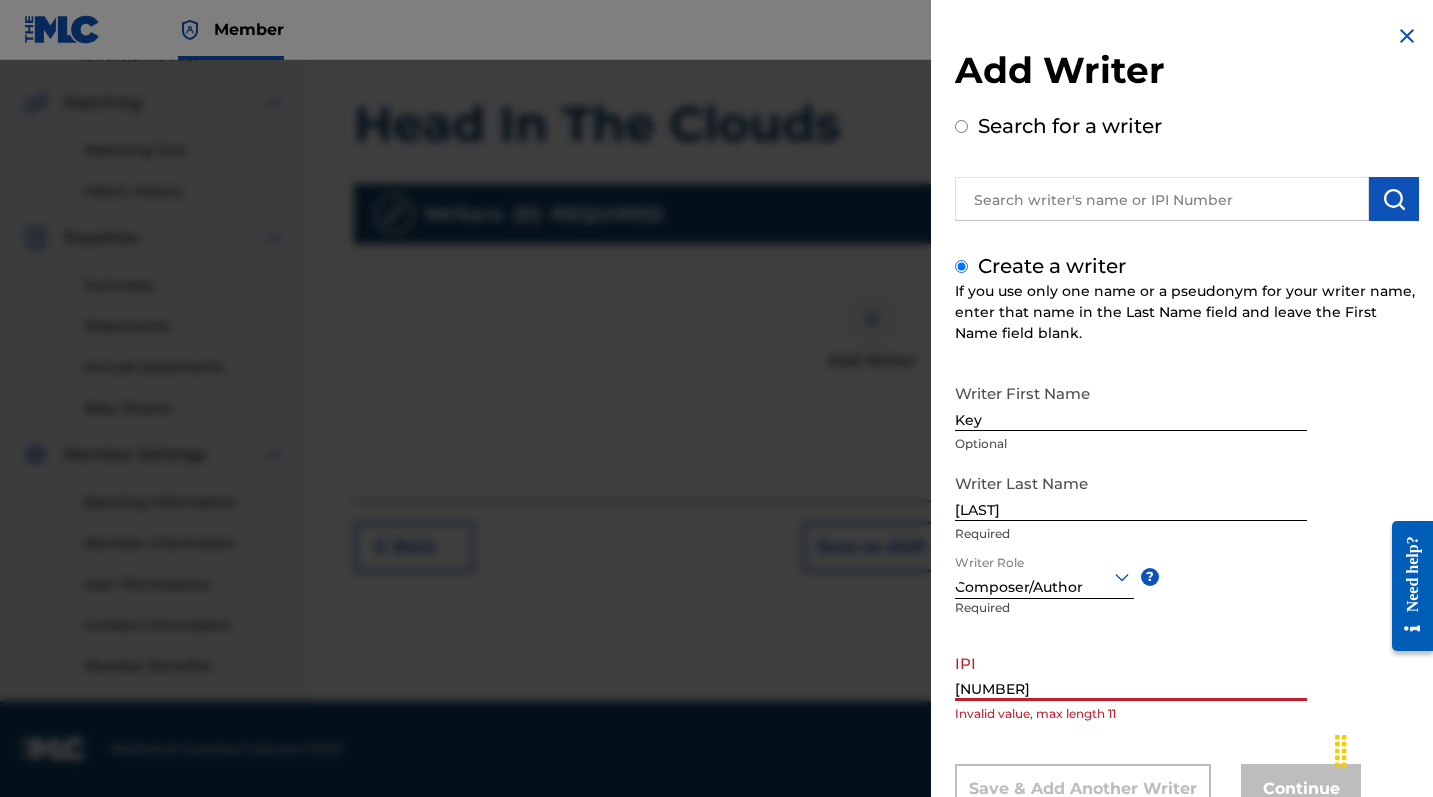 drag, startPoint x: 1057, startPoint y: 683, endPoint x: 822, endPoint y: 676, distance: 235.10423 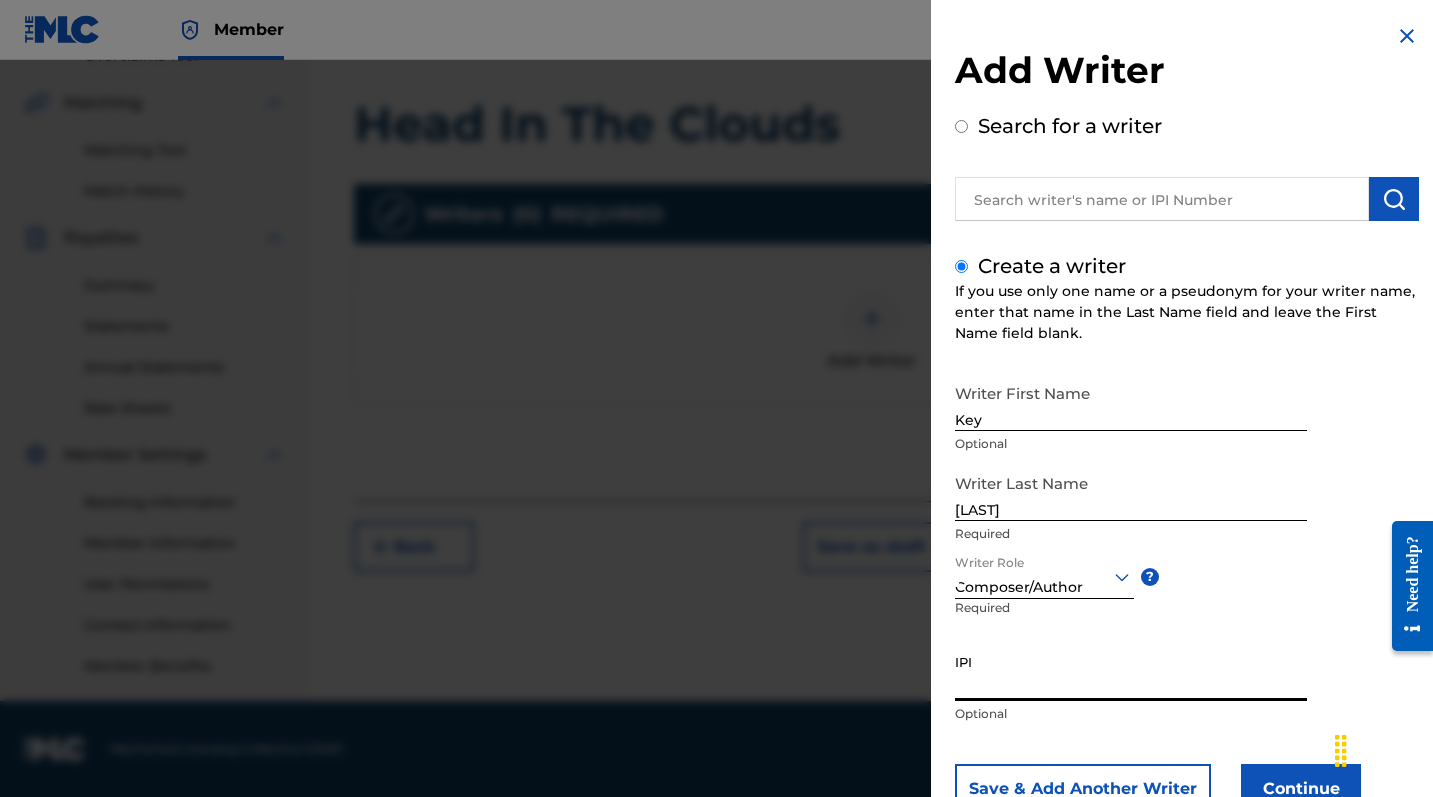 paste on "[NUMBER]" 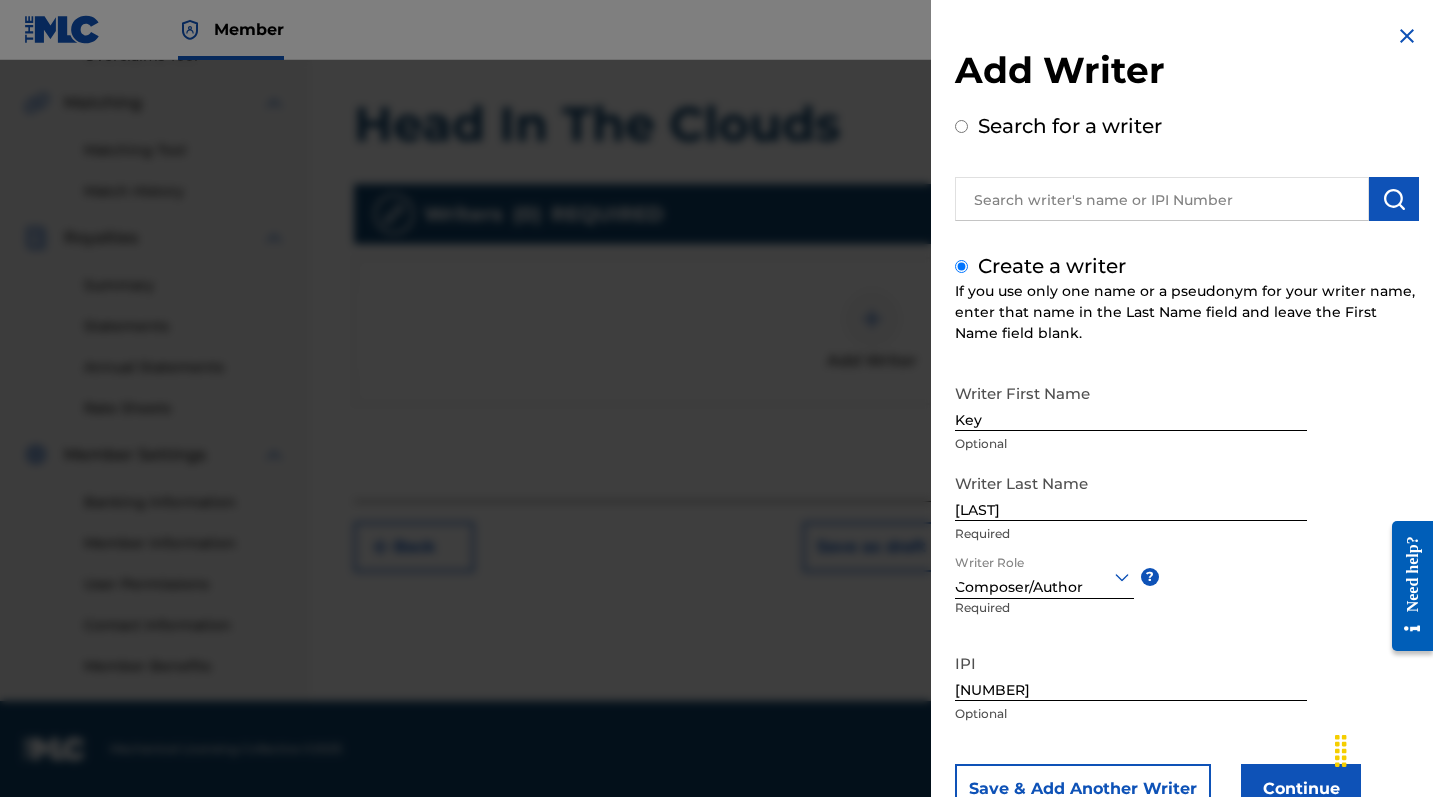 click on "Continue" at bounding box center (1301, 789) 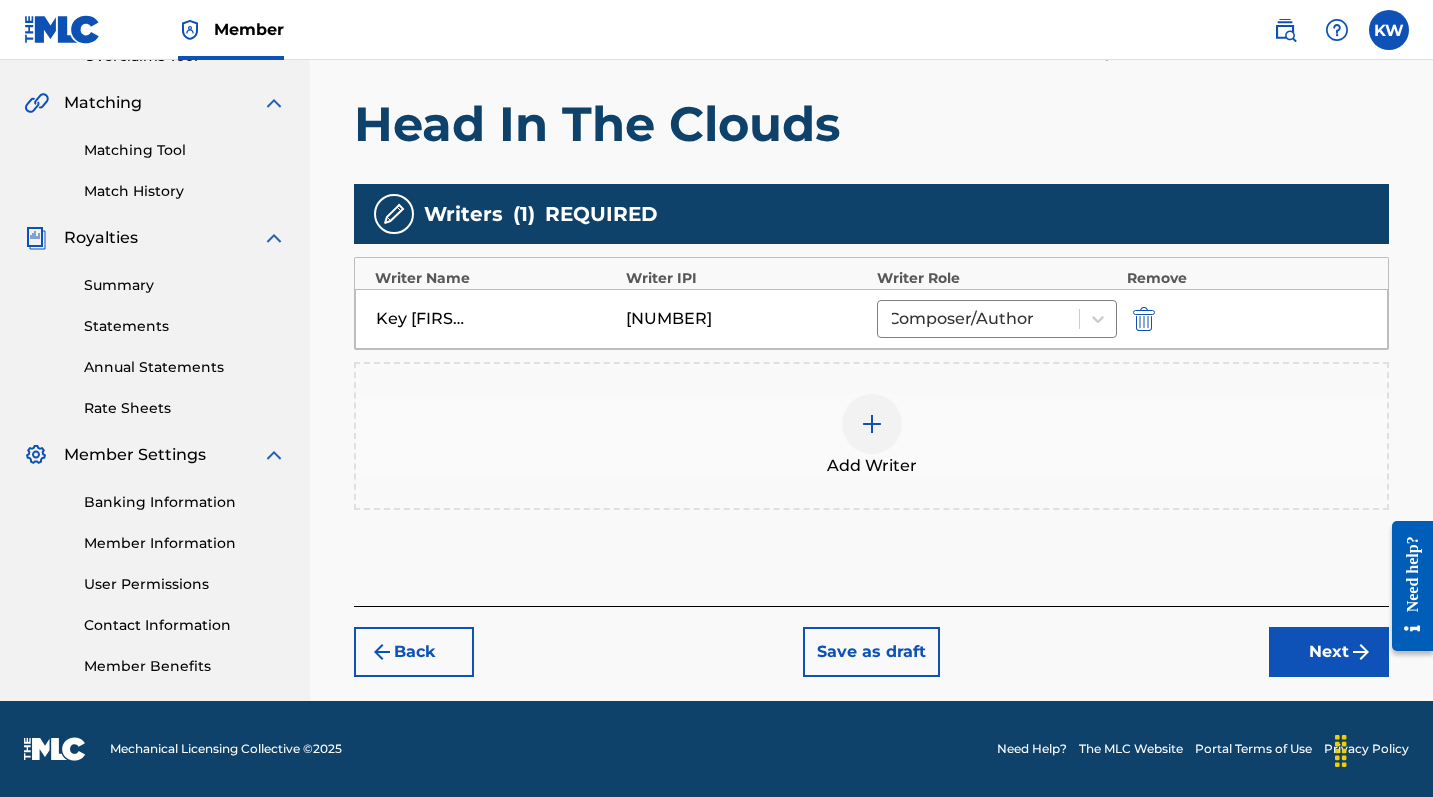 click on "Next" at bounding box center (1329, 652) 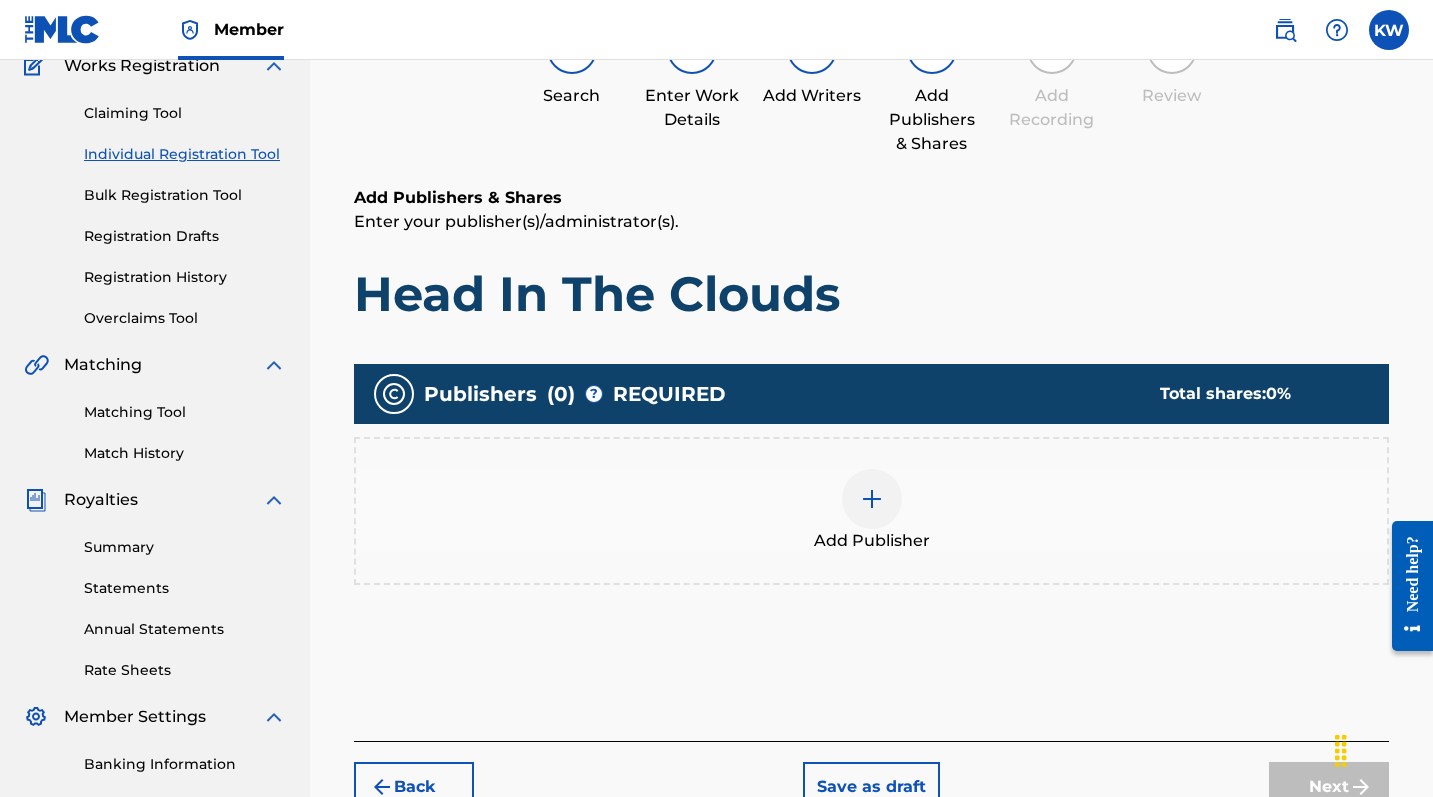 scroll, scrollTop: 90, scrollLeft: 0, axis: vertical 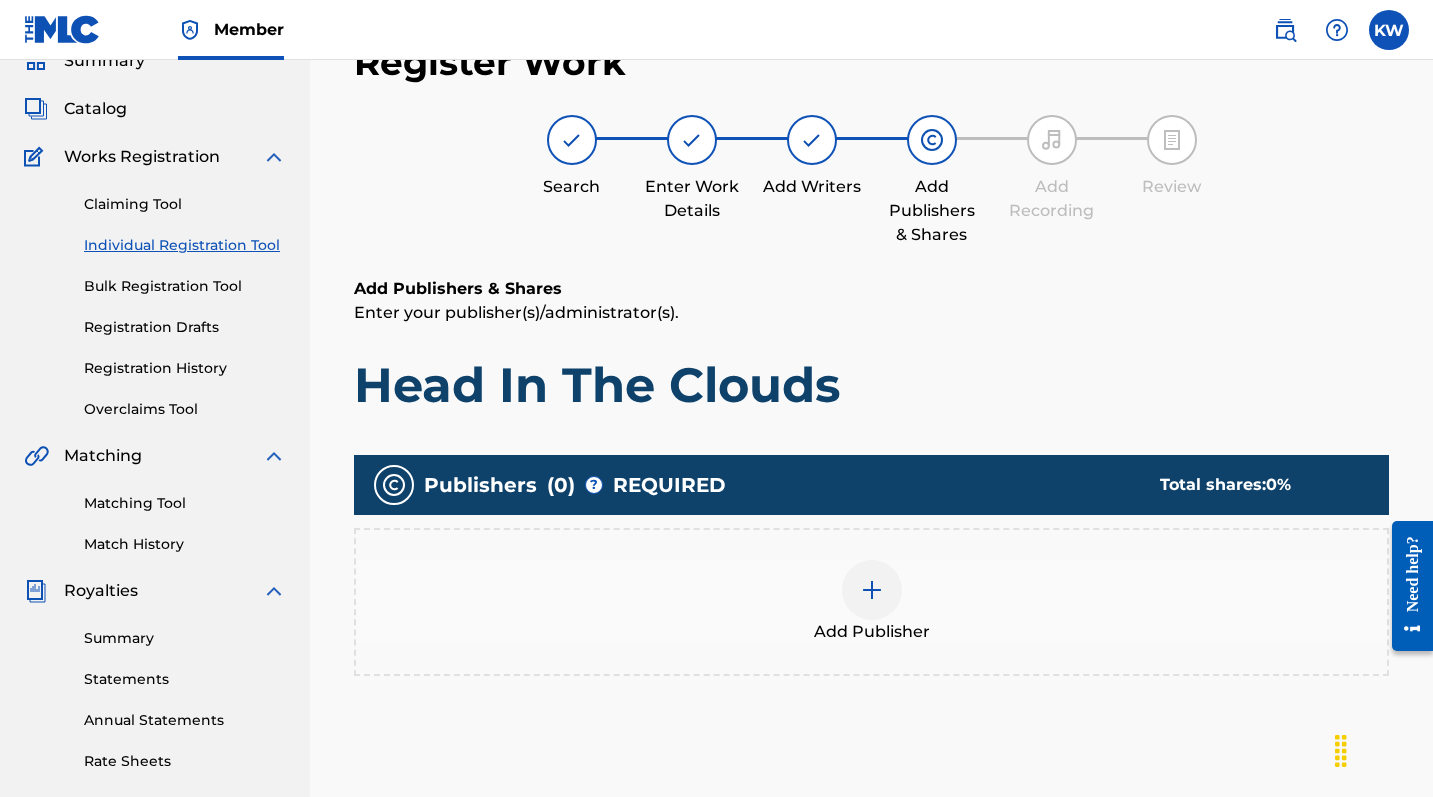 click at bounding box center [872, 590] 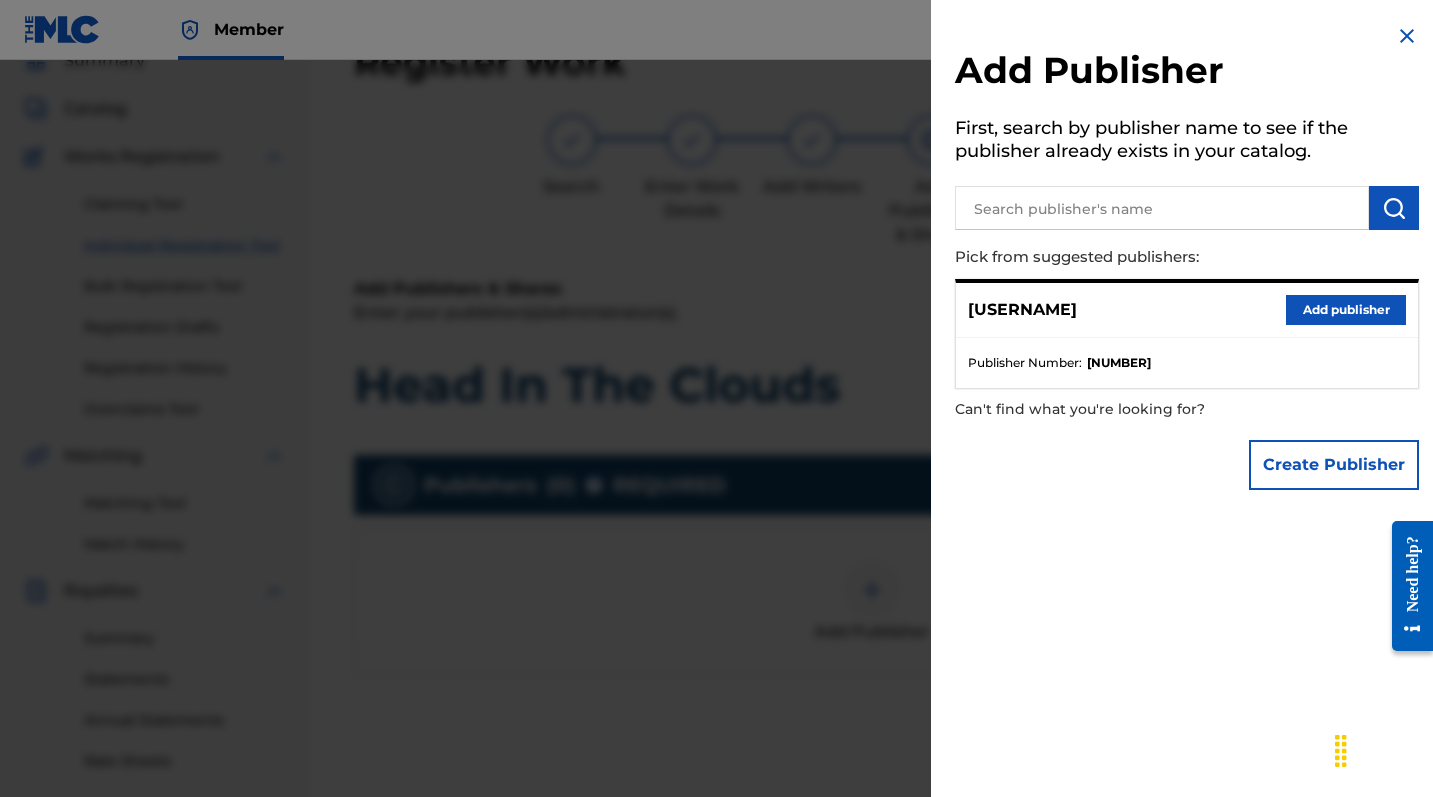 click on "Add publisher" at bounding box center [1346, 310] 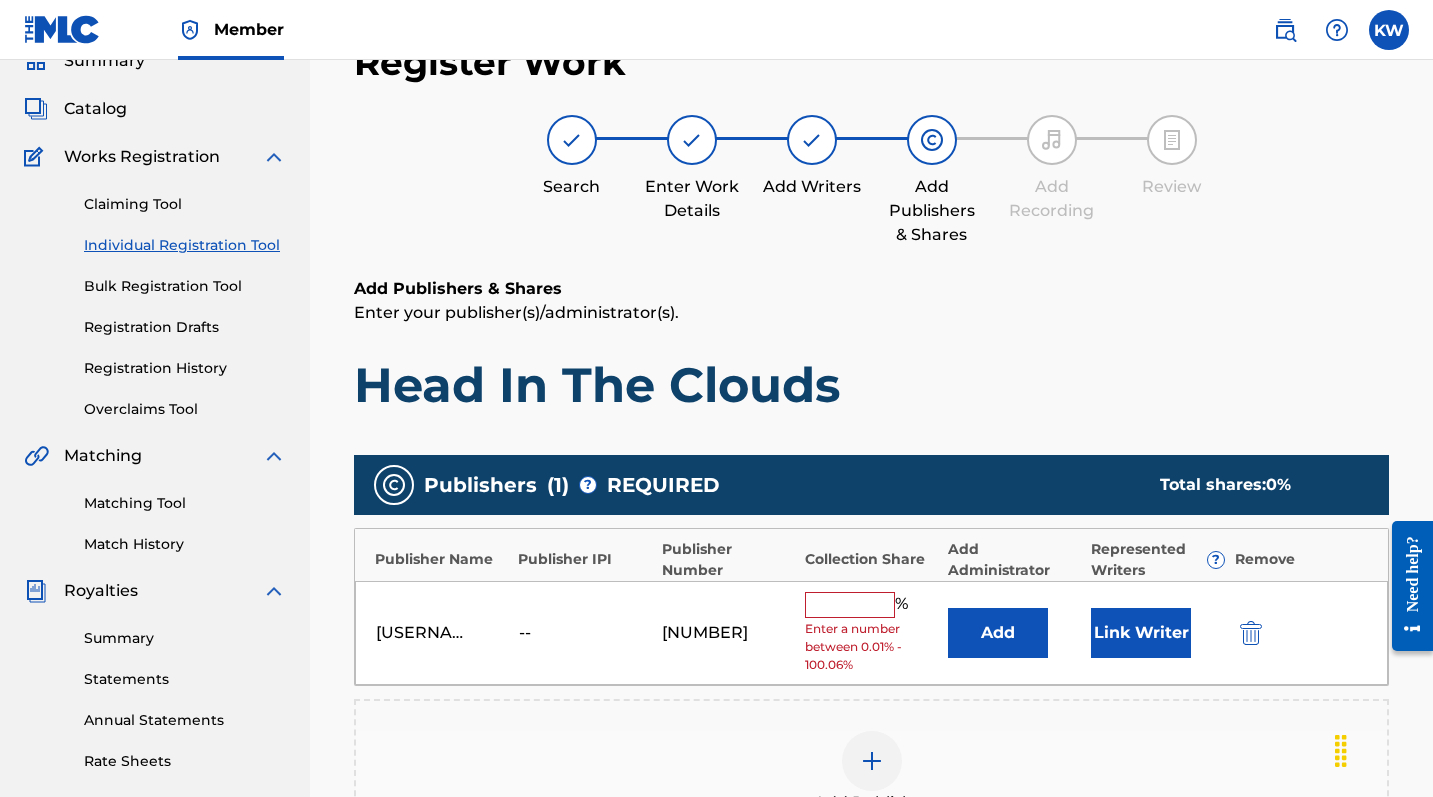 click at bounding box center (850, 605) 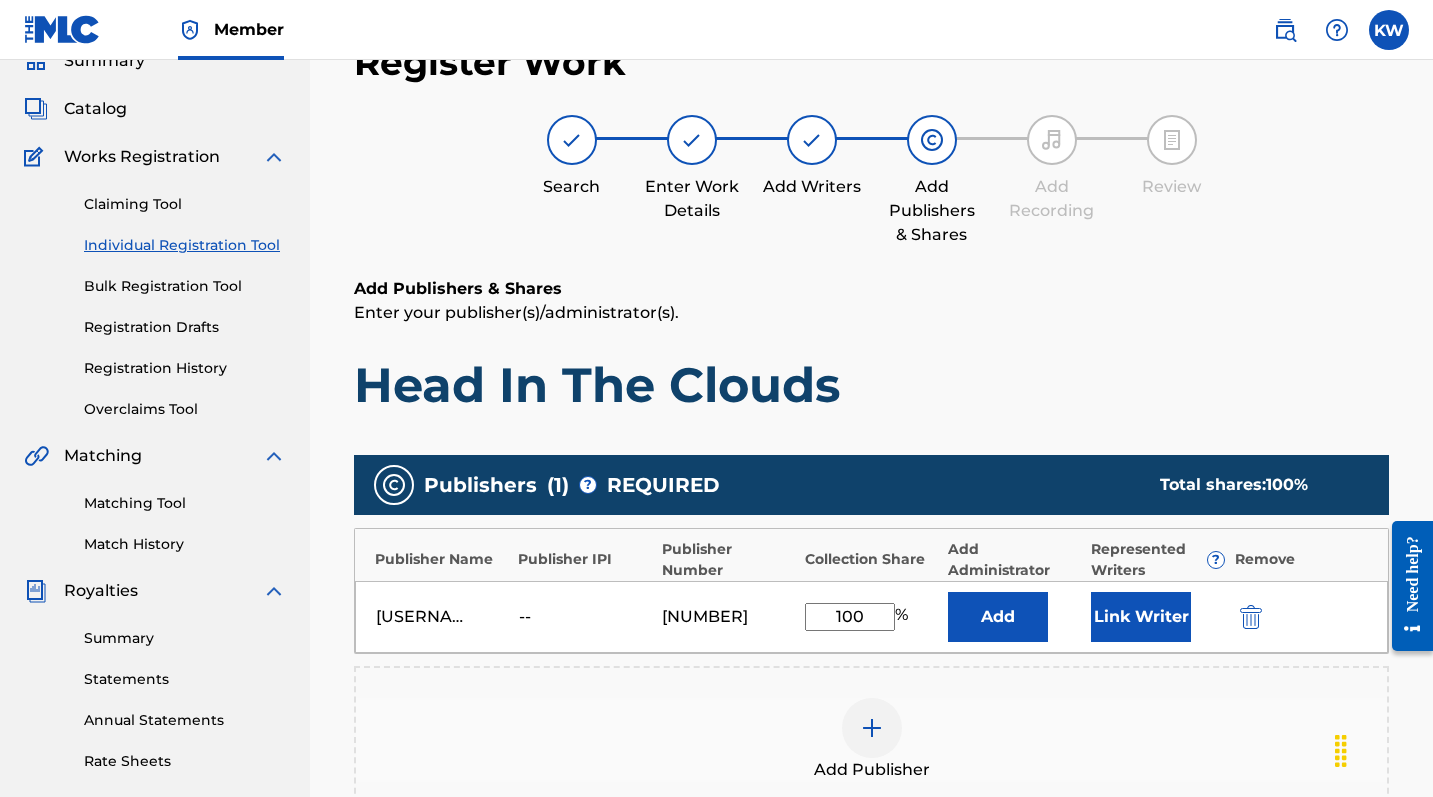 type on "100" 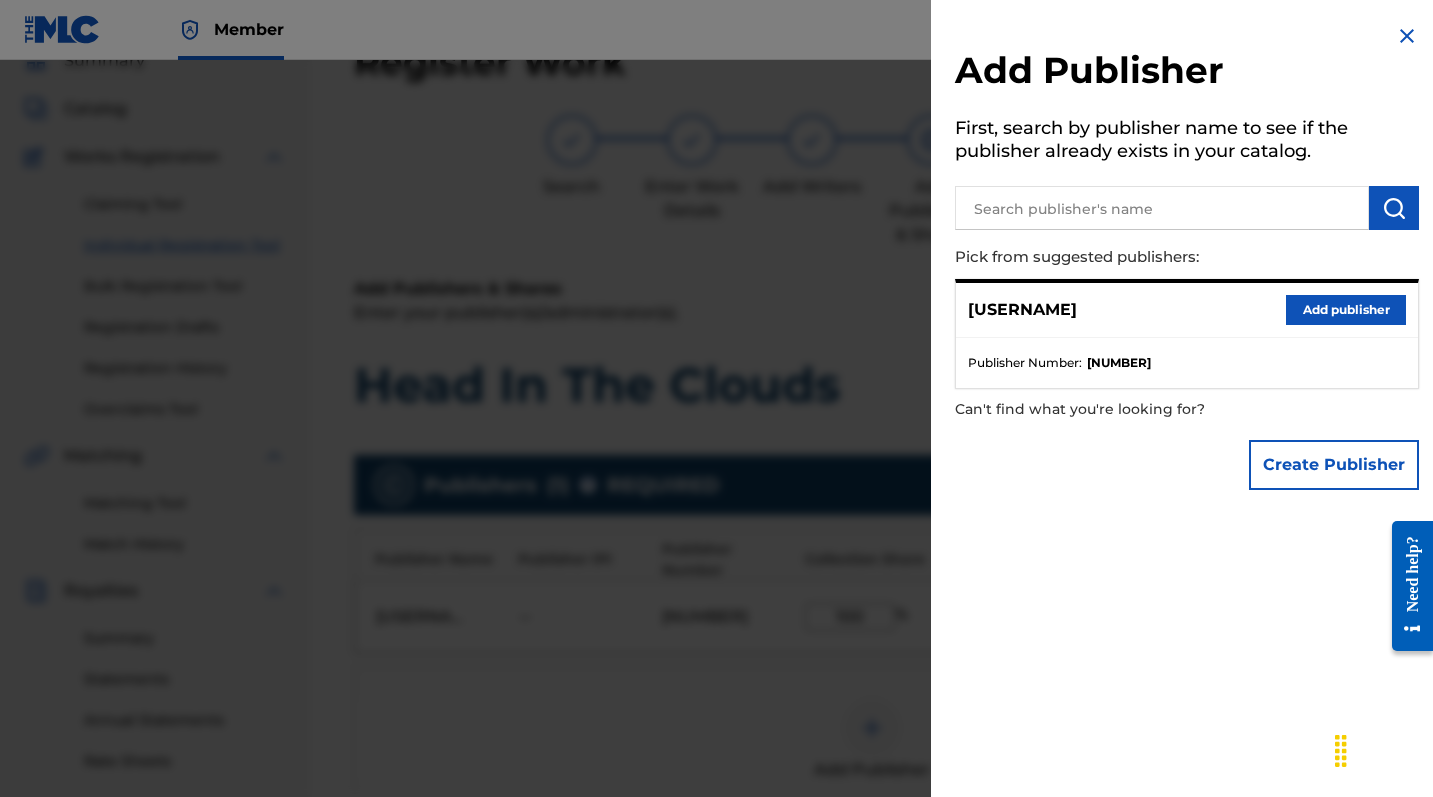 click at bounding box center (716, 458) 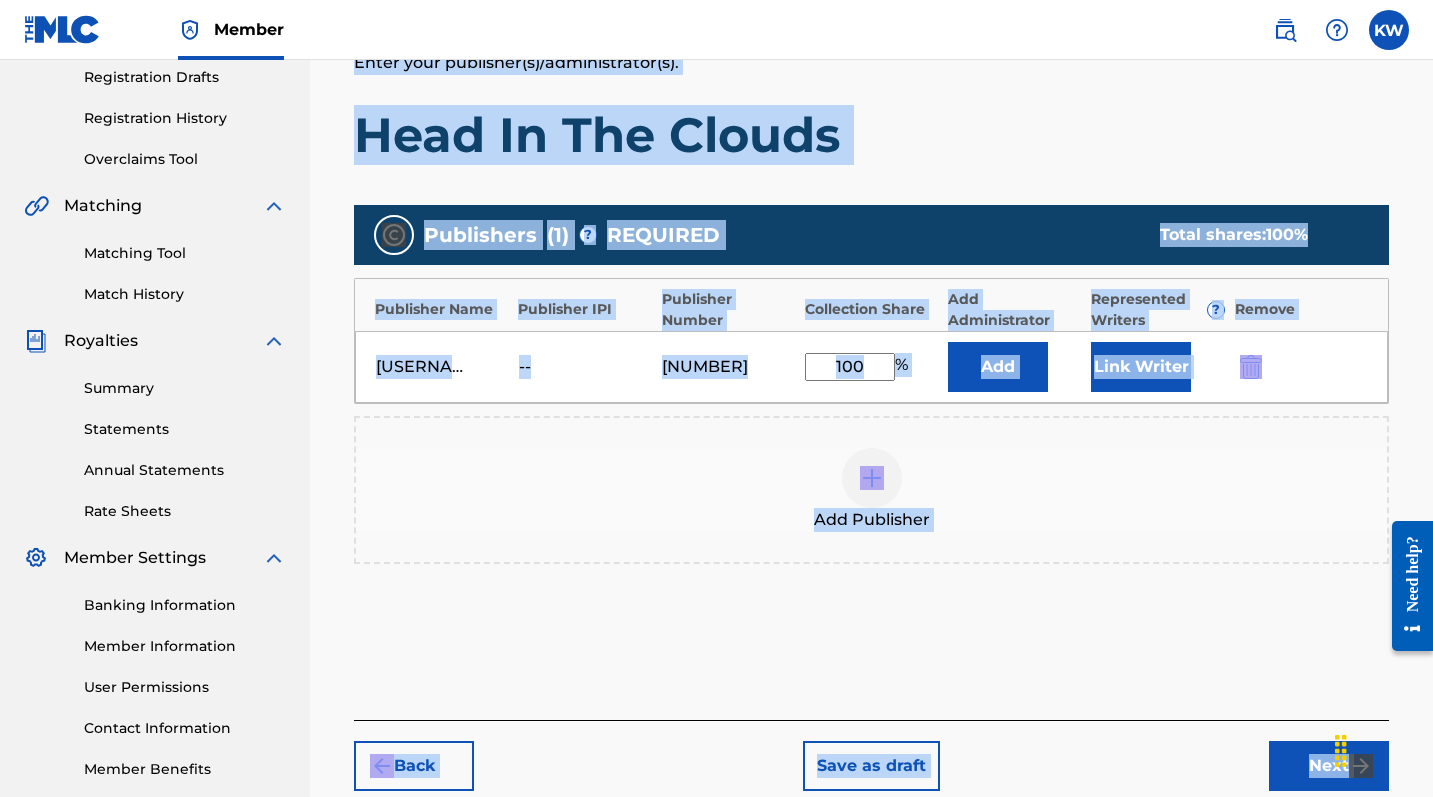click on "Next" at bounding box center [1329, 766] 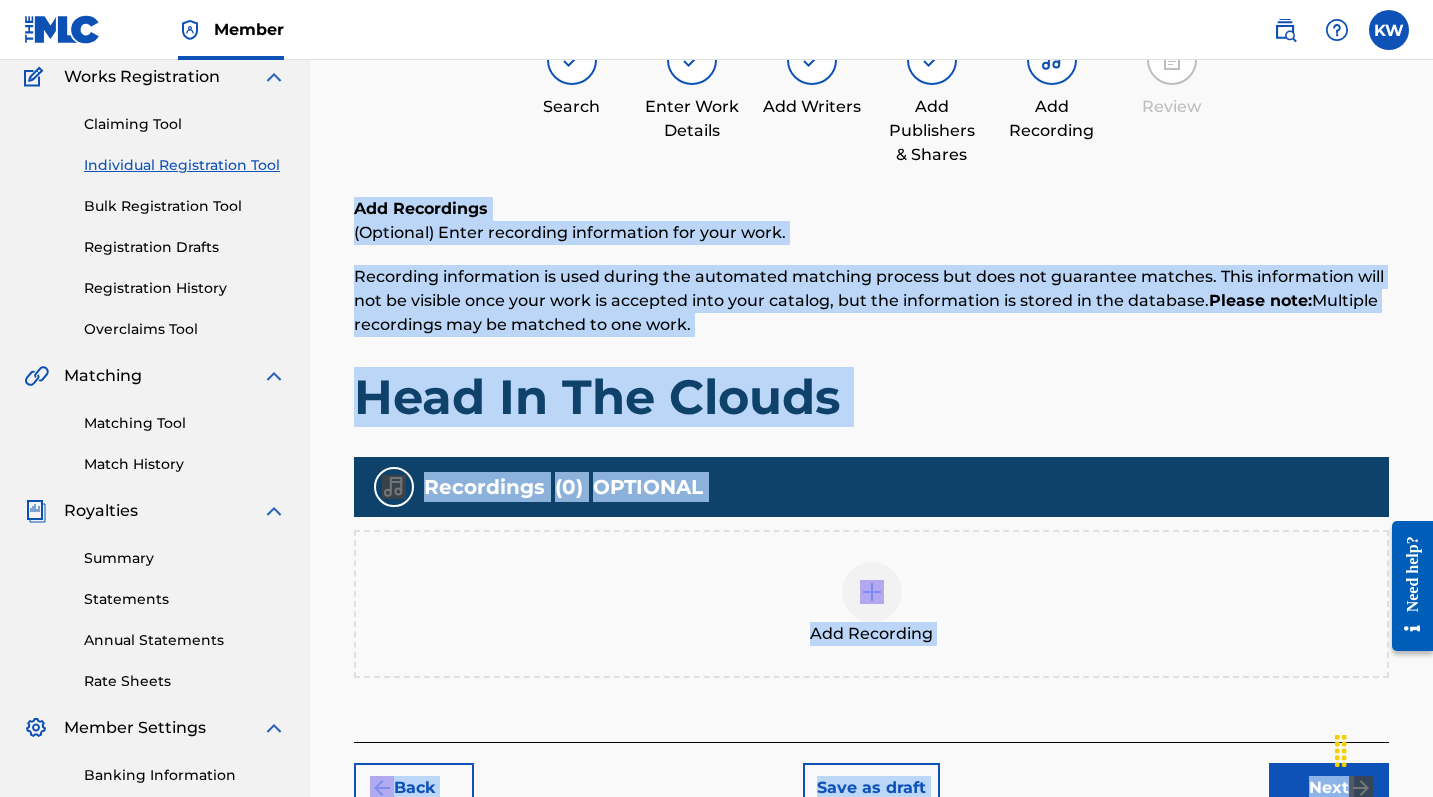 scroll, scrollTop: 90, scrollLeft: 0, axis: vertical 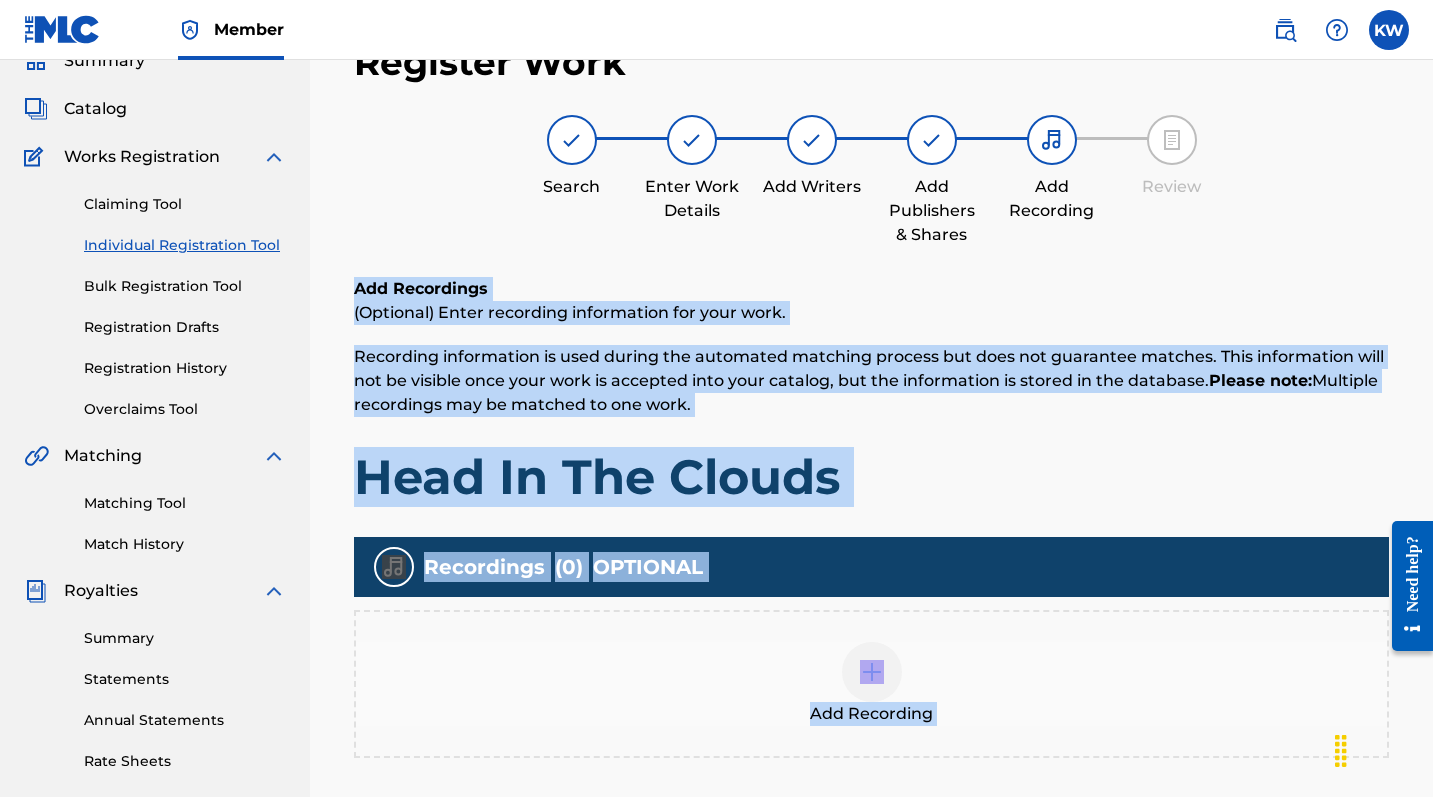 click at bounding box center [872, 672] 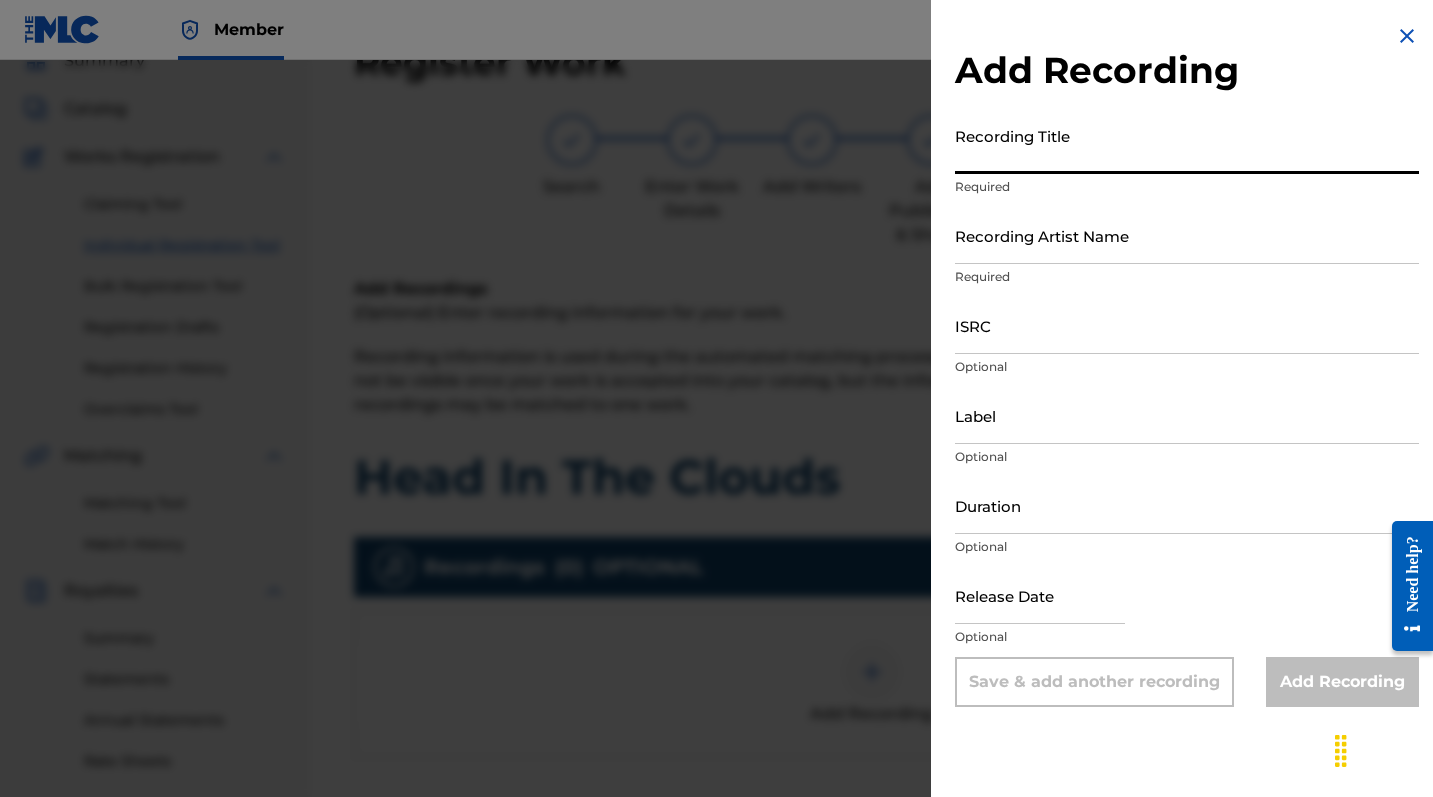 click on "Recording Title" at bounding box center [1187, 145] 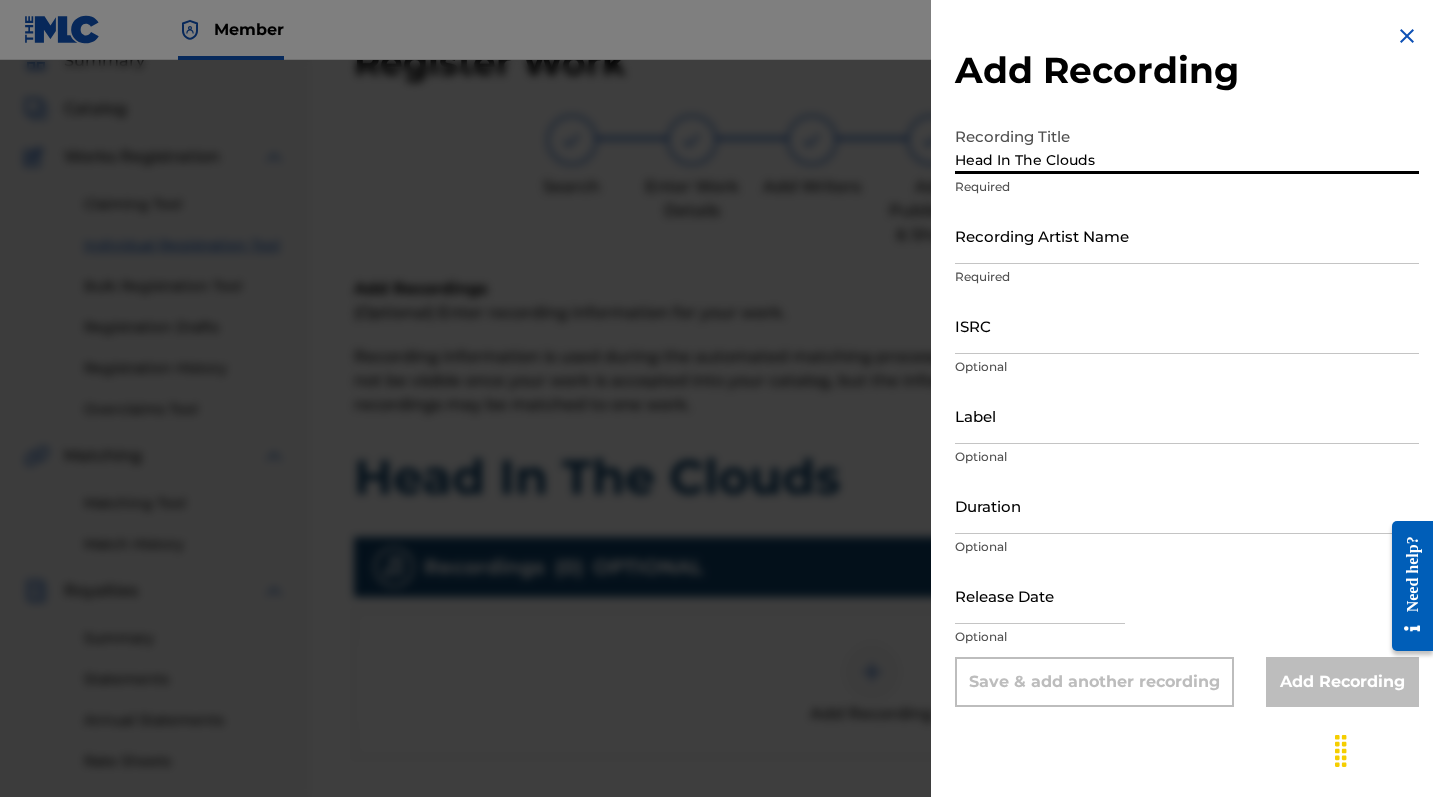 type on "Head In The Clouds" 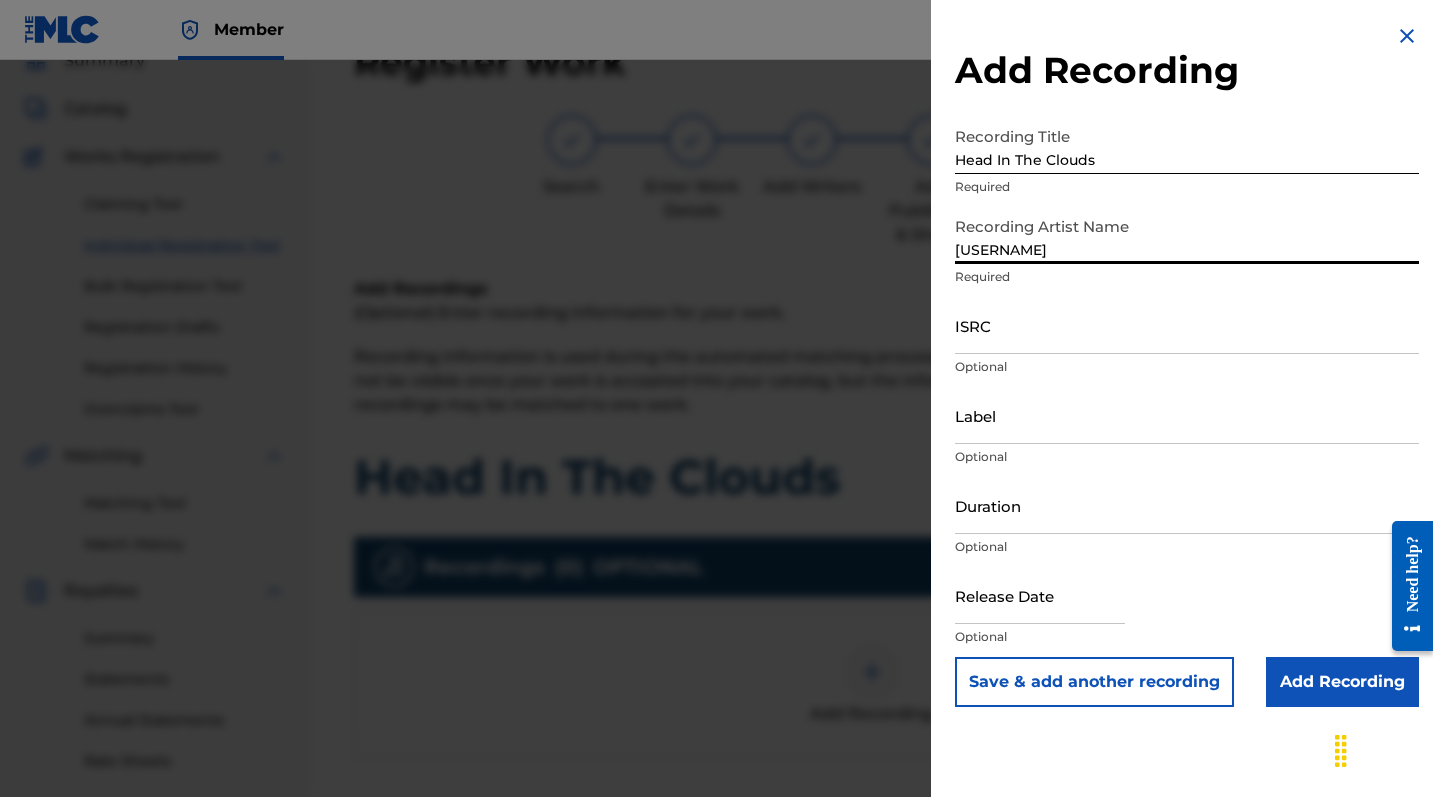 type on "[USERNAME]" 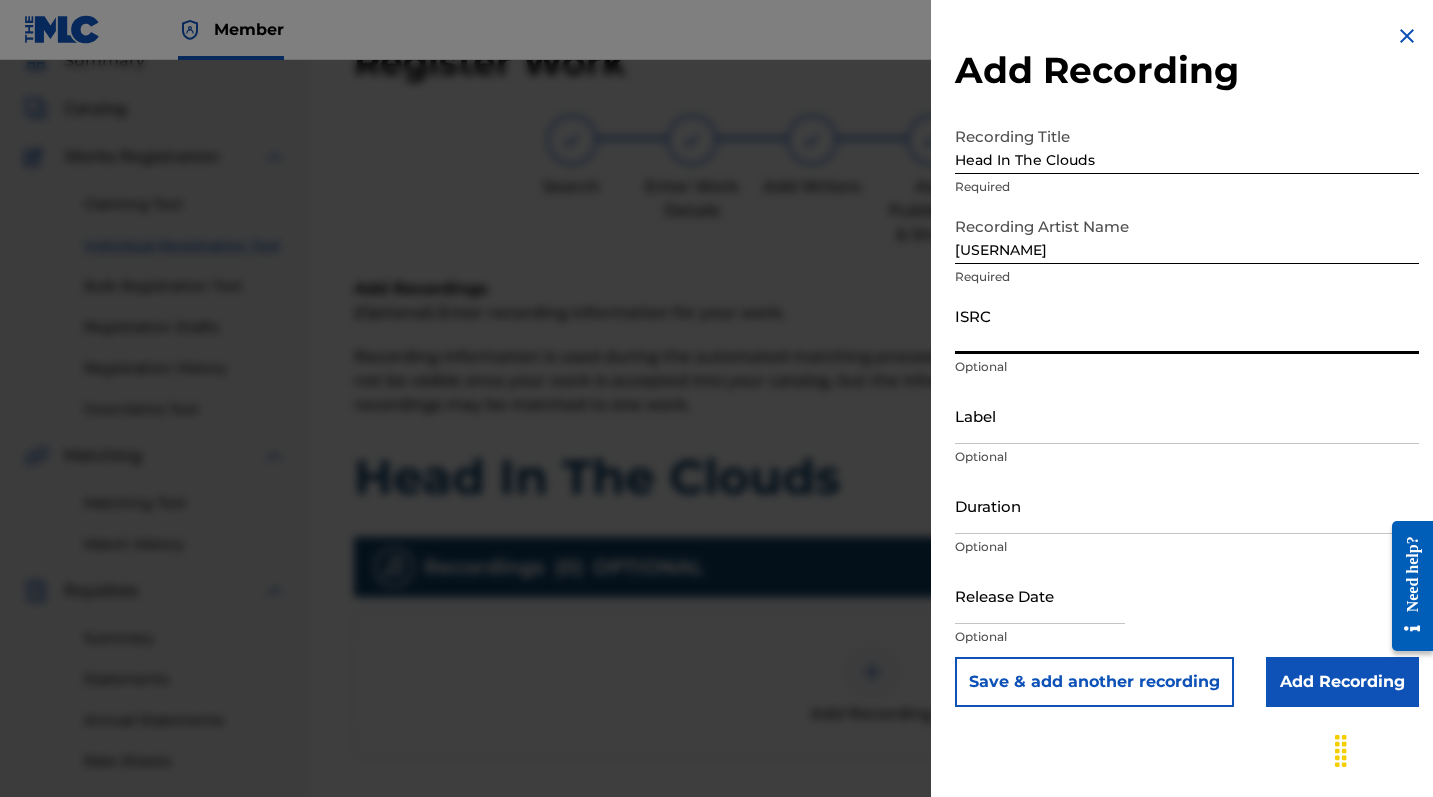 click on "ISRC" at bounding box center (1187, 325) 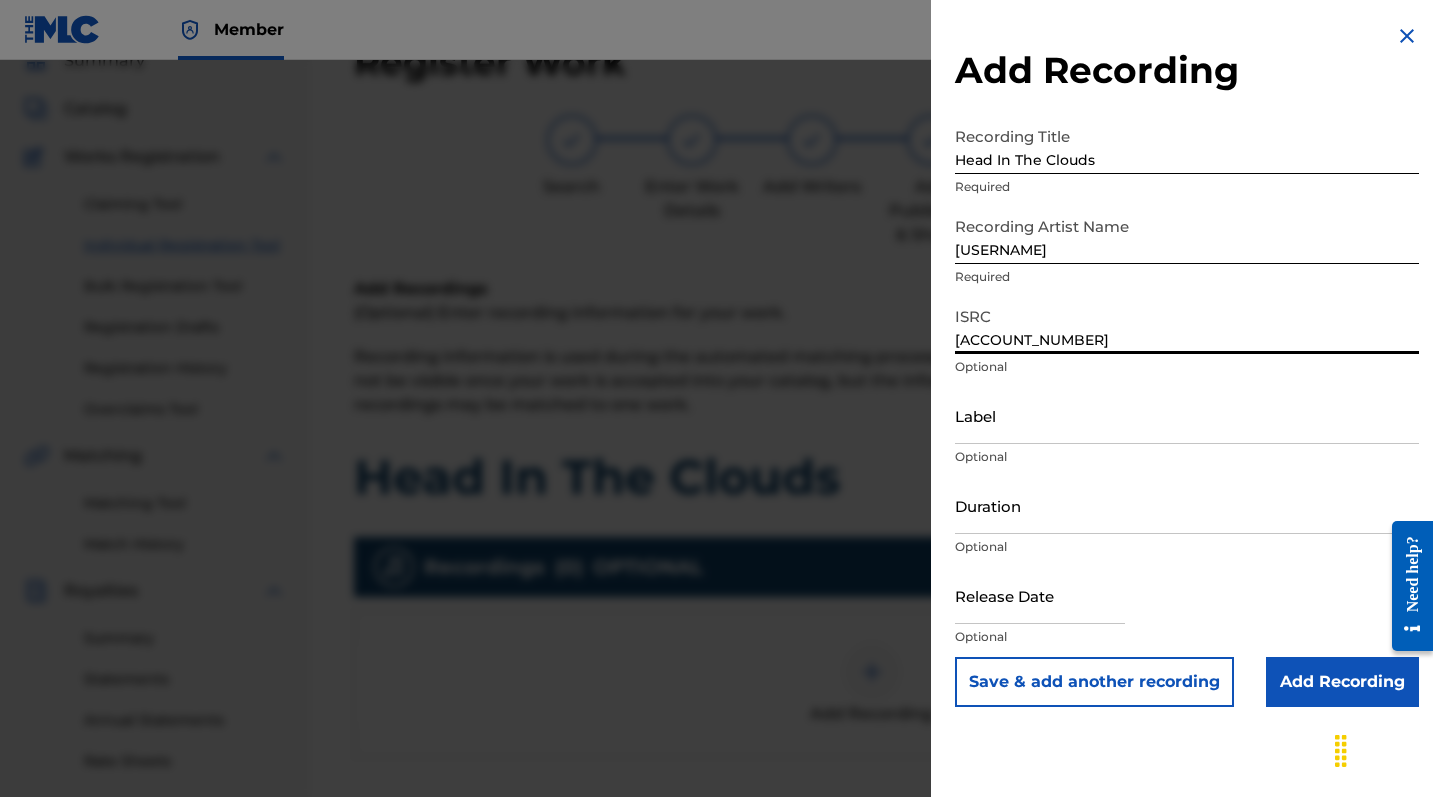 type on "[ACCOUNT_NUMBER]" 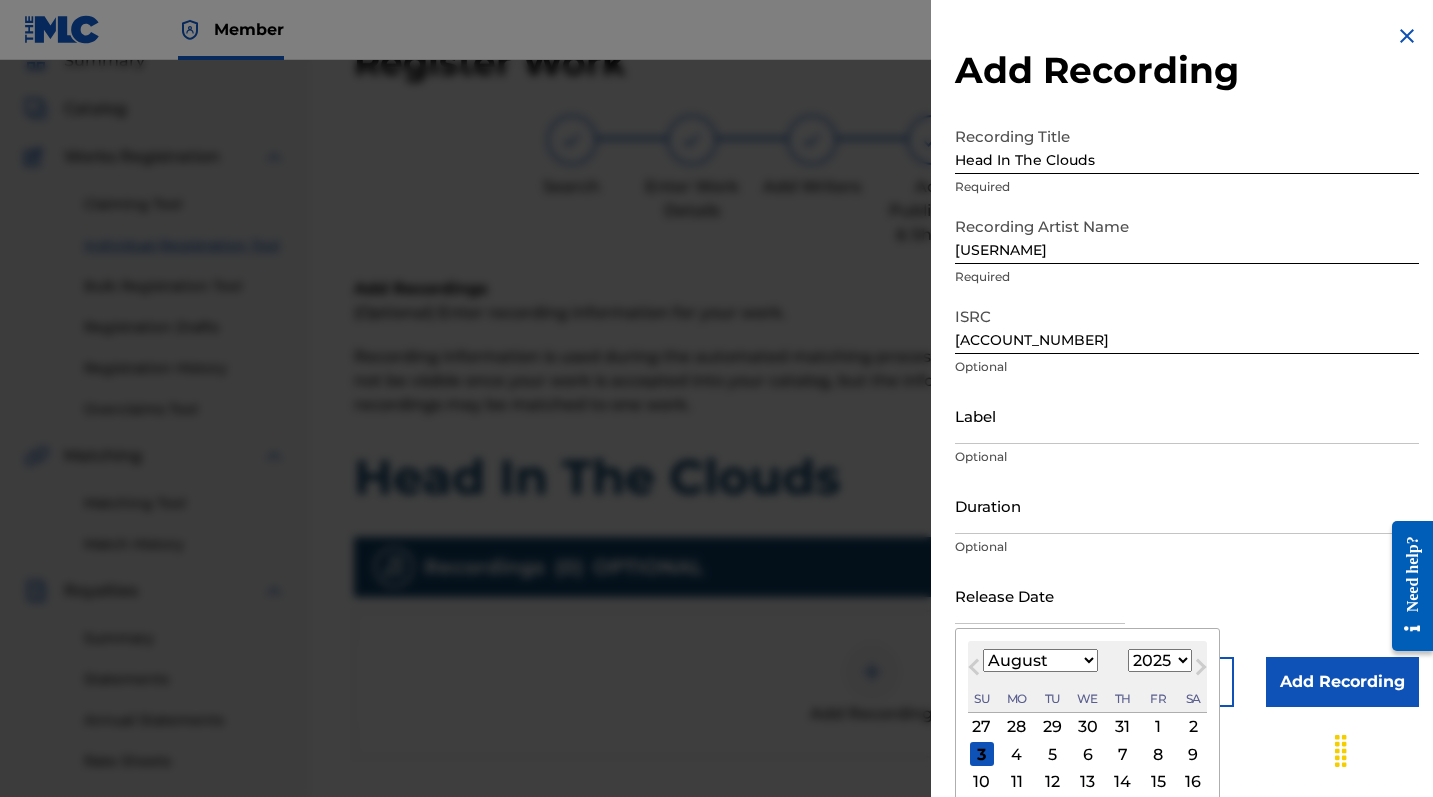 click on "Duration" at bounding box center [1187, 505] 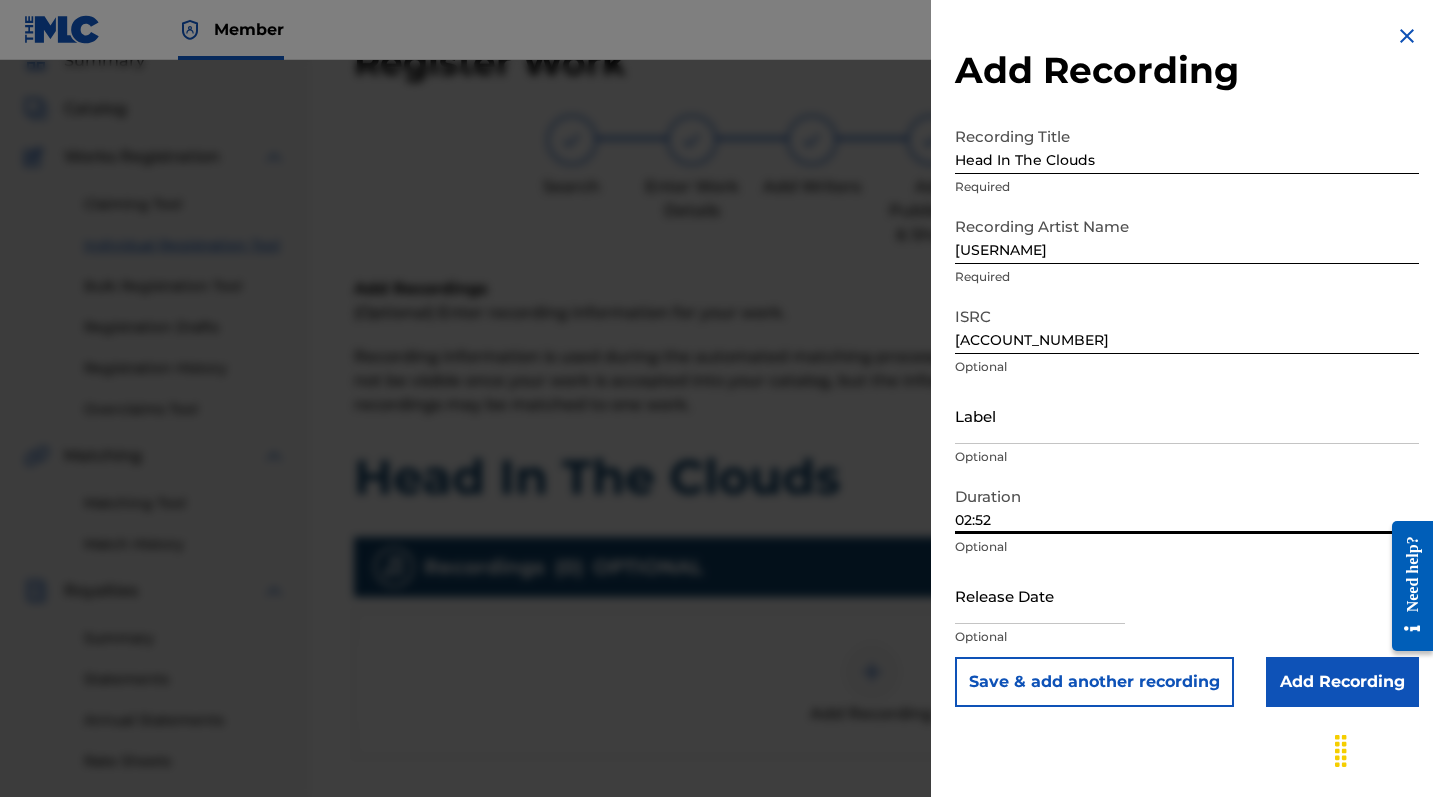 type on "02:52" 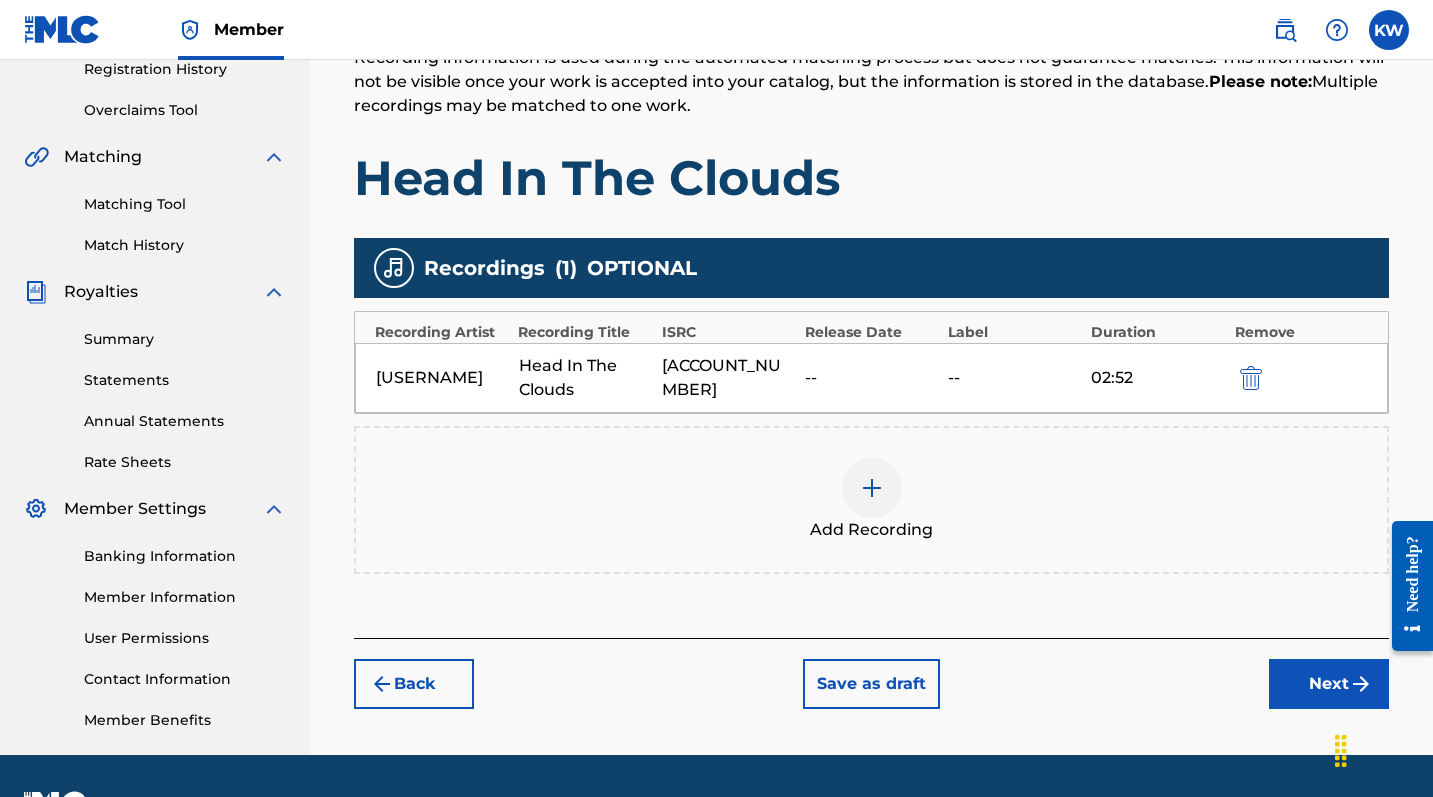 scroll, scrollTop: 443, scrollLeft: 0, axis: vertical 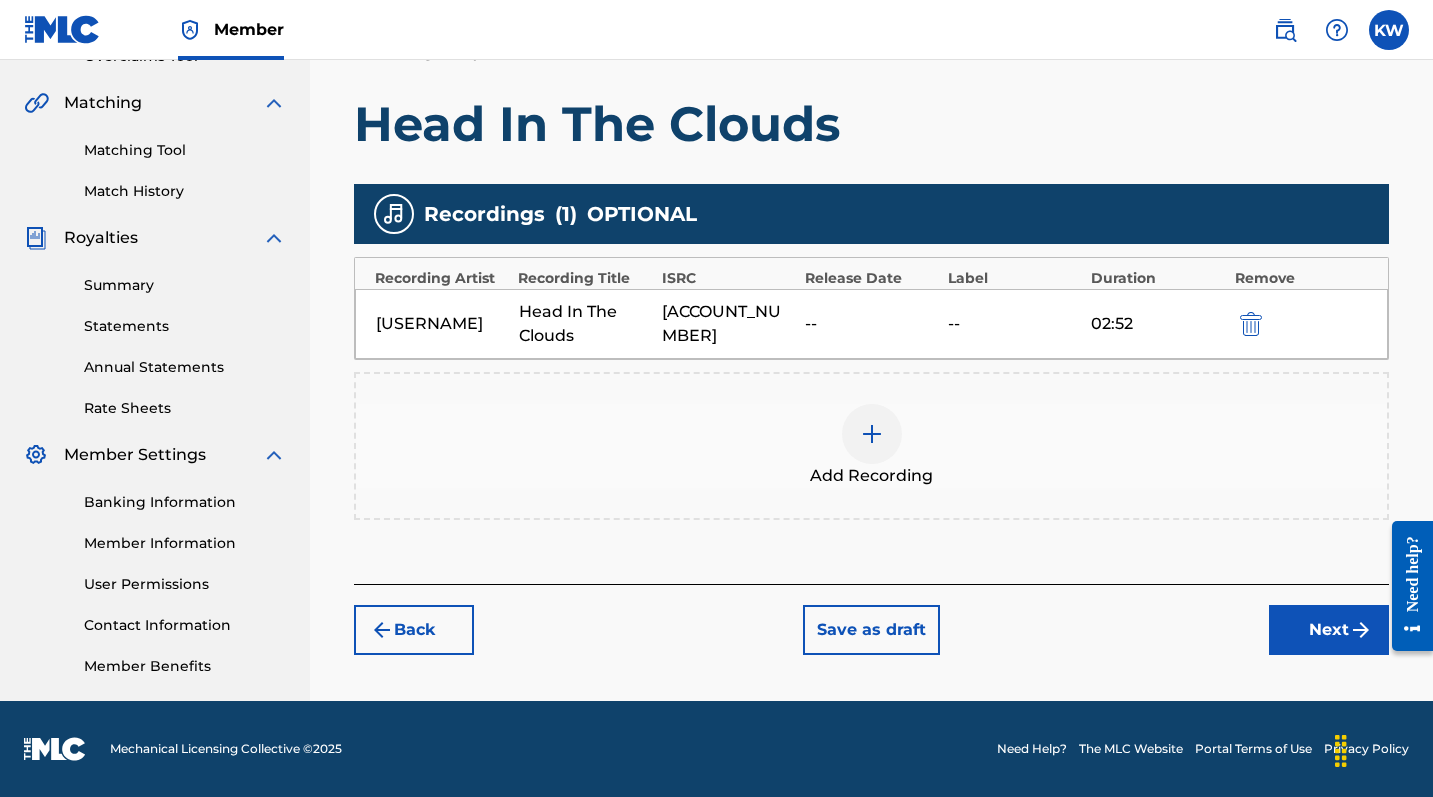 click on "Next" at bounding box center (1329, 630) 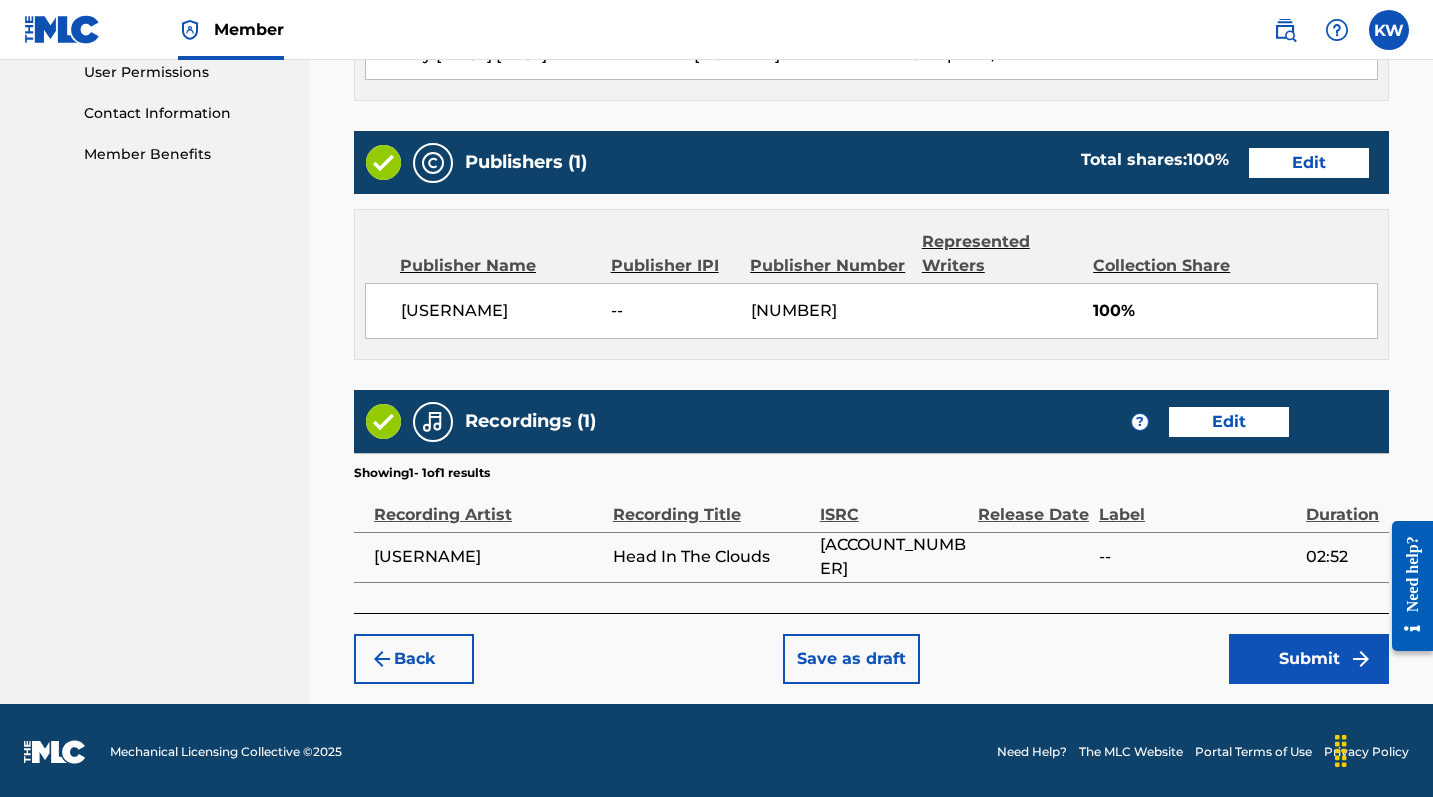 scroll, scrollTop: 957, scrollLeft: 0, axis: vertical 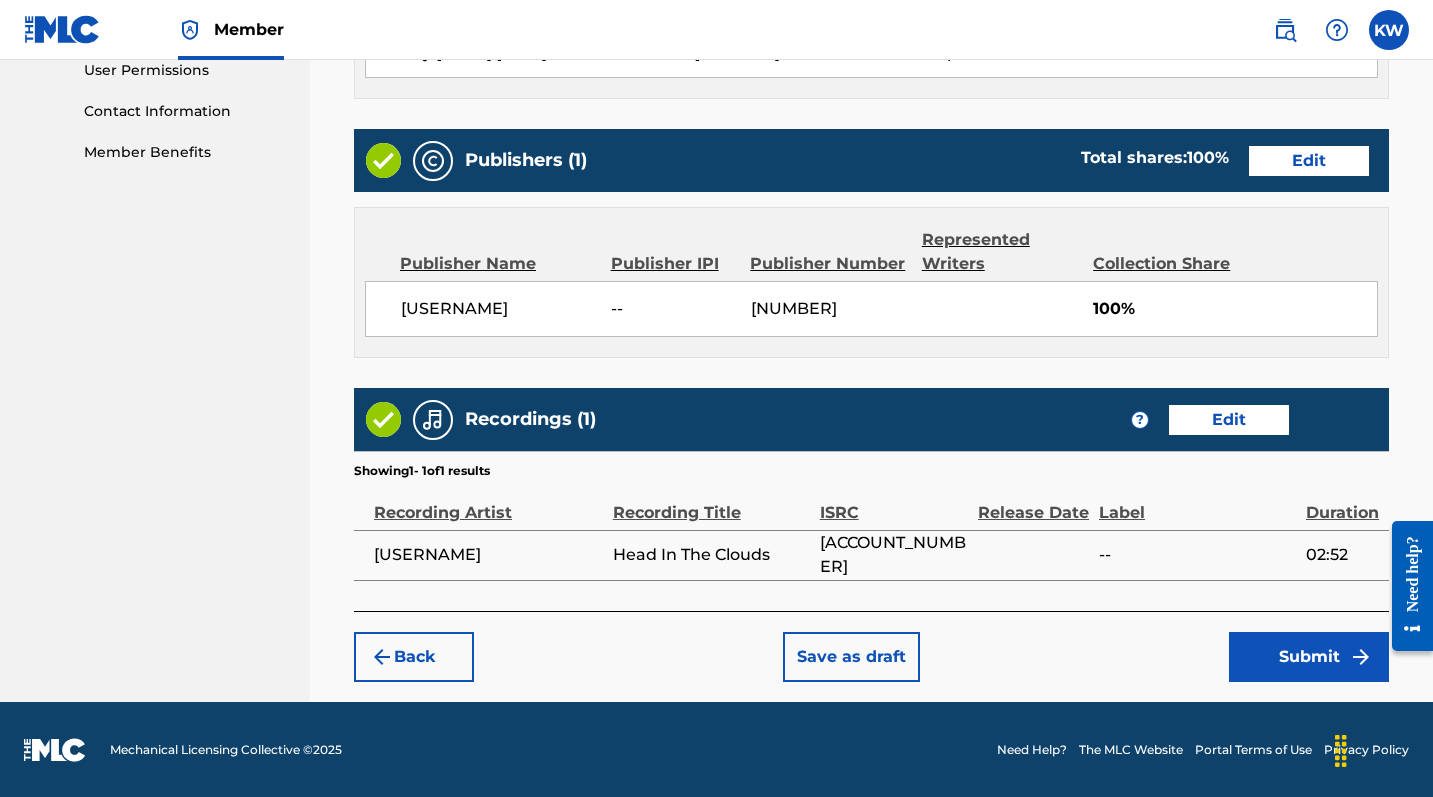 click on "Submit" at bounding box center (1309, 657) 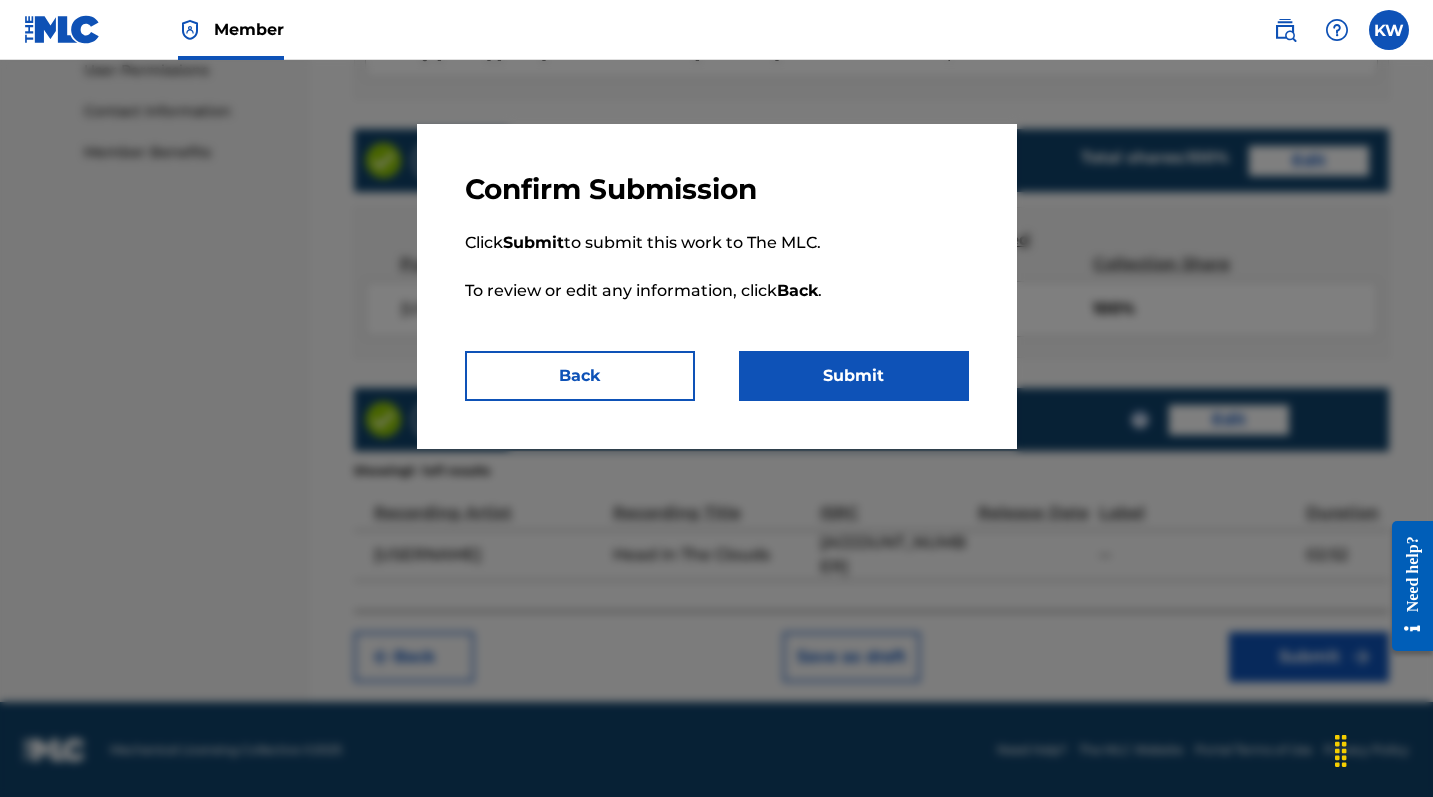 click on "Submit" at bounding box center [854, 376] 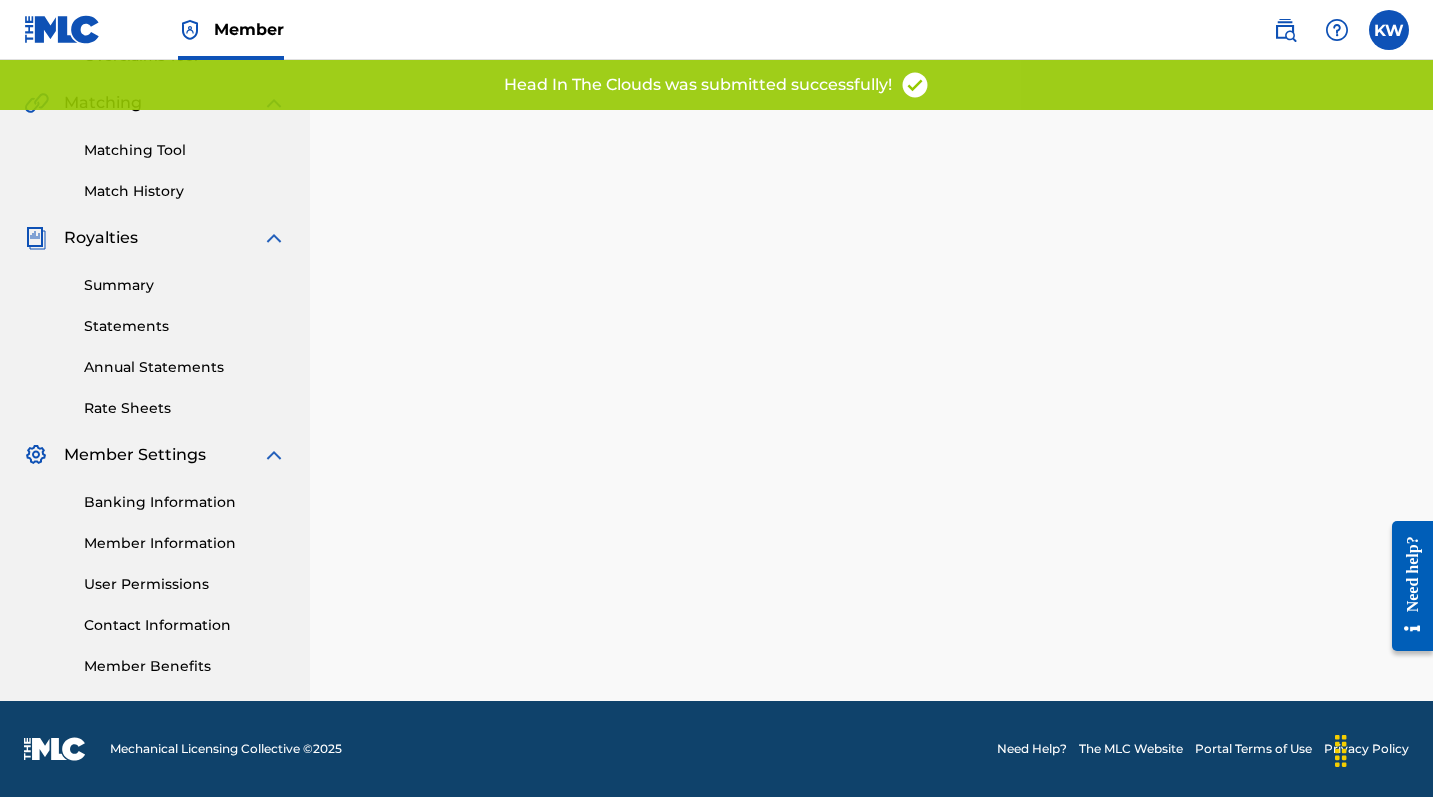 scroll, scrollTop: 0, scrollLeft: 0, axis: both 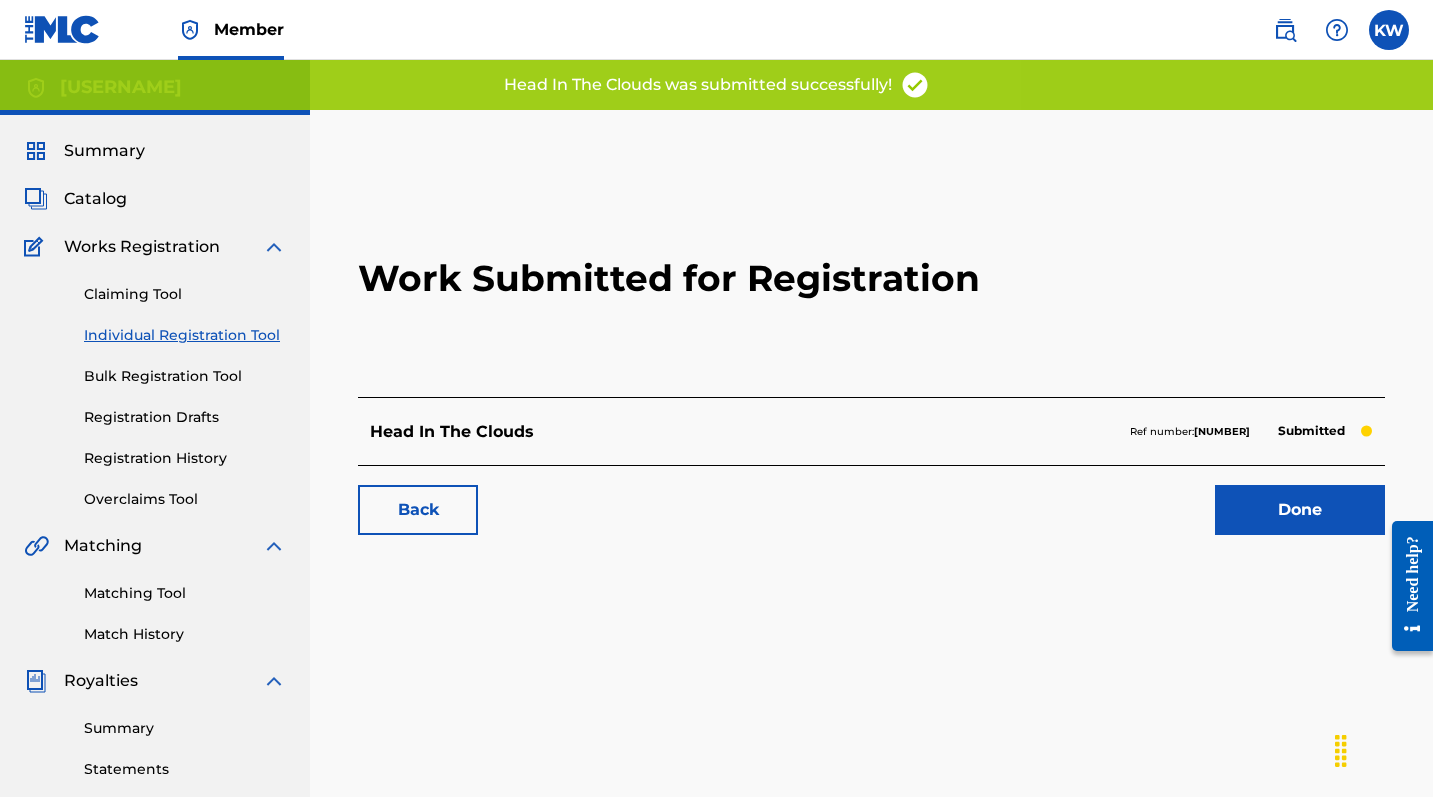 click on "Done" at bounding box center [1300, 510] 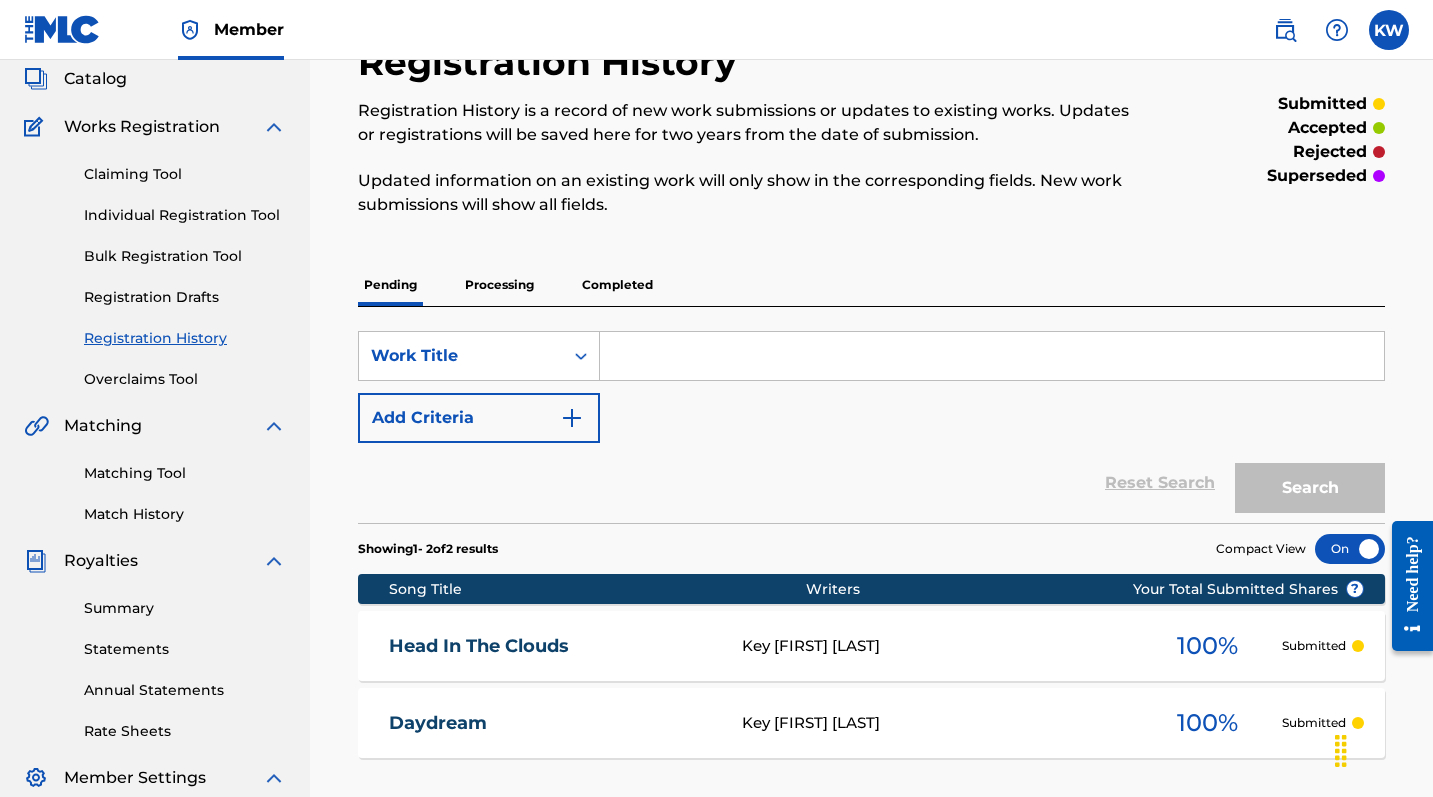 scroll, scrollTop: 160, scrollLeft: 0, axis: vertical 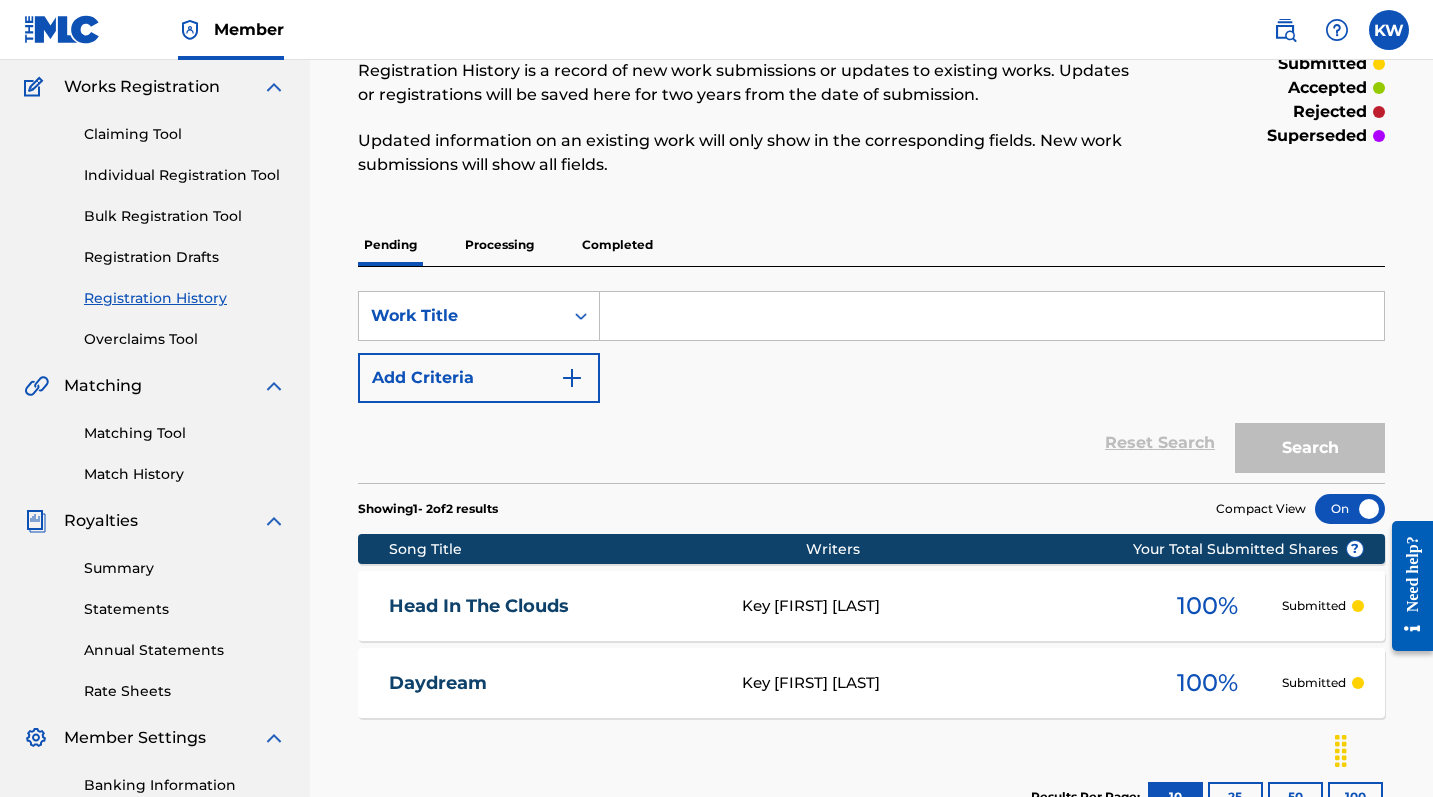 click on "Individual Registration Tool" at bounding box center [185, 175] 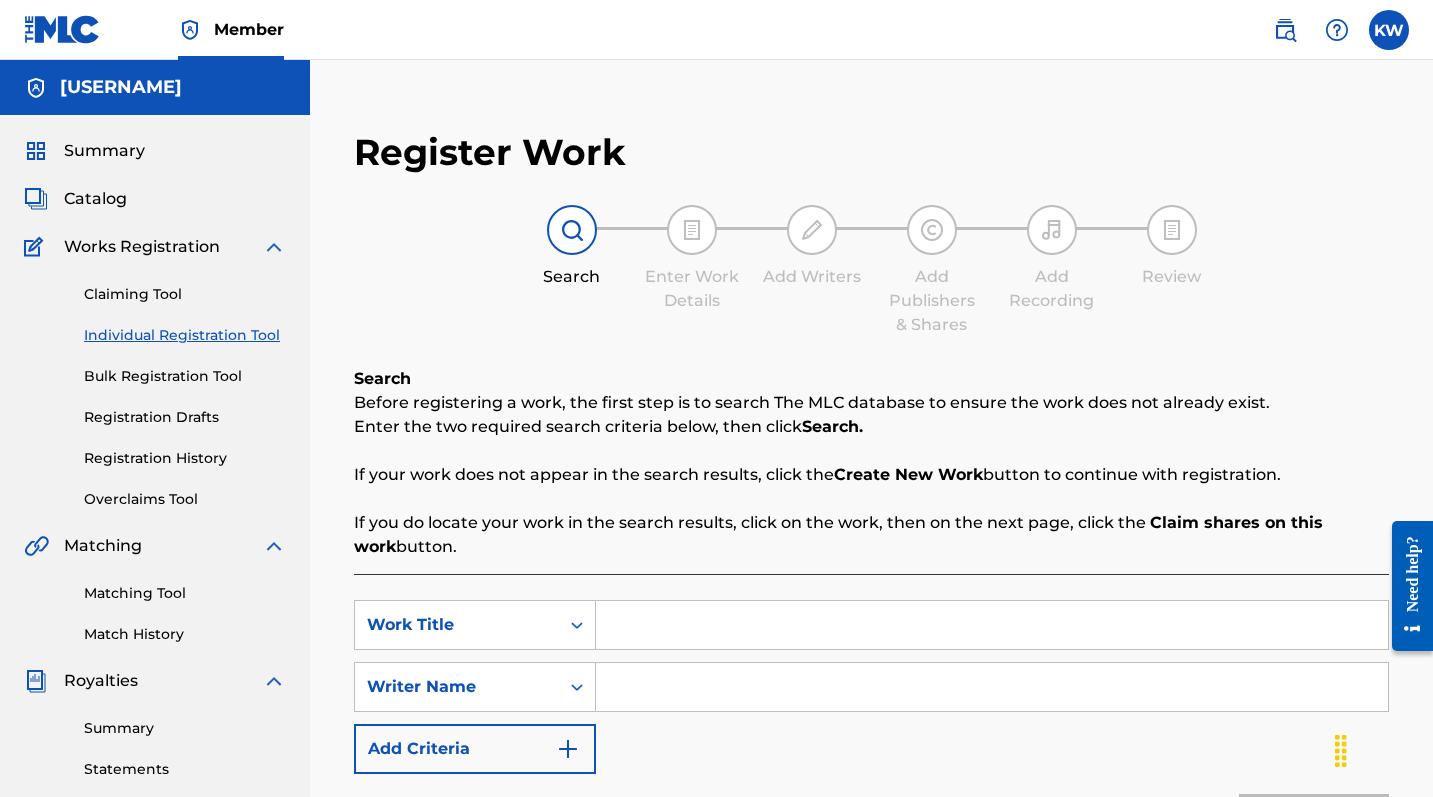click at bounding box center [992, 625] 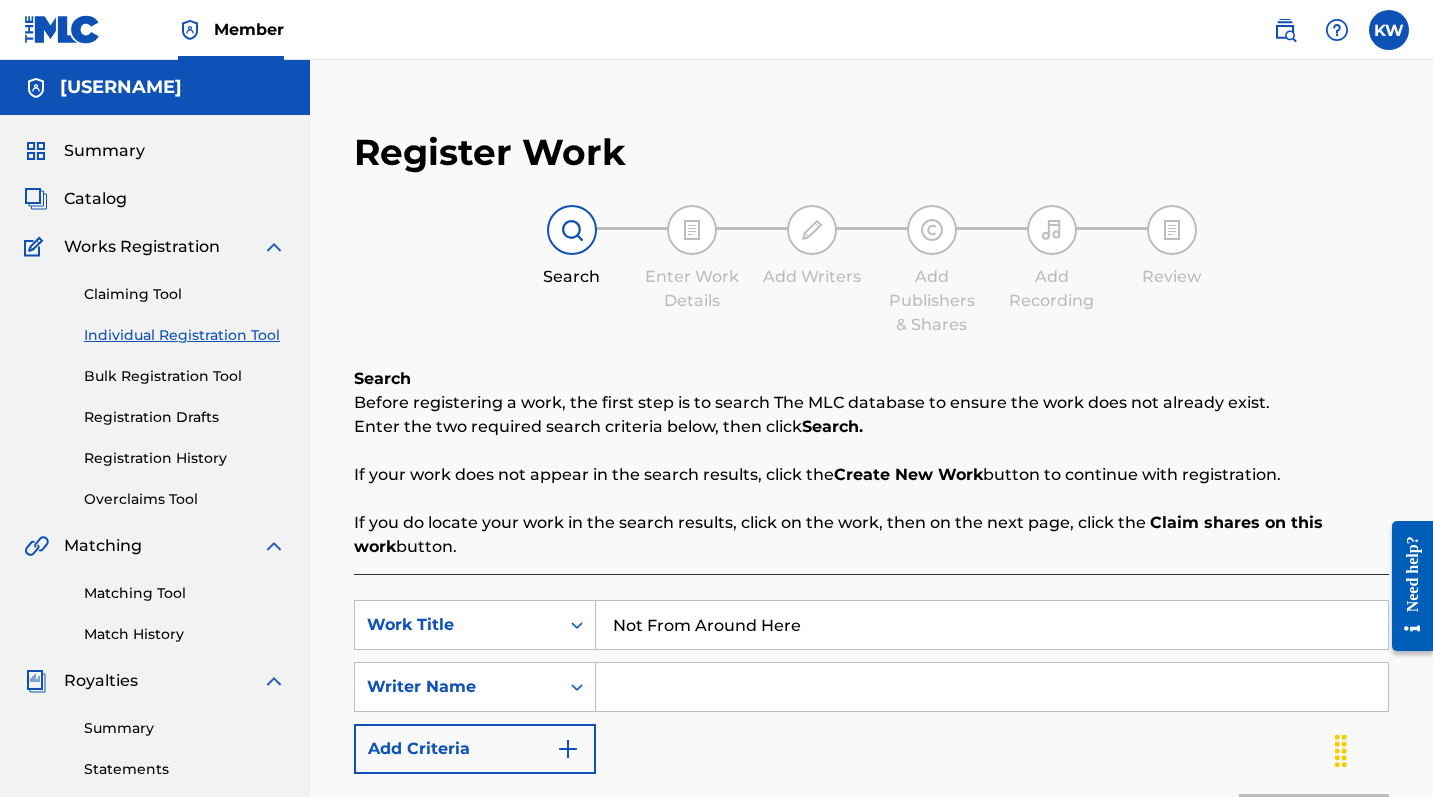 type on "Not From Around Here" 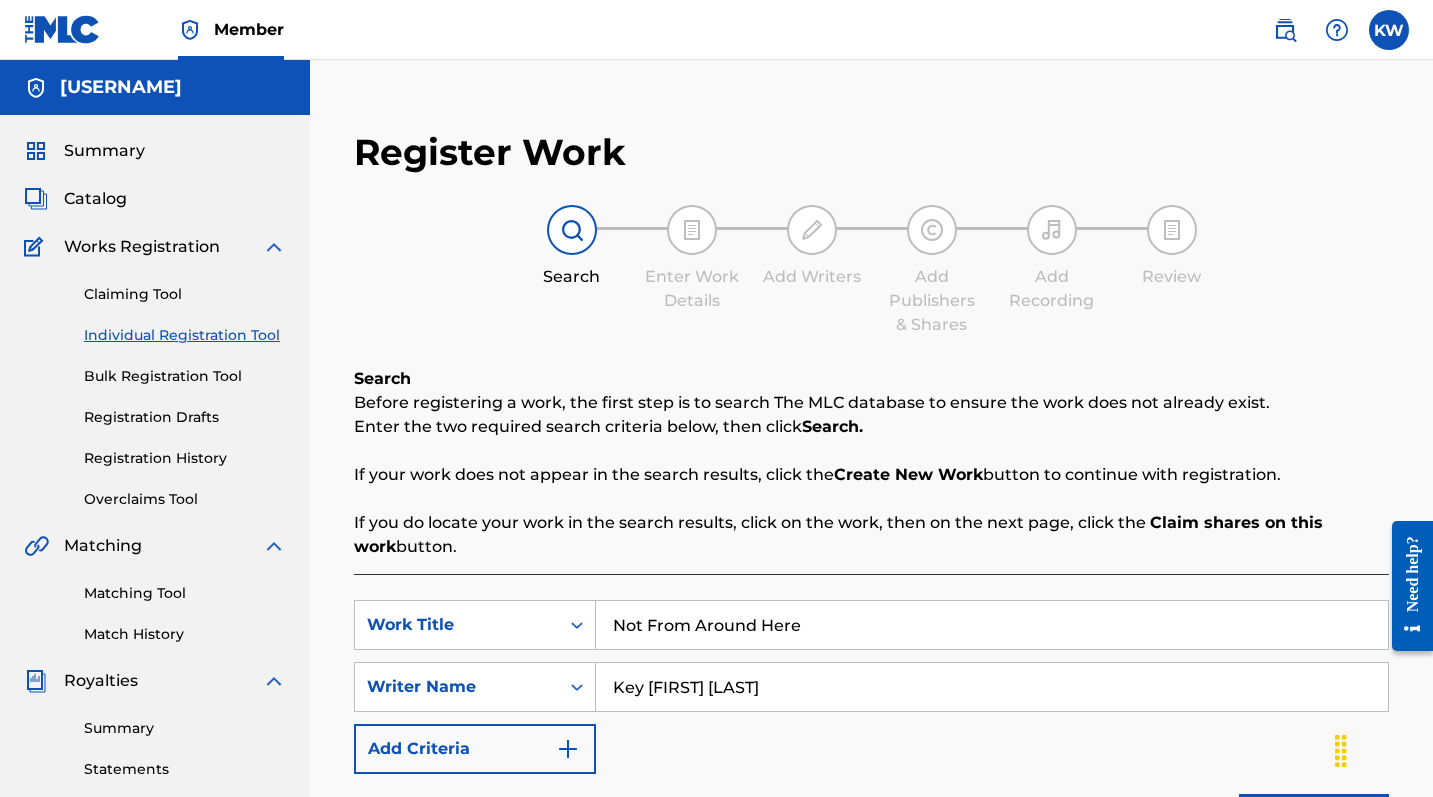 type on "Key [FIRST] [LAST]" 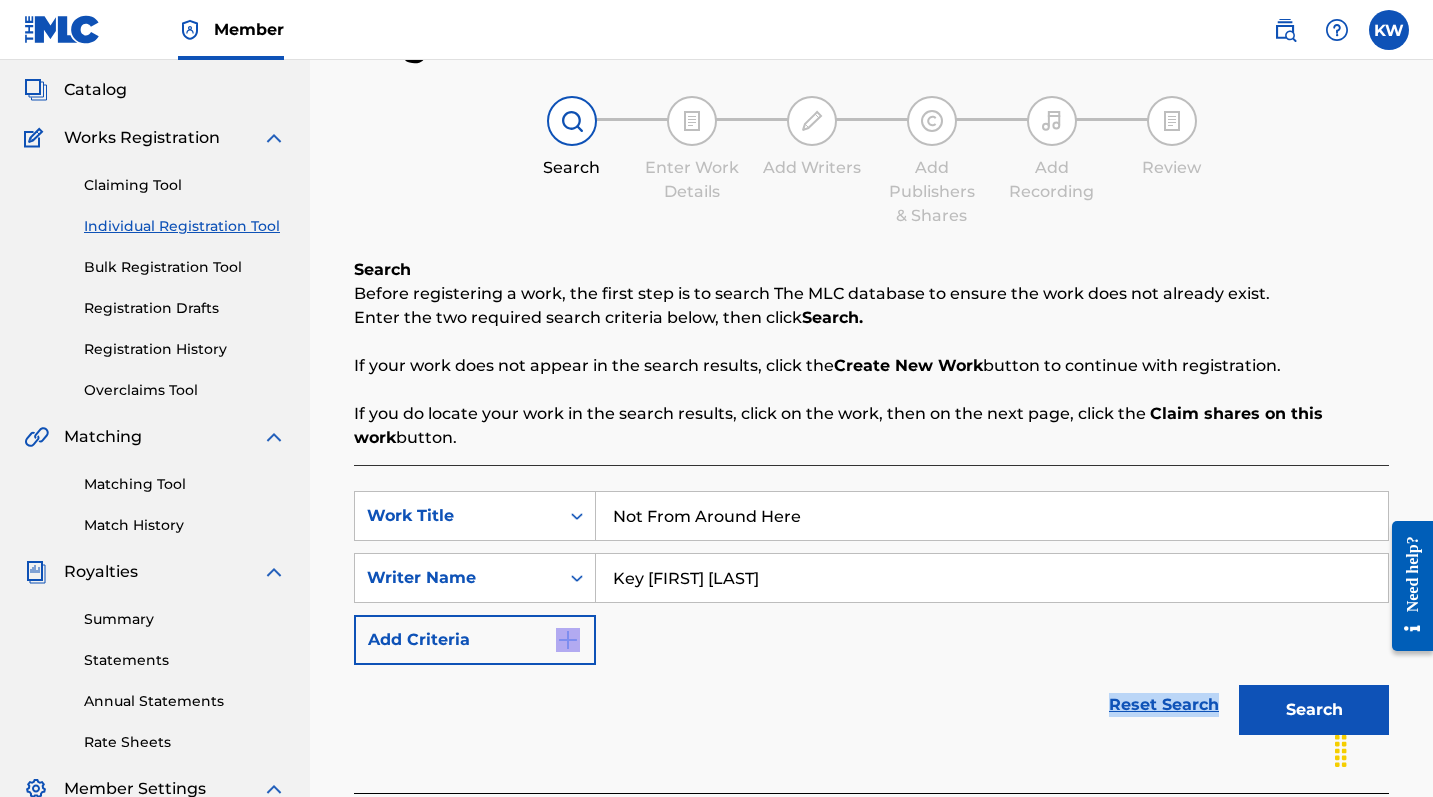 drag, startPoint x: 967, startPoint y: 769, endPoint x: 963, endPoint y: 790, distance: 21.377558 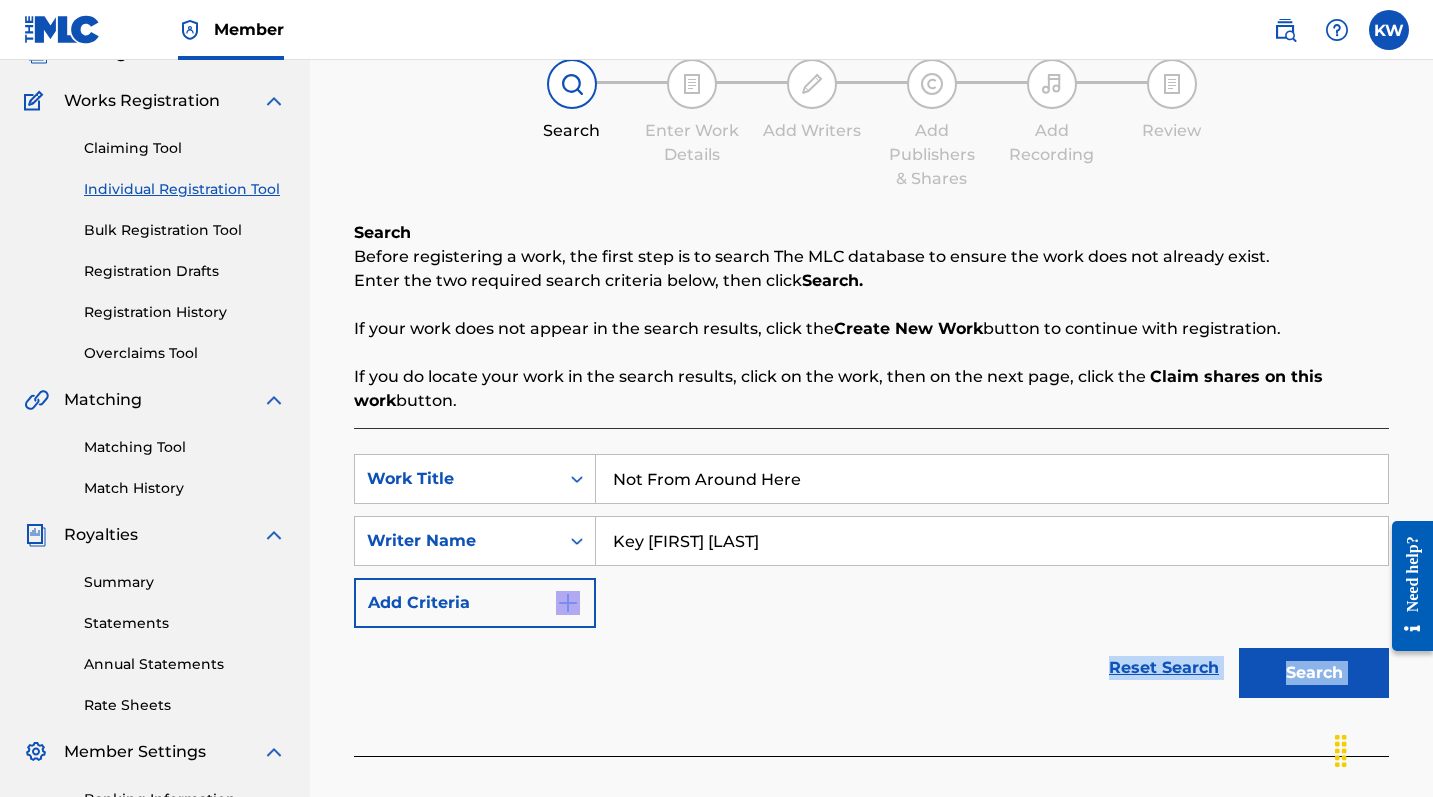 click on "Search" at bounding box center (1314, 673) 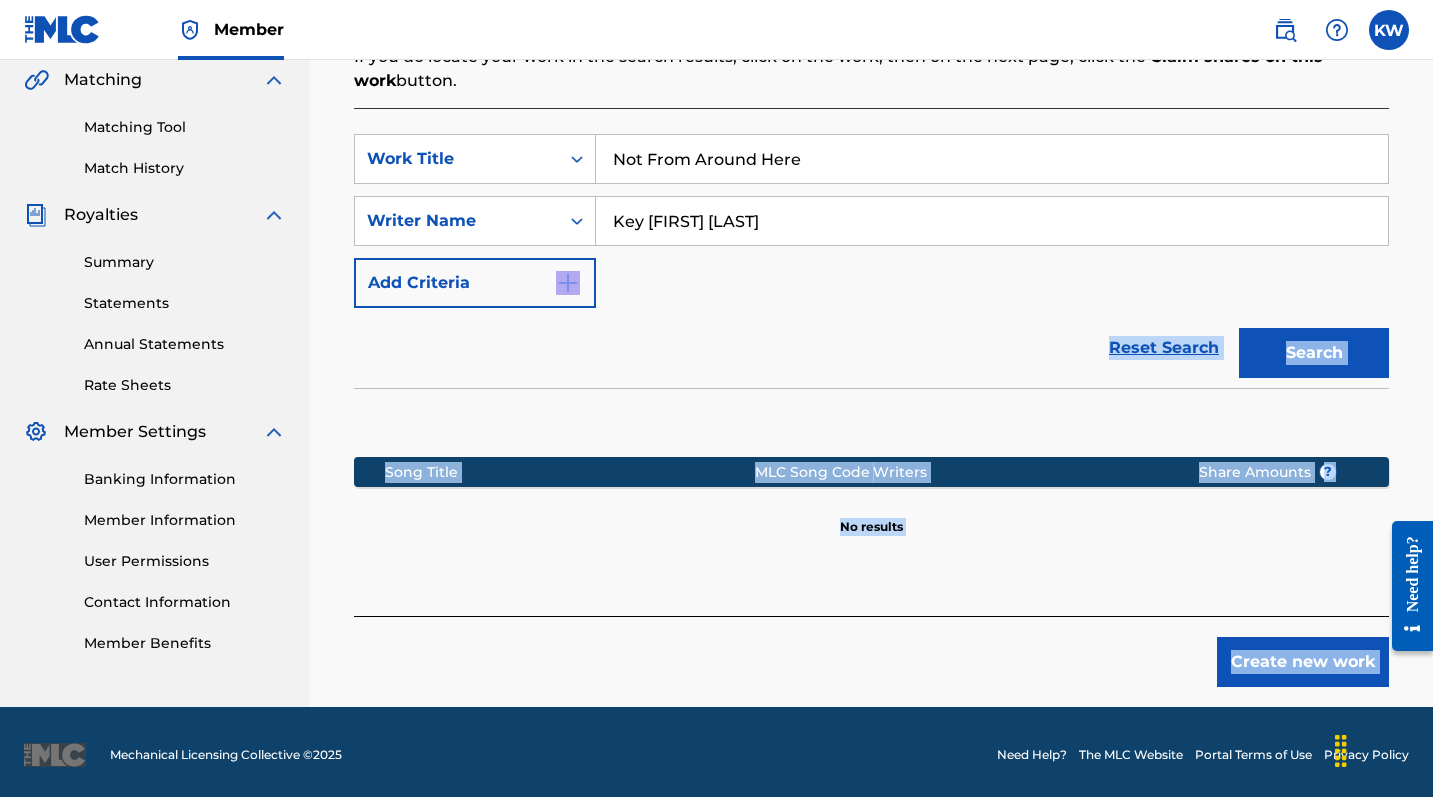 scroll, scrollTop: 472, scrollLeft: 0, axis: vertical 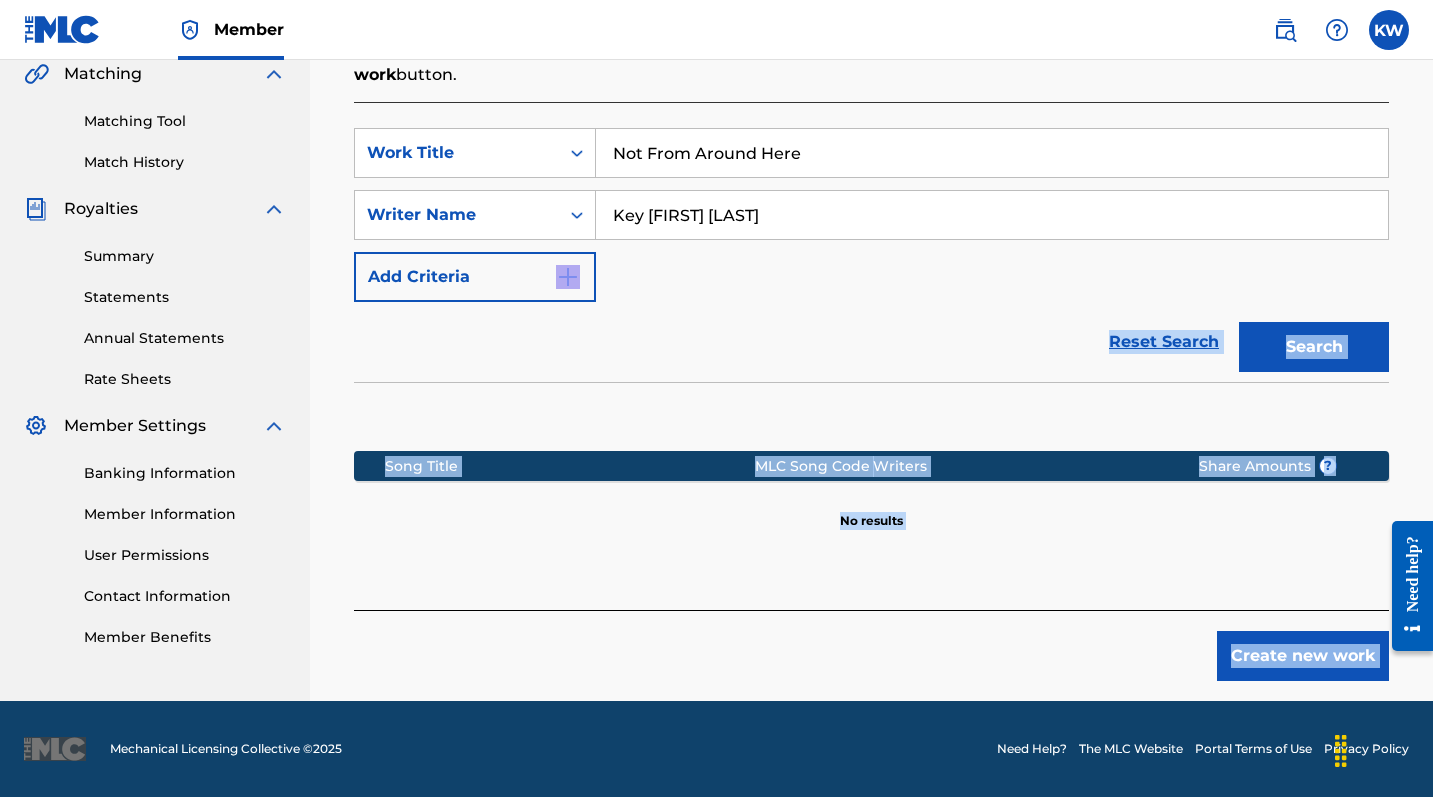 click on "Create new work" at bounding box center [1303, 656] 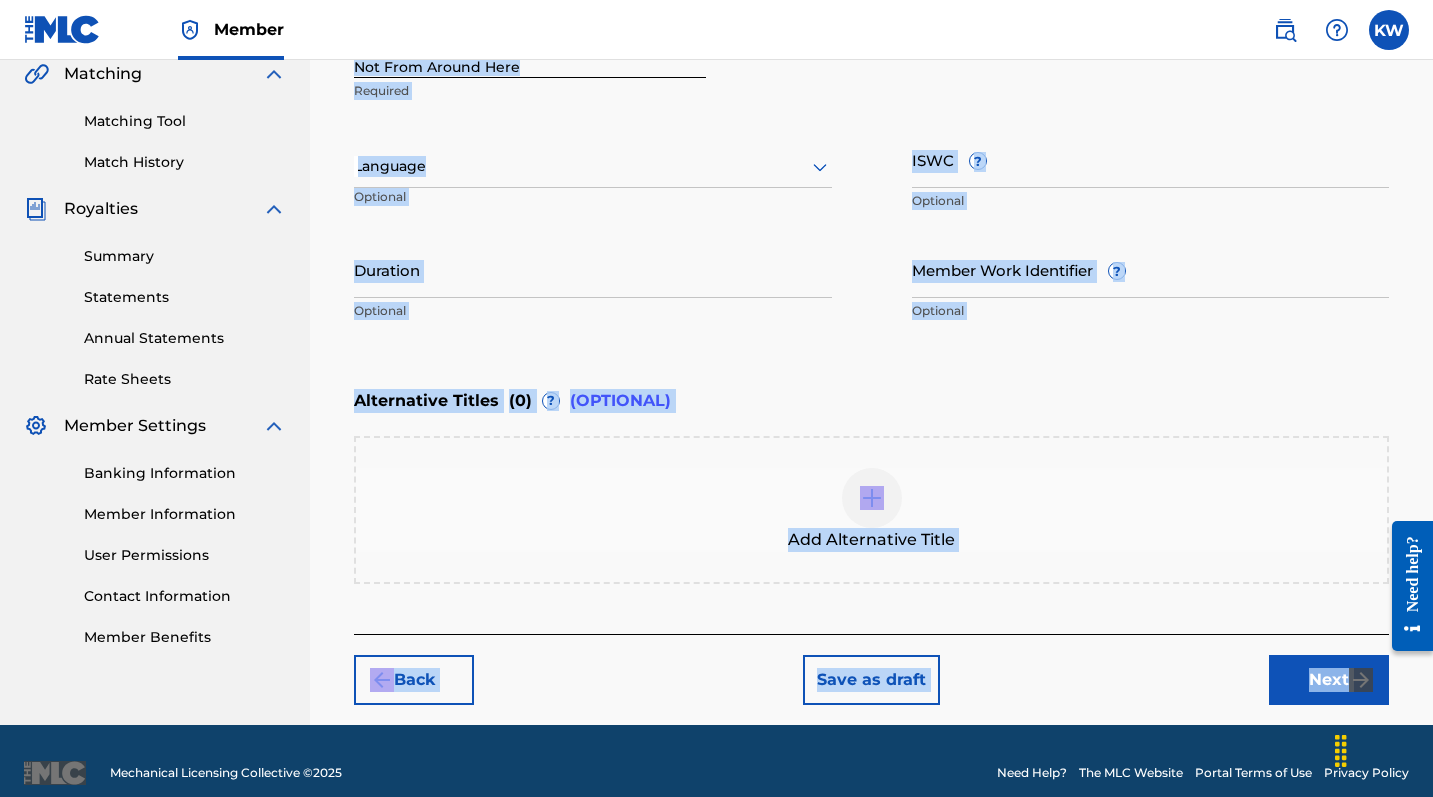 click on "Add Alternative Title" at bounding box center [871, 510] 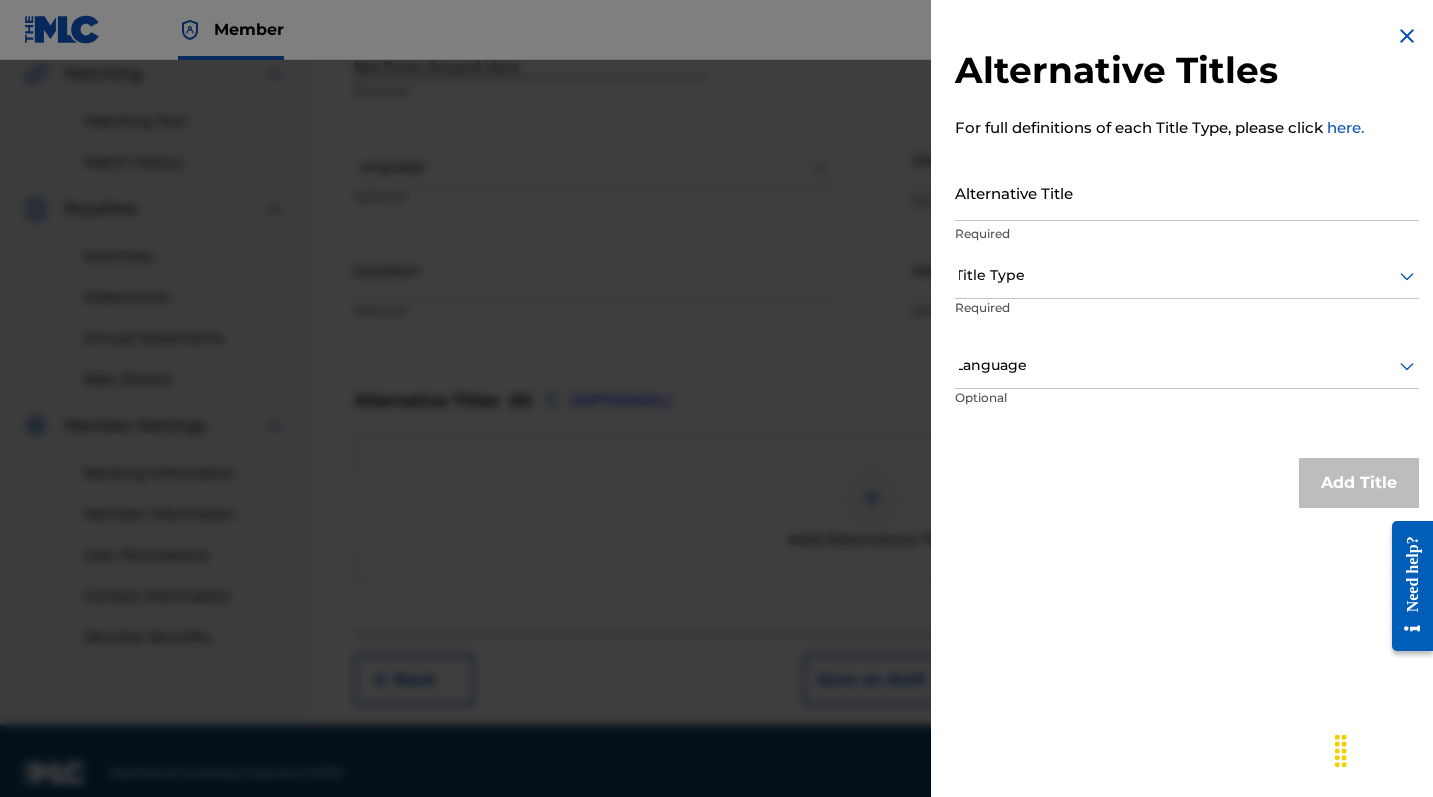 click at bounding box center (716, 458) 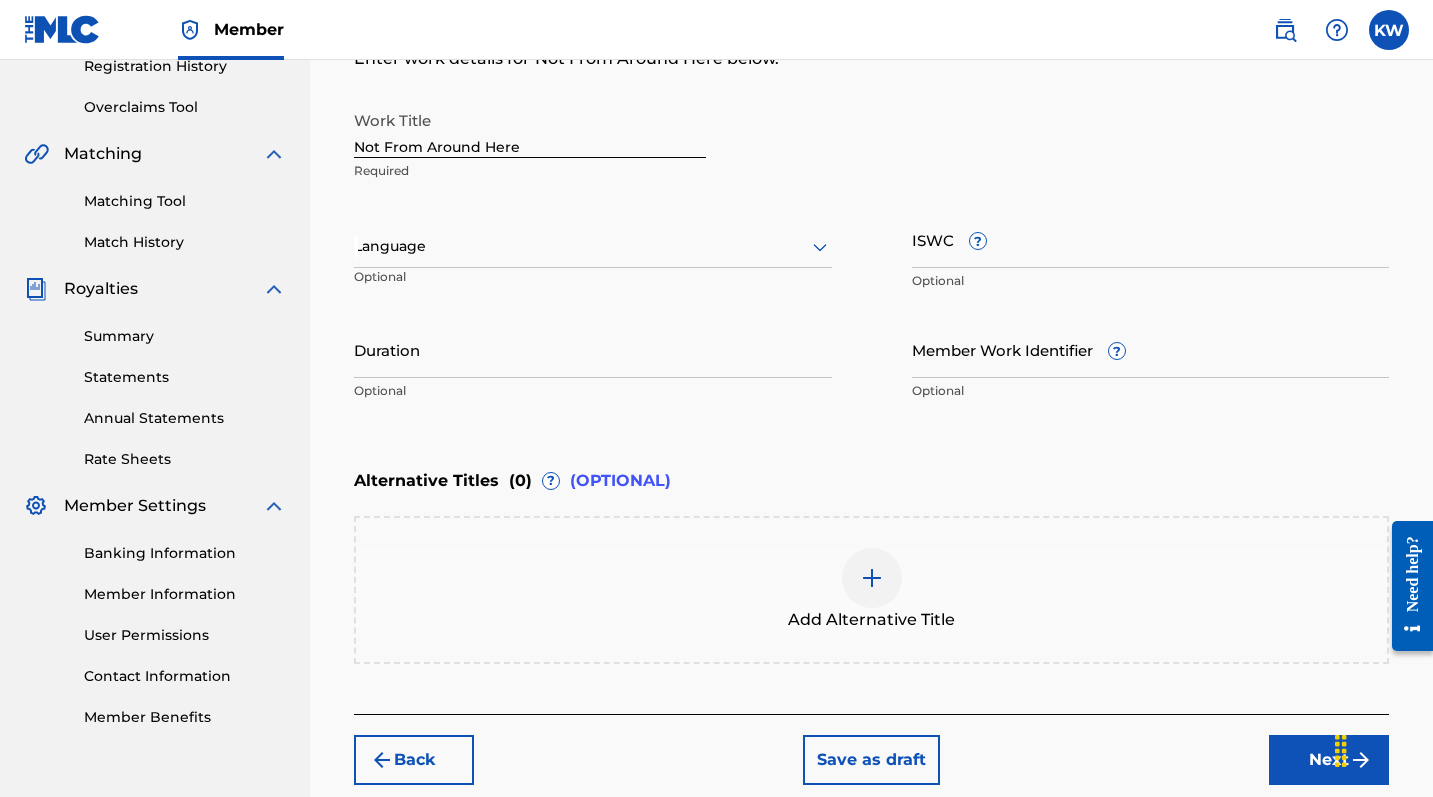 scroll, scrollTop: 432, scrollLeft: 0, axis: vertical 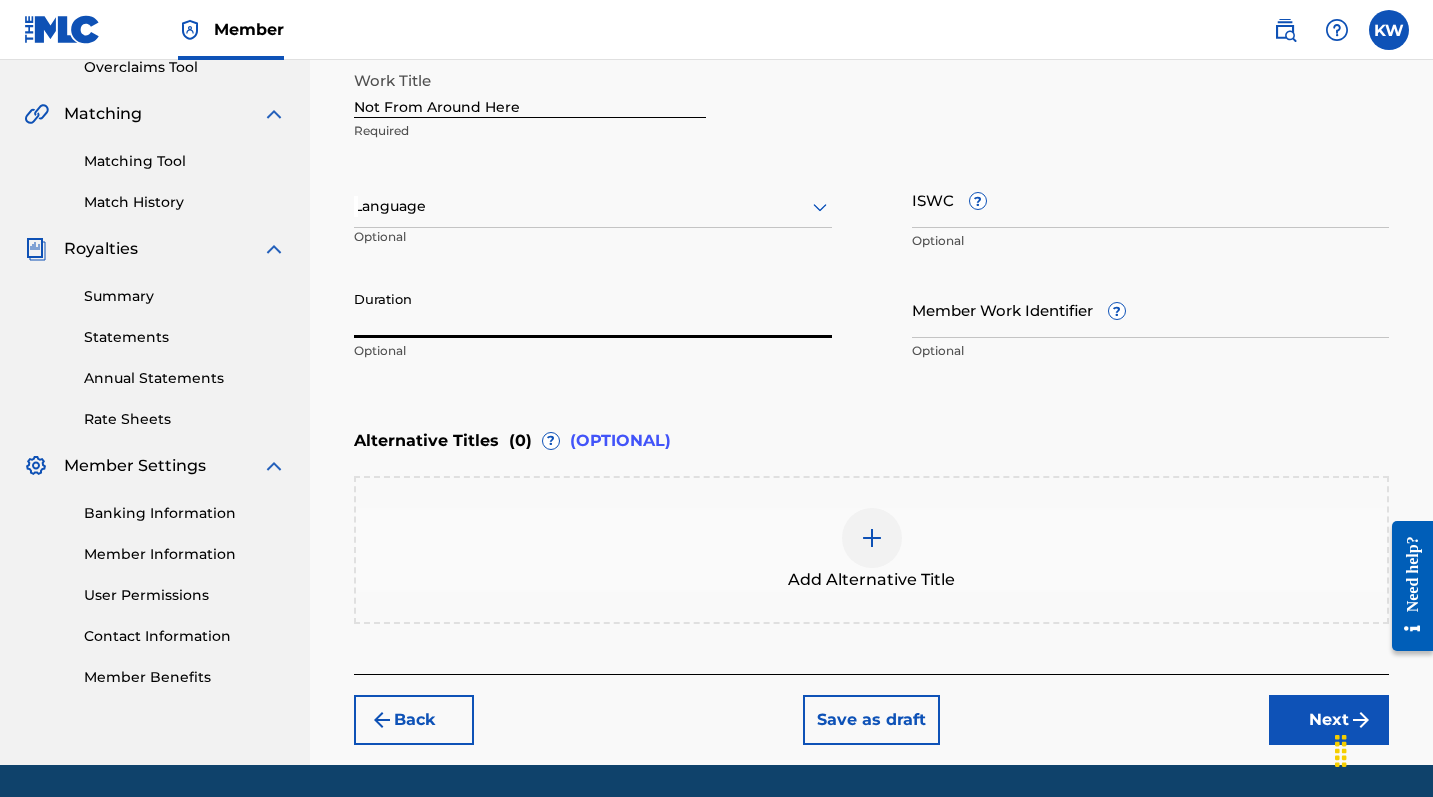 click on "Duration" at bounding box center [593, 309] 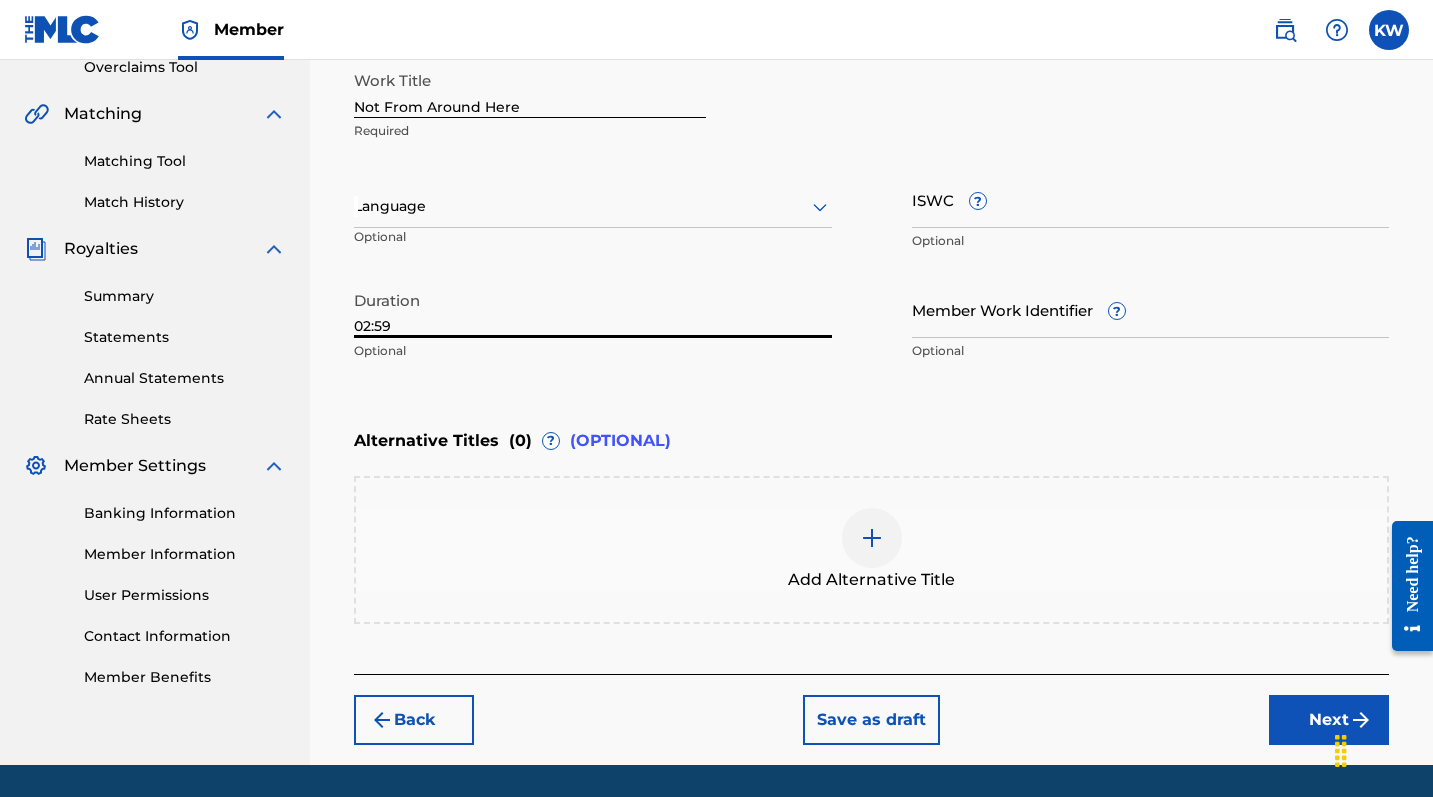 type on "02:59" 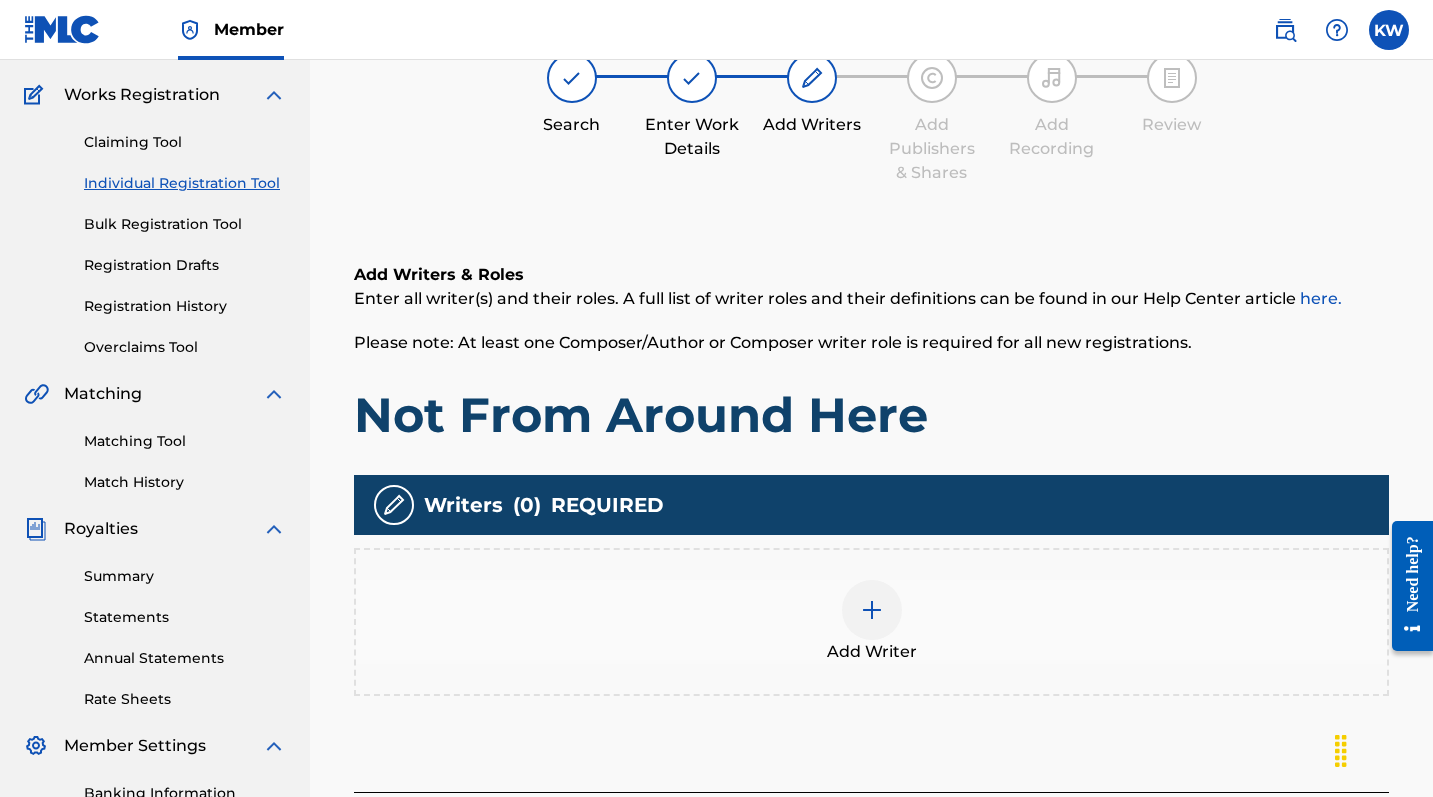 scroll, scrollTop: 90, scrollLeft: 0, axis: vertical 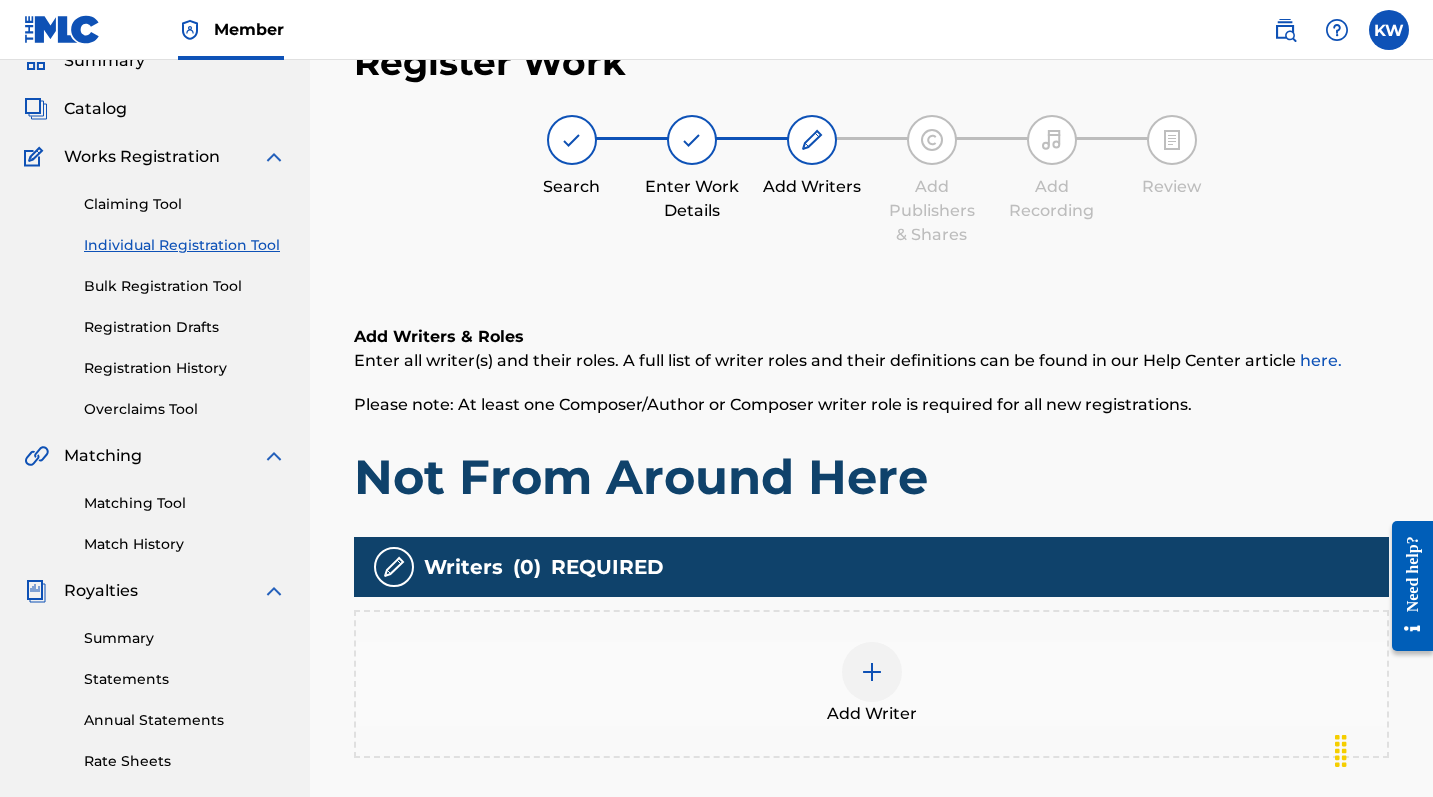 click at bounding box center (872, 672) 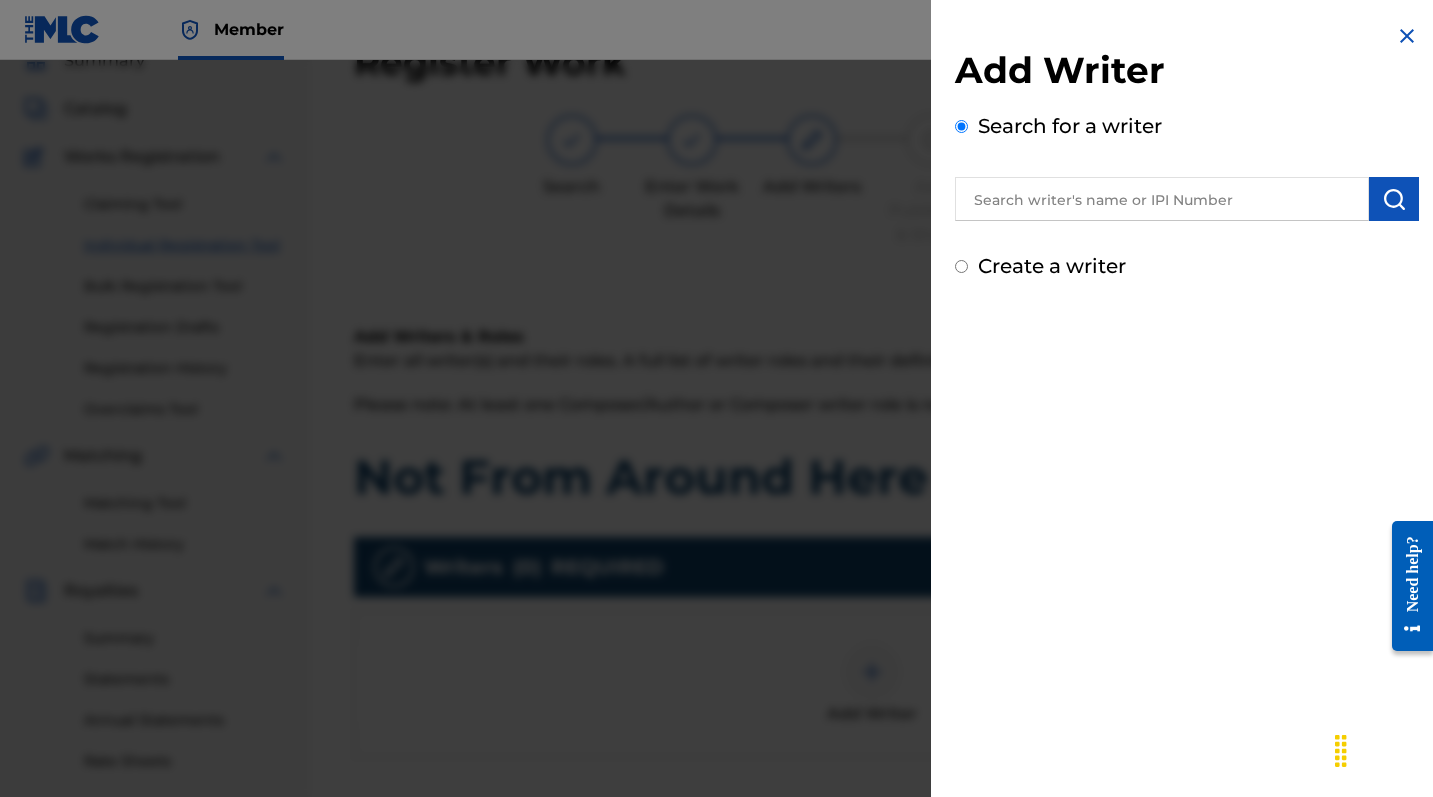 click on "Create a writer" at bounding box center [1052, 266] 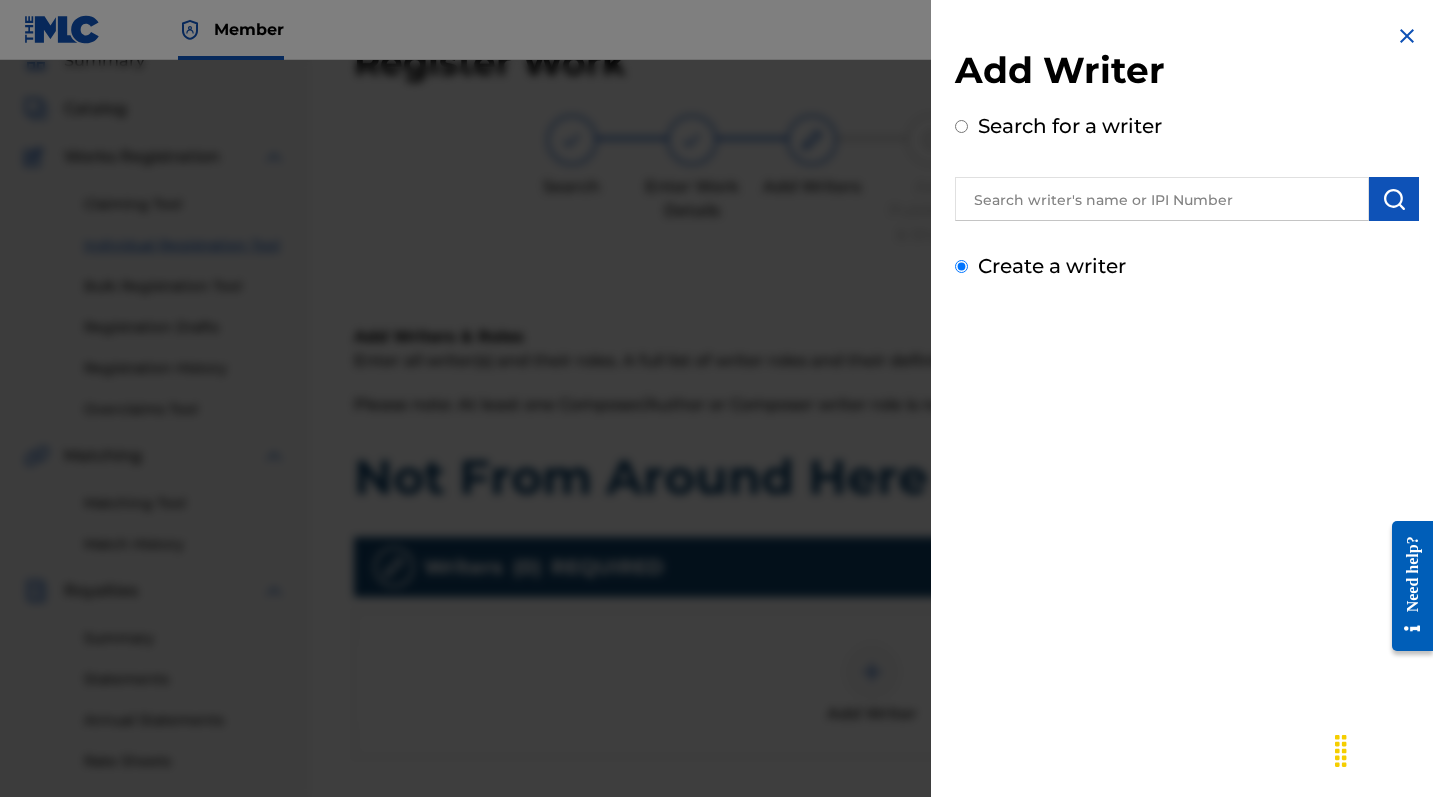 click on "Create a writer" at bounding box center (961, 266) 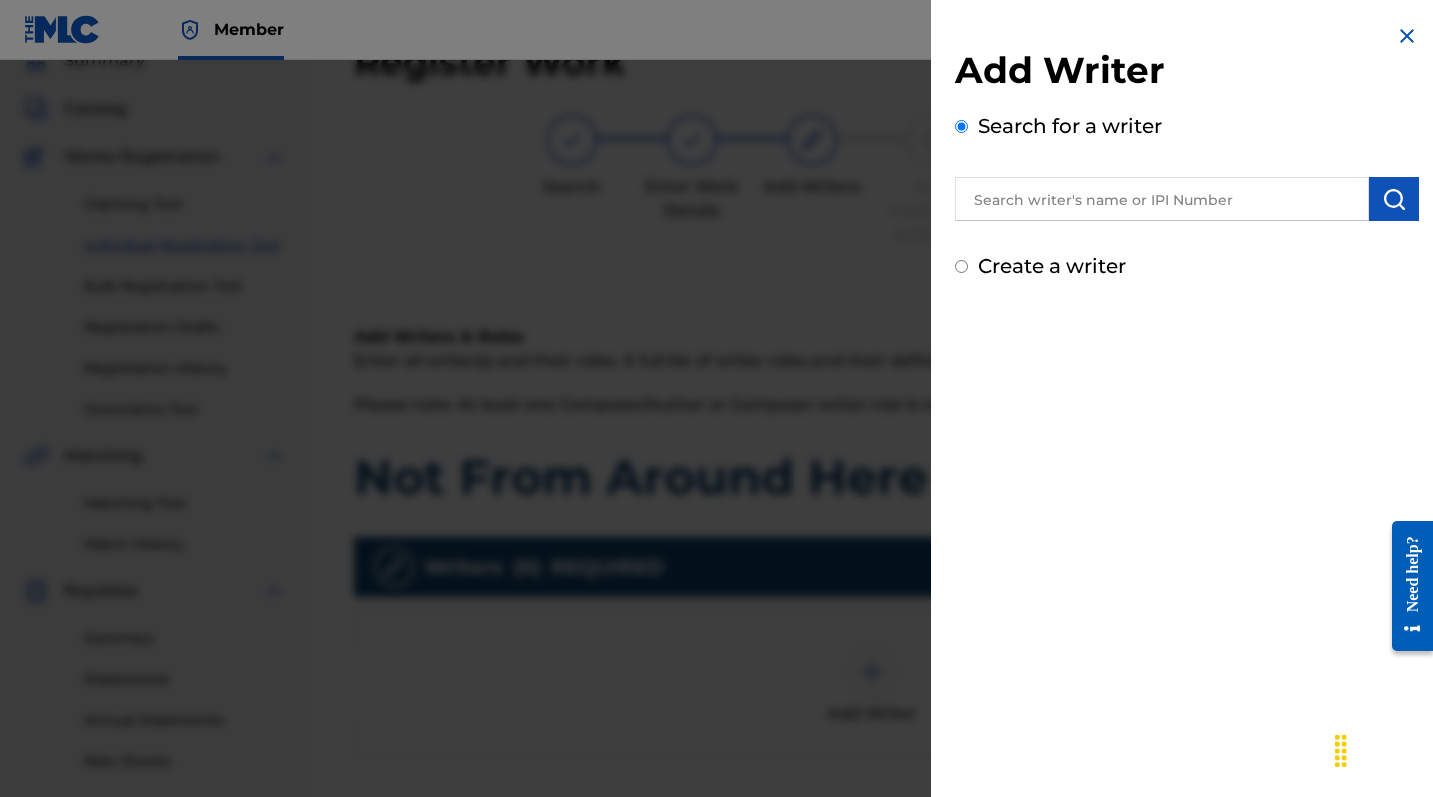 radio on "false" 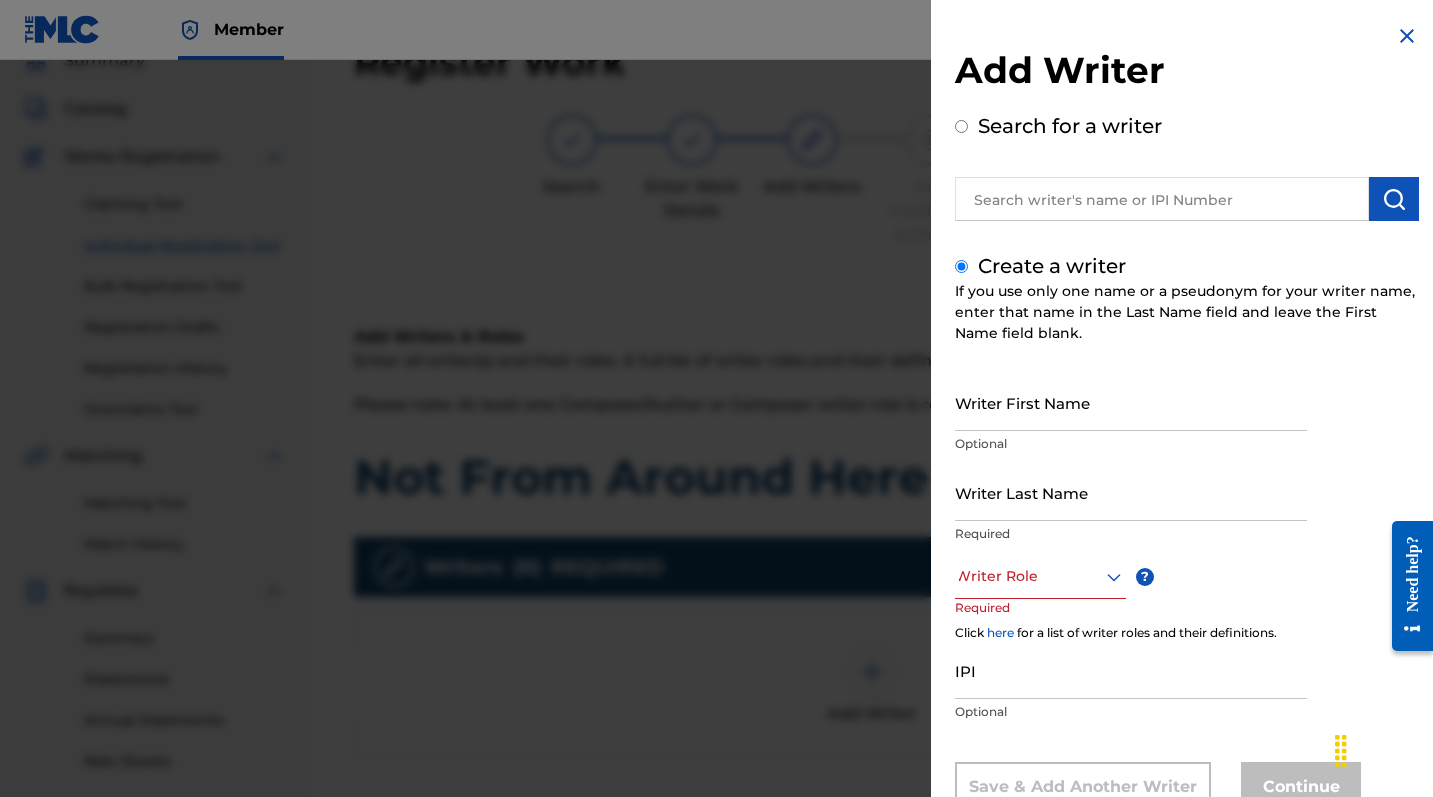 click on "Writer First Name" at bounding box center (1131, 402) 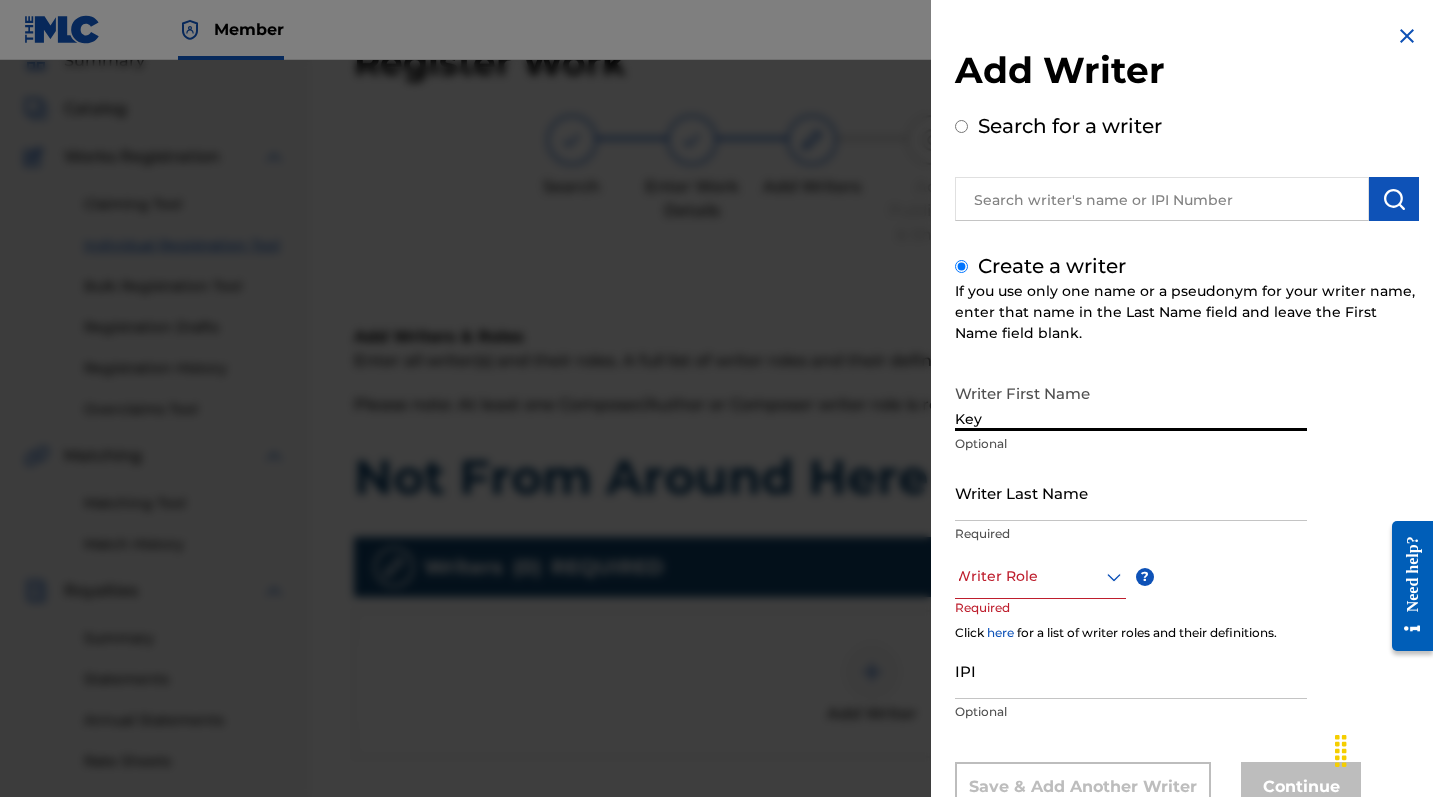 type on "Key" 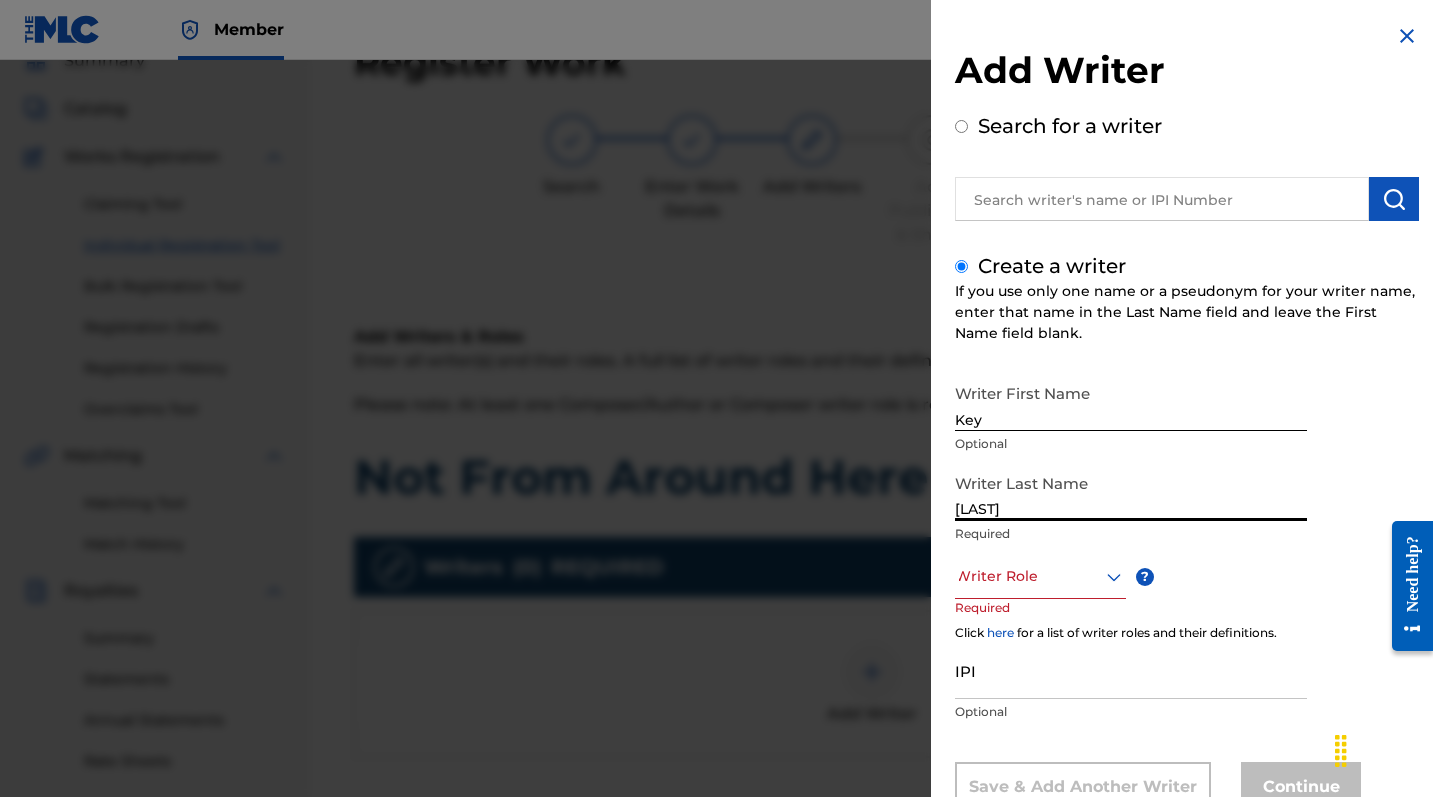 type on "[LAST]" 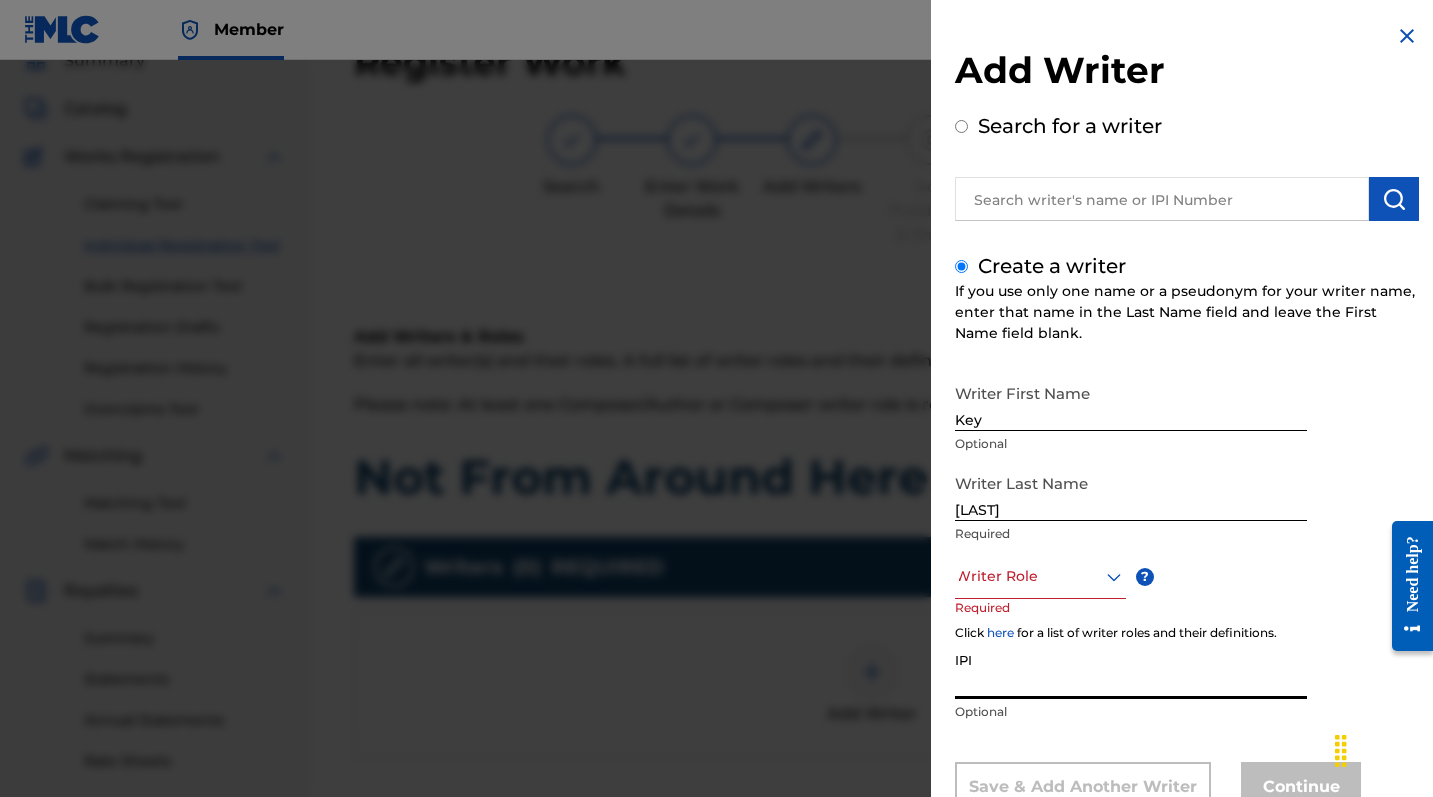 click on "IPI" at bounding box center (1131, 670) 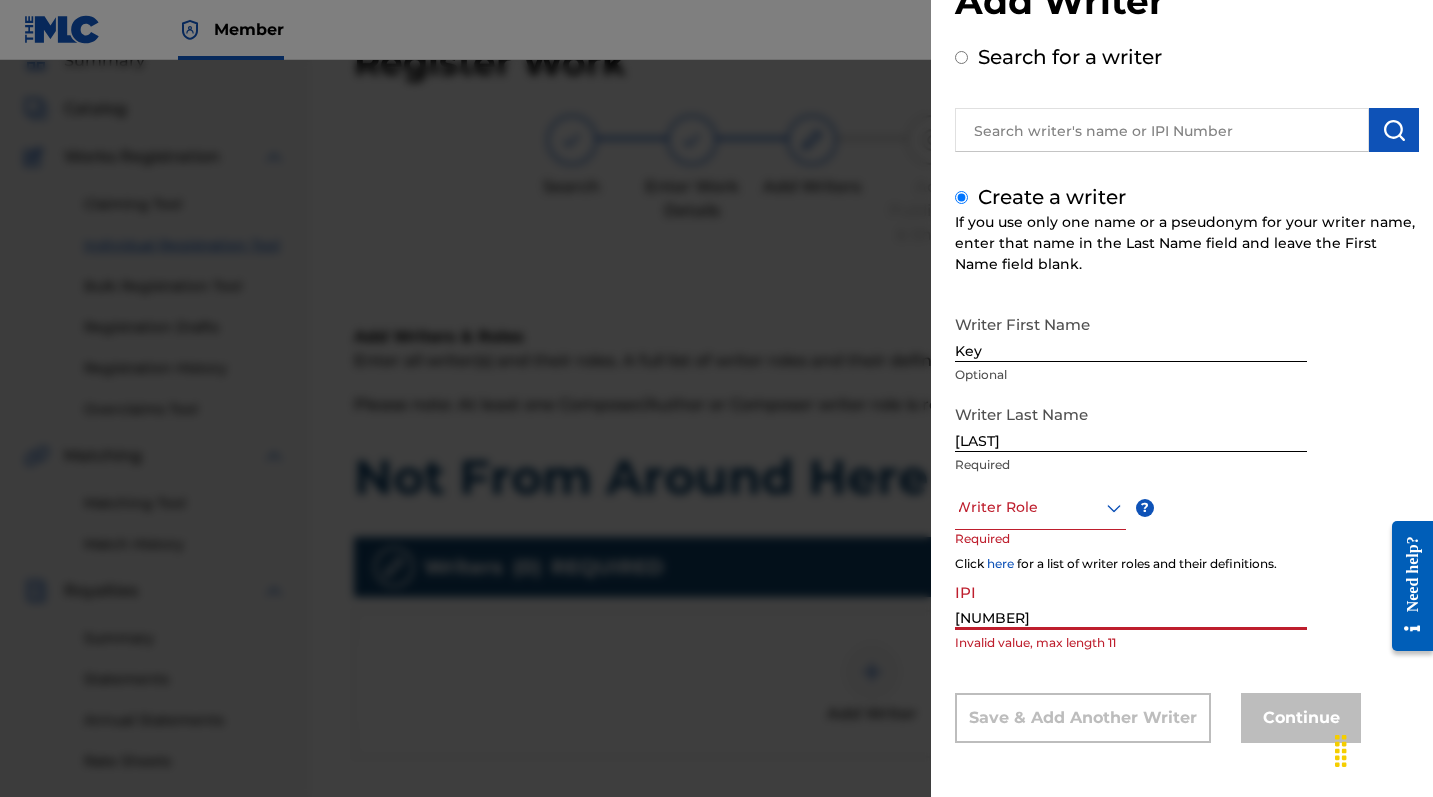 click on "Writer Role" at bounding box center (1040, 507) 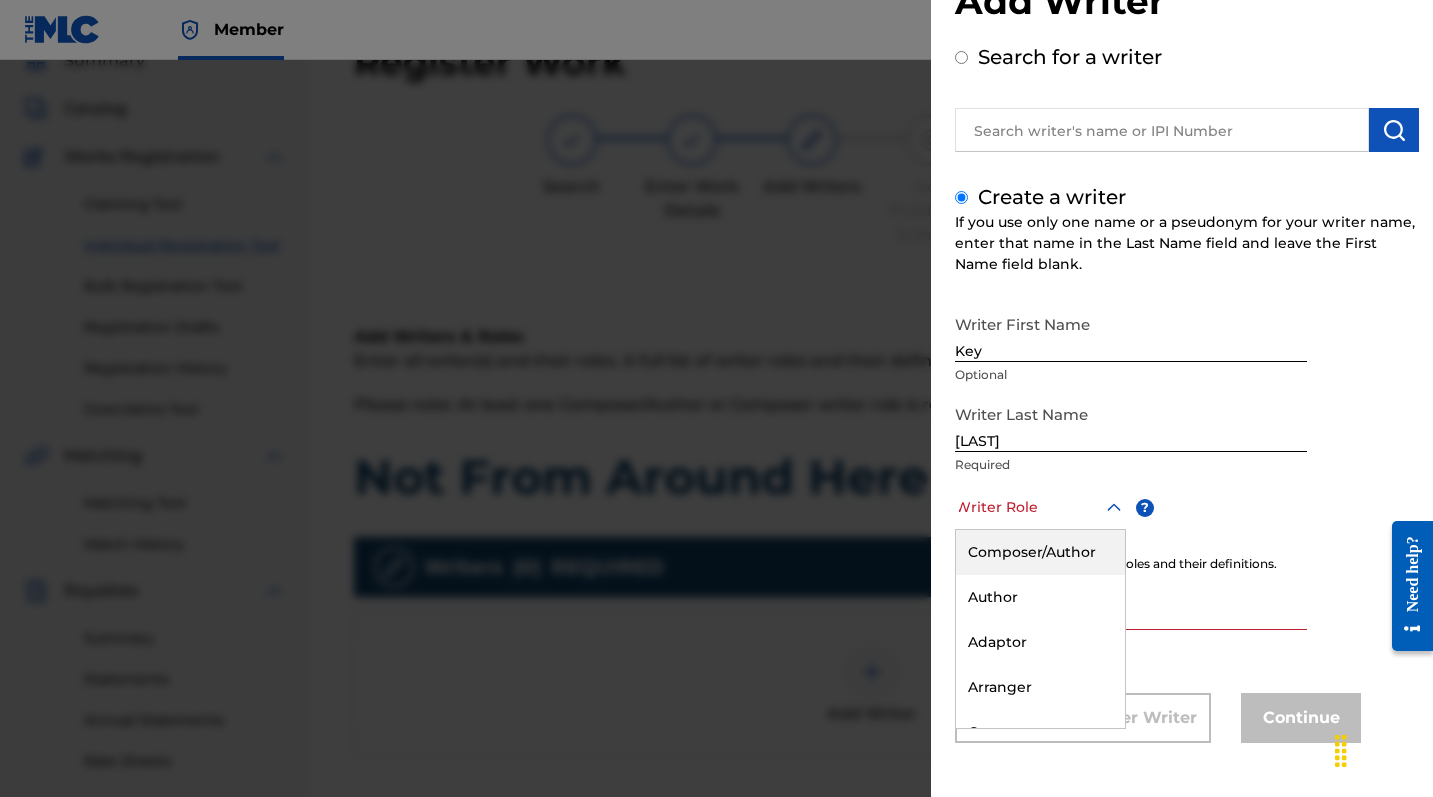 scroll, scrollTop: 69, scrollLeft: 0, axis: vertical 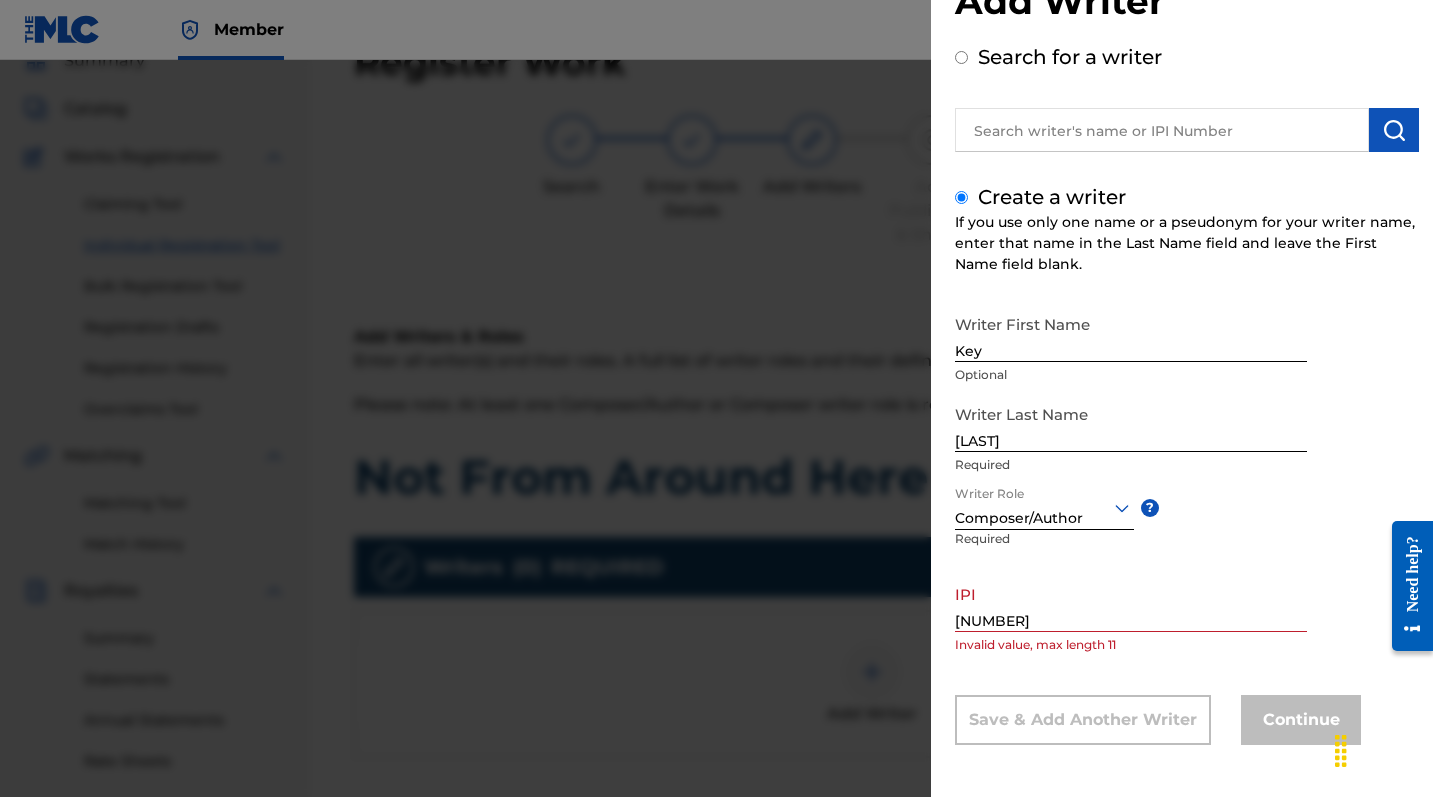 click on "IPI 00385113074 Invalid value, max length 11" at bounding box center (1131, 620) 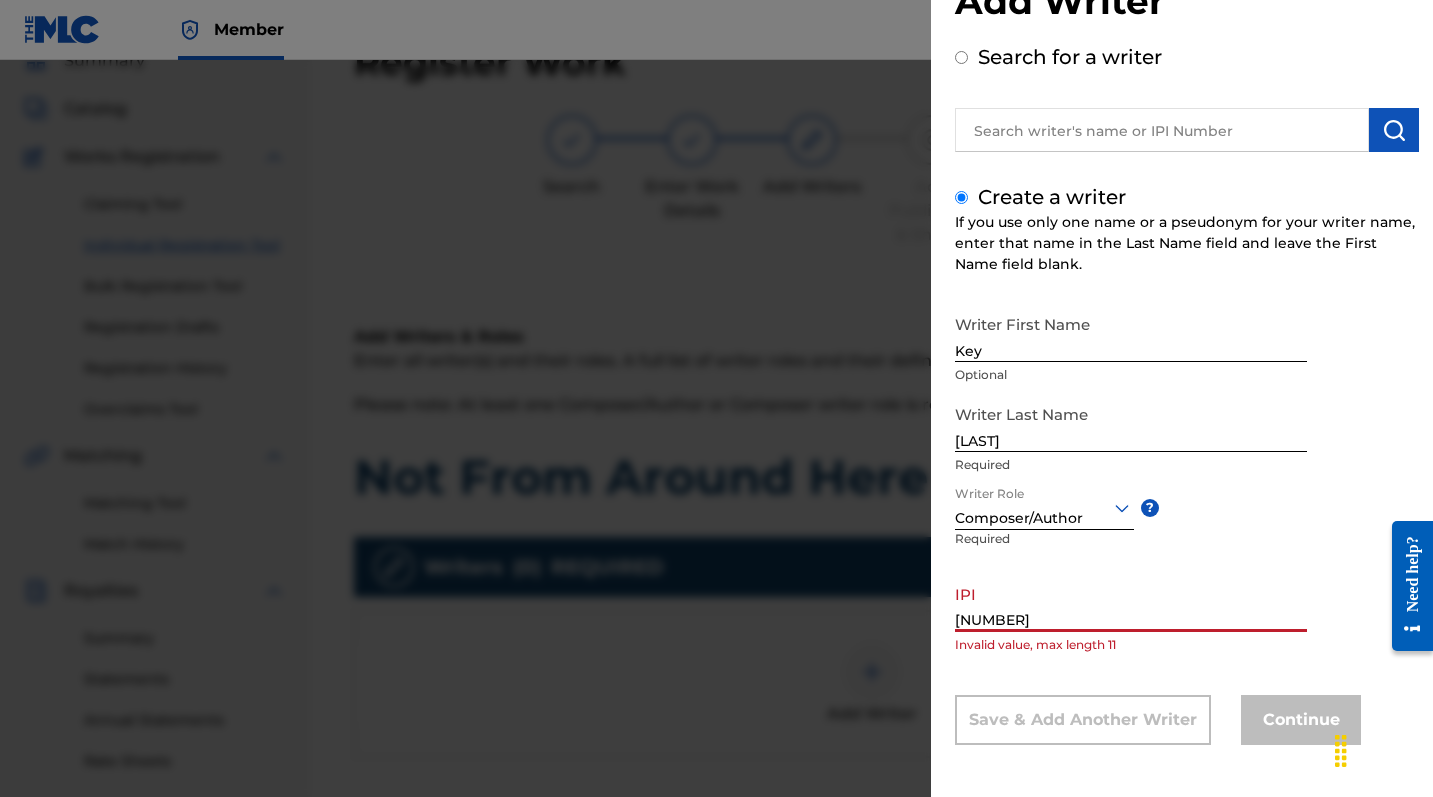 click on "[NUMBER]" at bounding box center [1131, 603] 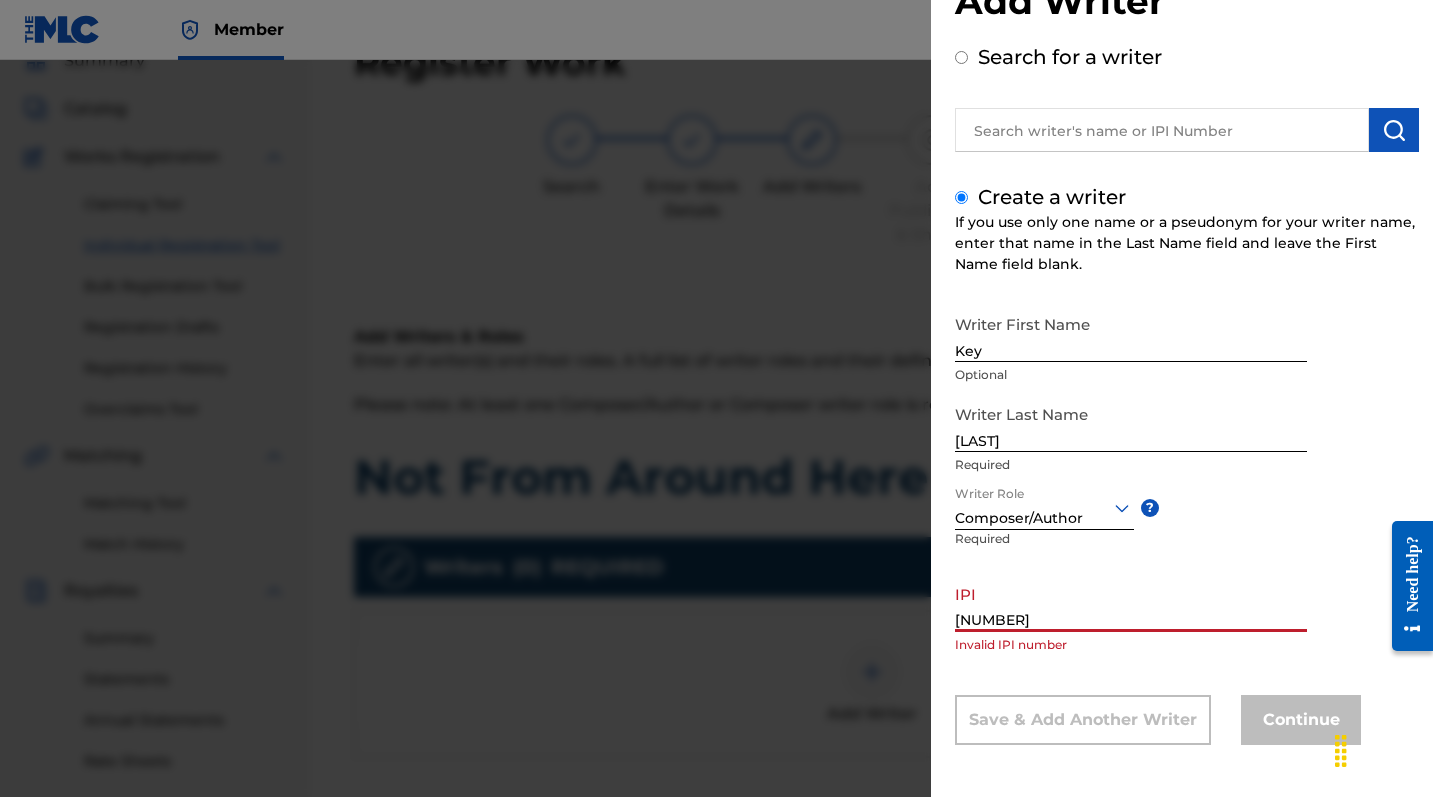 type on "[NUMBER]" 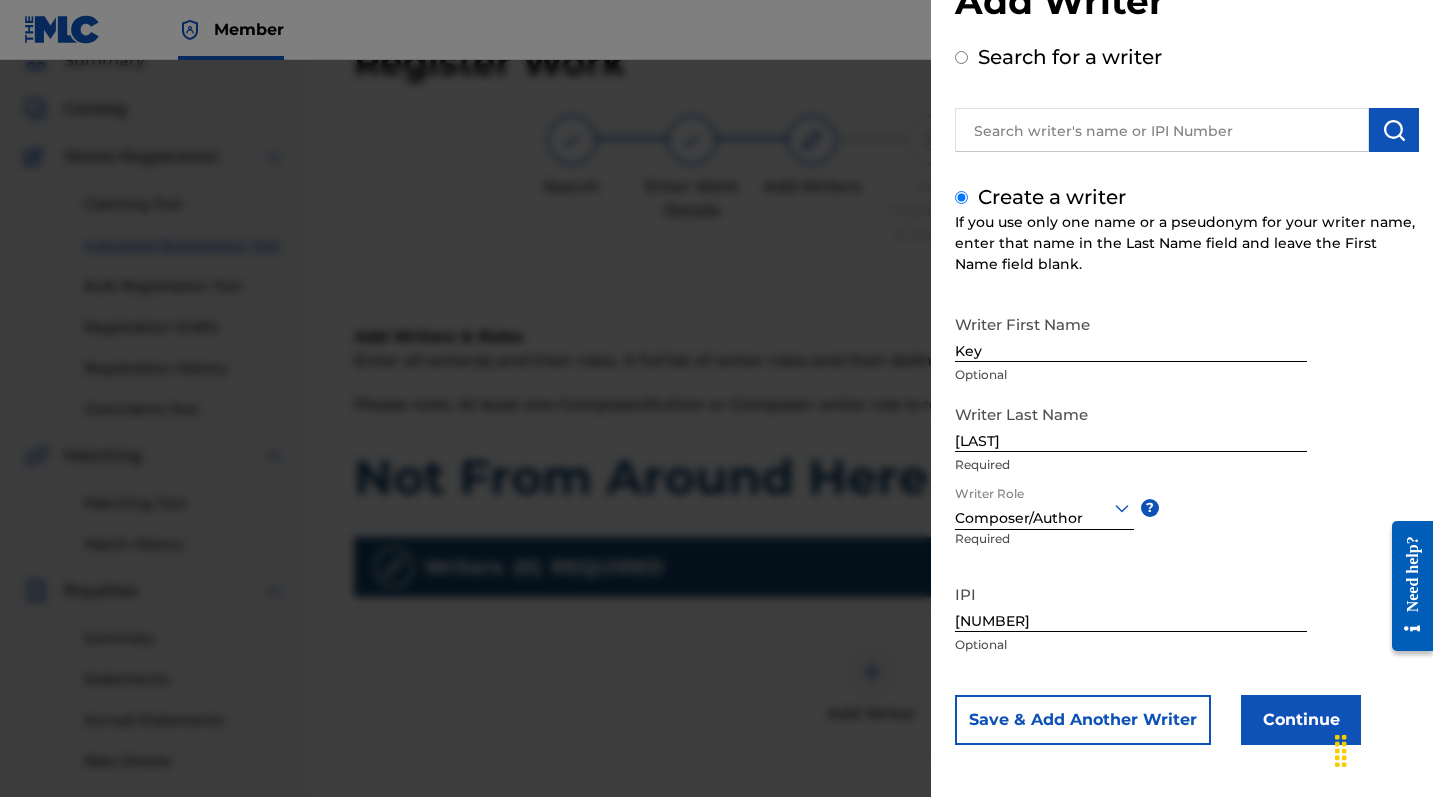 click on "Continue" at bounding box center (1301, 720) 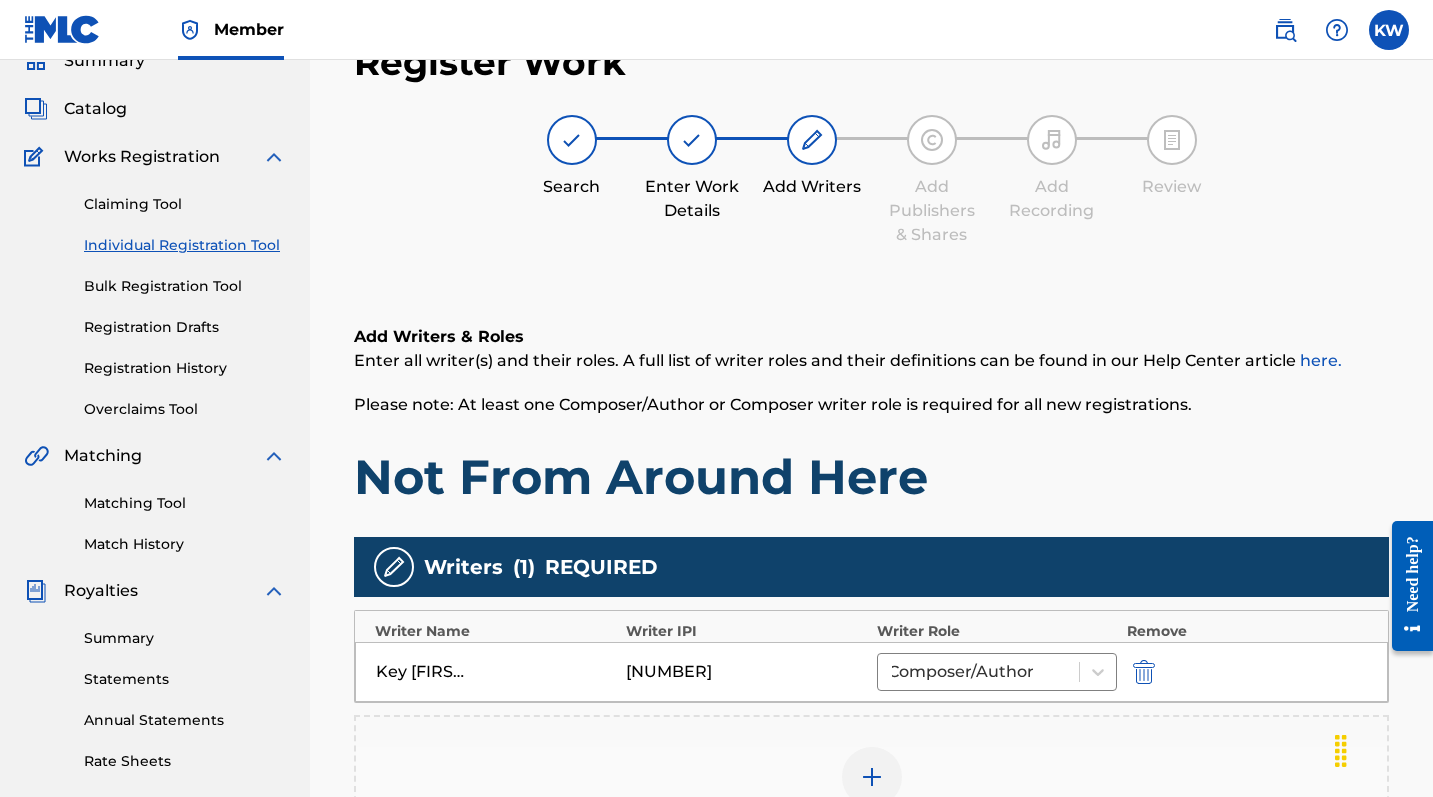 scroll, scrollTop: 130, scrollLeft: 0, axis: vertical 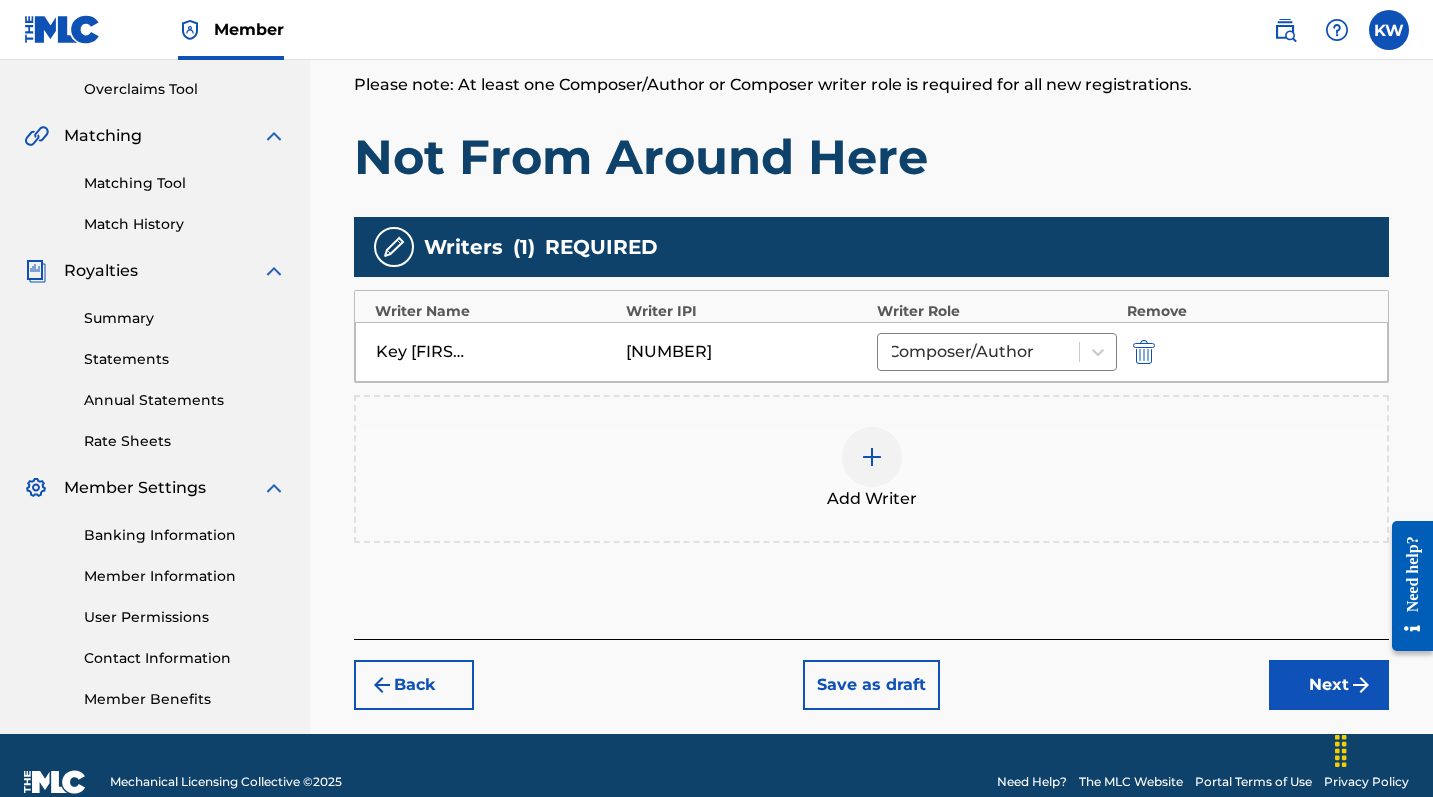 click on "Next" at bounding box center [1329, 685] 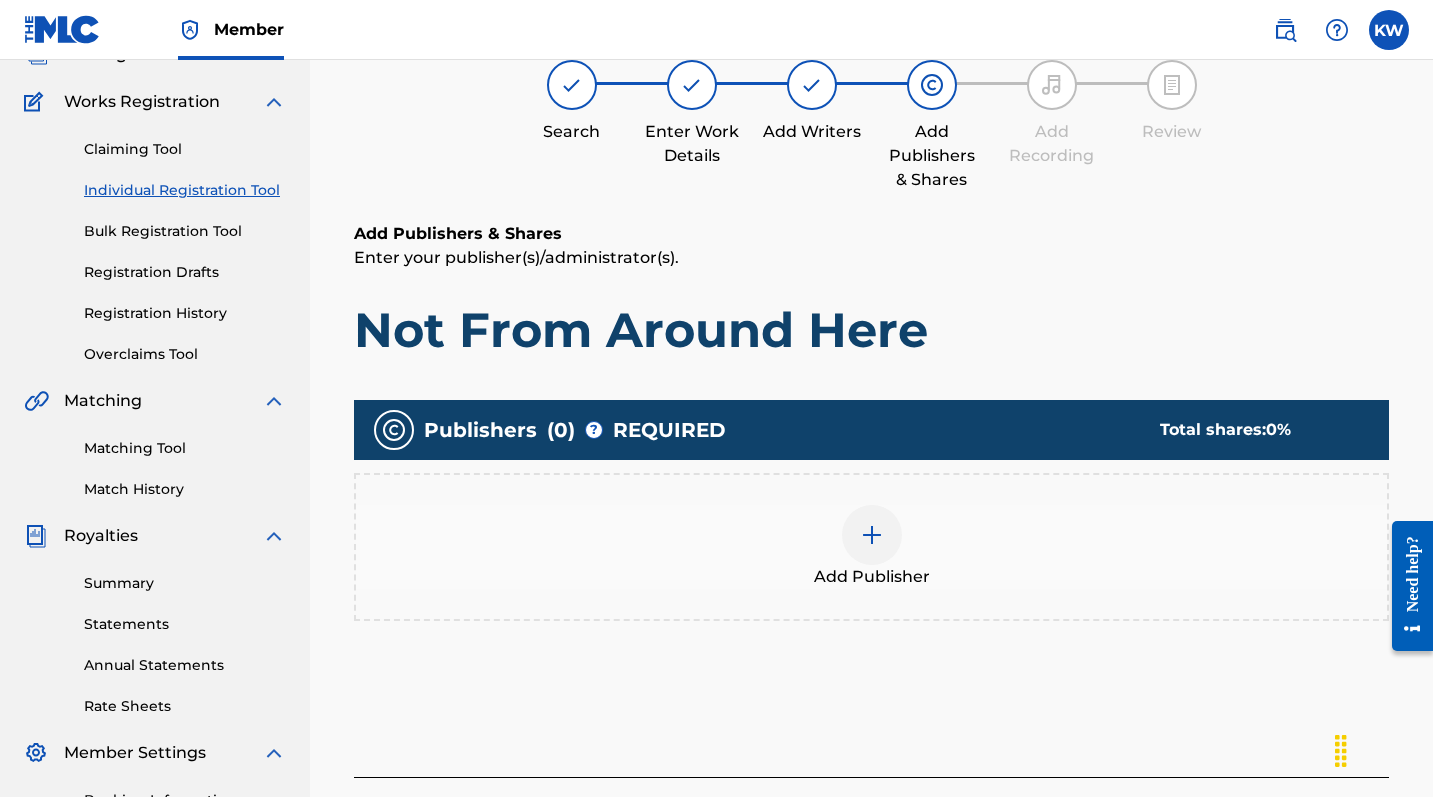 scroll, scrollTop: 90, scrollLeft: 0, axis: vertical 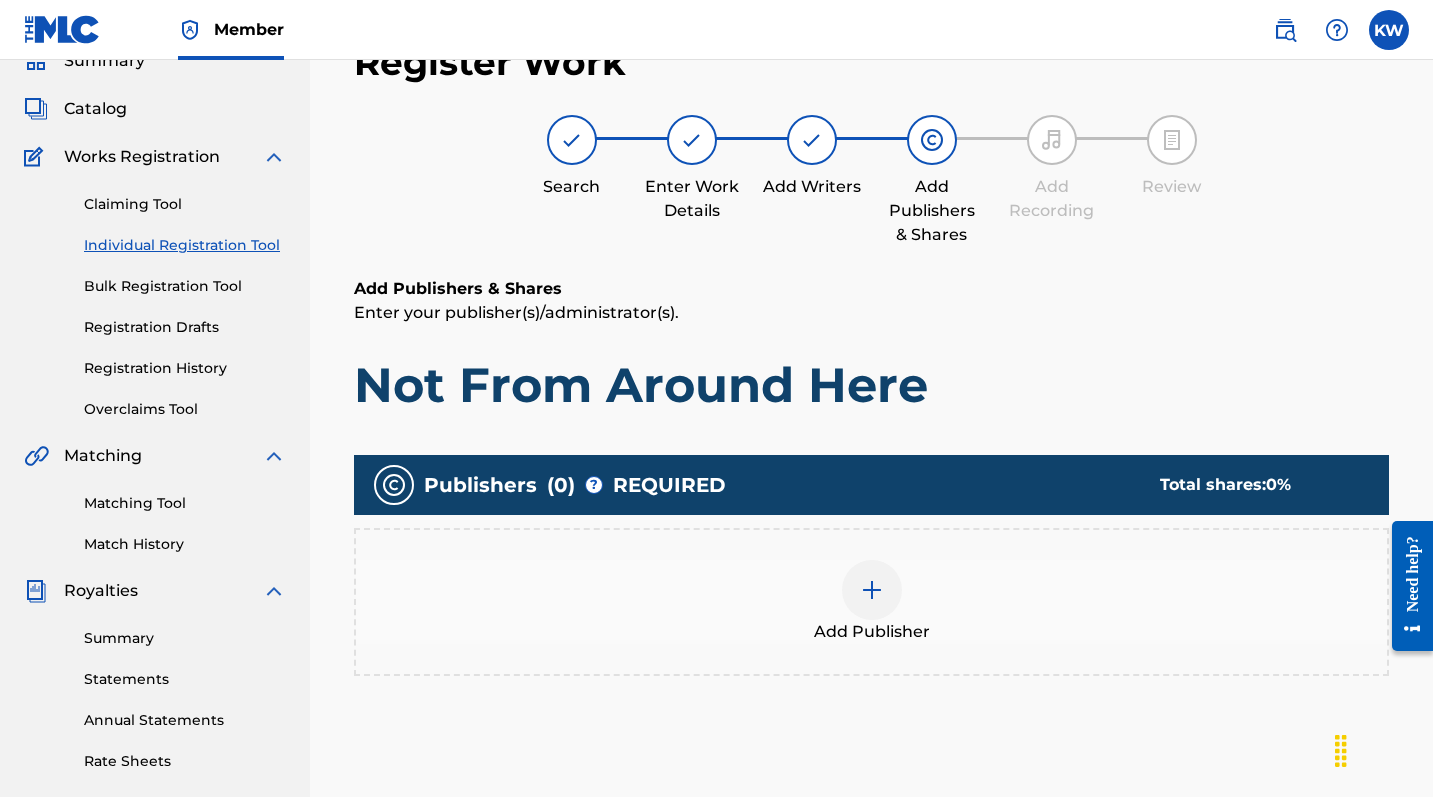 click on "Add Publisher" at bounding box center (871, 602) 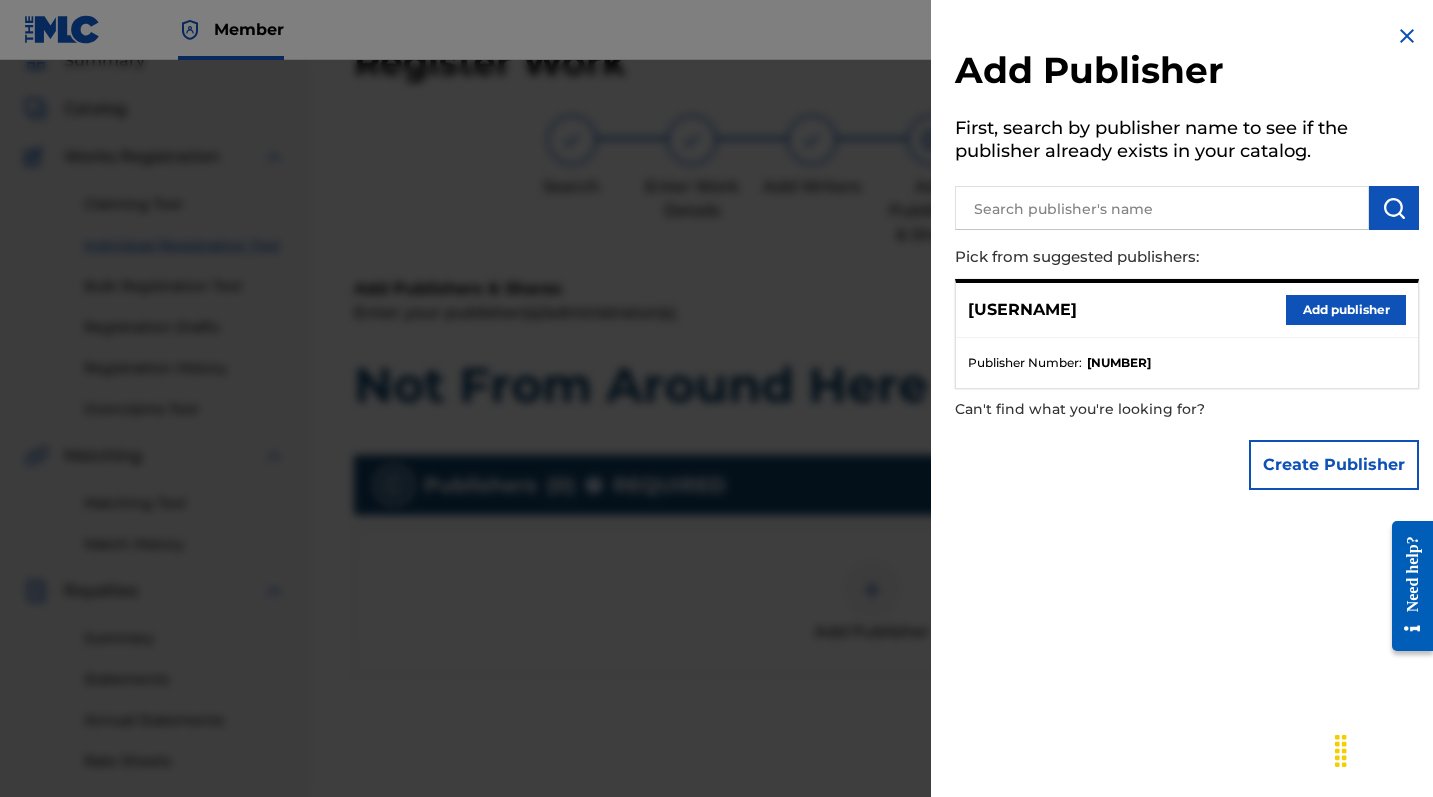 click on "Add publisher" at bounding box center (1346, 310) 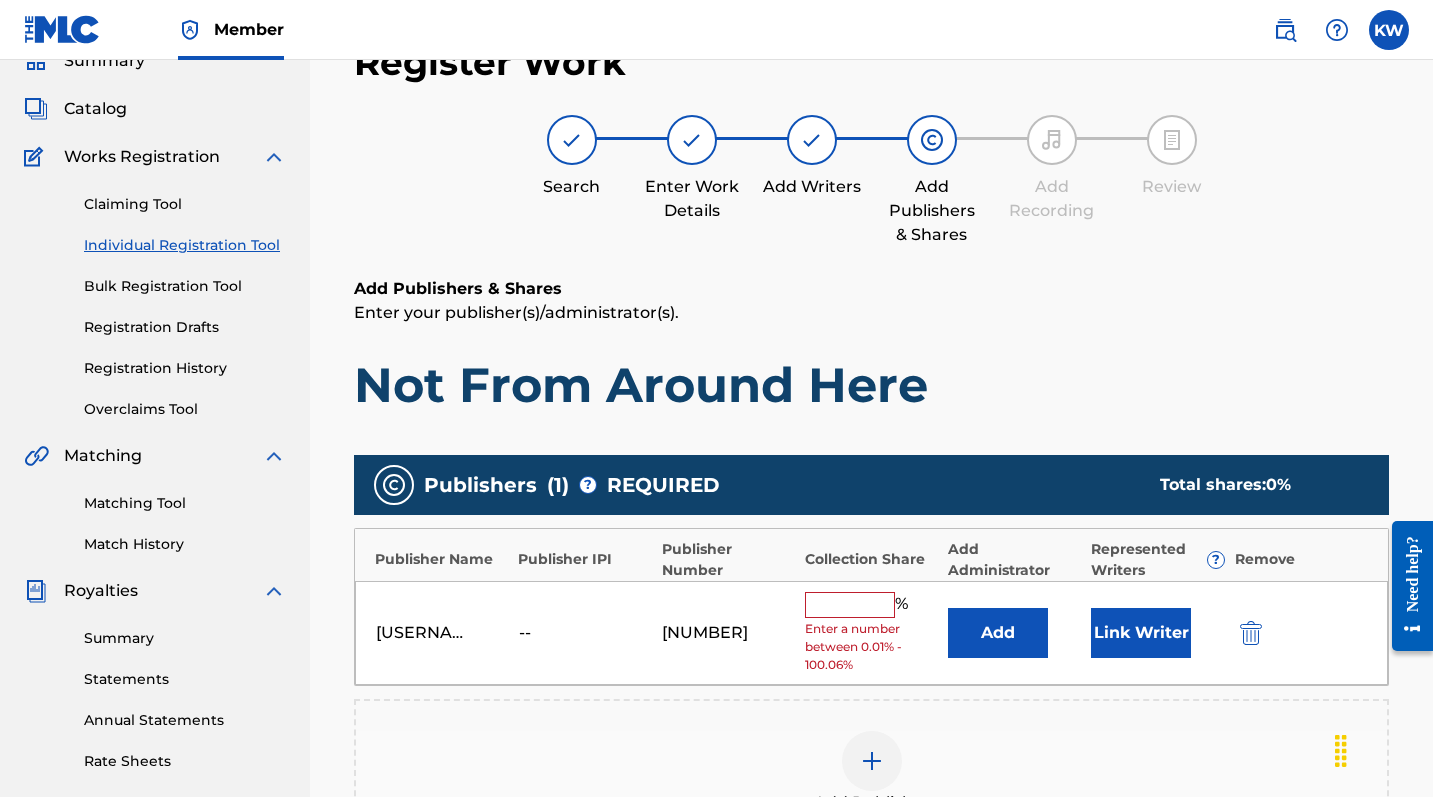 click on "% Enter a number between 0.01% - 100.06%" at bounding box center [871, 633] 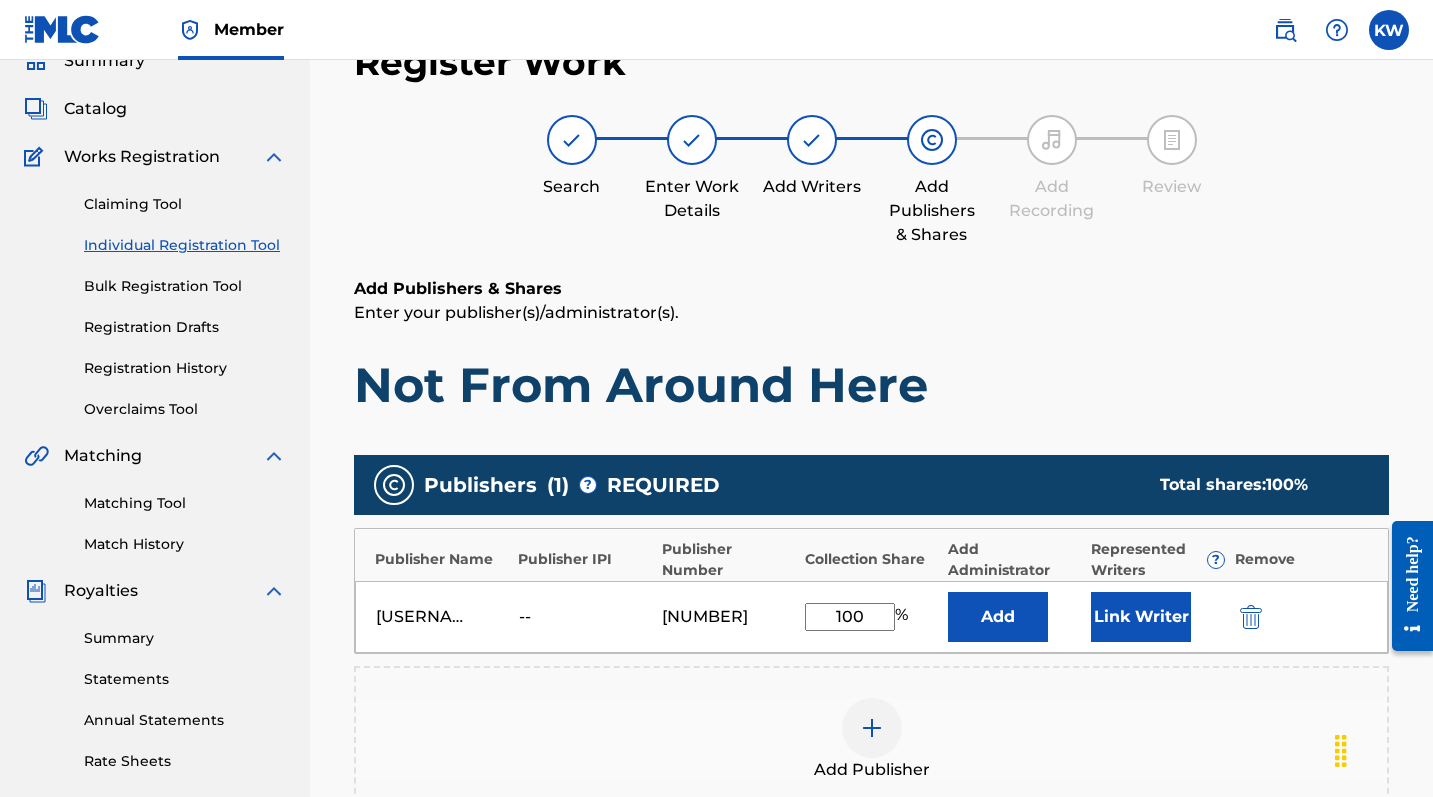 type on "100" 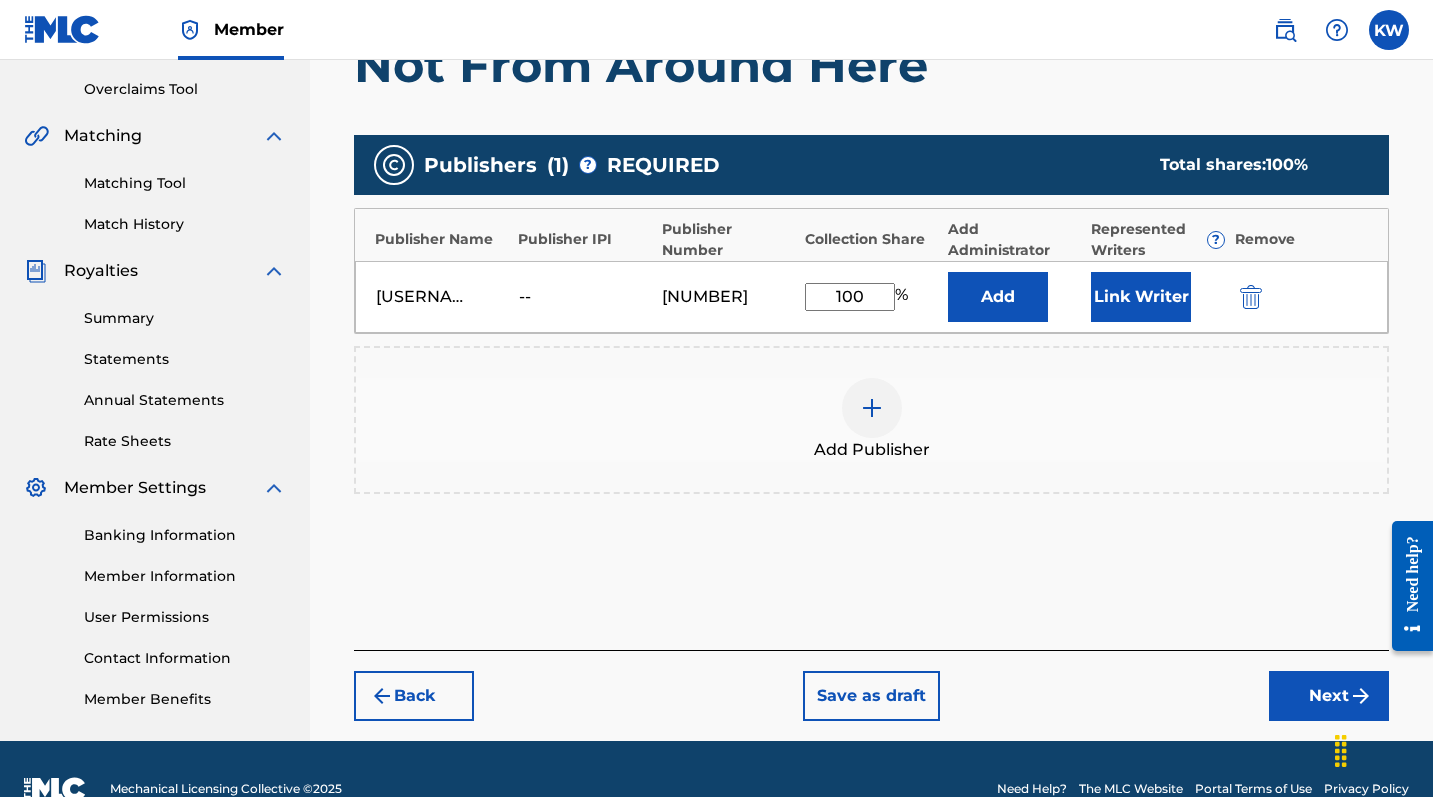 scroll, scrollTop: 450, scrollLeft: 0, axis: vertical 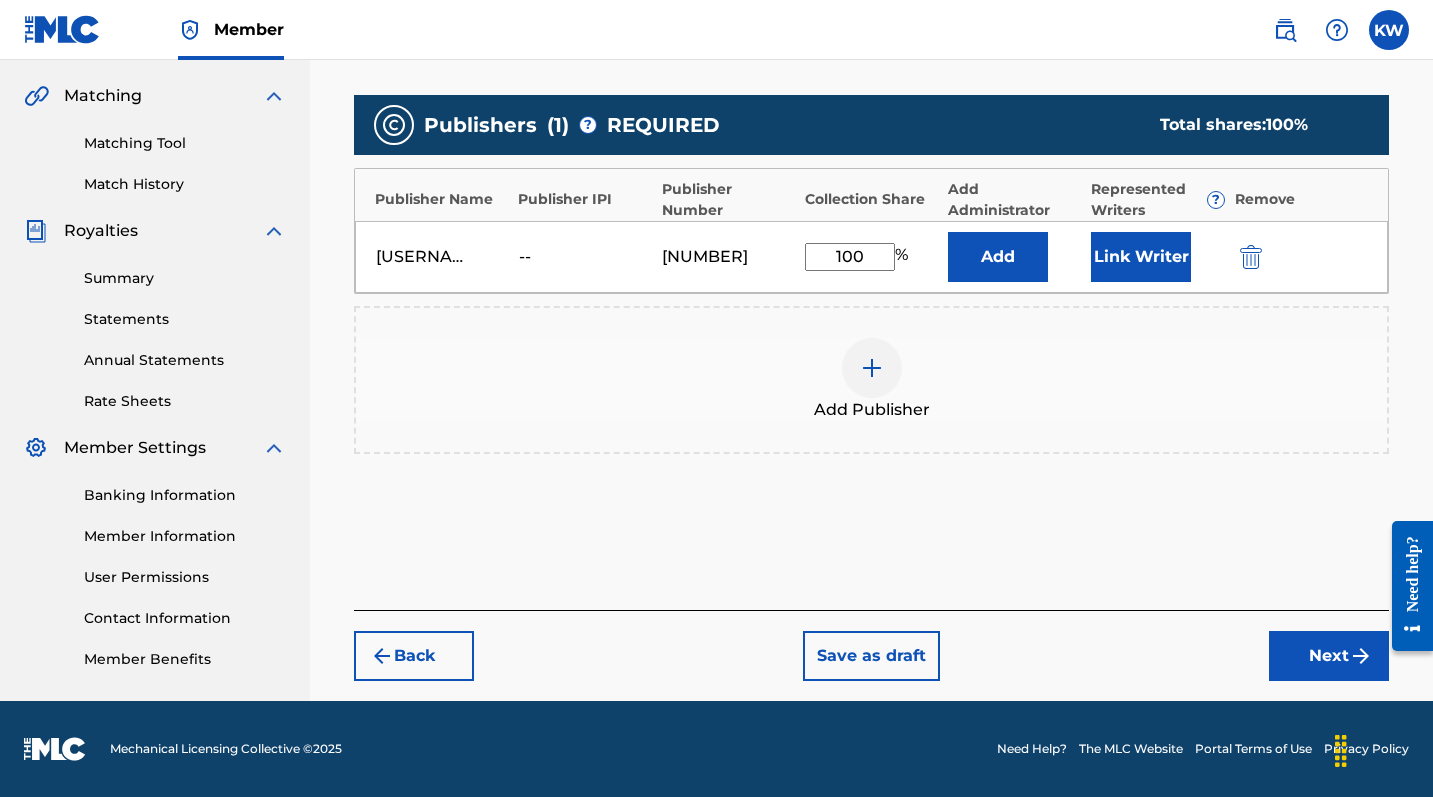 click on "Next" at bounding box center (1329, 656) 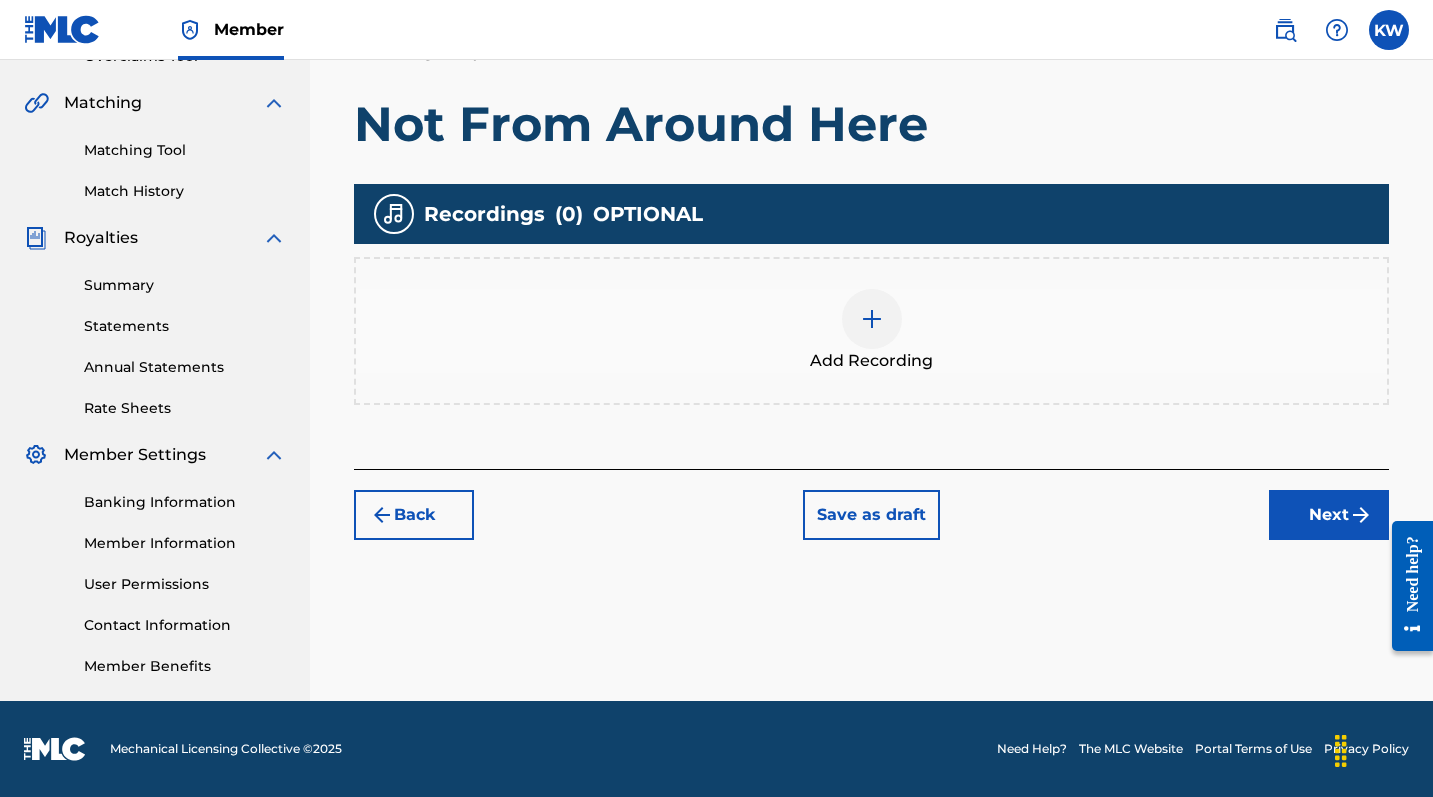 click on "Add Recording" at bounding box center [871, 331] 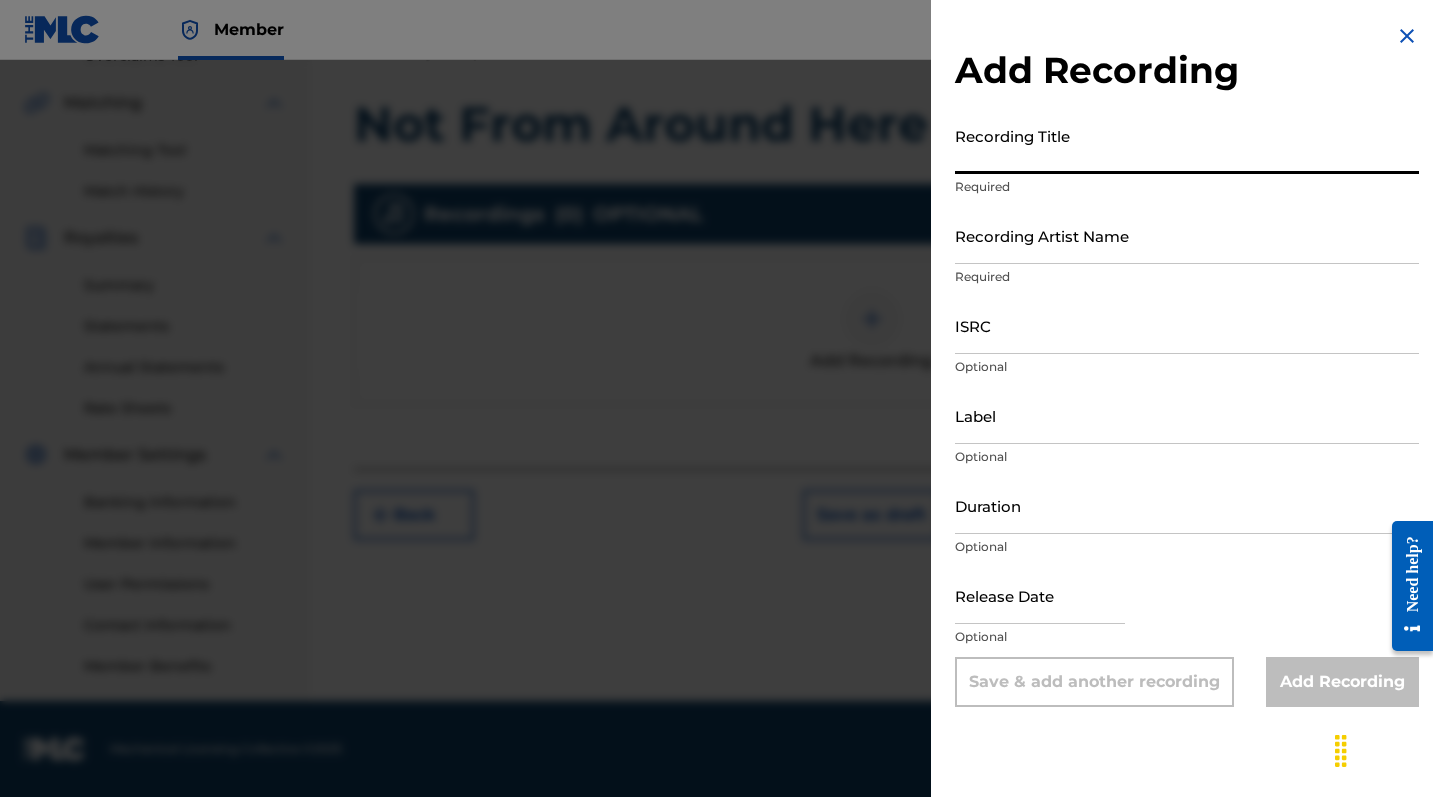 click on "Recording Title" at bounding box center [1187, 145] 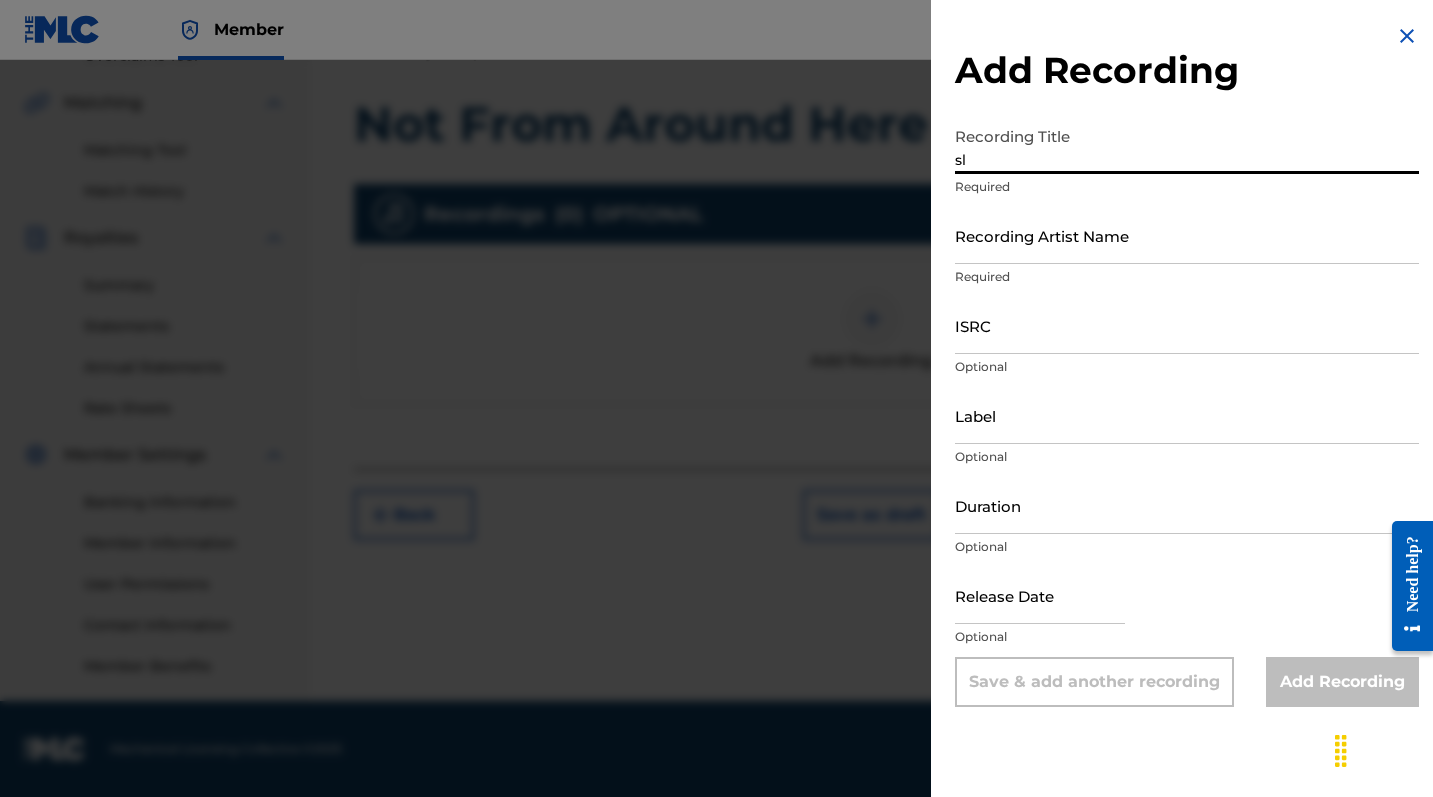 type on "s" 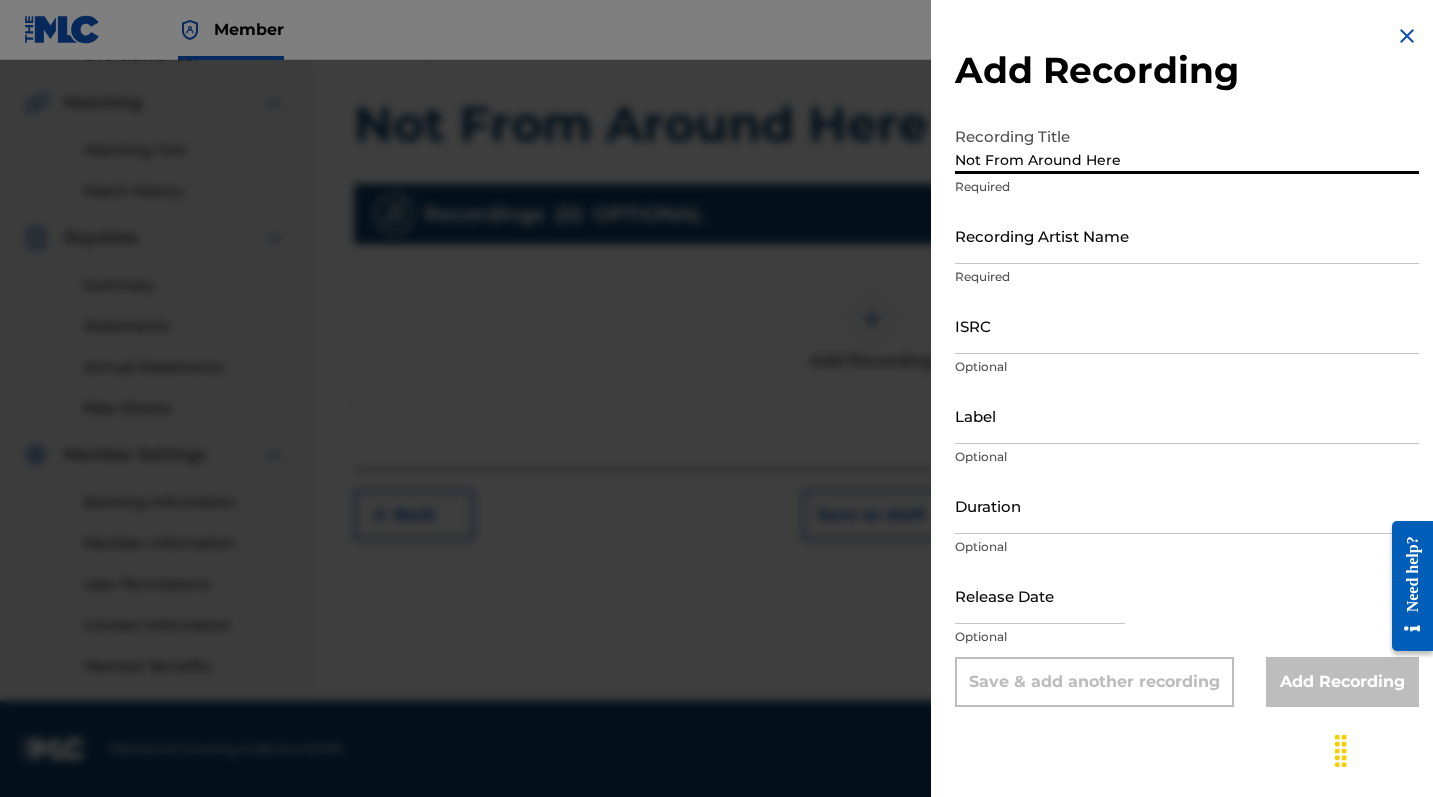 type on "Not From Around Here" 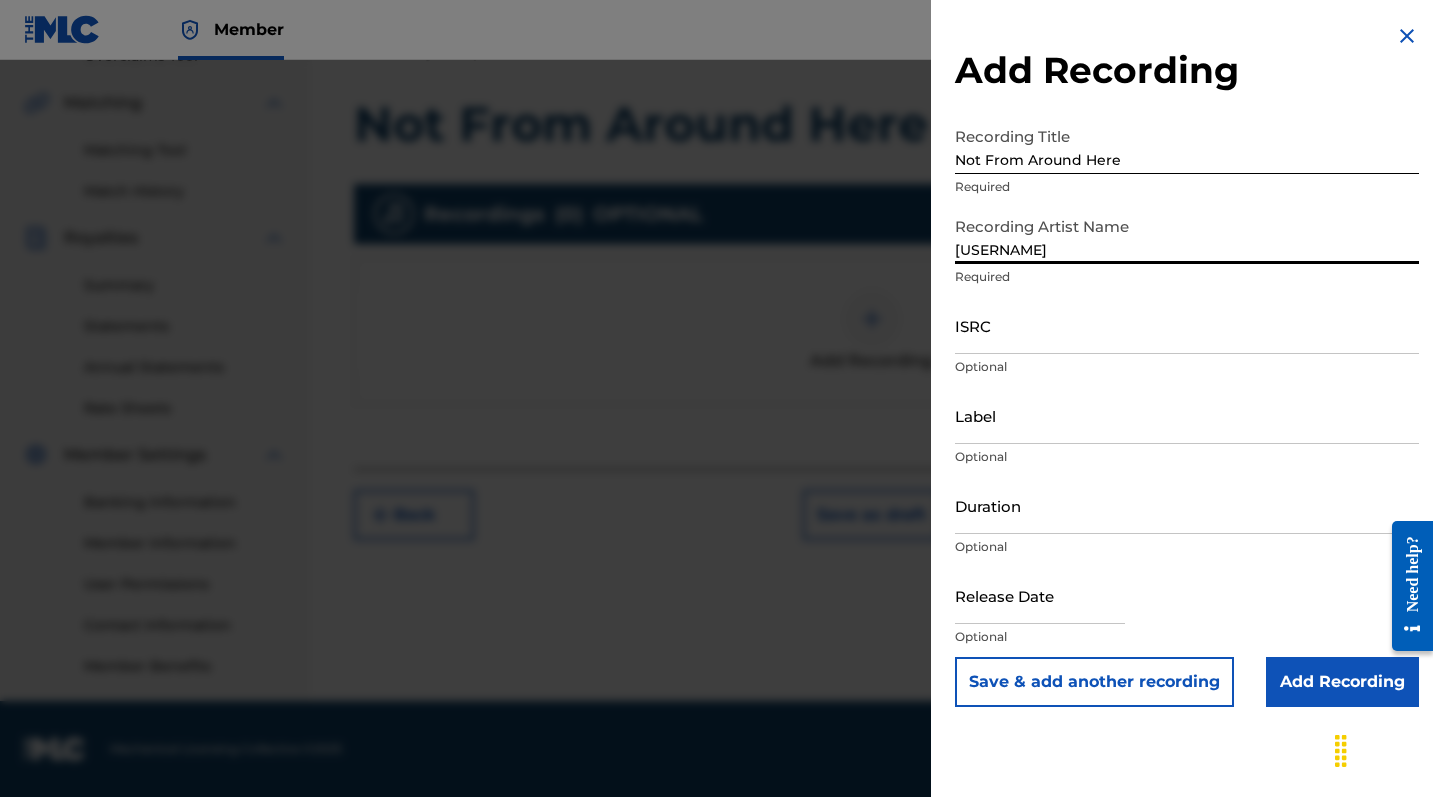 type on "[USERNAME]" 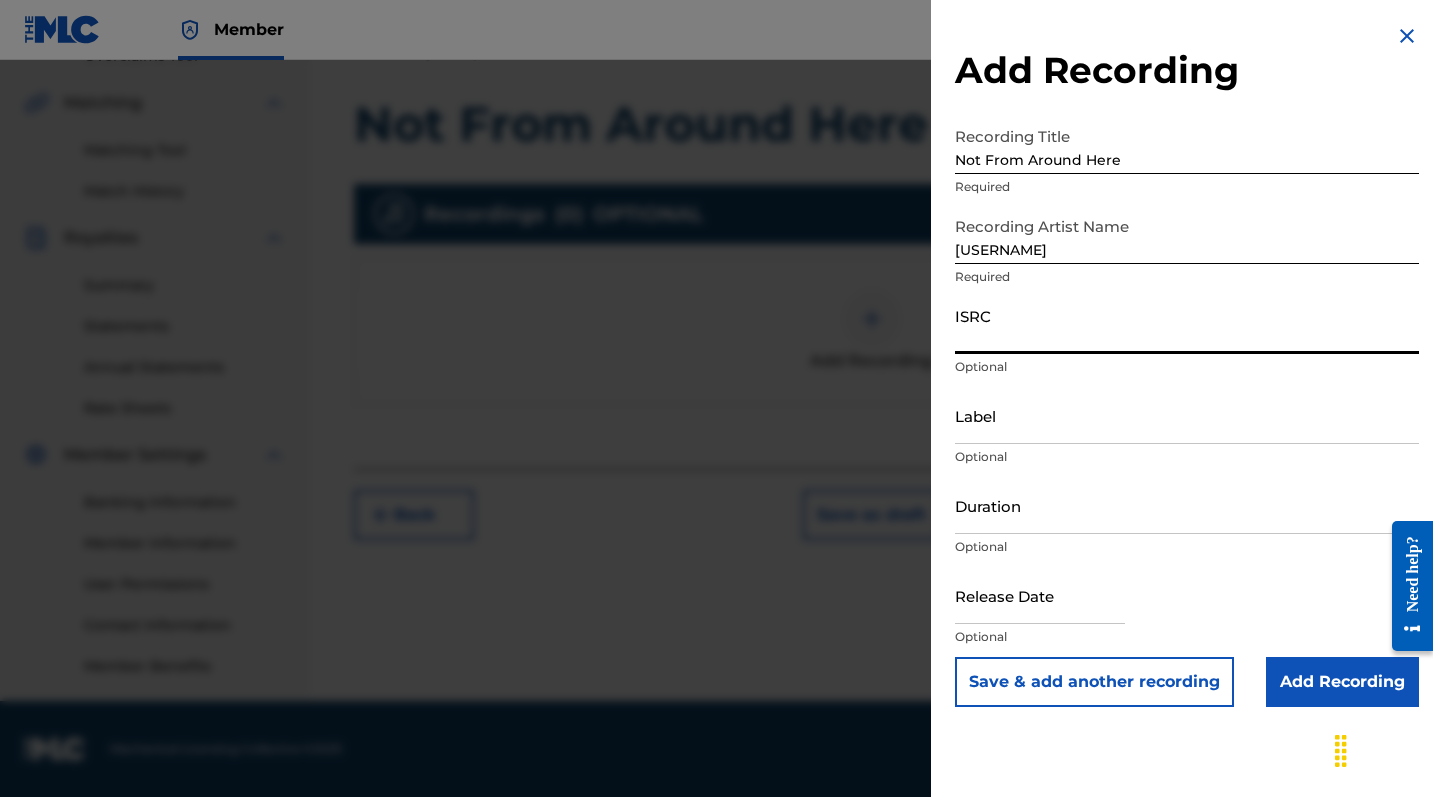 paste on "[NUMBER]" 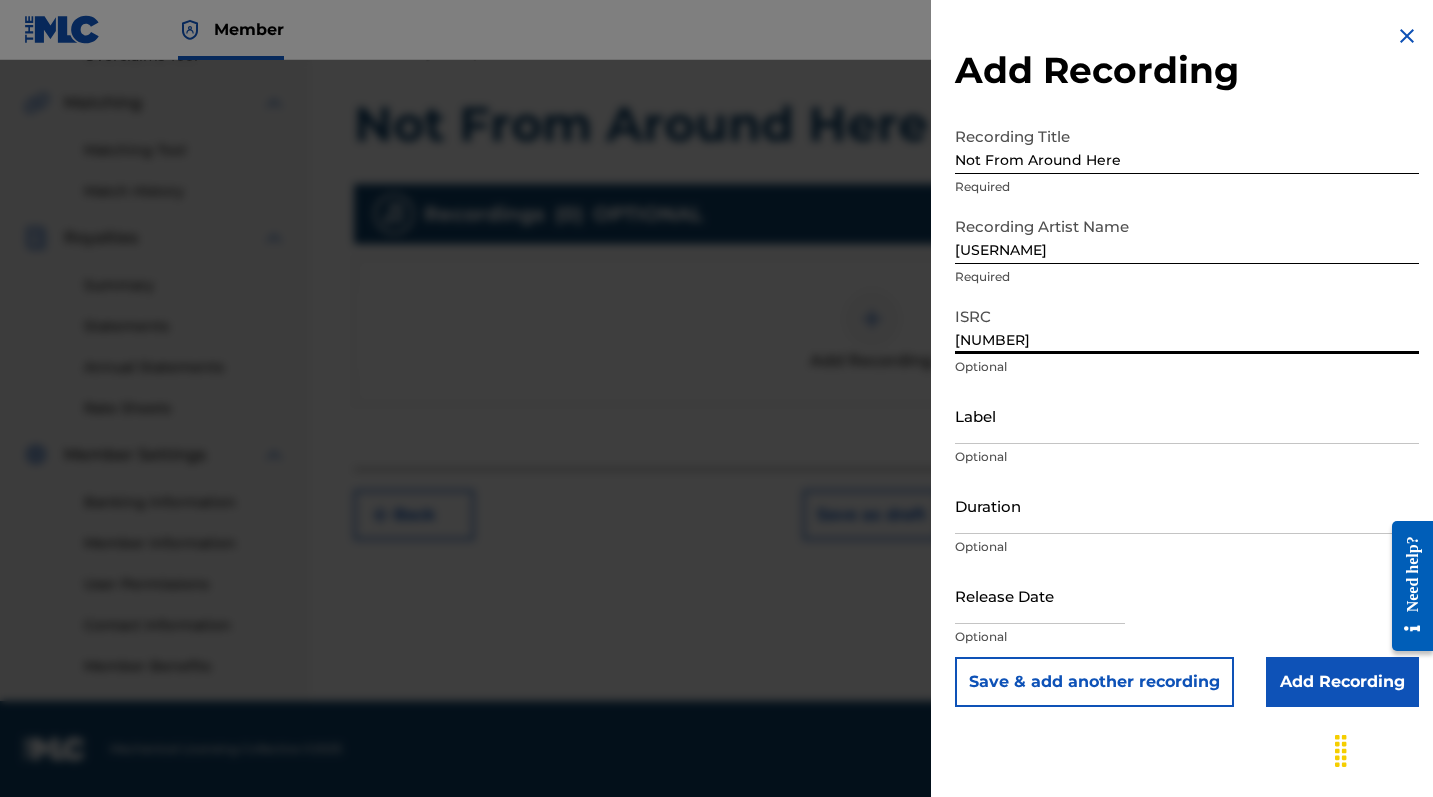 type on "[NUMBER]" 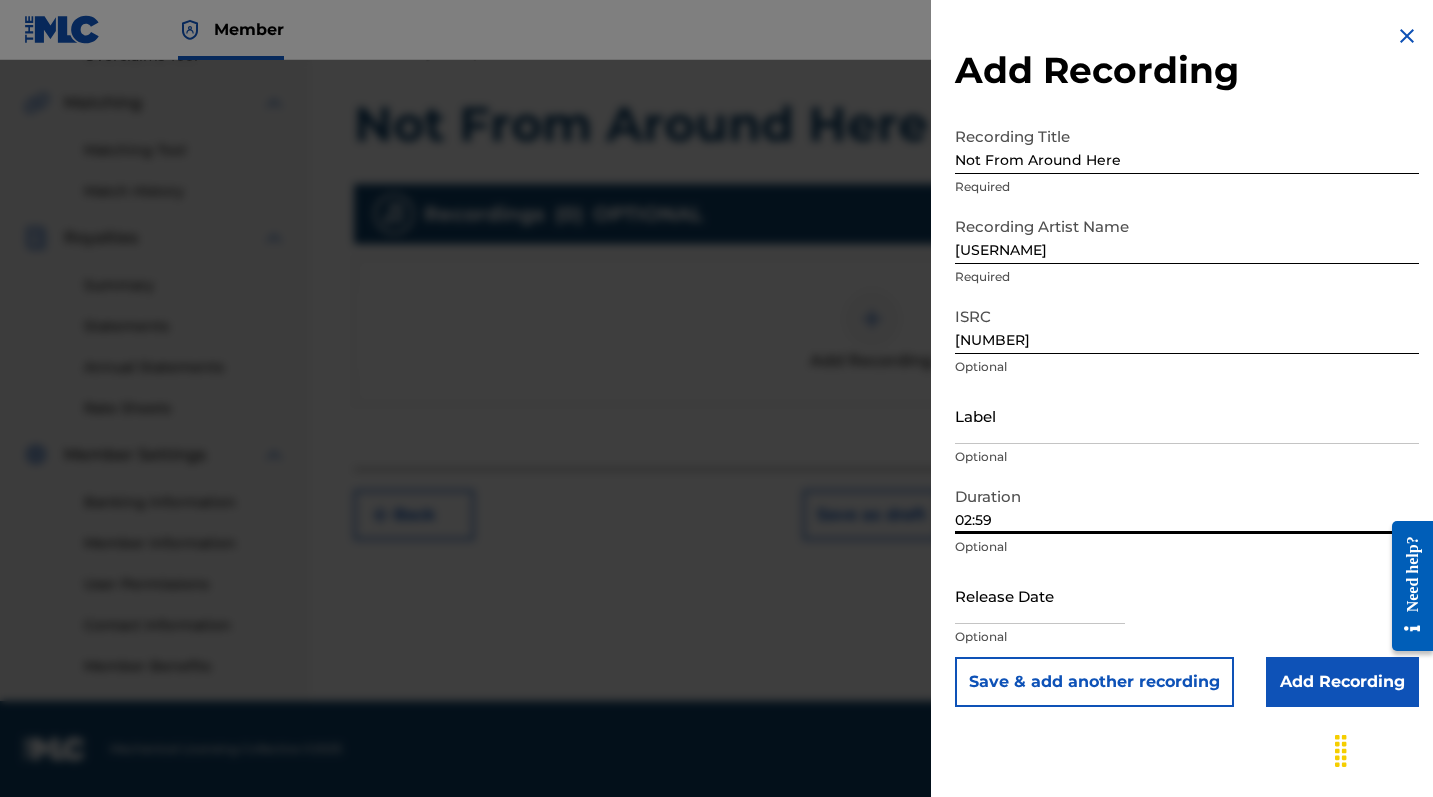 type on "02:59" 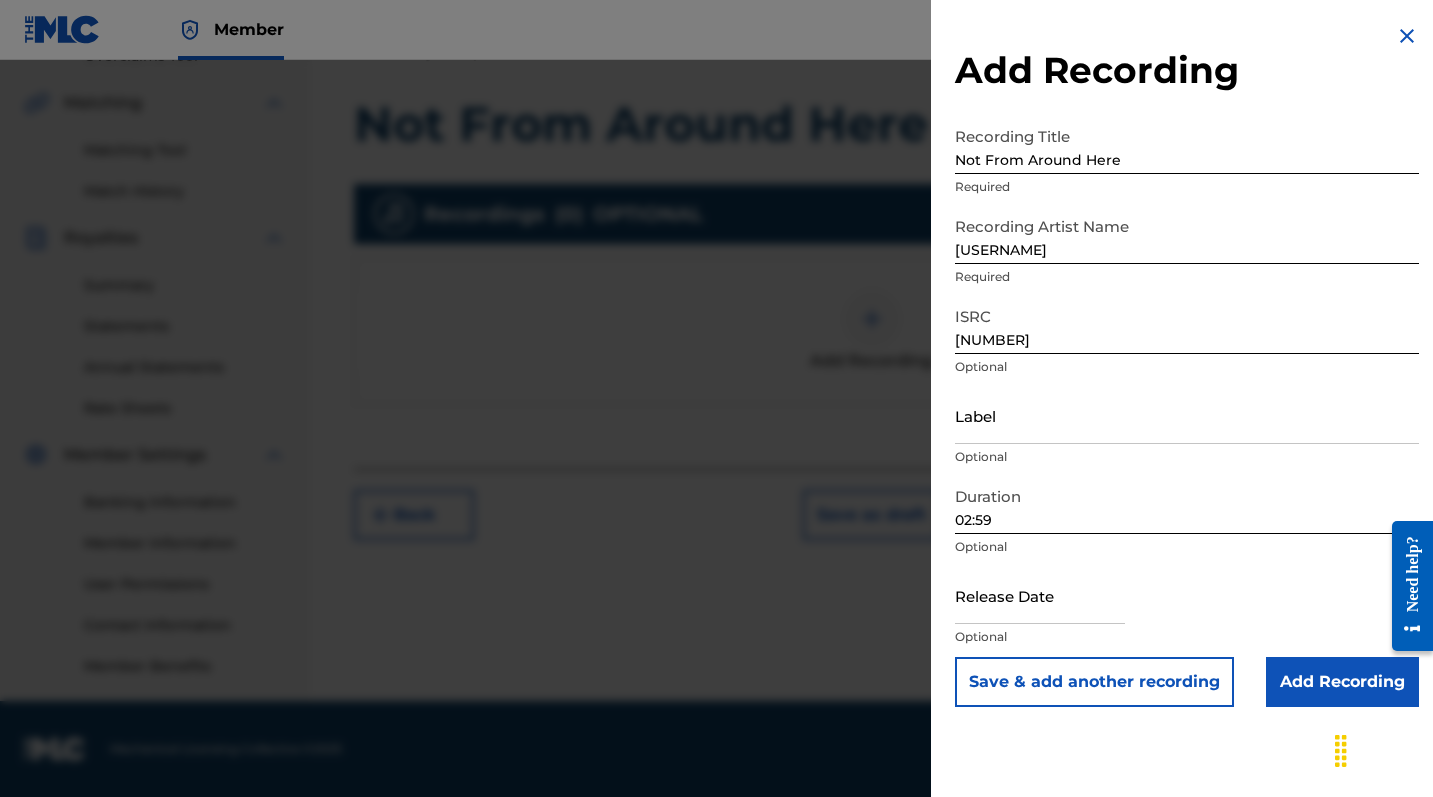 click on "Add Recording" at bounding box center [1342, 682] 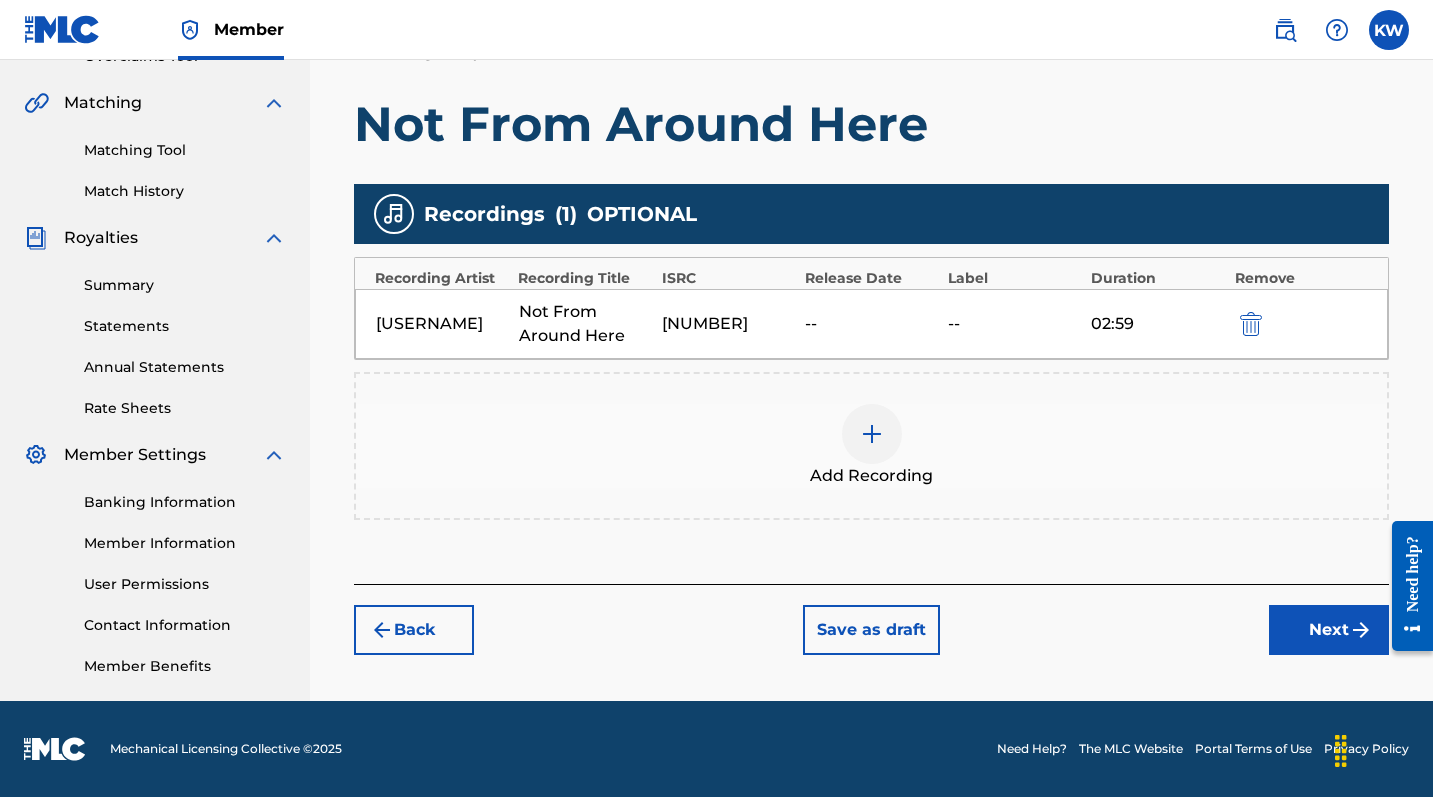 click on "--" at bounding box center [871, 324] 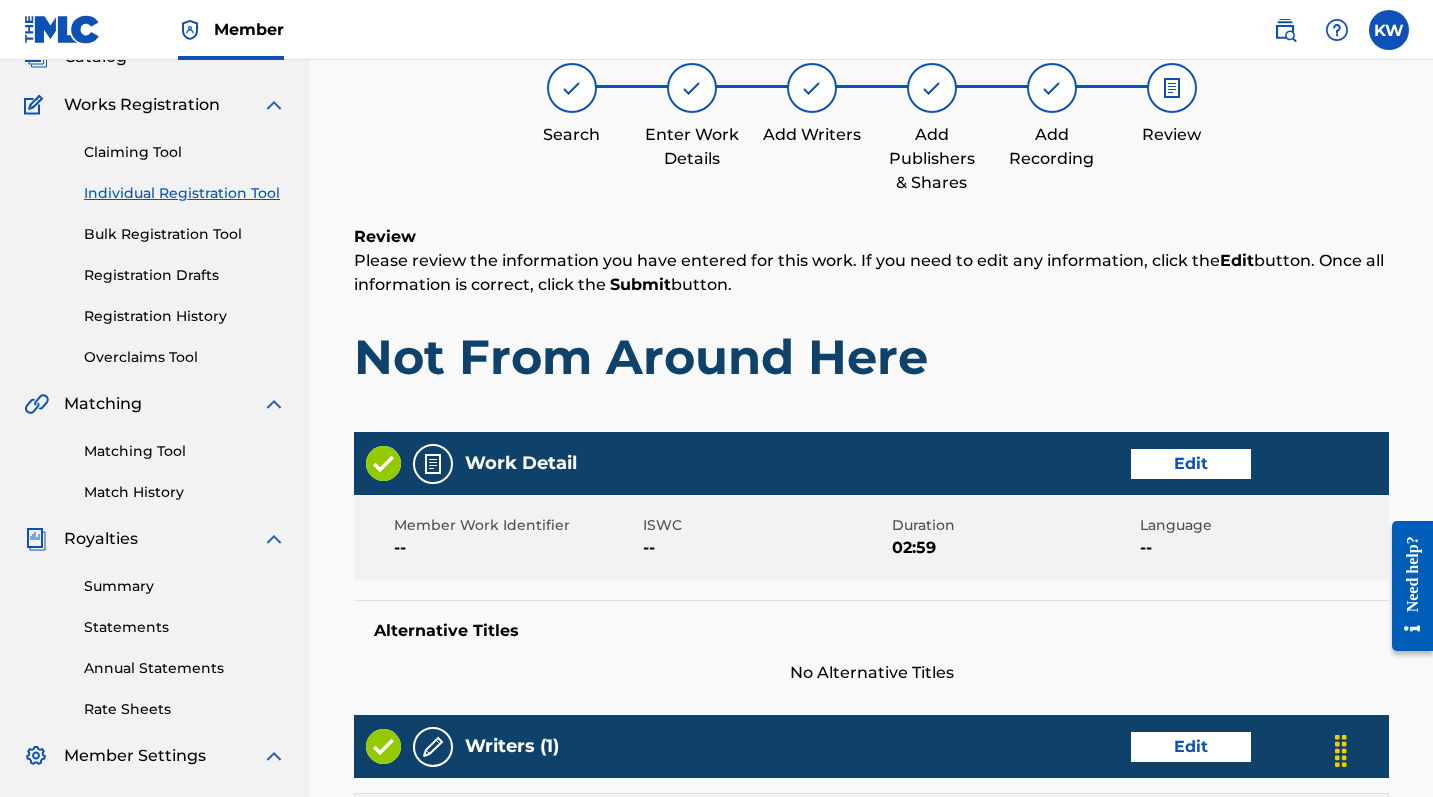 scroll, scrollTop: 90, scrollLeft: 0, axis: vertical 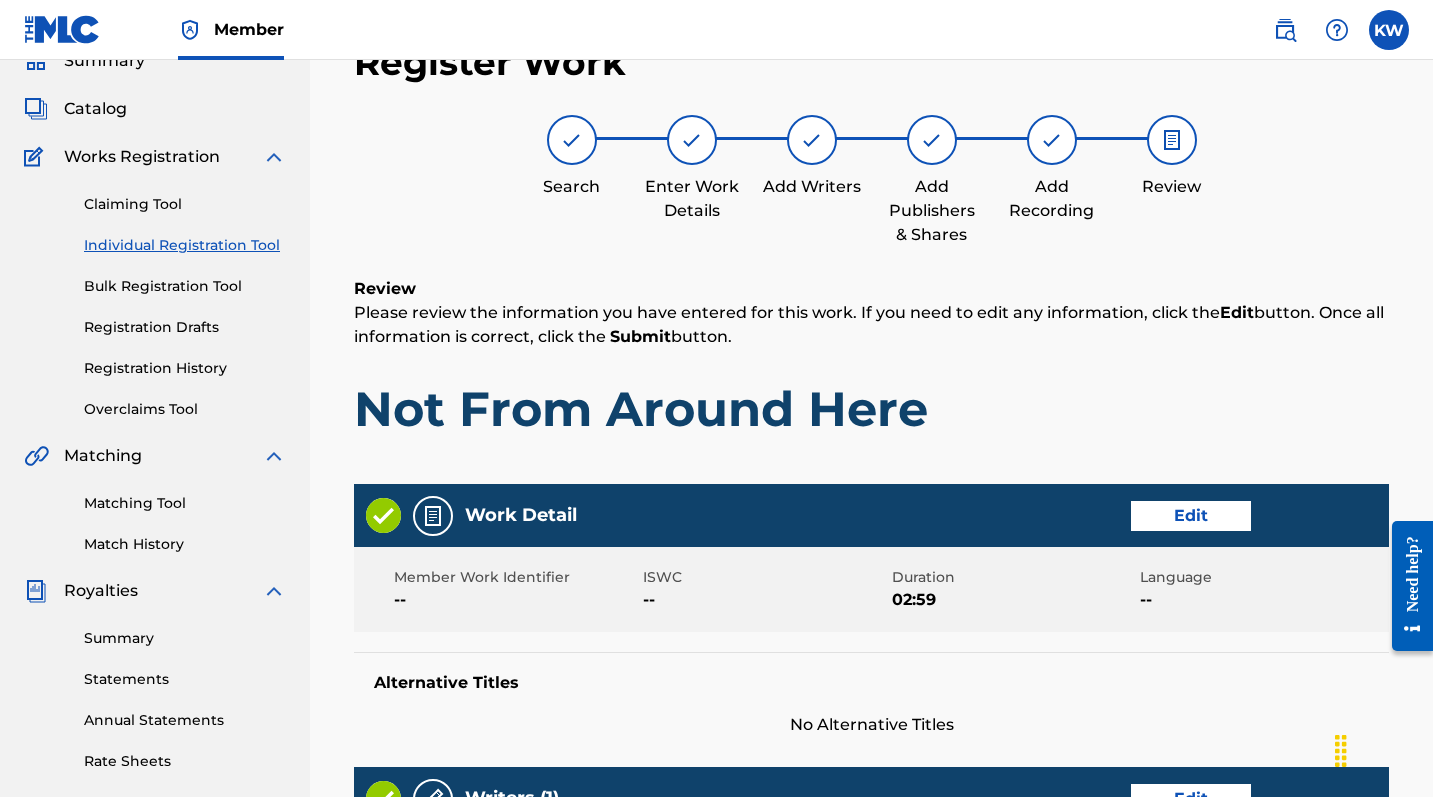 click on "Register Work Search Enter Work Details Add Writers Add Publishers & Shares Add Recording Review Review Please review the information you have entered for this work. If you need to edit any information, click the Edit button. Once all information is correct, click the Submit button. Not From Around Here Work Detail Edit Member Work Identifier -- ISWC -- Duration 02:59 Language -- Alternative Titles No Alternative Titles Writers (1) Edit Writer Name Writer IPI Writer Role Key [LAST] 00385113074 Composer/Author Publishers (1) Total shares: 100 % Edit Publisher Name Publisher IPI Publisher Number Represented Writers Collection Share [USERNAME] -- P227H4 100% Total shares: 100 % Recordings (1) ? Edit Showing 1 - 1 of 1 results Recording Artist Recording Title ISRC Release Date Label Duration [USERNAME] Not From Around Here QZPEW2562539 -- 02:59 Back Save as draft Submit" at bounding box center [871, 794] 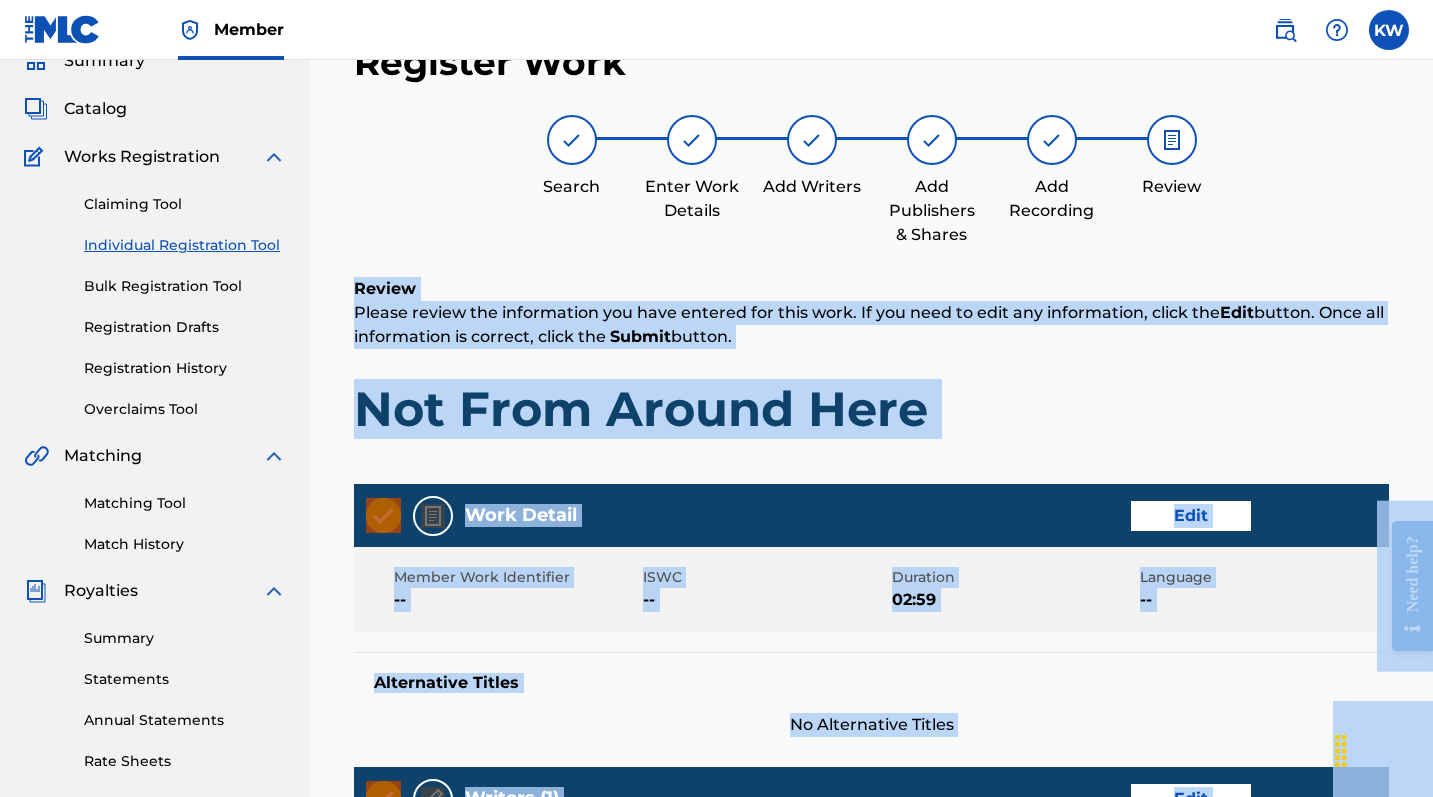 drag, startPoint x: 2809, startPoint y: 728, endPoint x: 1406, endPoint y: 549, distance: 1414.3727 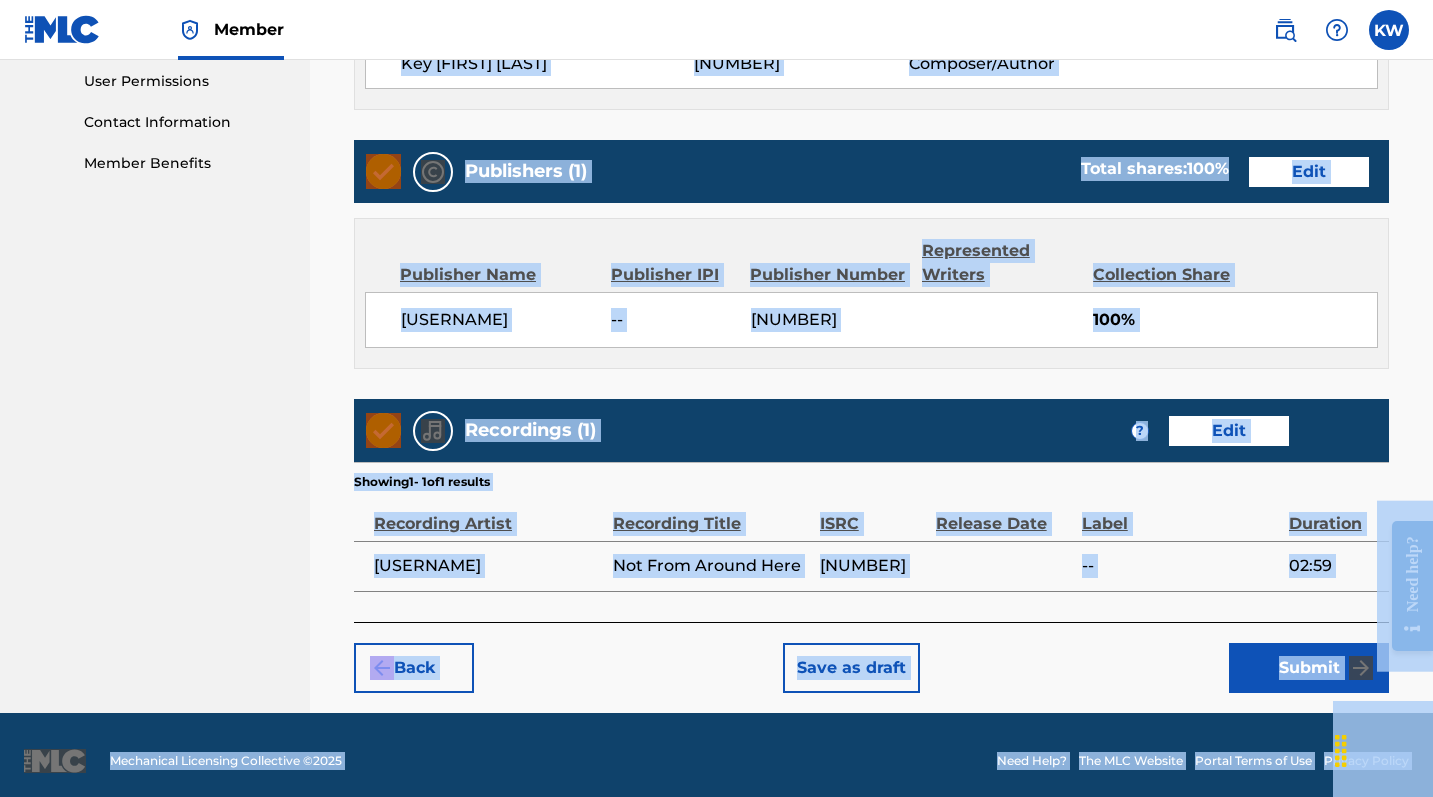 scroll, scrollTop: 957, scrollLeft: 0, axis: vertical 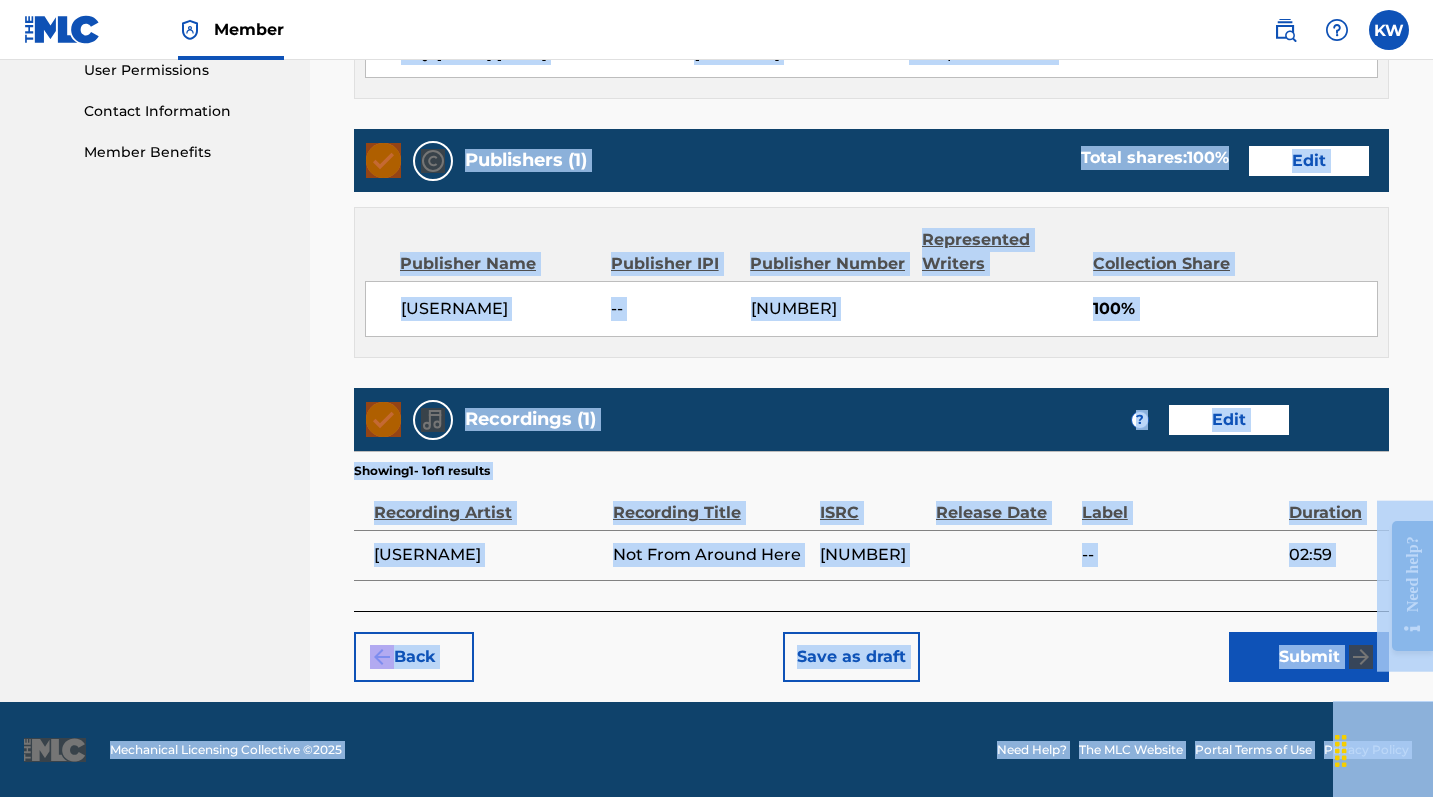 click on "Submit" at bounding box center (1309, 657) 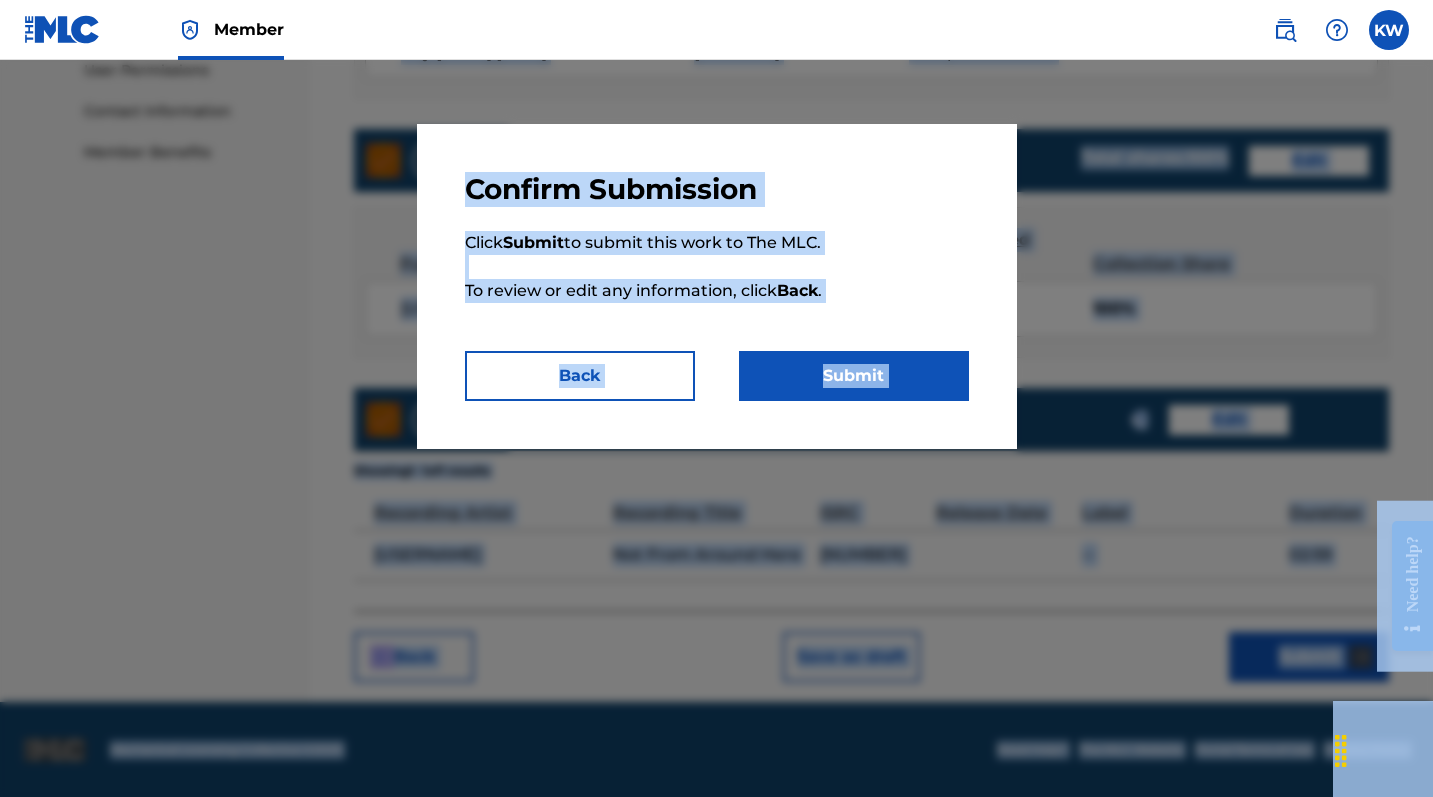 click on "Submit" at bounding box center [854, 376] 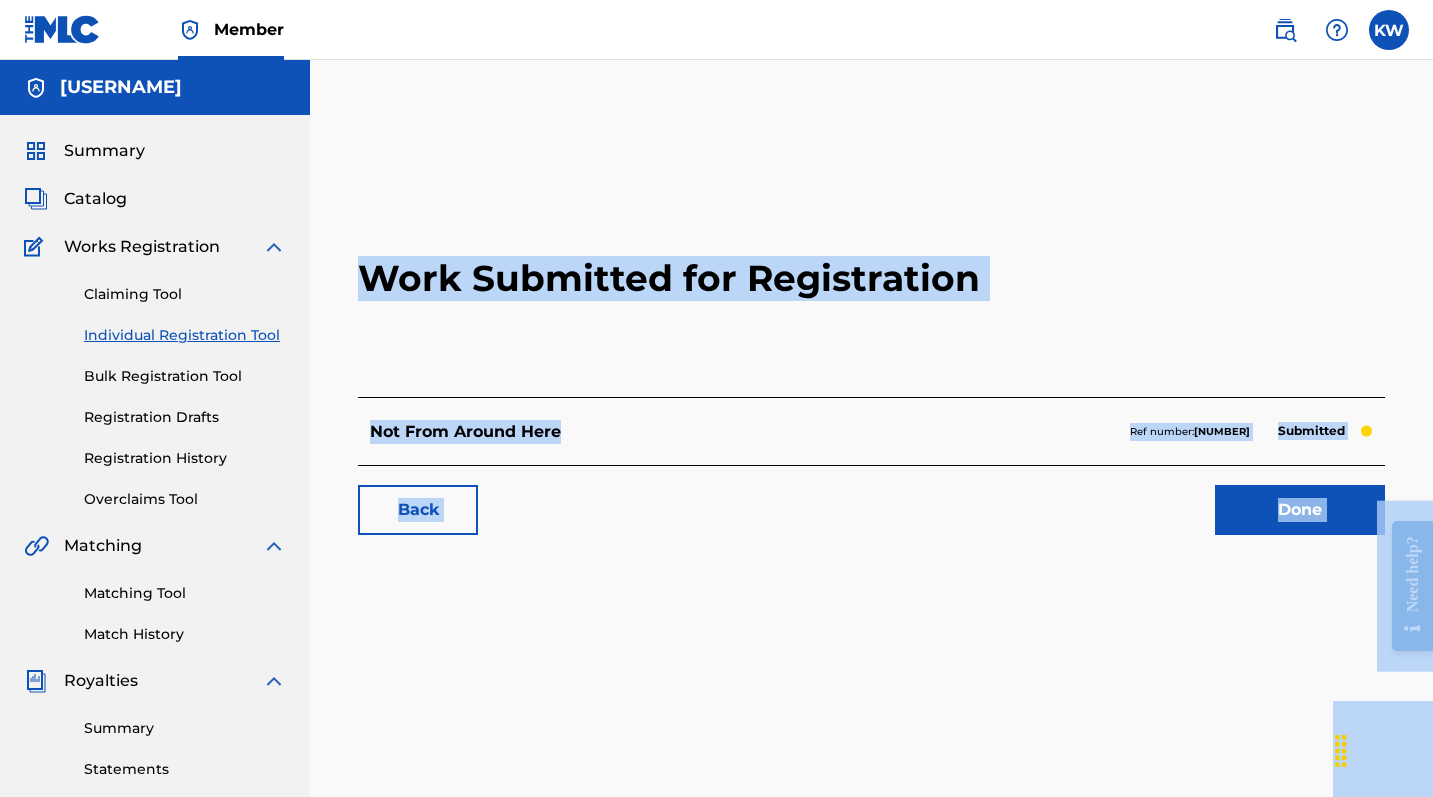 click on "Back Done" at bounding box center [871, 500] 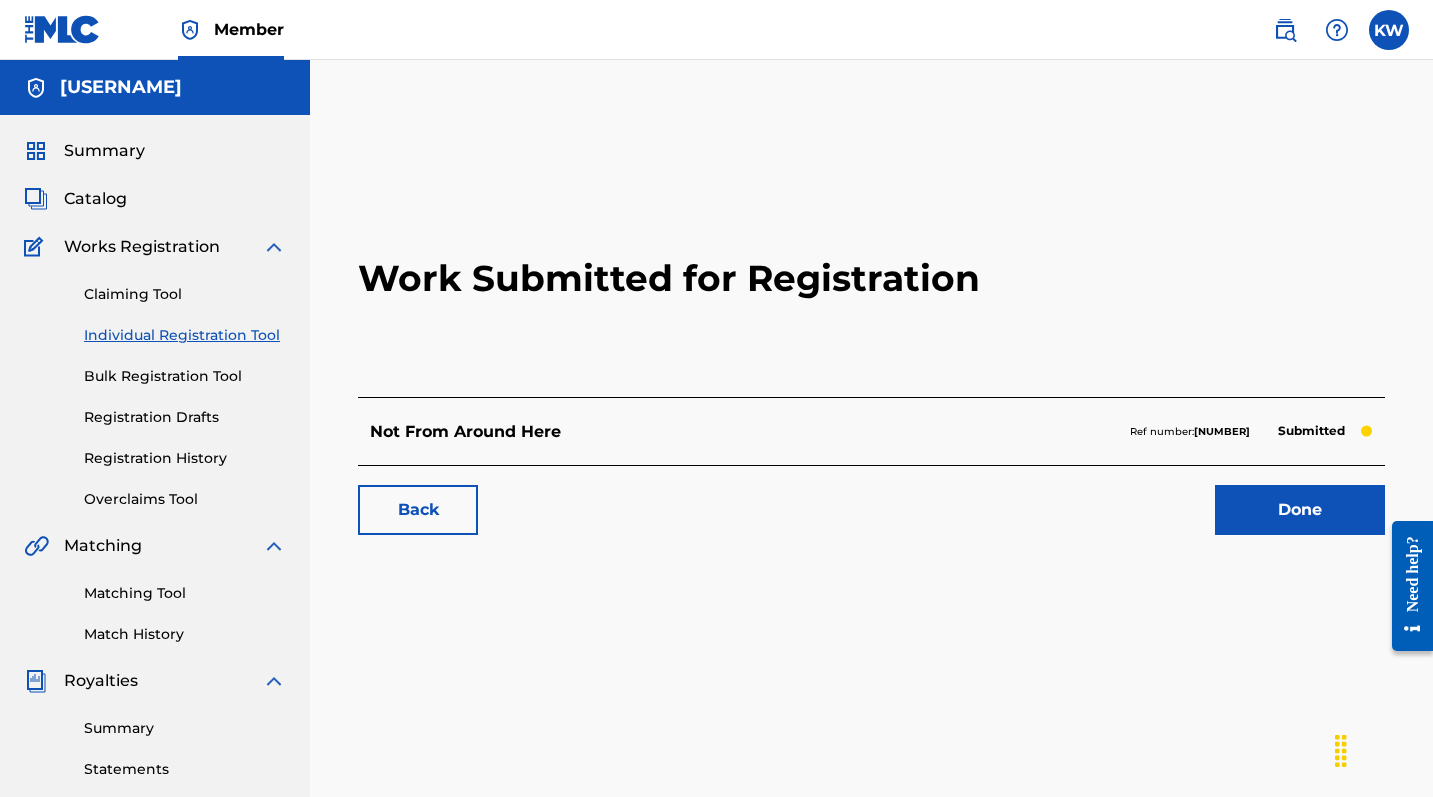 click on "Done" at bounding box center [1300, 510] 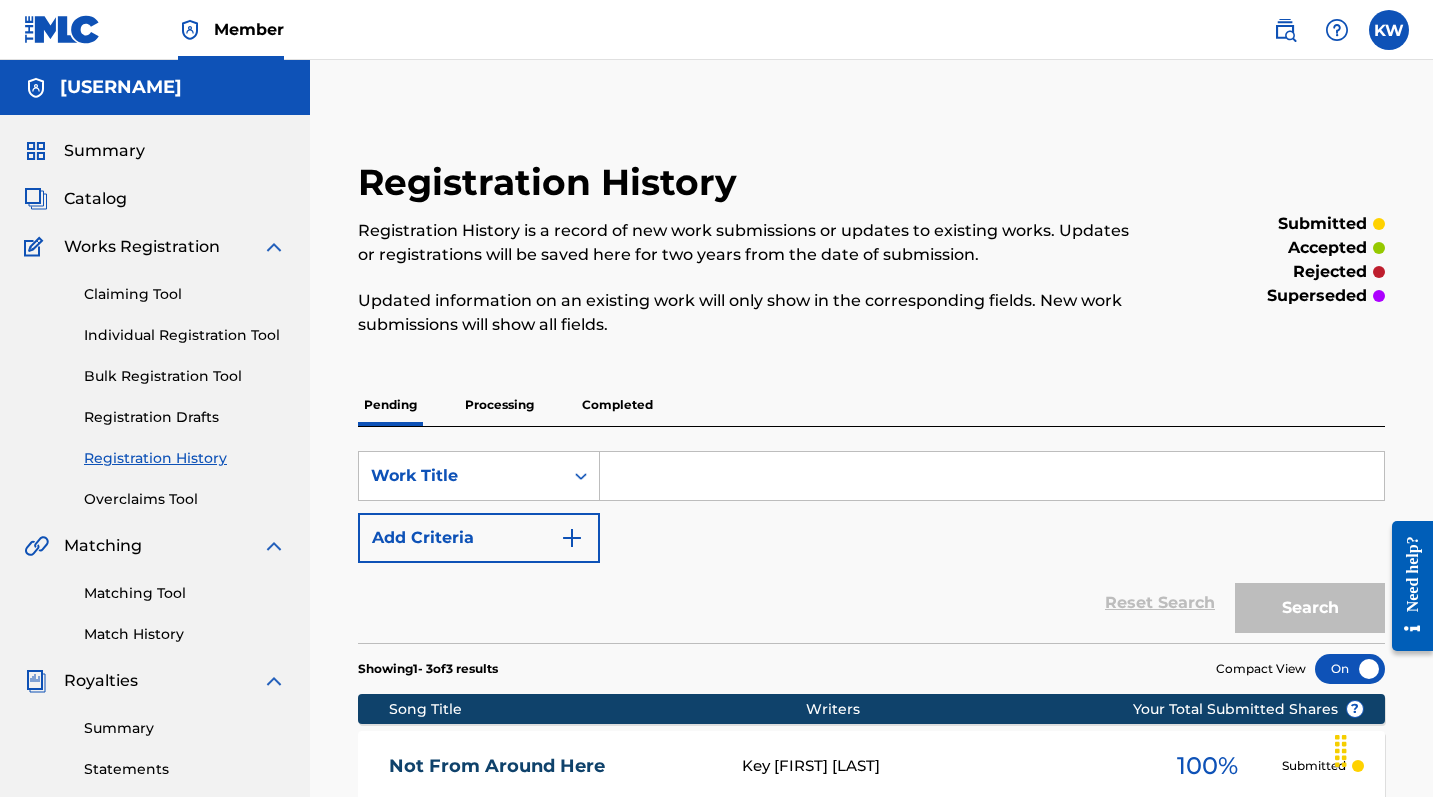 click on "Individual Registration Tool" at bounding box center [185, 335] 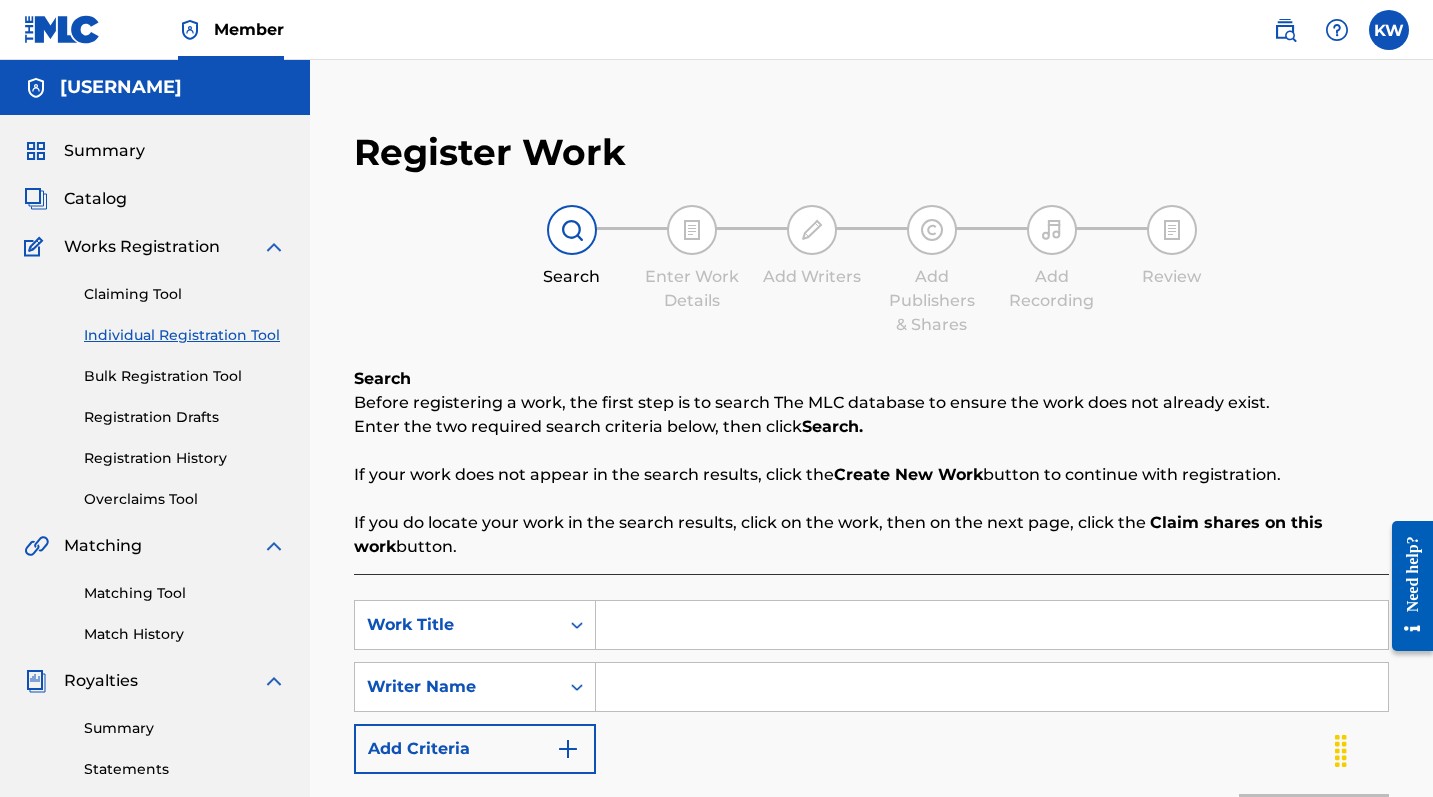 click at bounding box center (992, 625) 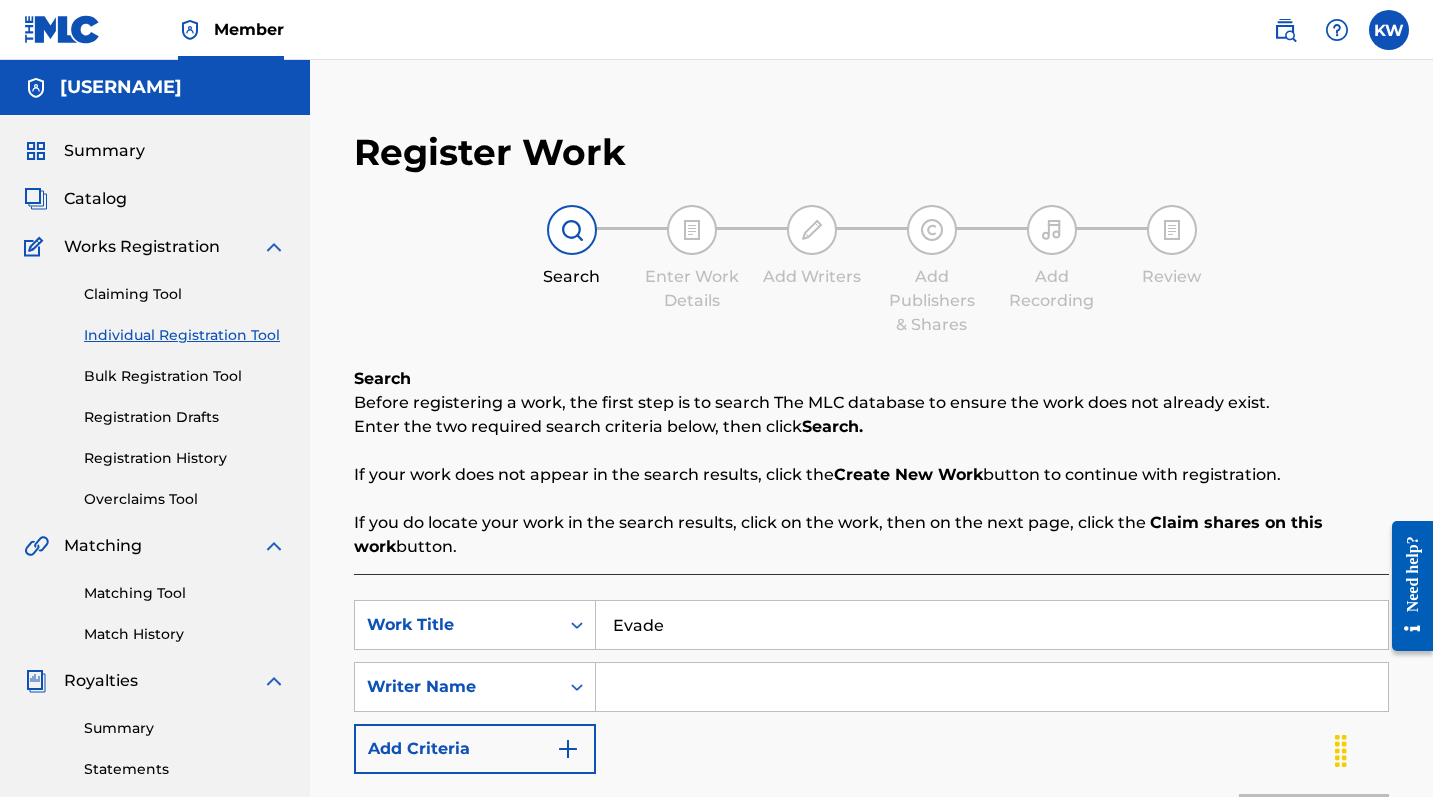 scroll, scrollTop: 0, scrollLeft: 1, axis: horizontal 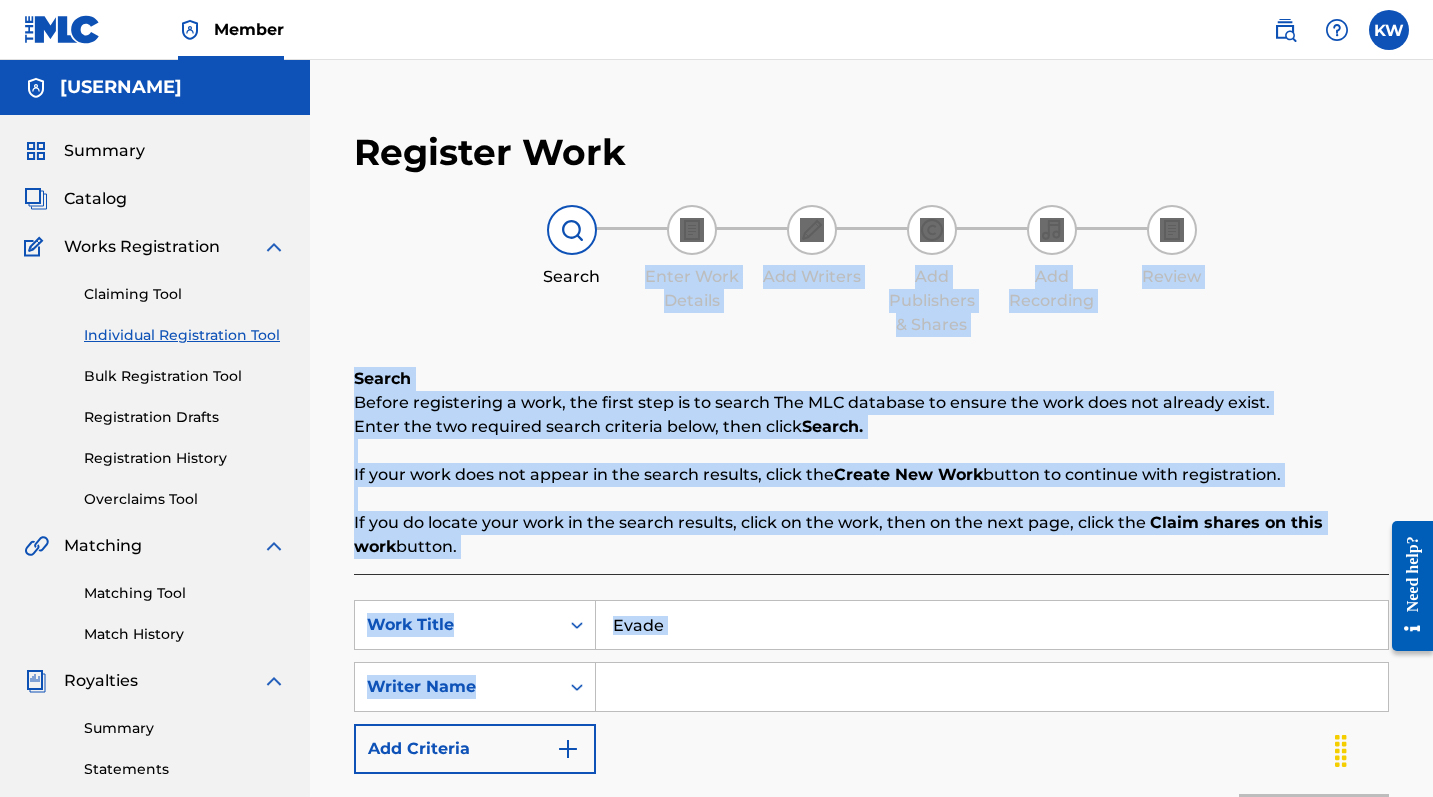drag, startPoint x: 560, startPoint y: 296, endPoint x: 666, endPoint y: 668, distance: 386.80743 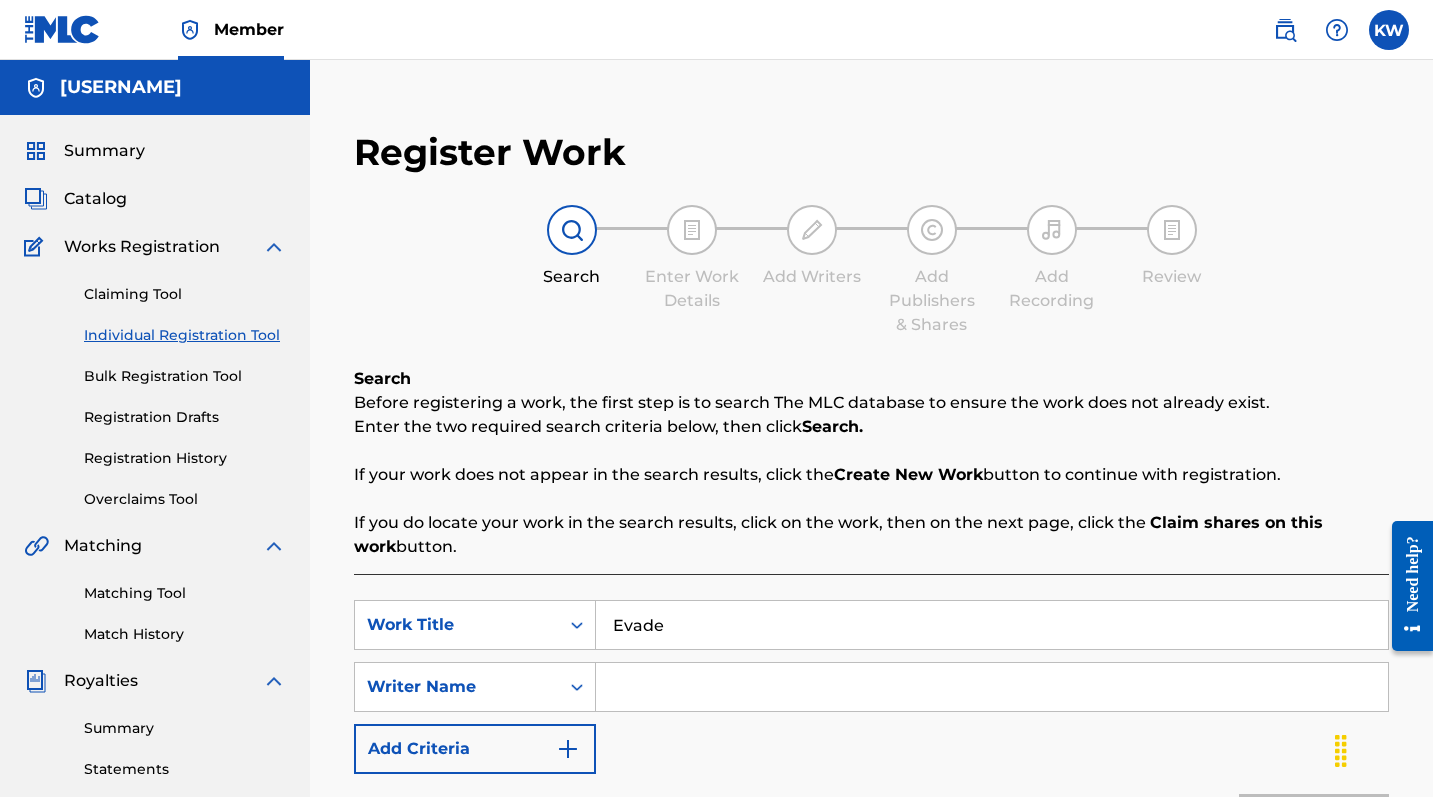 click at bounding box center (992, 687) 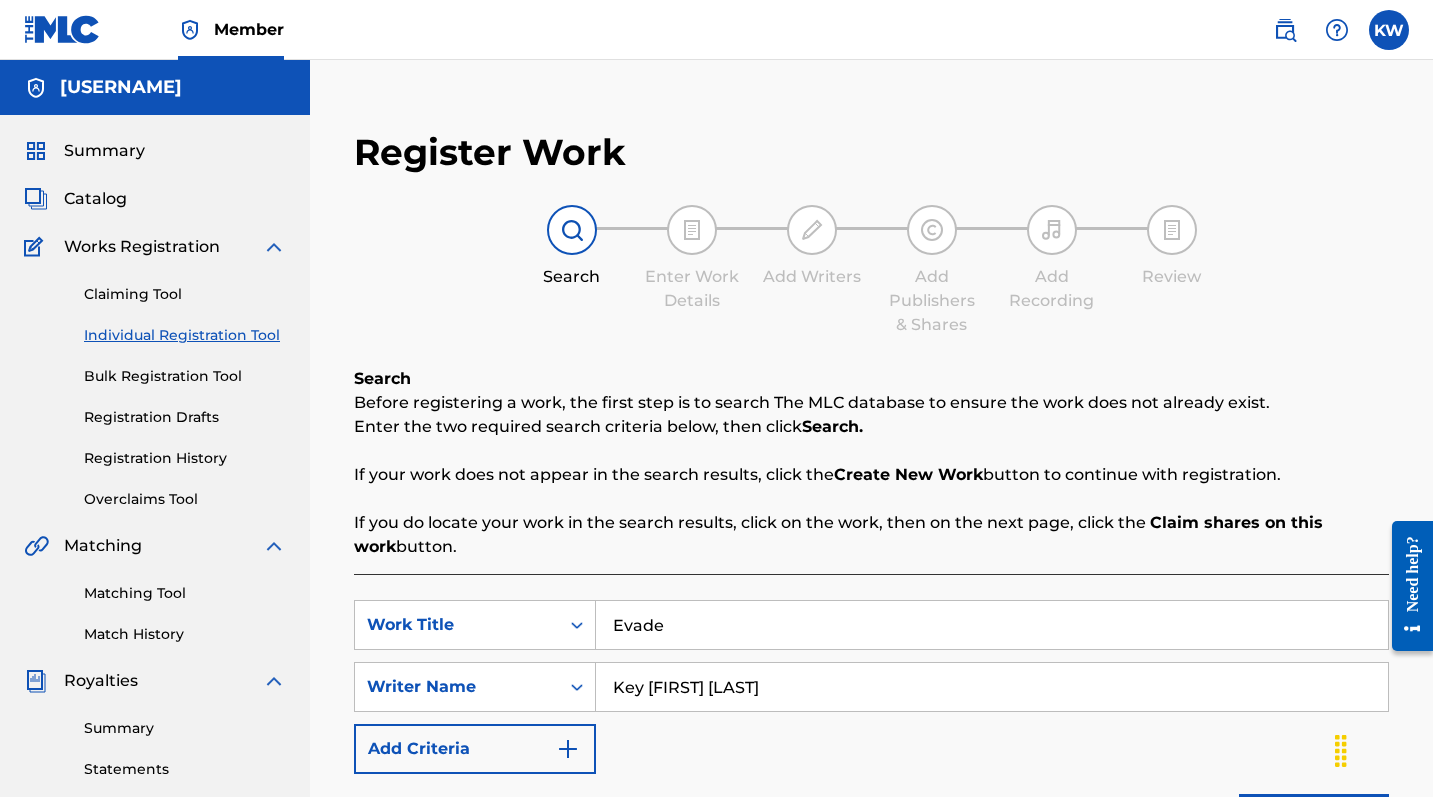type on "Key [FIRST] [LAST]" 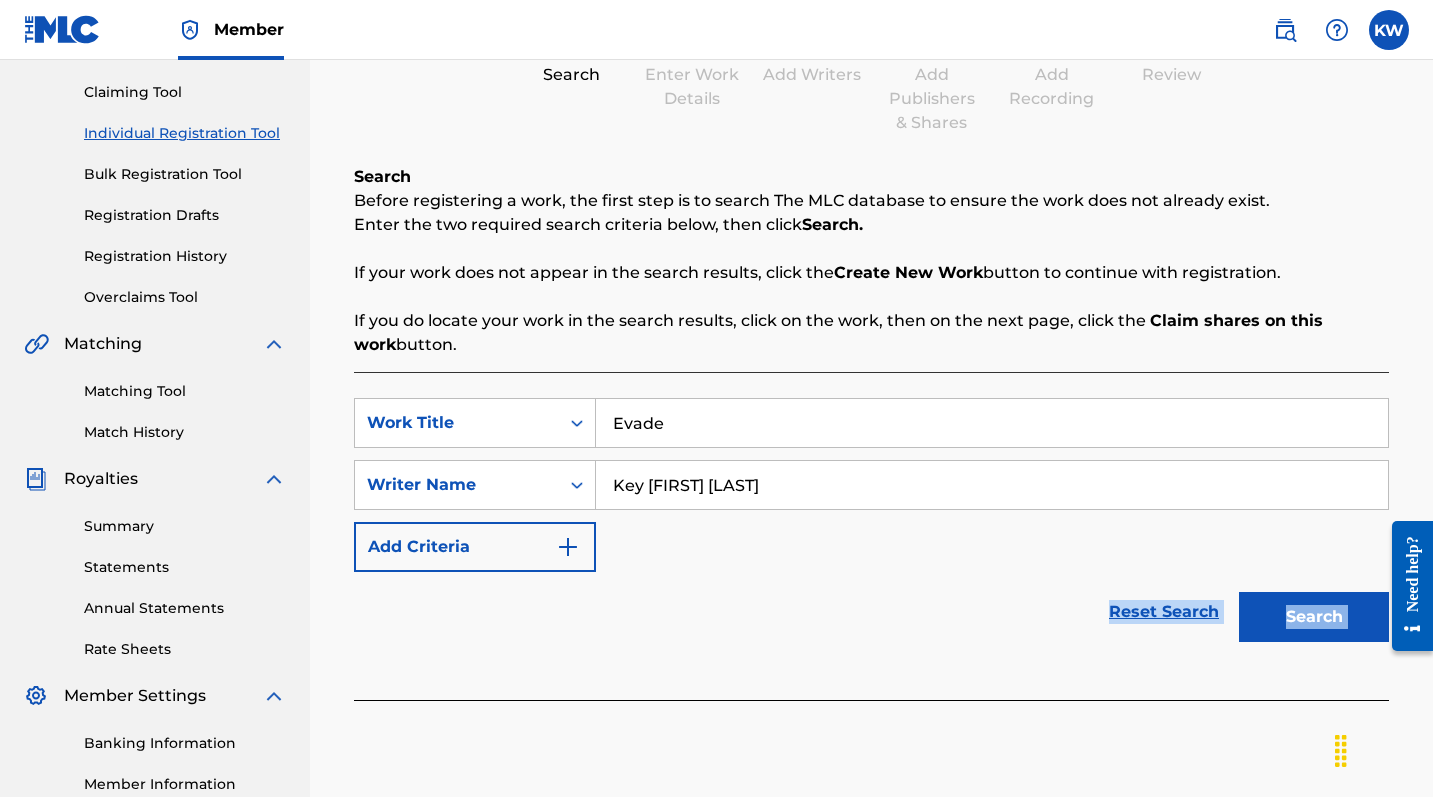 drag, startPoint x: 900, startPoint y: 775, endPoint x: 891, endPoint y: 791, distance: 18.35756 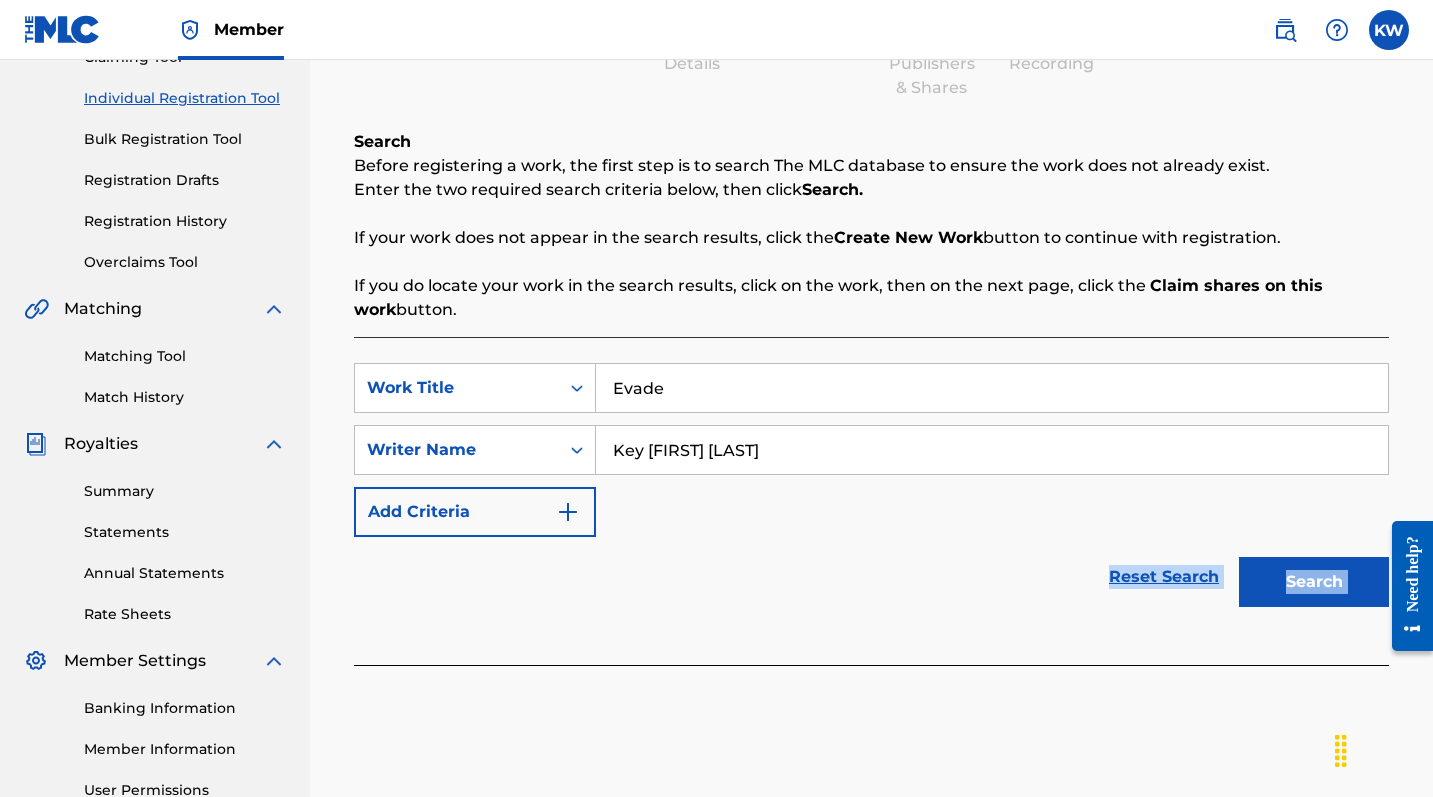 click on "Search" at bounding box center [1314, 582] 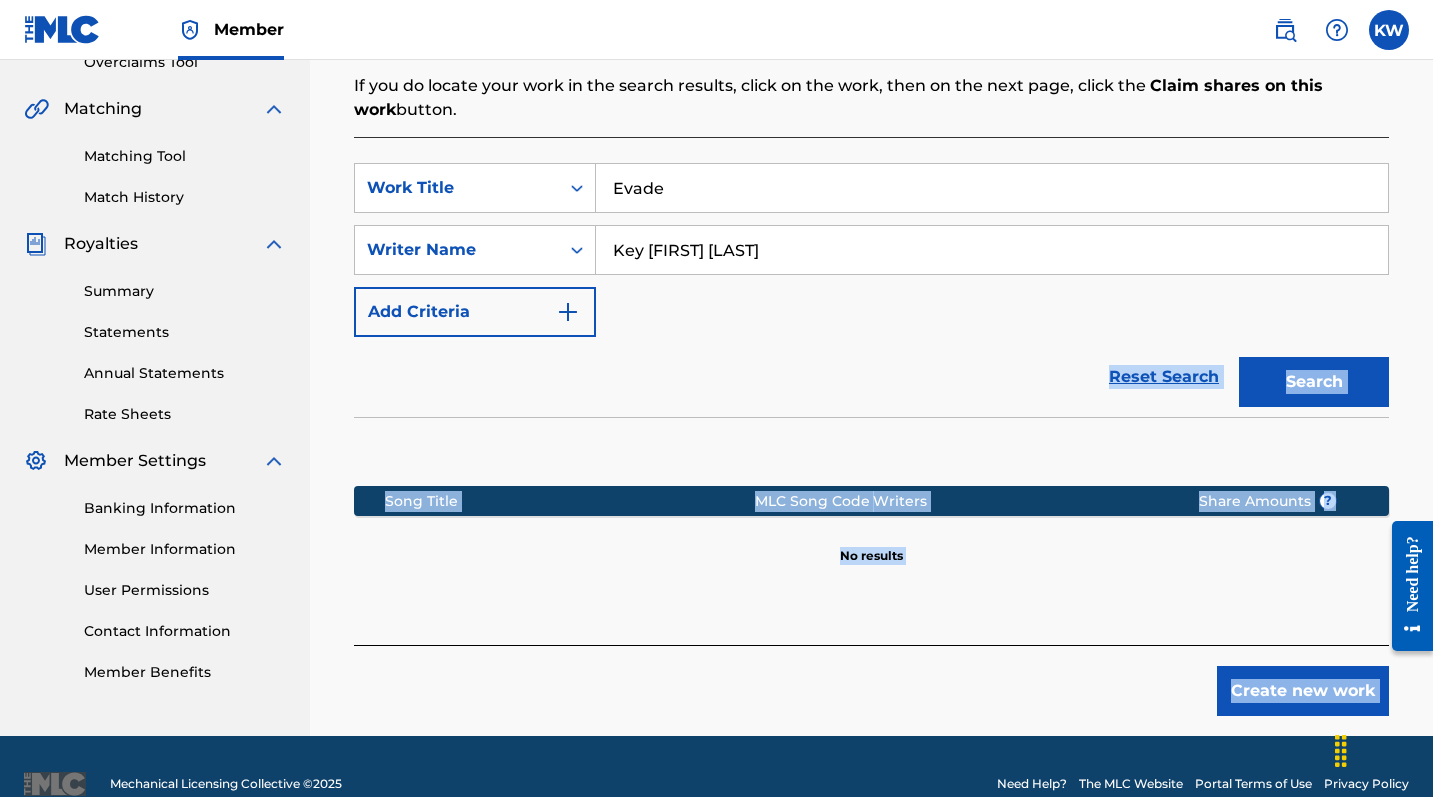 scroll, scrollTop: 472, scrollLeft: 0, axis: vertical 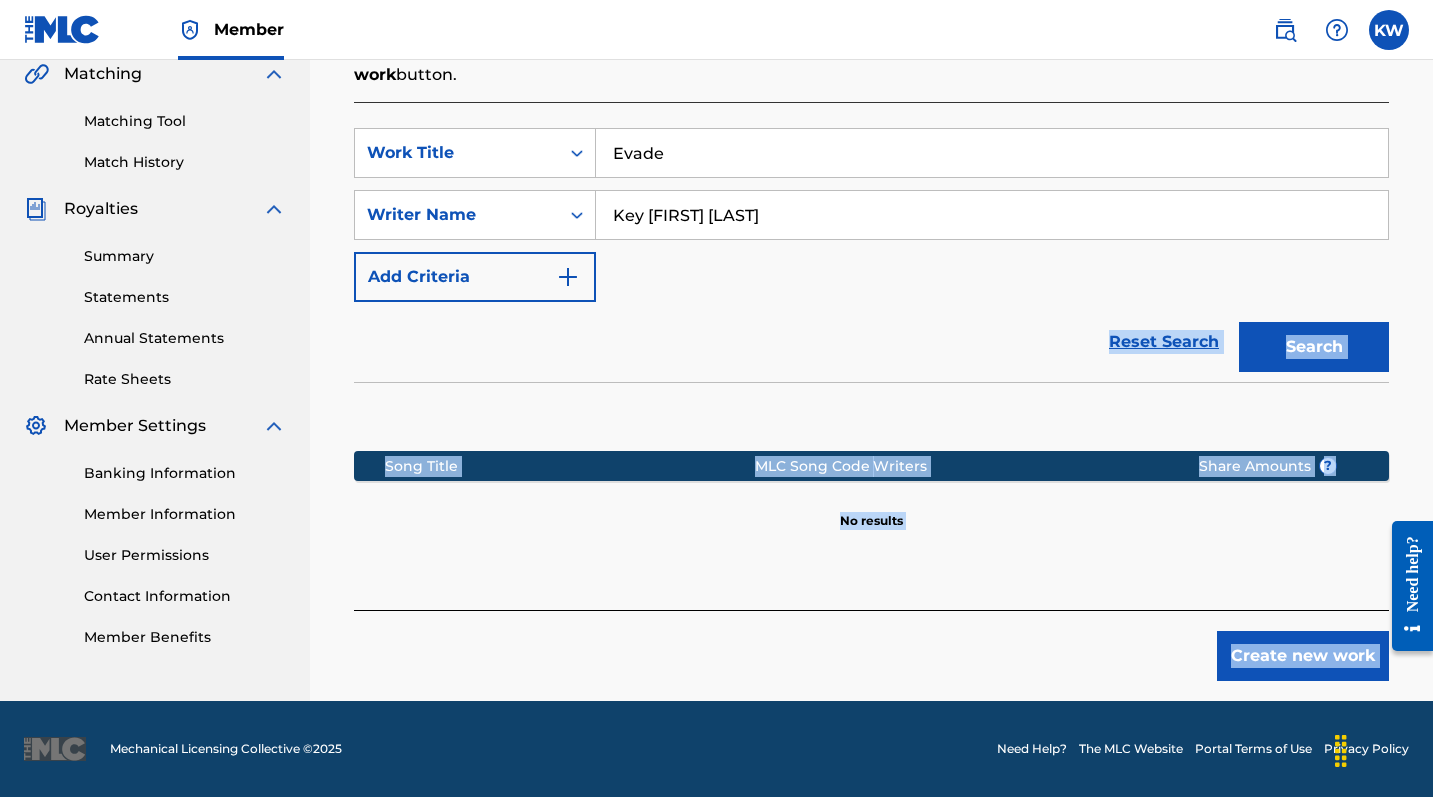 click on "Create new work" at bounding box center (1303, 656) 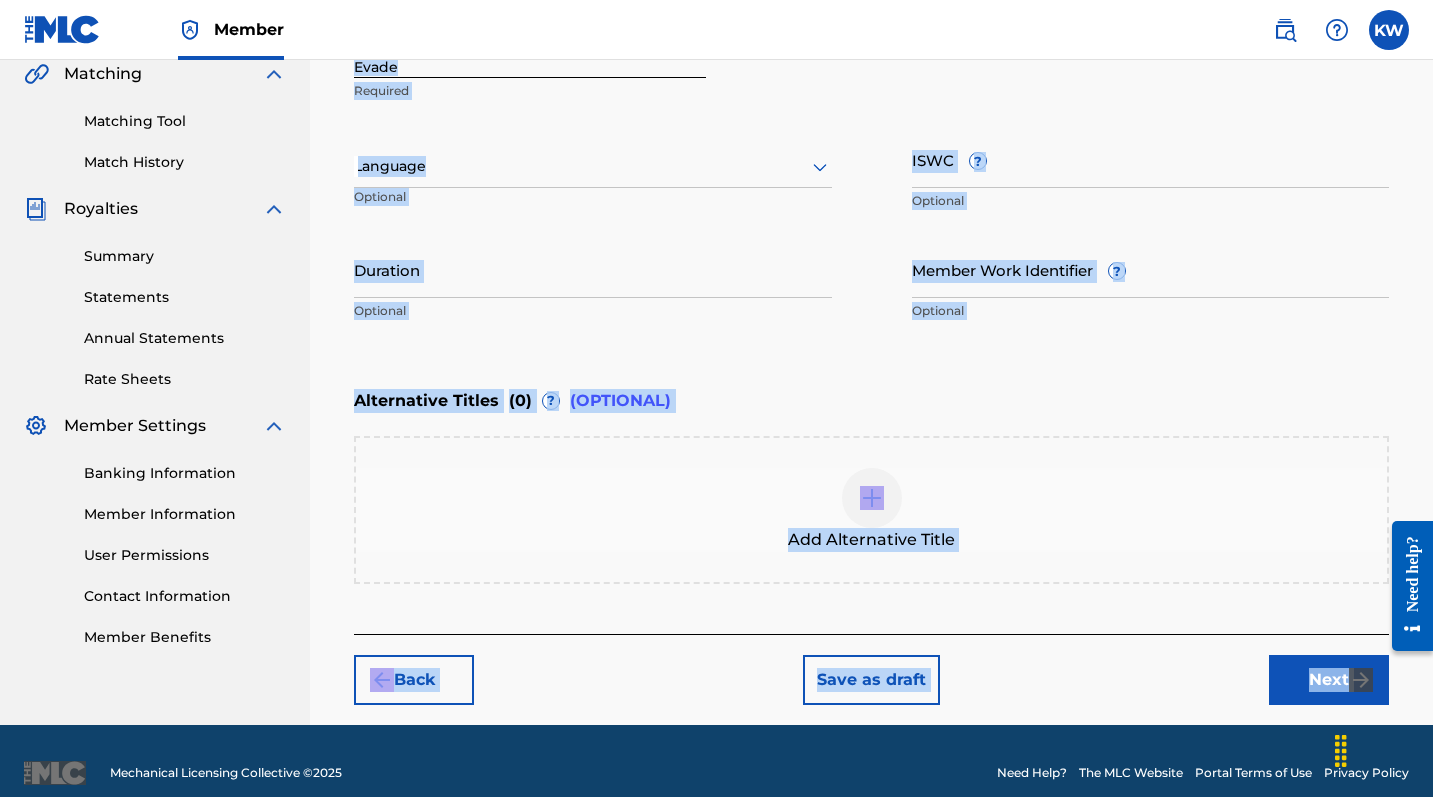 click on "Add Alternative Title" at bounding box center [871, 510] 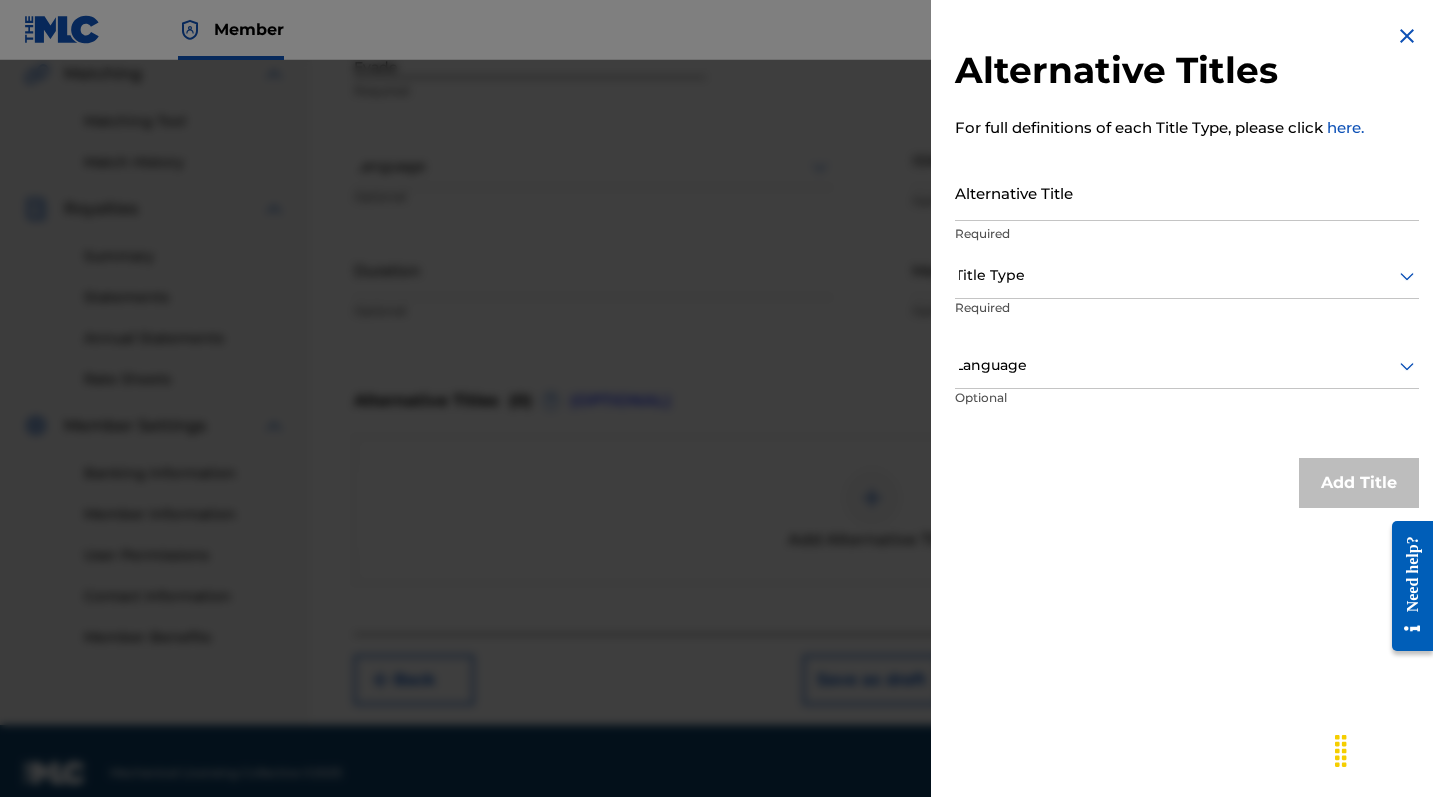click at bounding box center (716, 458) 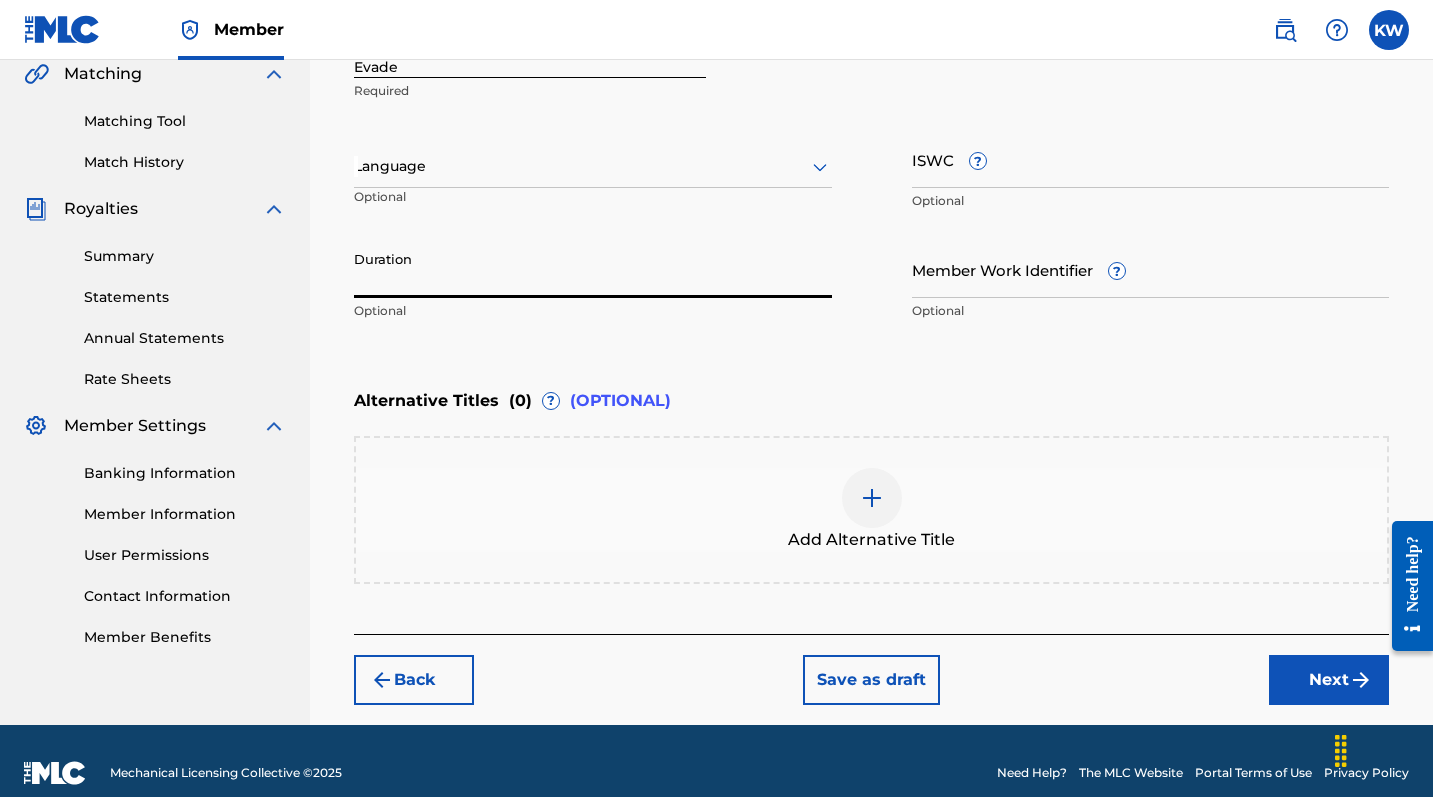 click on "Duration" at bounding box center (593, 269) 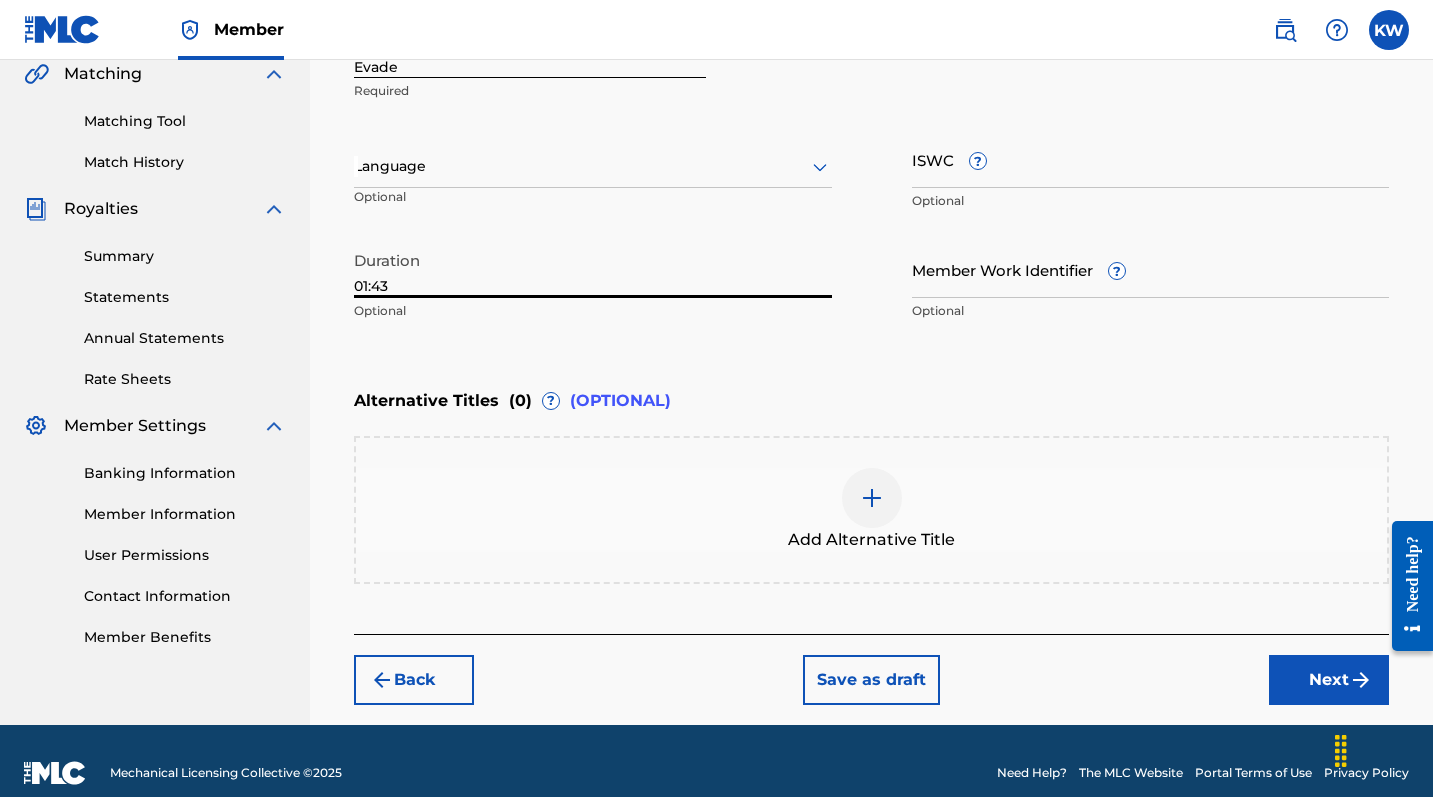type on "01:43" 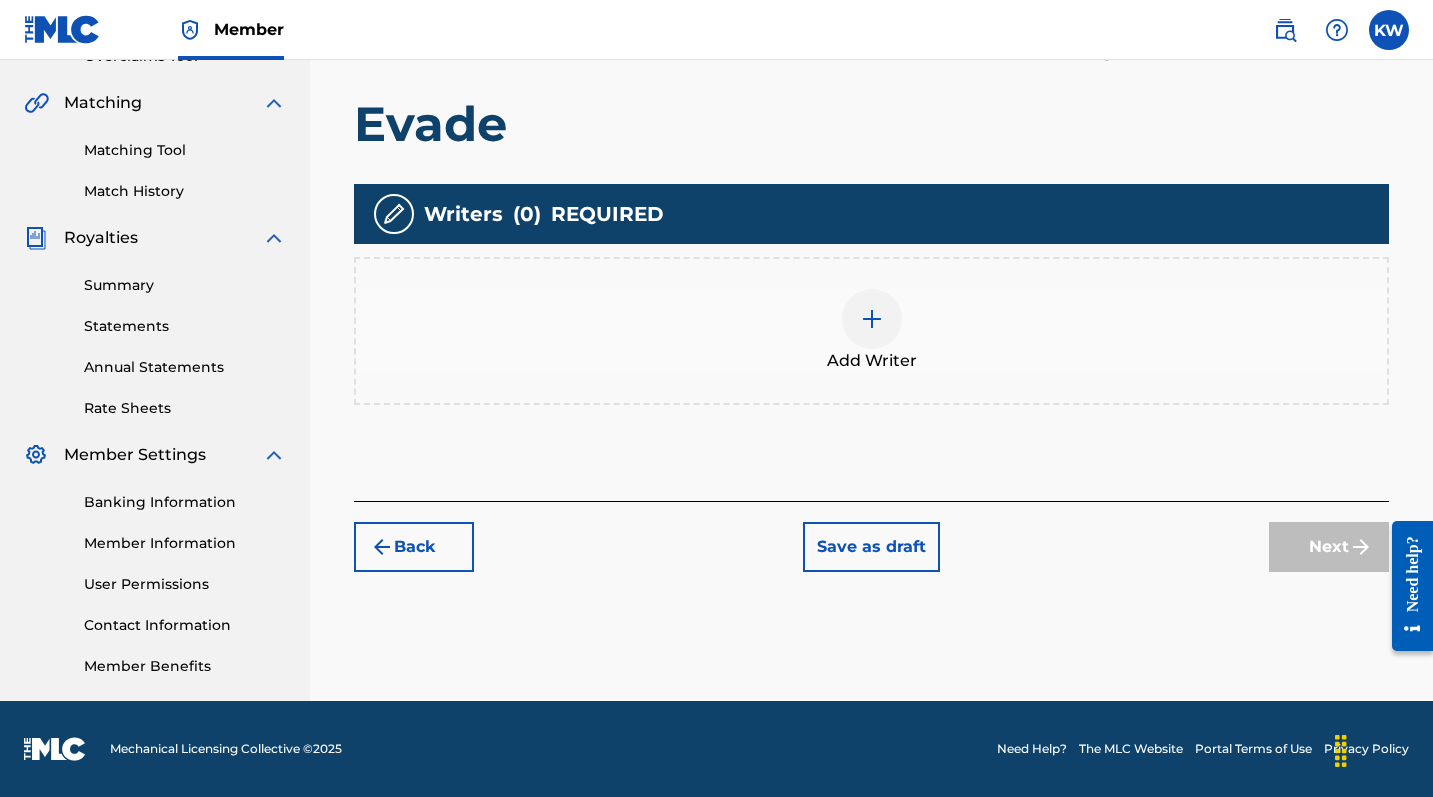 scroll, scrollTop: 443, scrollLeft: 0, axis: vertical 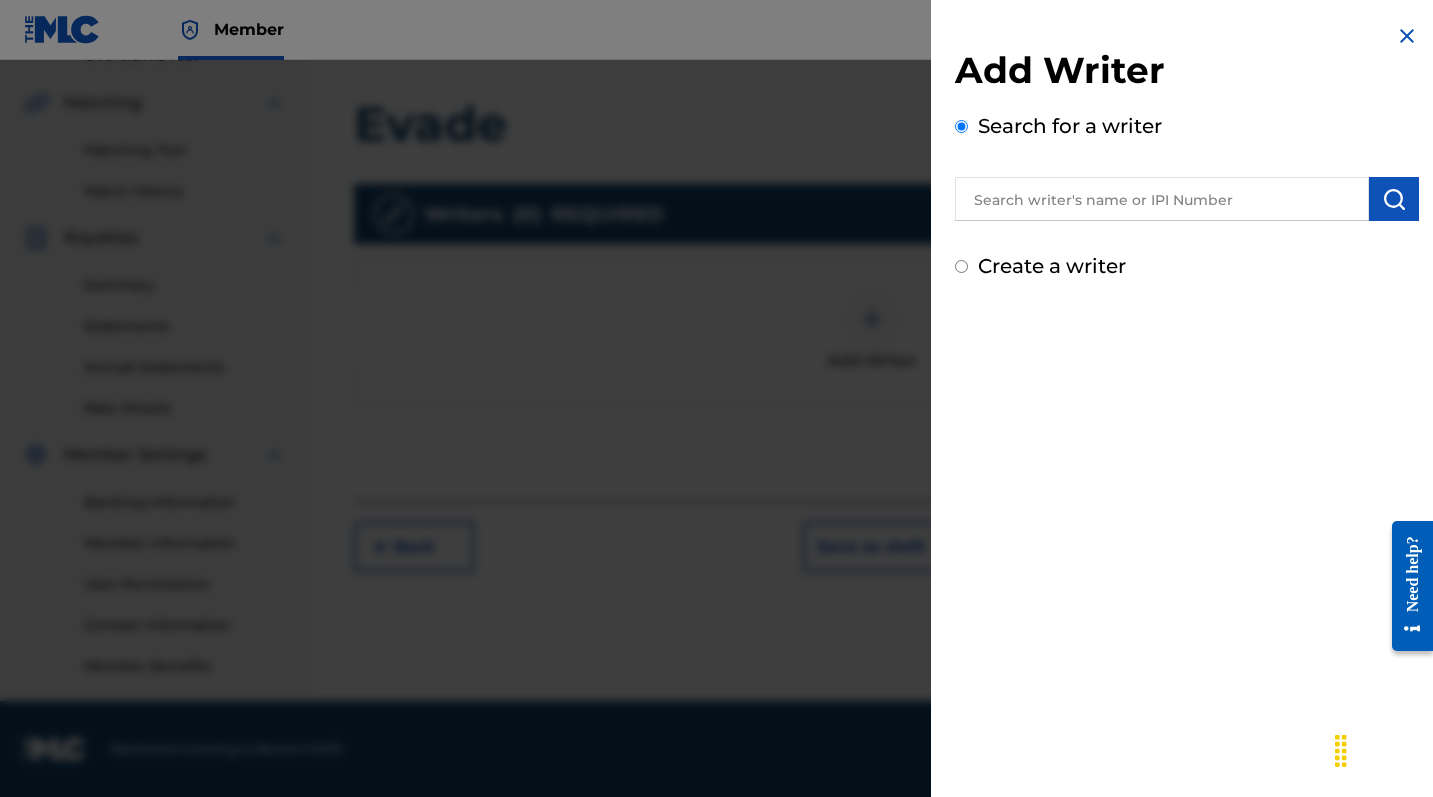 click on "Create a writer" at bounding box center (1052, 266) 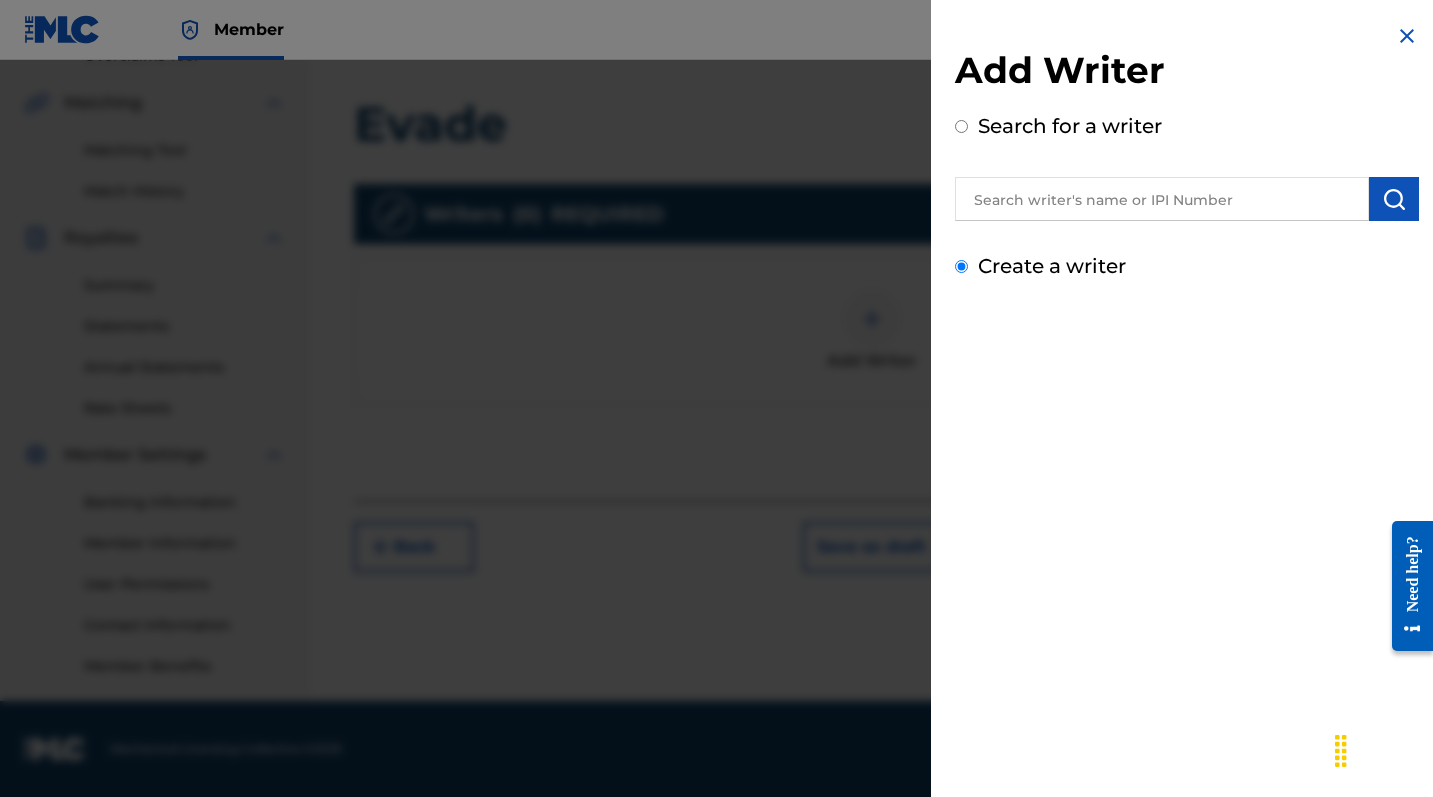 click on "Create a writer" at bounding box center [961, 266] 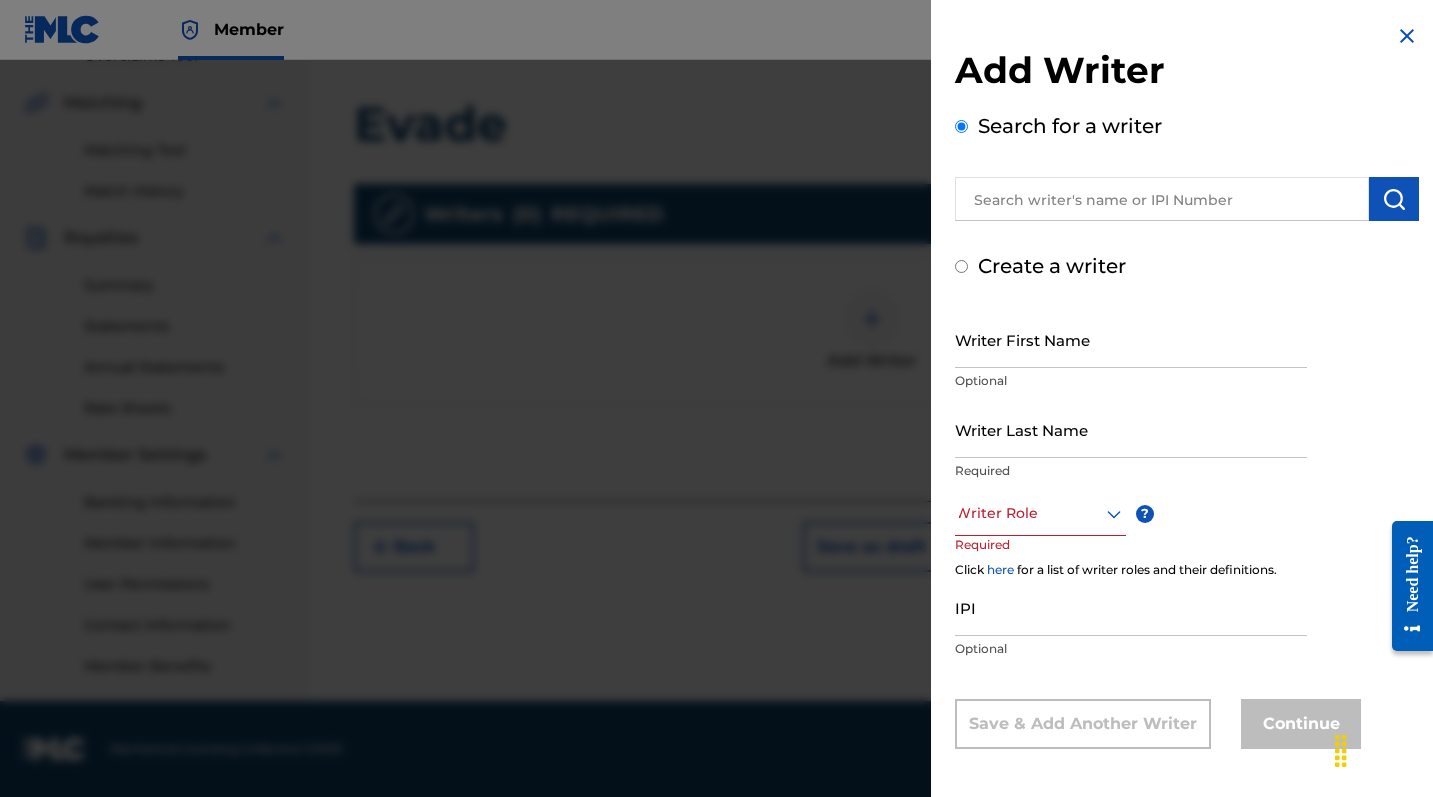radio on "false" 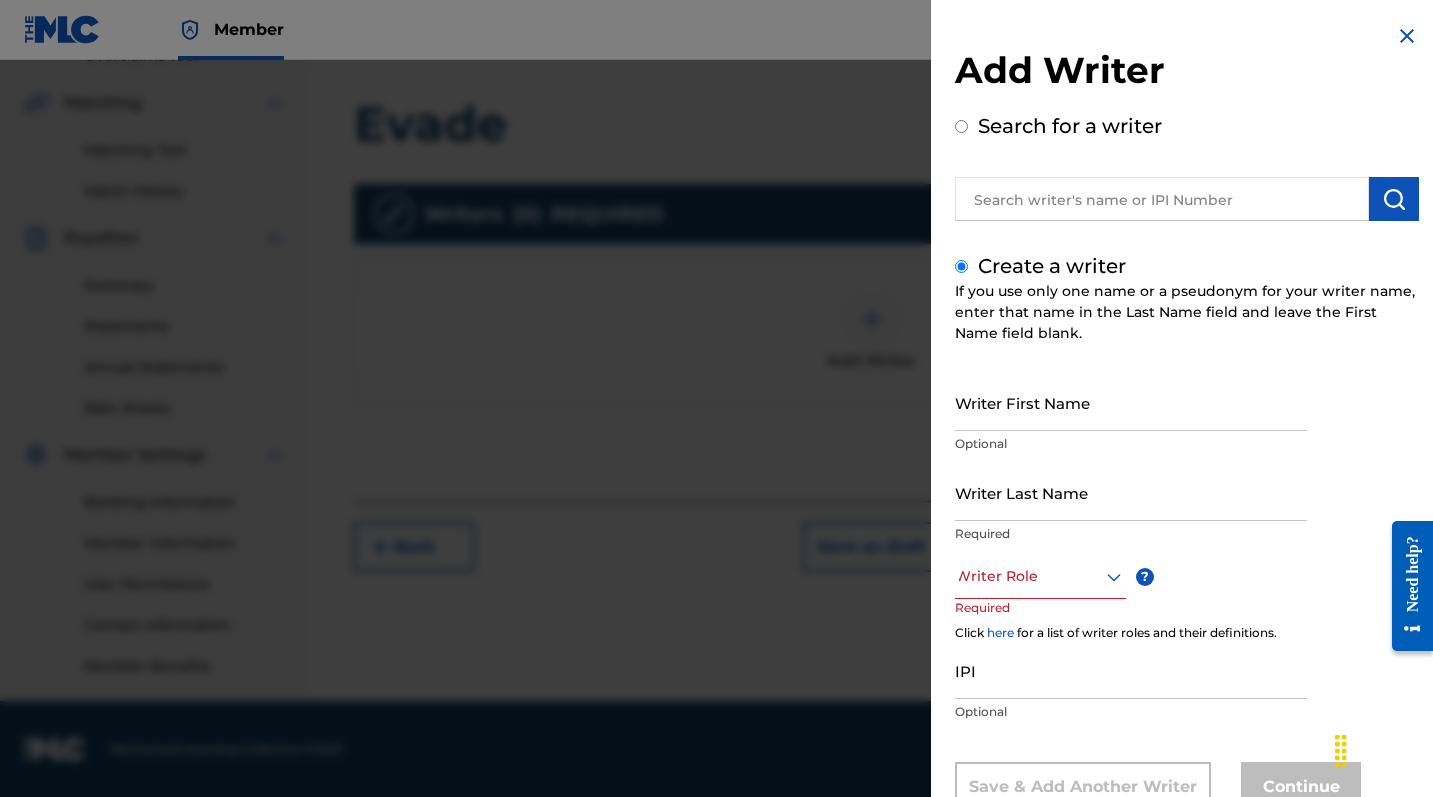 click on "Writer First Name" at bounding box center (1131, 402) 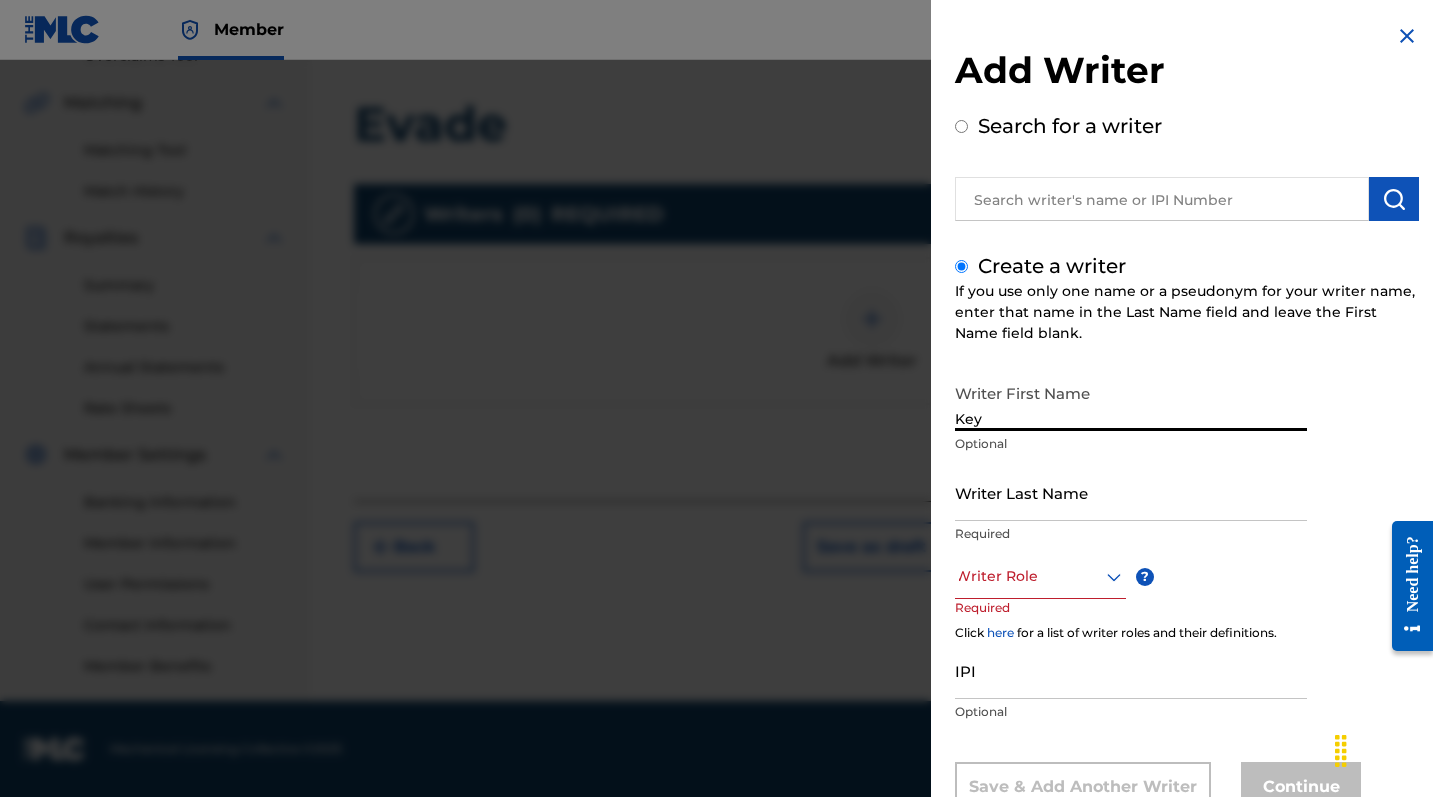 type on "Key" 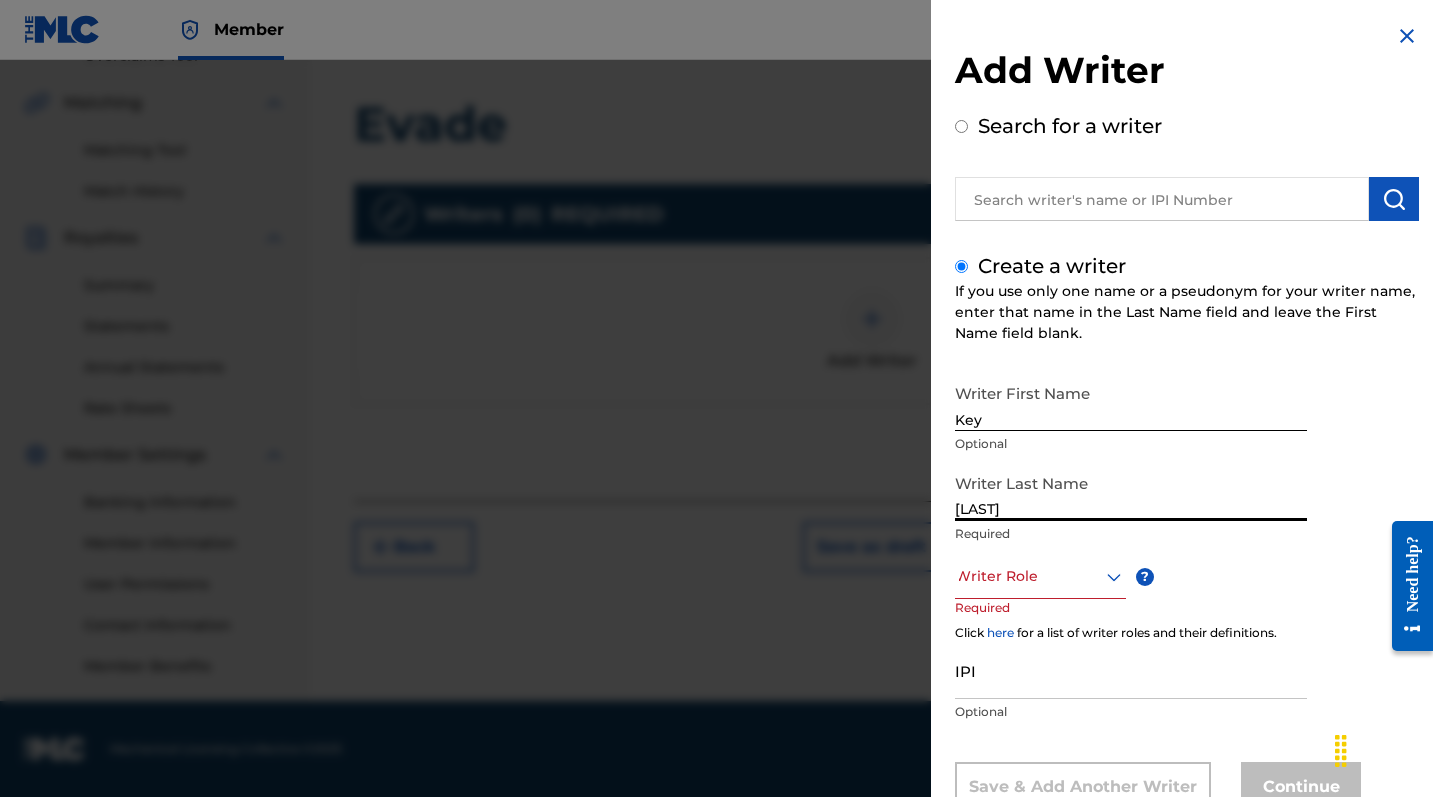 type on "[LAST]" 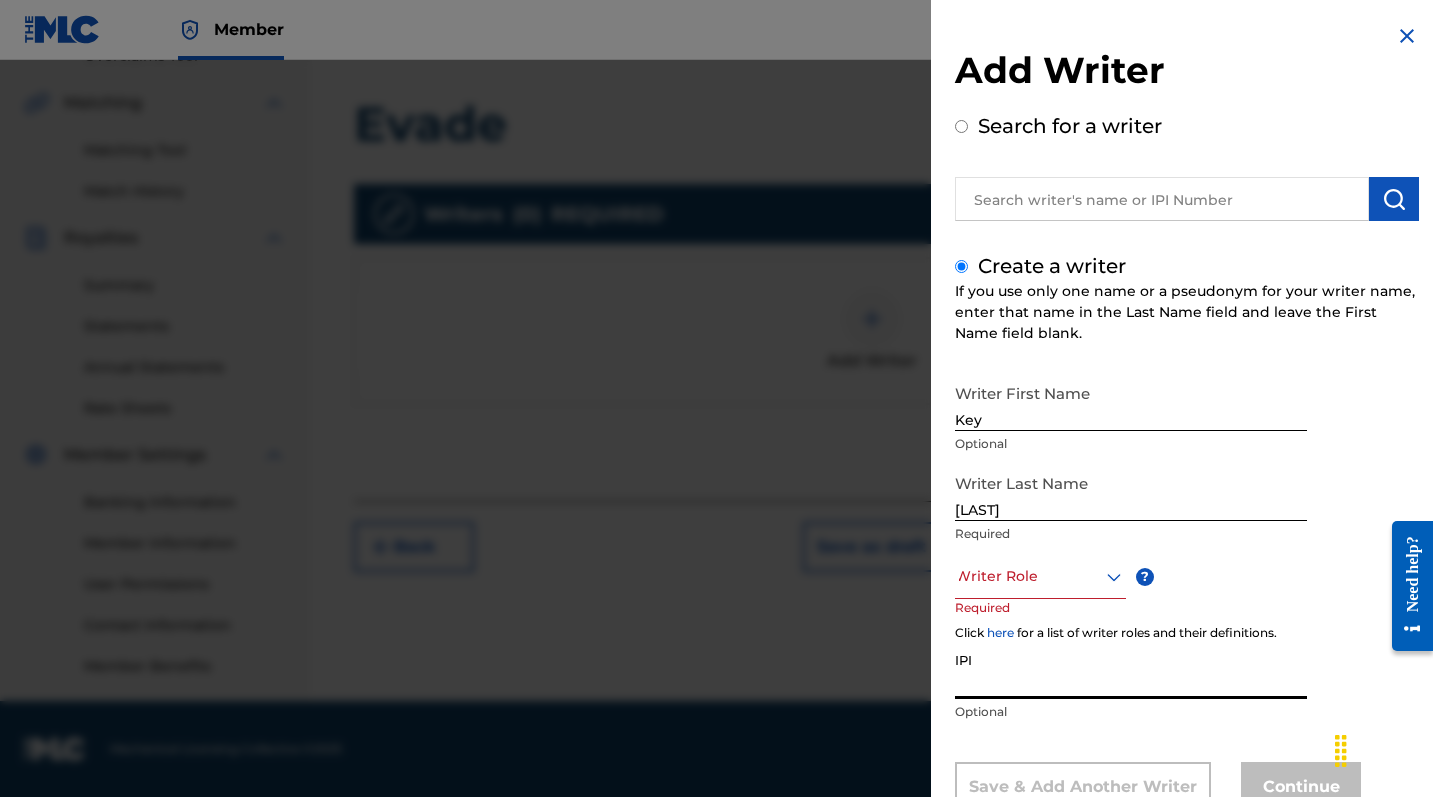 paste on "[NUMBER]" 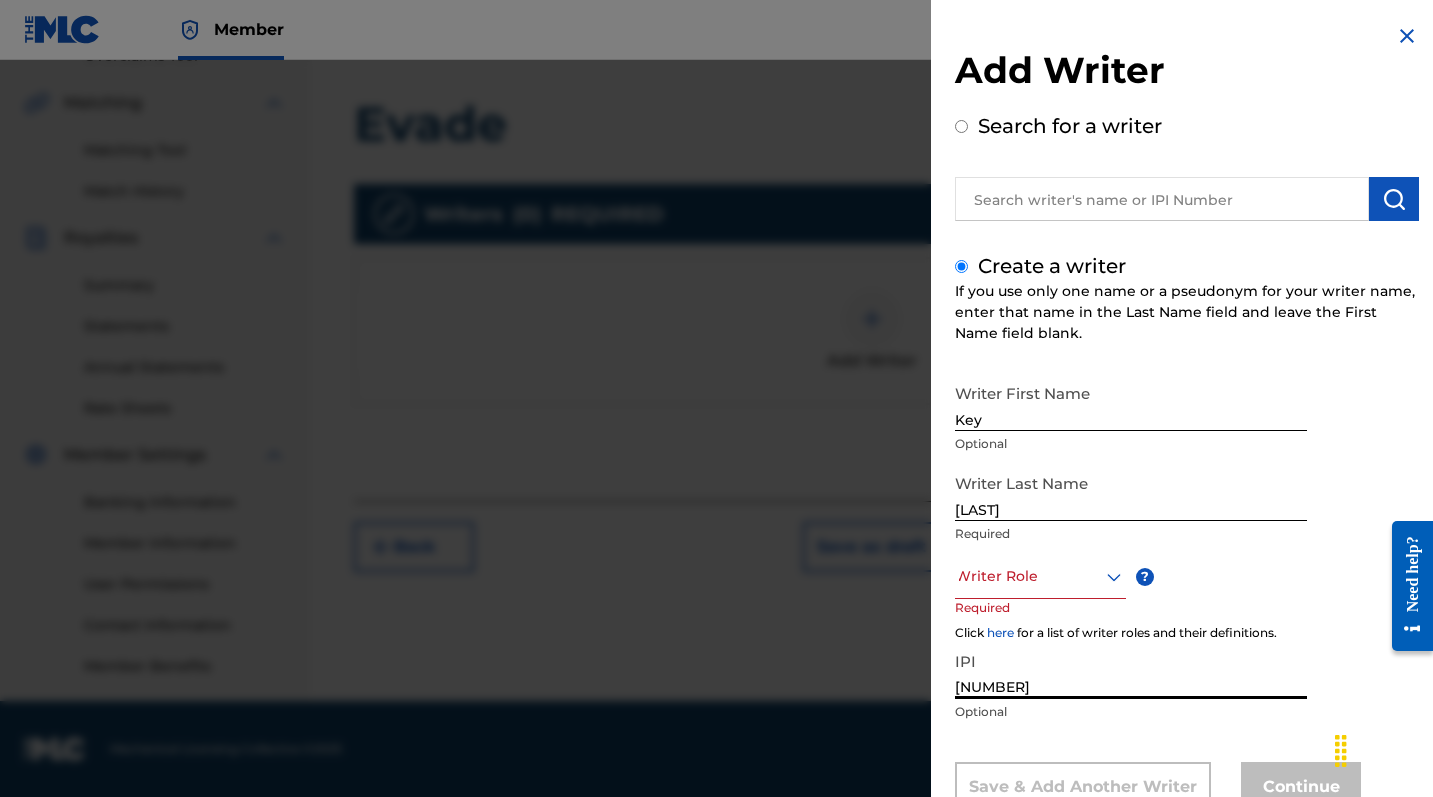 type on "[NUMBER]" 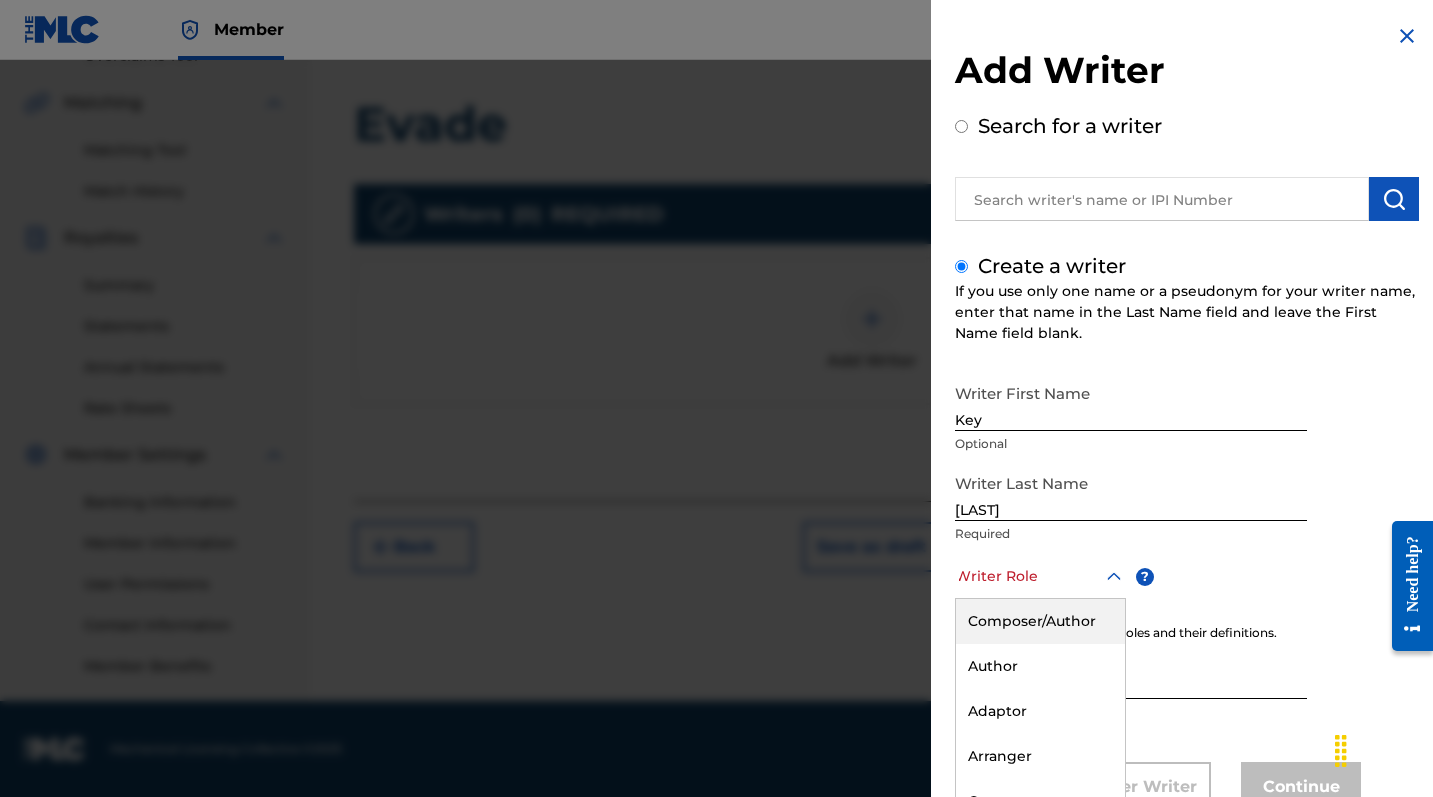 scroll, scrollTop: 69, scrollLeft: 0, axis: vertical 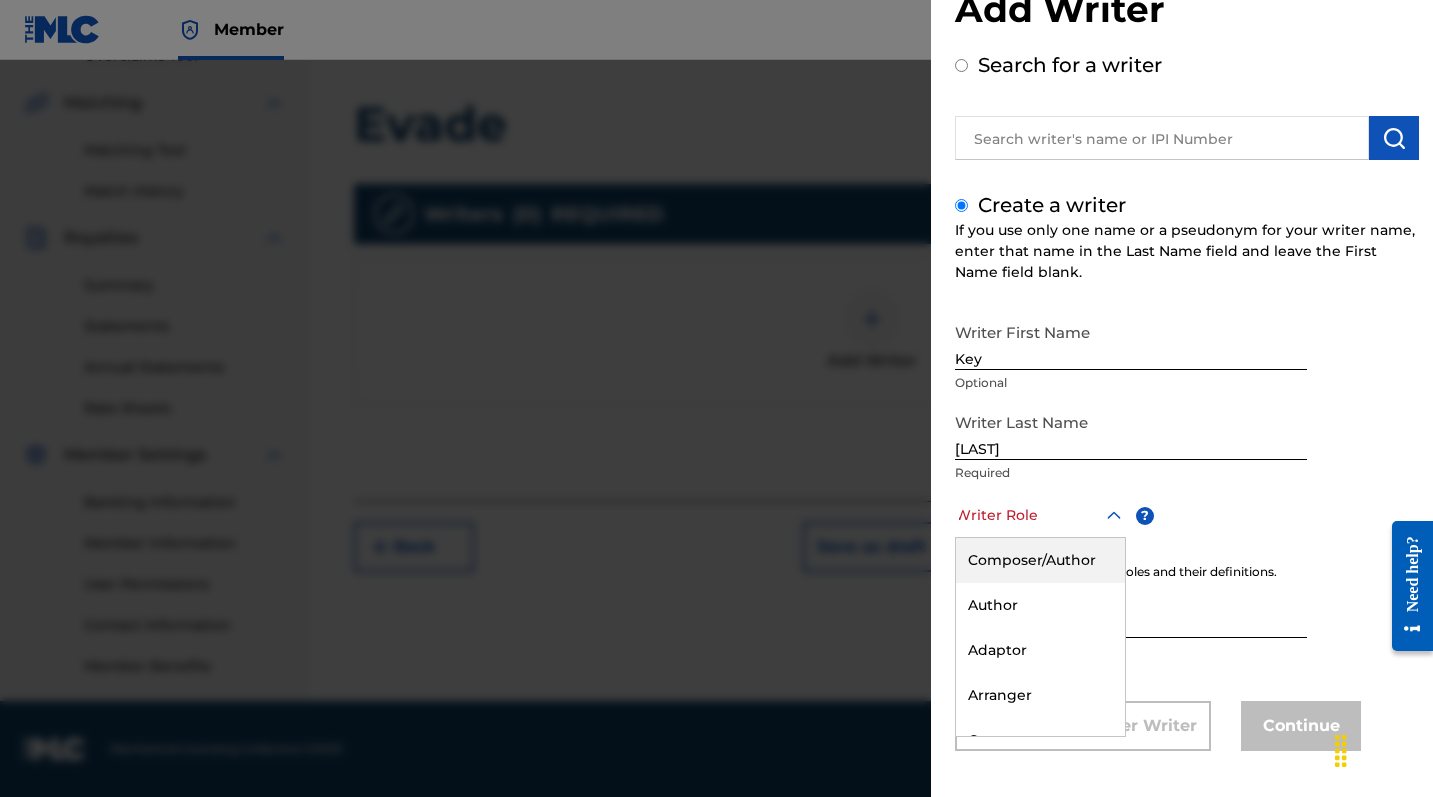 click on "Composer/Author, 1 of 8. 8 results available. Use Up and Down to choose options, press Enter to select the currently focused option, press Escape to exit the menu, press Tab to select the option and exit the menu. Writer Role Composer/Author Author Adaptor Arranger Composer Translator Sub Arranger Sub Author" at bounding box center (1040, 515) 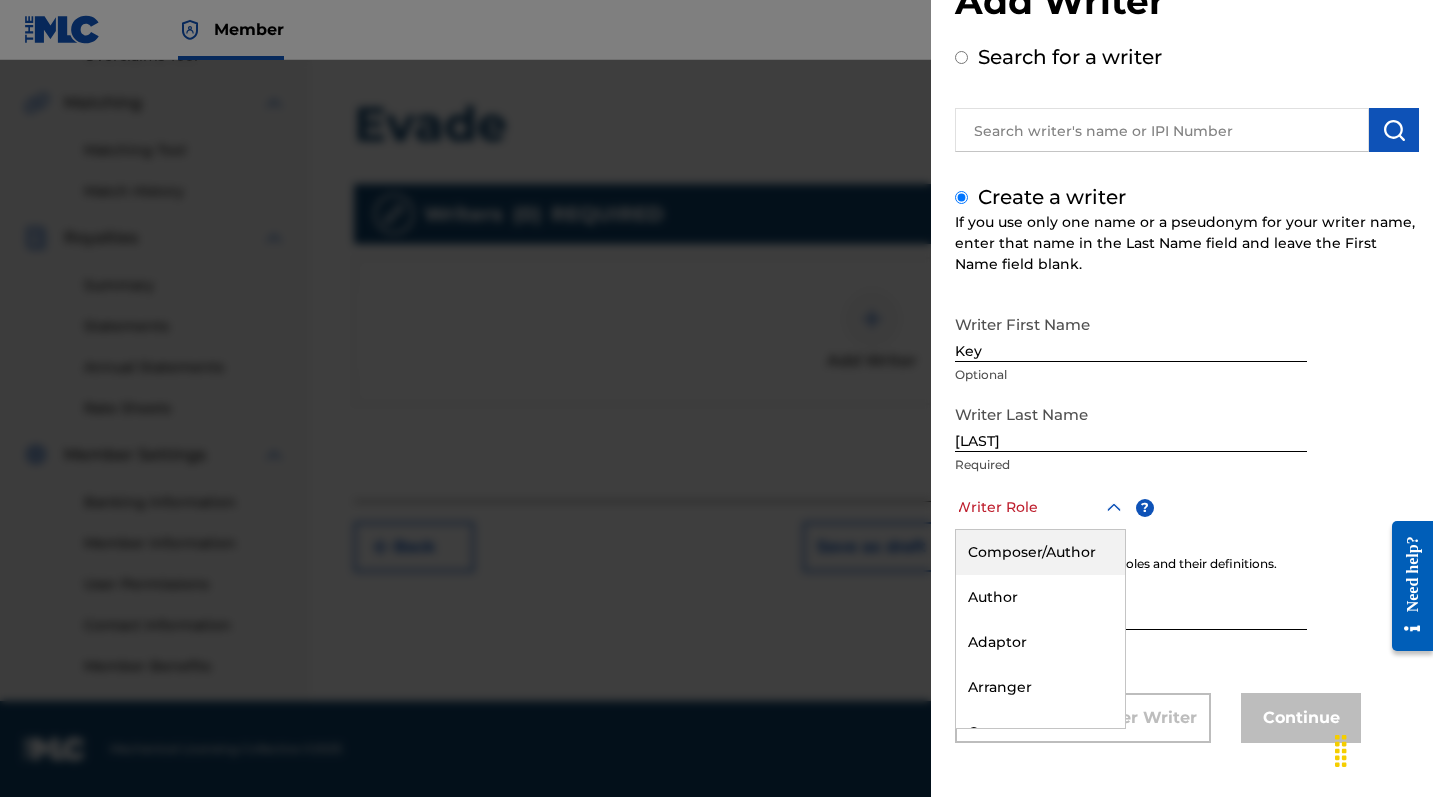 click on "Composer/Author" at bounding box center [1040, 552] 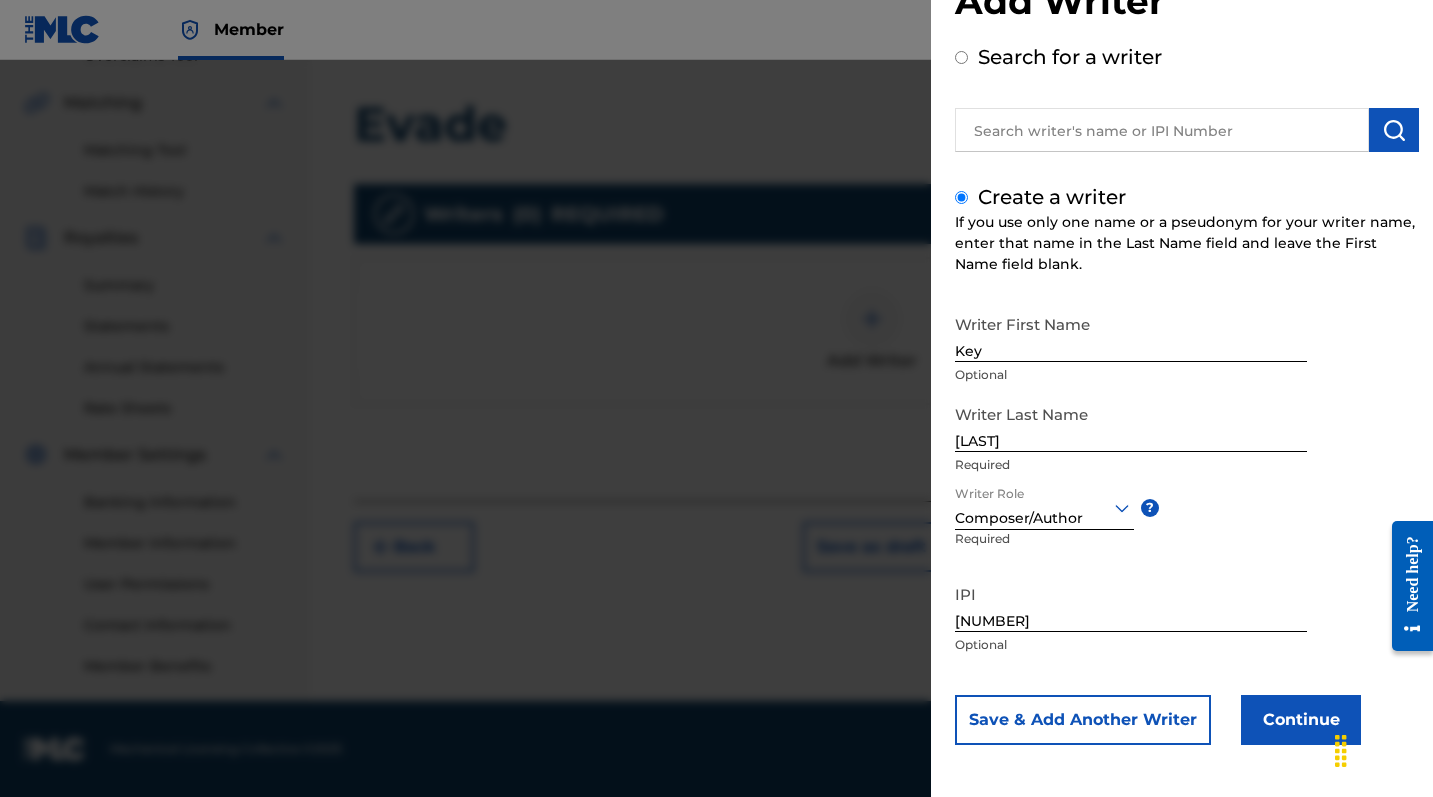 click on "Continue" at bounding box center (1301, 720) 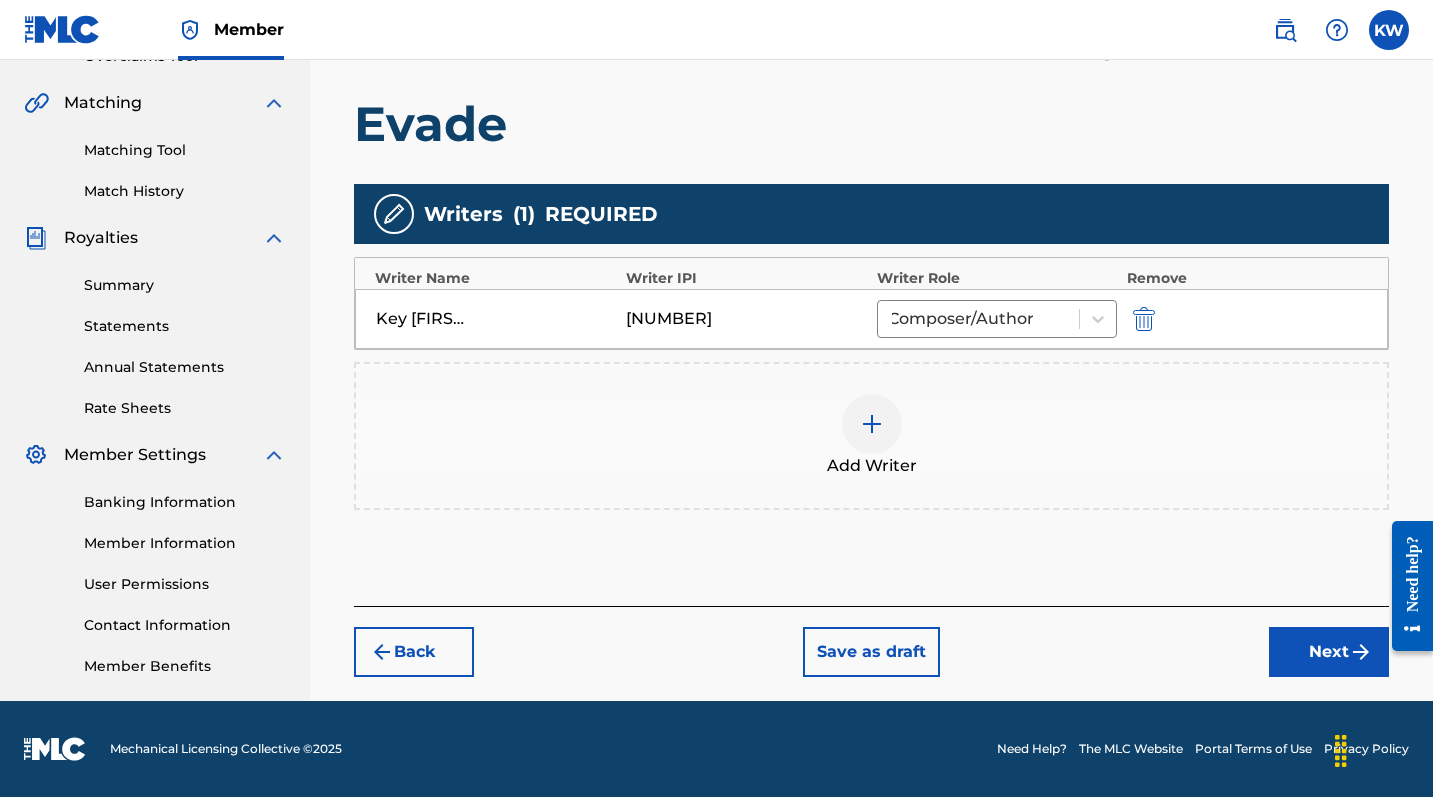 click on "Next" at bounding box center (1329, 652) 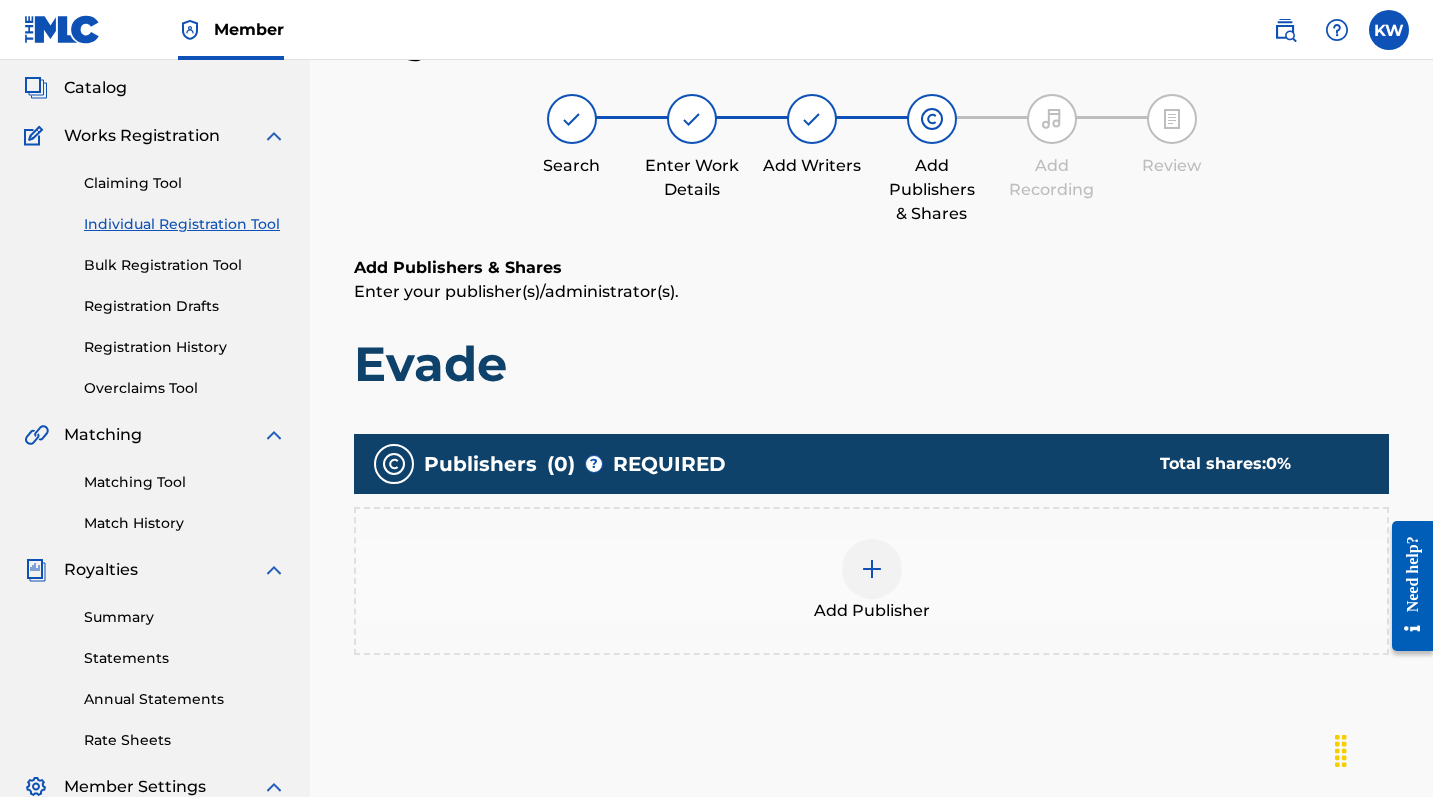 scroll, scrollTop: 90, scrollLeft: 0, axis: vertical 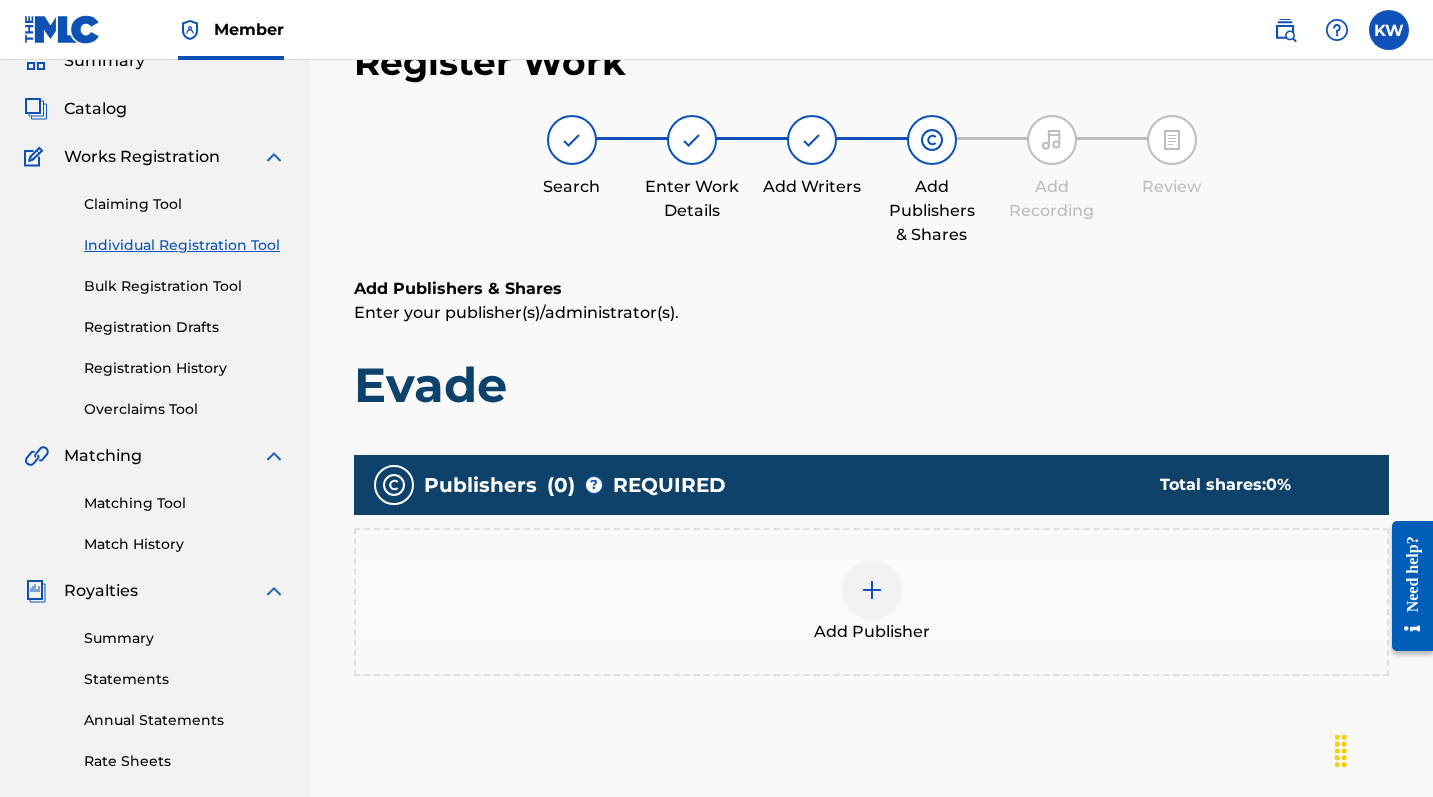 click at bounding box center [872, 590] 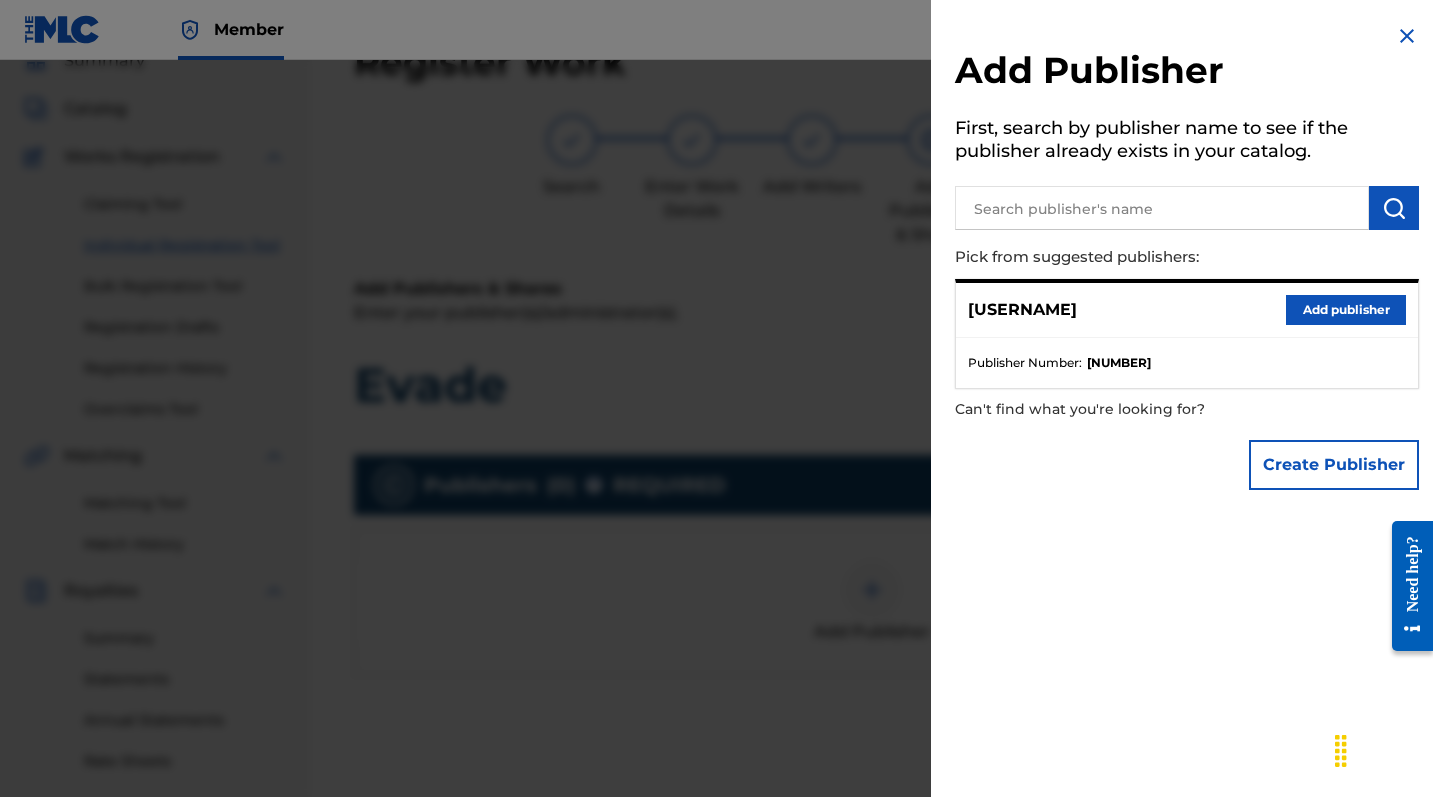 click on "Add publisher" at bounding box center (1346, 310) 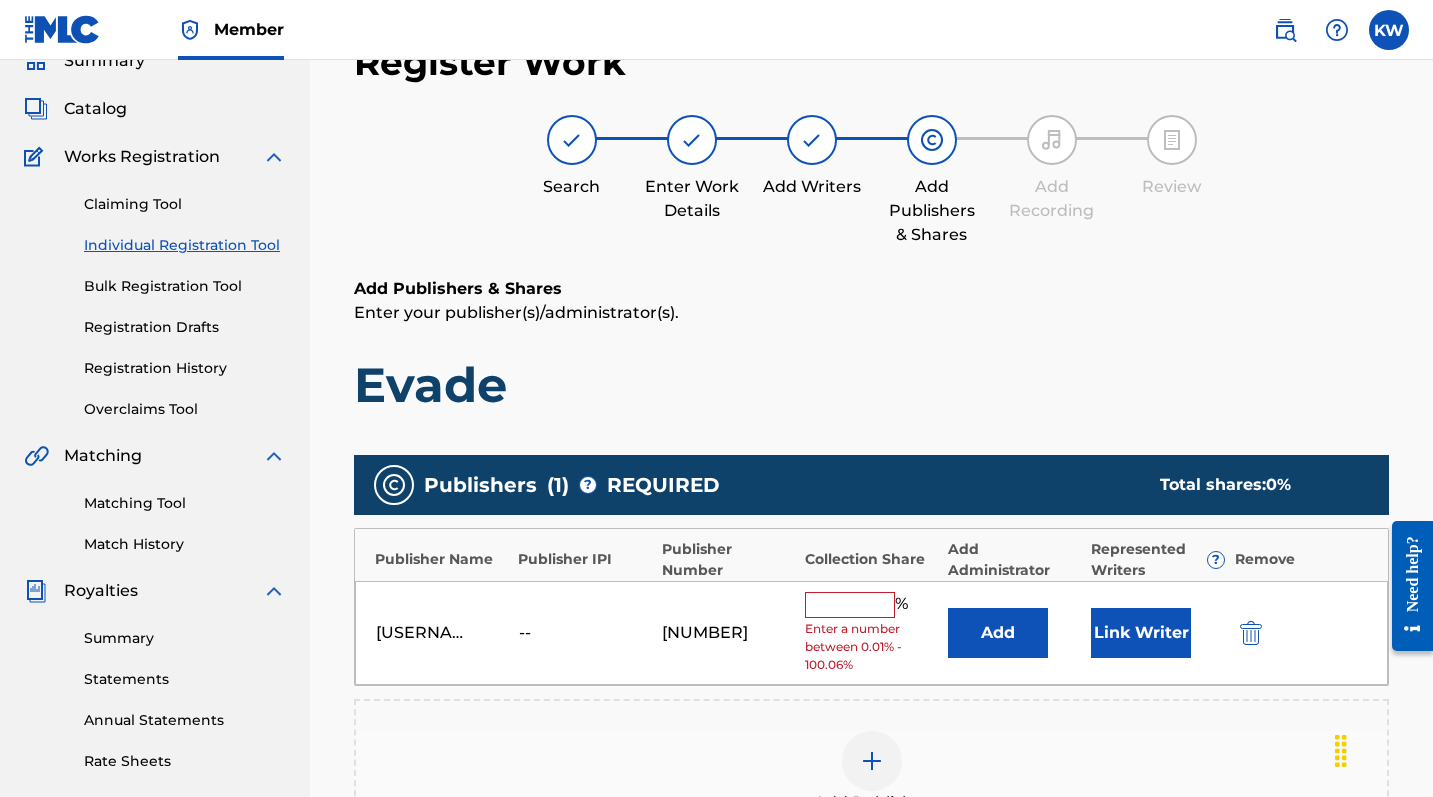click at bounding box center [850, 605] 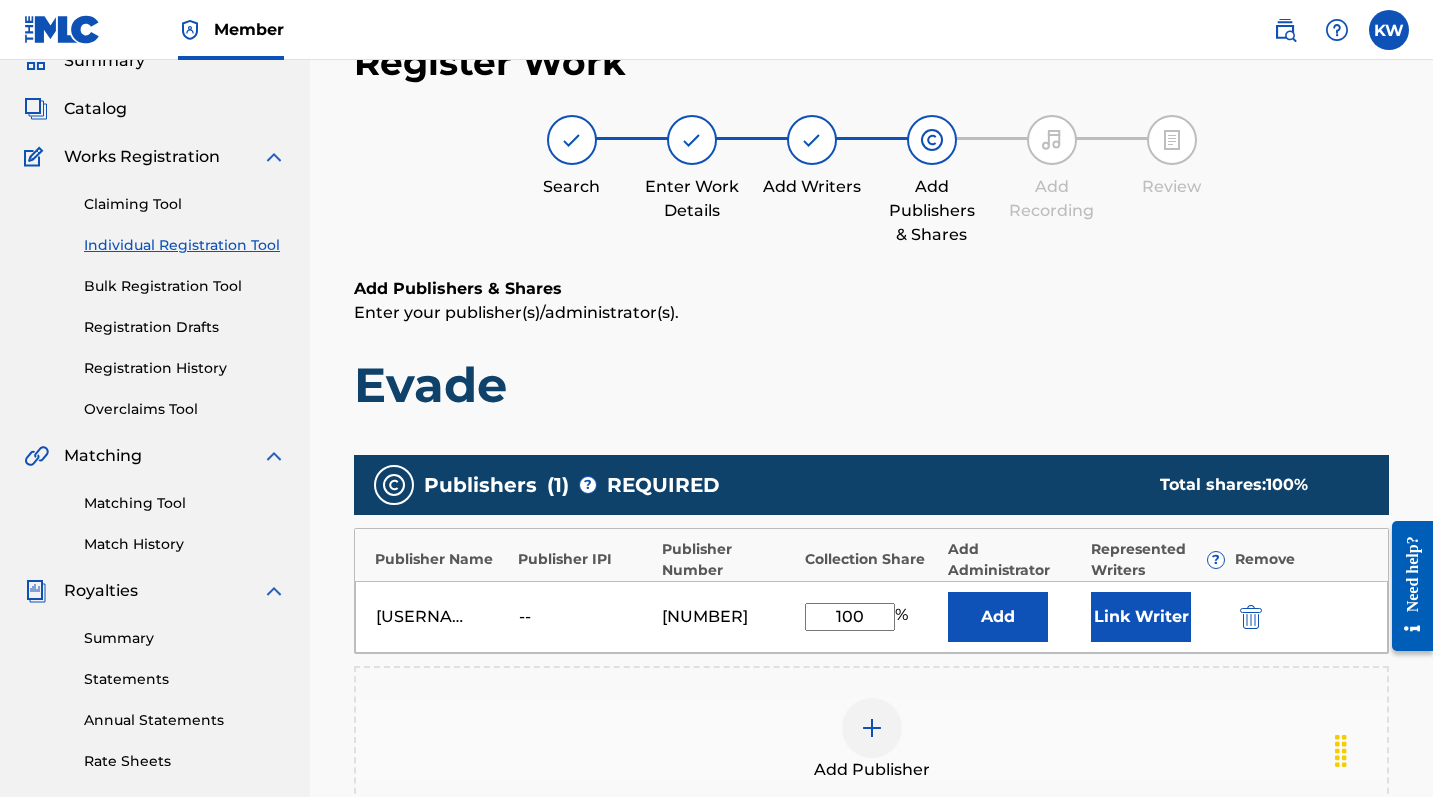 type on "100" 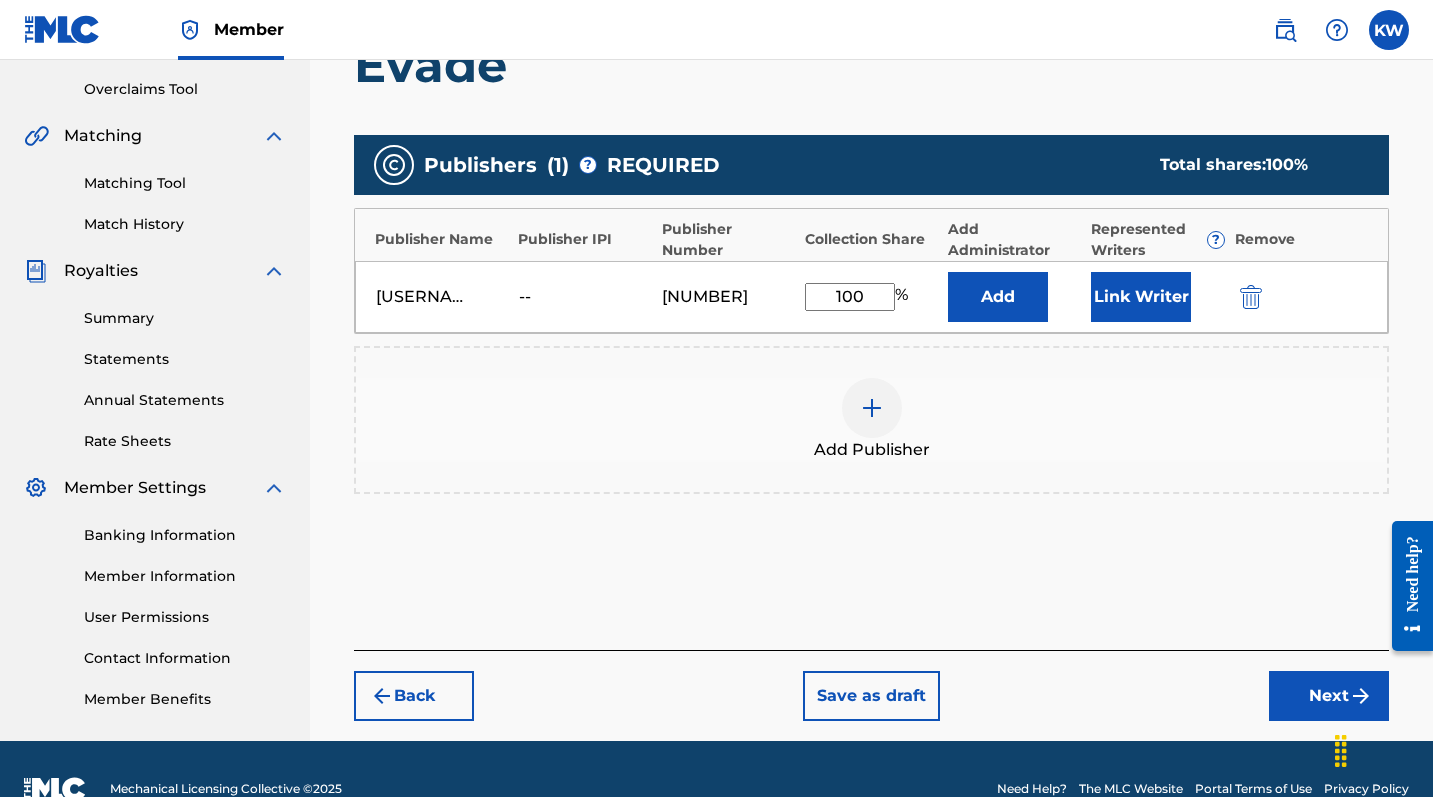 scroll, scrollTop: 450, scrollLeft: 0, axis: vertical 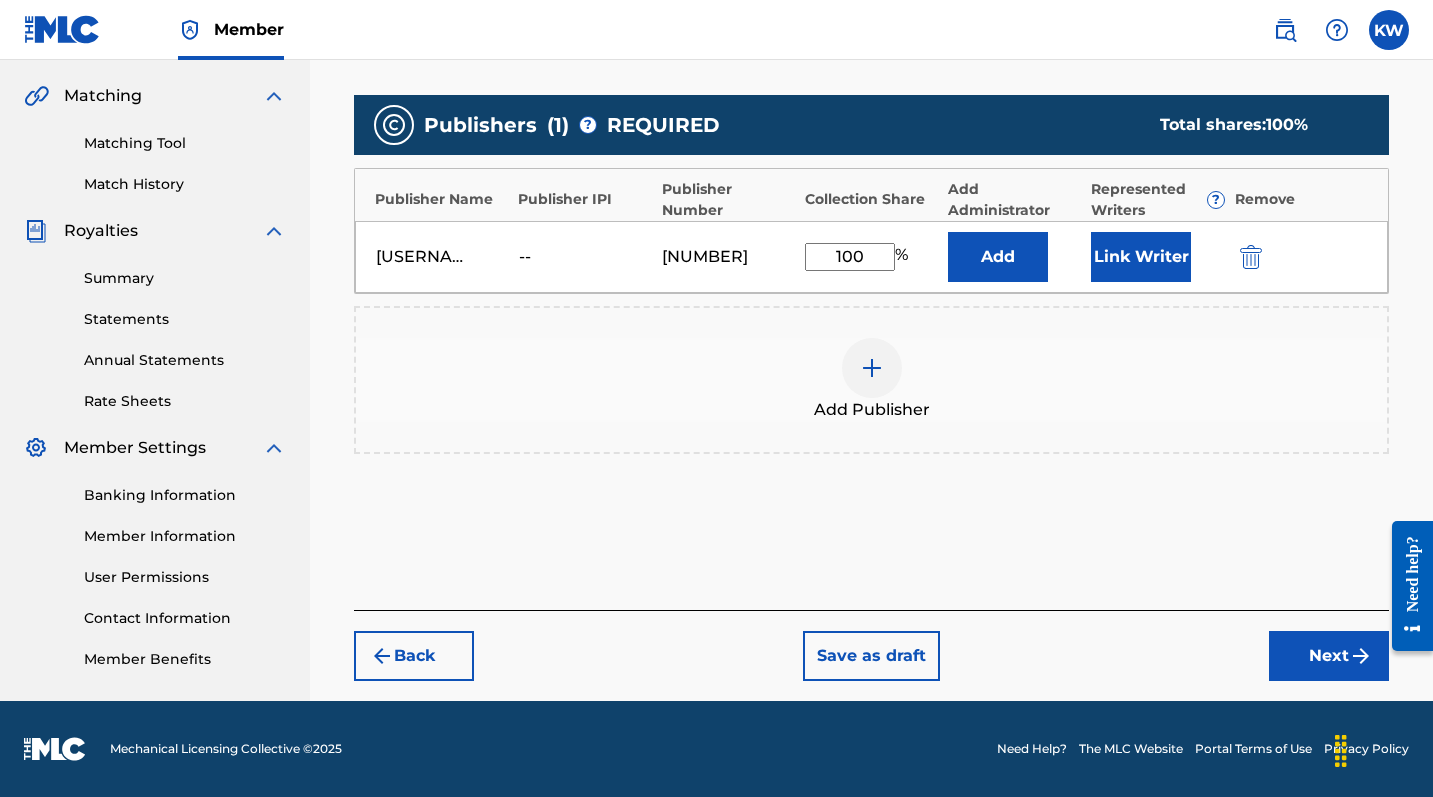 click on "Next" at bounding box center [1329, 656] 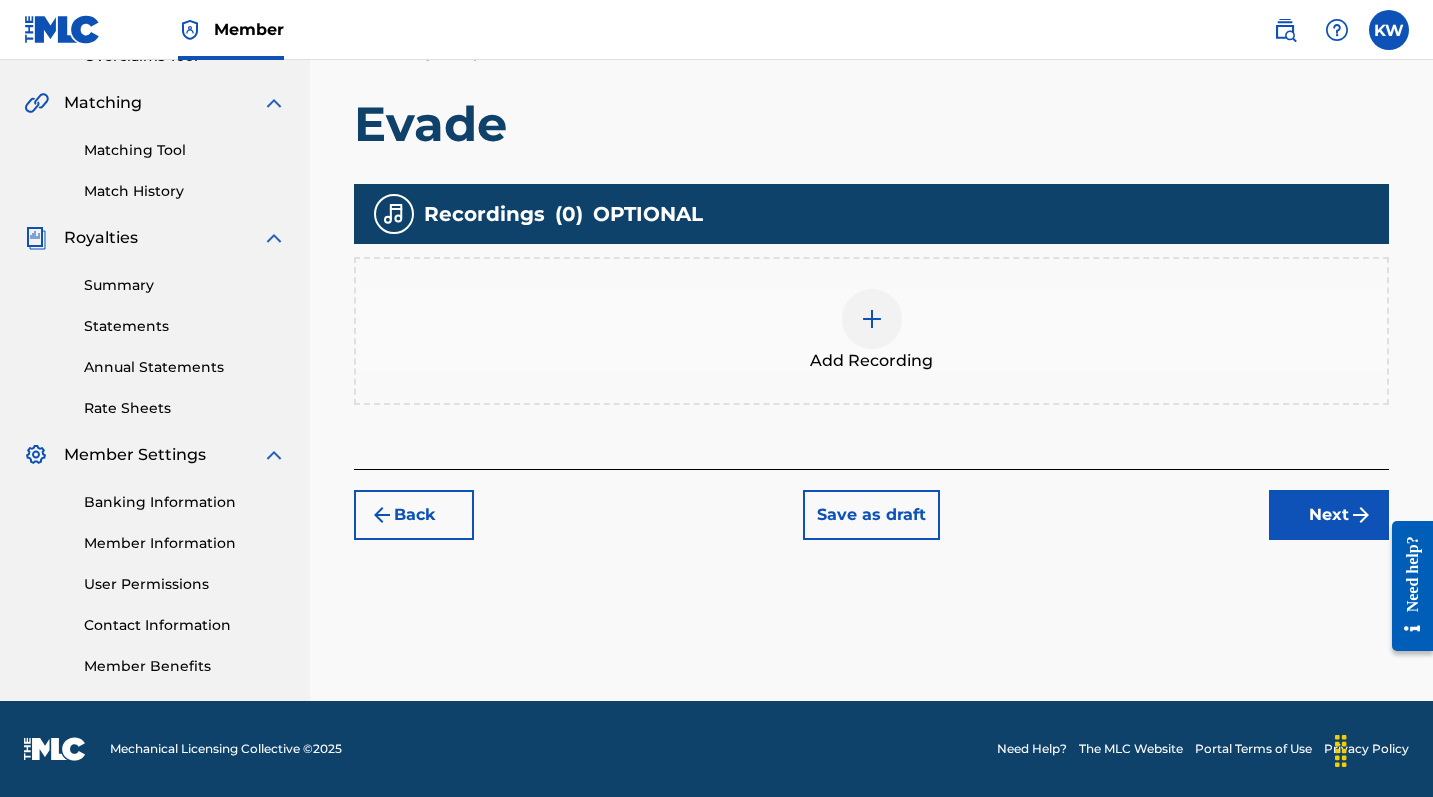 click on "Add Recording" at bounding box center [871, 331] 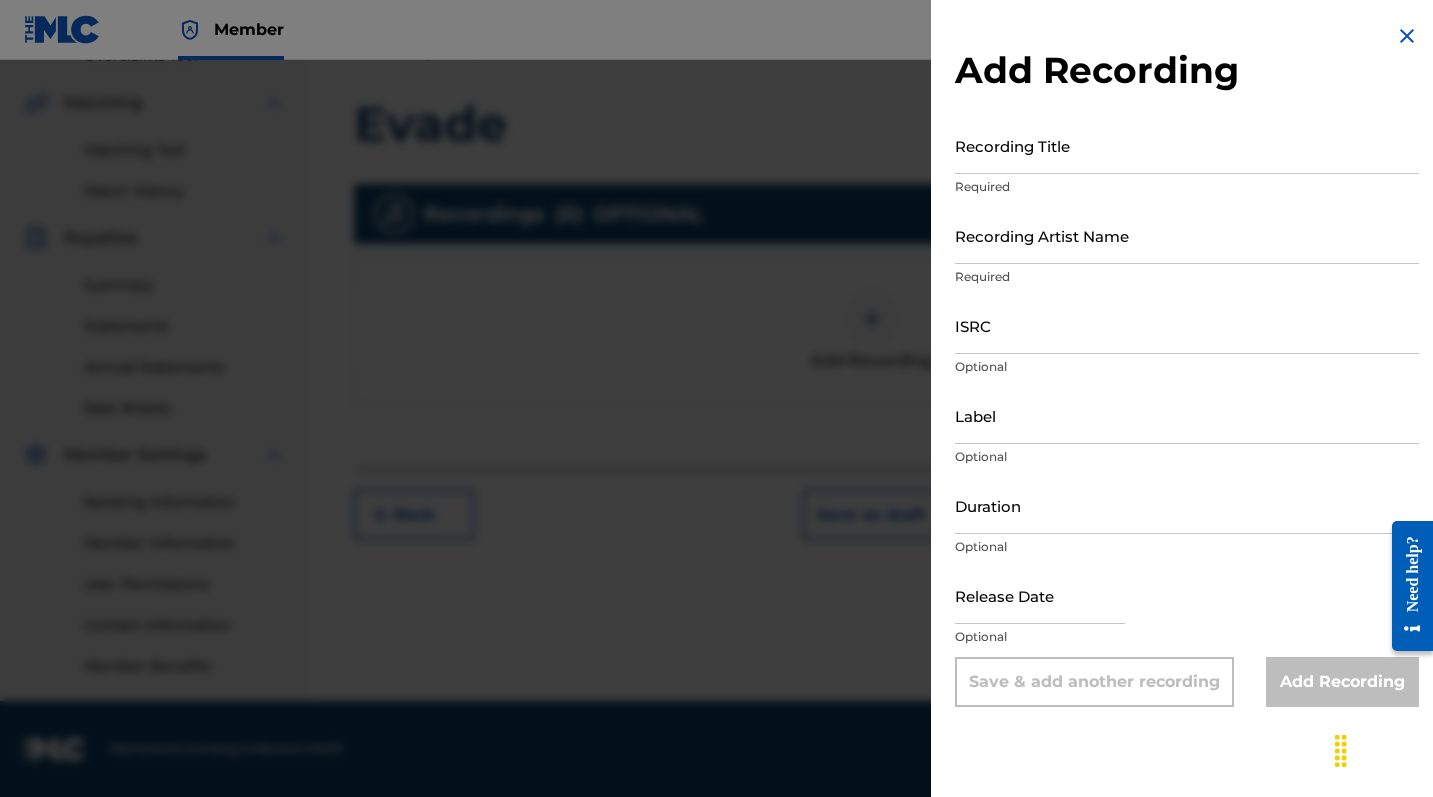 click on "Recording Title" at bounding box center [1187, 145] 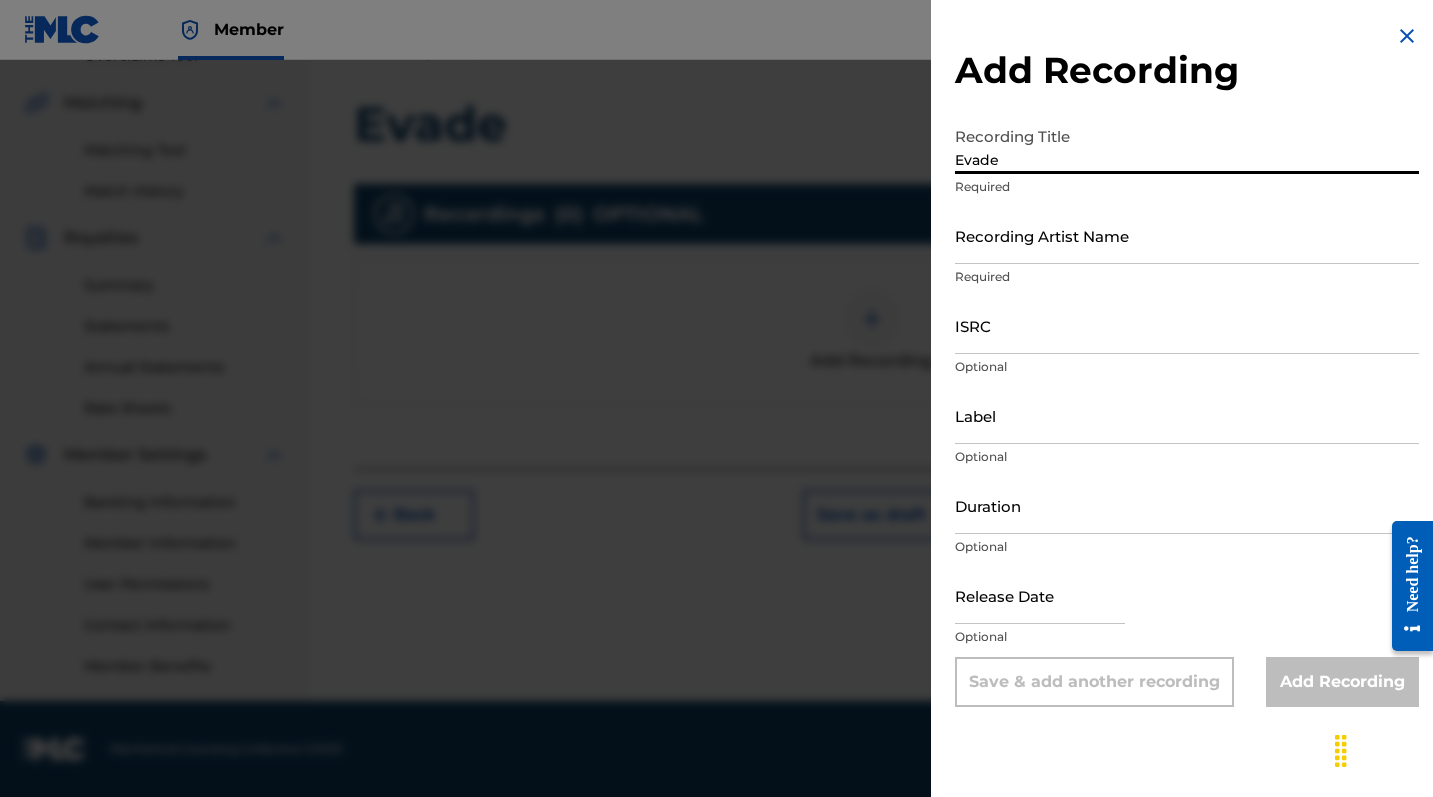type on "Evade" 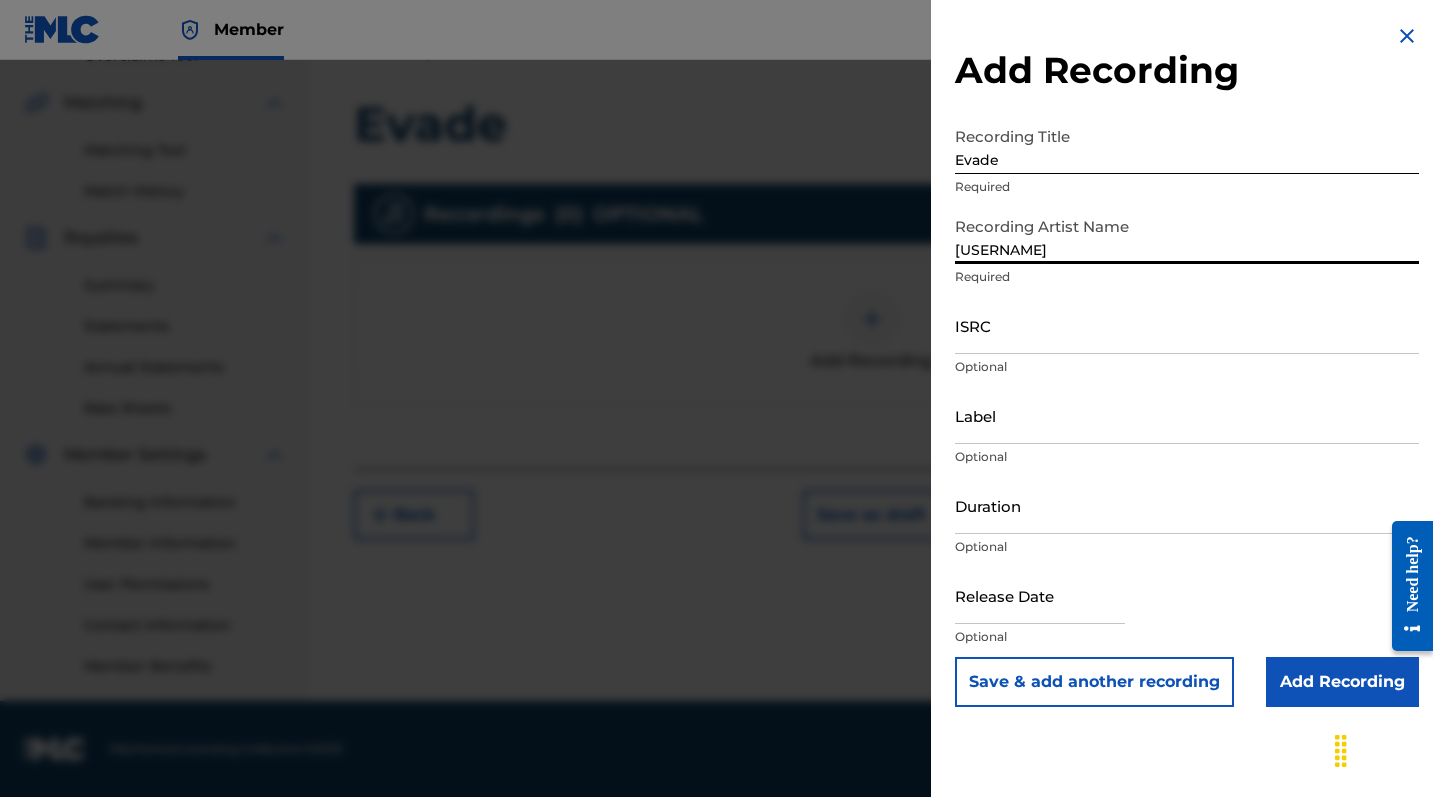type on "[USERNAME]" 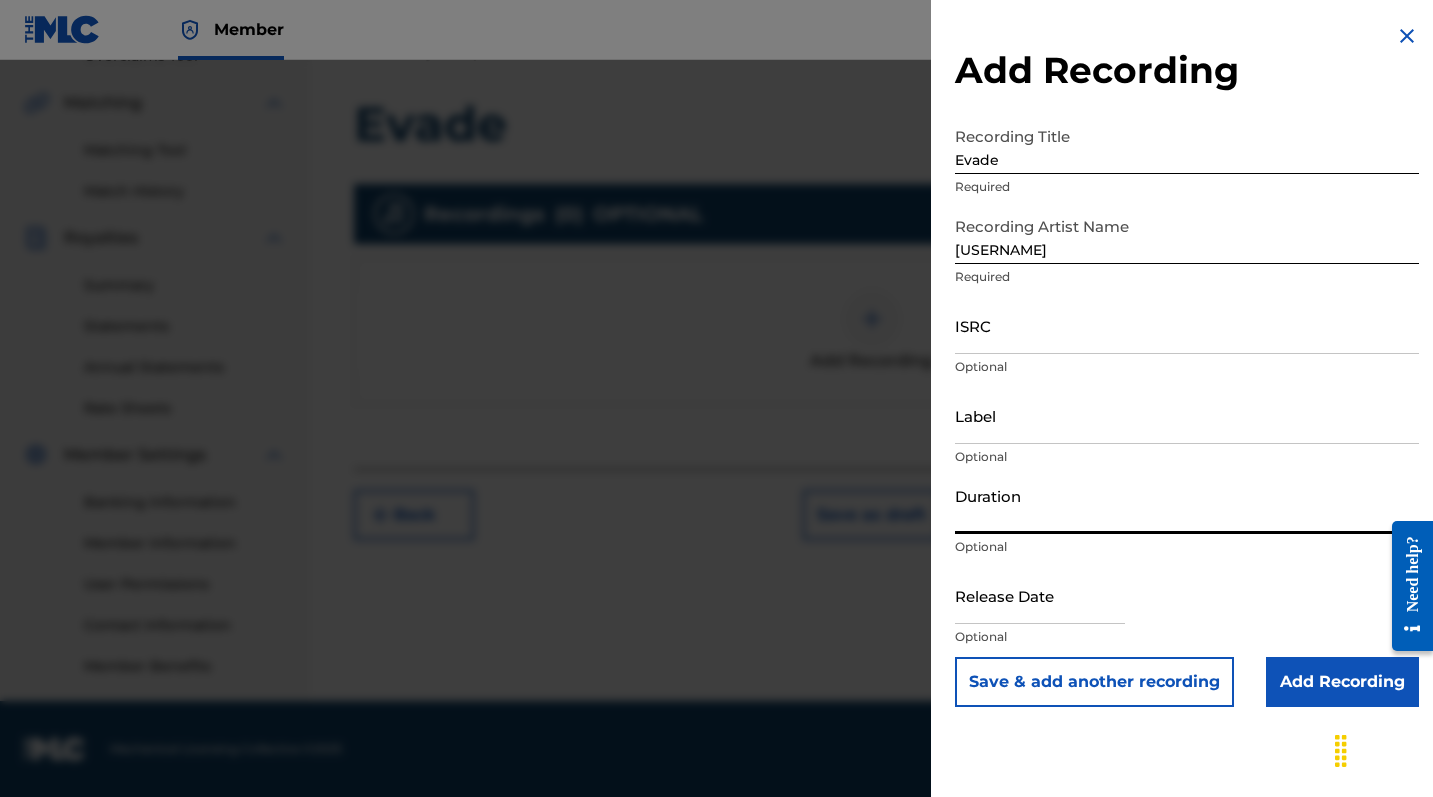 click on "Duration" at bounding box center (1187, 505) 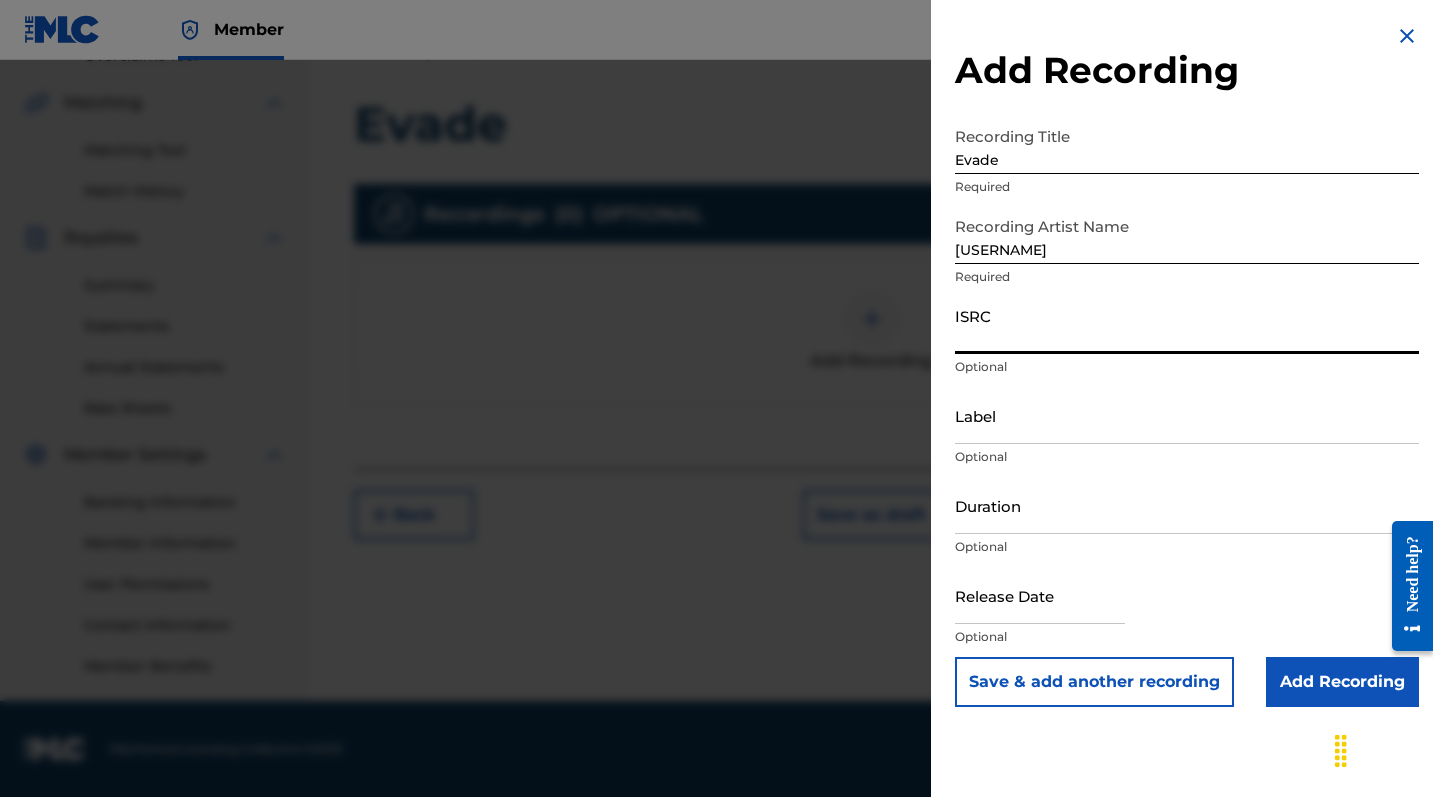 click on "ISRC" at bounding box center [1187, 325] 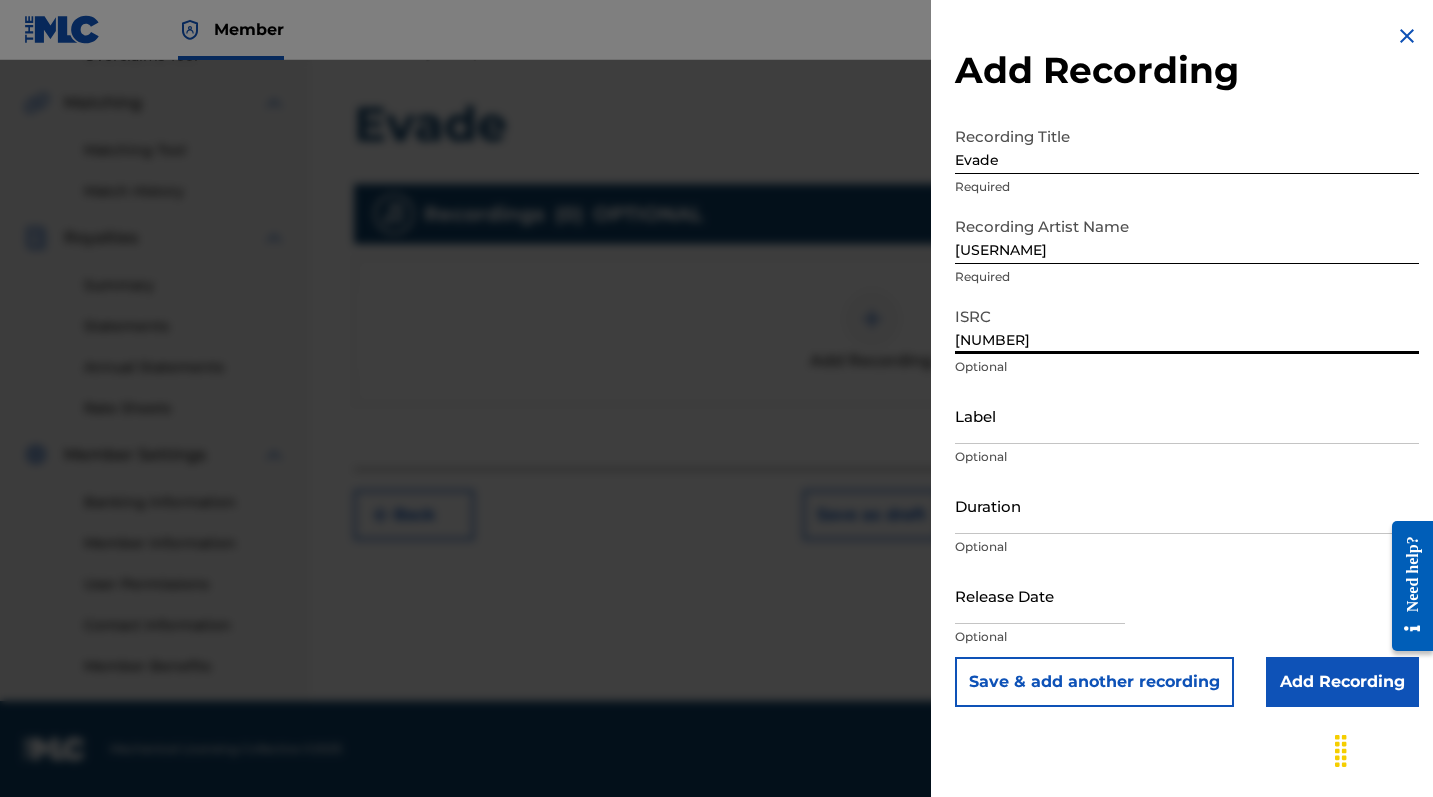 type on "[NUMBER]" 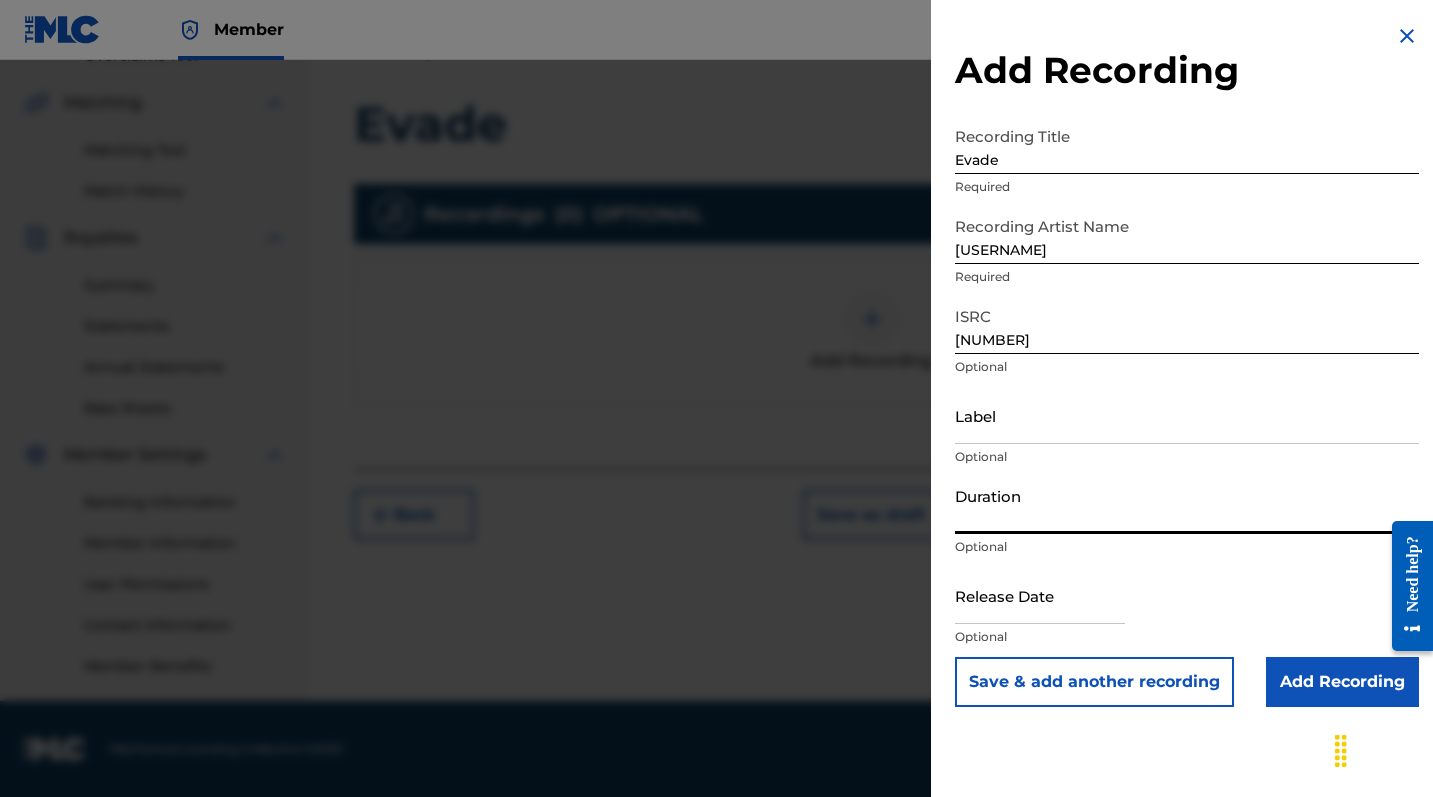 click on "Duration" at bounding box center (1187, 505) 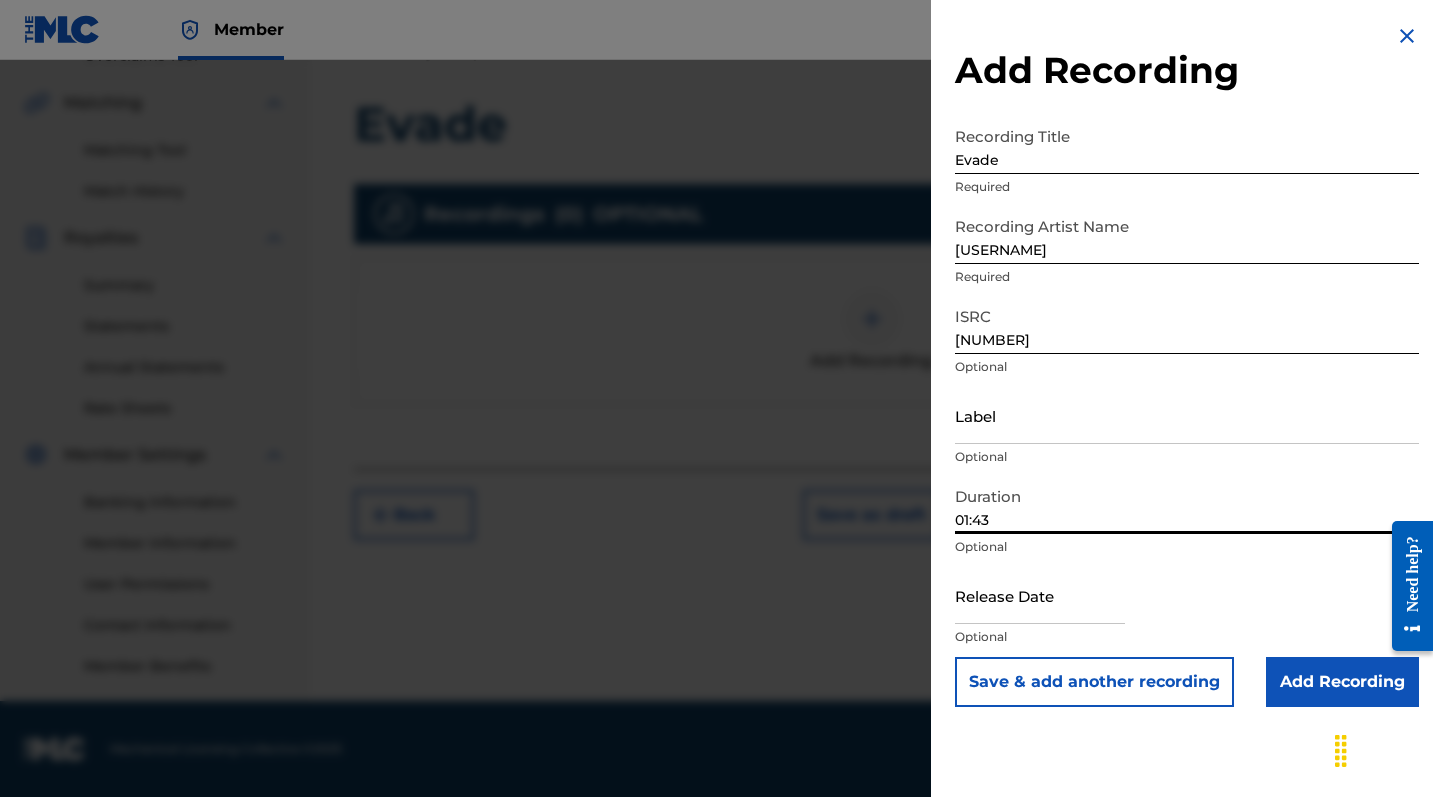 type on "01:43" 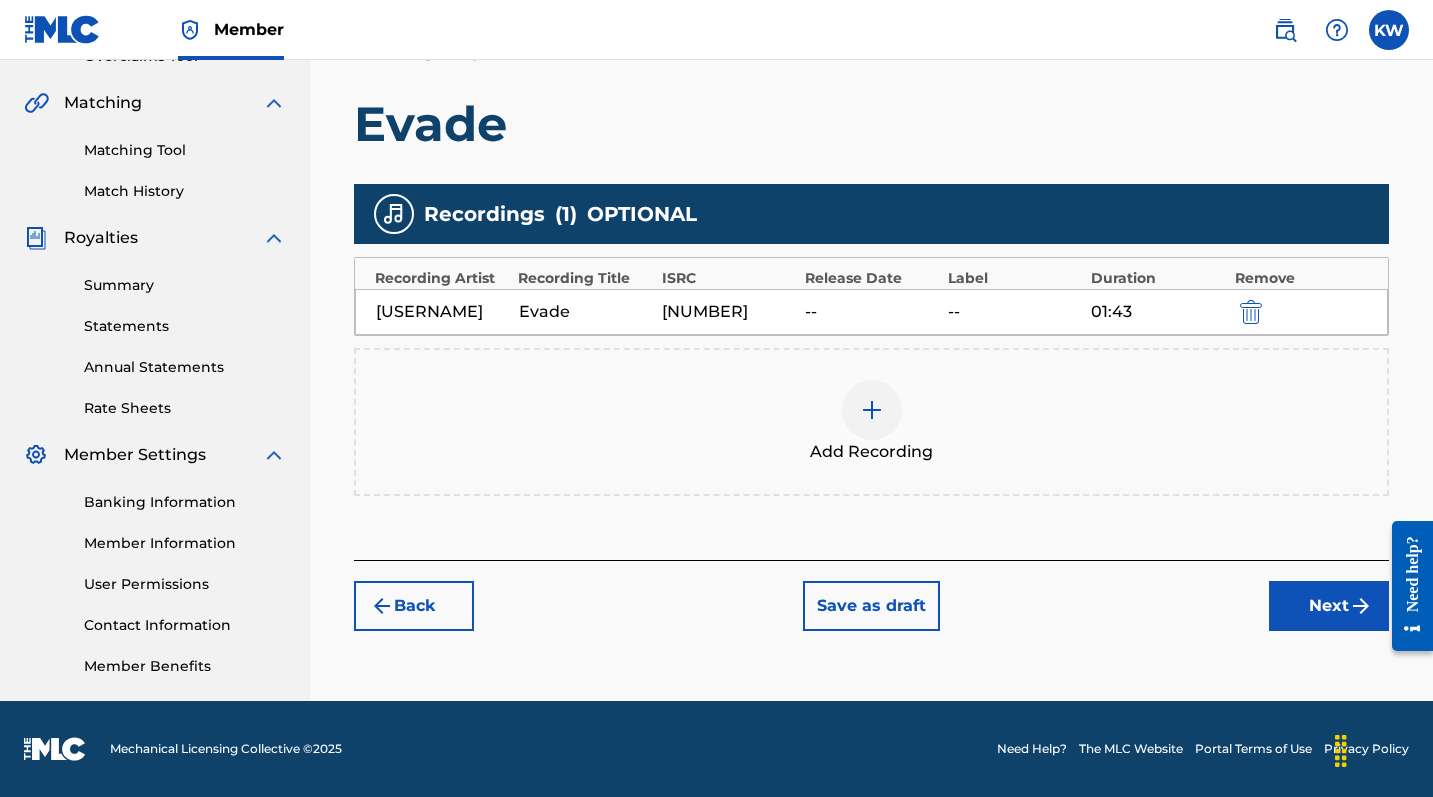 click on "Next" at bounding box center (1329, 606) 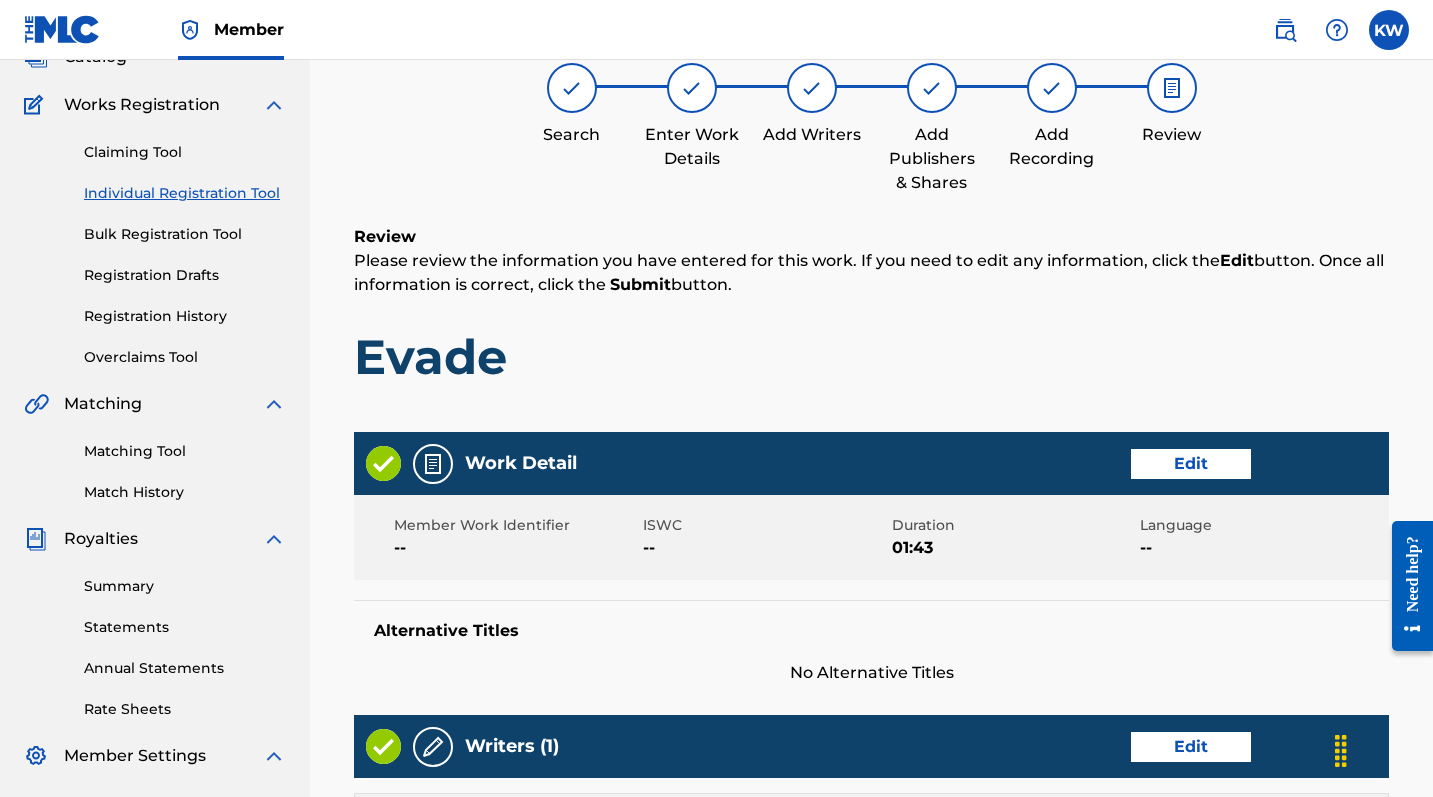 scroll, scrollTop: 90, scrollLeft: 0, axis: vertical 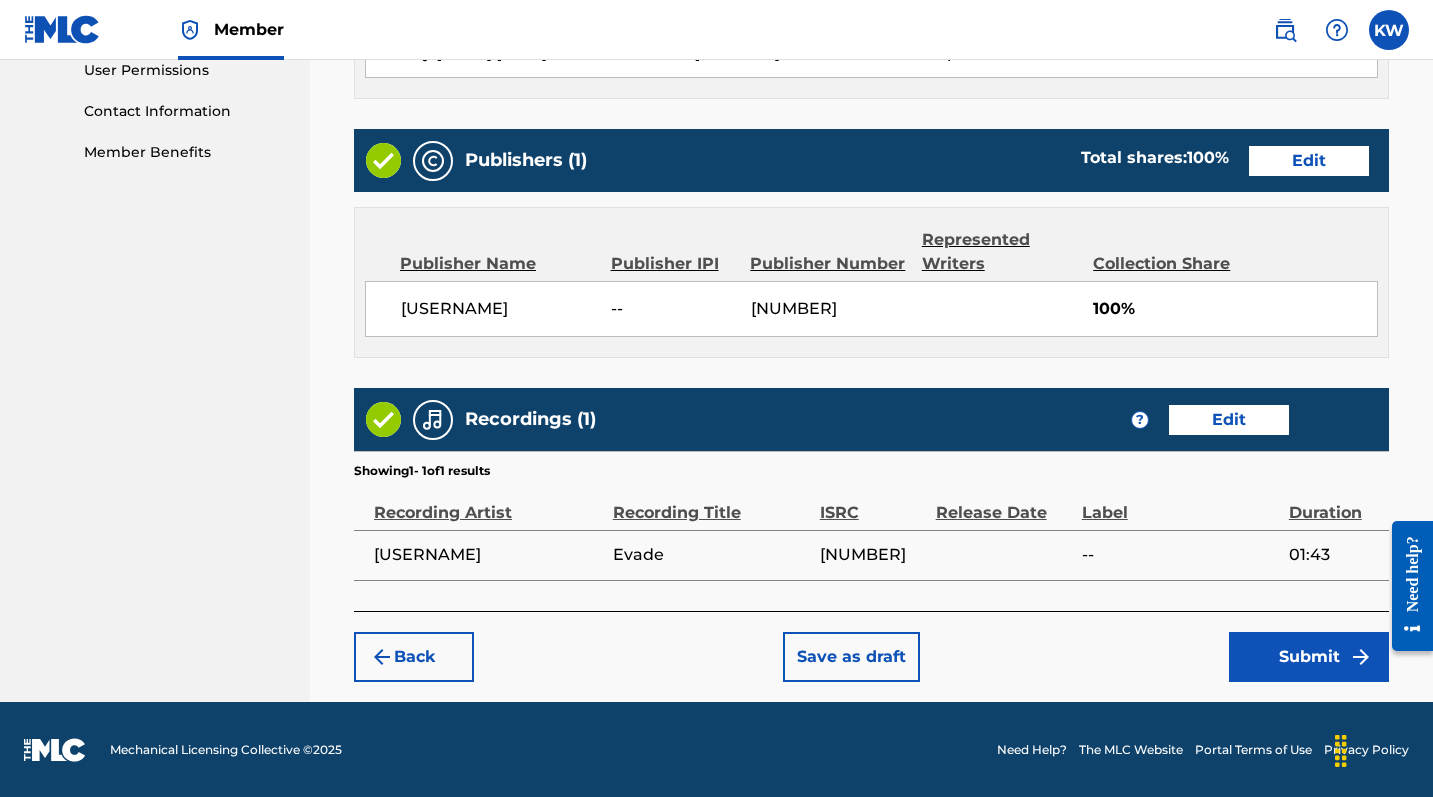 click on "Submit" at bounding box center [1309, 657] 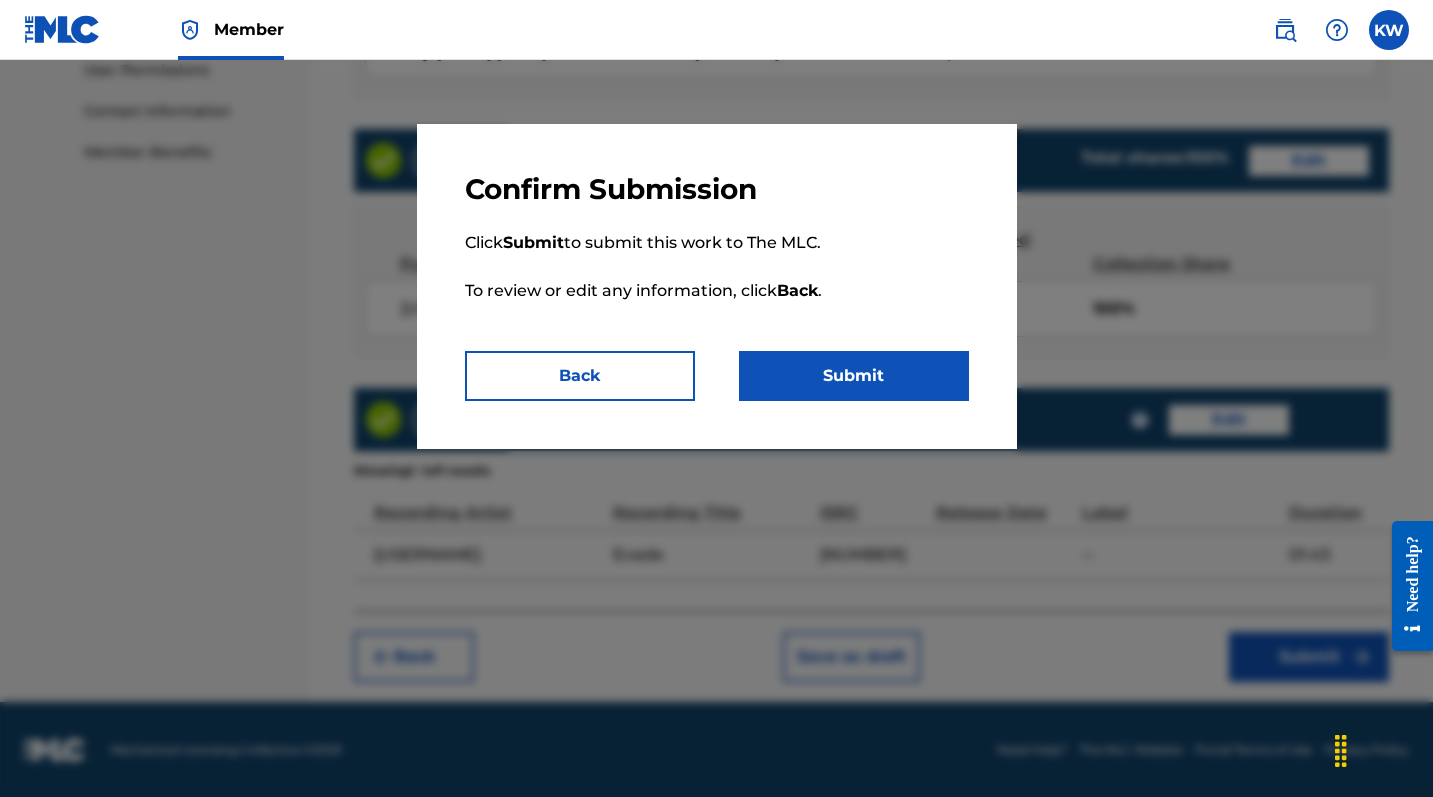 click on "Submit" at bounding box center [854, 376] 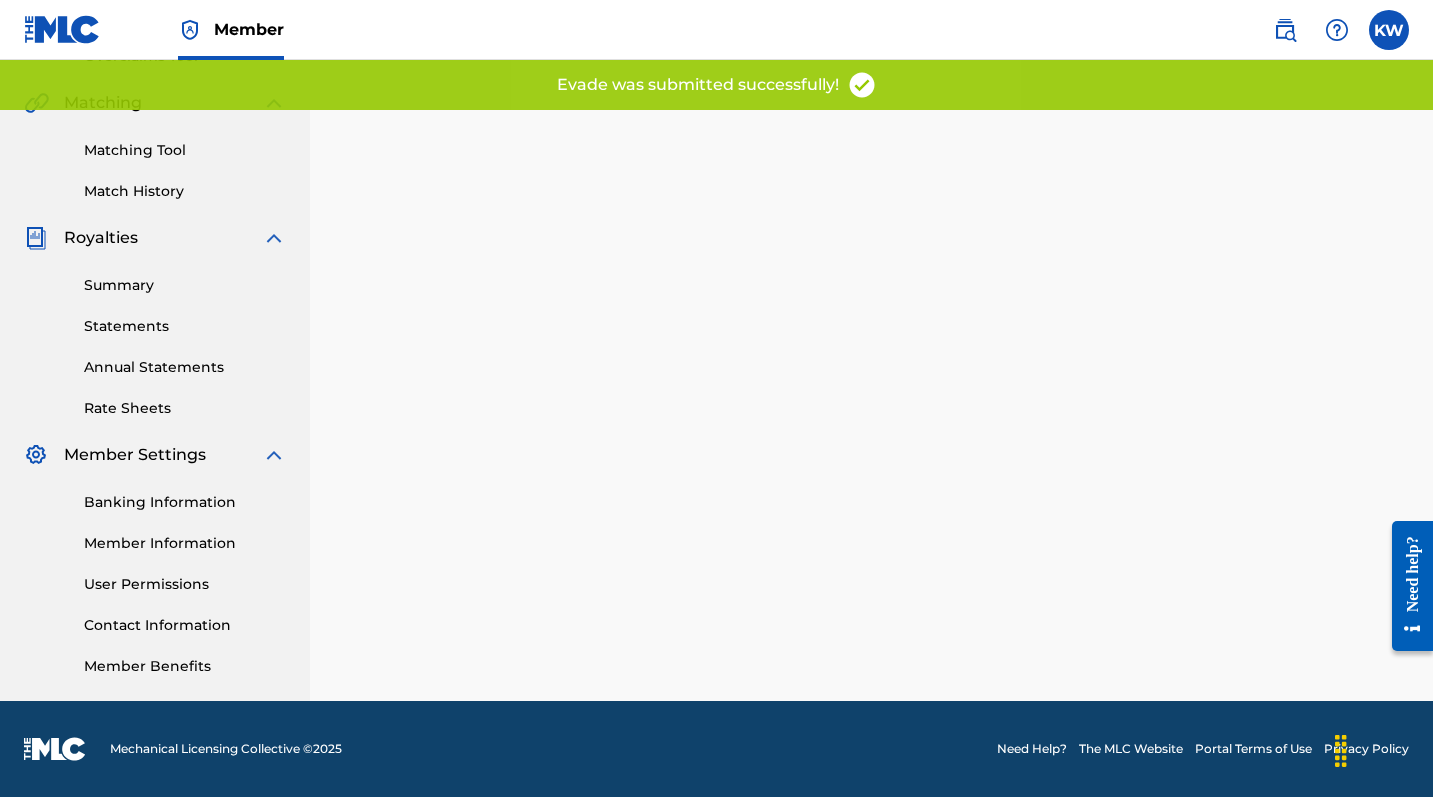 scroll, scrollTop: 0, scrollLeft: 0, axis: both 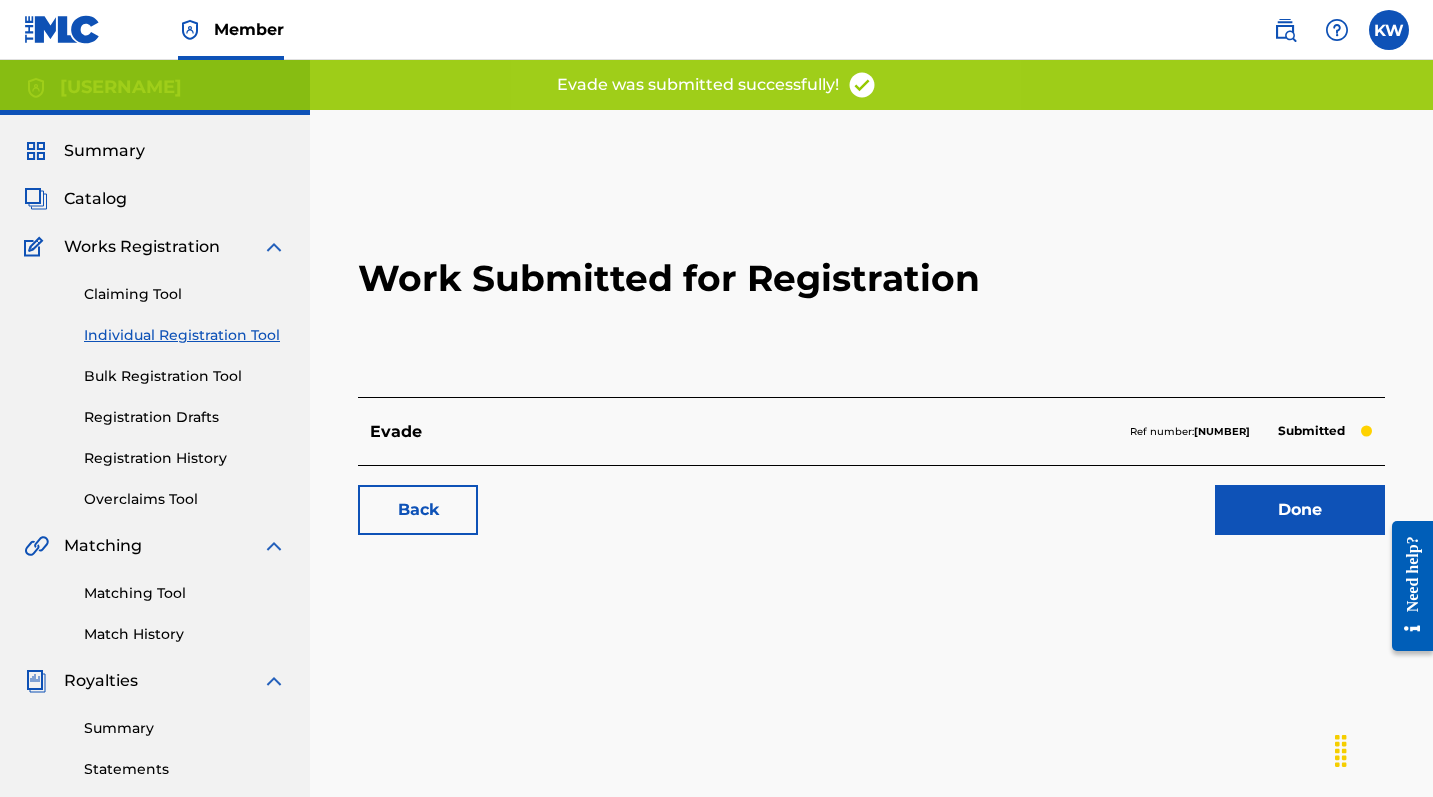 click on "Done" at bounding box center (1300, 510) 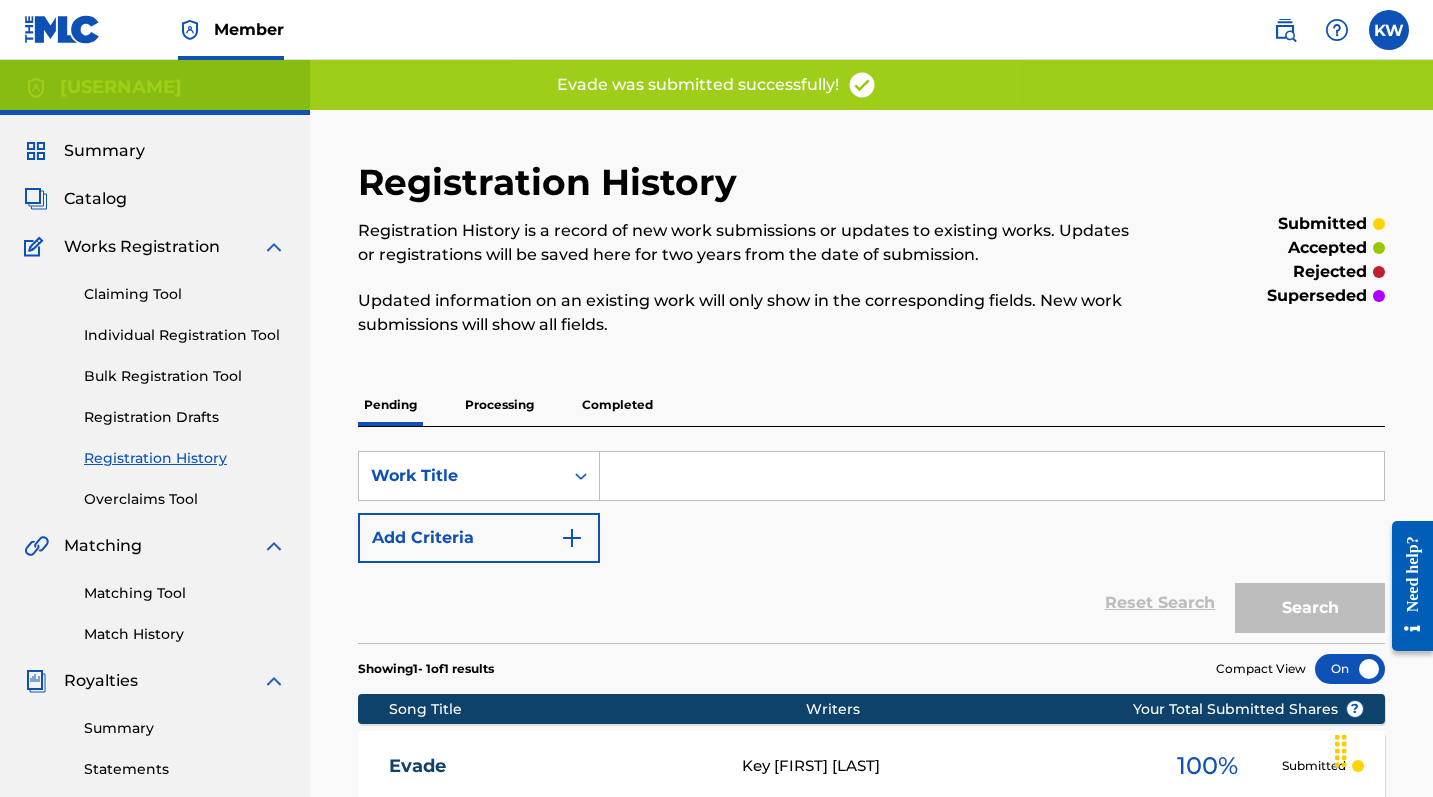 click on "Individual Registration Tool" at bounding box center [185, 335] 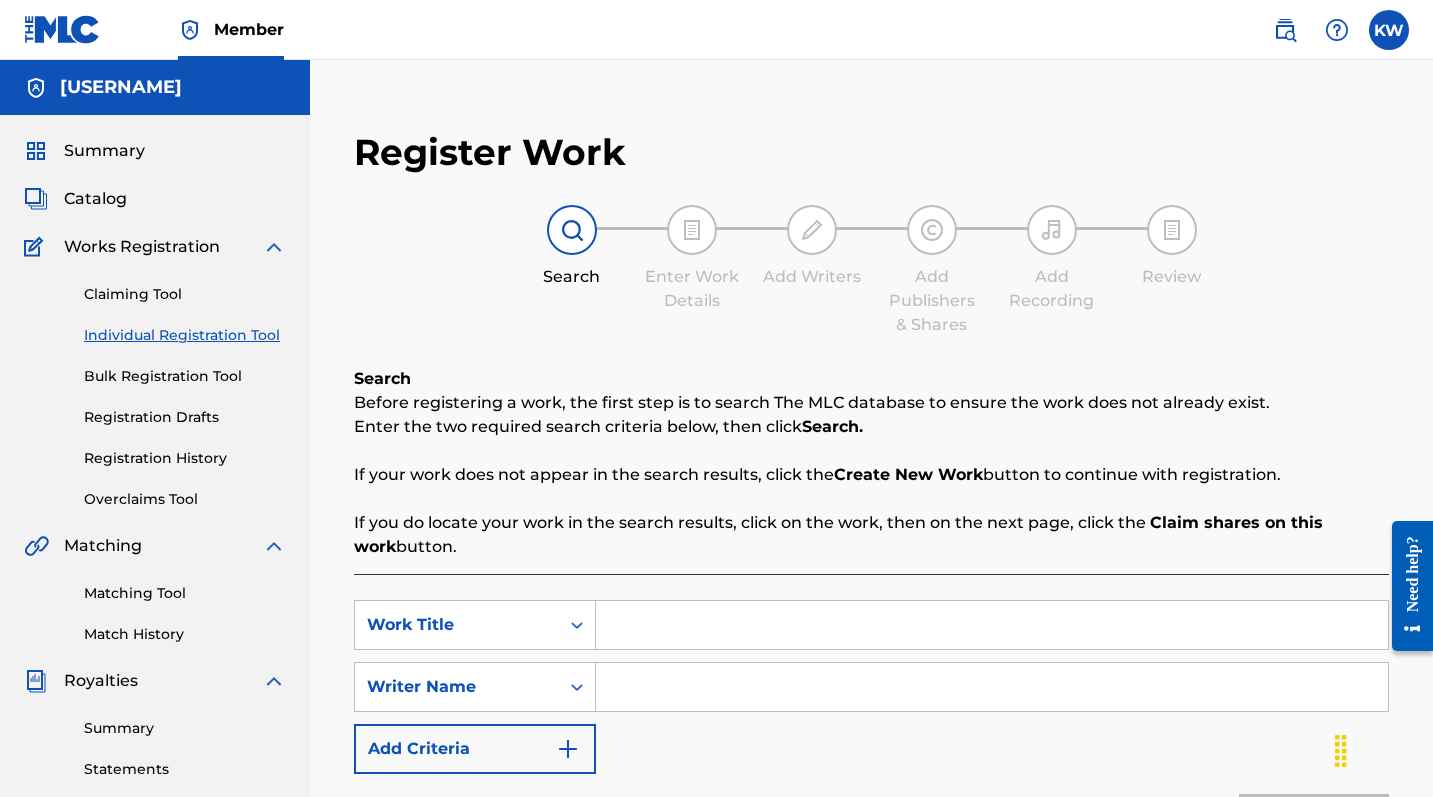 click at bounding box center [992, 625] 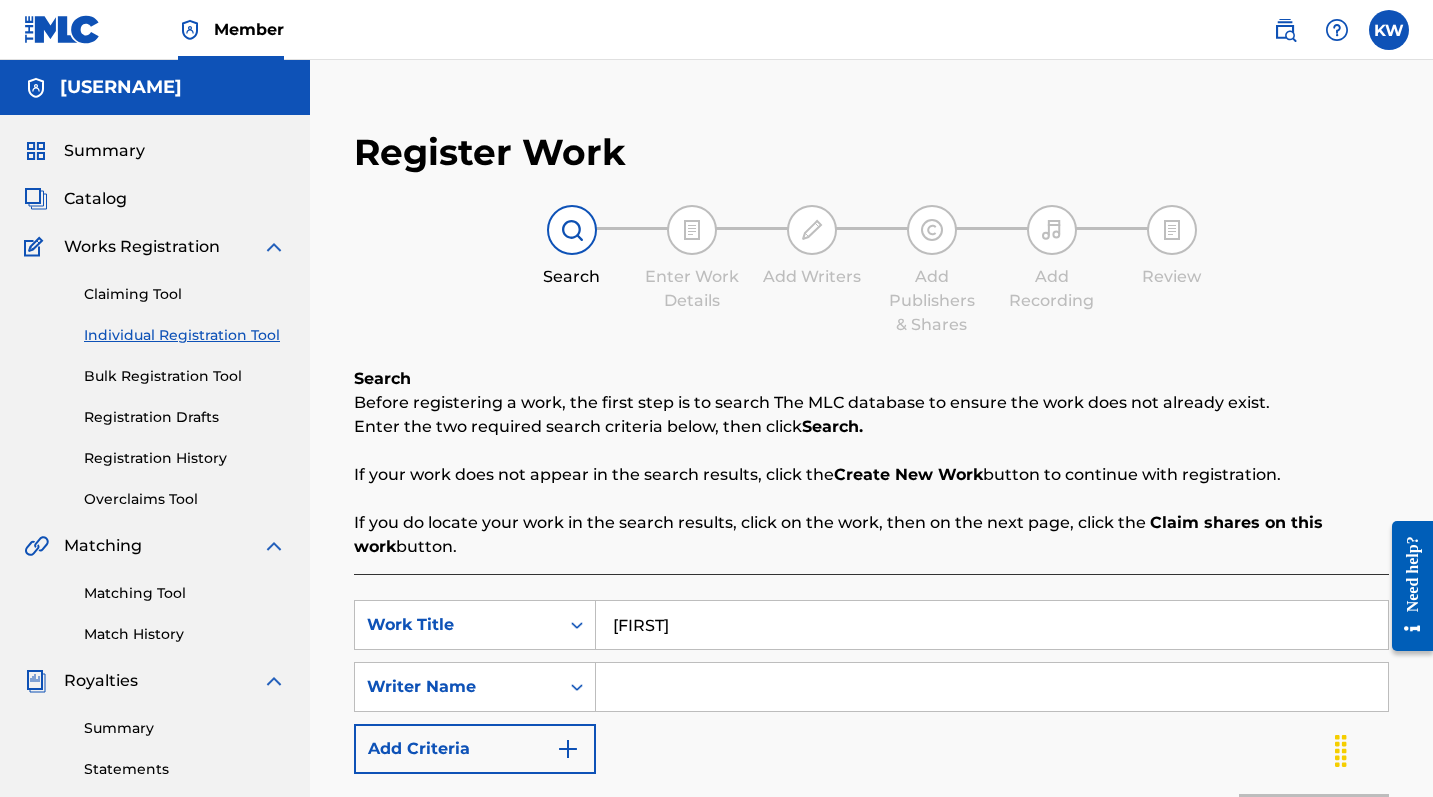 type on "[FIRST]" 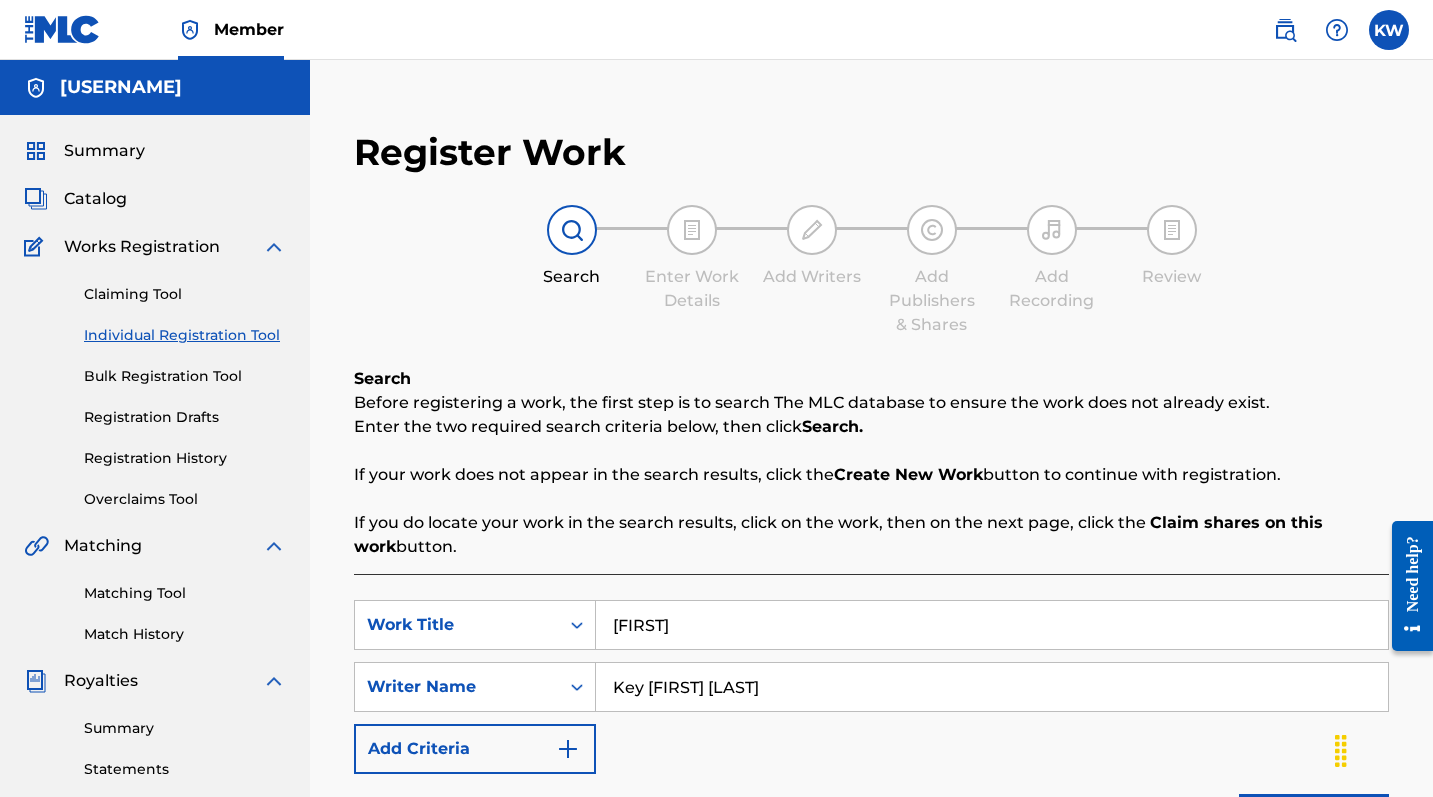 type on "Key [FIRST] [LAST]" 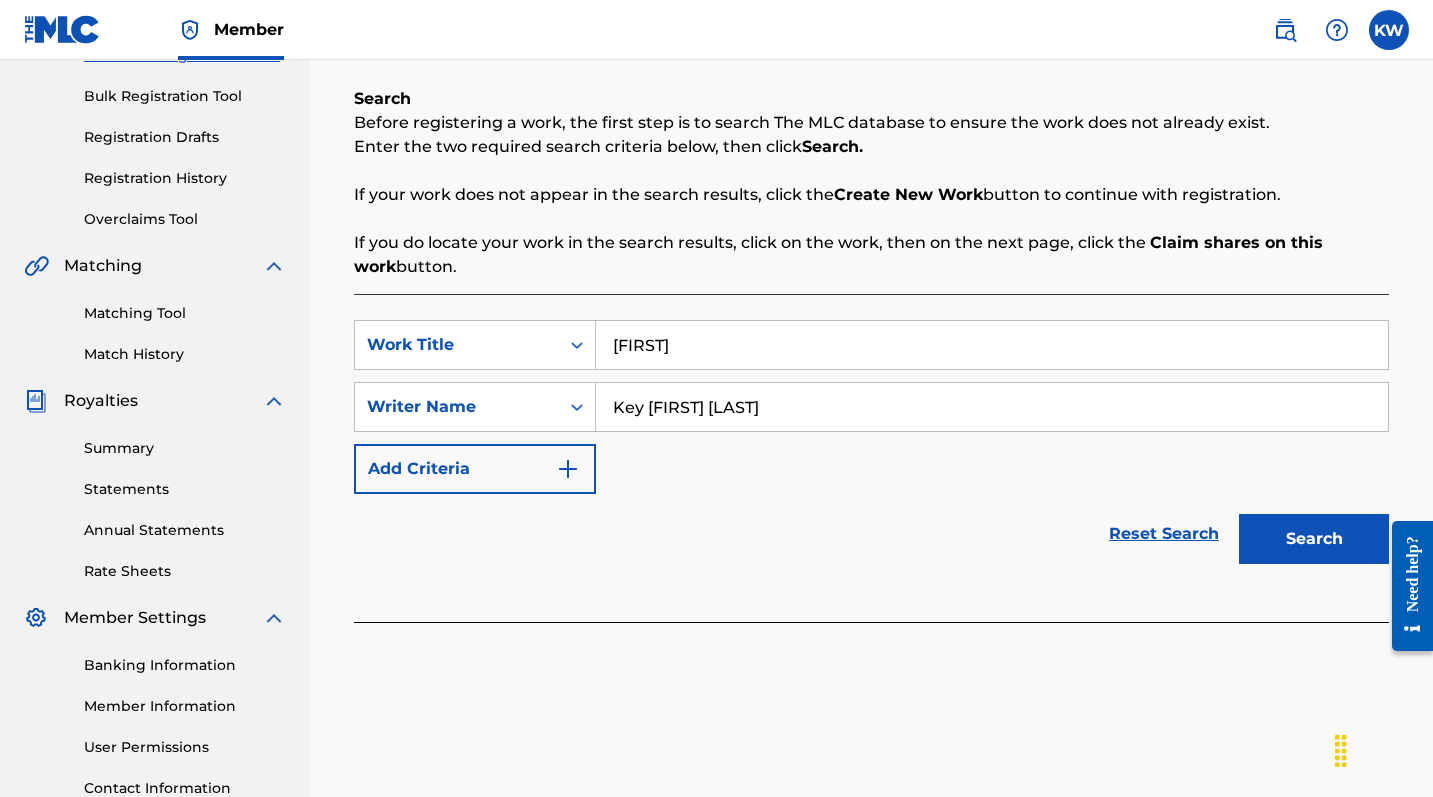 scroll, scrollTop: 320, scrollLeft: 0, axis: vertical 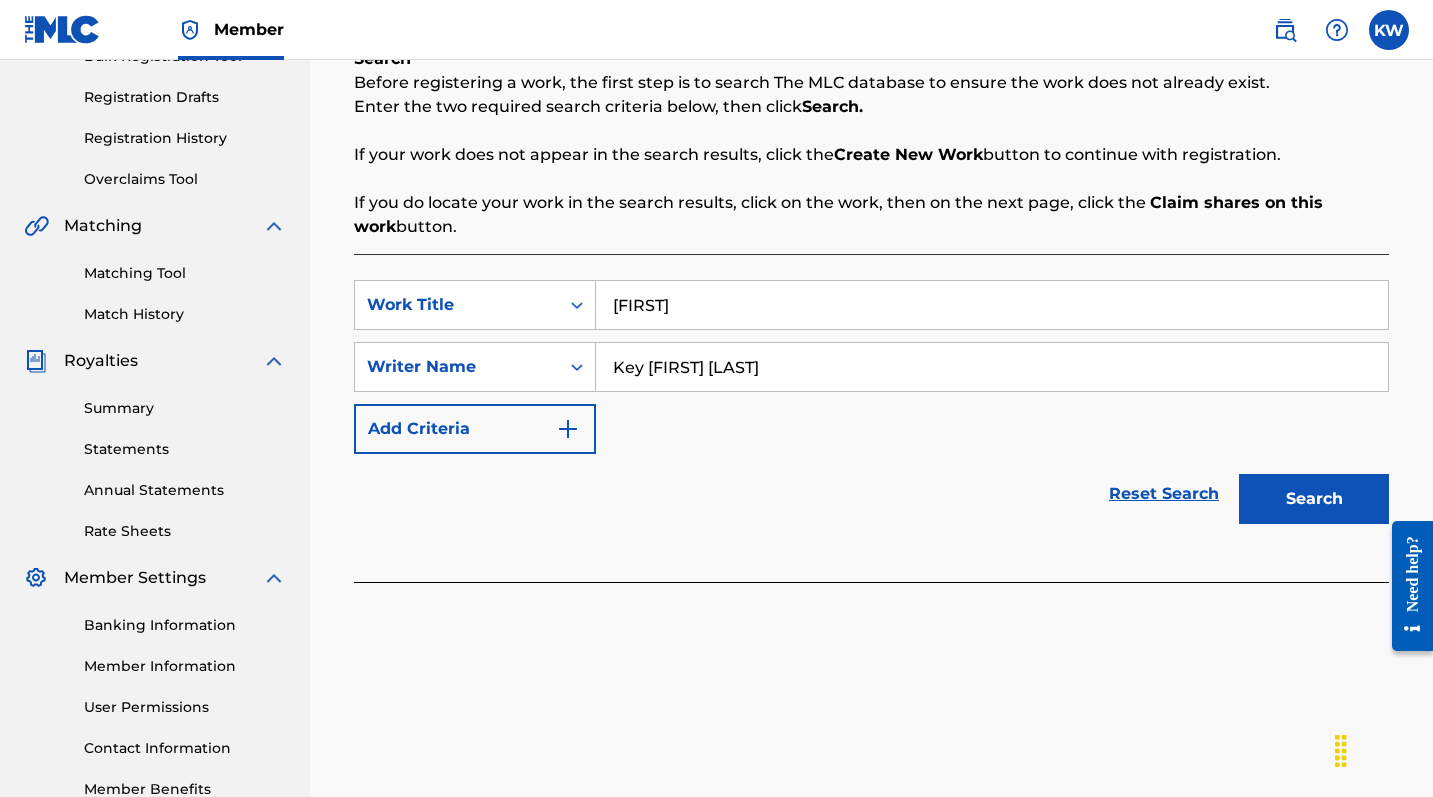 click on "Search" at bounding box center (1314, 499) 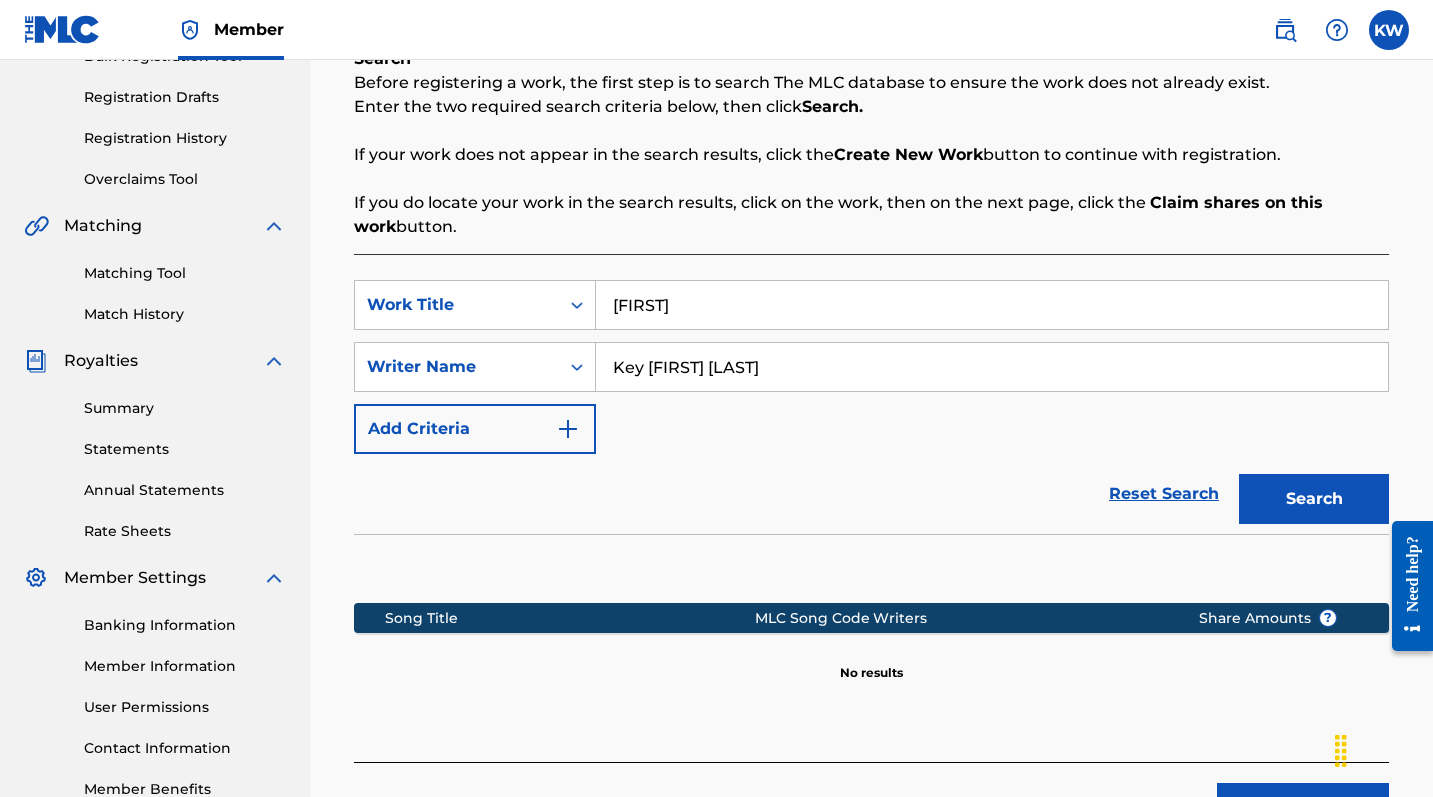 scroll, scrollTop: 360, scrollLeft: 0, axis: vertical 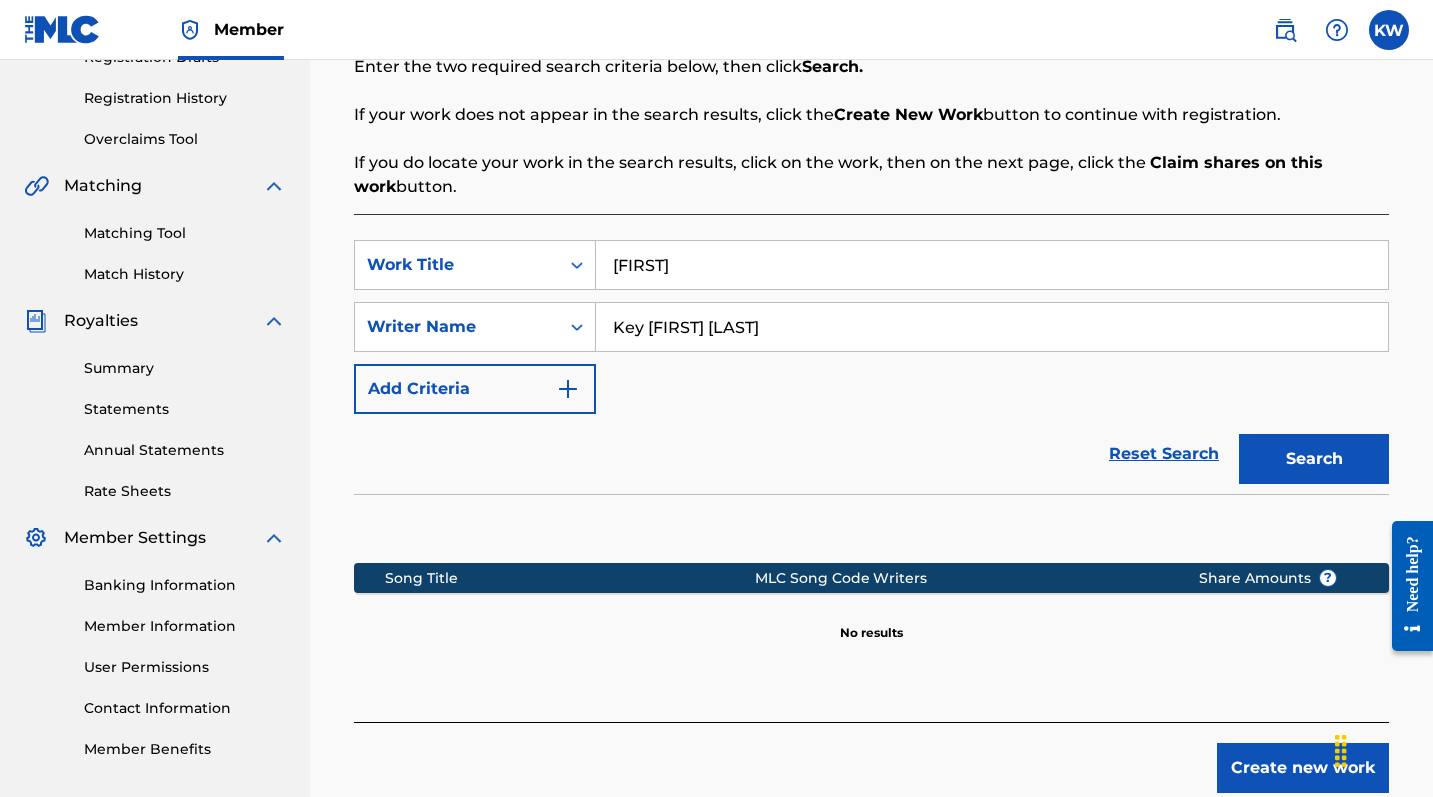 click on "Create new work" at bounding box center [1303, 768] 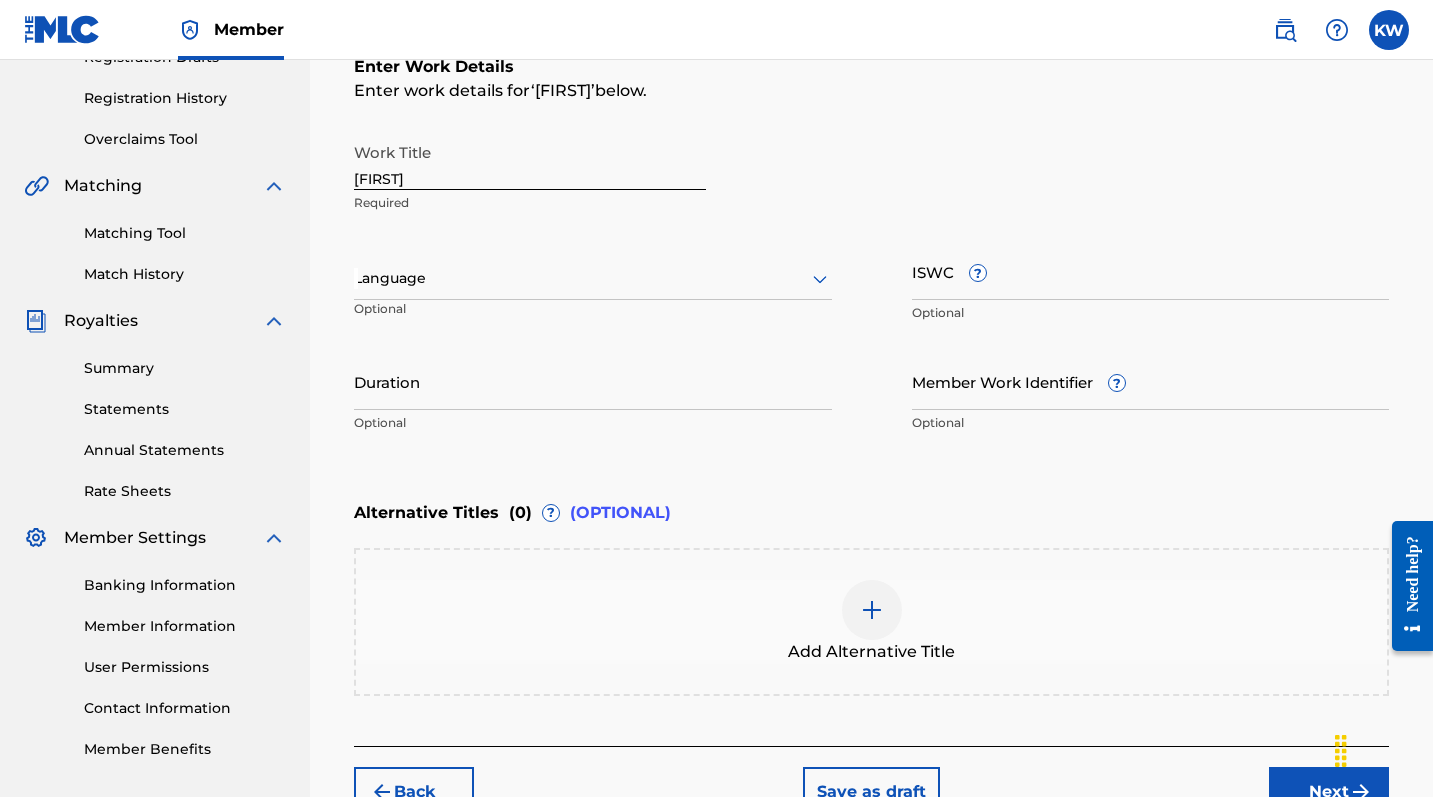 click on "Duration" at bounding box center (593, 381) 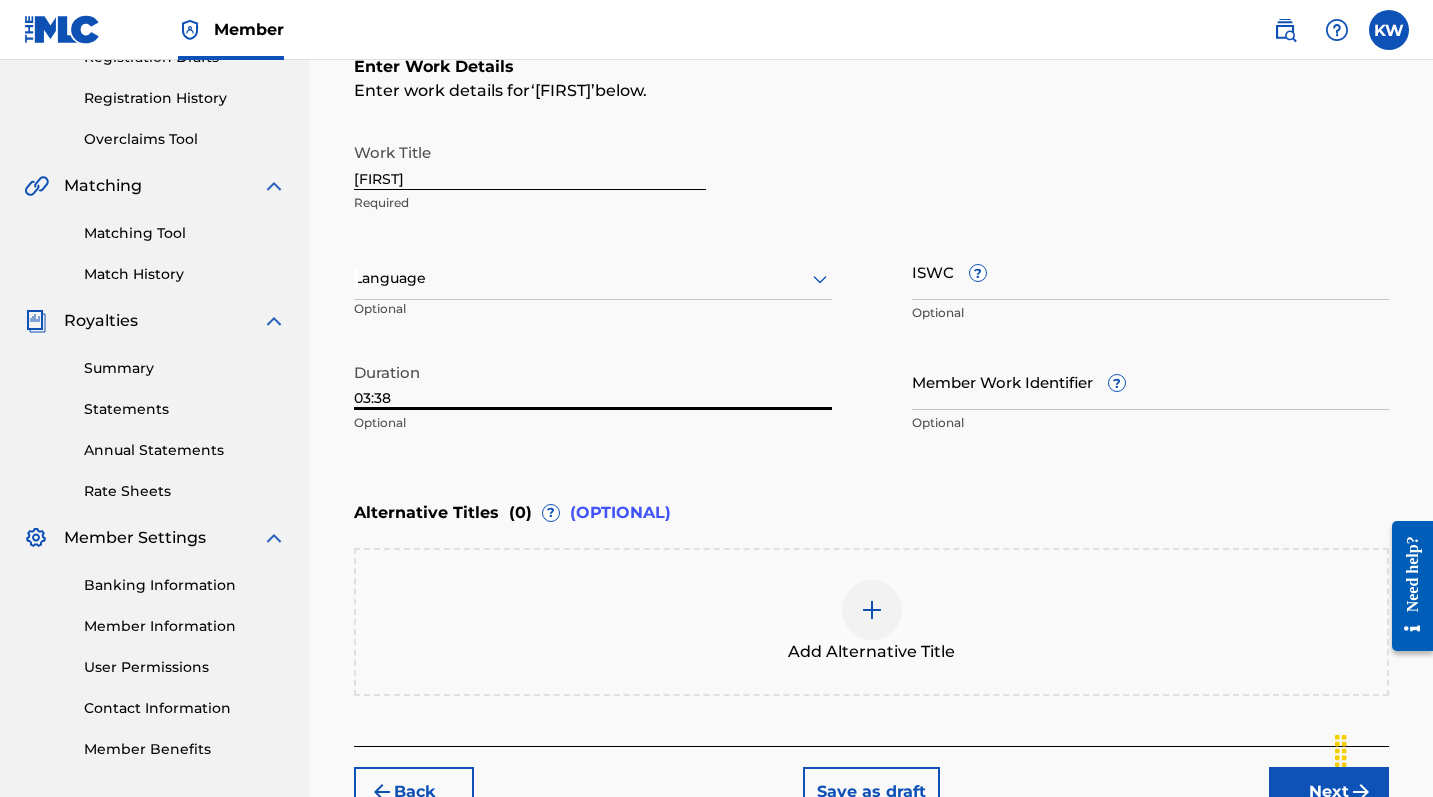 type on "03:38" 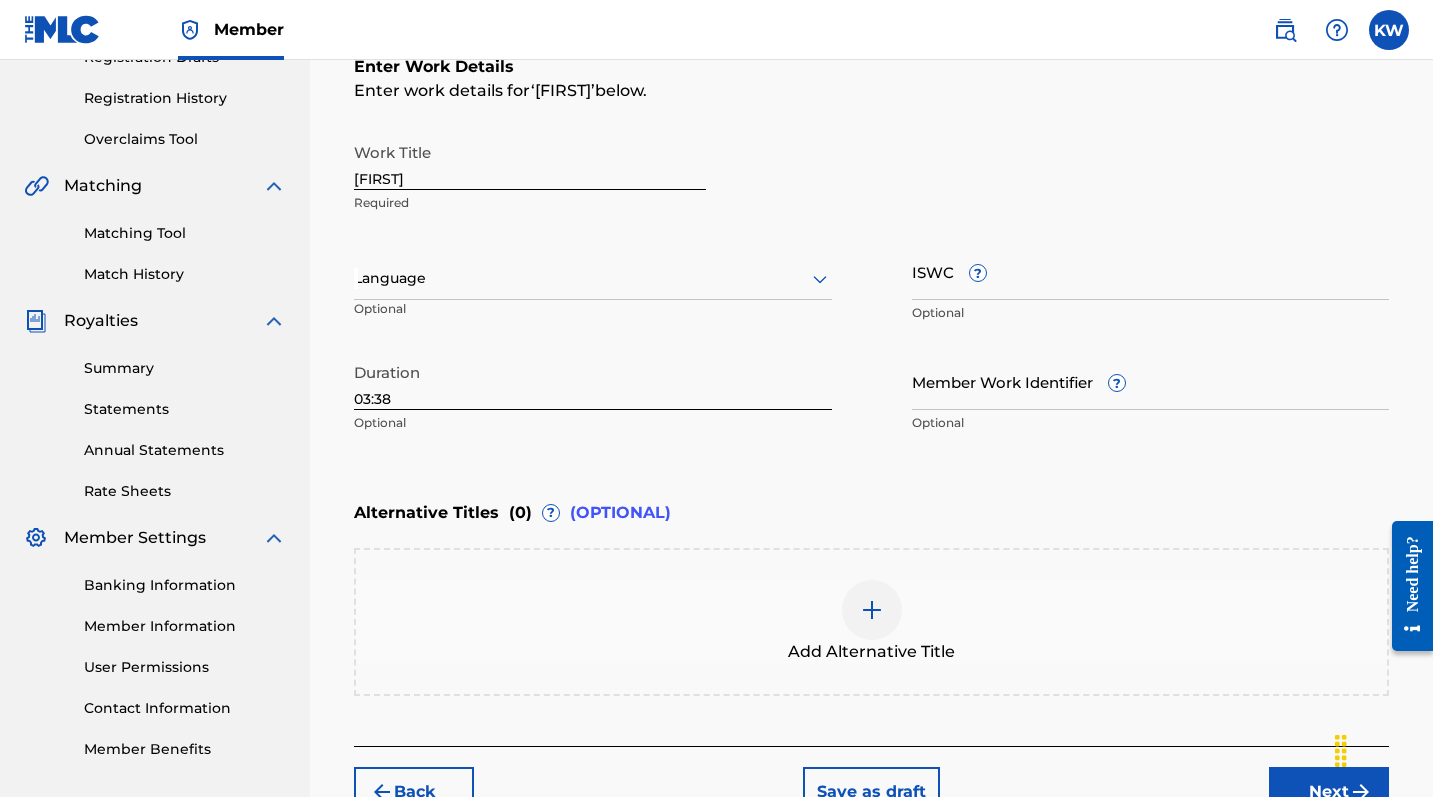 click on "Next" at bounding box center (1329, 792) 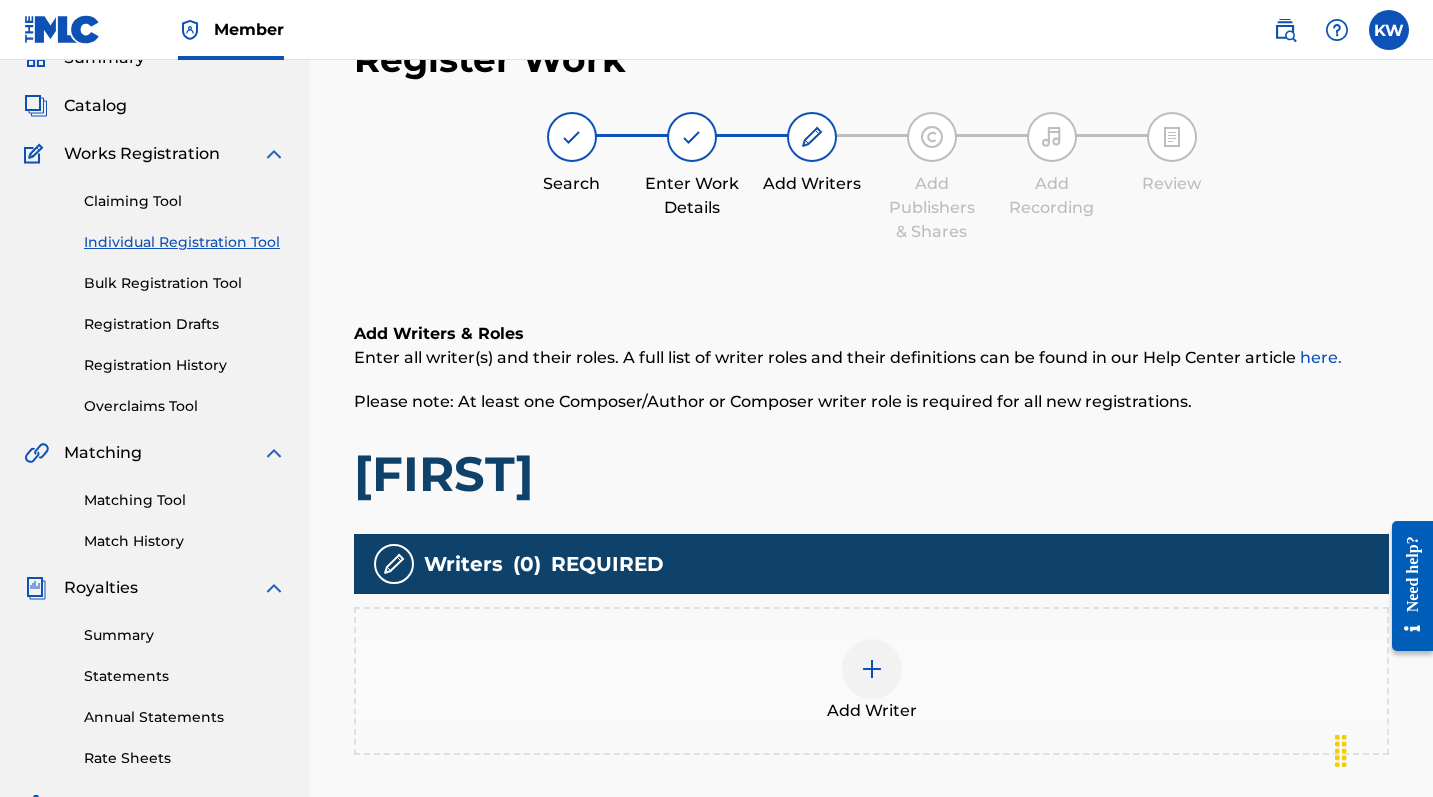 scroll, scrollTop: 90, scrollLeft: 0, axis: vertical 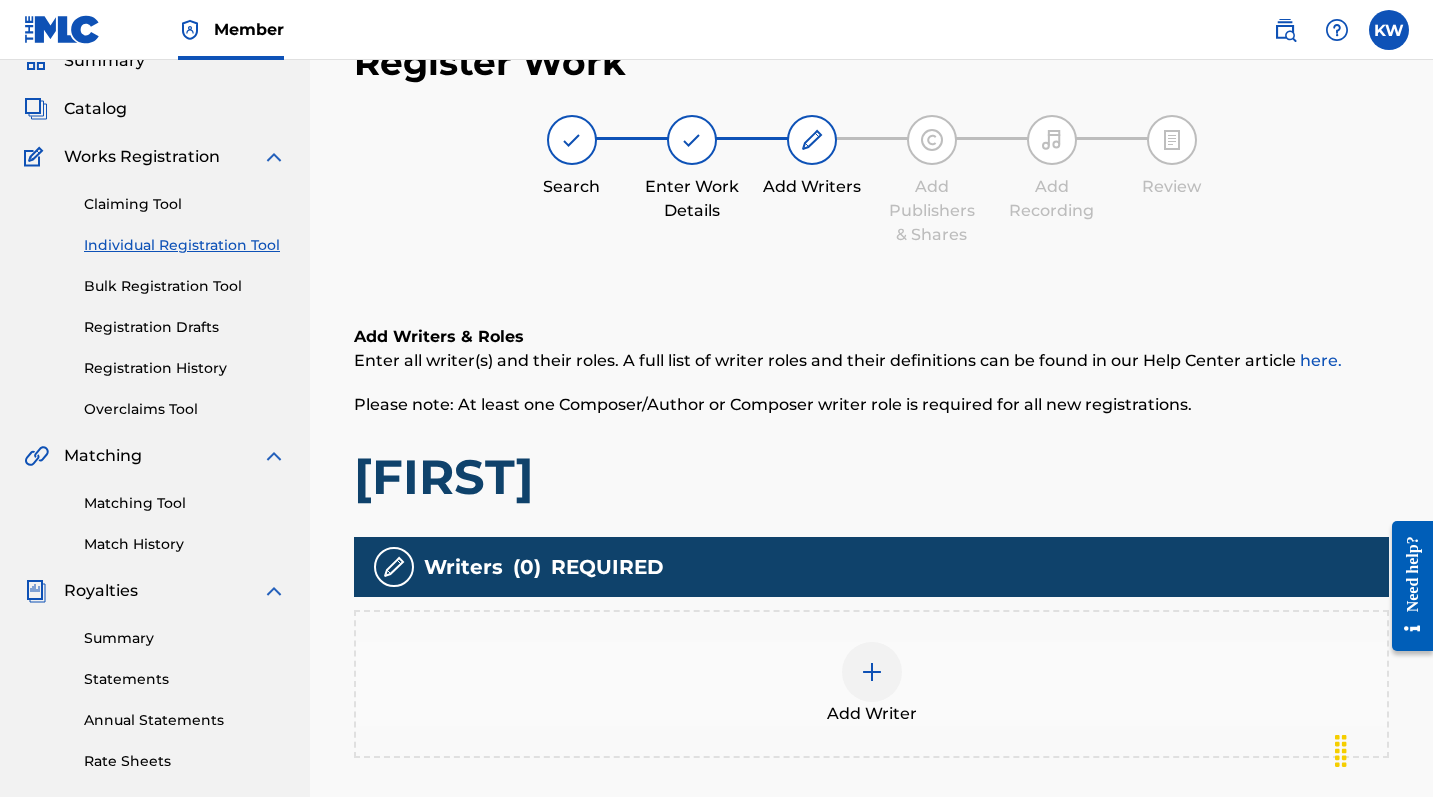 click on "Add Writer" at bounding box center (871, 684) 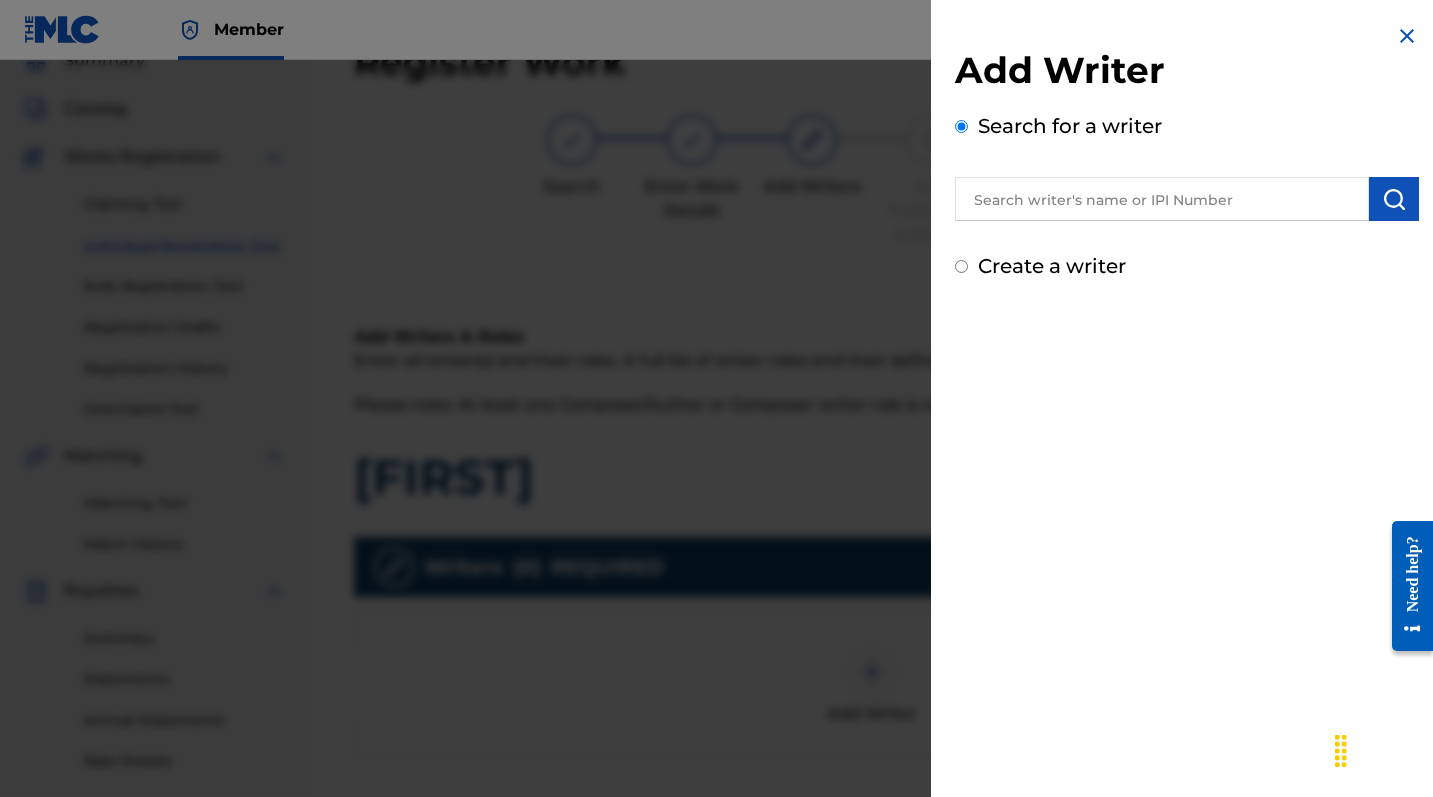 click on "Create a writer" at bounding box center [1052, 266] 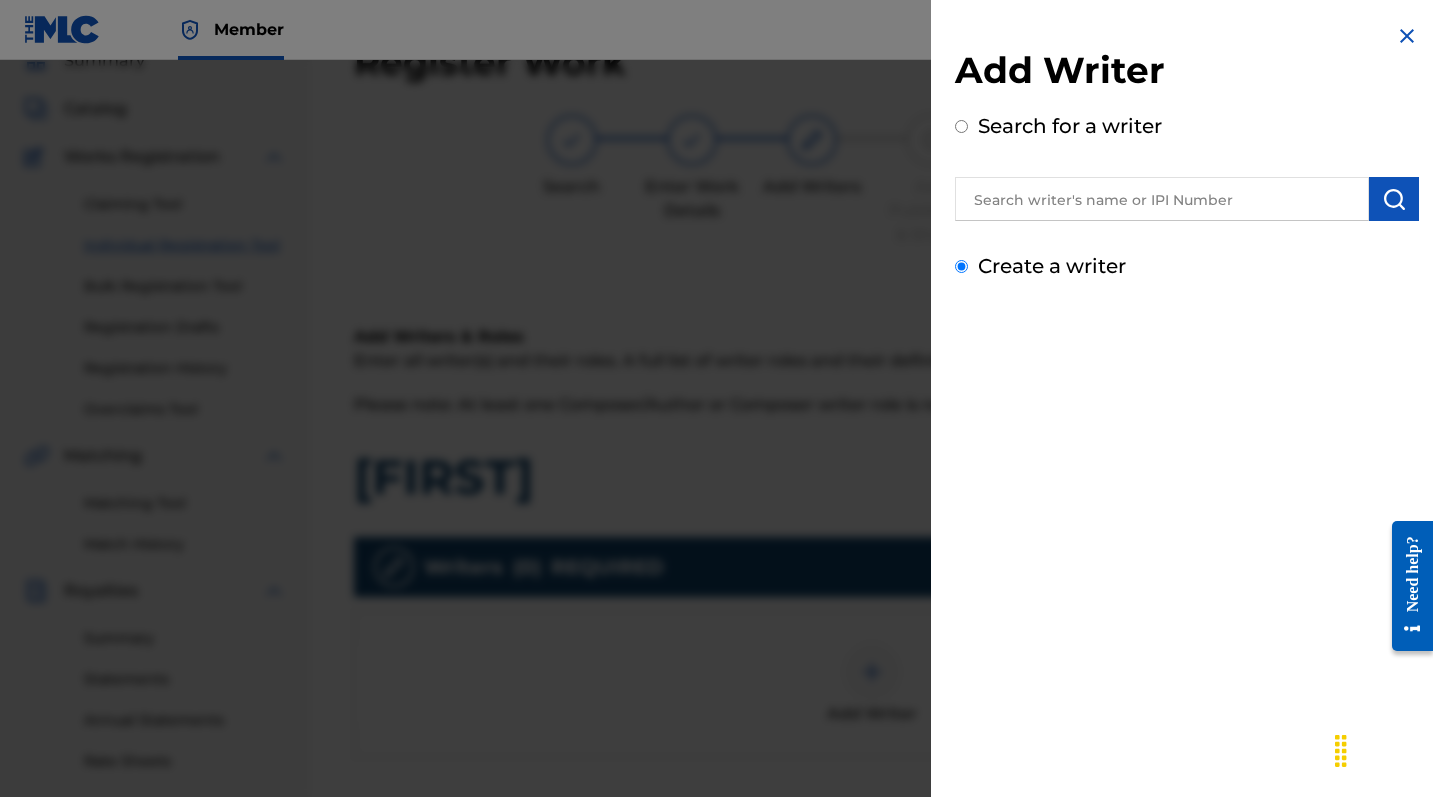 click on "Create a writer" at bounding box center (961, 266) 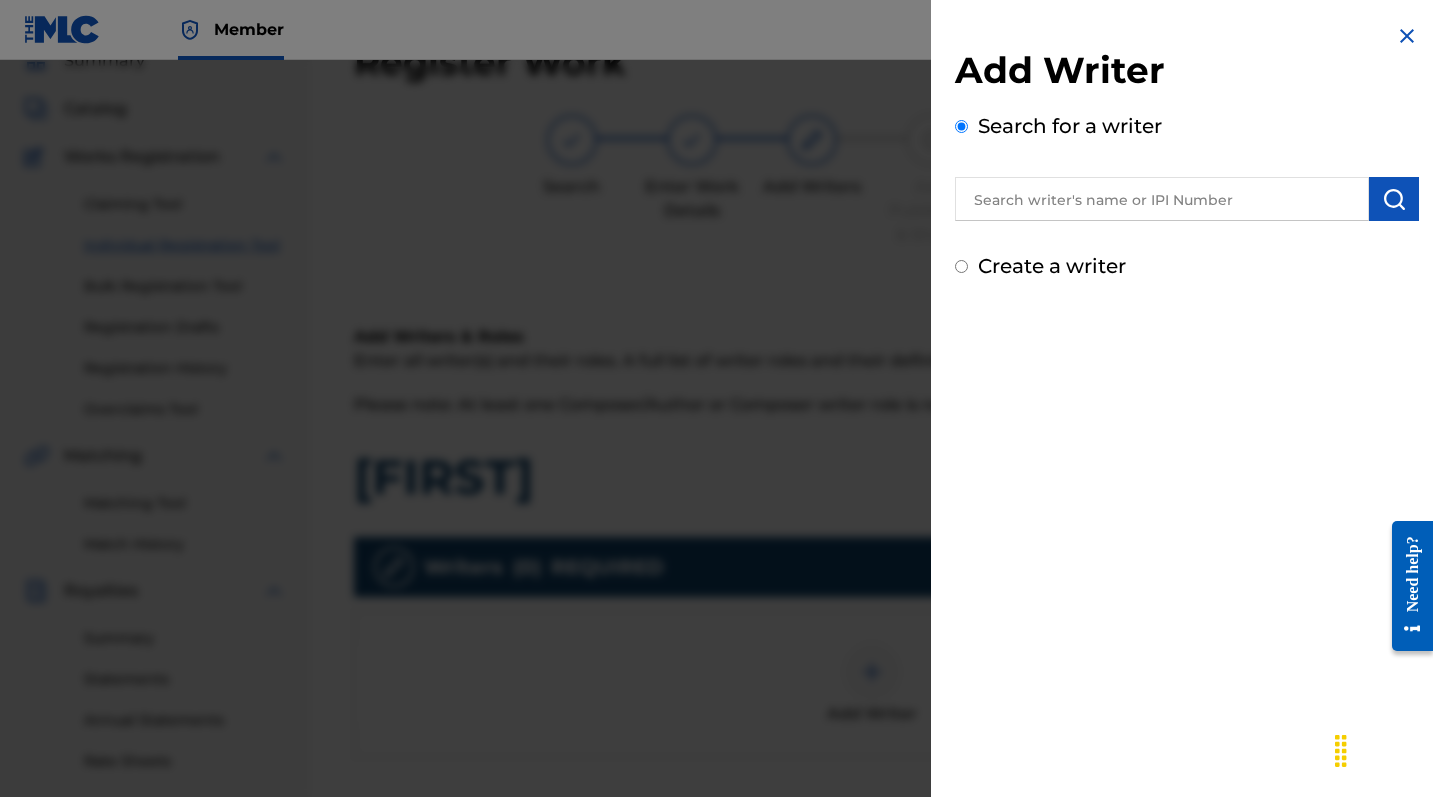radio on "false" 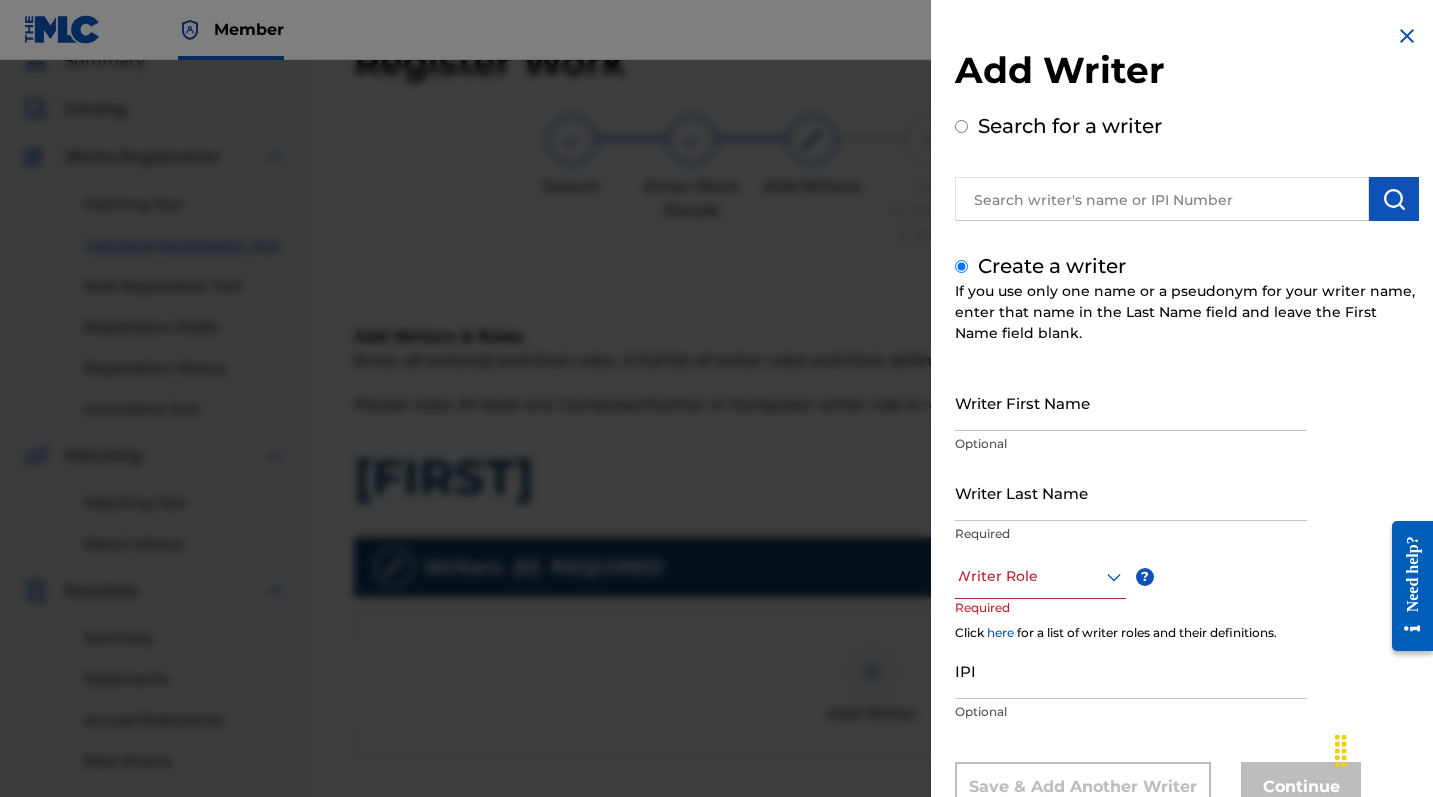 click on "Writer First Name" at bounding box center [1131, 402] 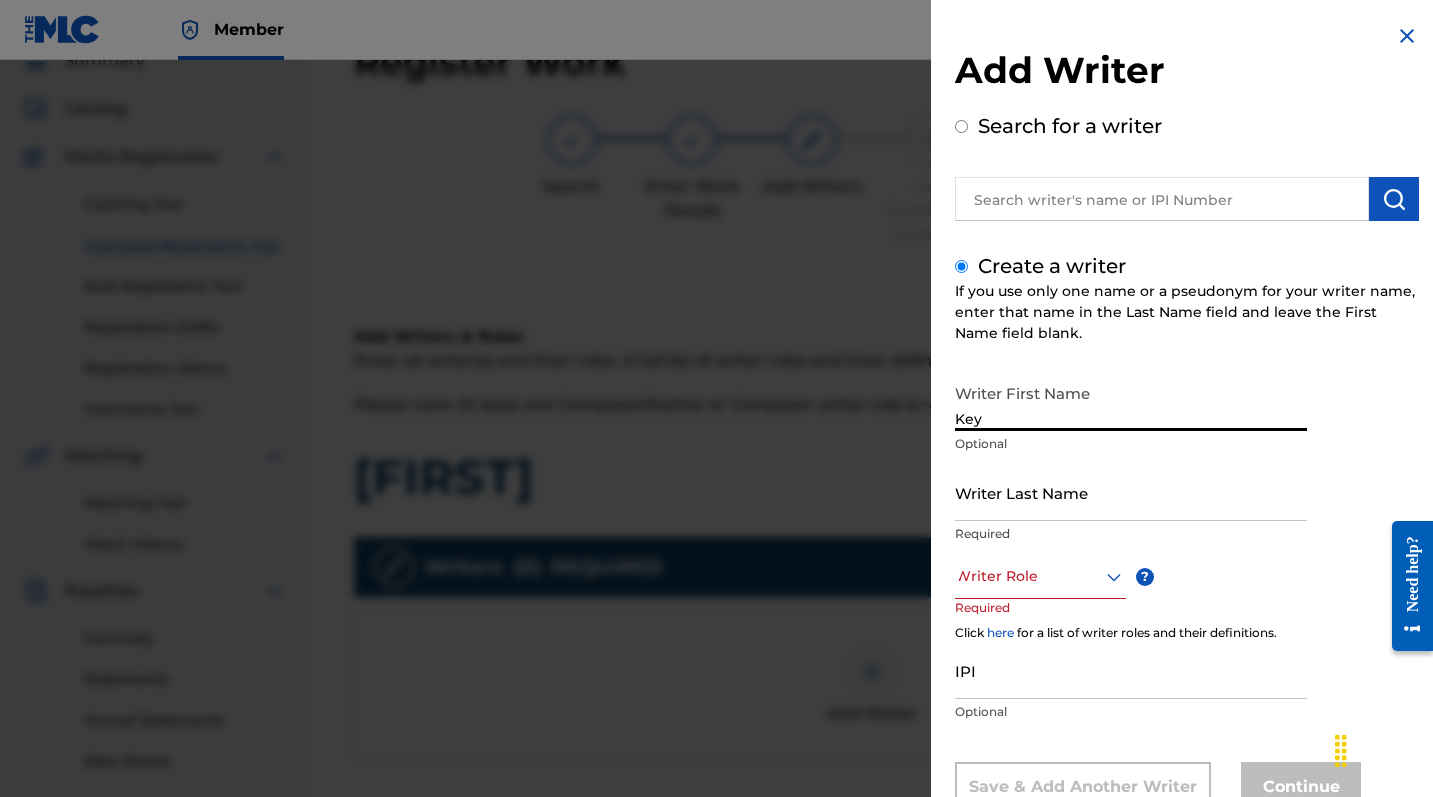type on "Key" 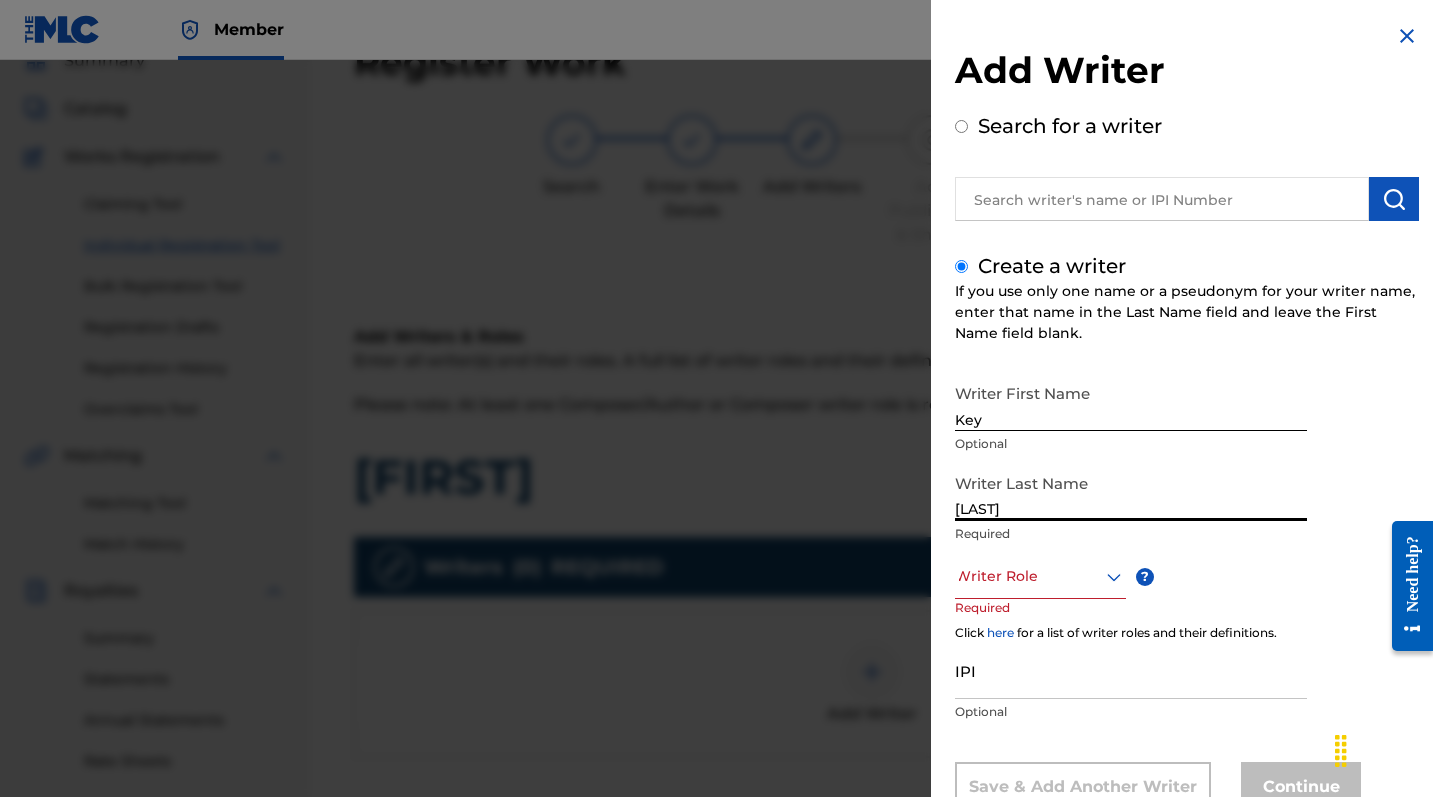type on "[LAST]" 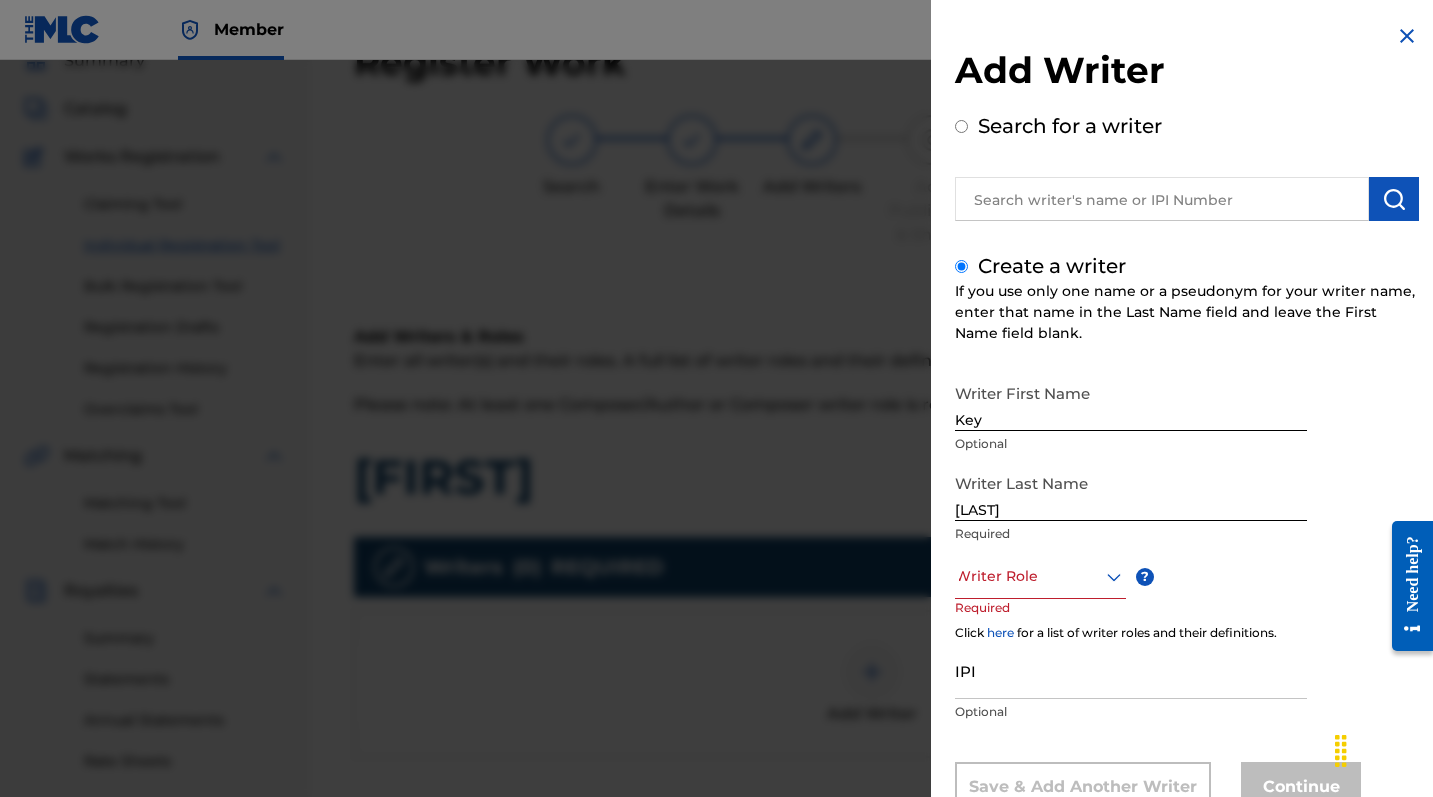 scroll, scrollTop: 69, scrollLeft: 0, axis: vertical 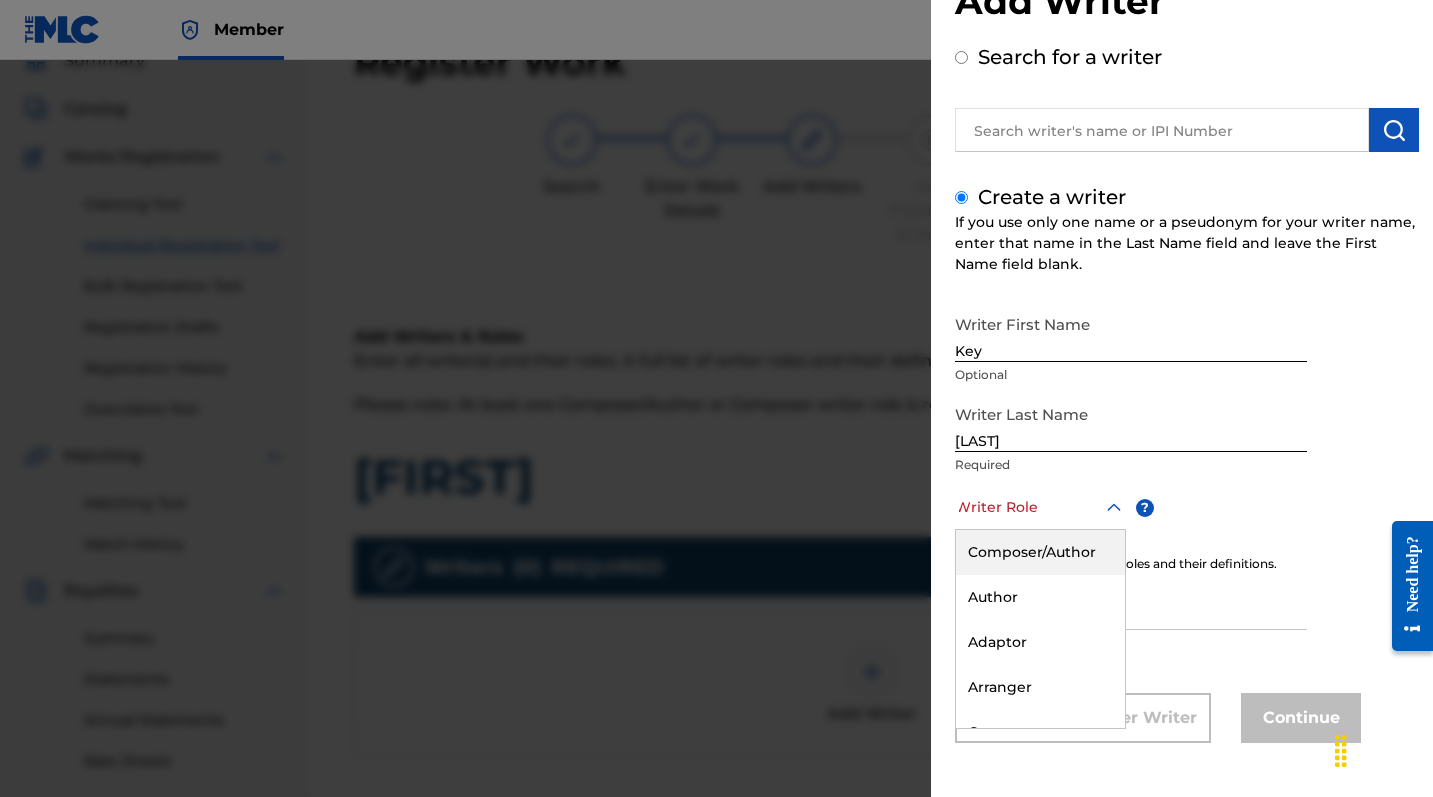 click on "Composer/Author, 1 of 8. 8 results available. Use Up and Down to choose options, press Enter to select the currently focused option, press Escape to exit the menu, press Tab to select the option and exit the menu. Writer Role Composer/Author Author Adaptor Arranger Composer Translator Sub Arranger Sub Author" at bounding box center [1040, 507] 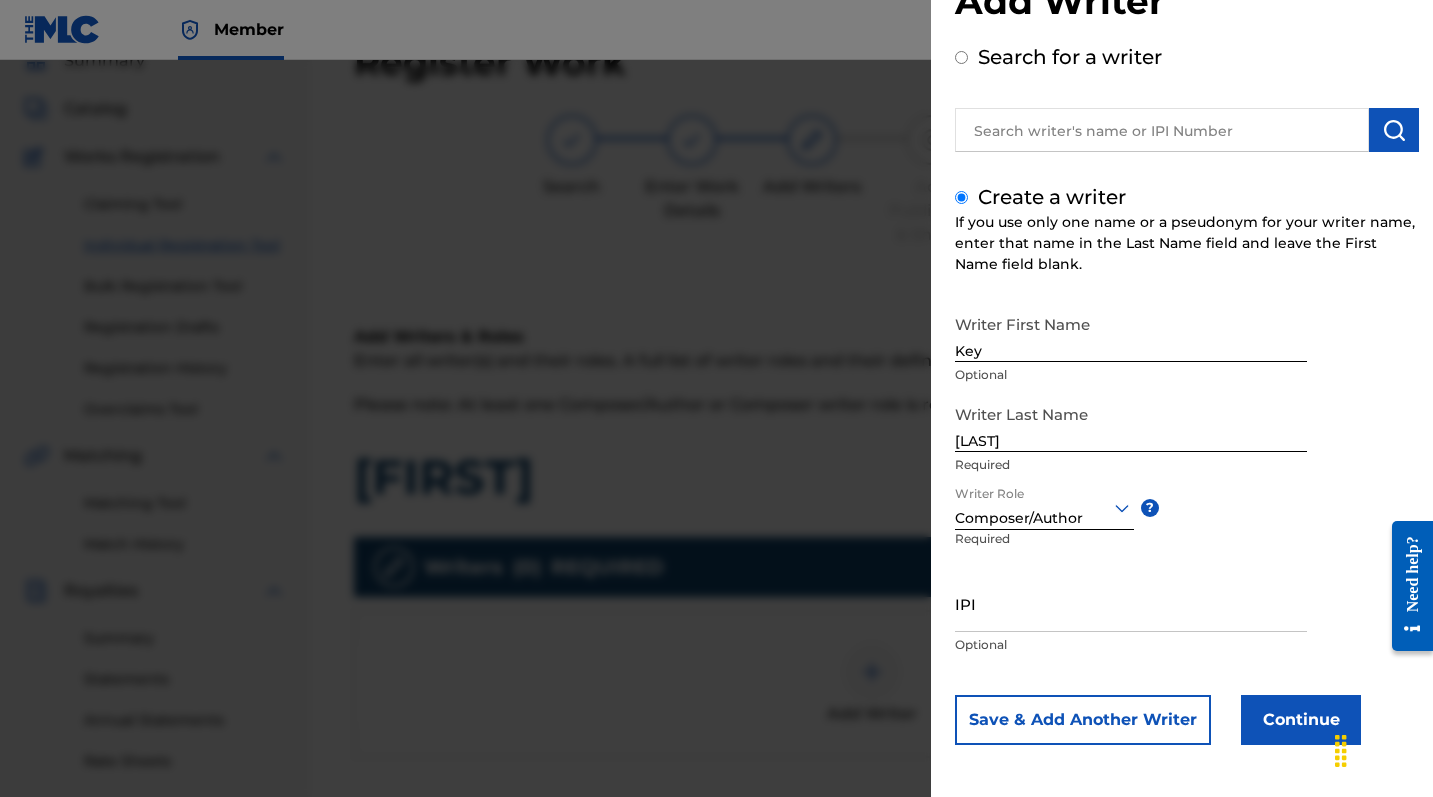 click on "IPI" at bounding box center [1131, 603] 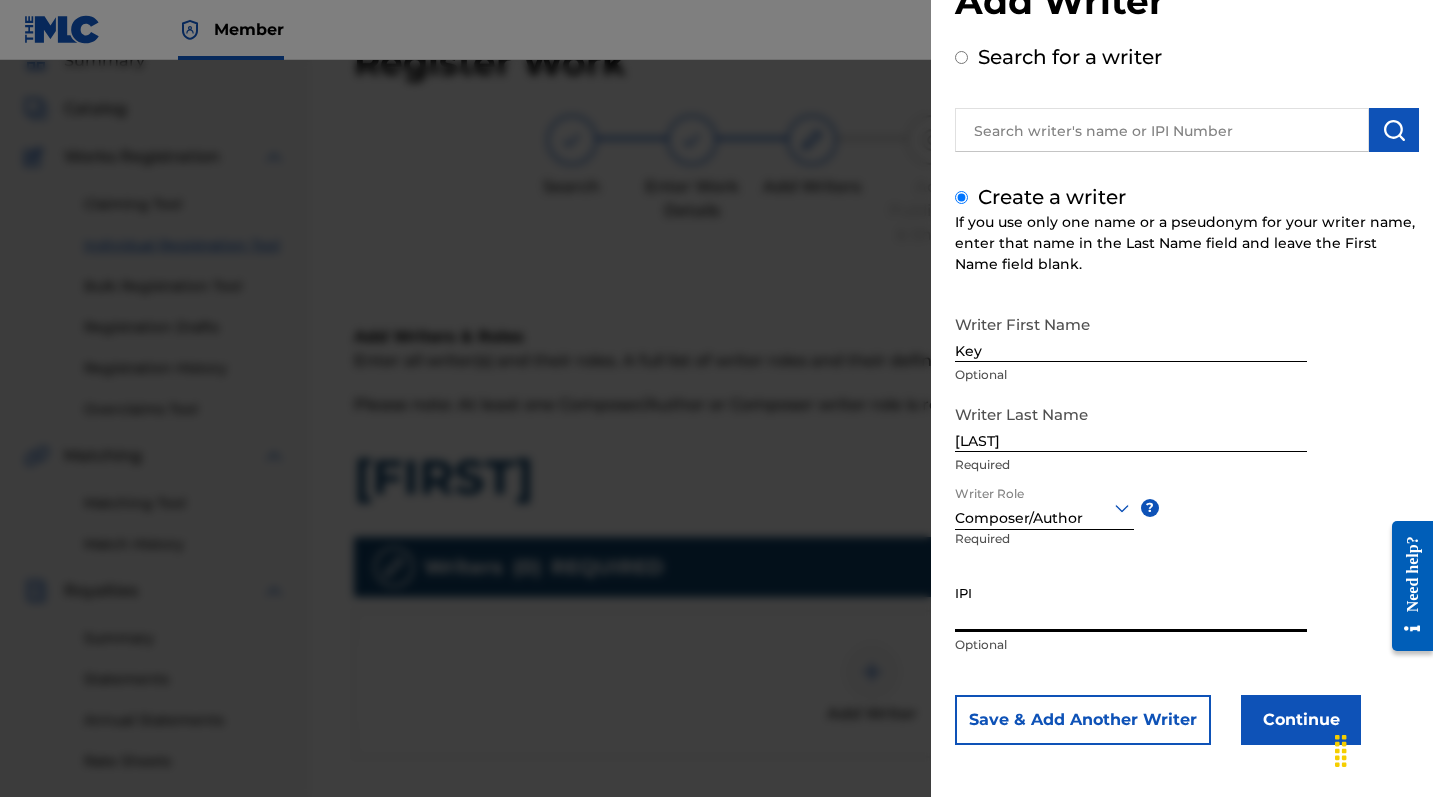 paste on "[NUMBER]" 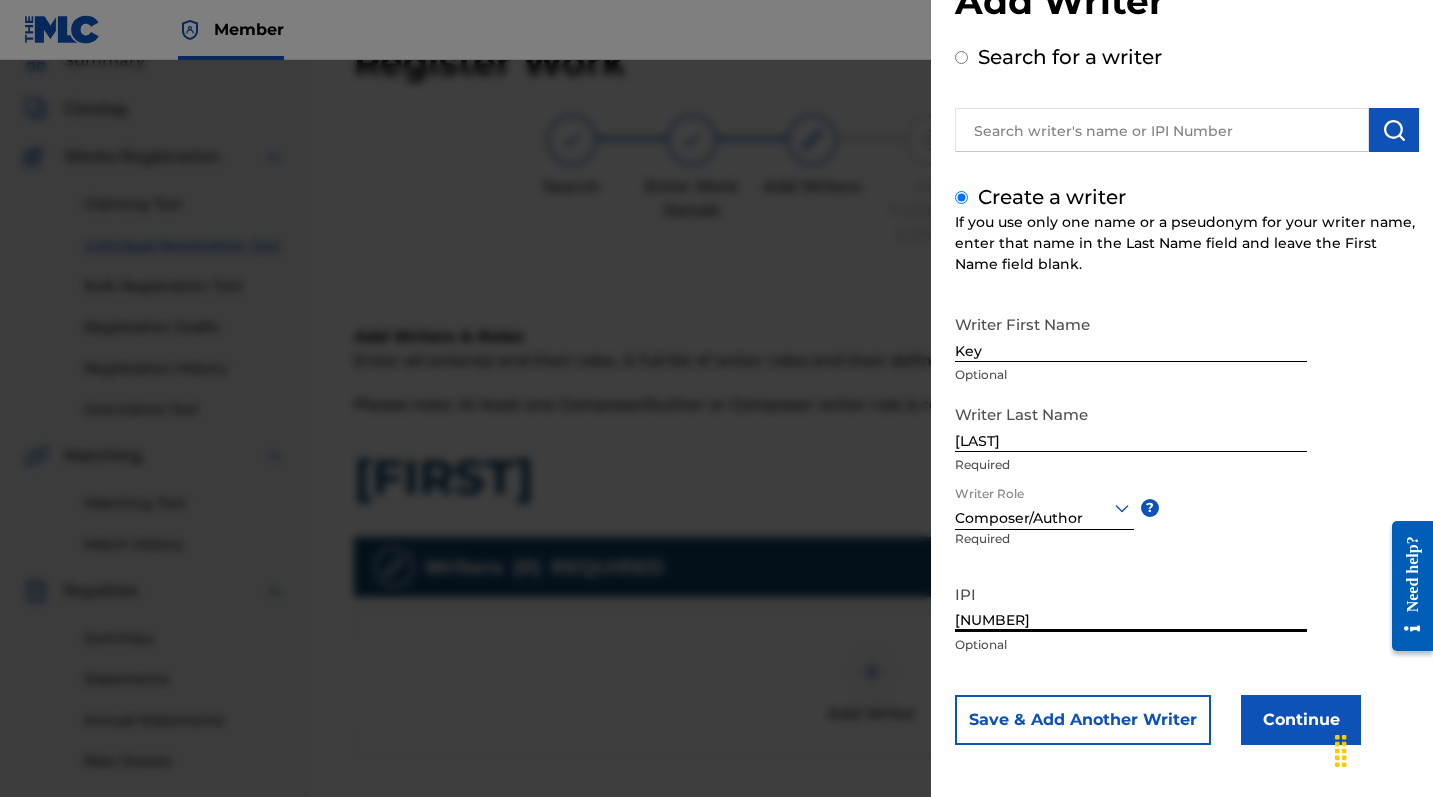 type on "[NUMBER]" 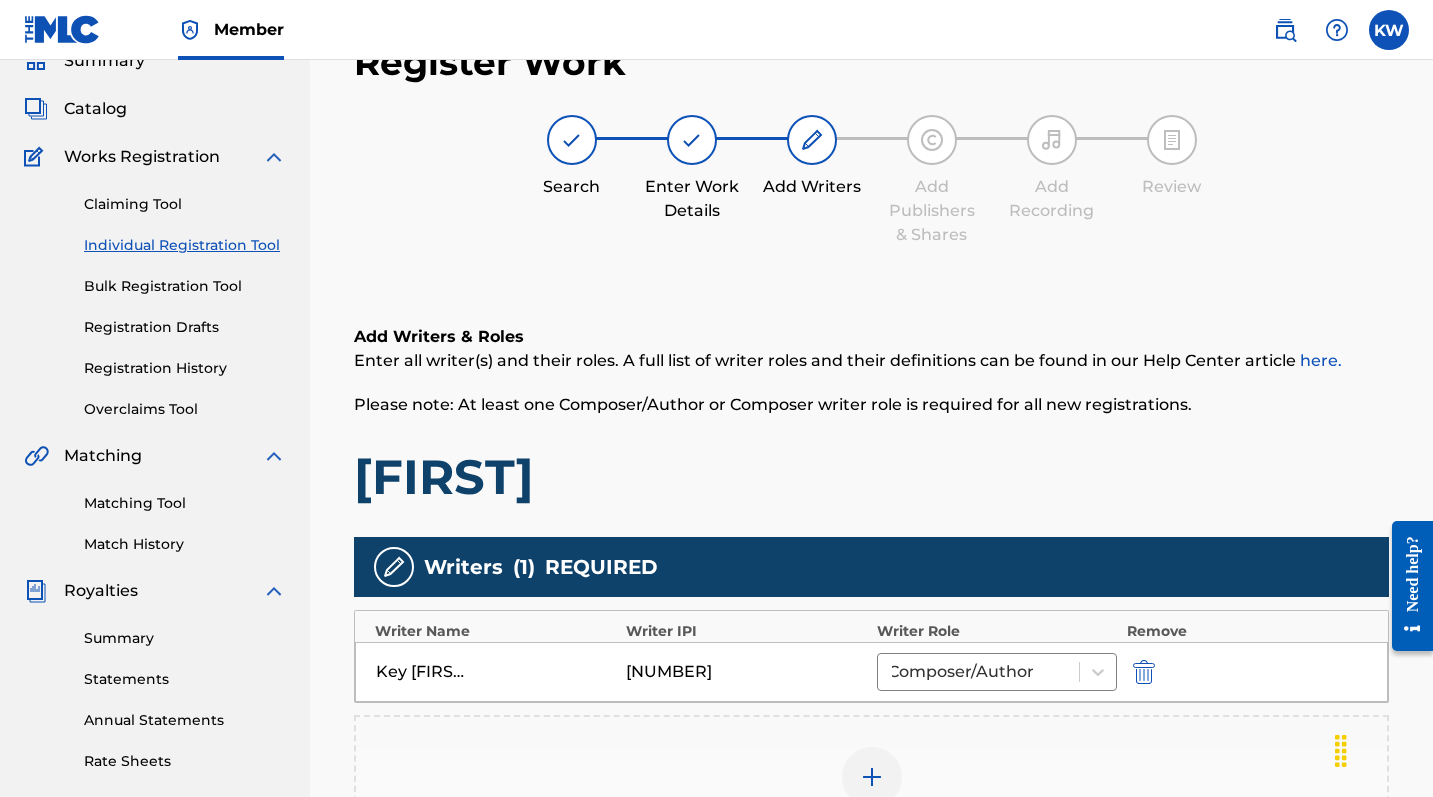scroll, scrollTop: 130, scrollLeft: 0, axis: vertical 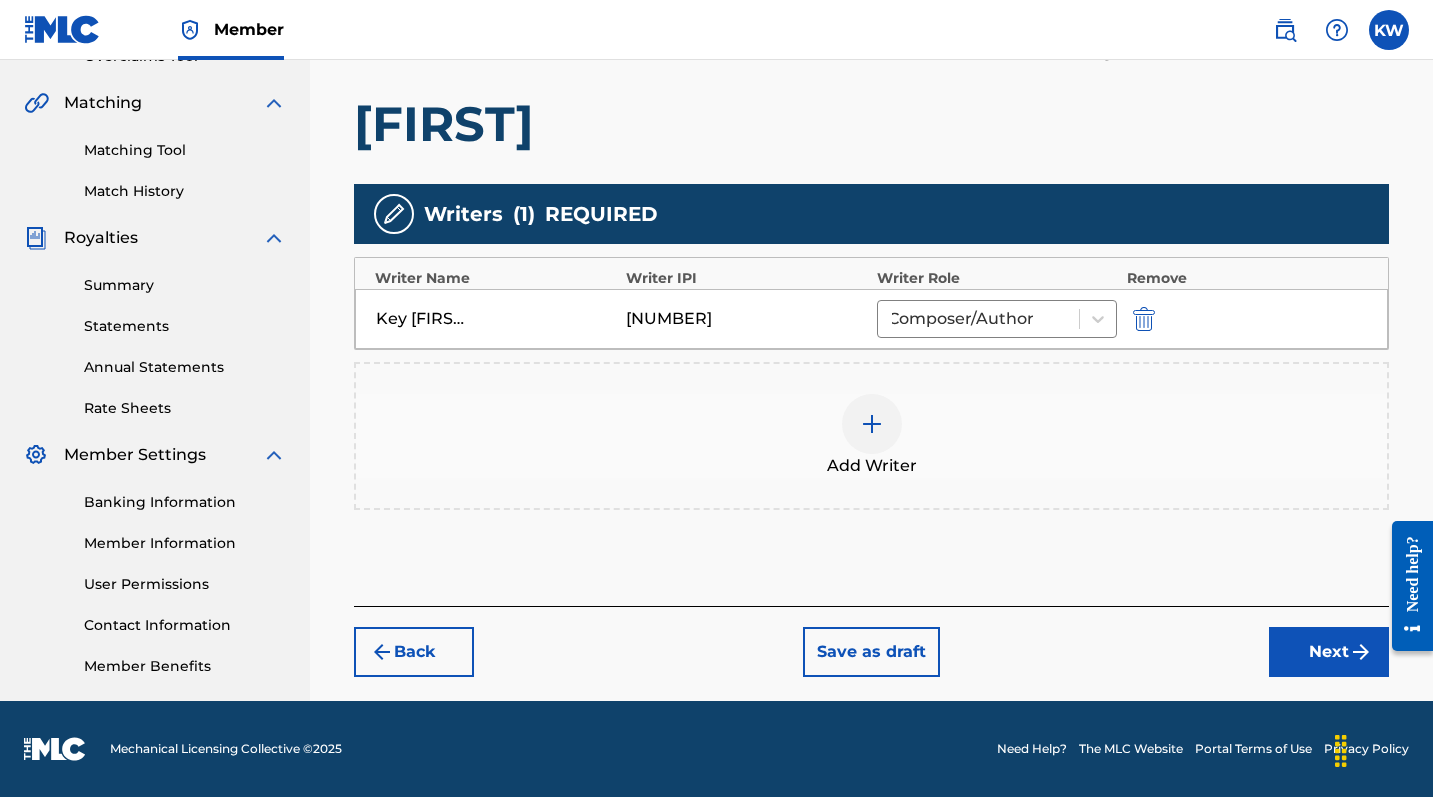 click on "Next" at bounding box center [1329, 652] 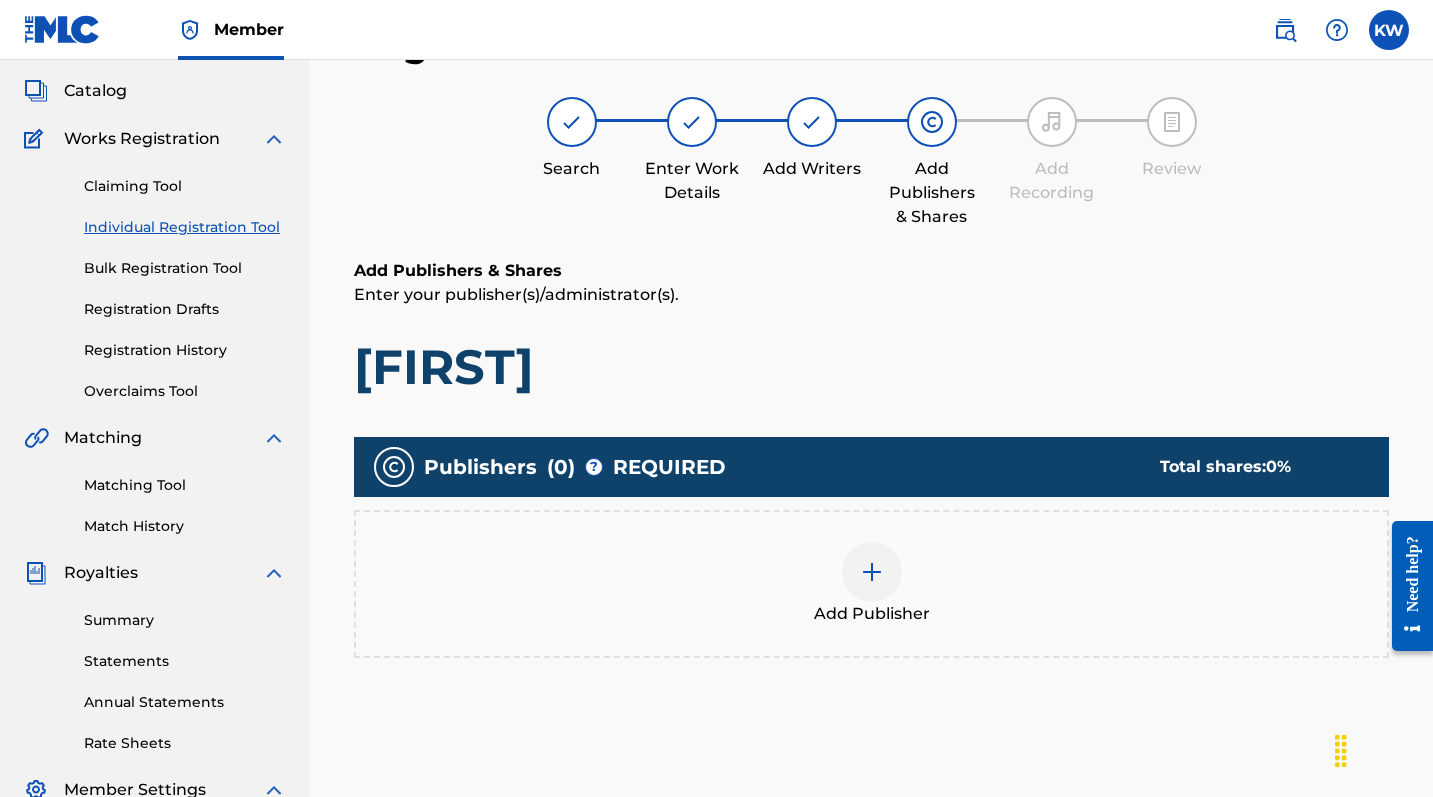 scroll, scrollTop: 90, scrollLeft: 0, axis: vertical 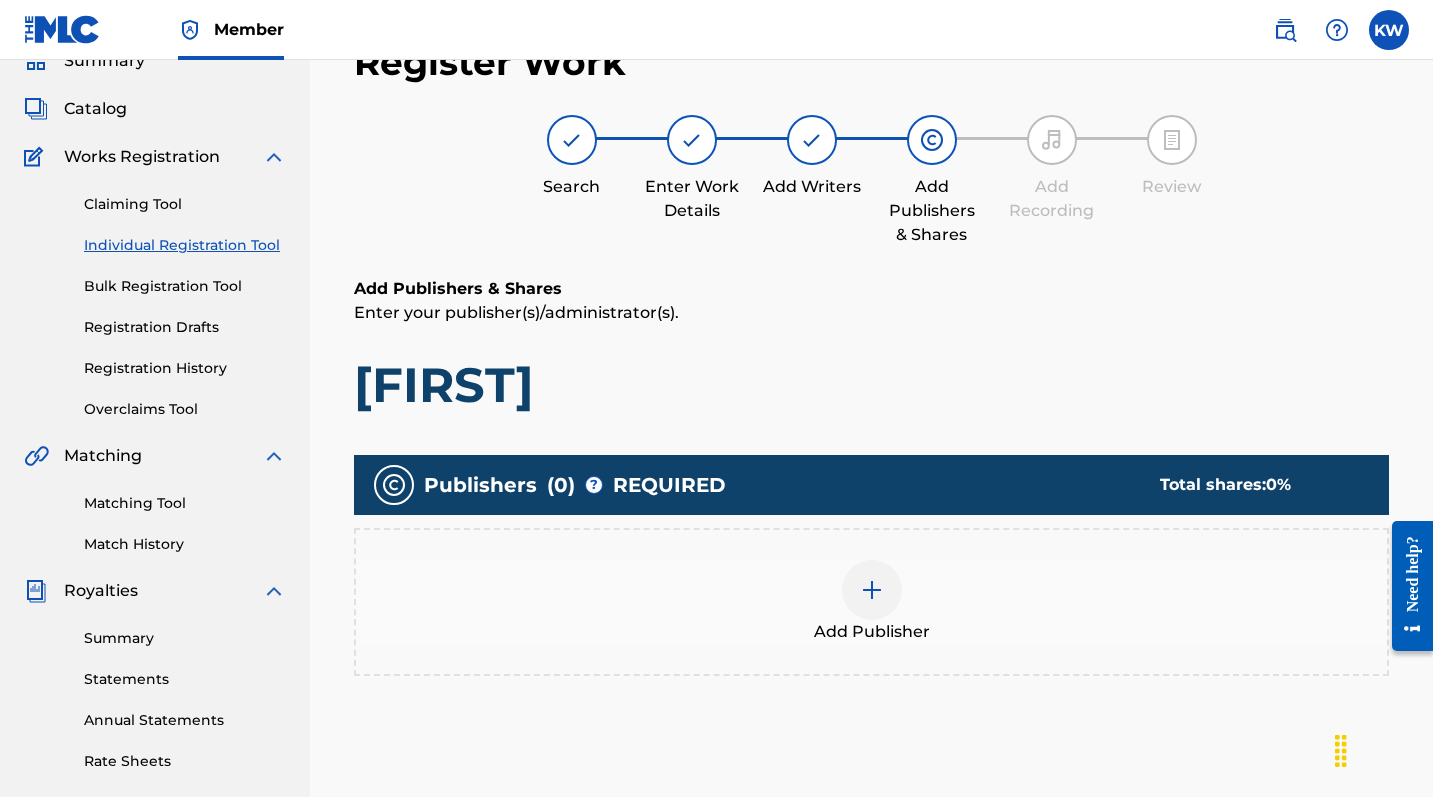 click on "Add Publisher" at bounding box center [871, 602] 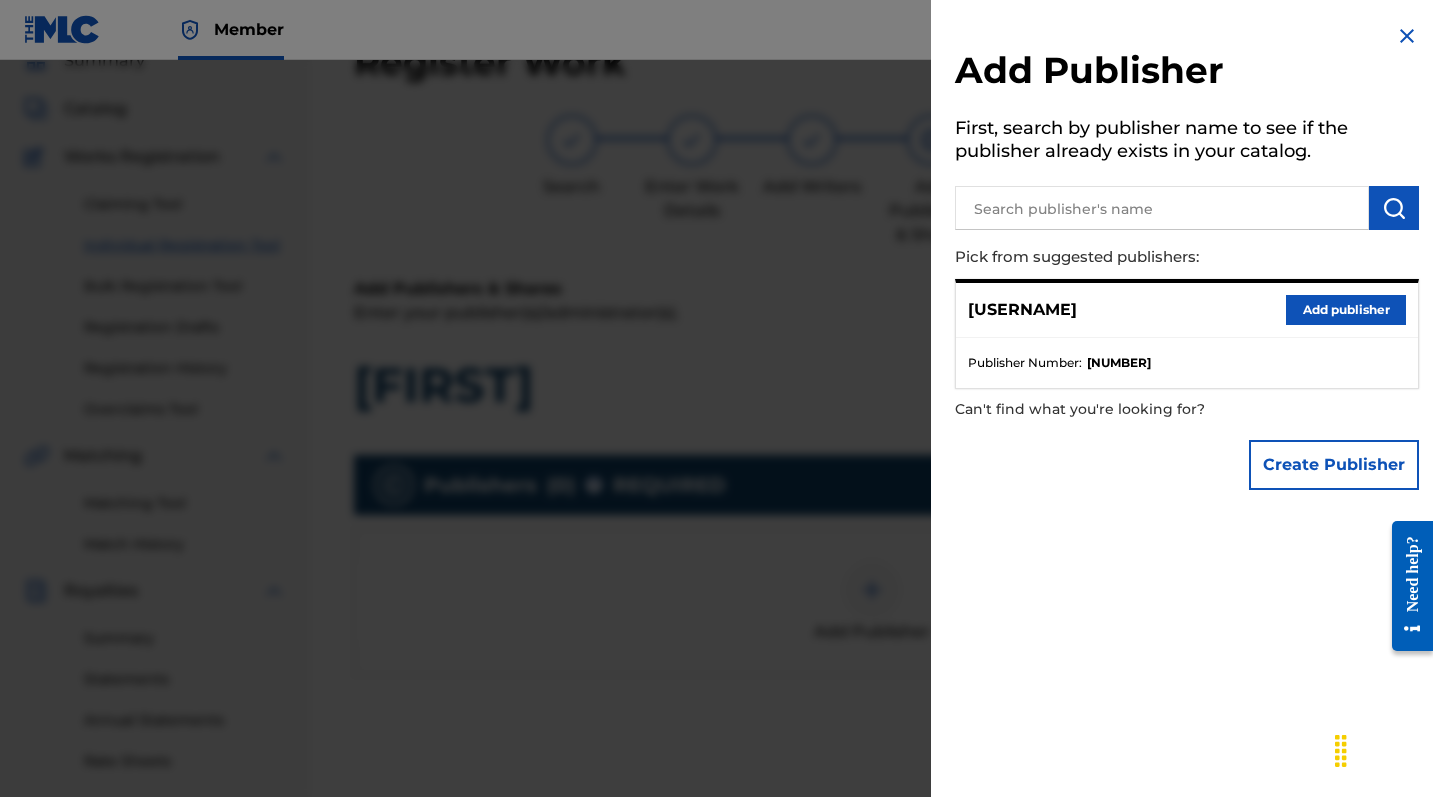 click on "Add publisher" at bounding box center (1346, 310) 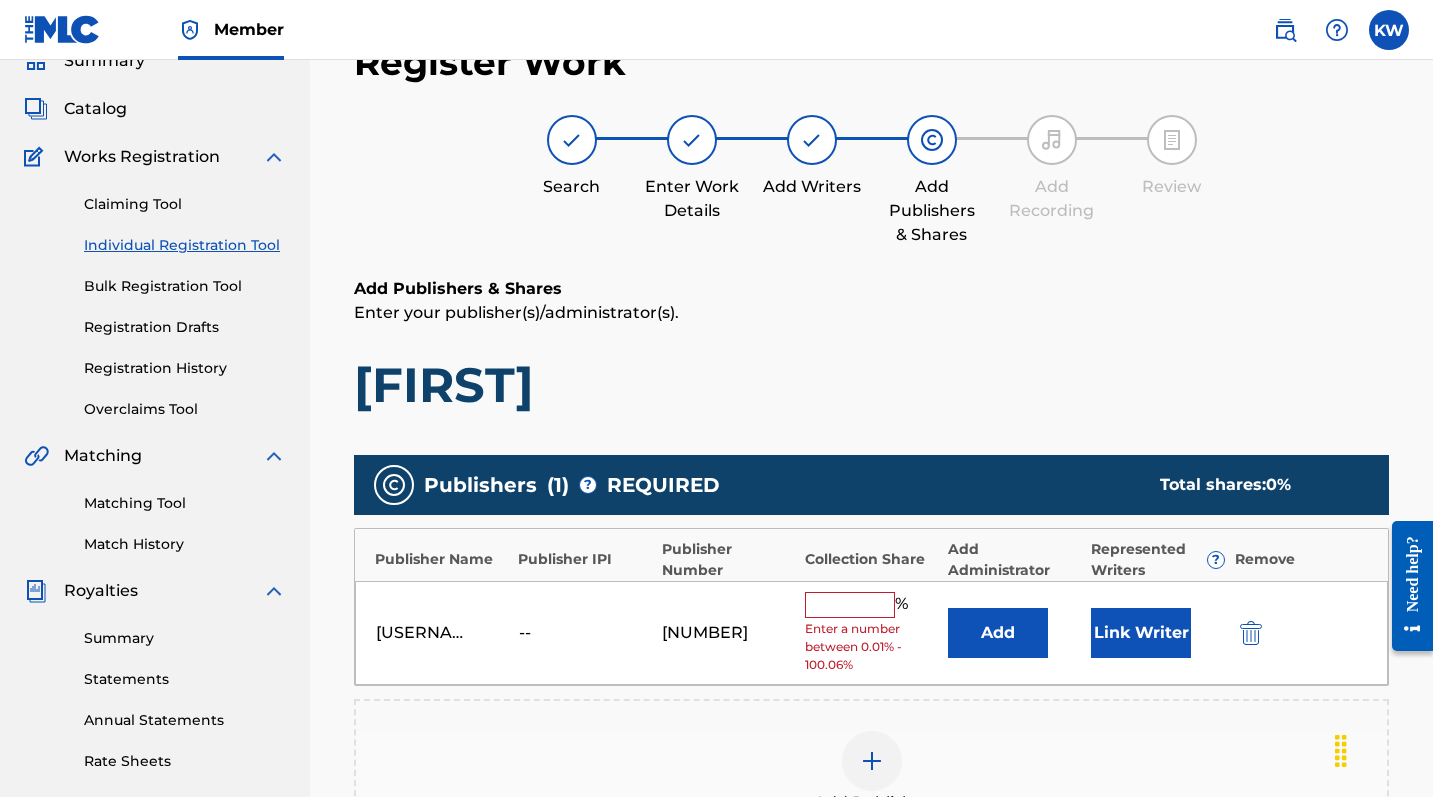 click at bounding box center (850, 605) 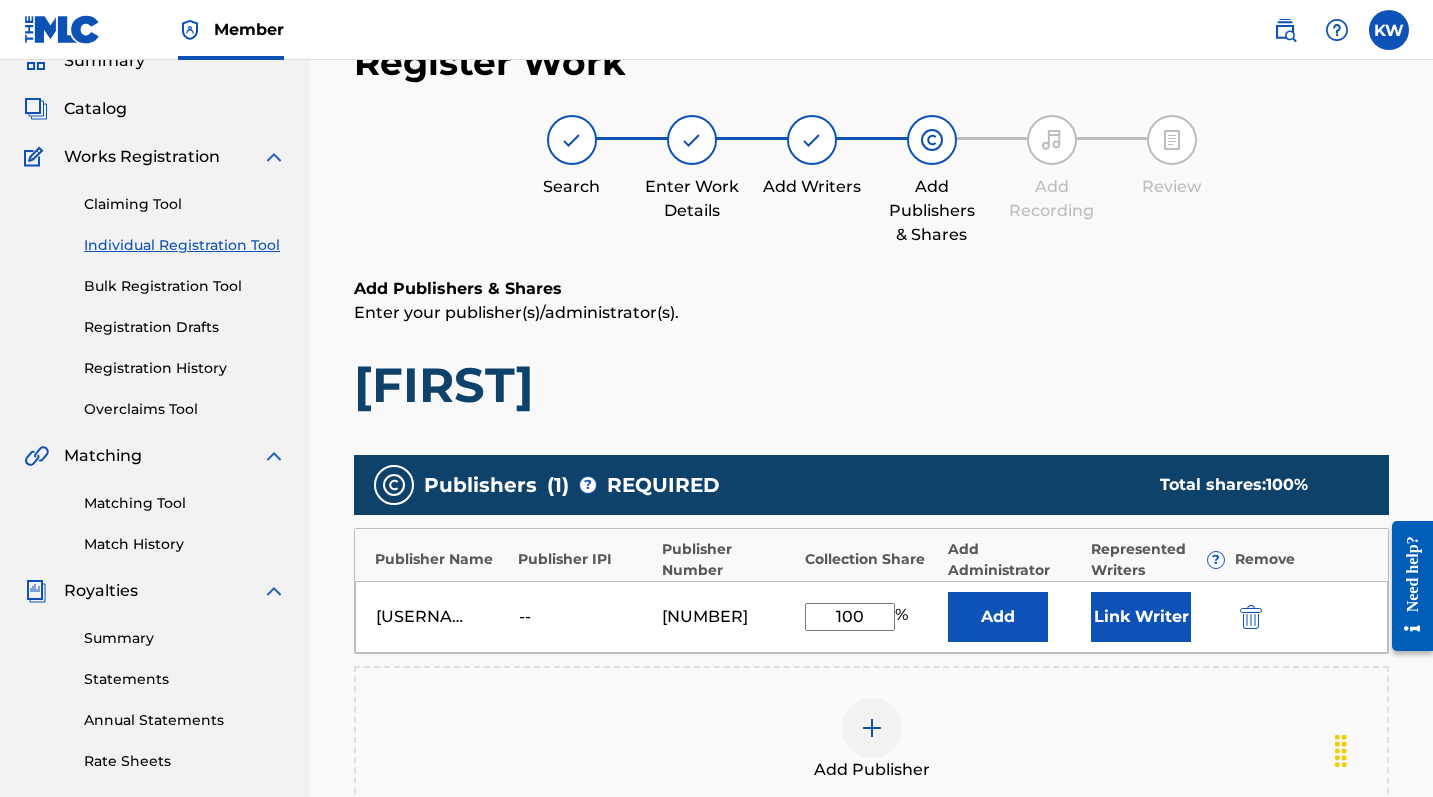 type on "100" 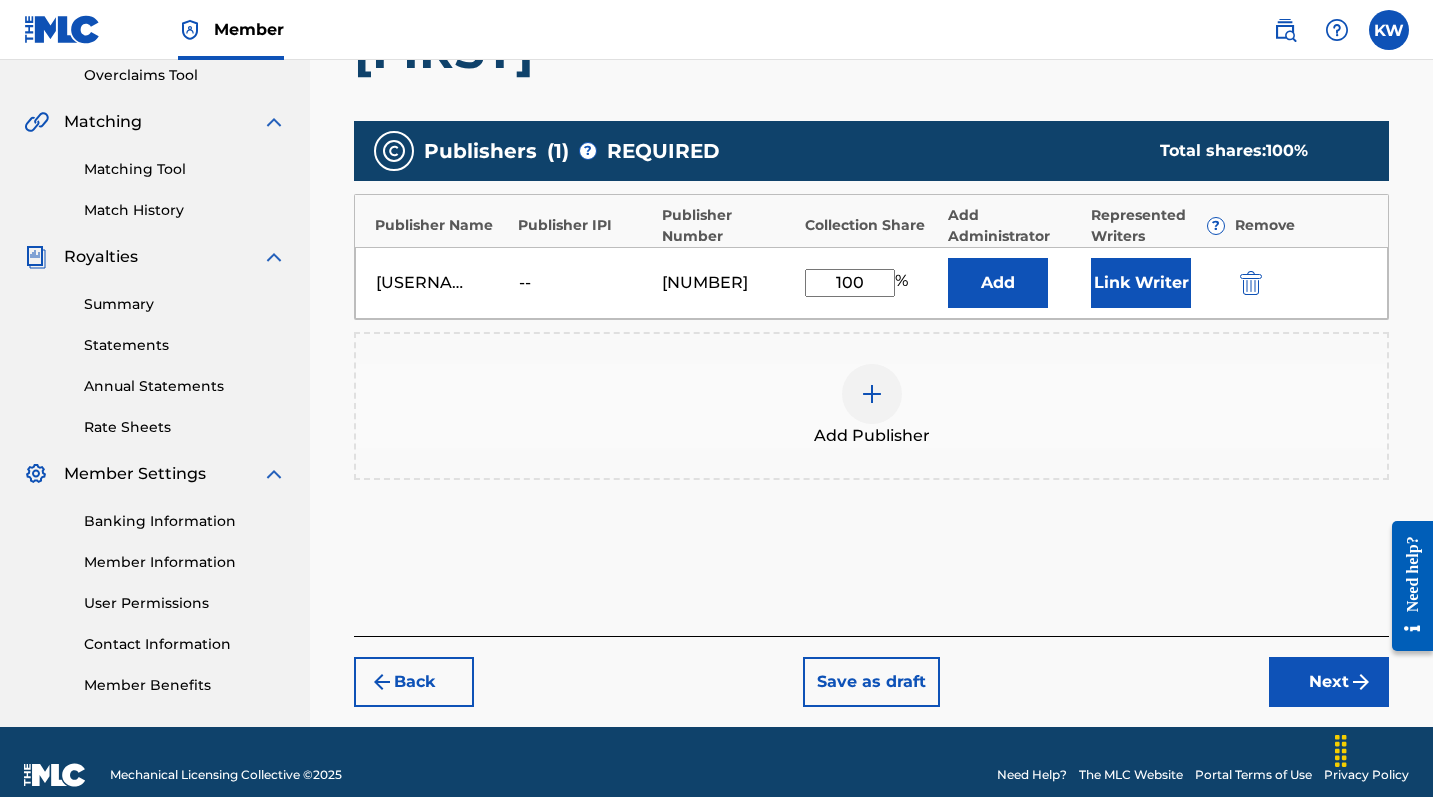 scroll, scrollTop: 450, scrollLeft: 0, axis: vertical 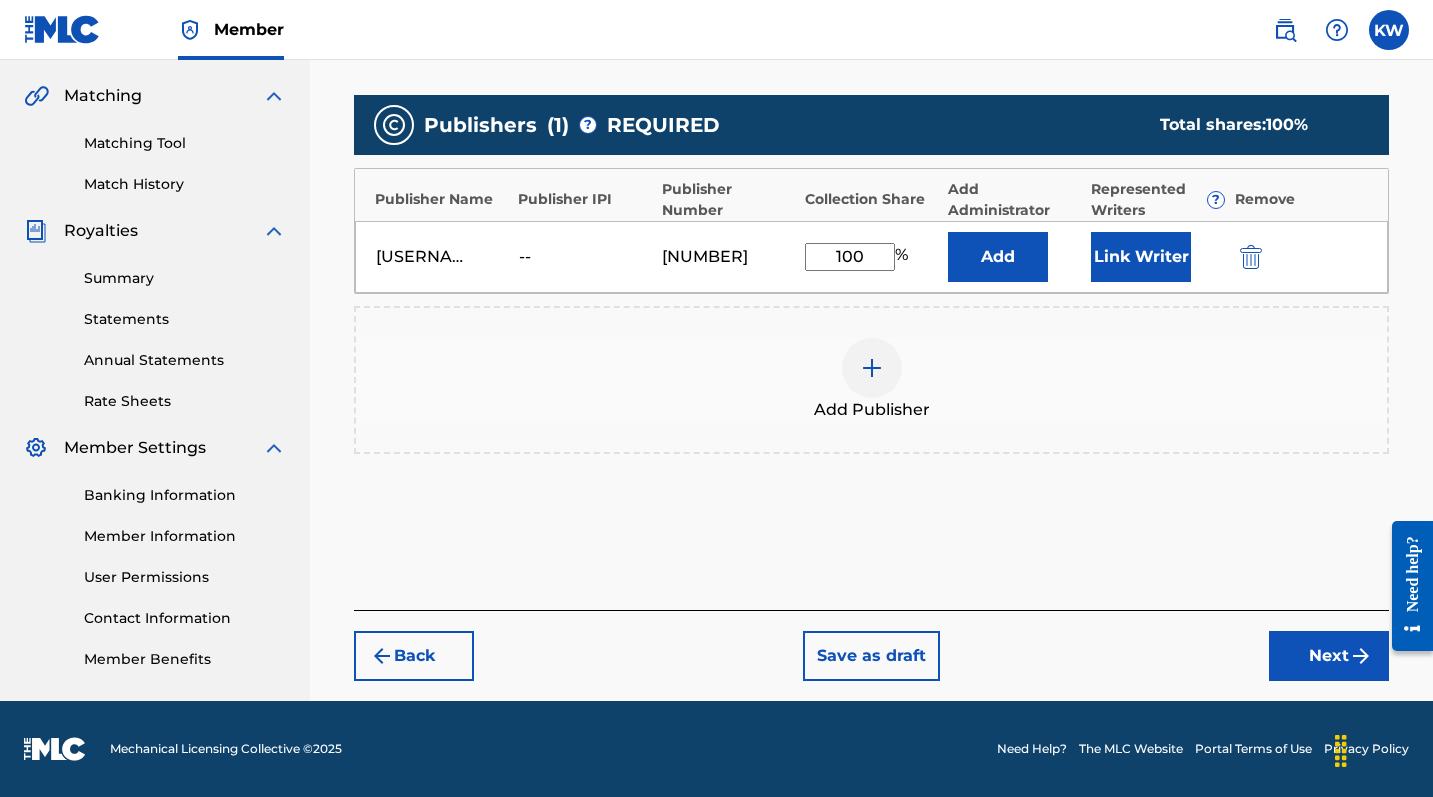 click on "Next" at bounding box center [1329, 656] 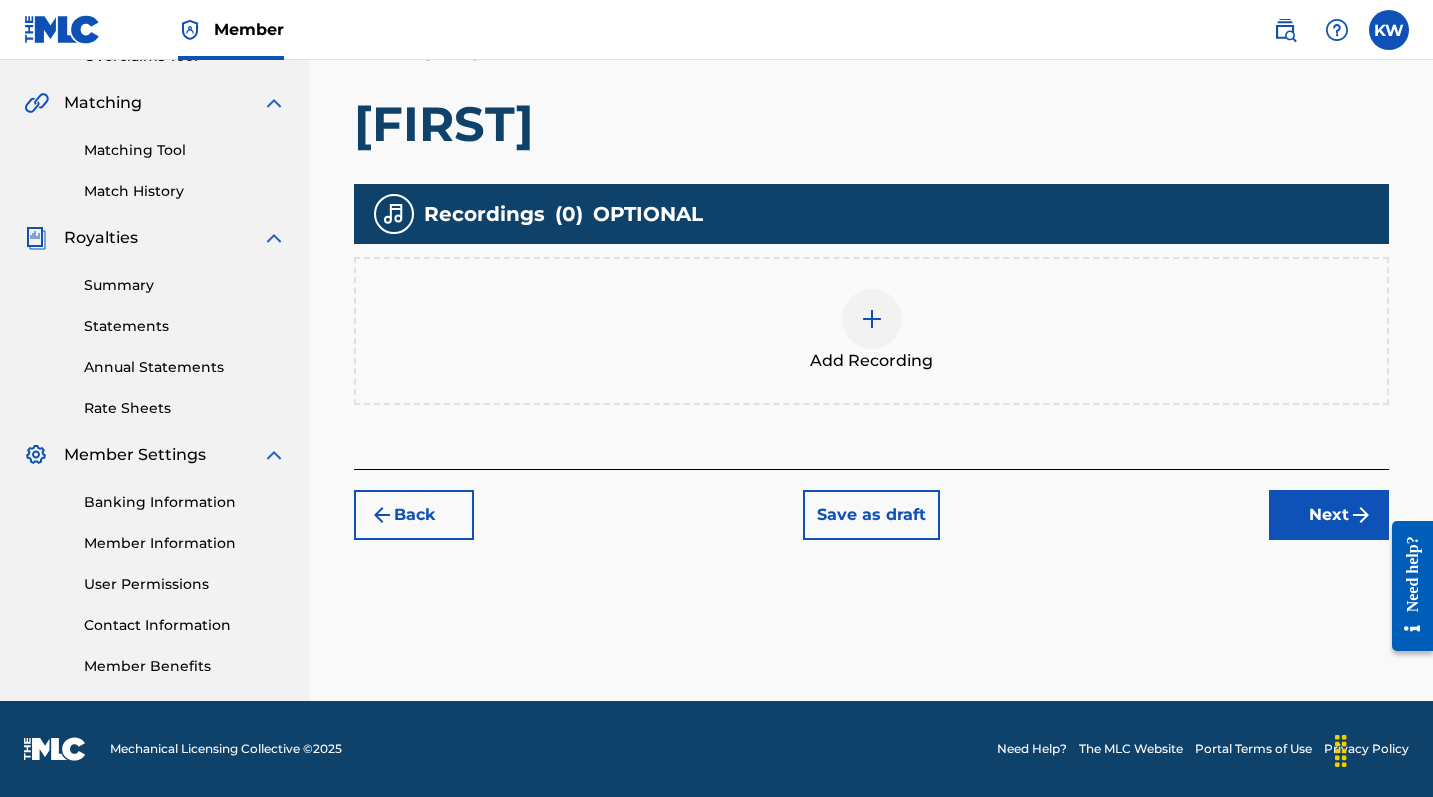 click on "Add Recording" at bounding box center [871, 331] 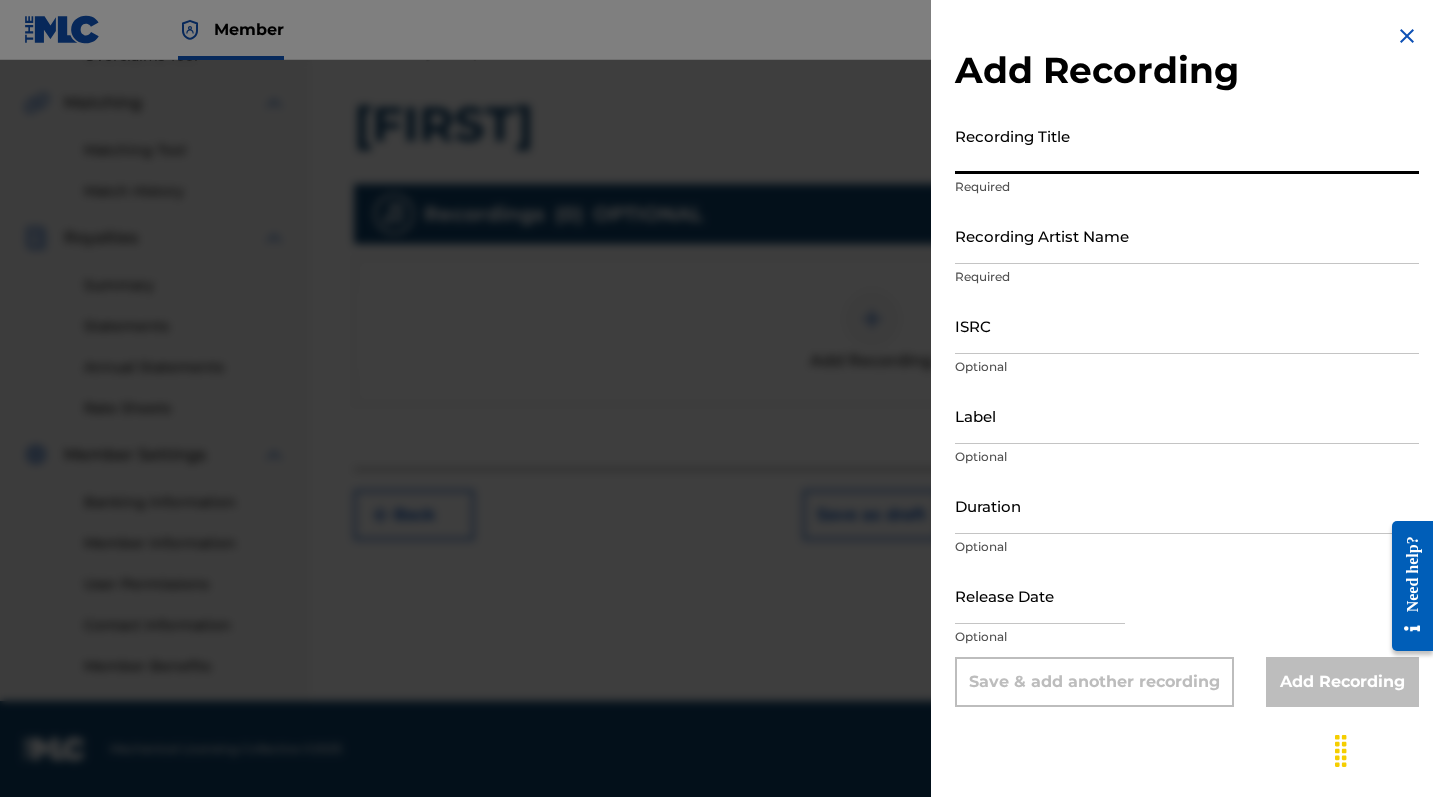 click on "Recording Title" at bounding box center [1187, 145] 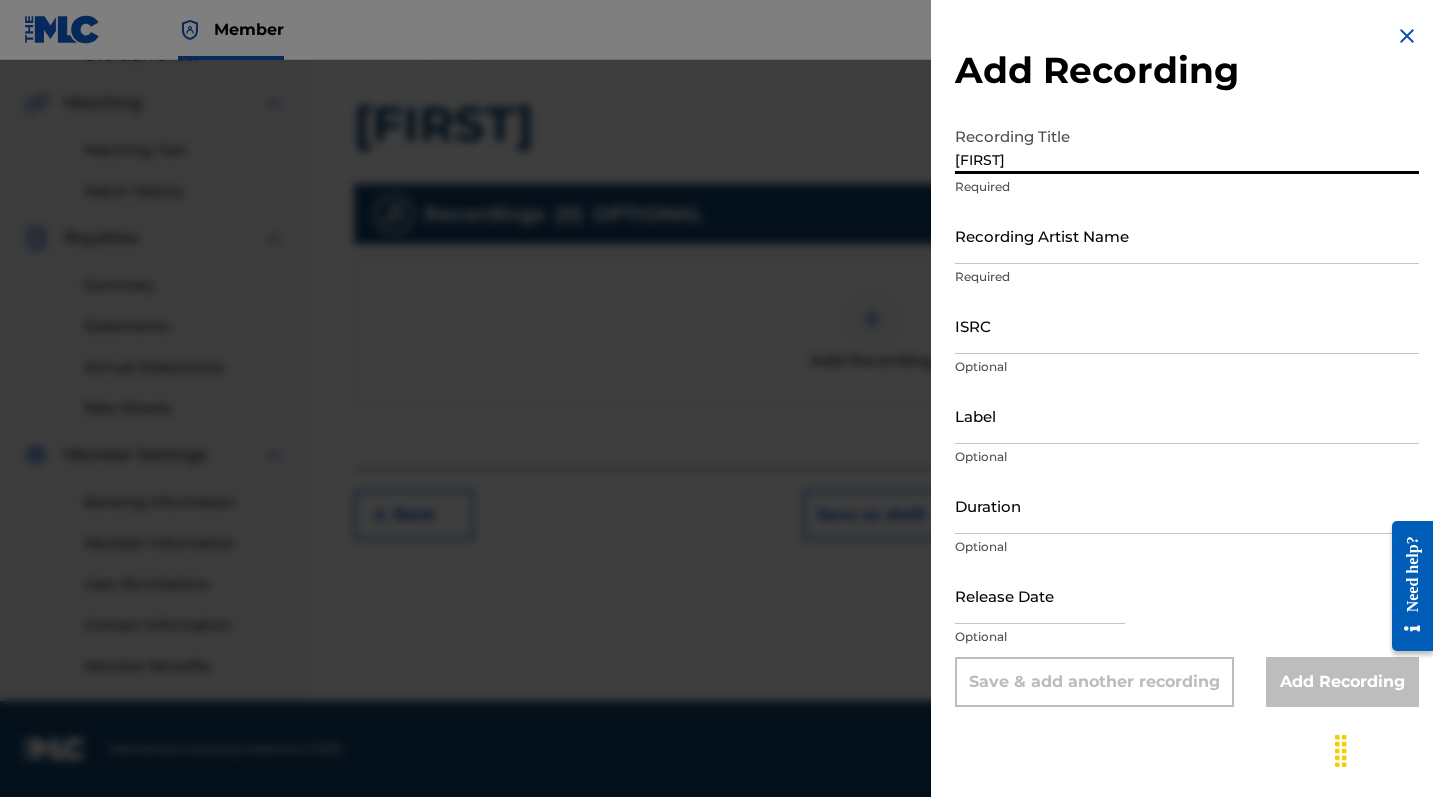 type on "[FIRST]" 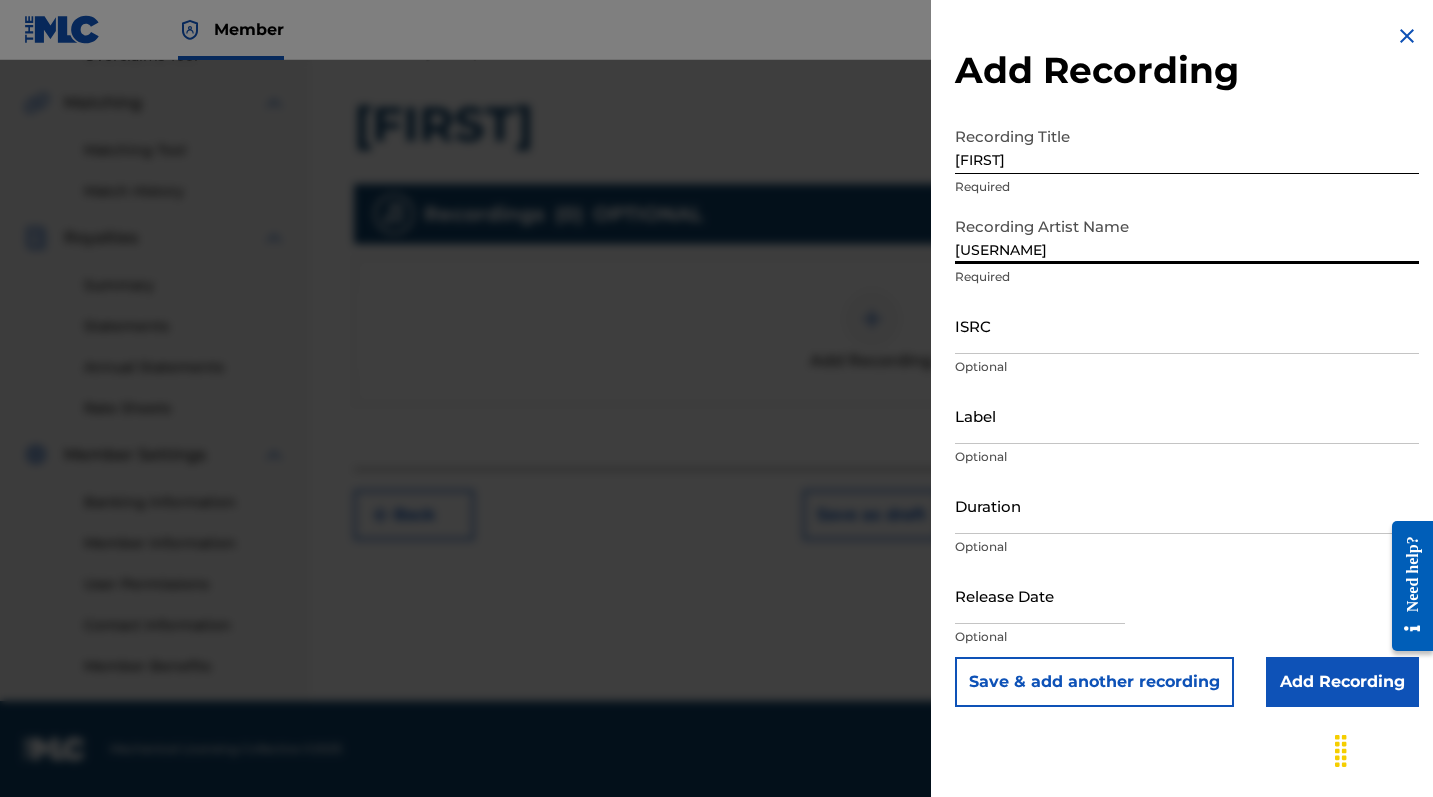 type on "[USERNAME]" 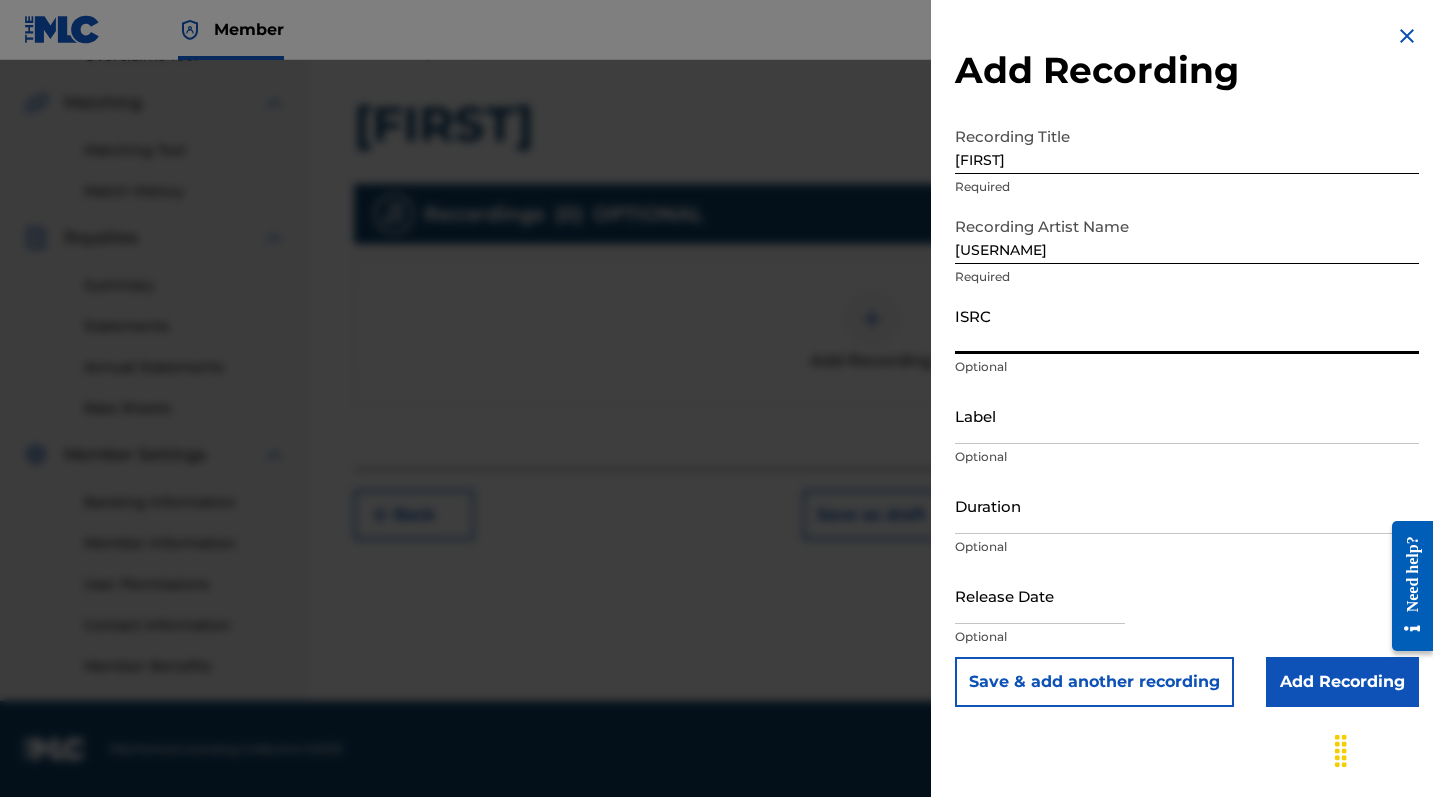paste on "[NUMBER]" 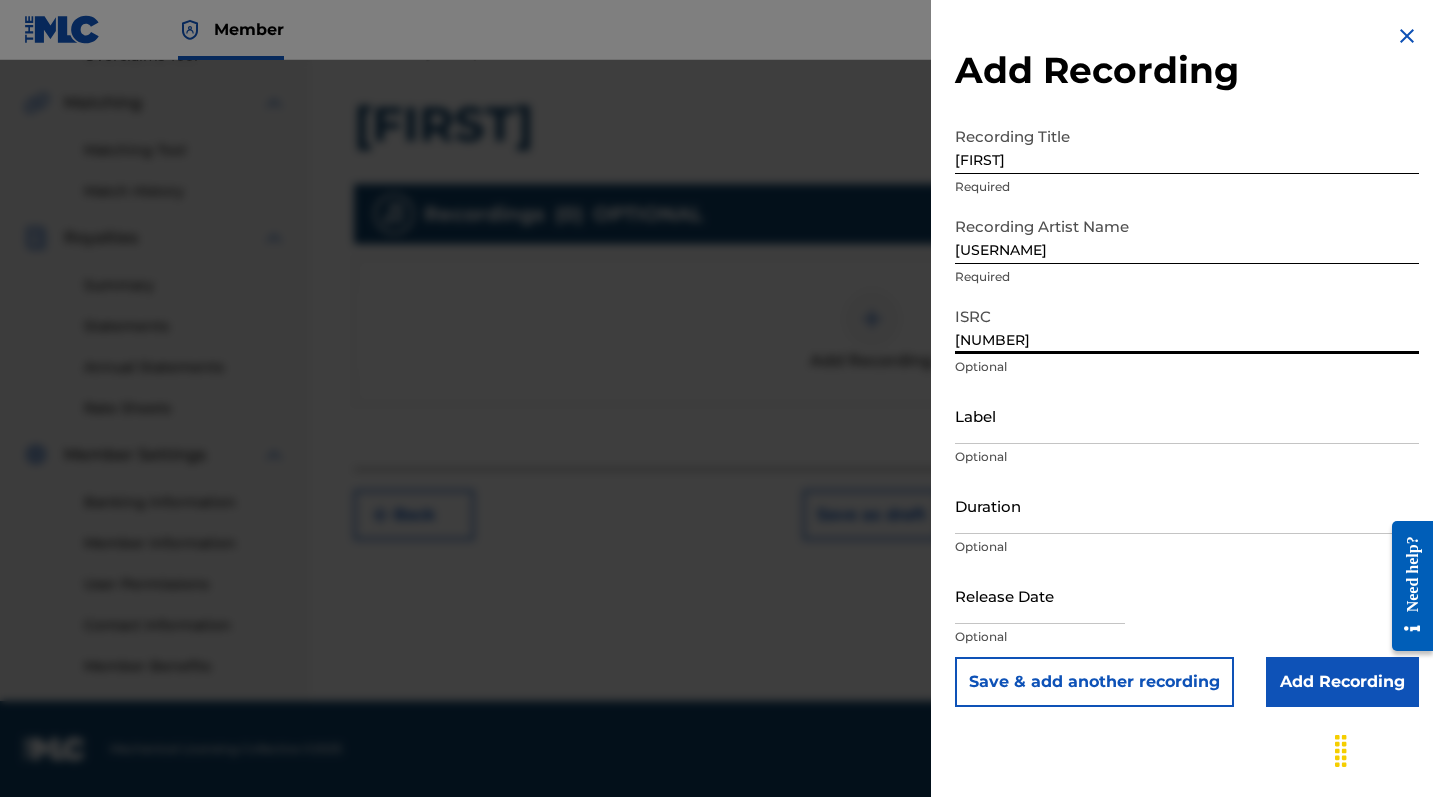 type on "[NUMBER]" 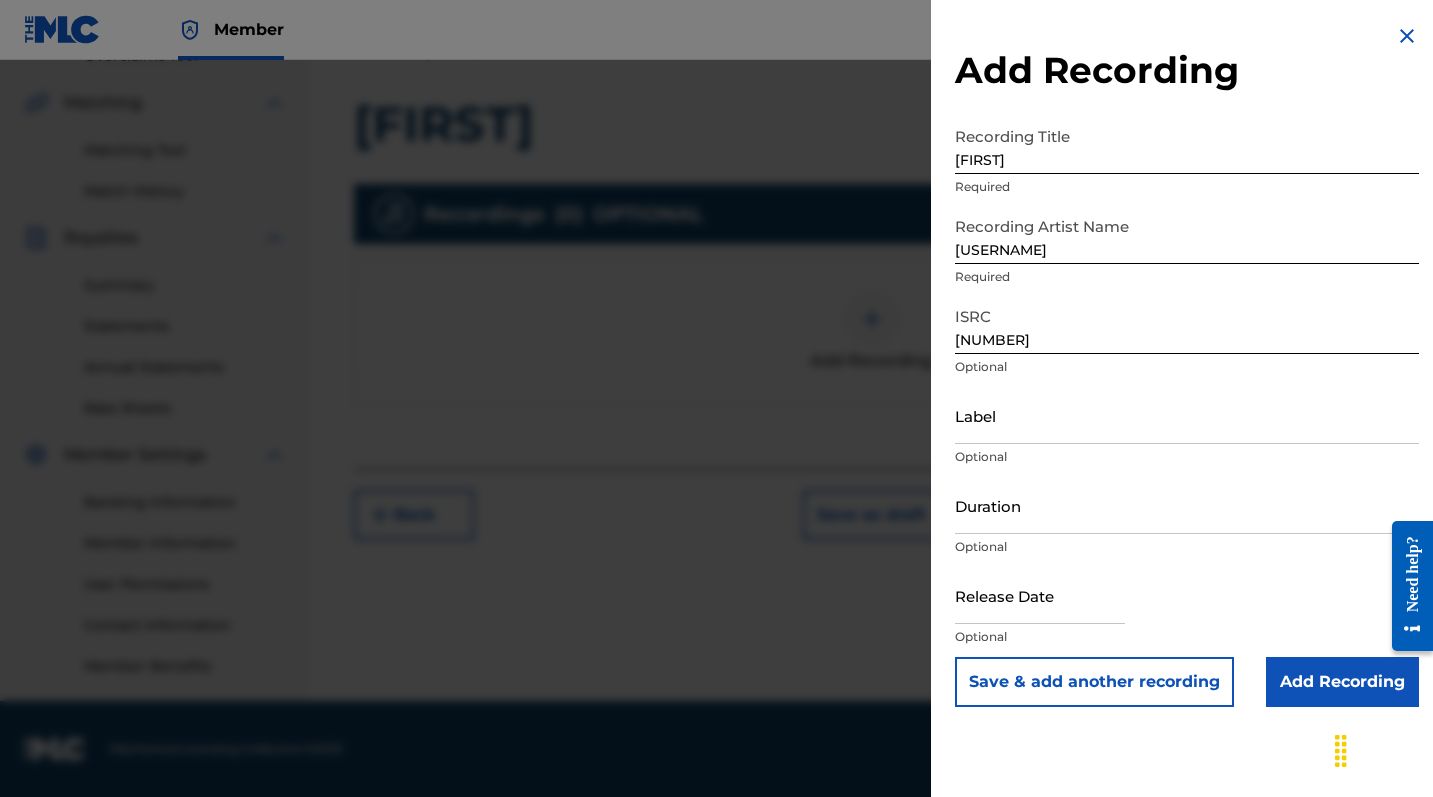 click on "Add Recording" at bounding box center [1342, 682] 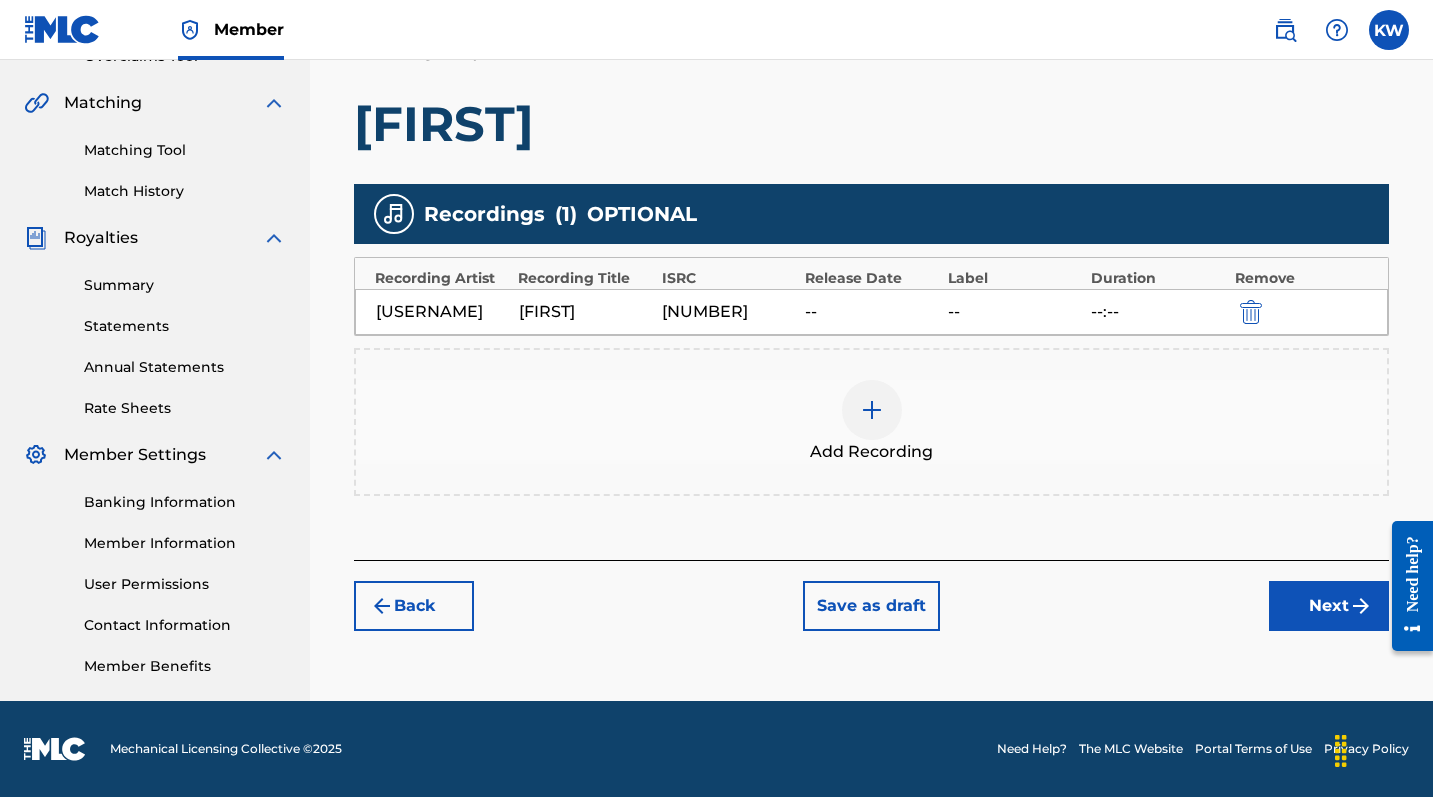 click on "Next" at bounding box center (1329, 606) 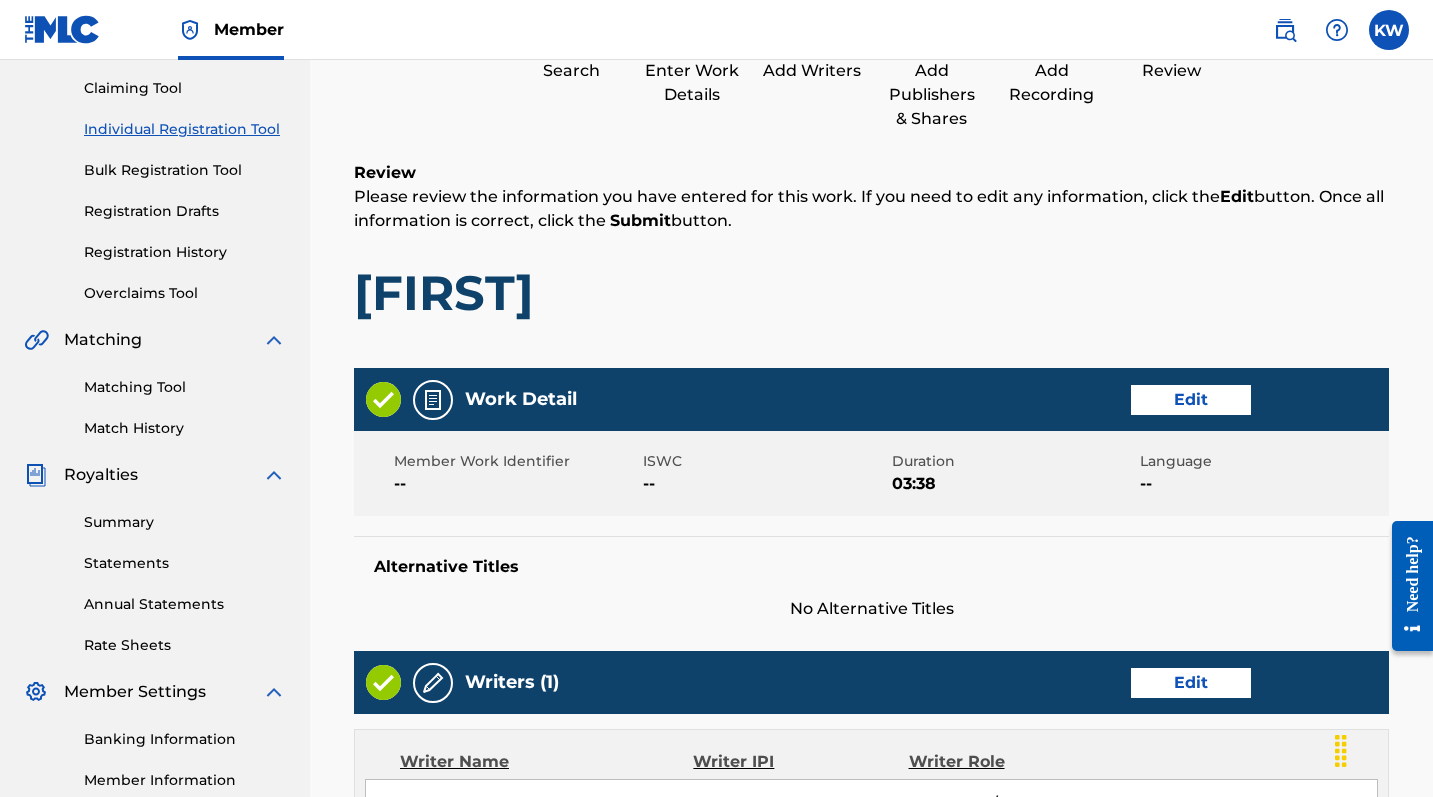 scroll, scrollTop: 90, scrollLeft: 0, axis: vertical 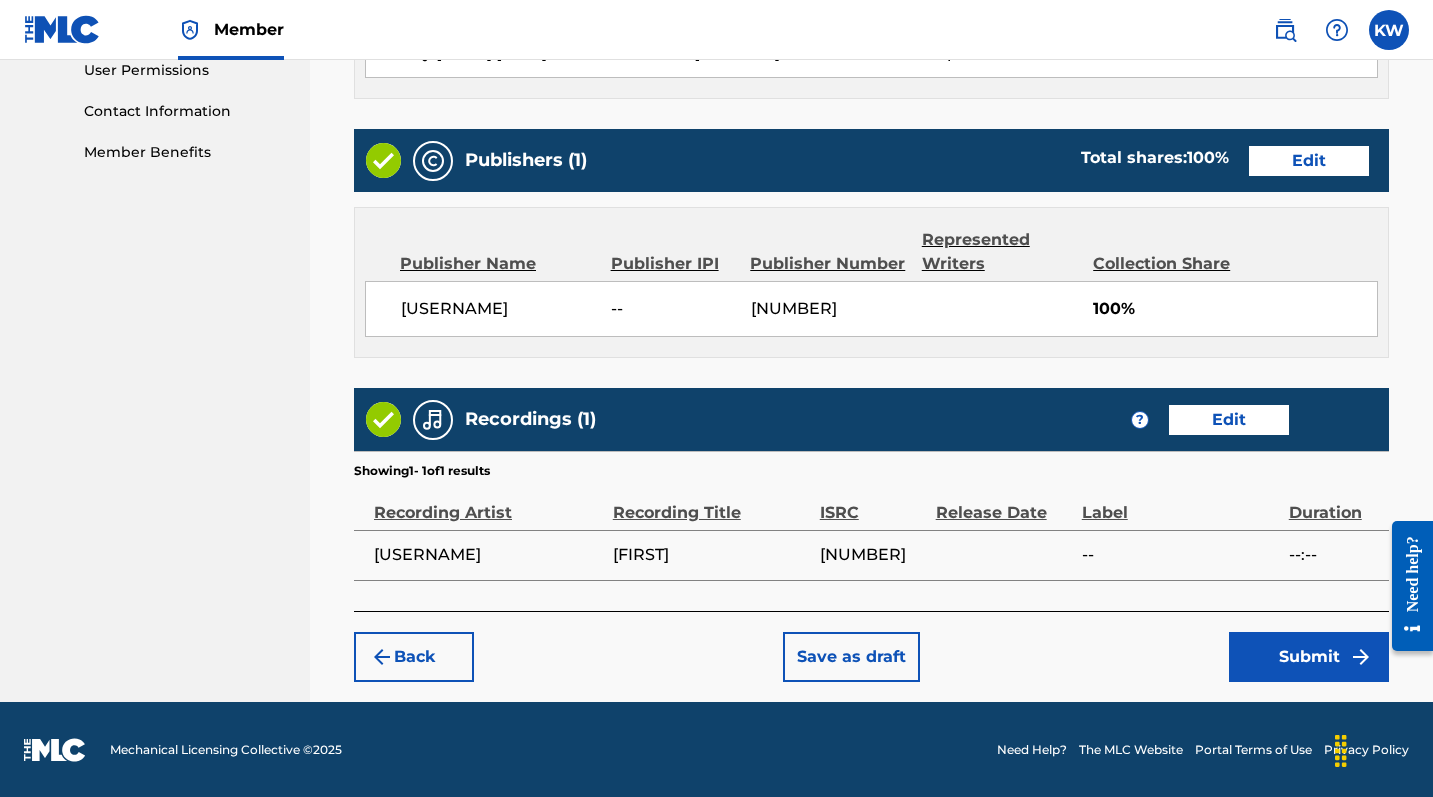 click on "Submit" at bounding box center [1309, 657] 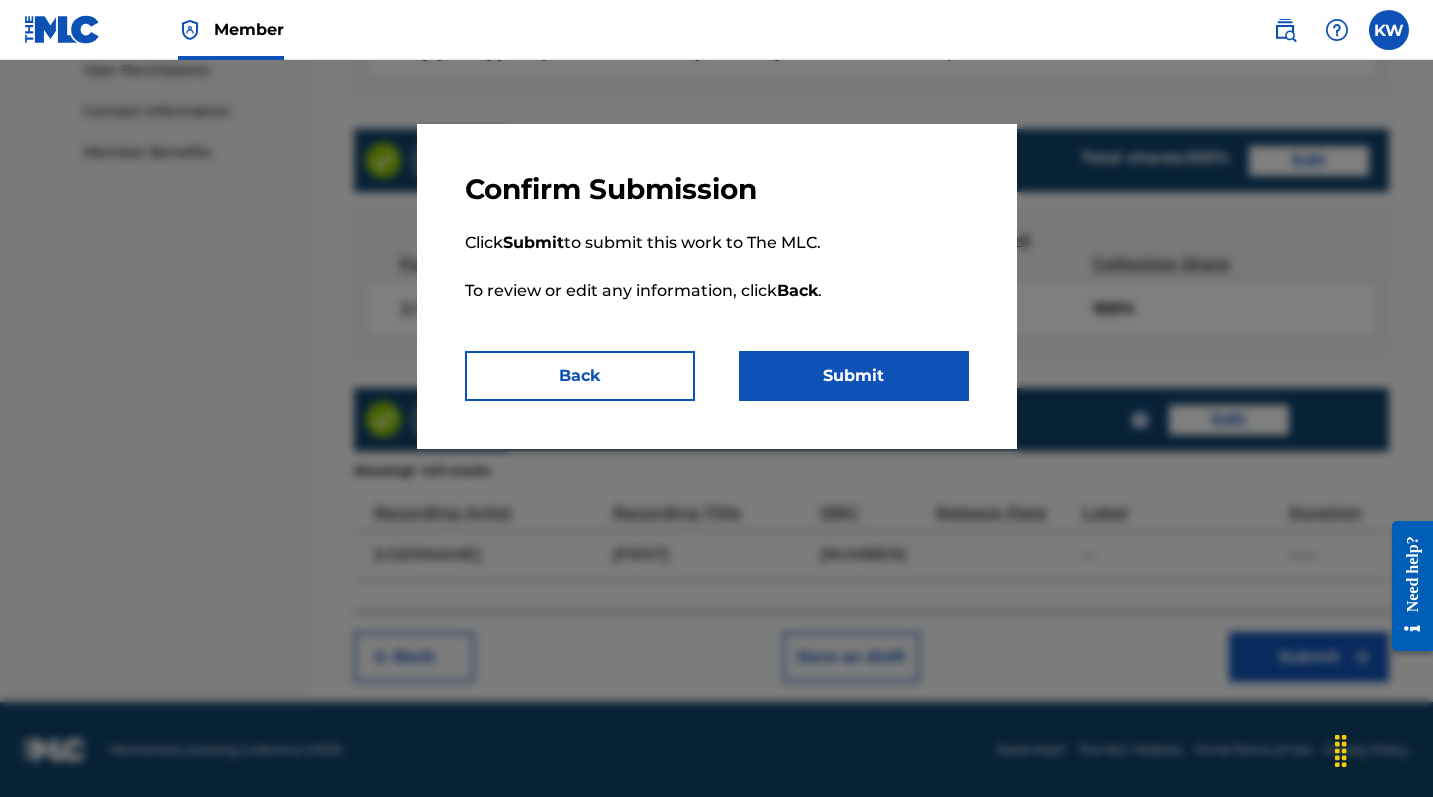 click on "Submit" at bounding box center (854, 376) 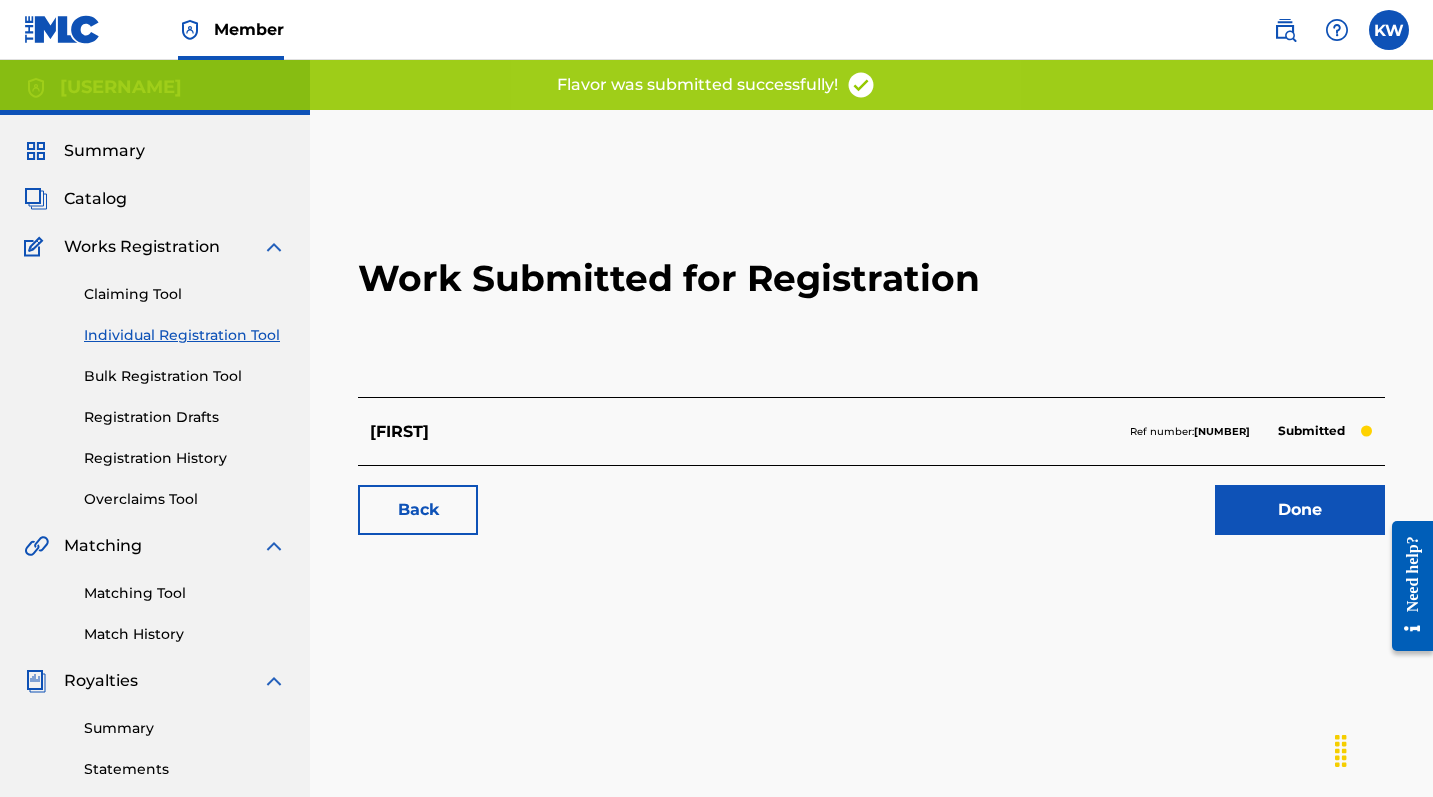 click on "Done" at bounding box center (1300, 510) 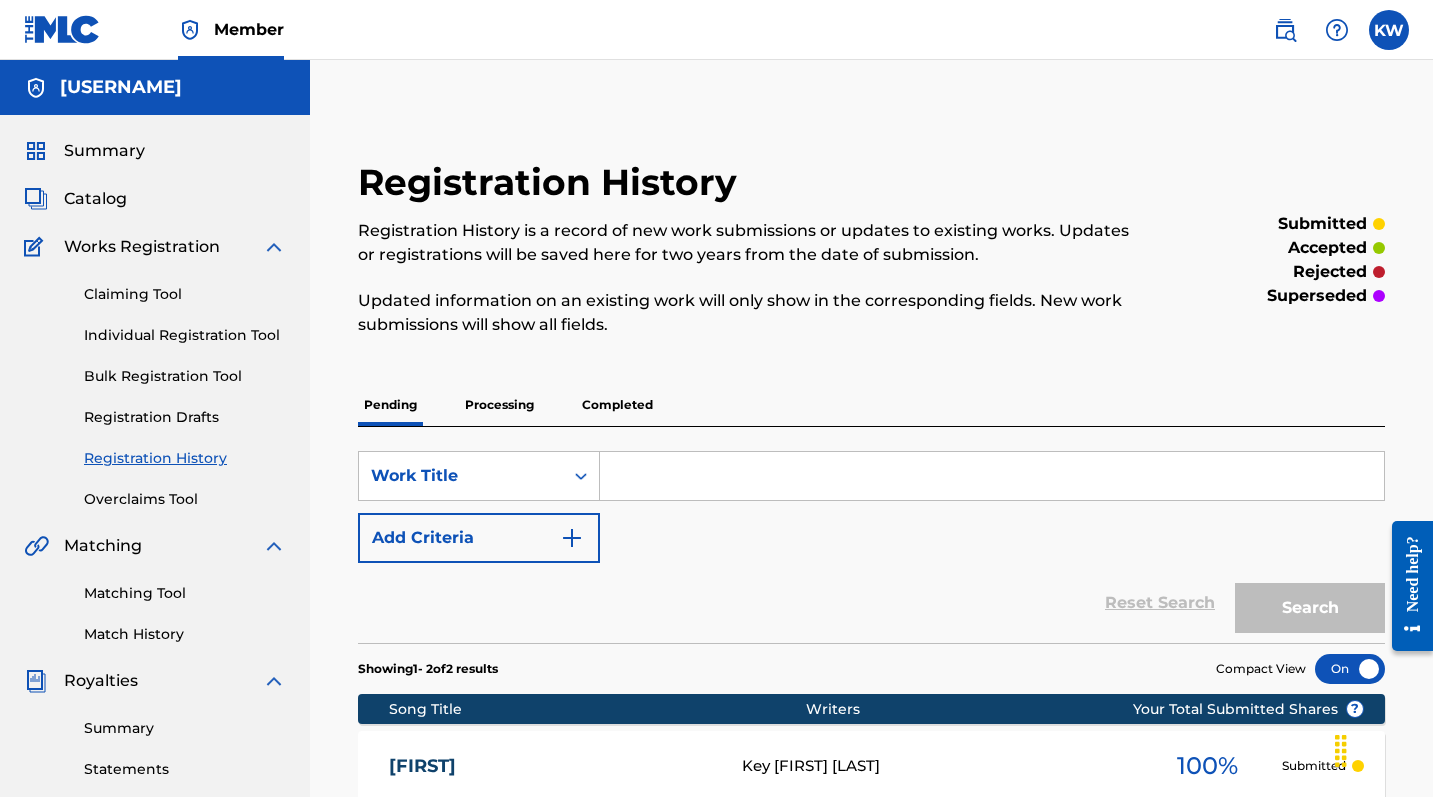 click on "Claiming Tool Individual Registration Tool Bulk Registration Tool Registration Drafts Registration History Overclaims Tool" at bounding box center [155, 384] 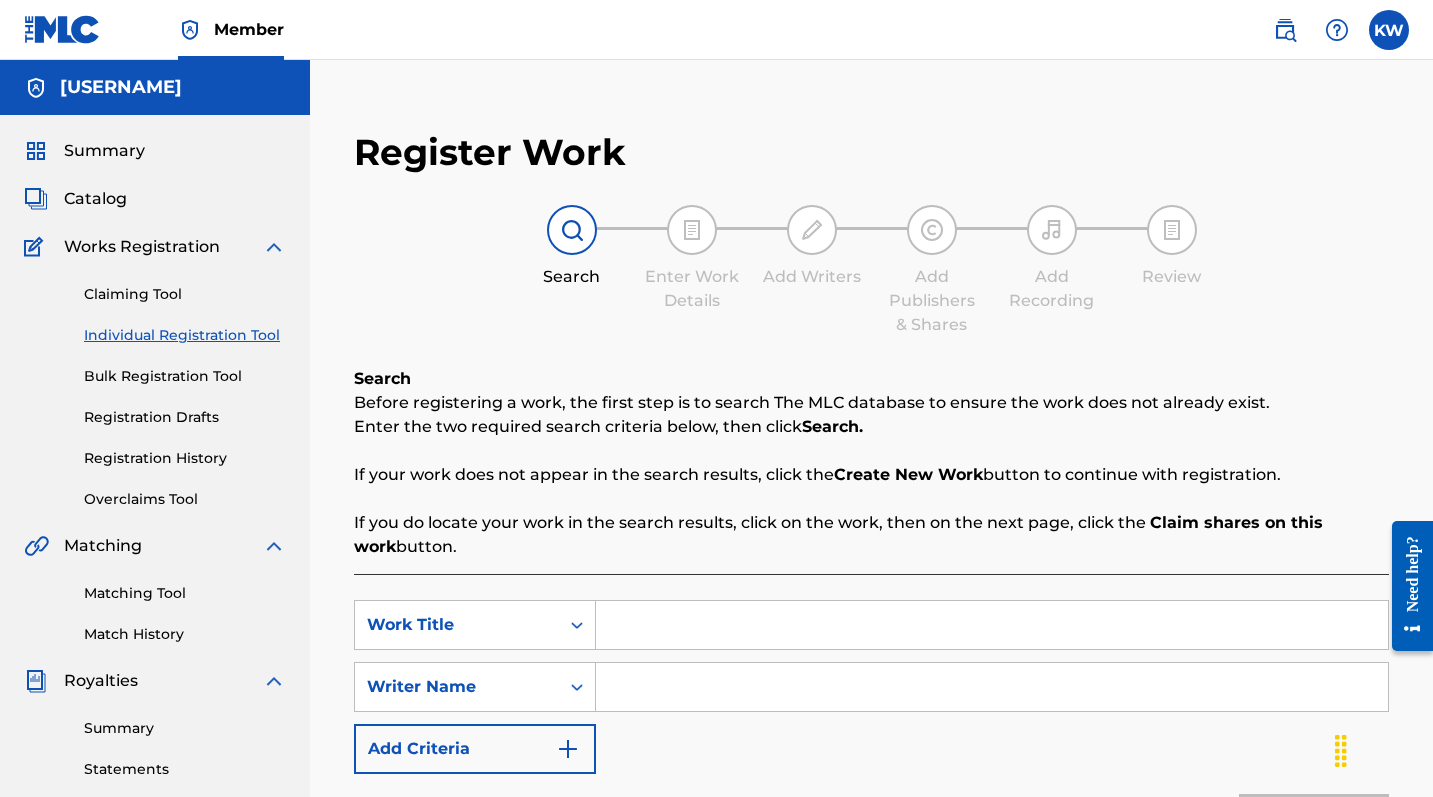 click at bounding box center [992, 625] 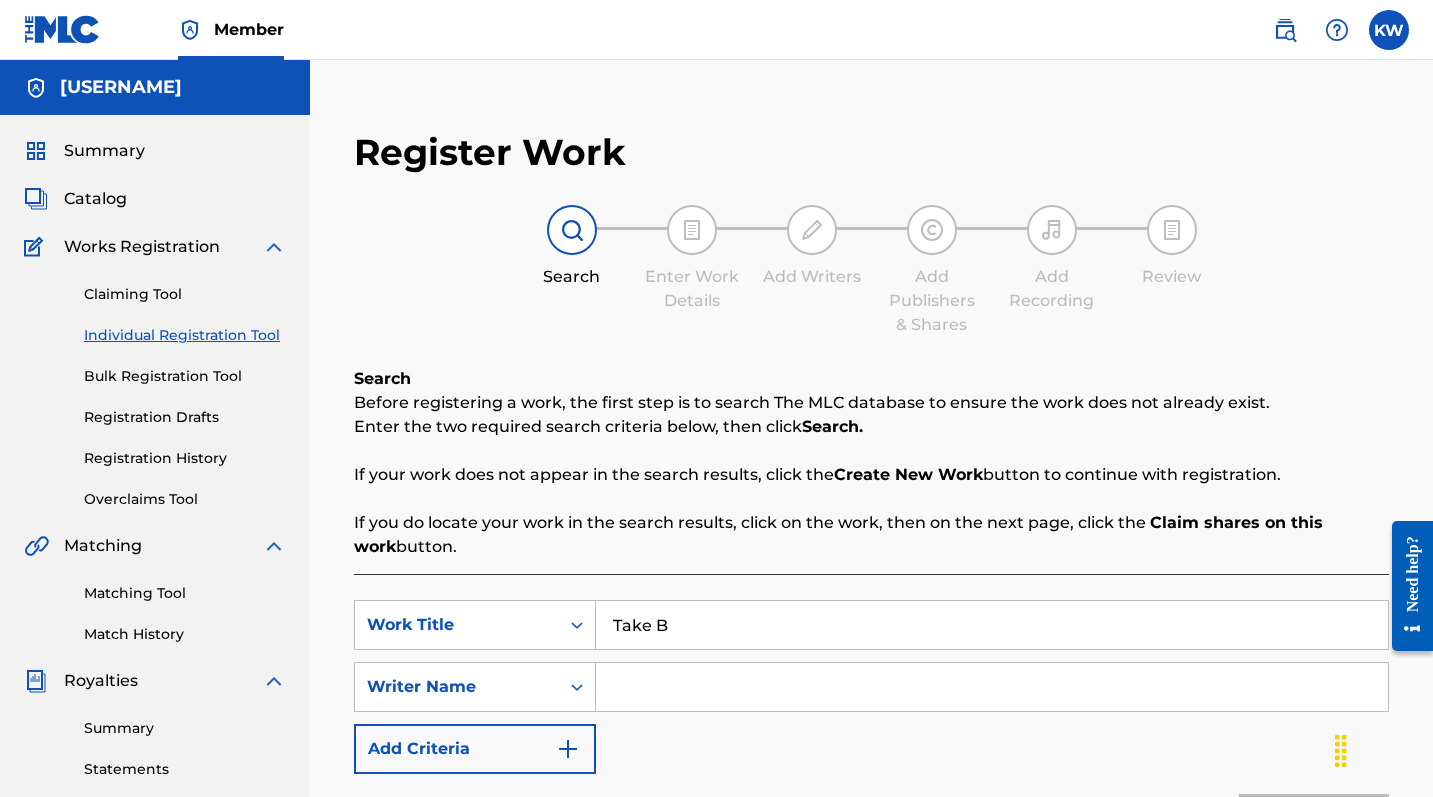 click on "SearchWithCriteria7ae7a2c4-5c78-450a-b171-c820f5478f75 Work Title Take B SearchWithCriteria3a0c0a3c-6ad9-4367-bc8c-5c265992e7f4 Writer Name Add Criteria Reset Search Search" at bounding box center (871, 738) 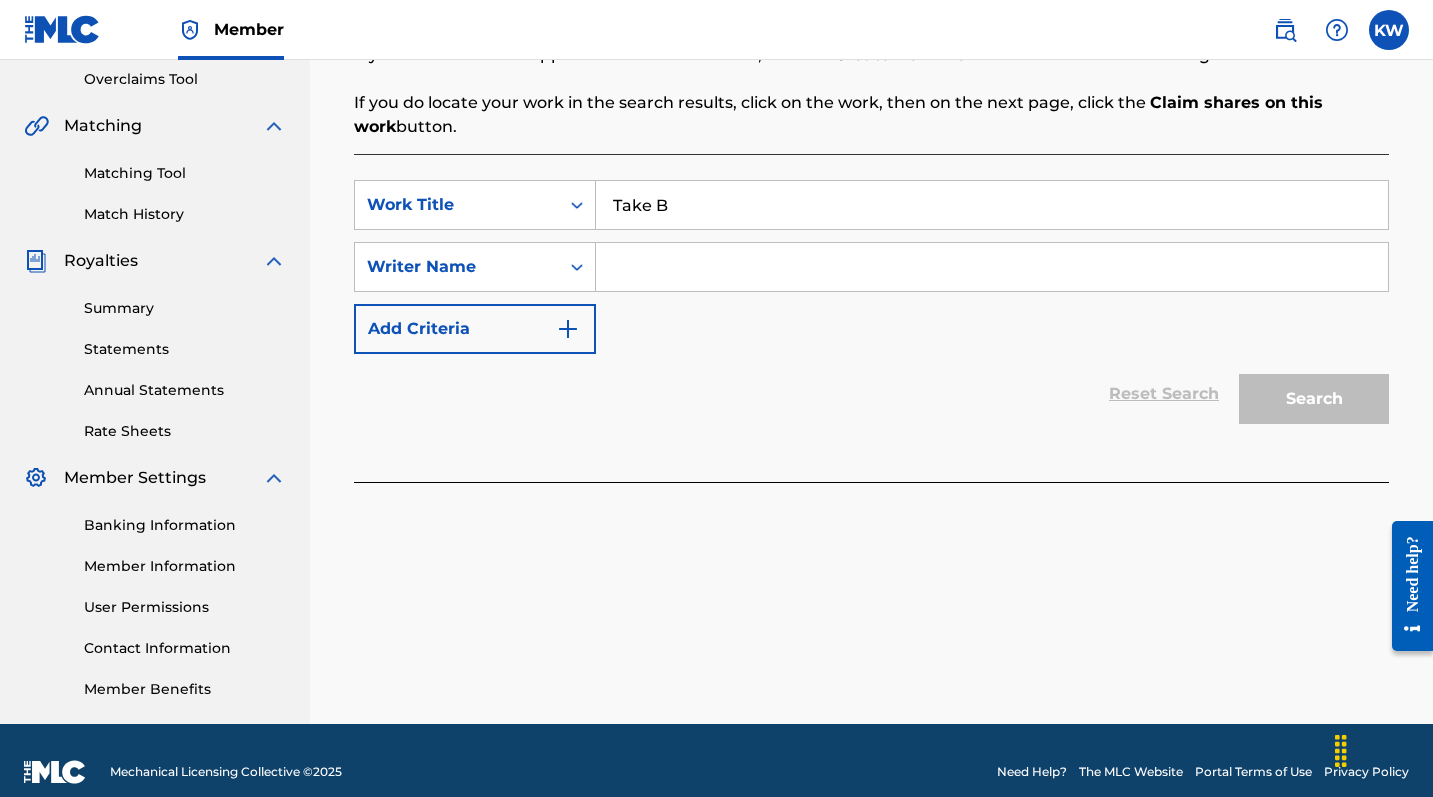 scroll, scrollTop: 443, scrollLeft: 0, axis: vertical 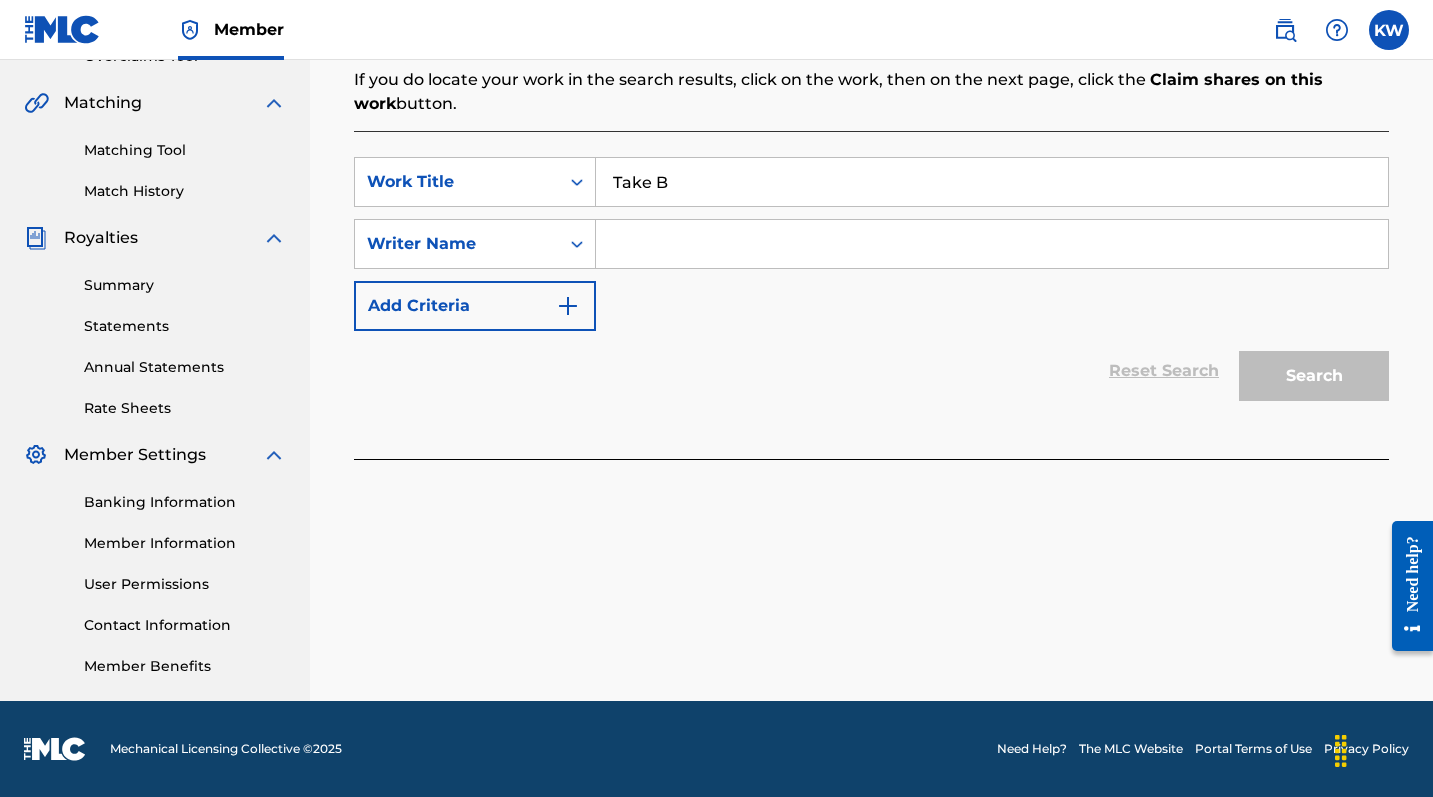click on "Take B" at bounding box center [992, 182] 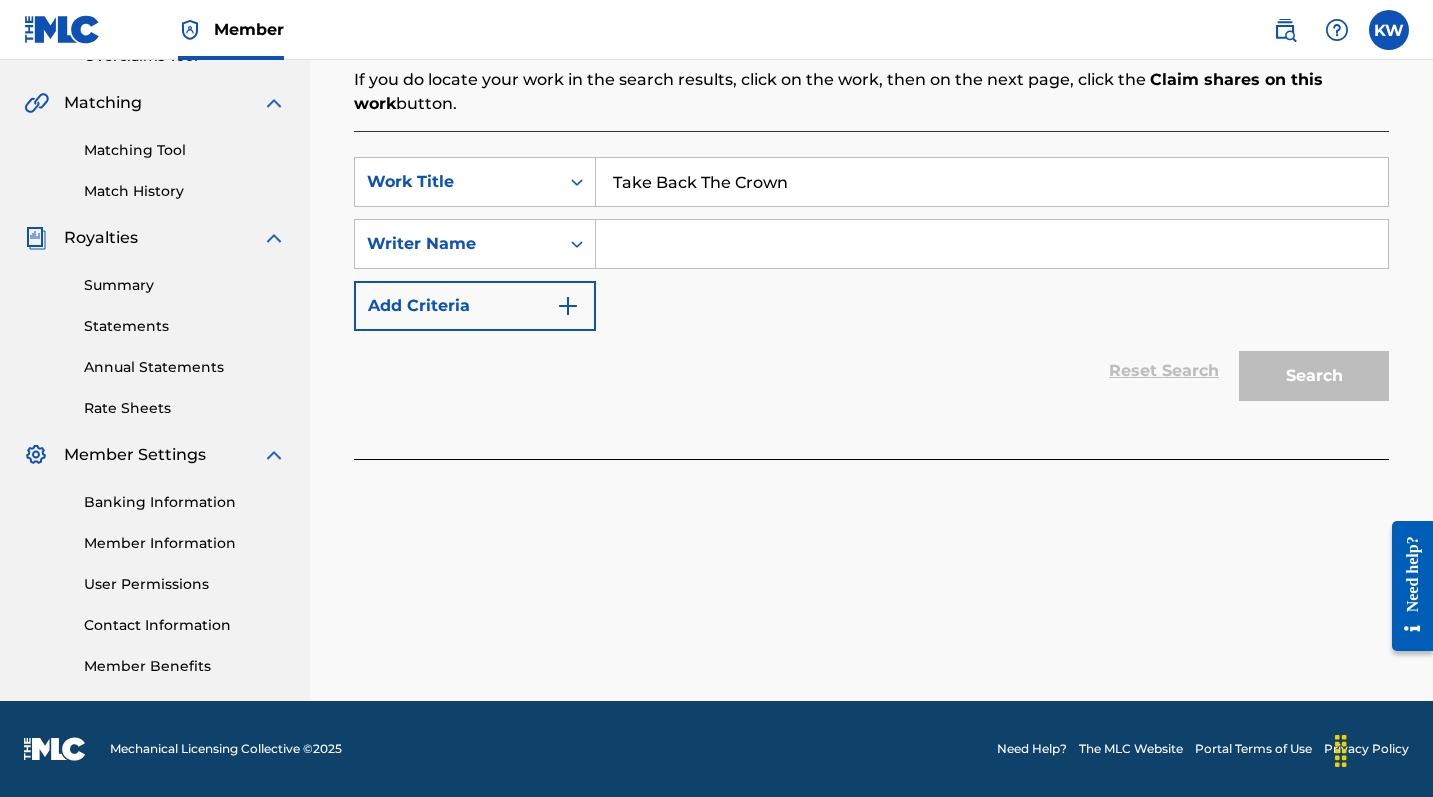 type on "Take Back The Crown" 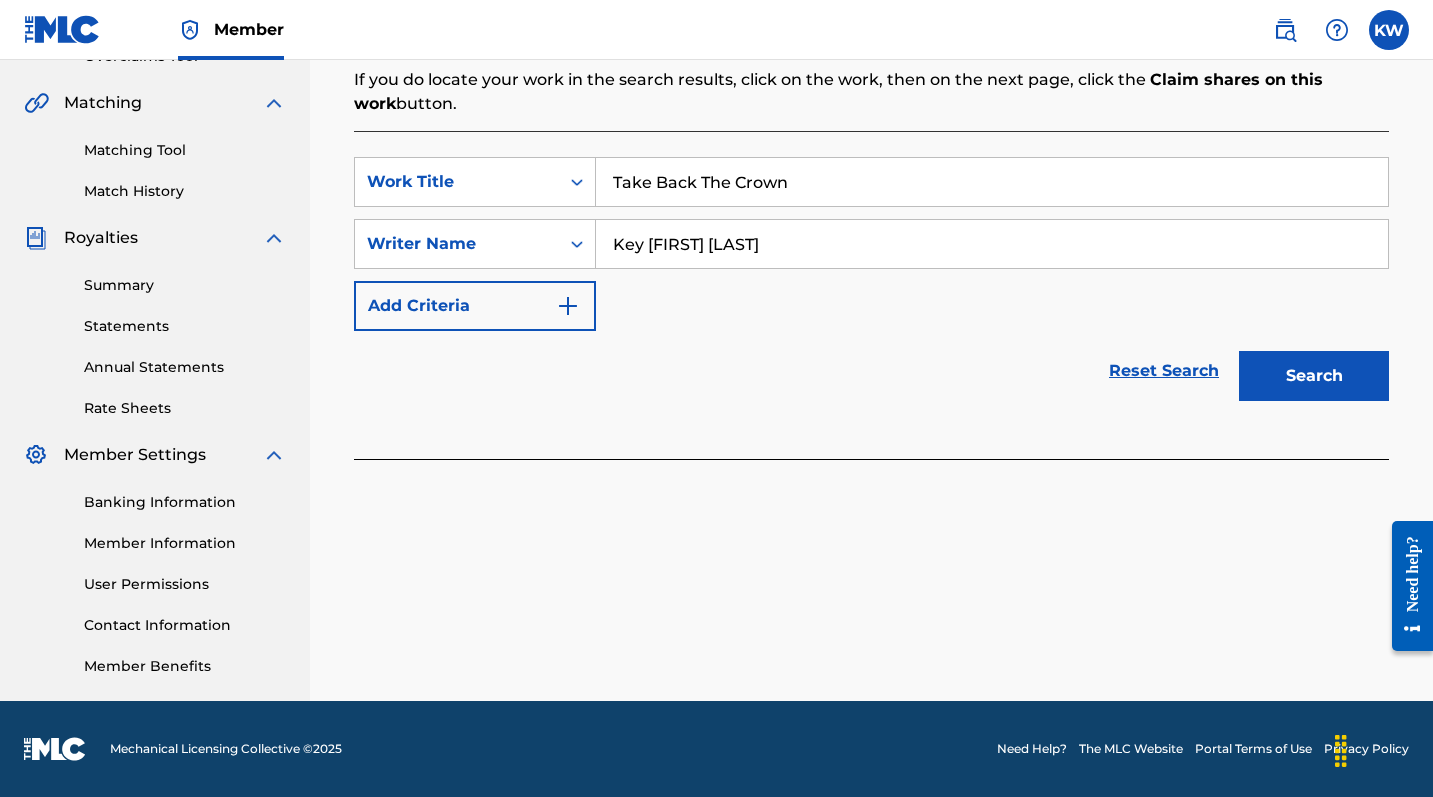 type on "Key [FIRST] [LAST]" 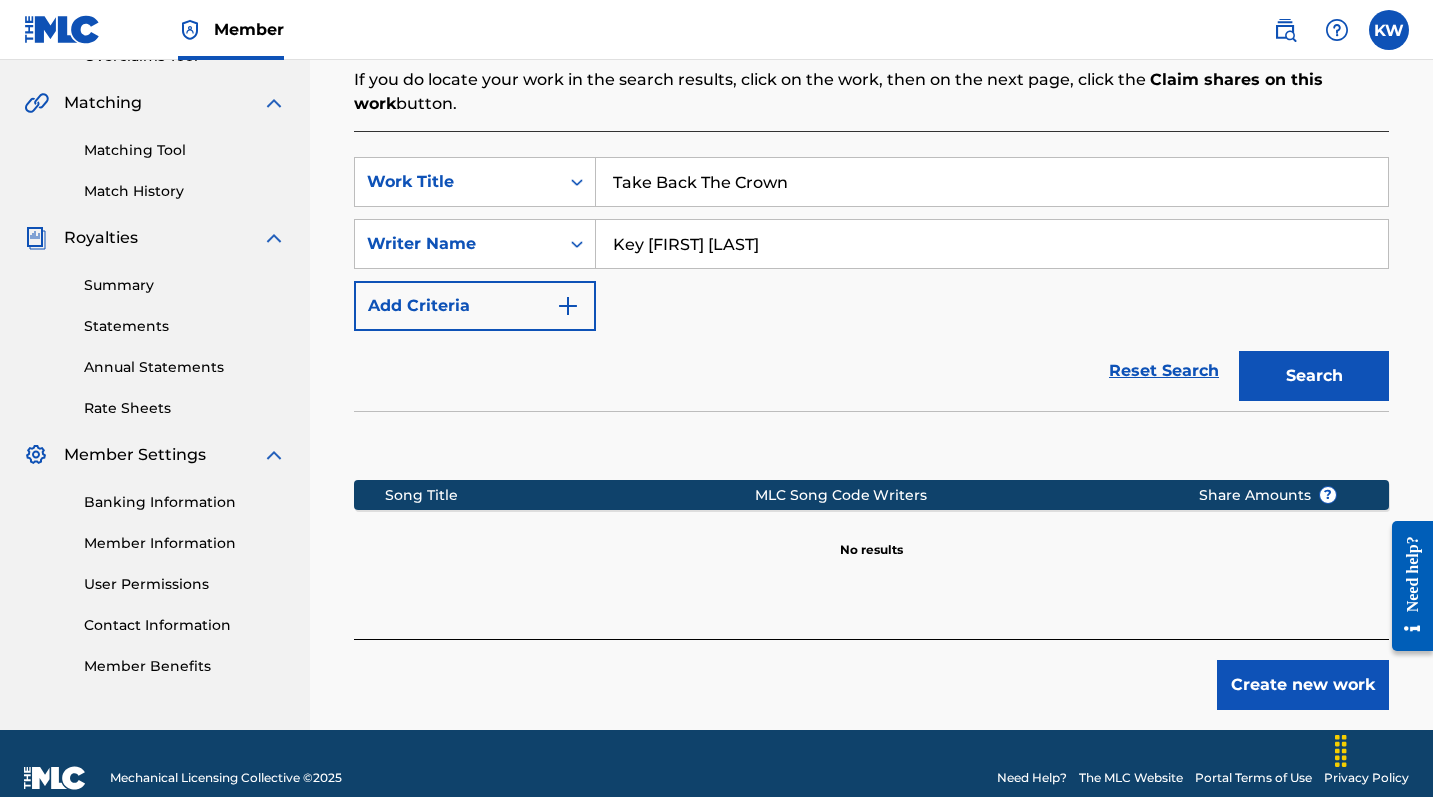 click on "Create new work" at bounding box center [1303, 685] 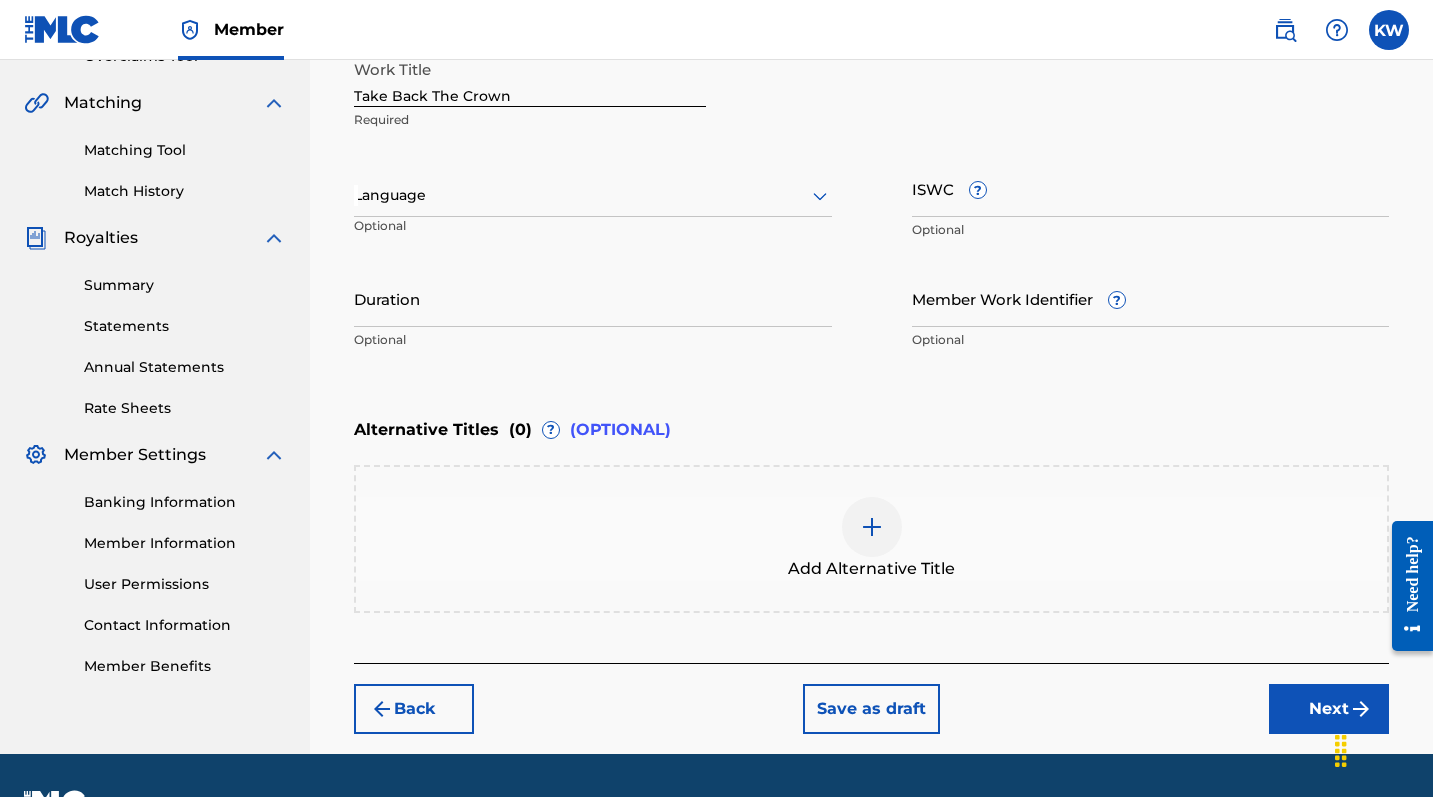 click on "Duration" at bounding box center (593, 298) 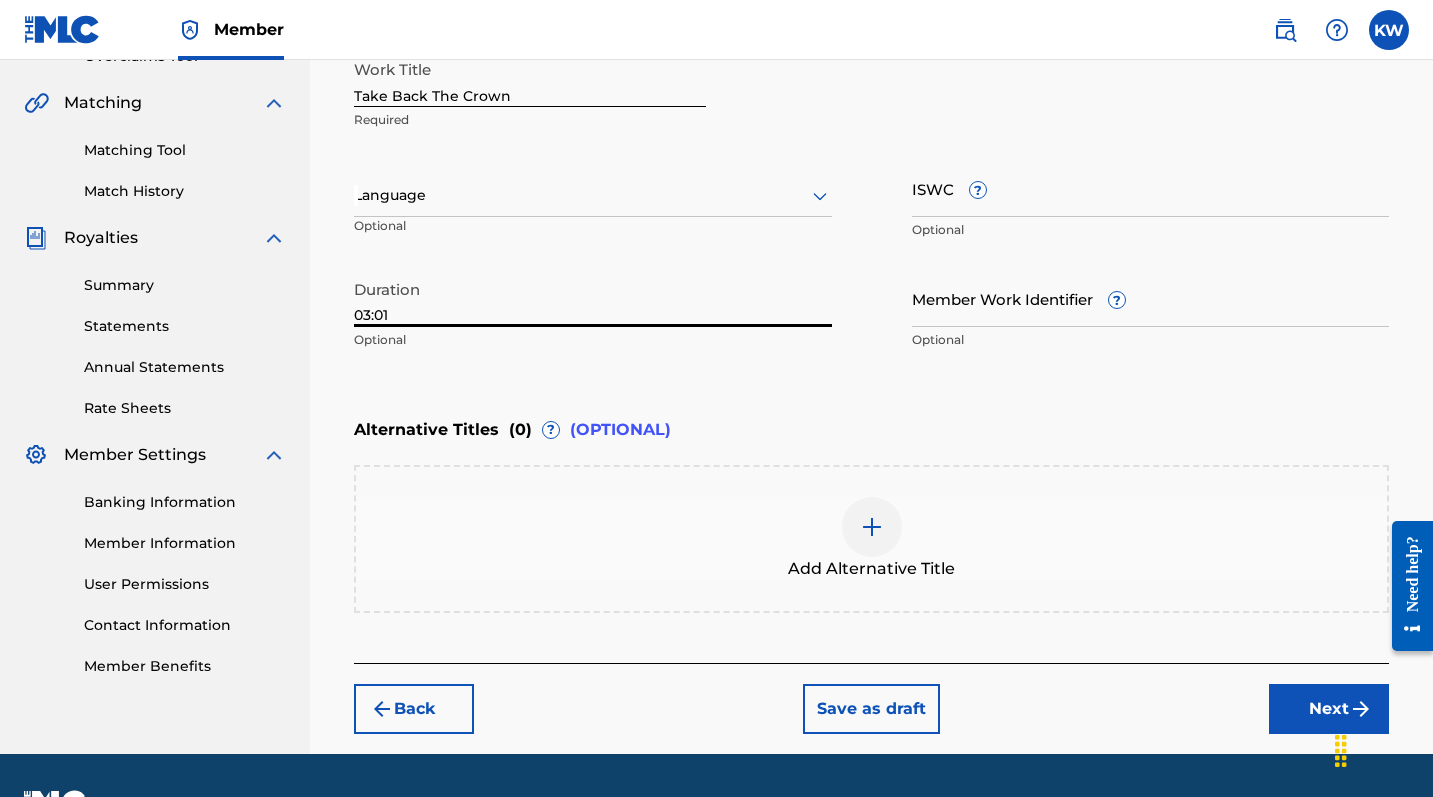 type on "03:01" 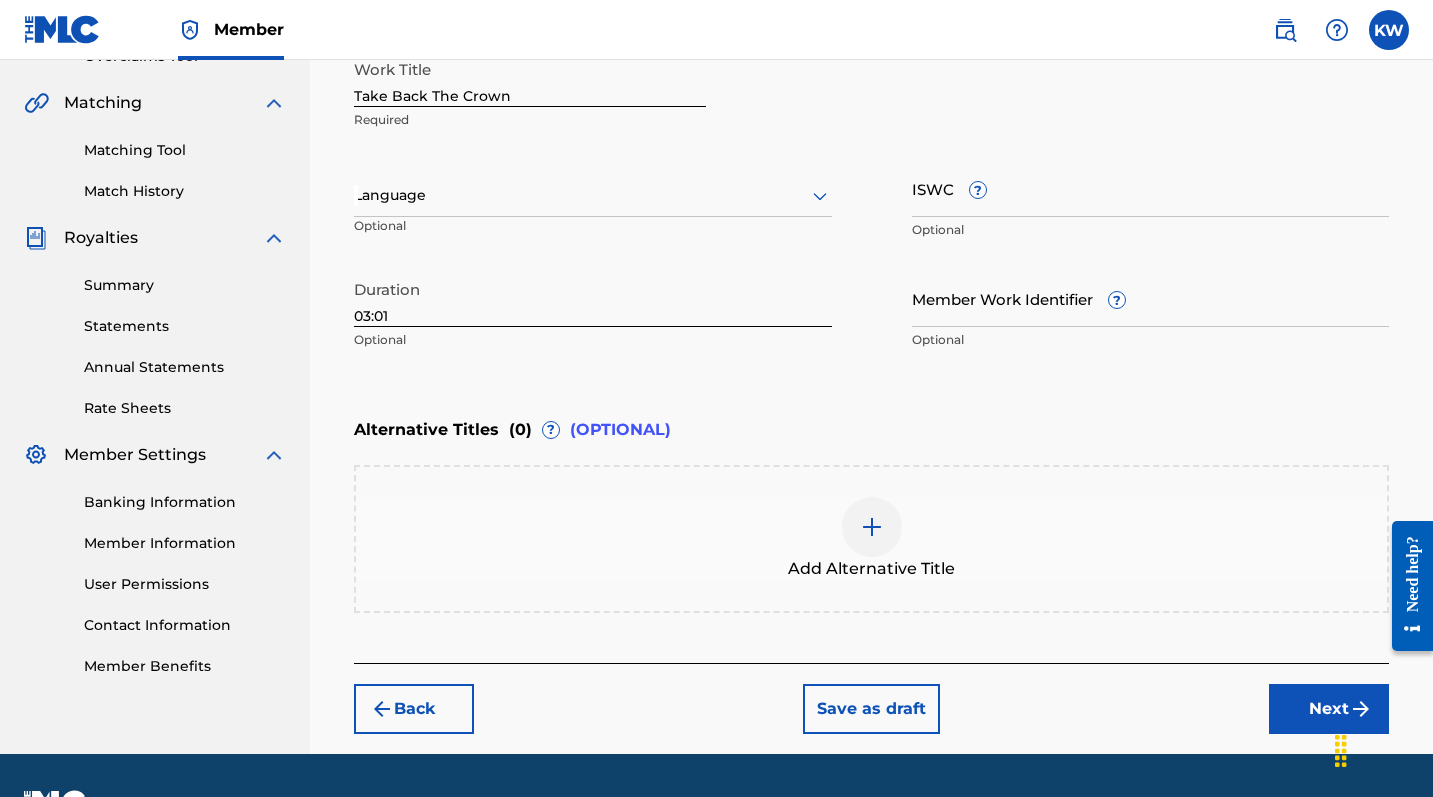 click on "Next" at bounding box center [1329, 709] 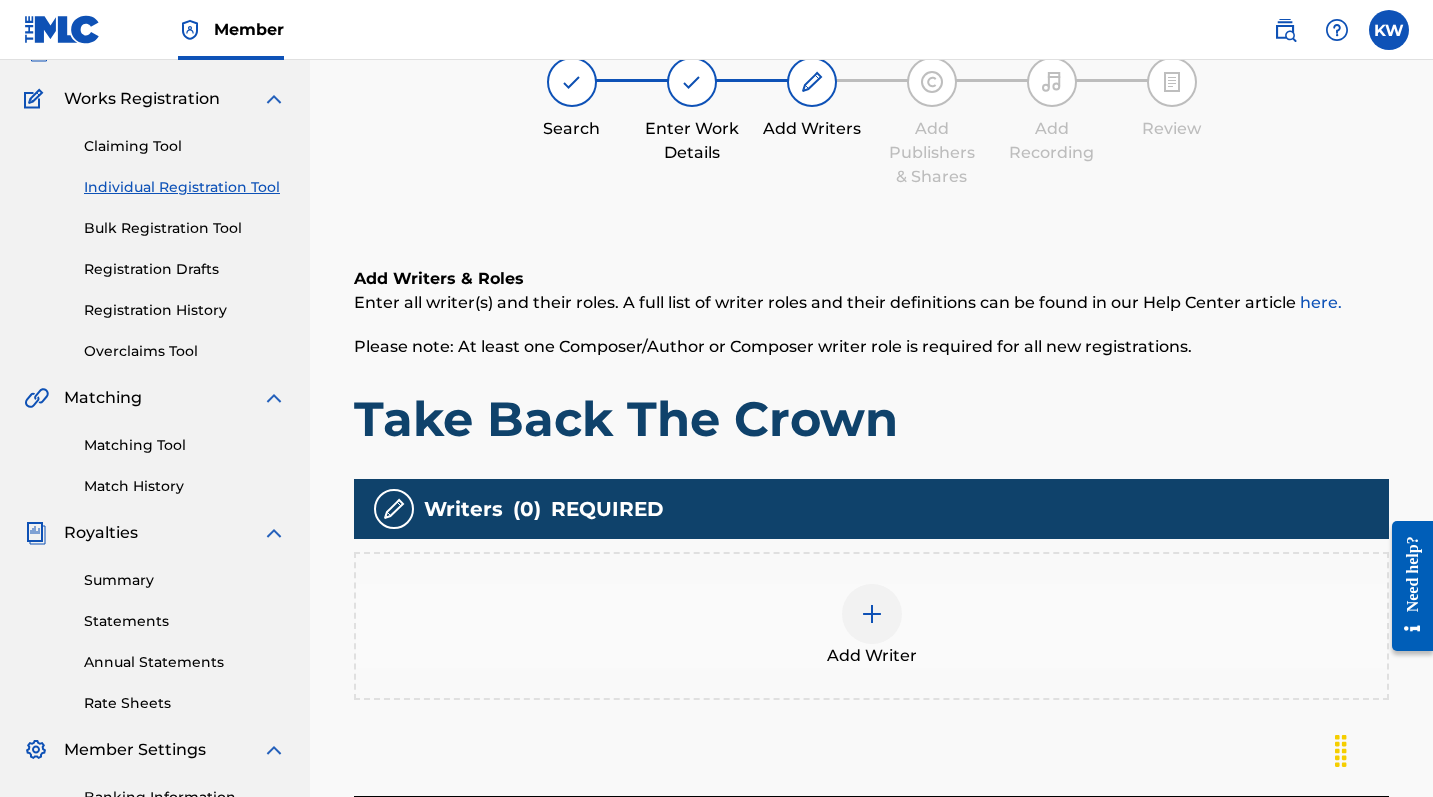 scroll, scrollTop: 90, scrollLeft: 0, axis: vertical 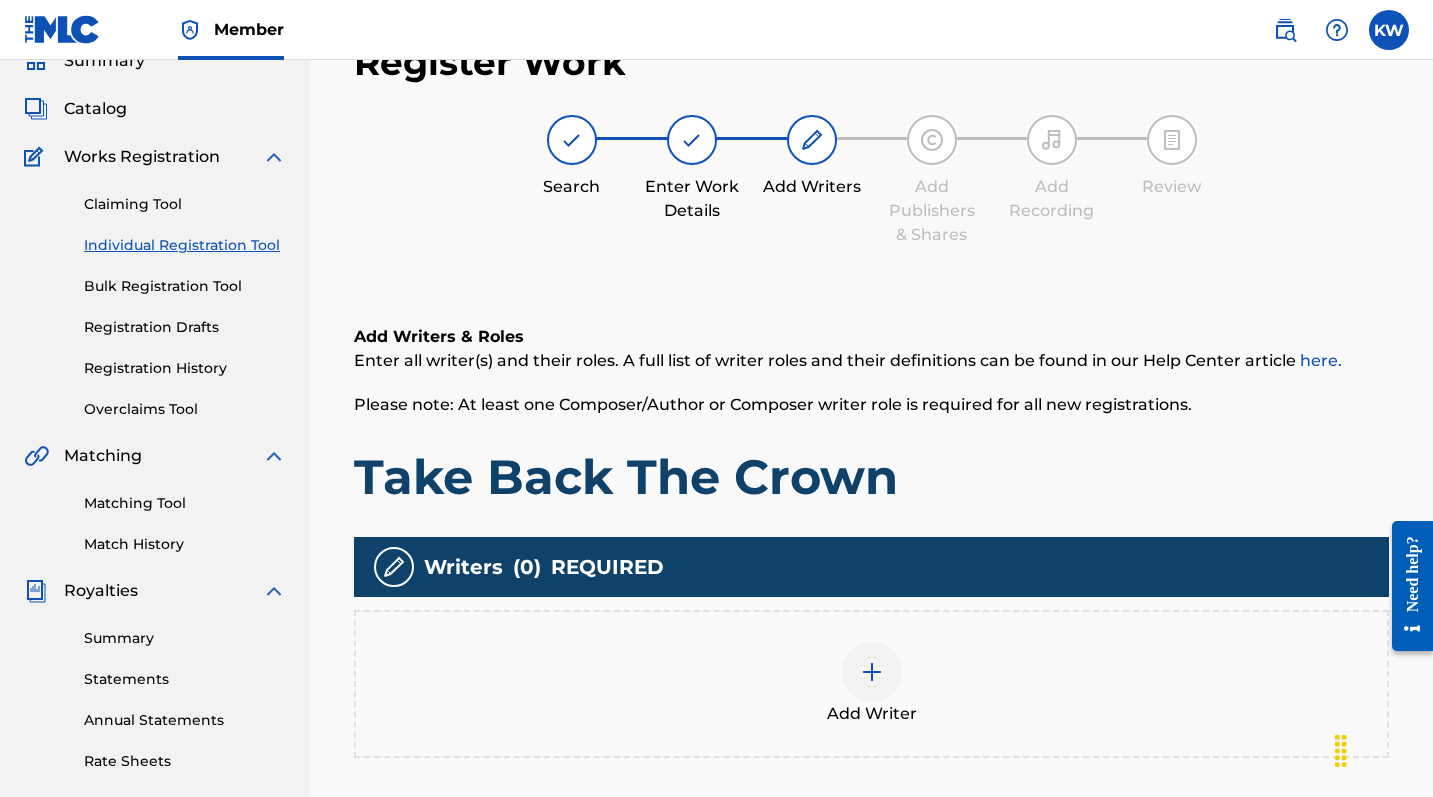 click on "Add Writer" at bounding box center [871, 684] 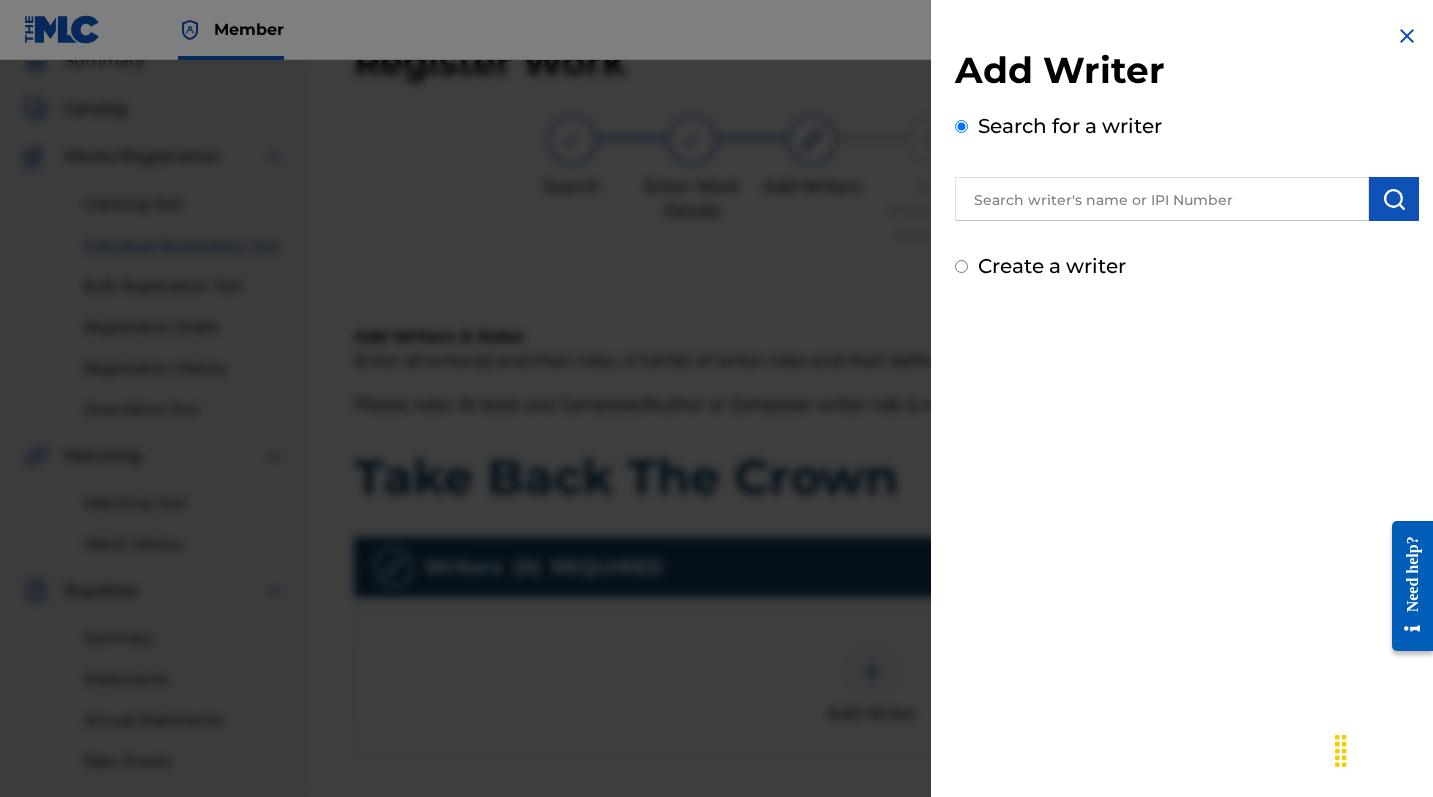 click on "Create a writer" at bounding box center (1052, 266) 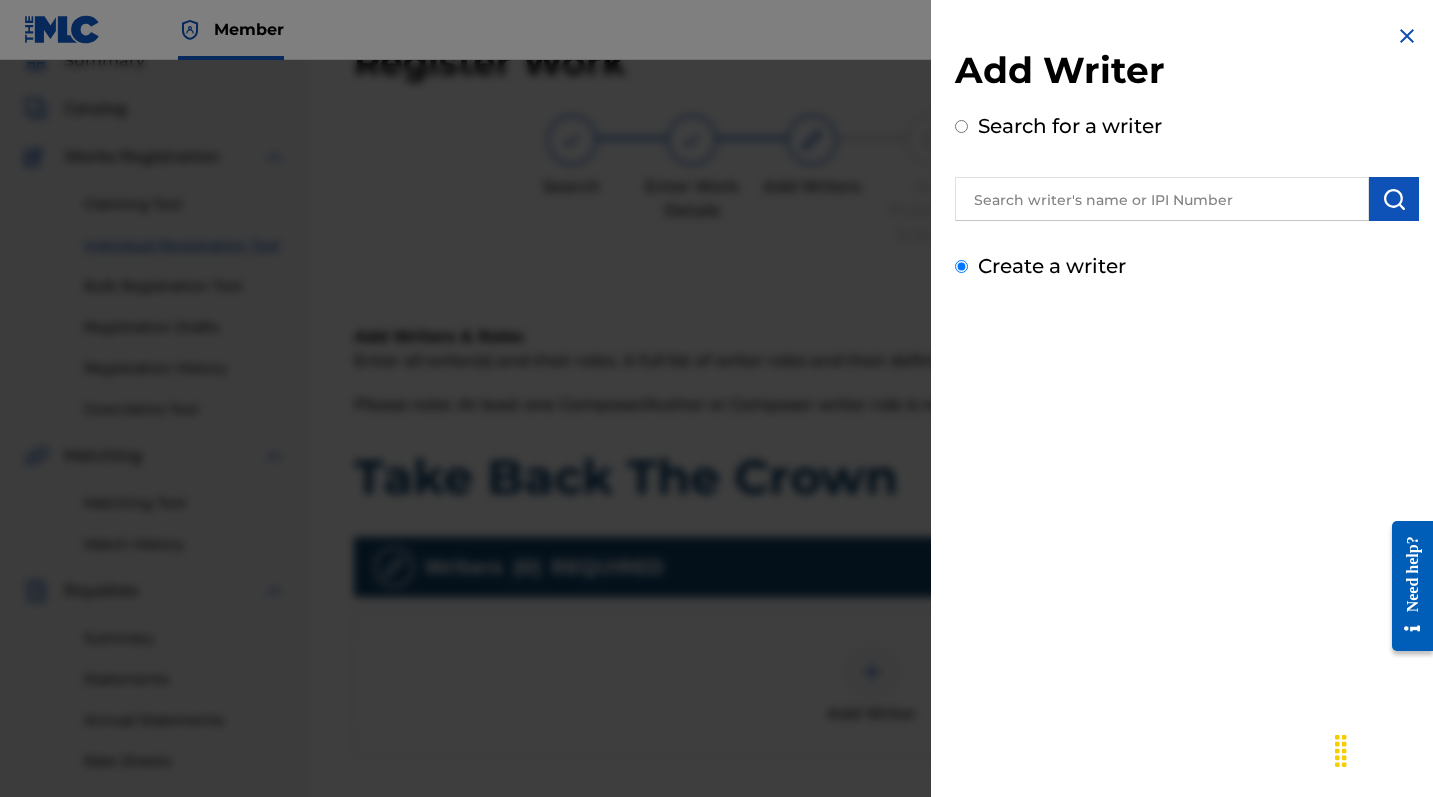 click on "Create a writer" at bounding box center (961, 266) 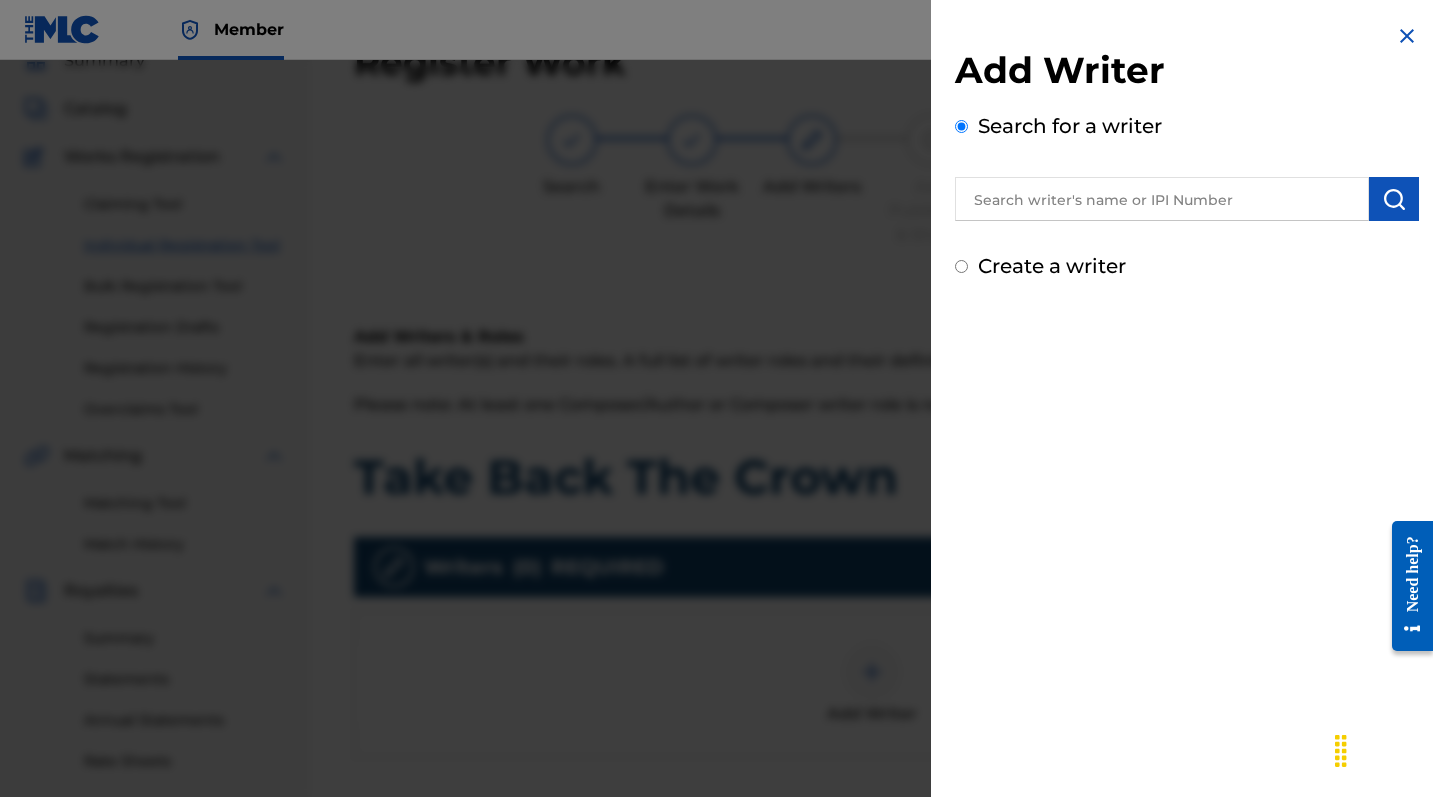 radio on "false" 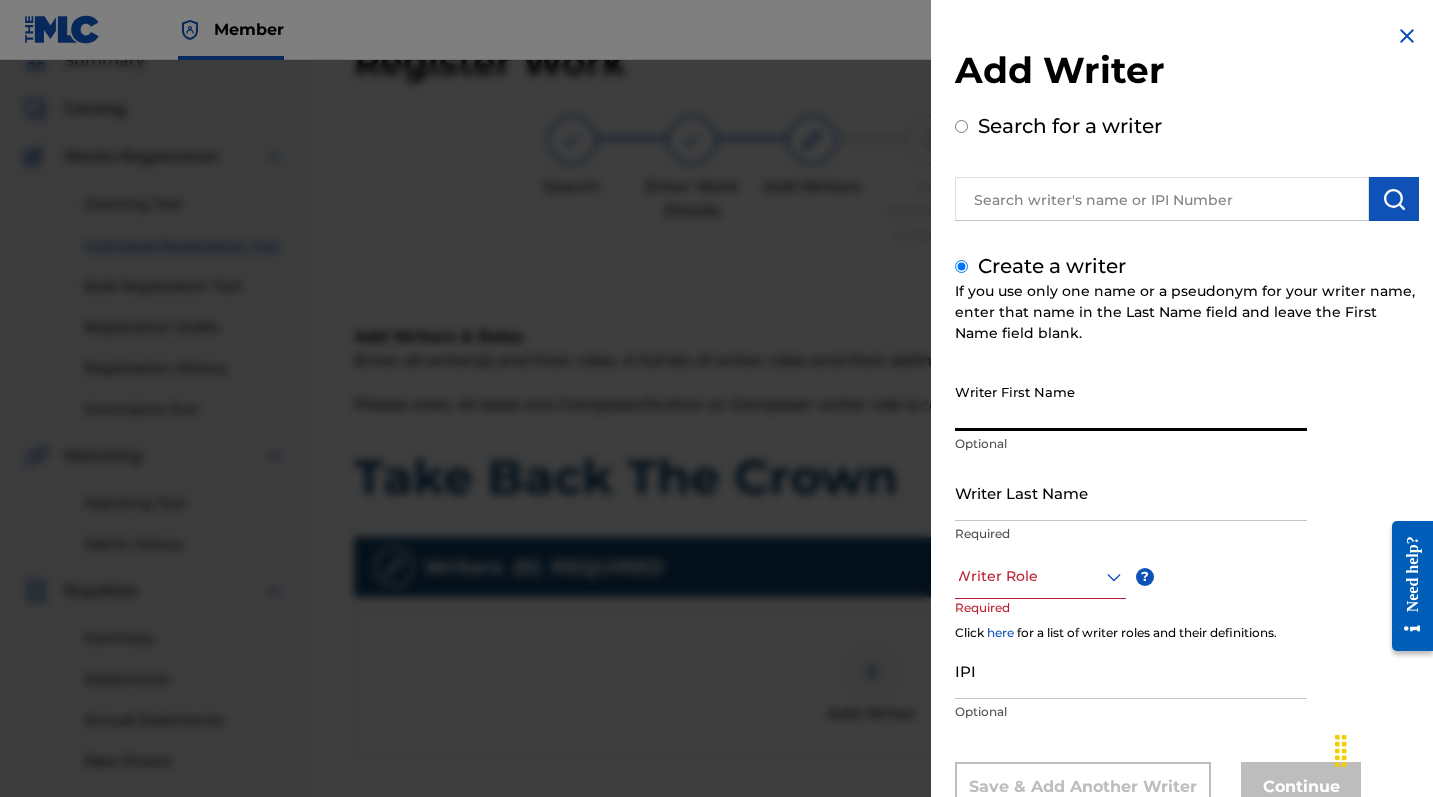 click on "Writer First Name" at bounding box center (1131, 402) 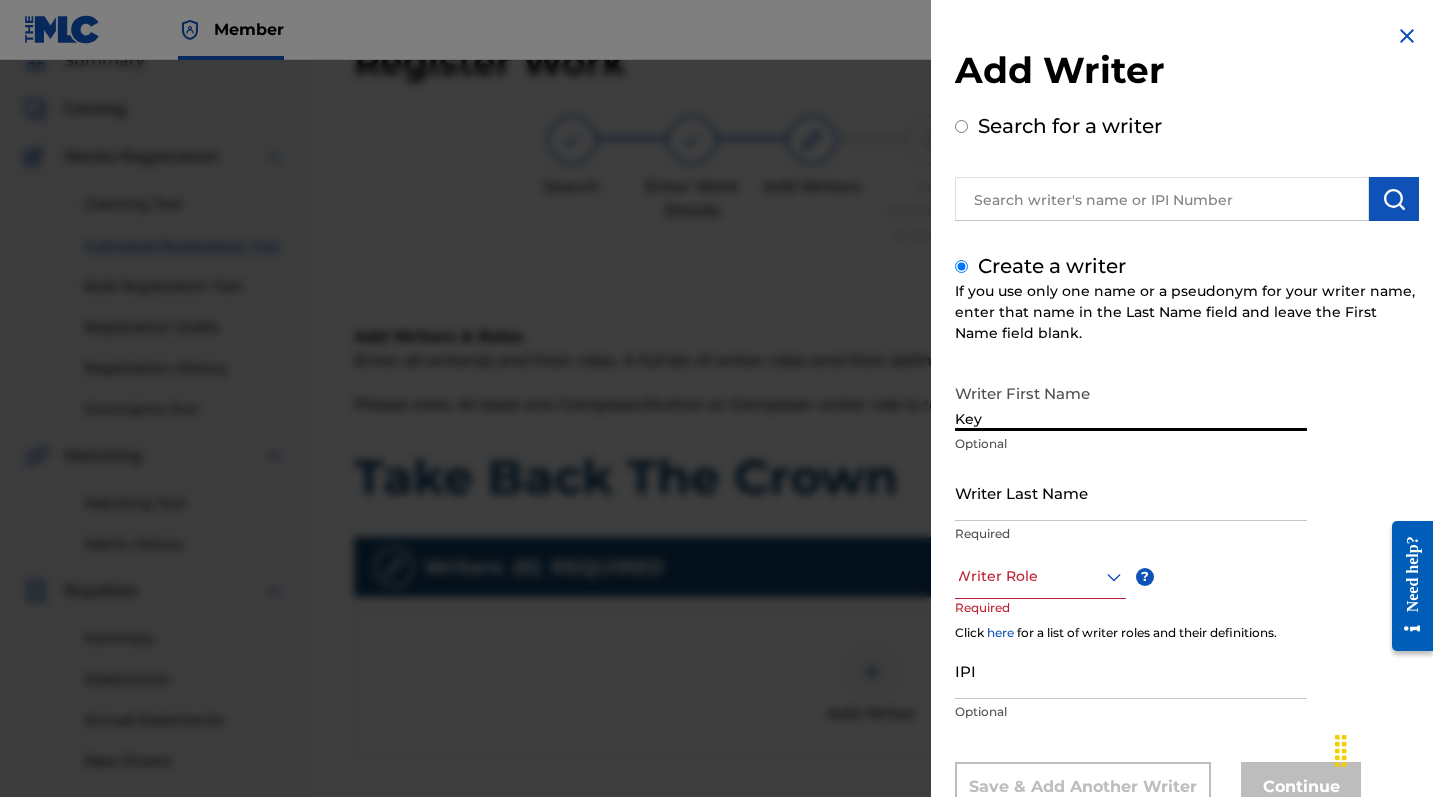 type on "Key" 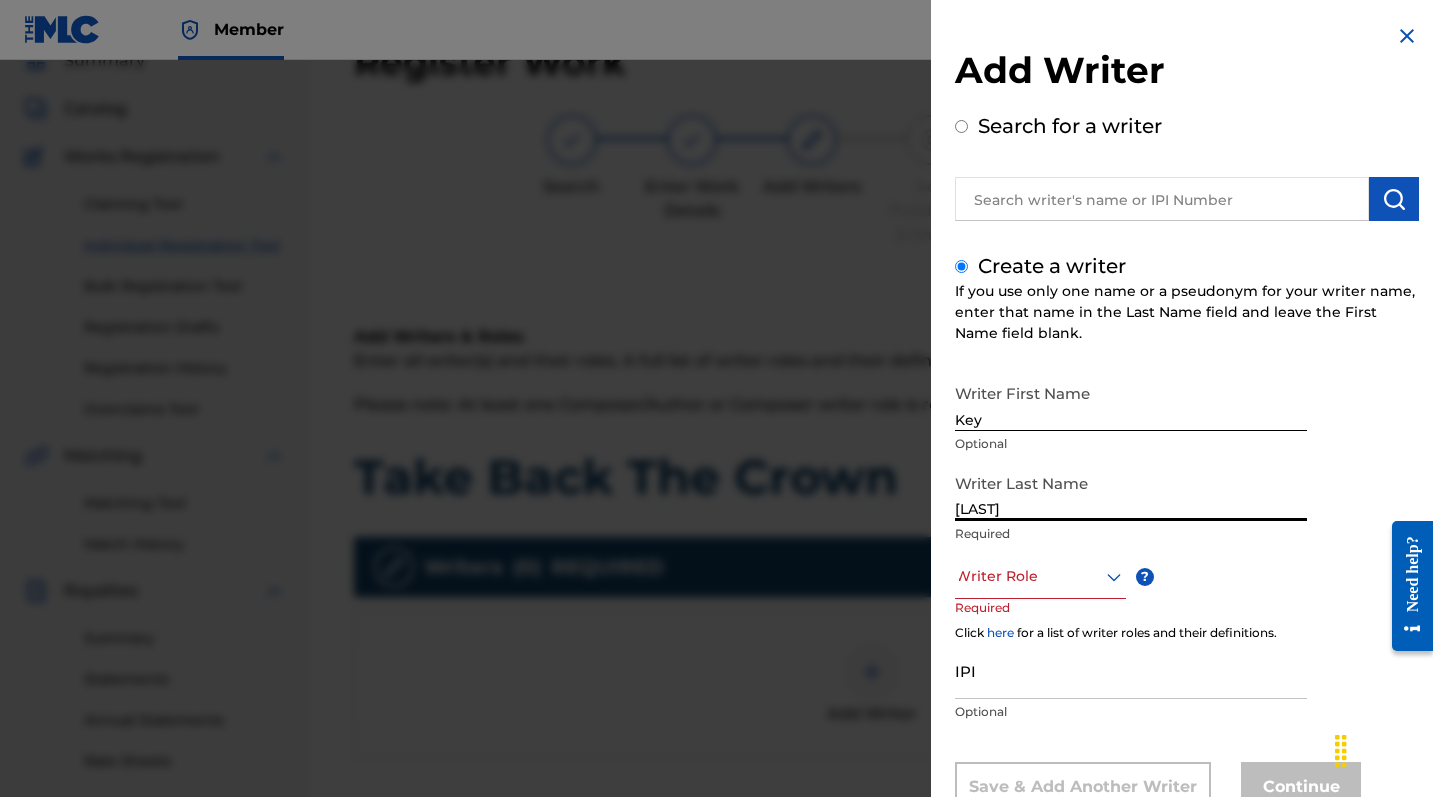type on "[LAST]" 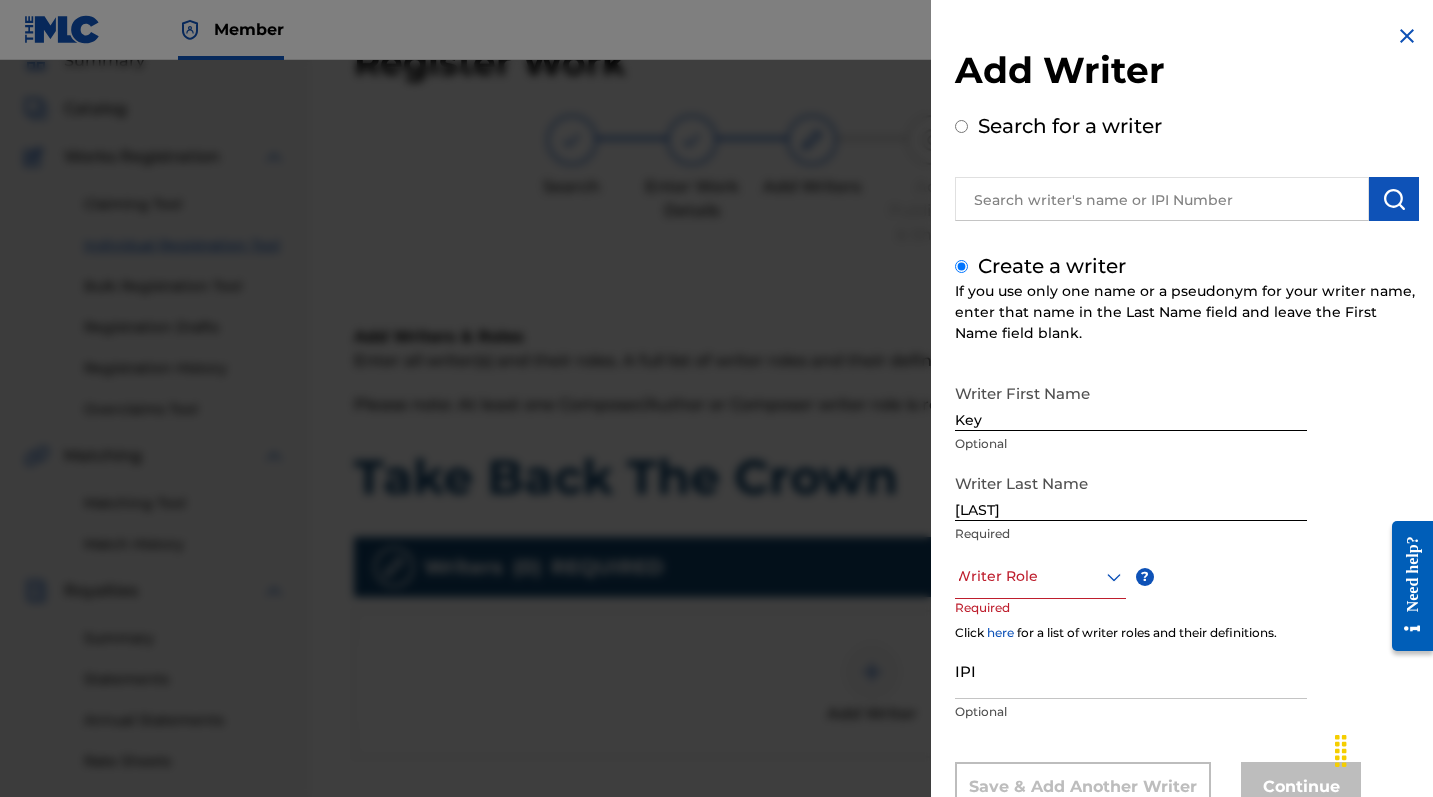 click on "Writer Role" at bounding box center [1040, 576] 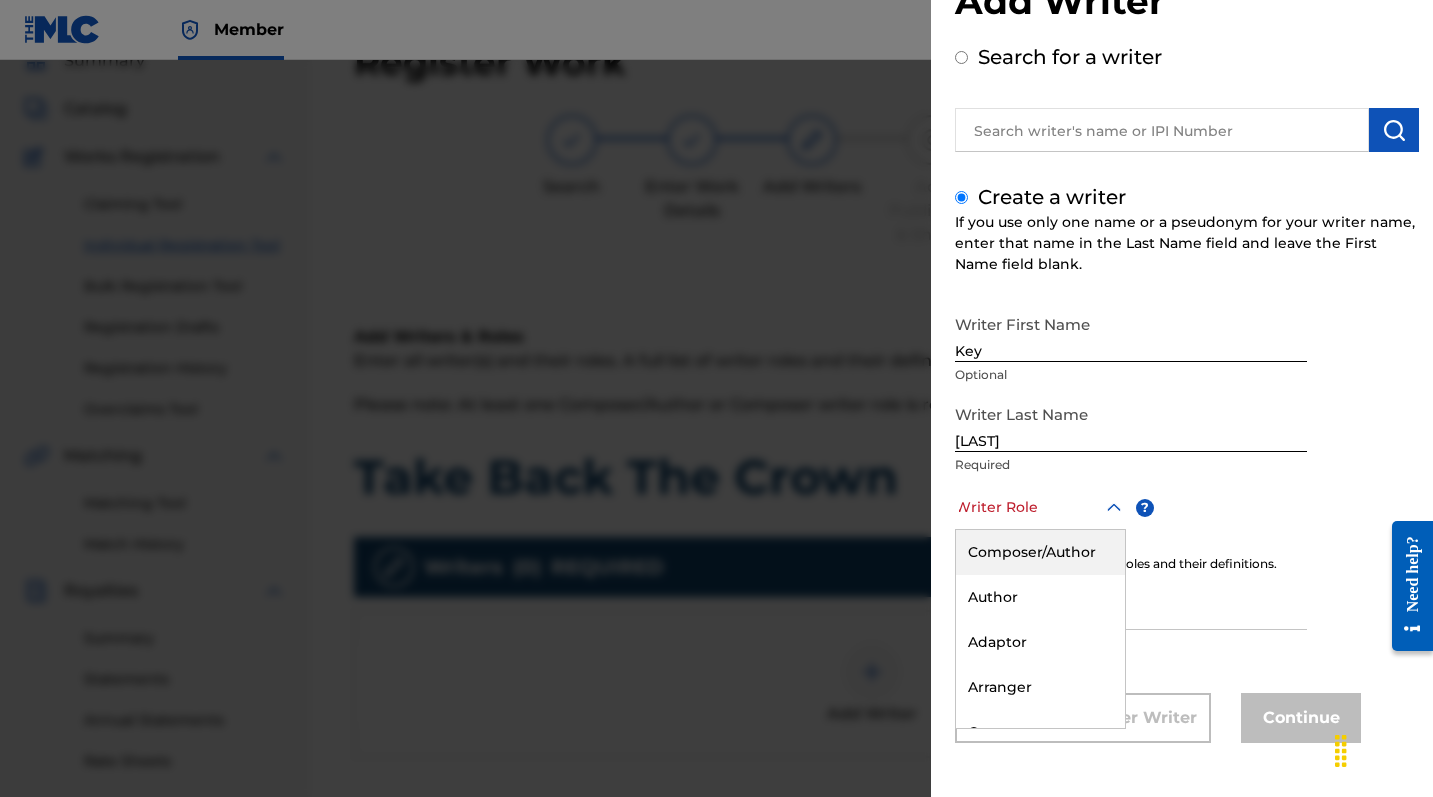 click on "Composer/Author" at bounding box center (1040, 552) 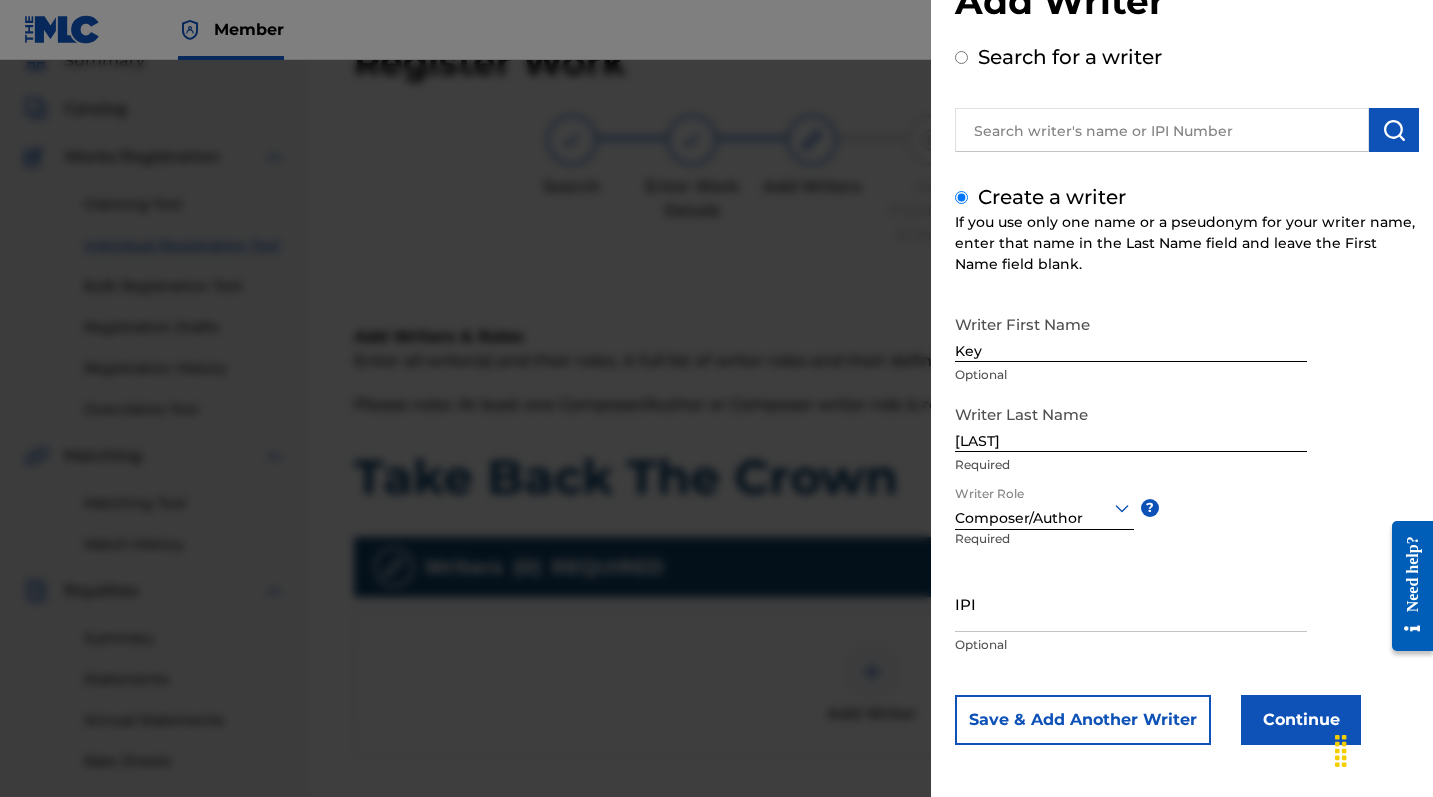 click on "IPI" at bounding box center (1131, 603) 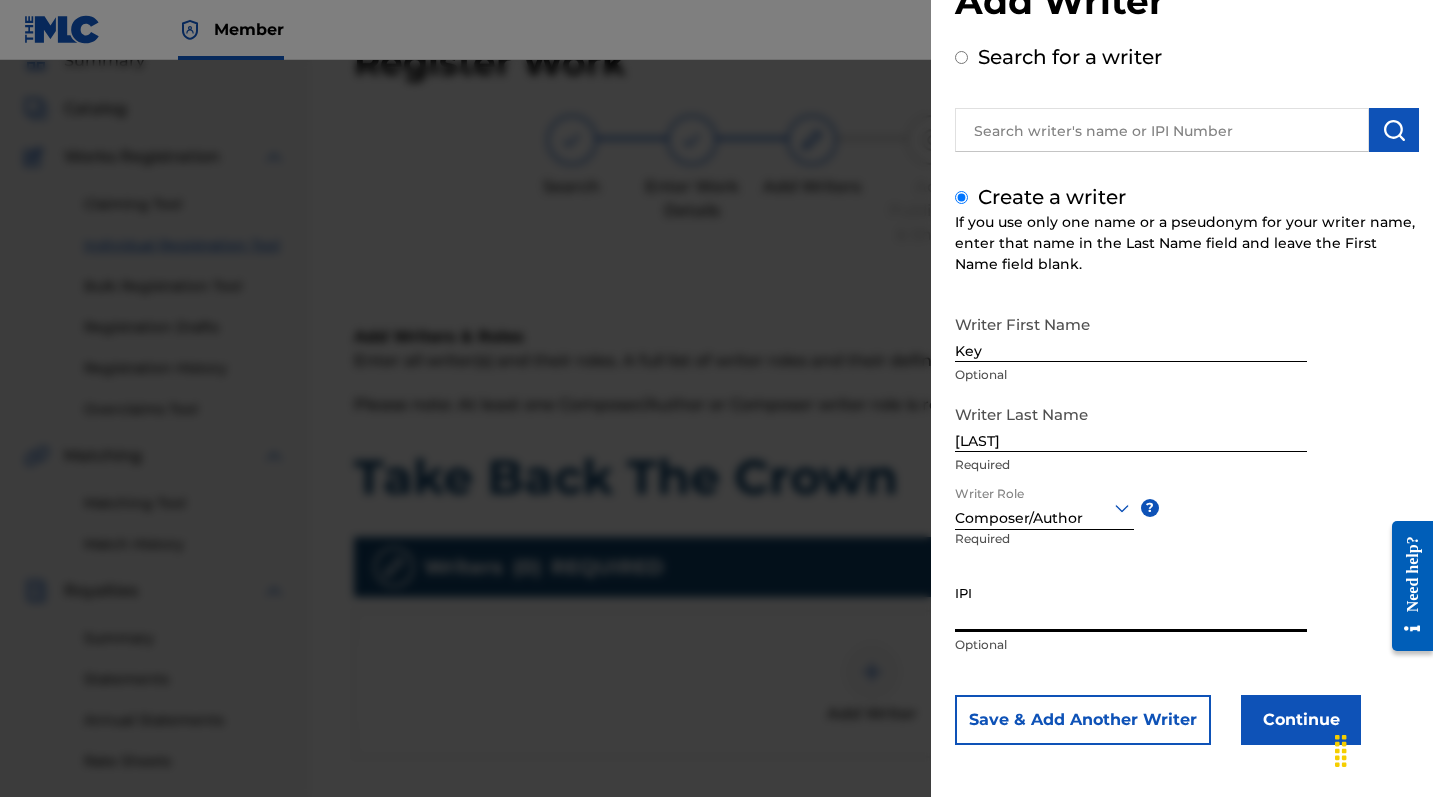 paste on "[NUMBER]" 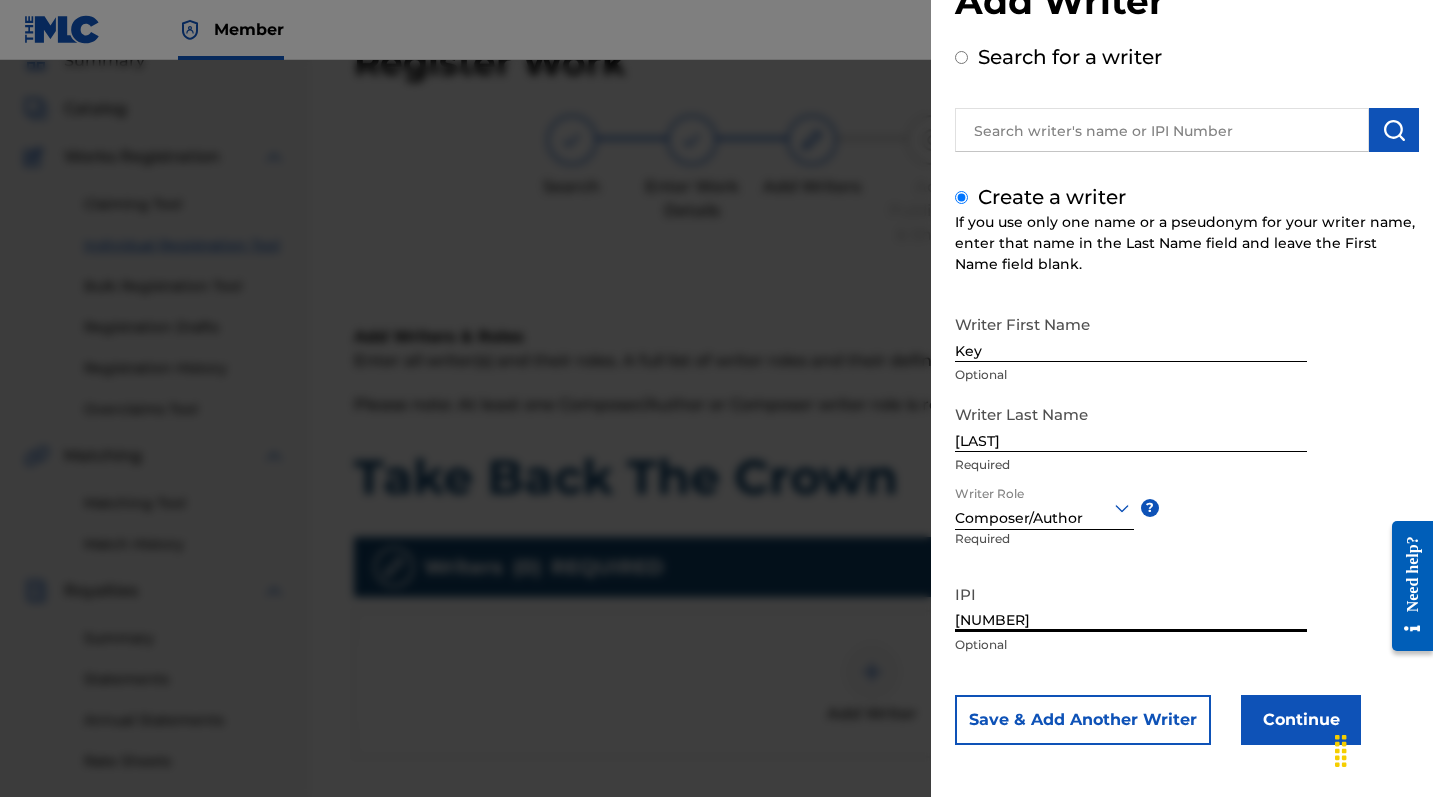 type on "[NUMBER]" 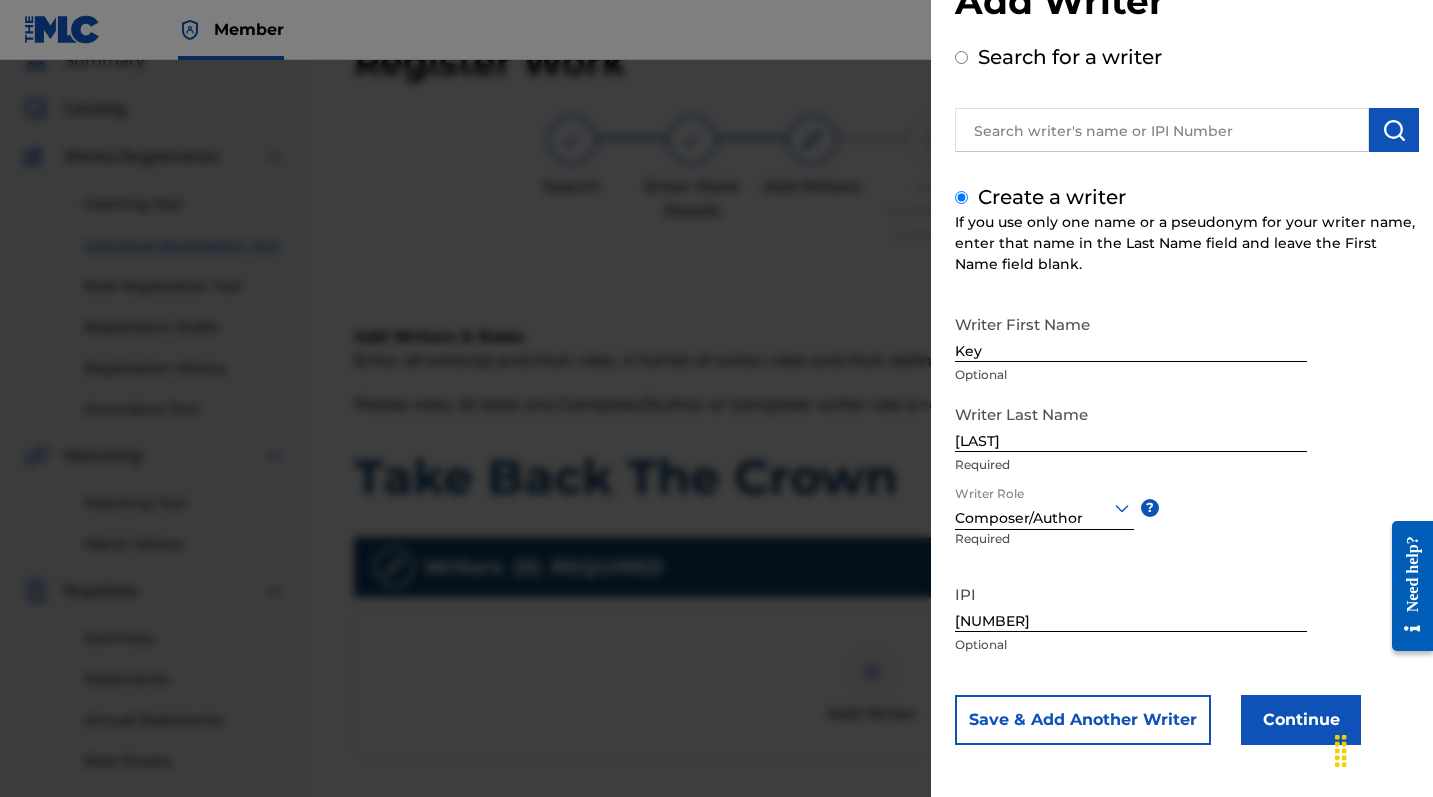 click on "Continue" at bounding box center [1301, 720] 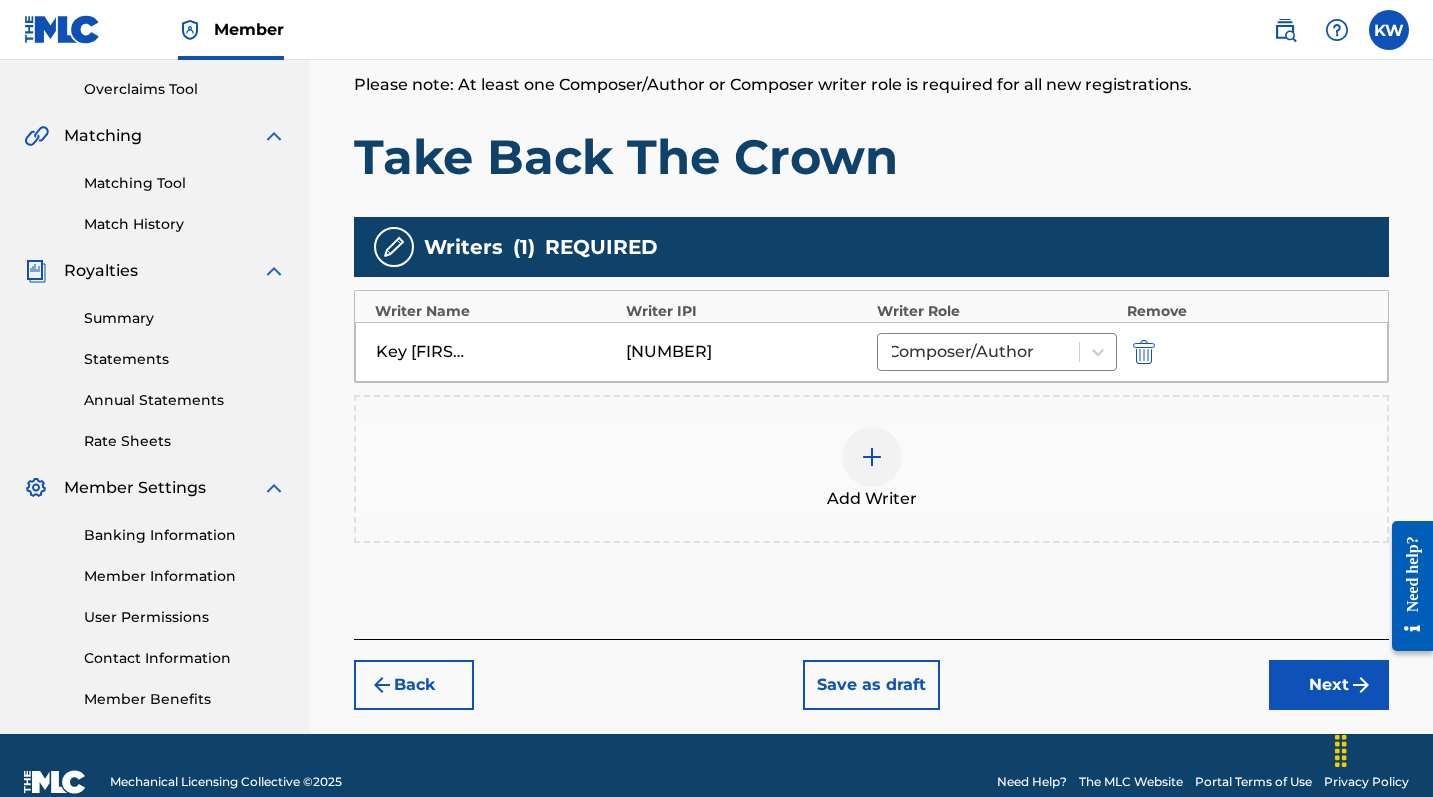 scroll, scrollTop: 443, scrollLeft: 0, axis: vertical 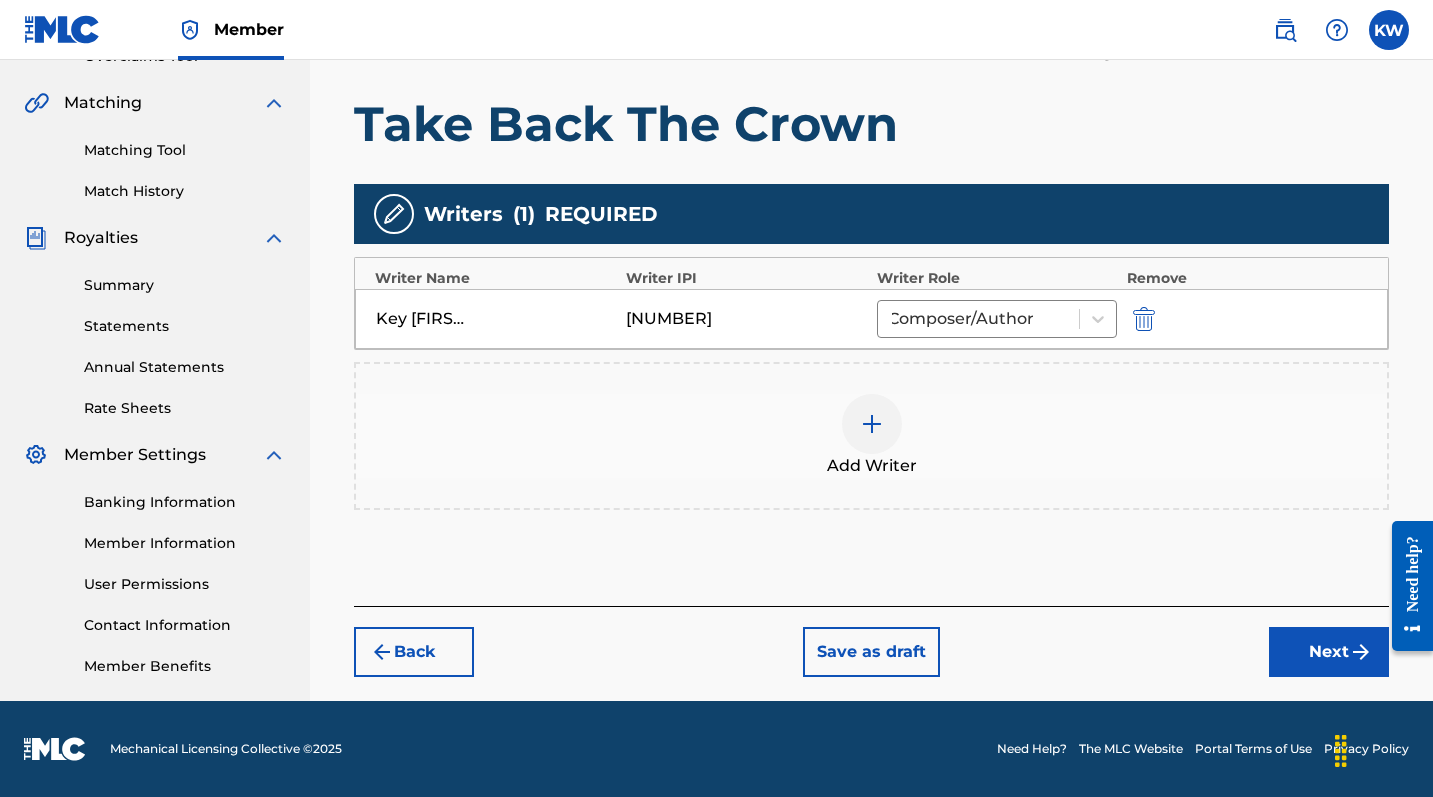 click on "Next" at bounding box center [1329, 652] 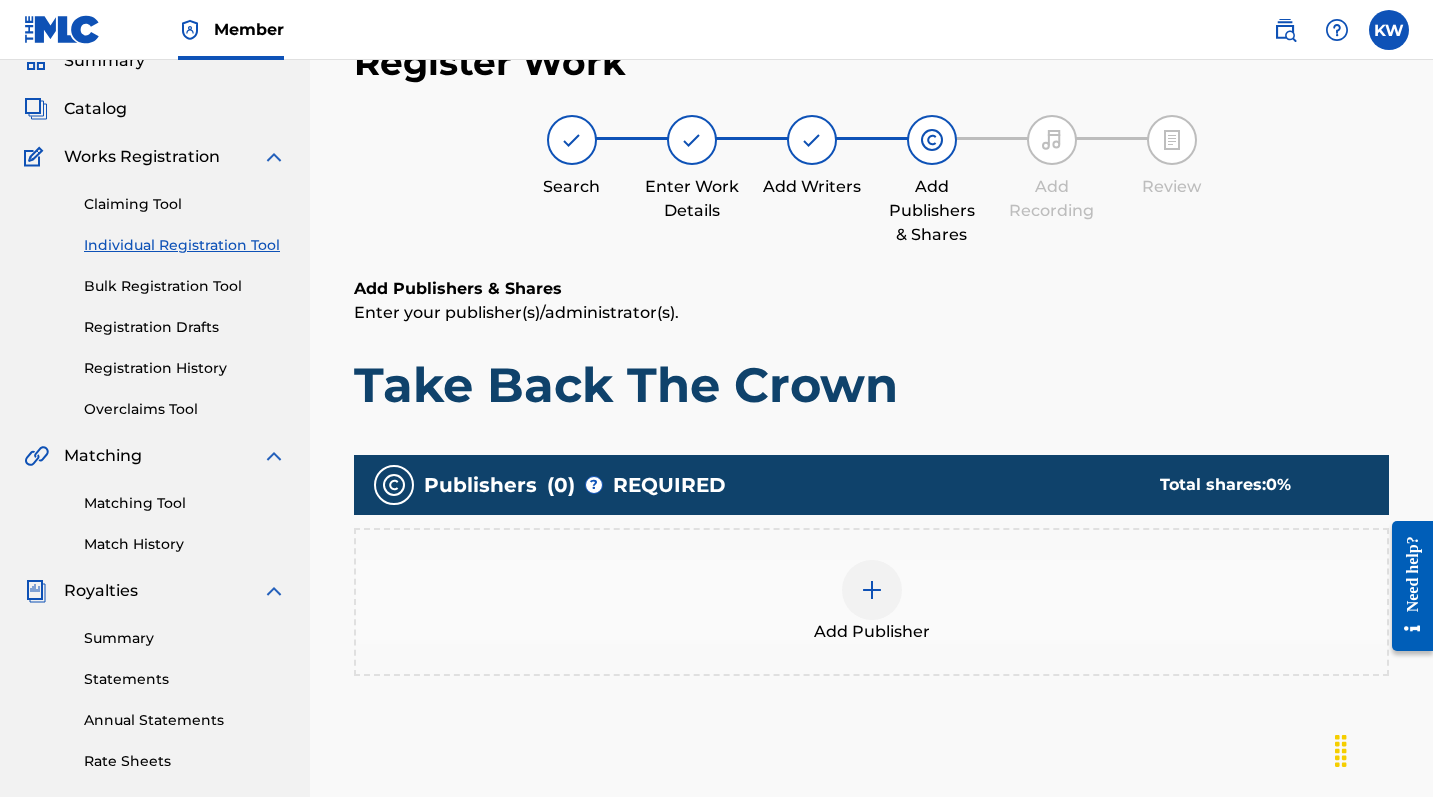 scroll, scrollTop: 130, scrollLeft: 0, axis: vertical 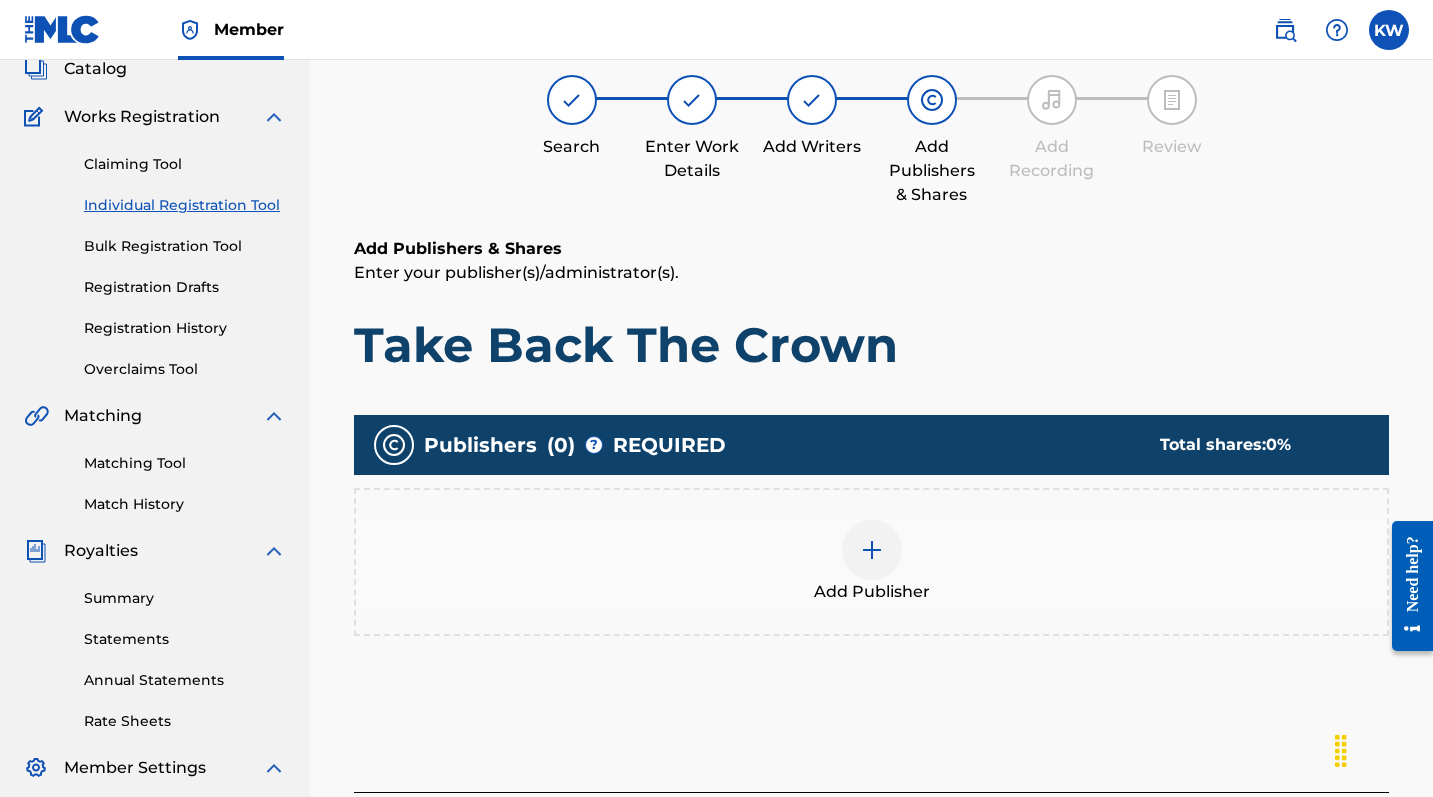 click on "Add Publisher" at bounding box center [871, 562] 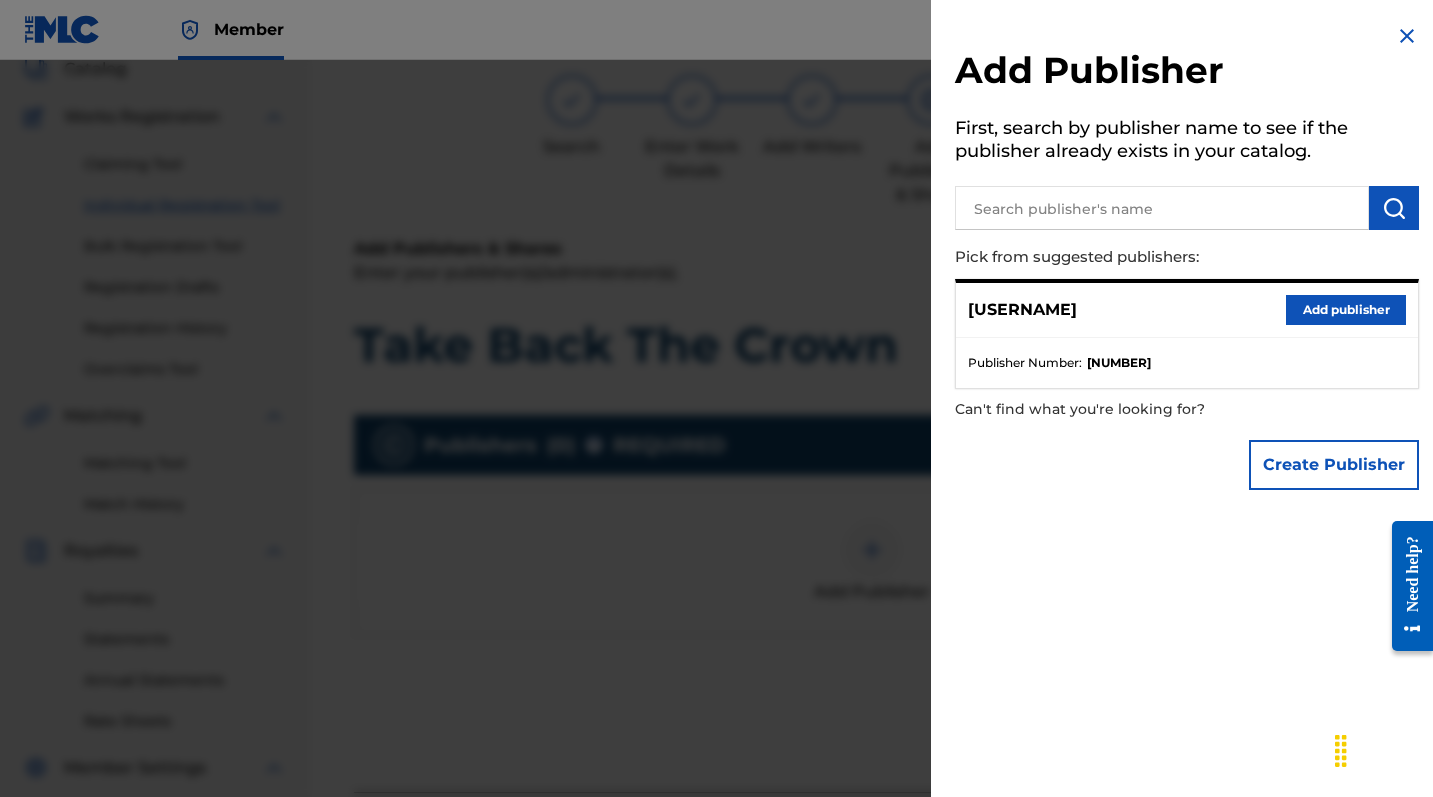 click on "Add publisher" at bounding box center (1346, 310) 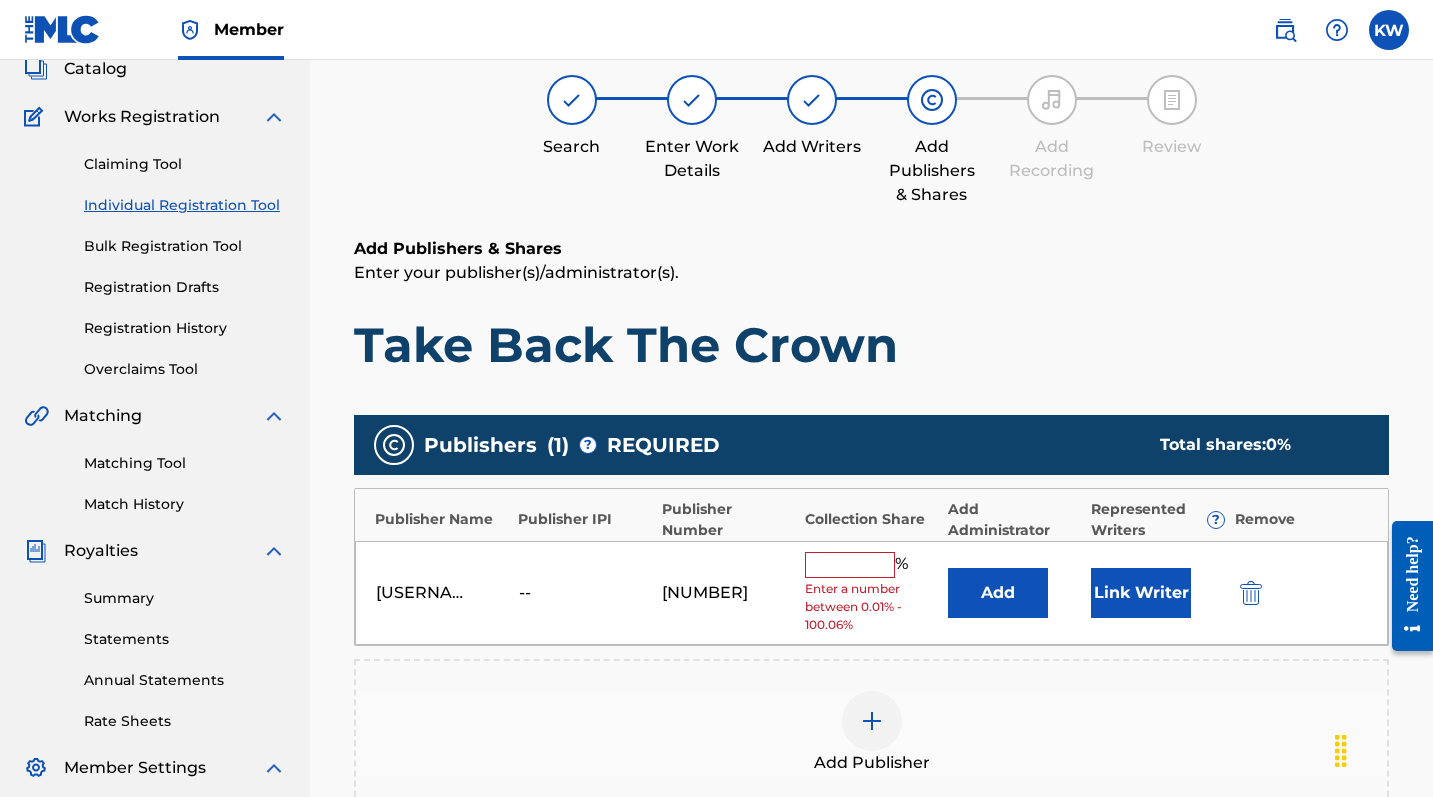 click at bounding box center (850, 565) 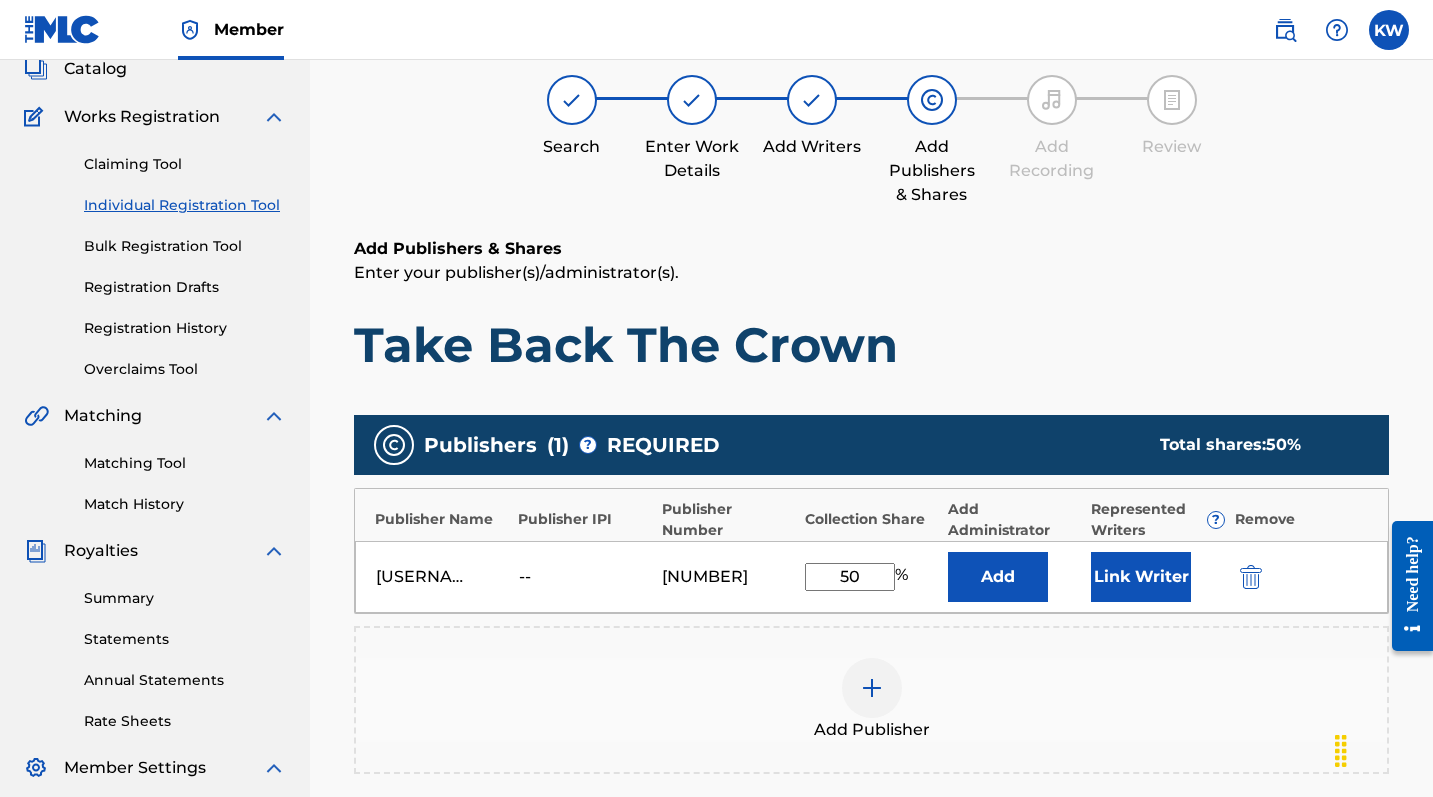 type on "50" 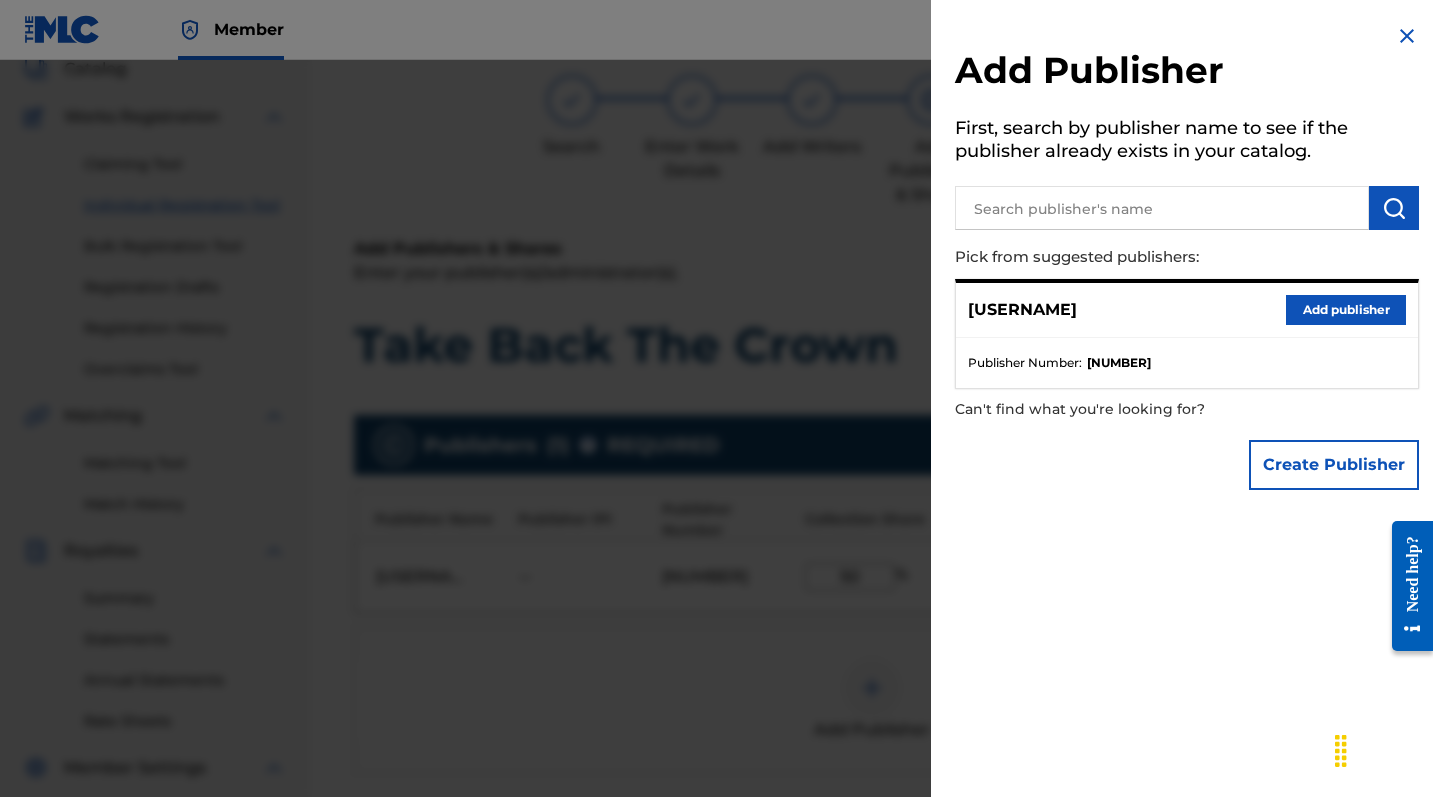 click at bounding box center [716, 458] 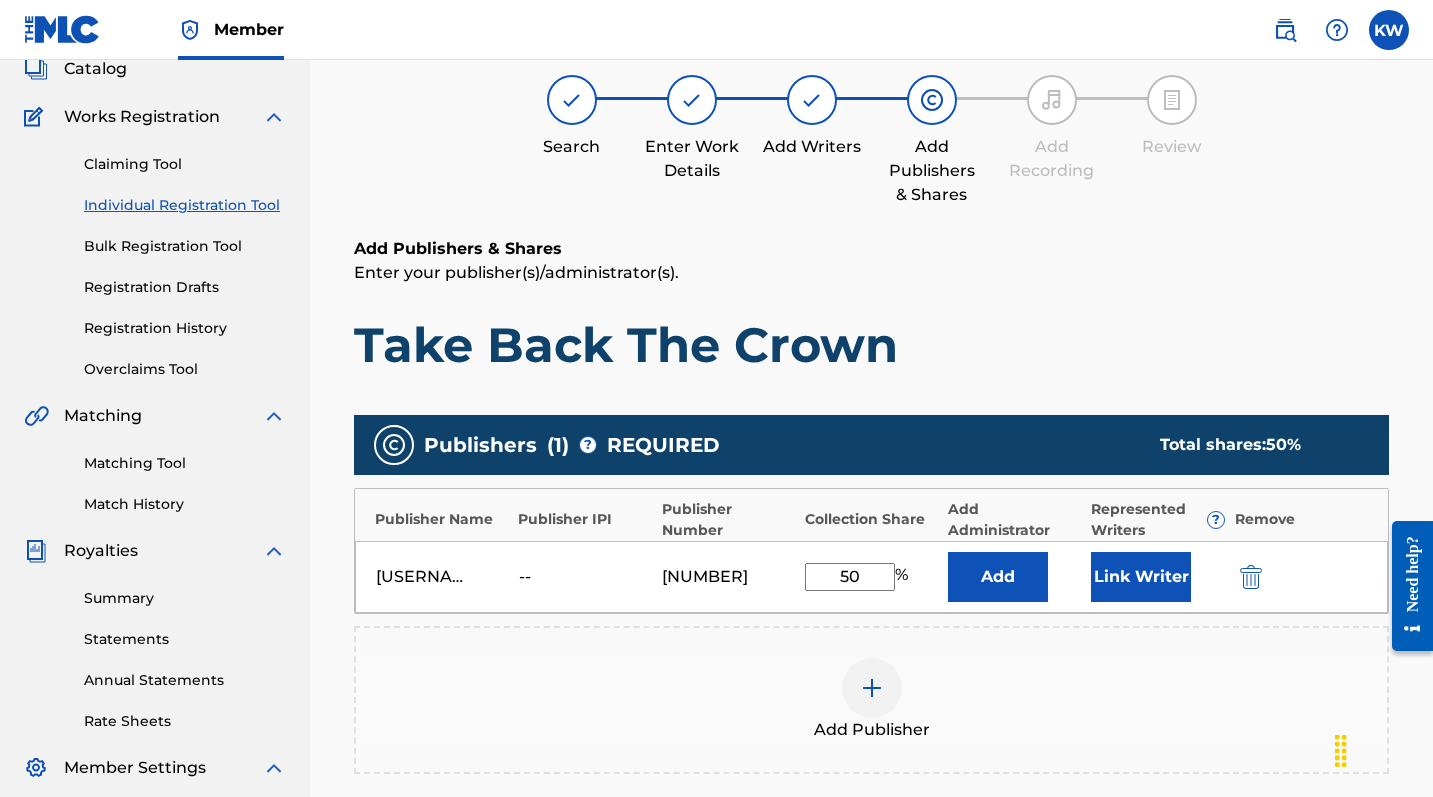 scroll, scrollTop: 170, scrollLeft: 0, axis: vertical 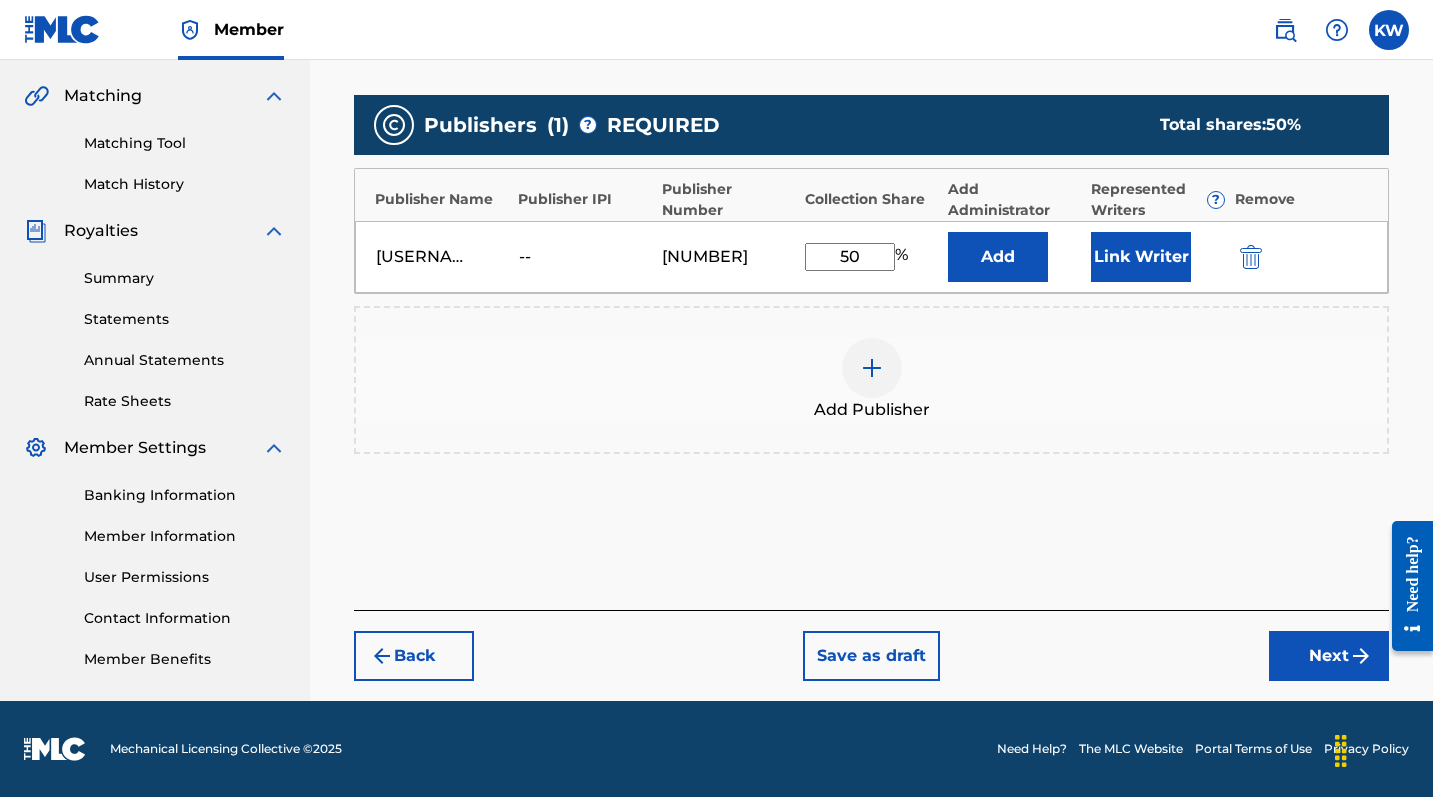 click on "Next" at bounding box center (1329, 656) 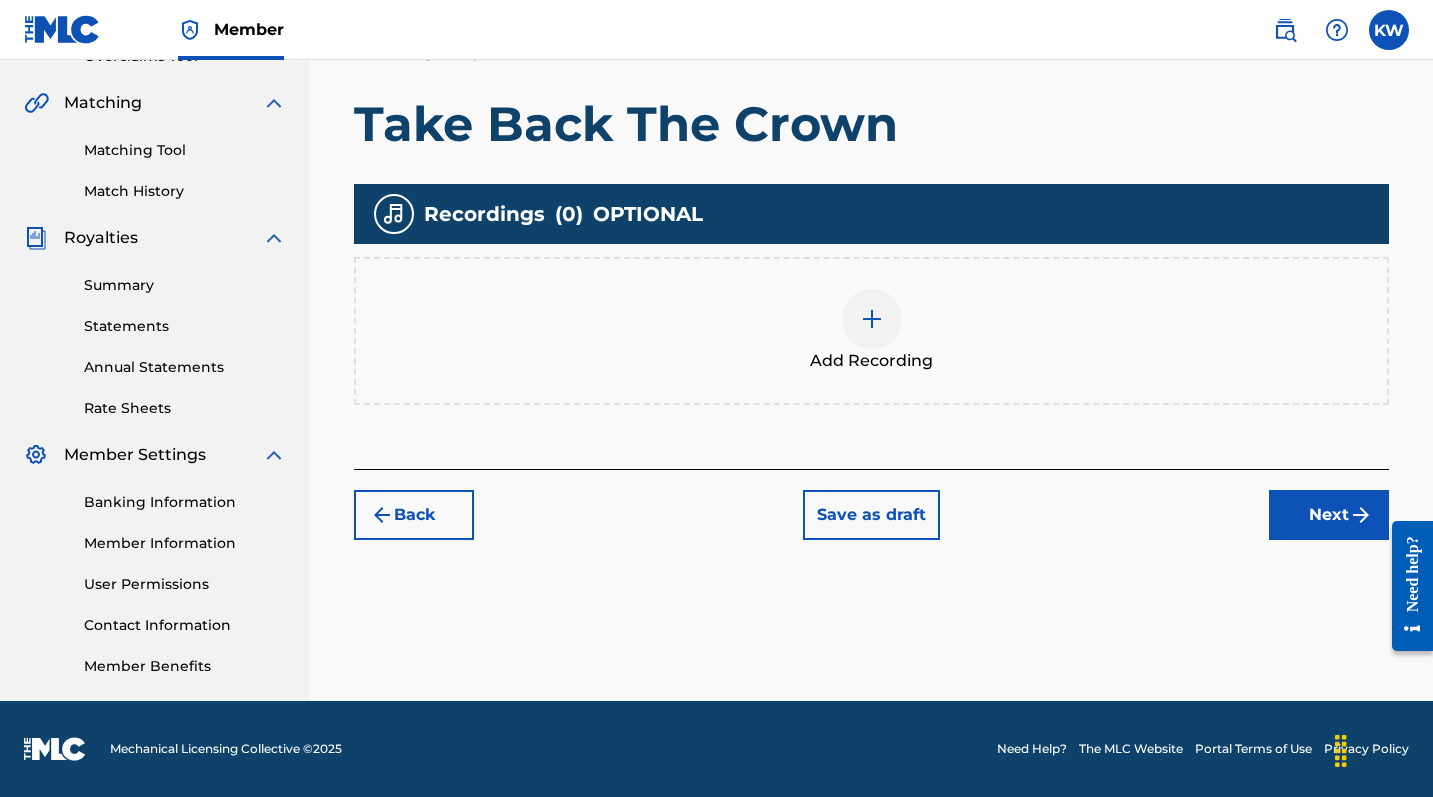scroll, scrollTop: 443, scrollLeft: 0, axis: vertical 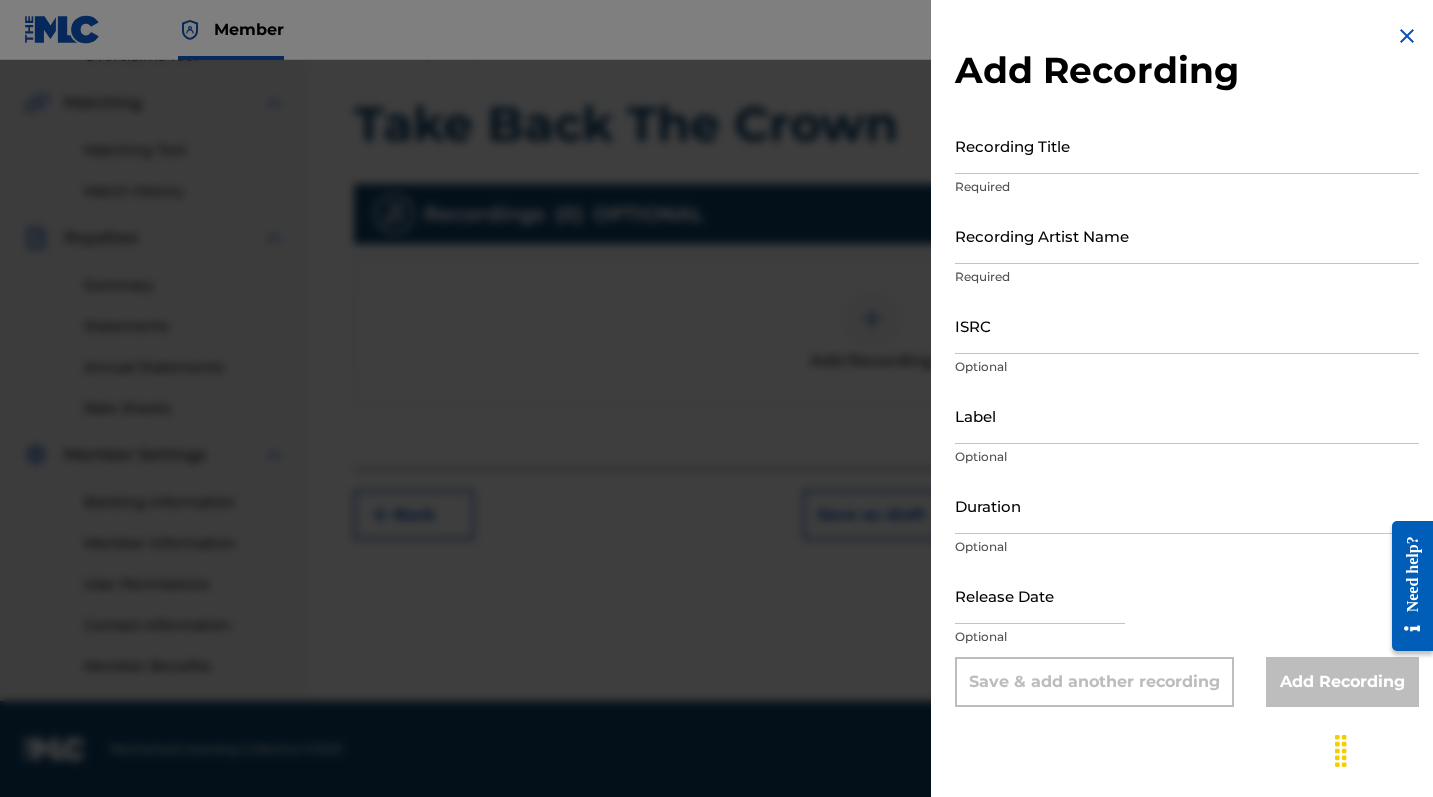 click on "Recording Title" at bounding box center (1187, 145) 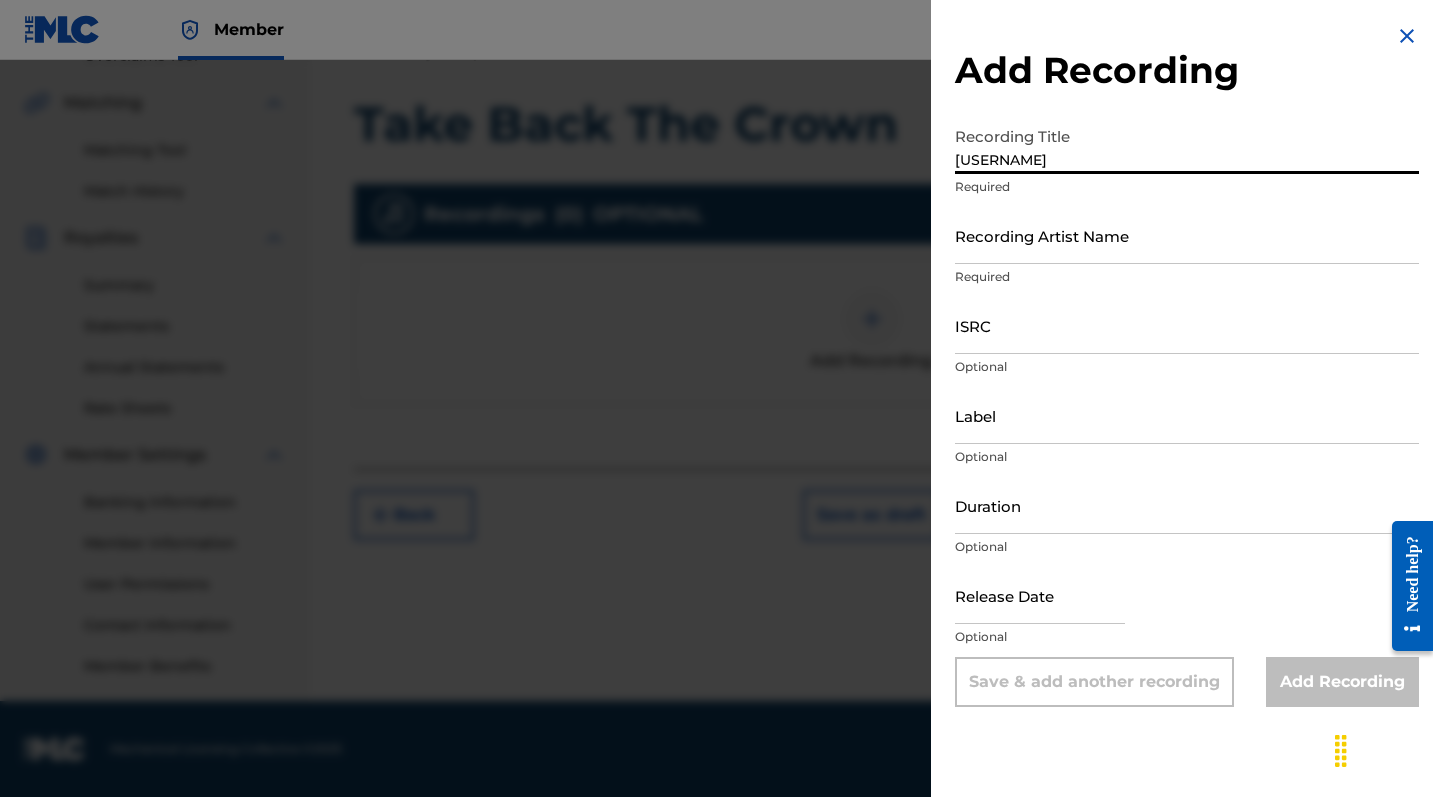 type on "[USERNAME]" 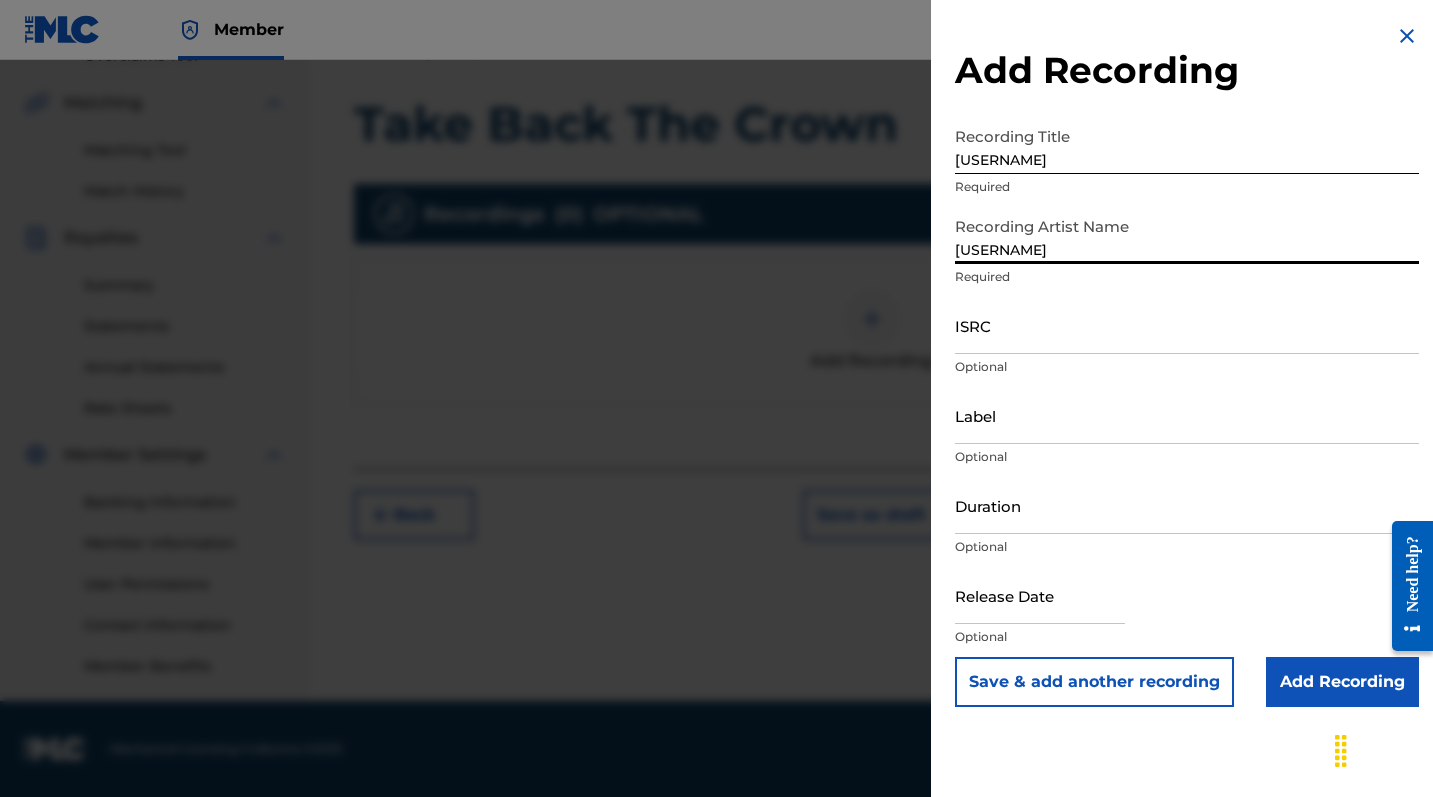 type on "[USERNAME]" 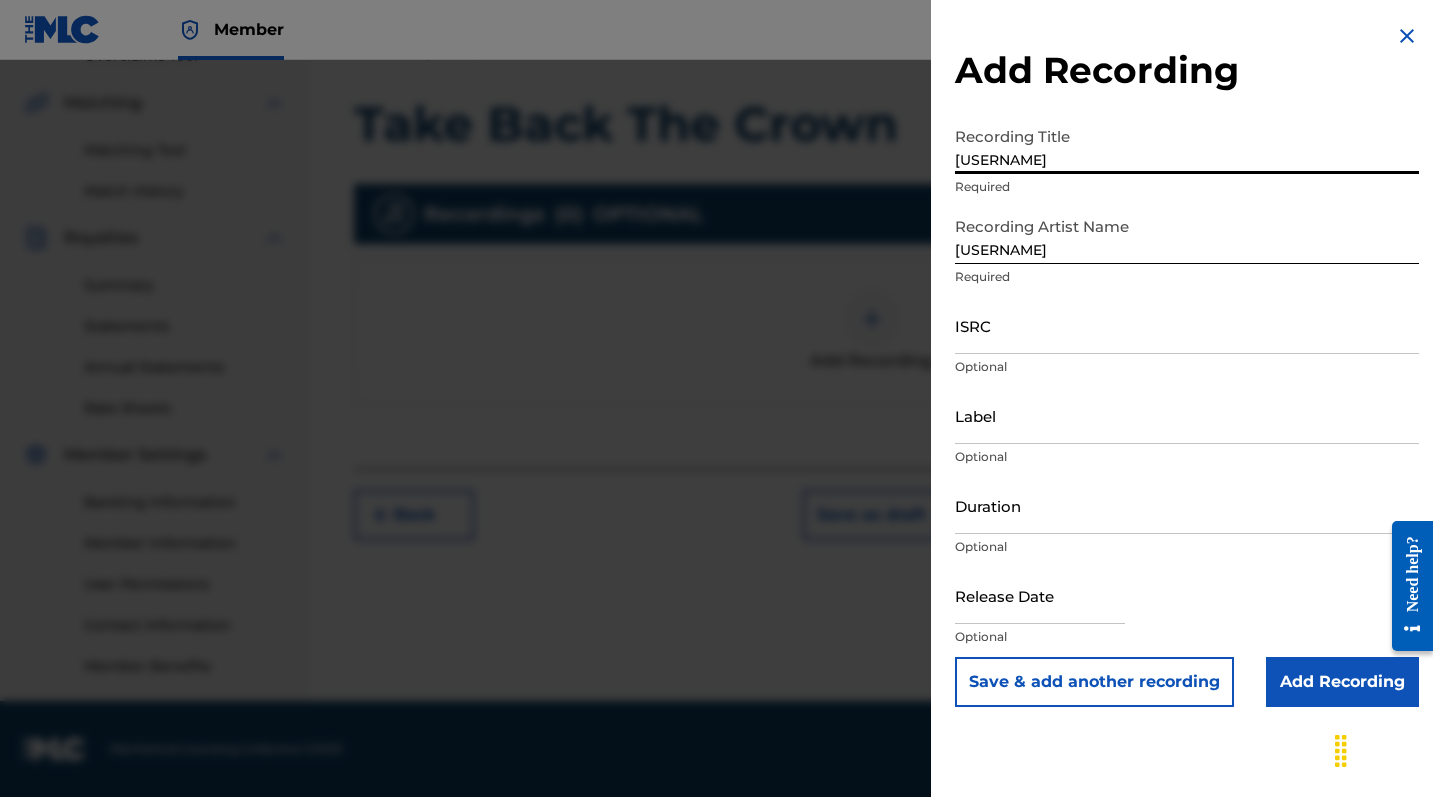 click on "[USERNAME]" at bounding box center (1187, 145) 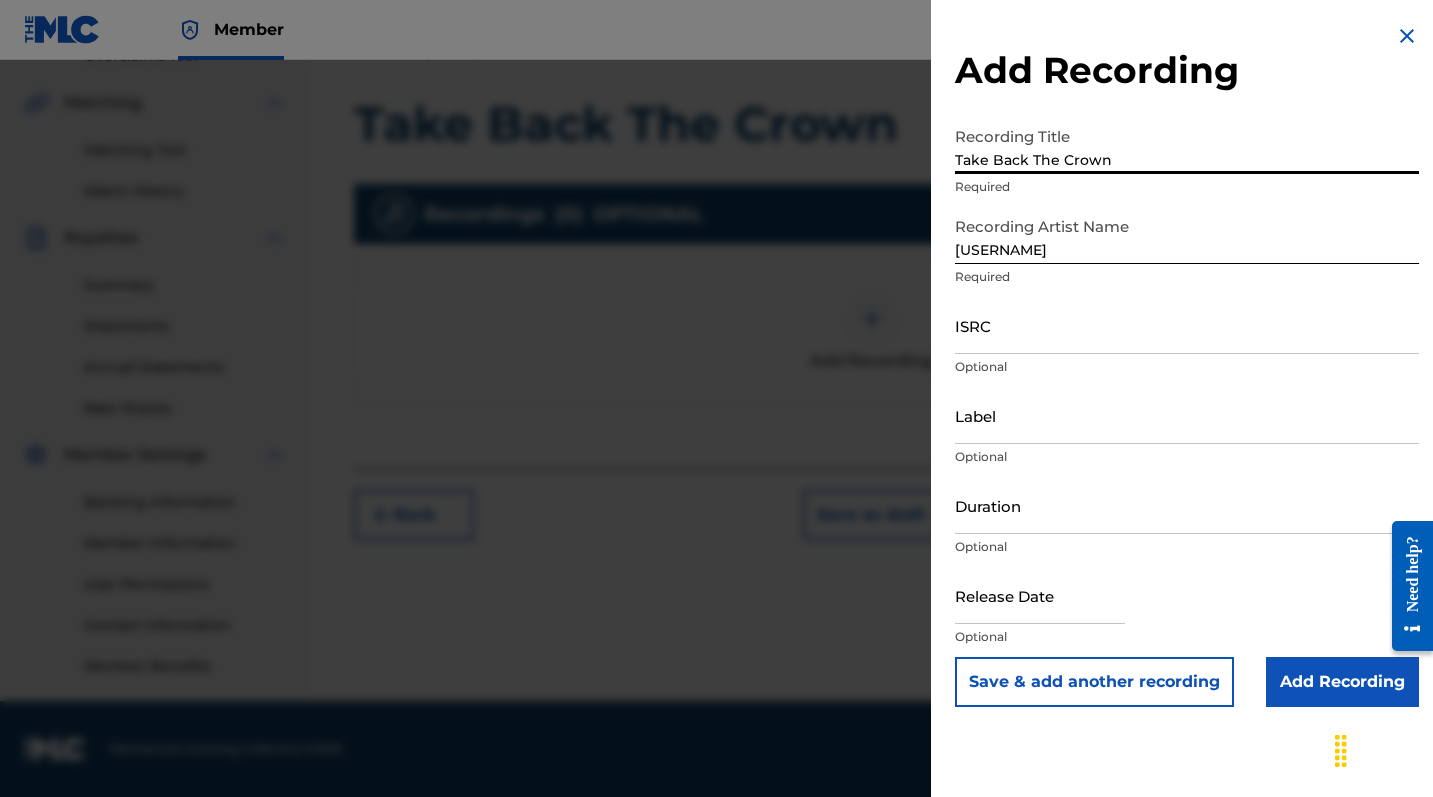 type on "Take Back The Crown" 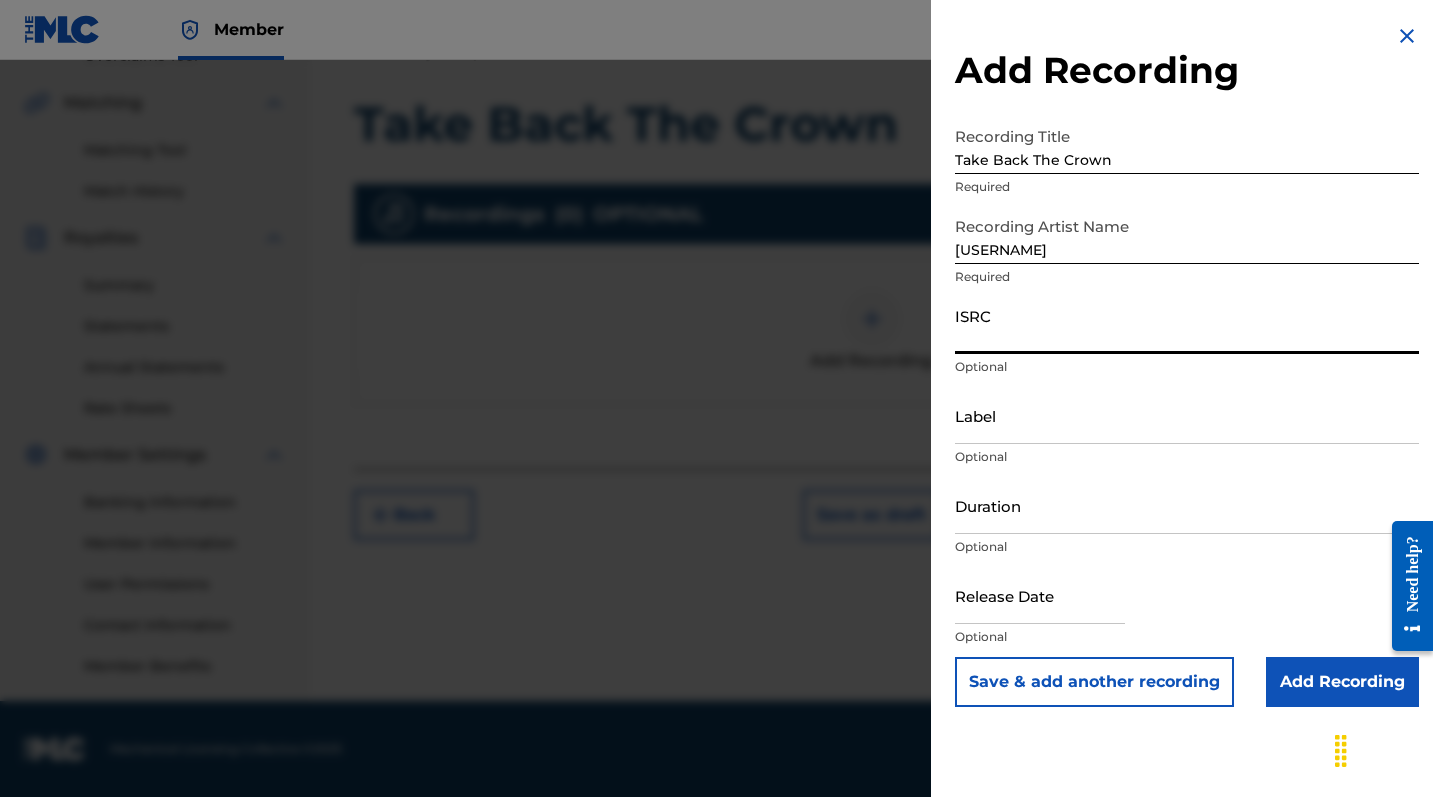 click on "ISRC" at bounding box center (1187, 325) 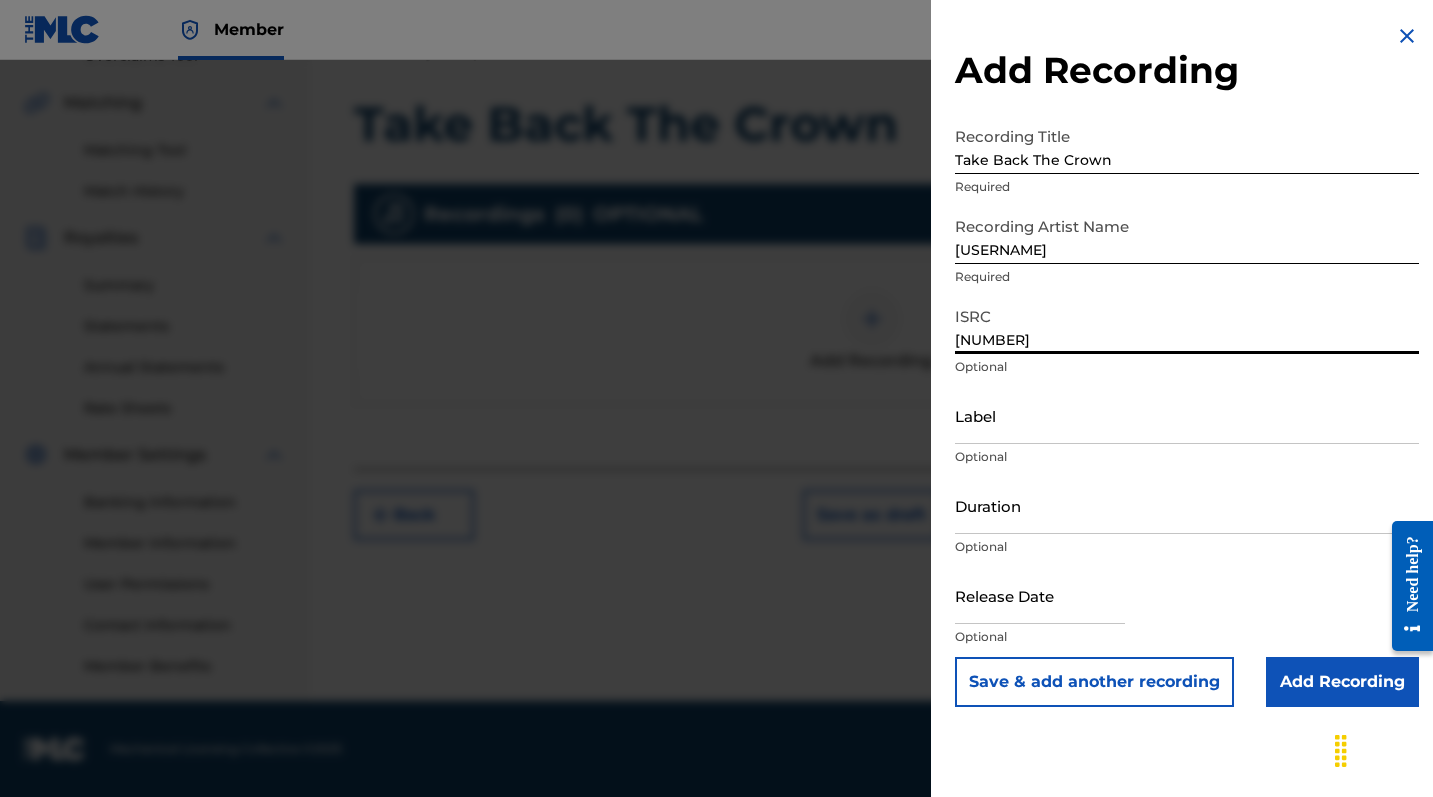 type on "[NUMBER]" 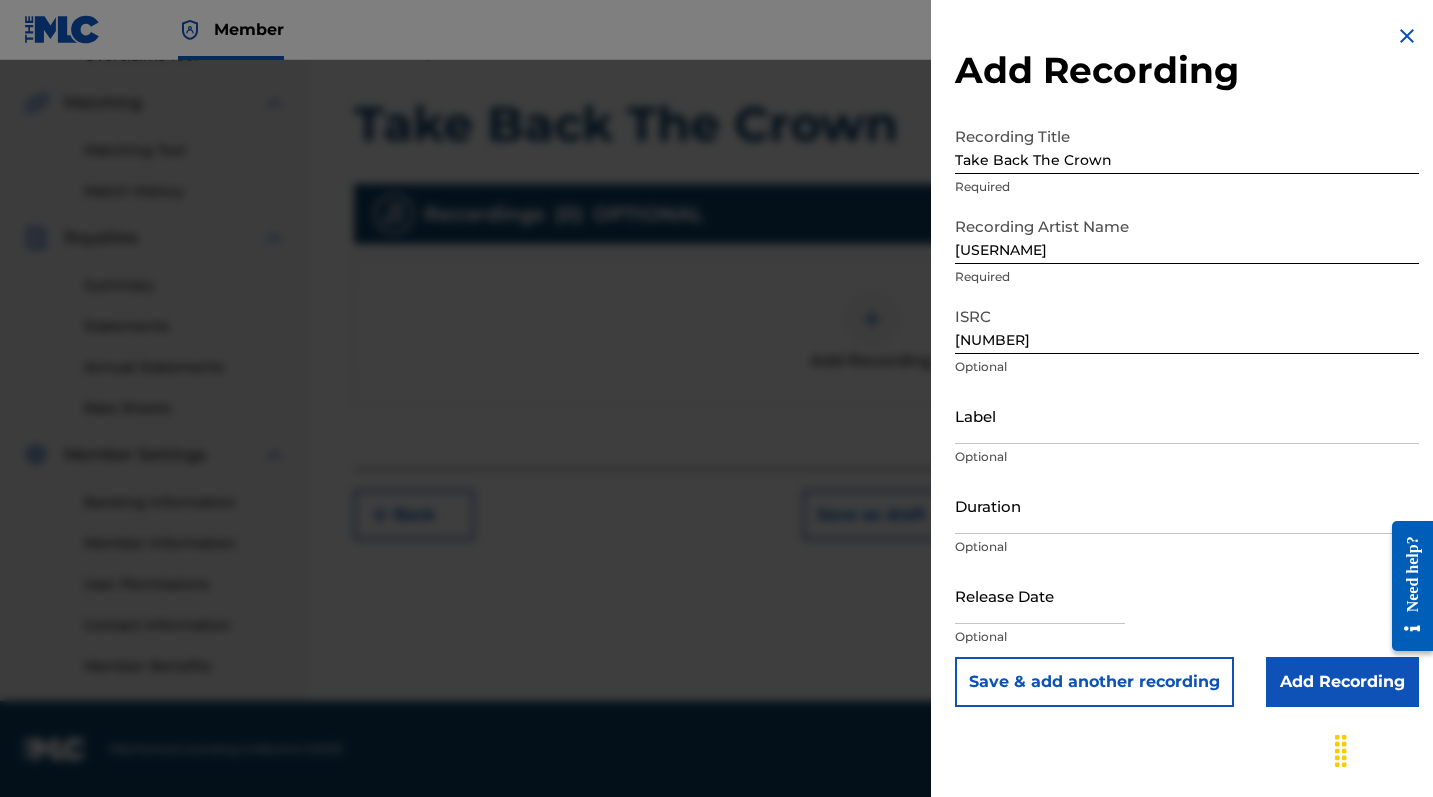 drag, startPoint x: 1280, startPoint y: 687, endPoint x: 1202, endPoint y: 527, distance: 178 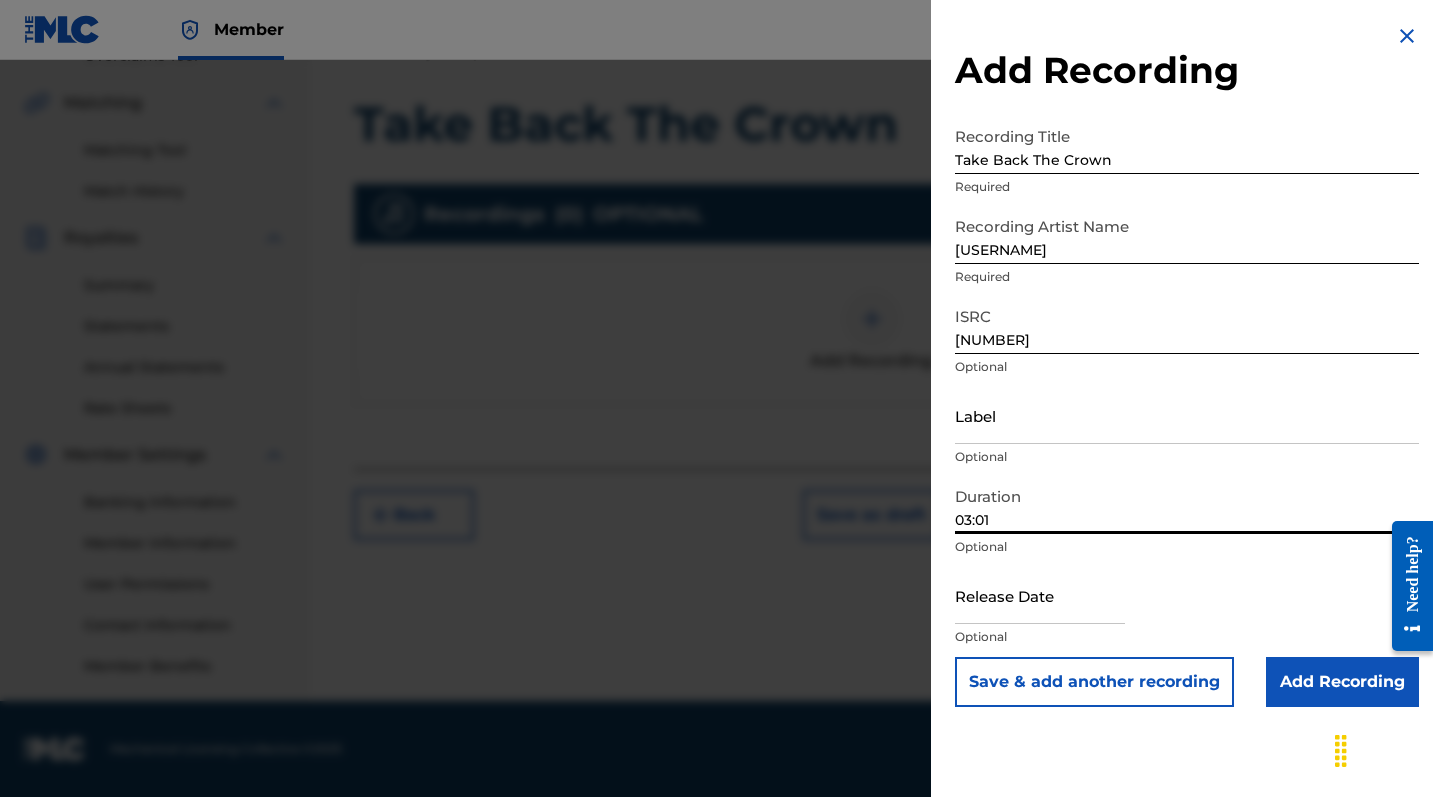 type on "03:01" 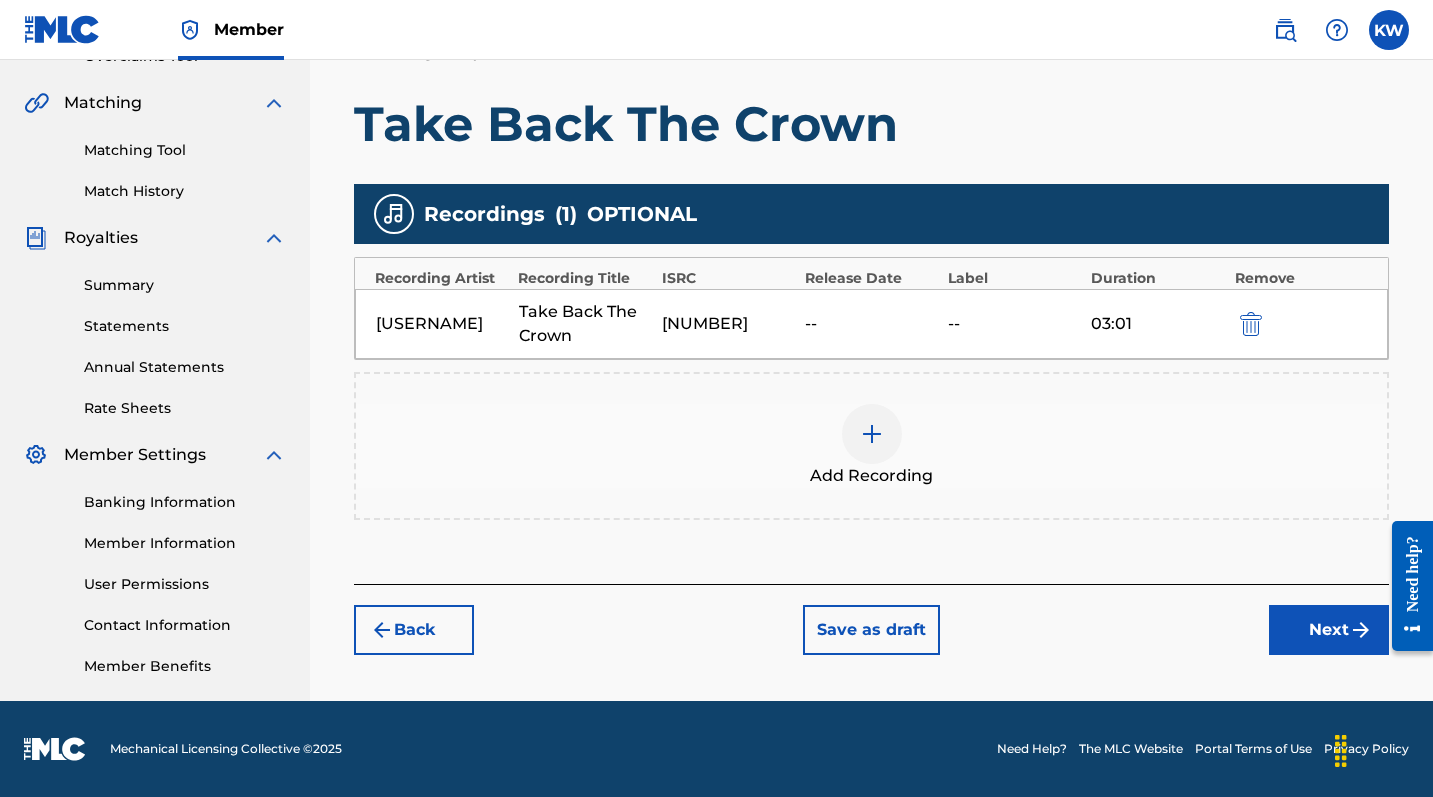 click on "Next" at bounding box center [1329, 630] 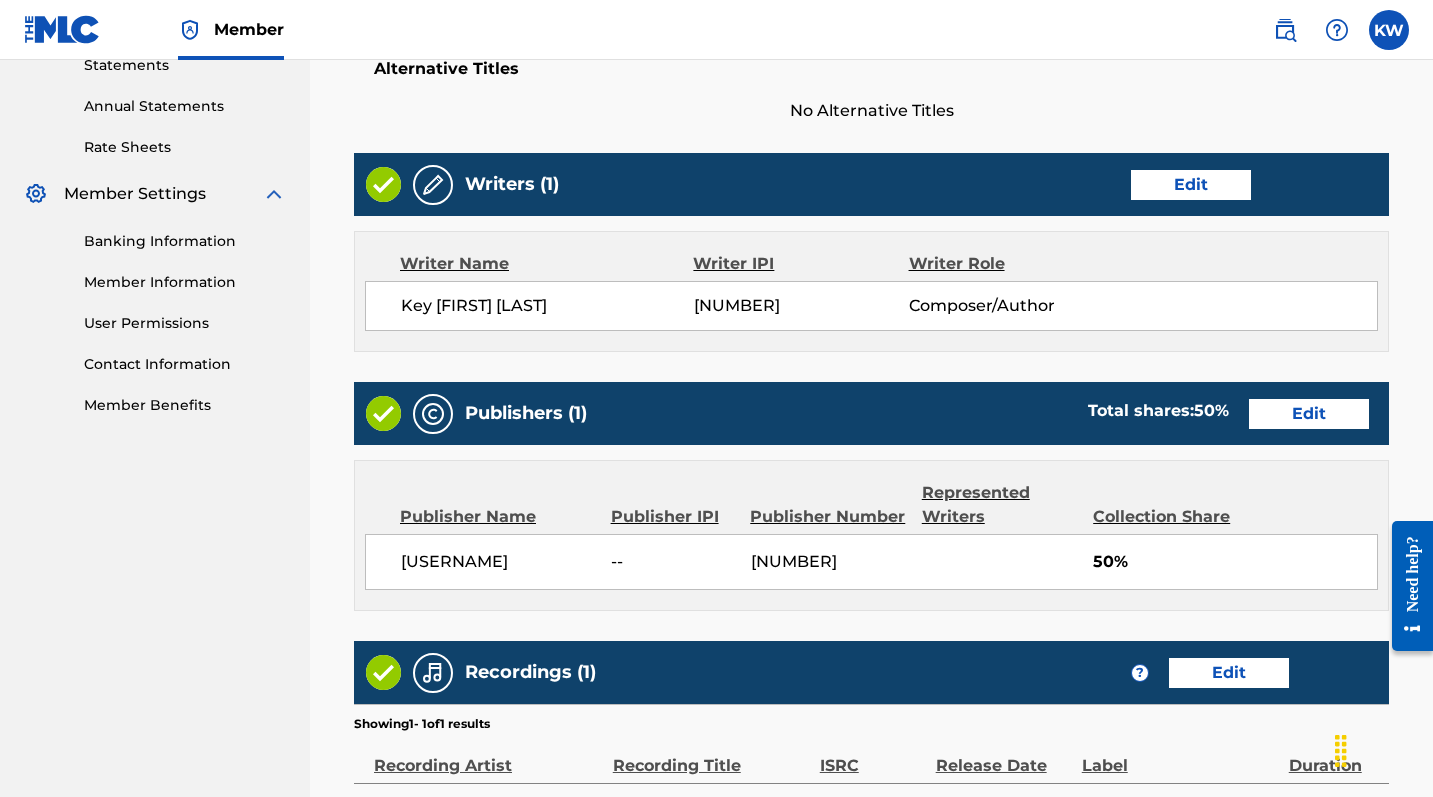 scroll, scrollTop: 957, scrollLeft: 0, axis: vertical 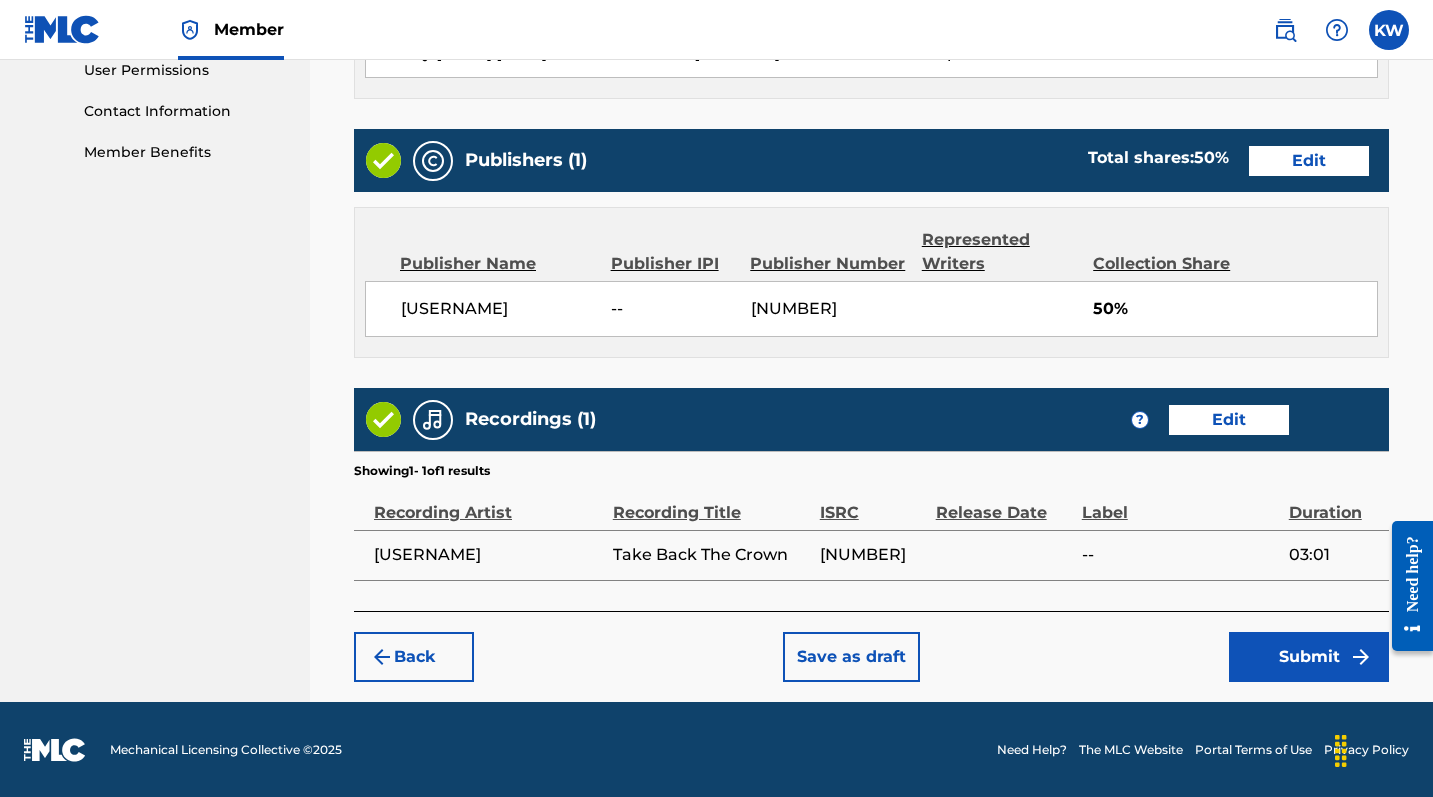 click on "Submit" at bounding box center (1309, 657) 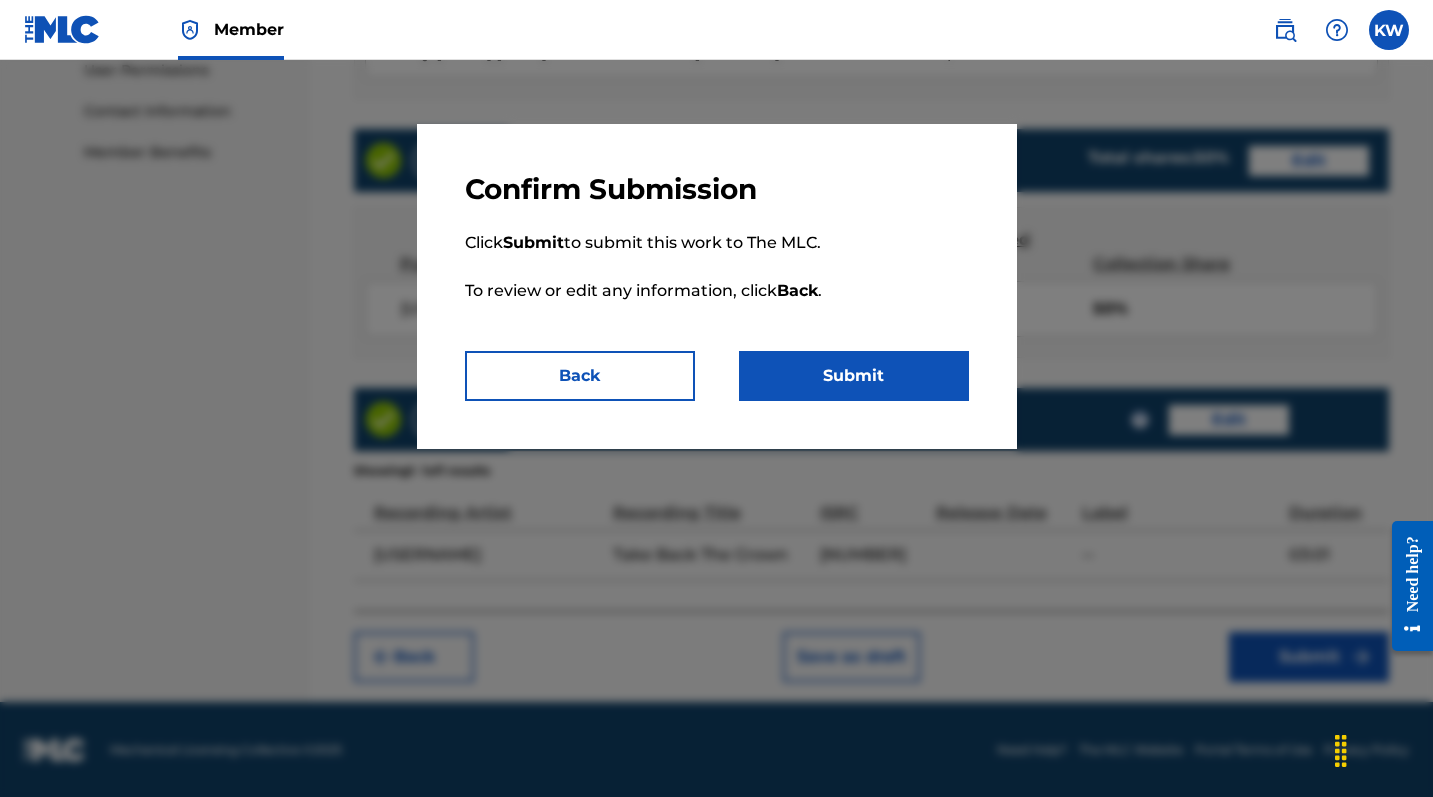 click on "Submit" at bounding box center [854, 376] 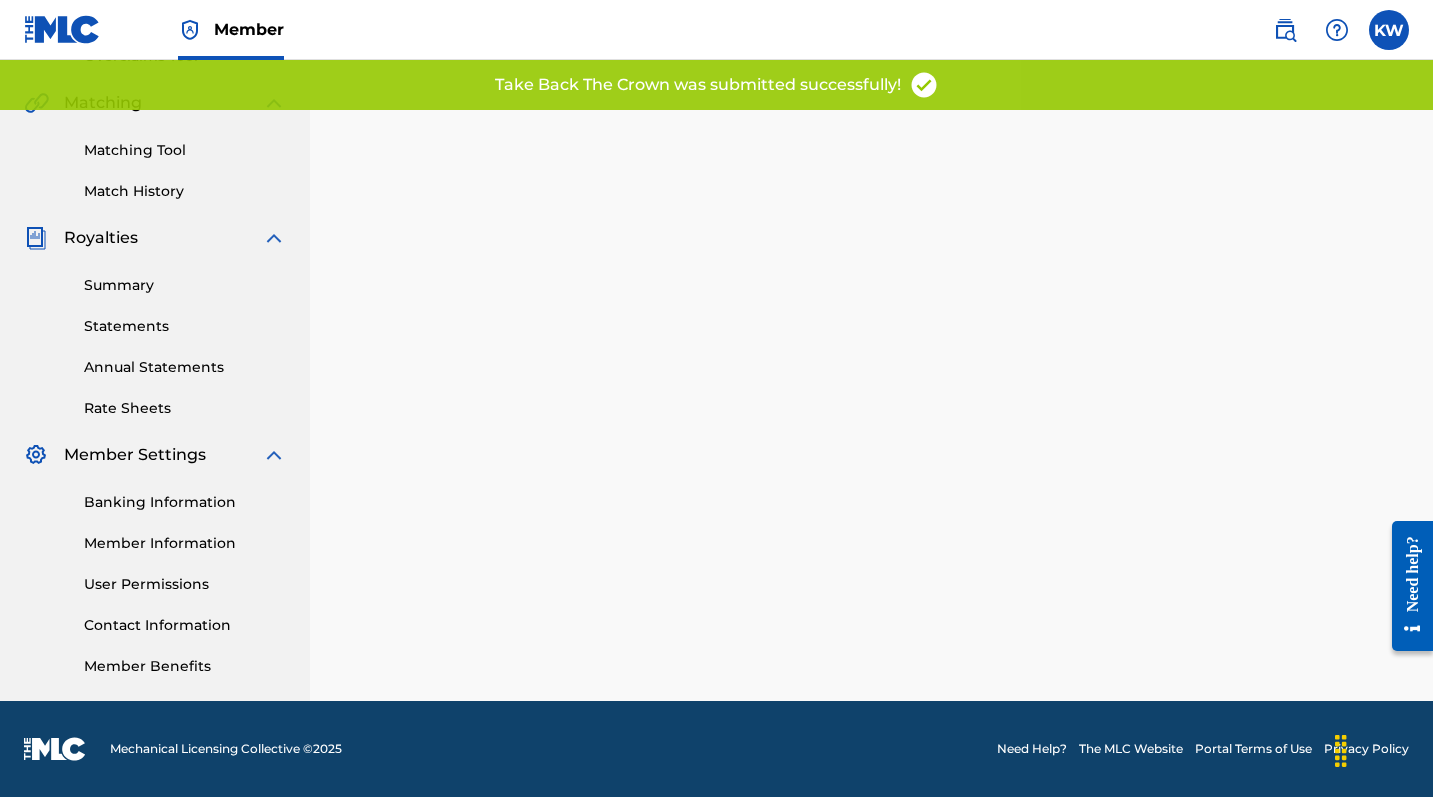scroll, scrollTop: 0, scrollLeft: 0, axis: both 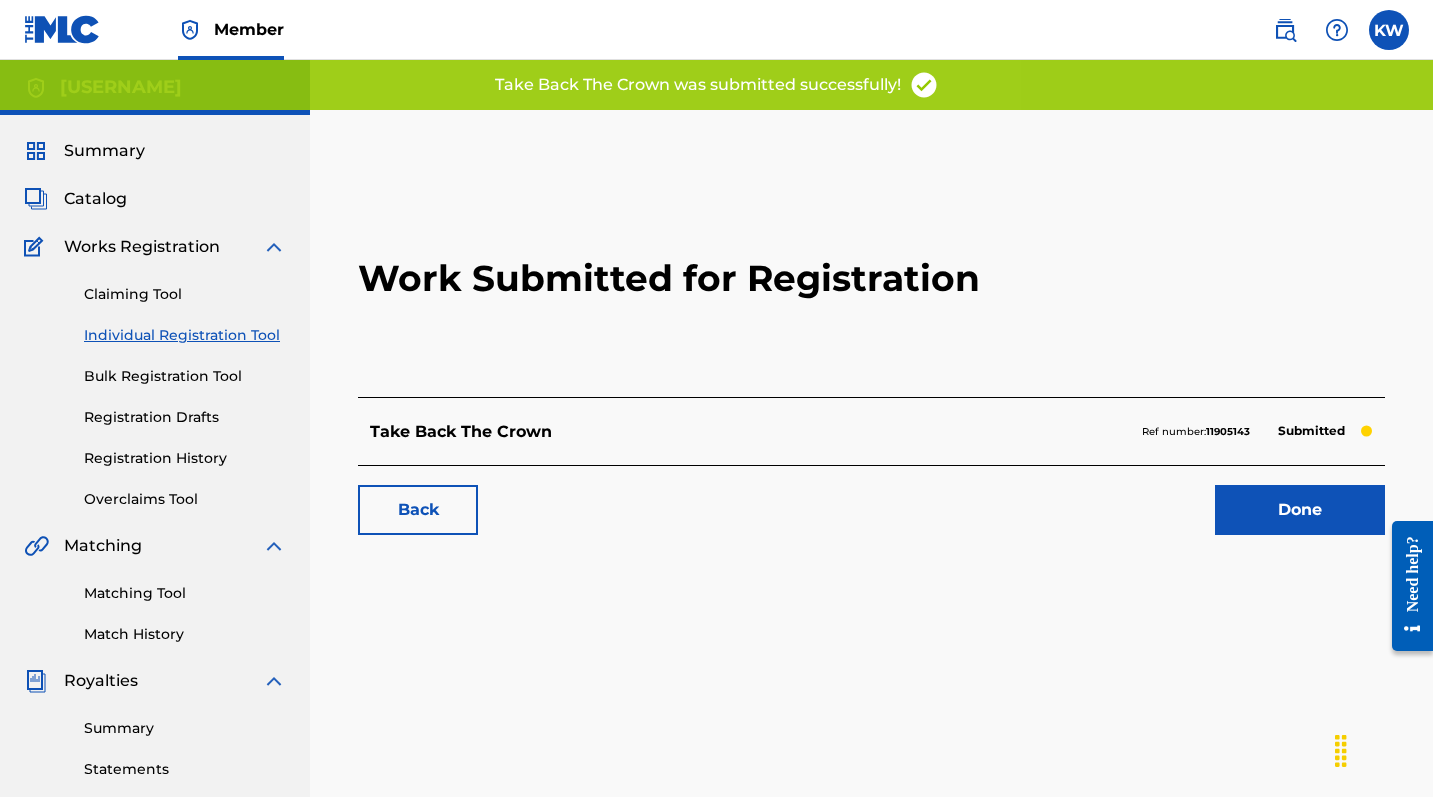 click on "Done" at bounding box center (1300, 510) 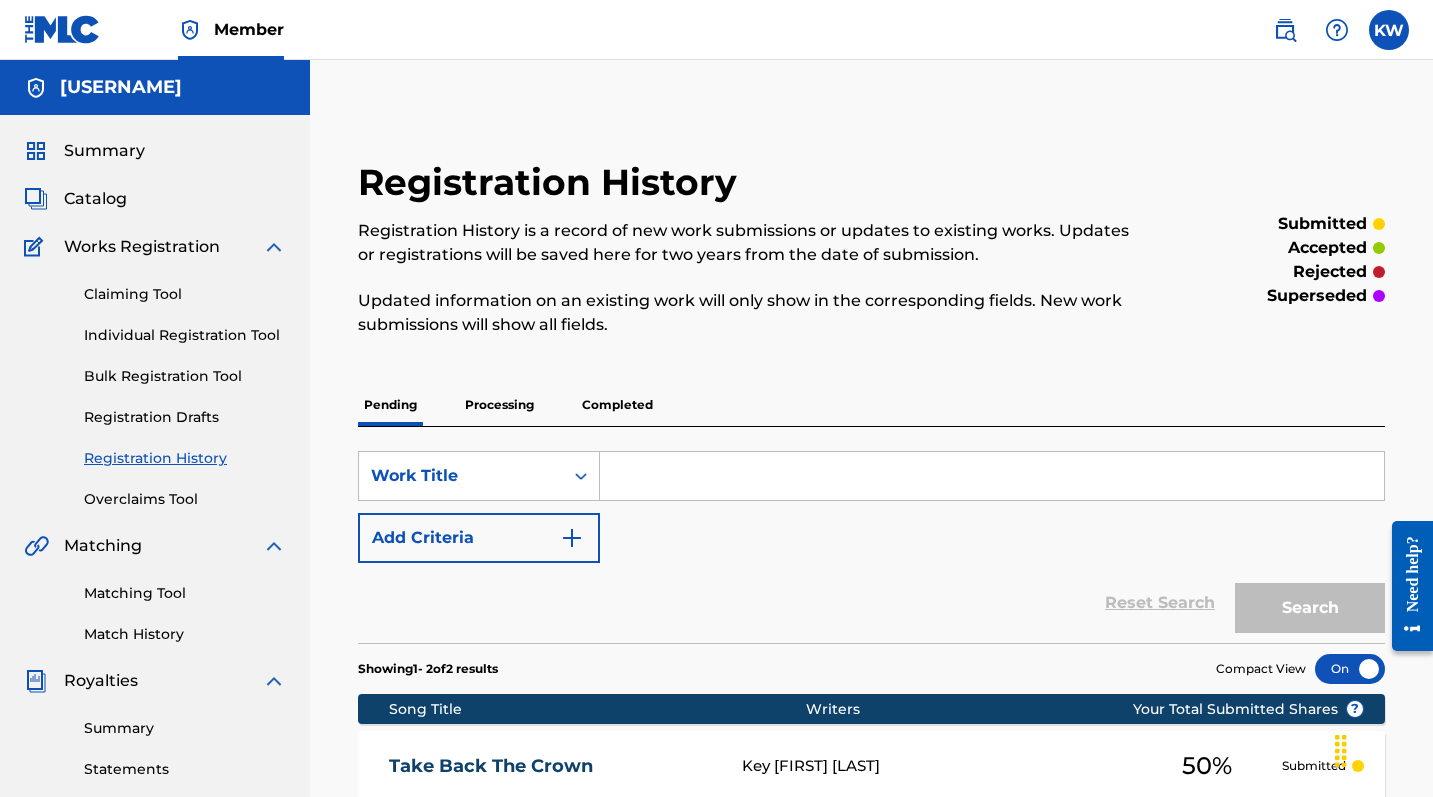 click on "Individual Registration Tool" at bounding box center (185, 335) 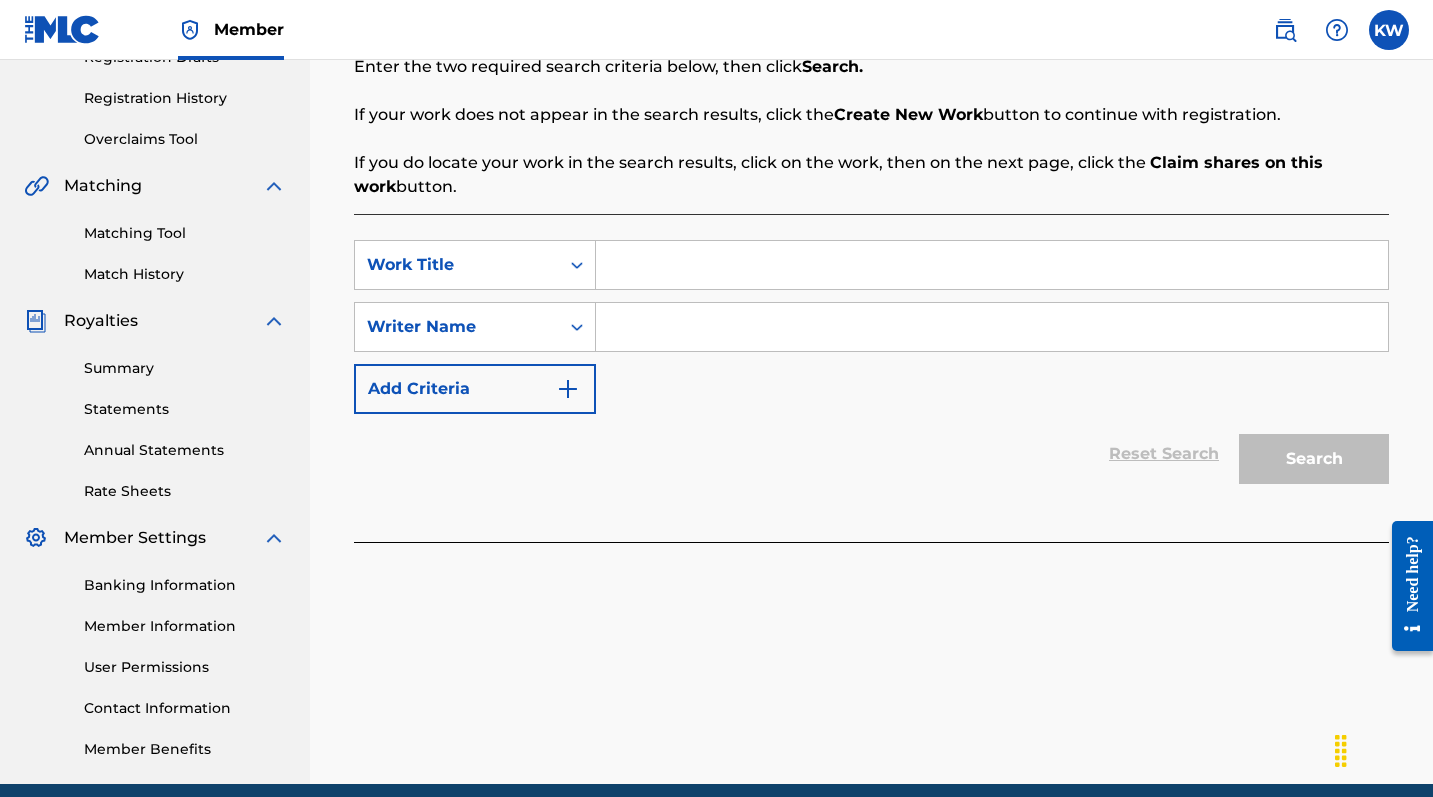scroll, scrollTop: 400, scrollLeft: 0, axis: vertical 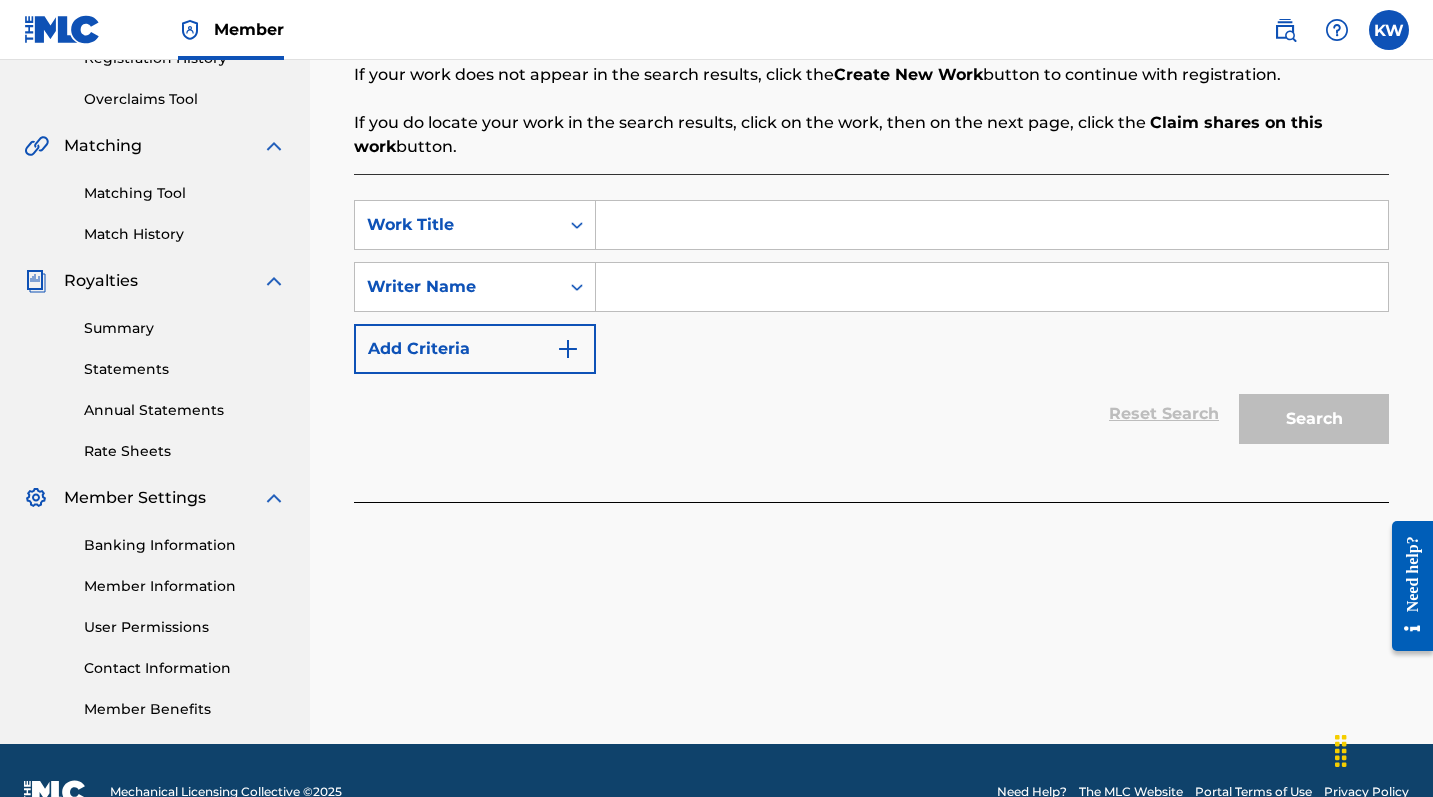 click at bounding box center [992, 225] 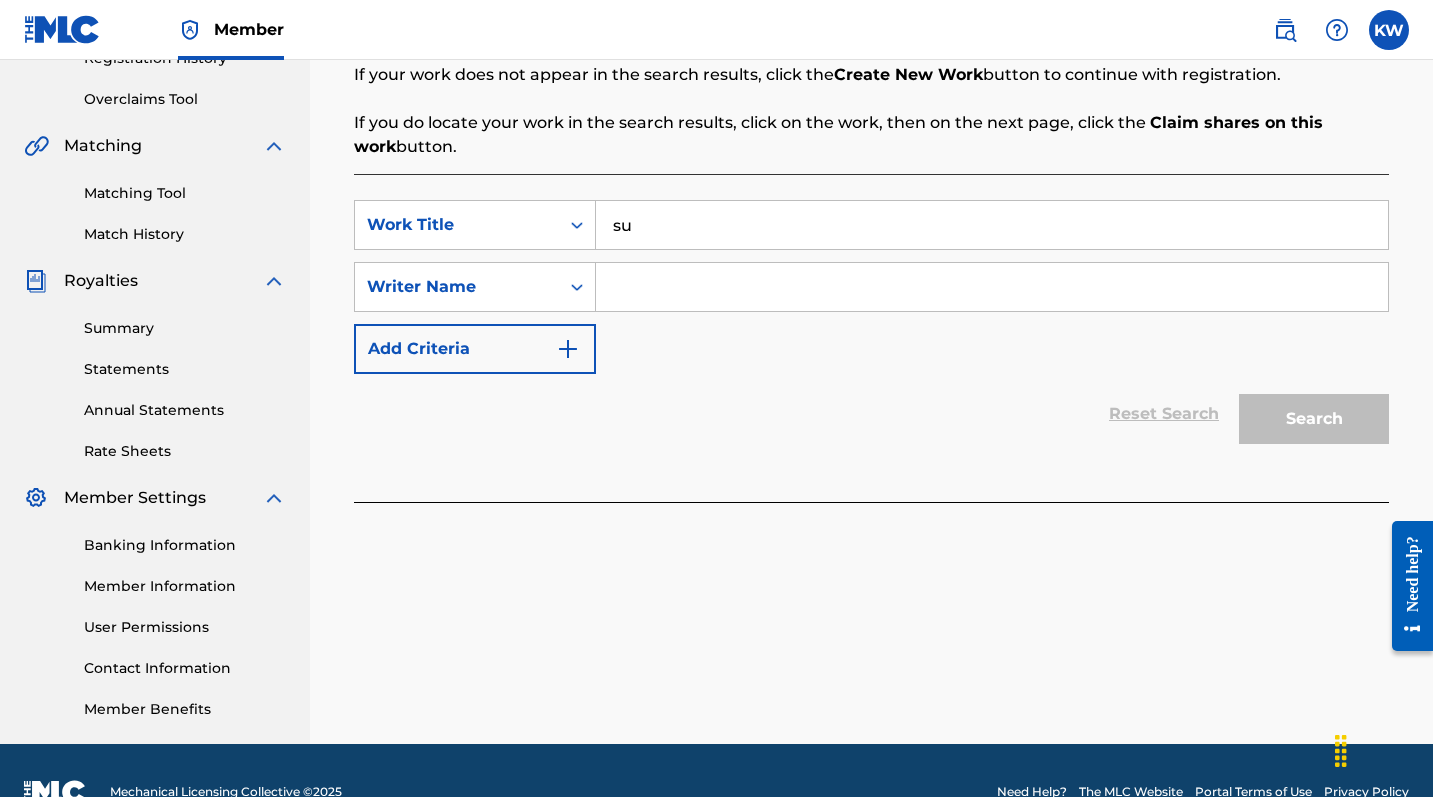 type on "s" 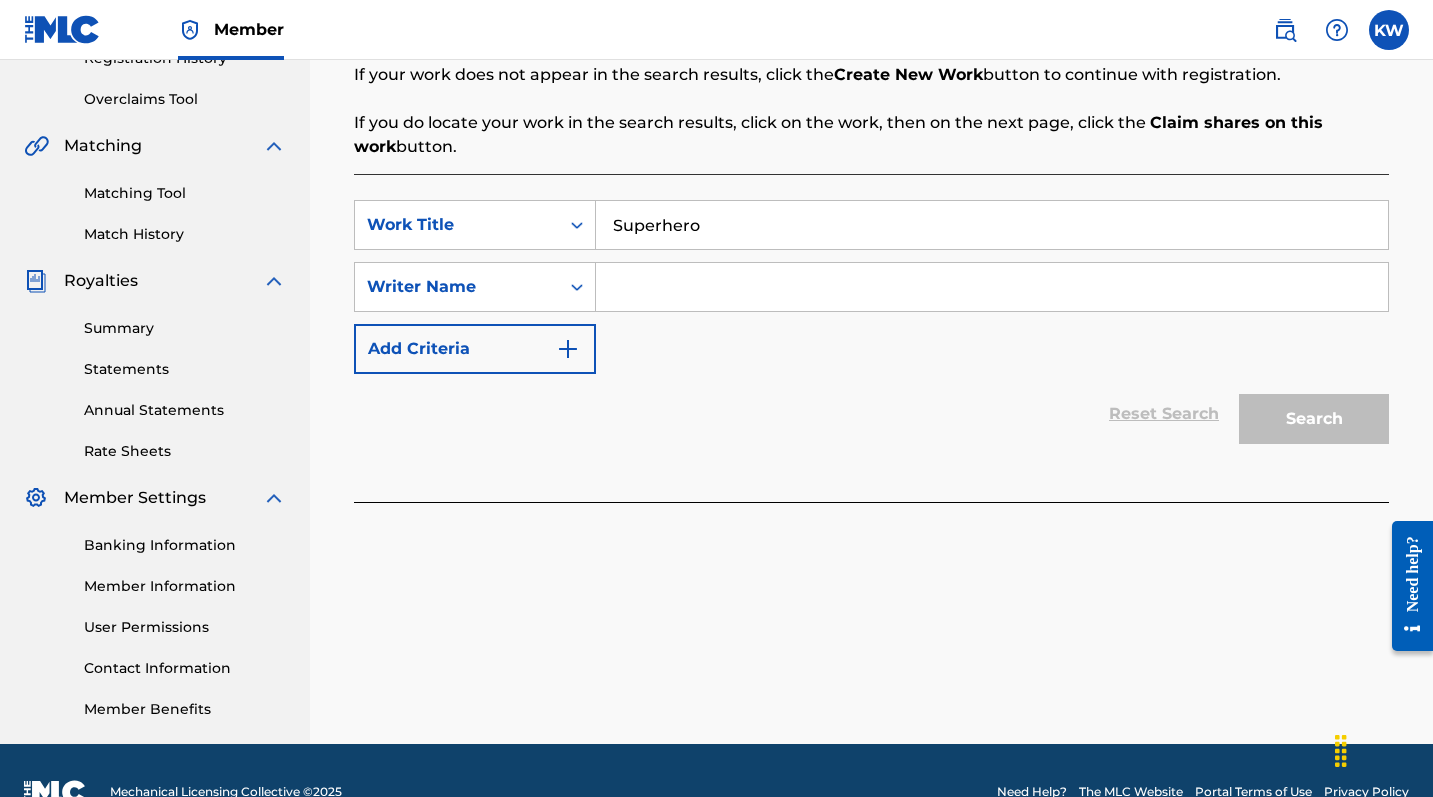 type on "Superhero" 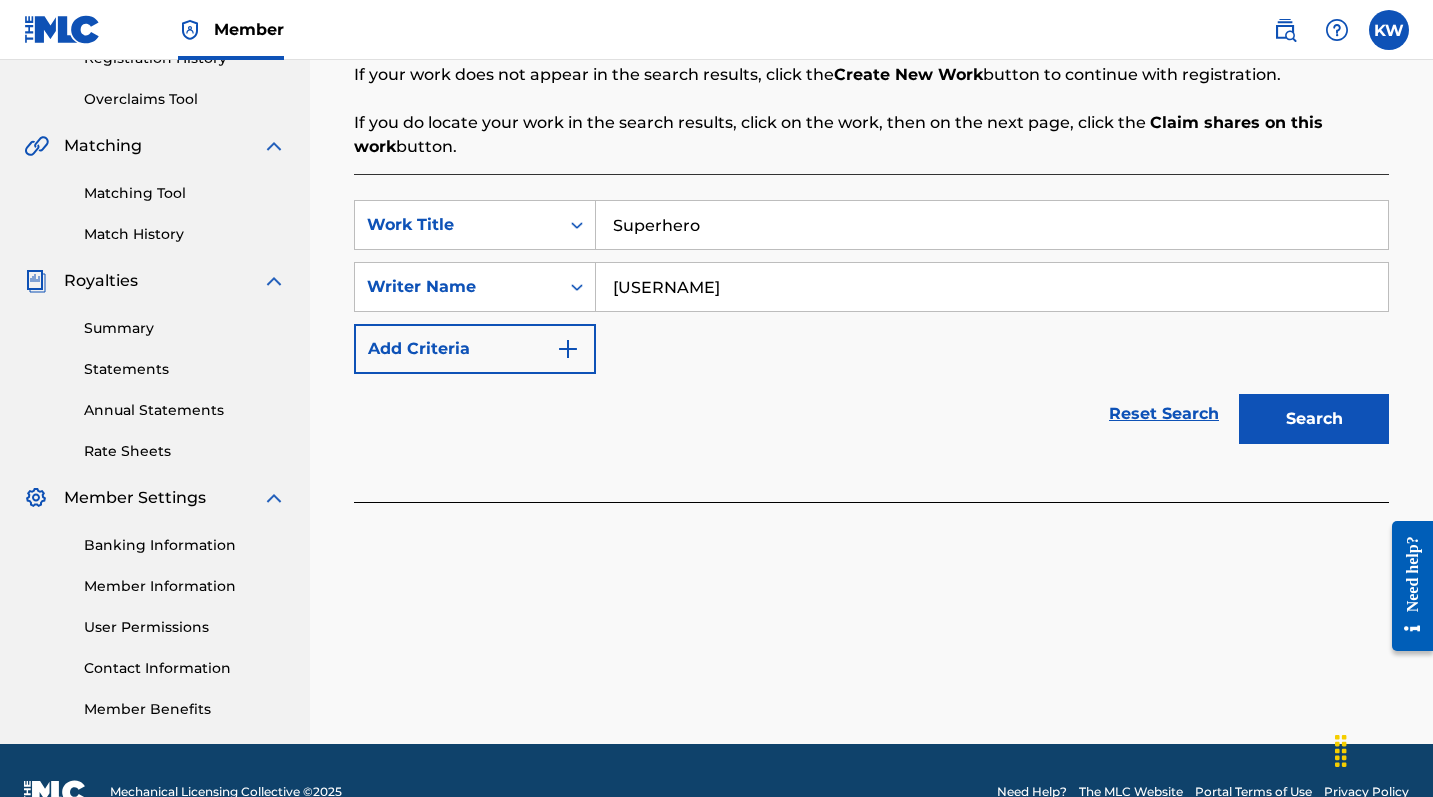 type on "[USERNAME]" 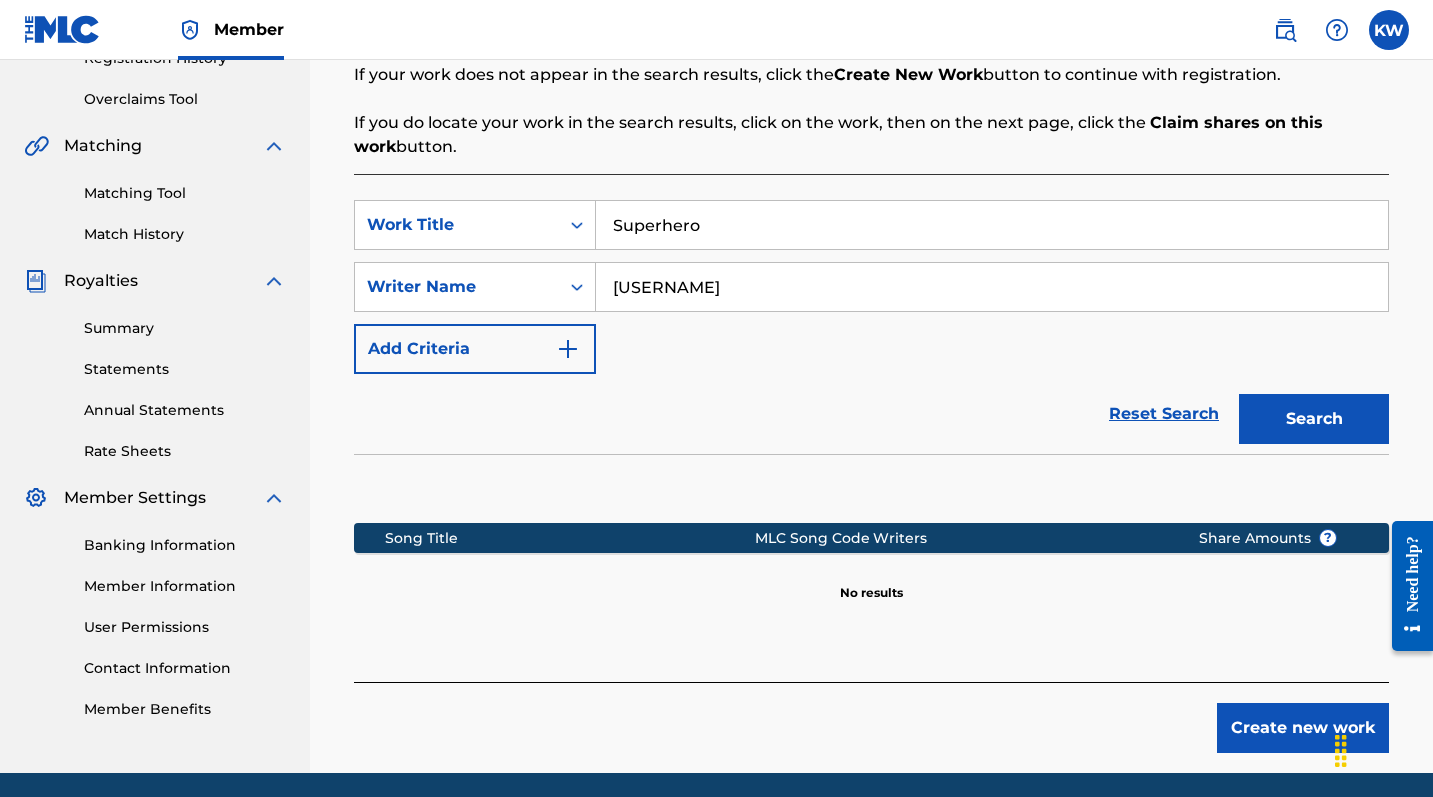 click on "Create new work" at bounding box center (1303, 728) 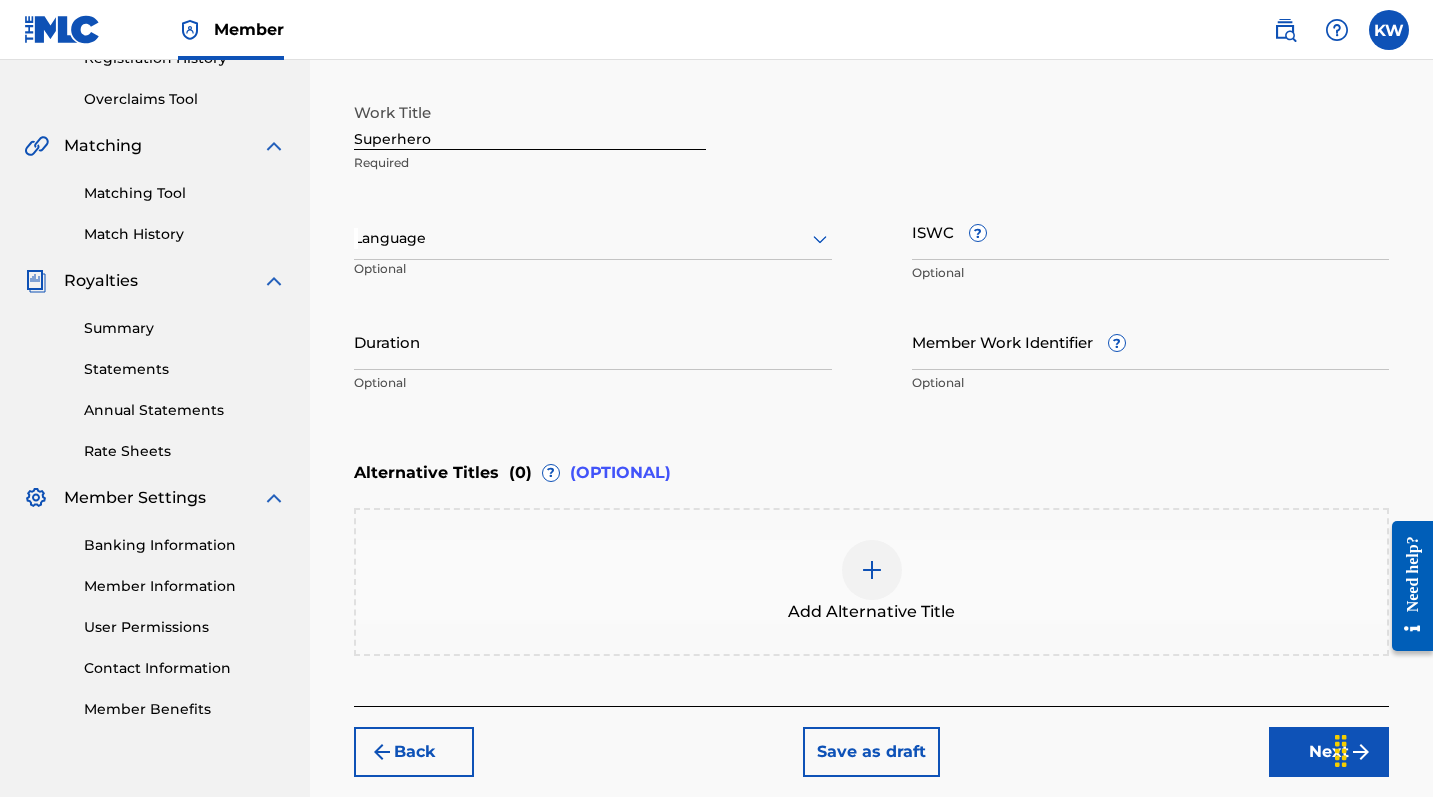 click on "Duration" at bounding box center (593, 341) 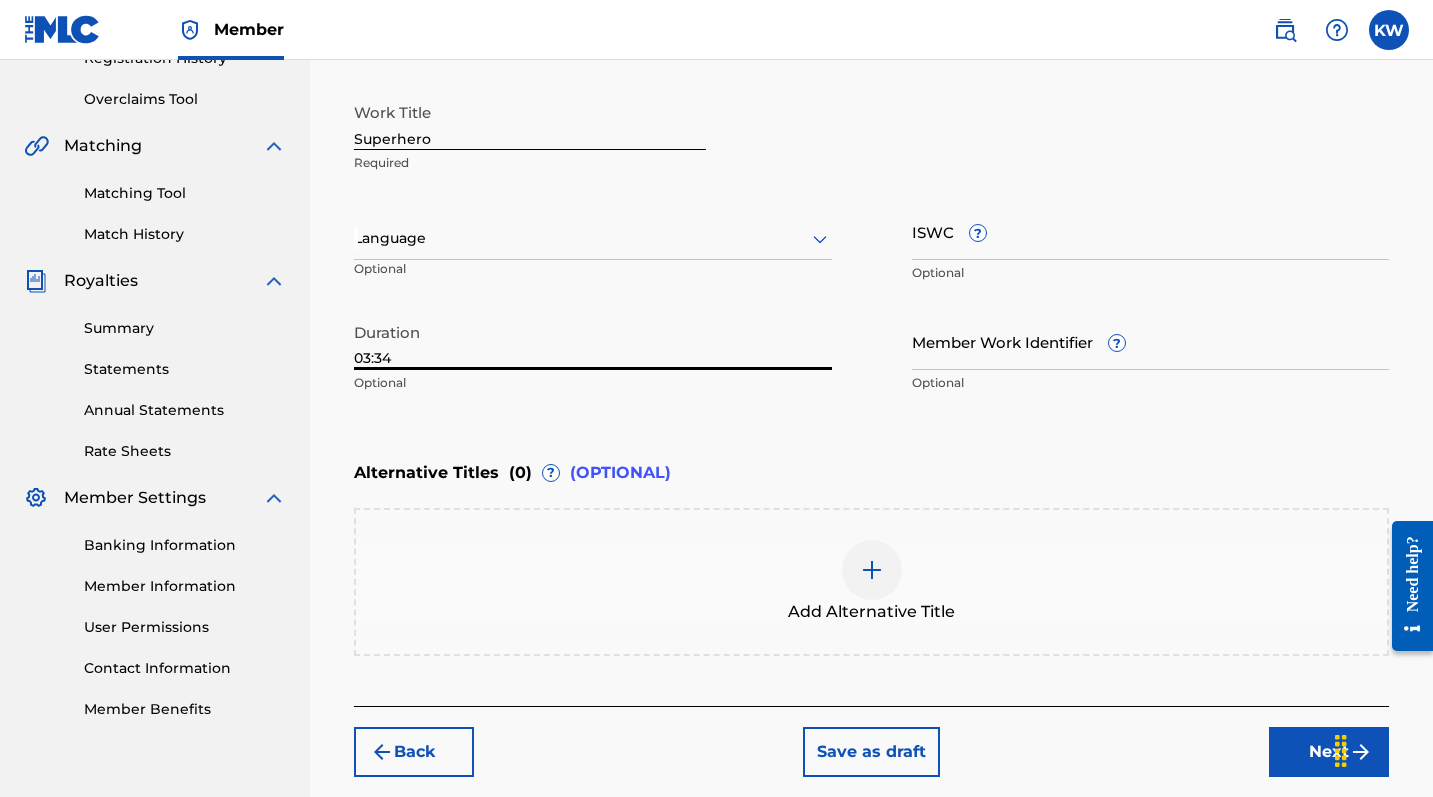 type on "03:34" 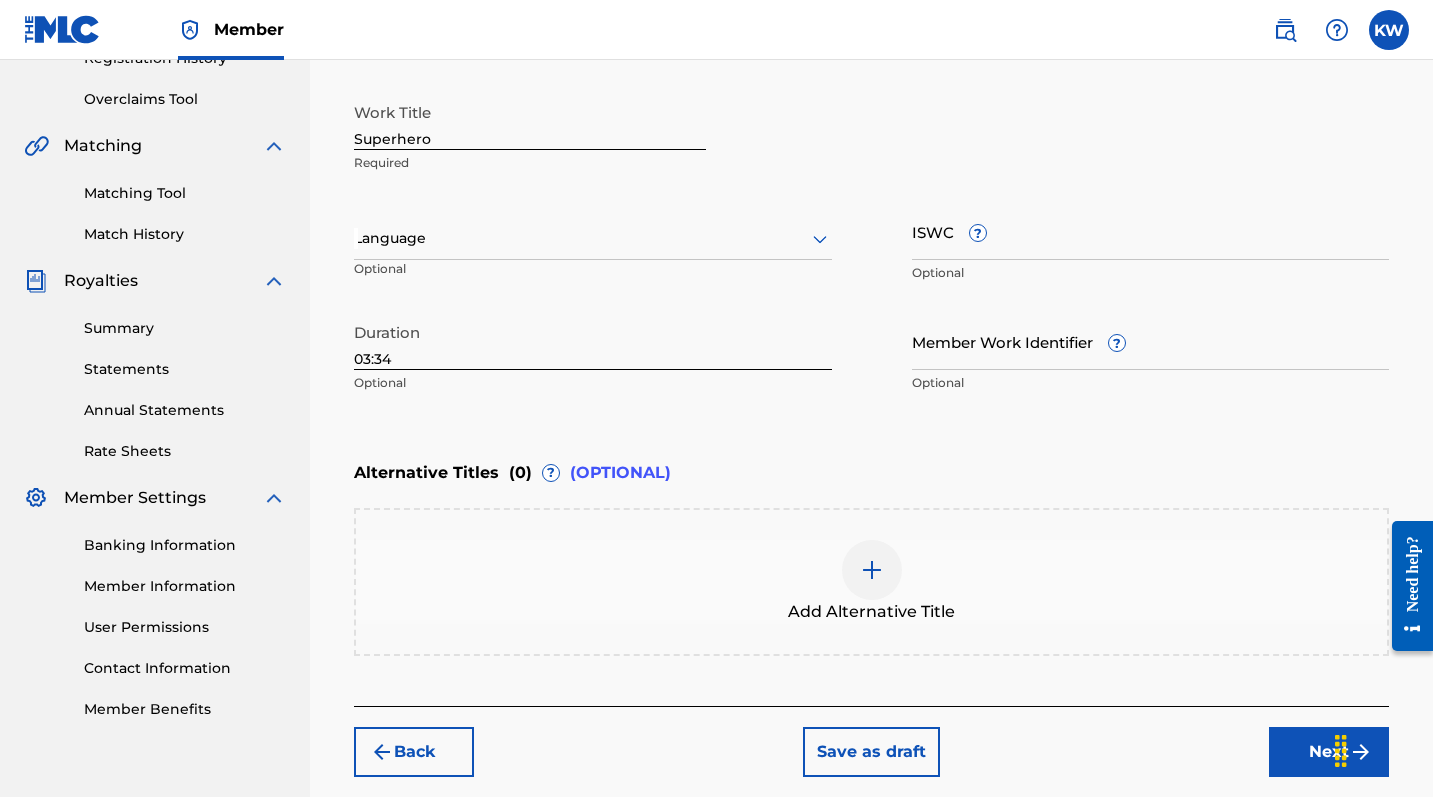click on "Next" at bounding box center [1329, 752] 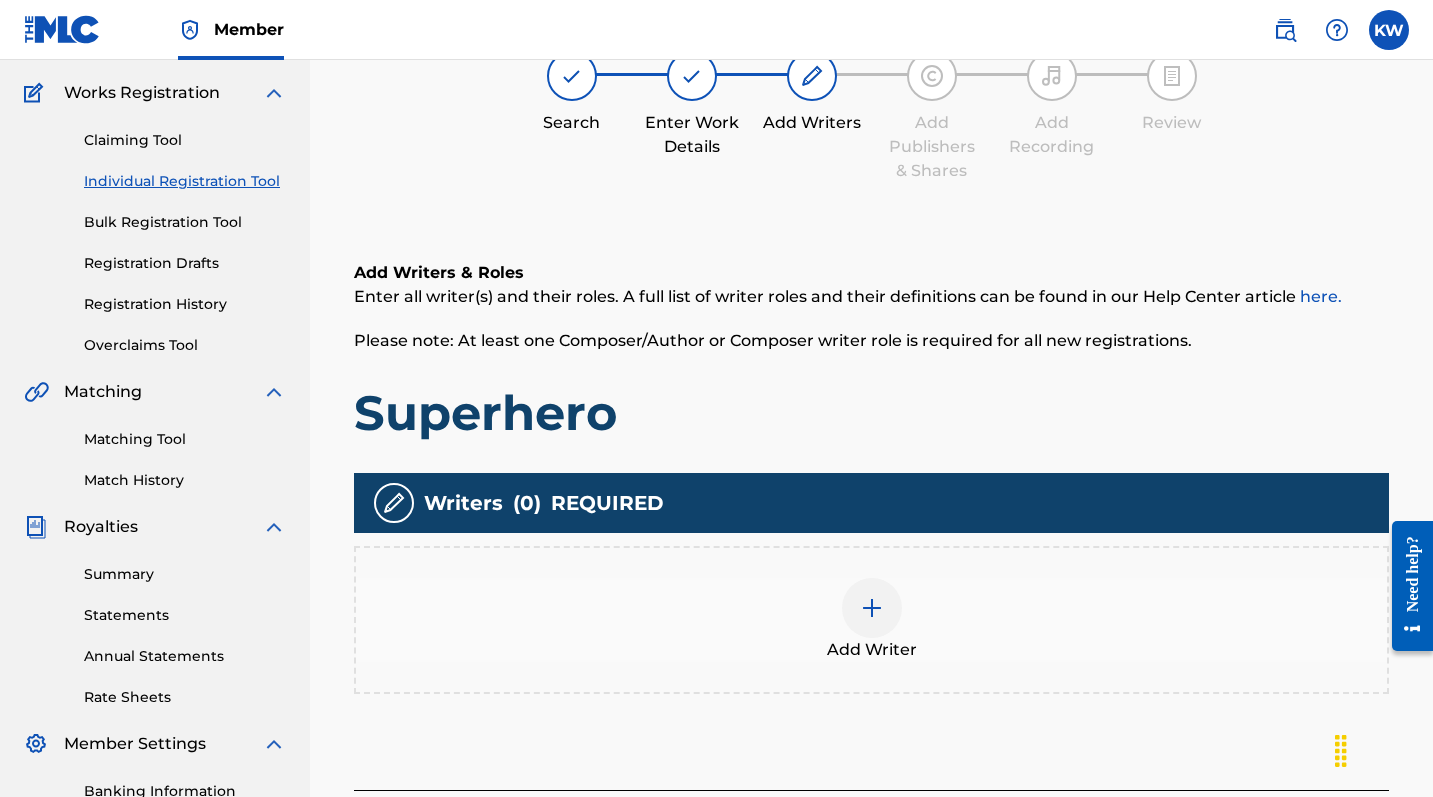 scroll, scrollTop: 90, scrollLeft: 0, axis: vertical 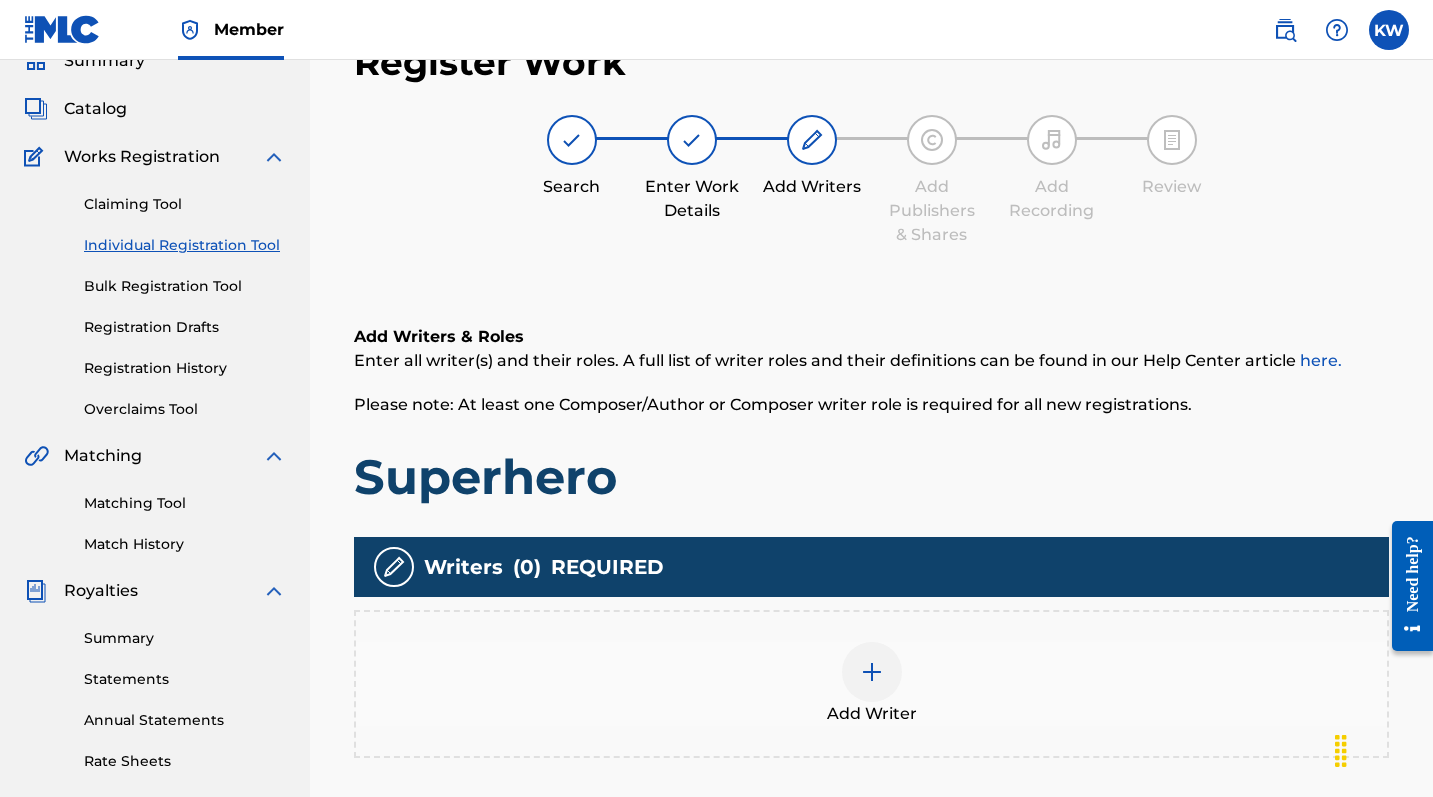 click at bounding box center (872, 672) 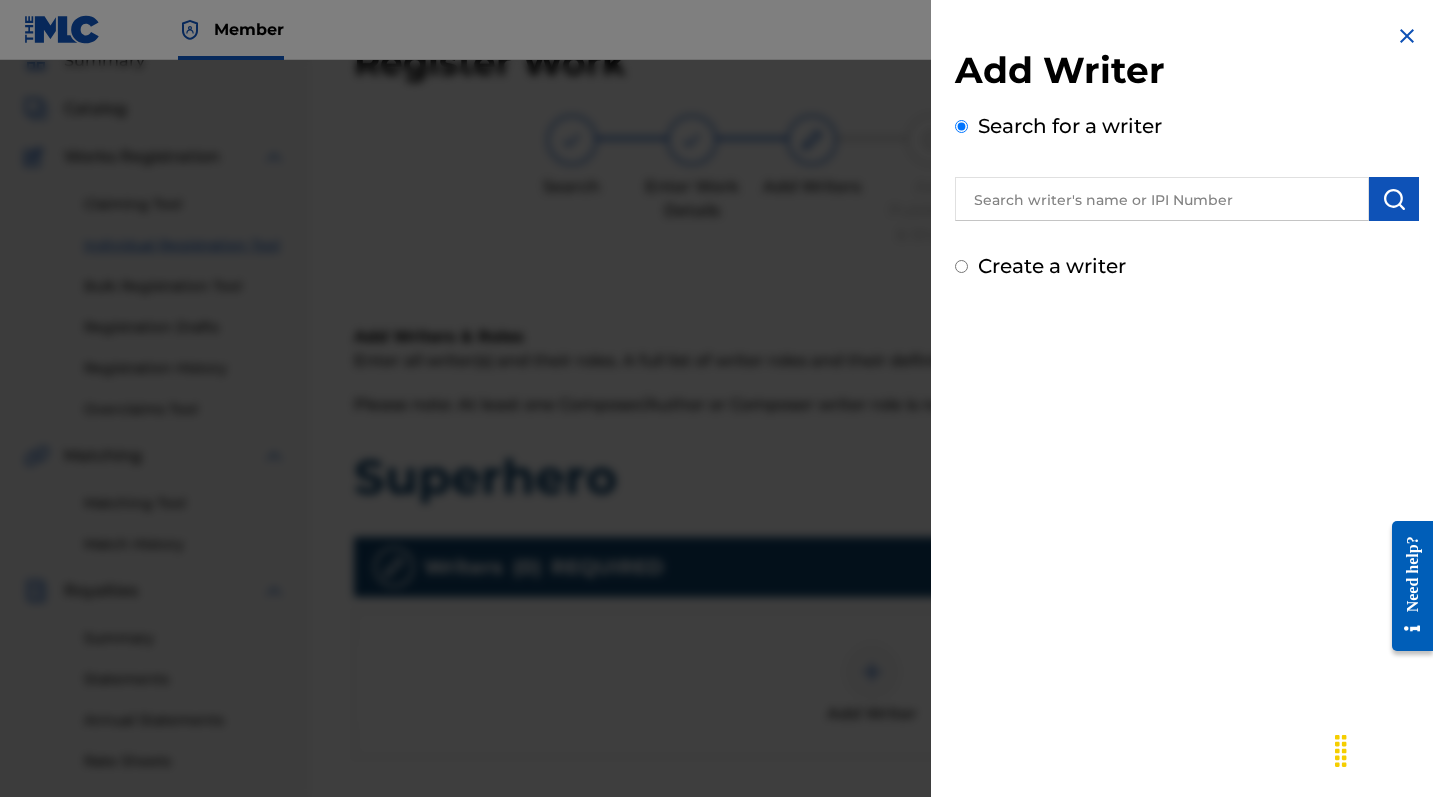 click on "Create a writer" at bounding box center (961, 266) 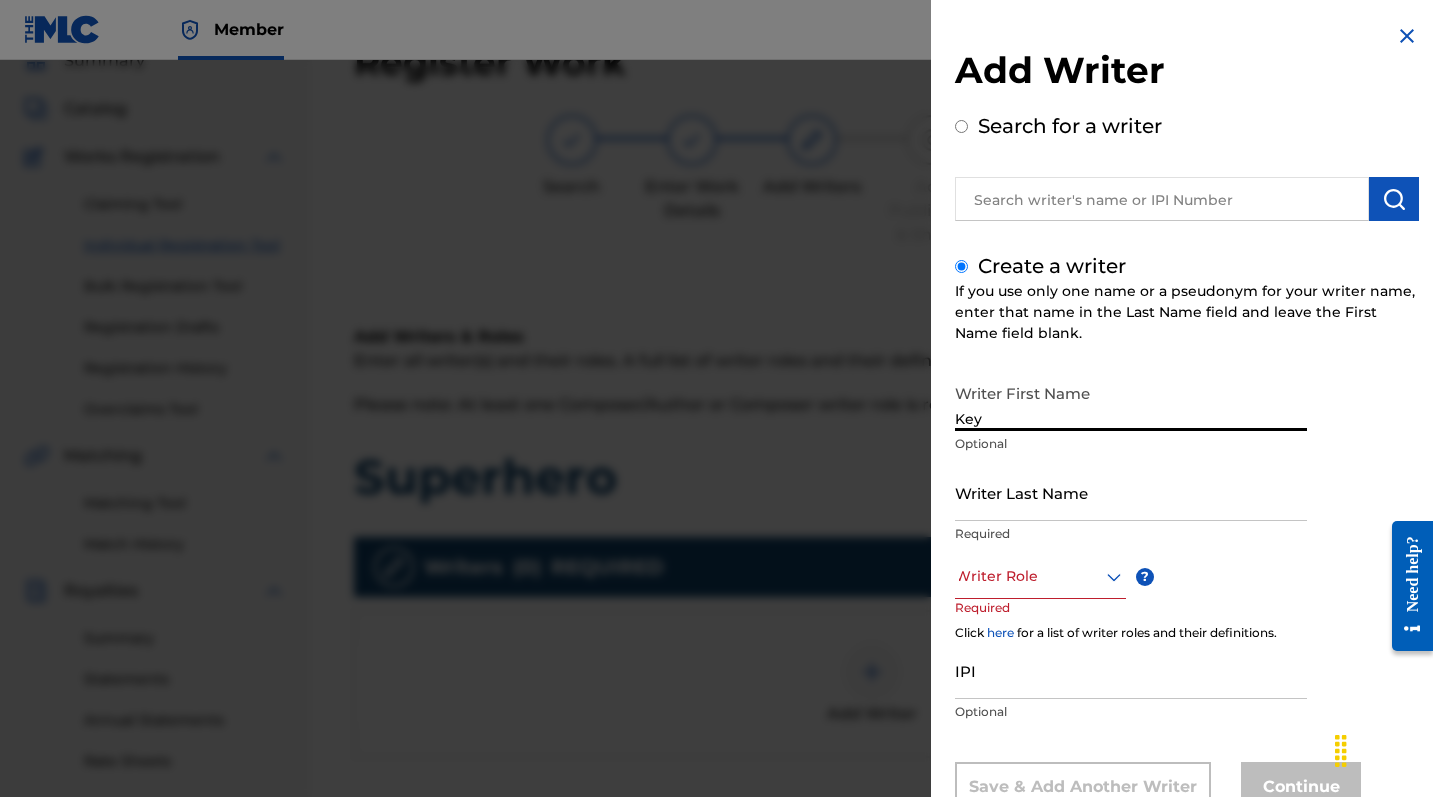 type on "Key" 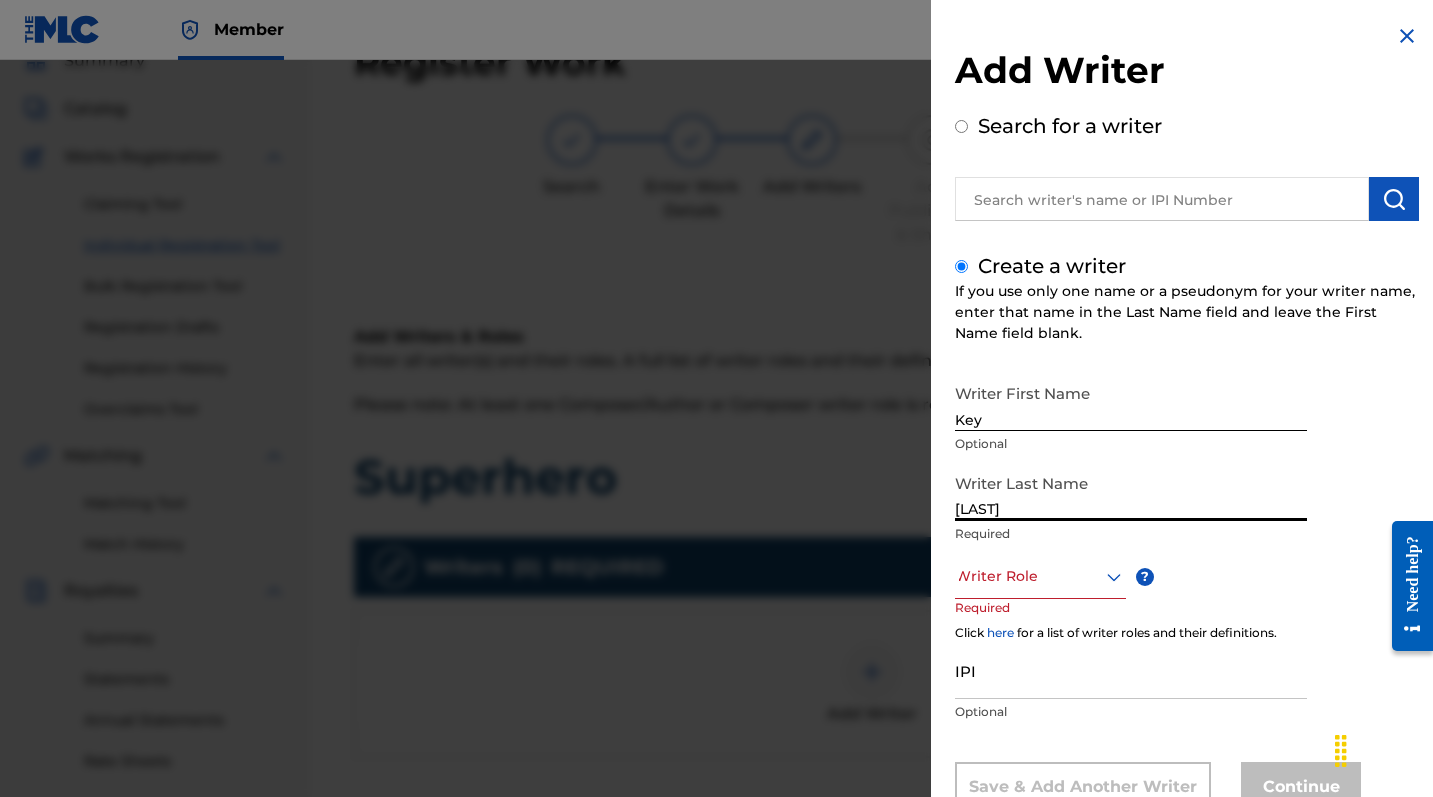 type on "[LAST]" 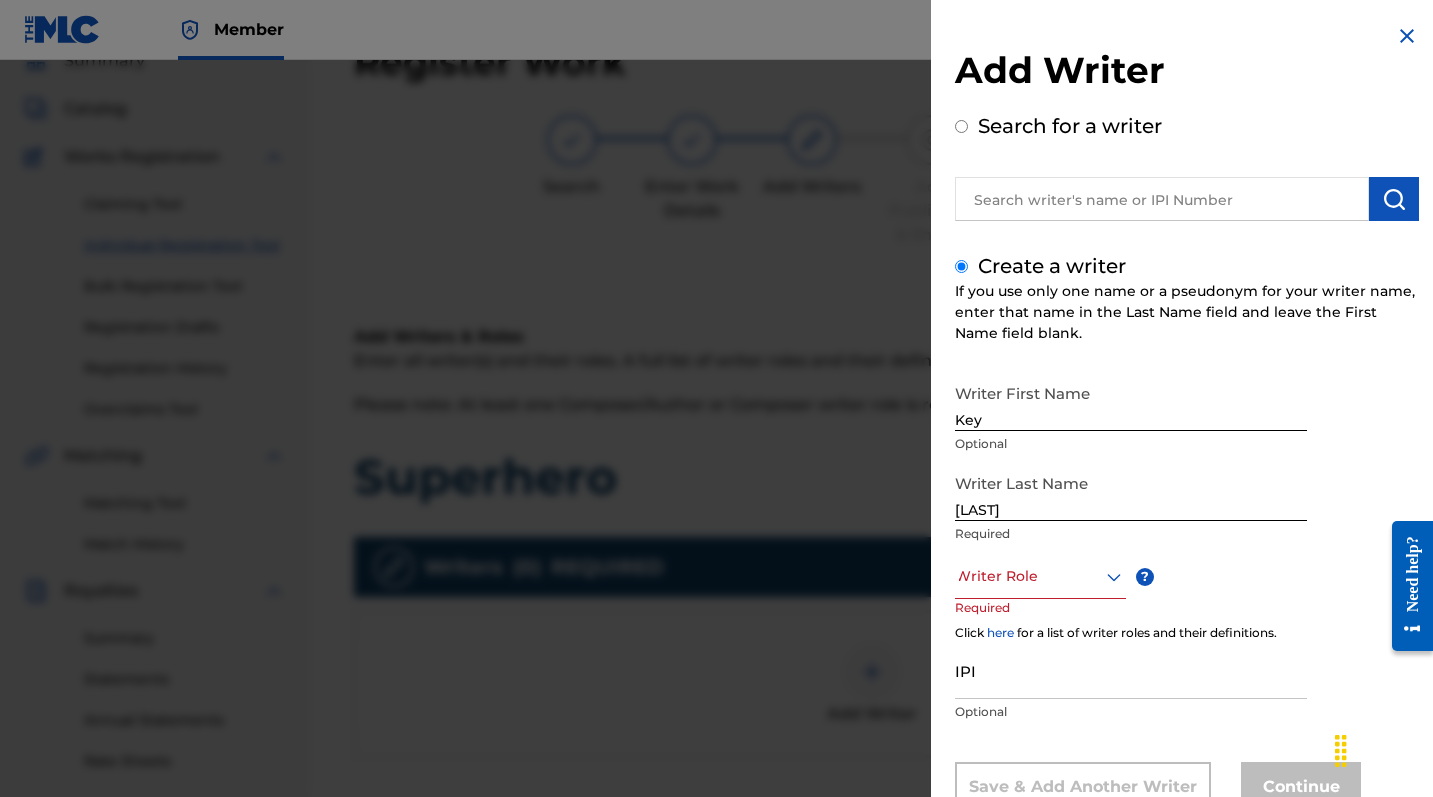 type on "c" 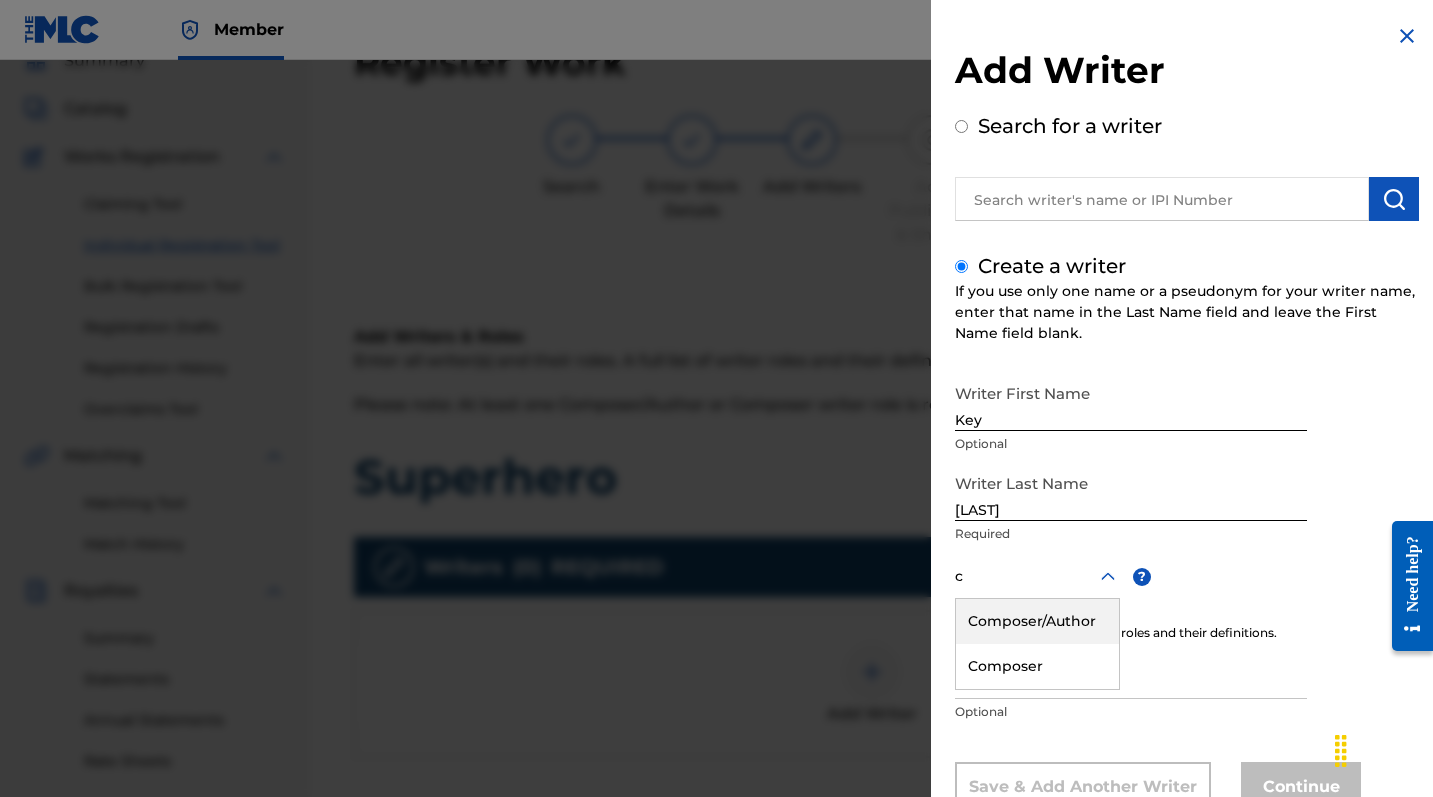 type 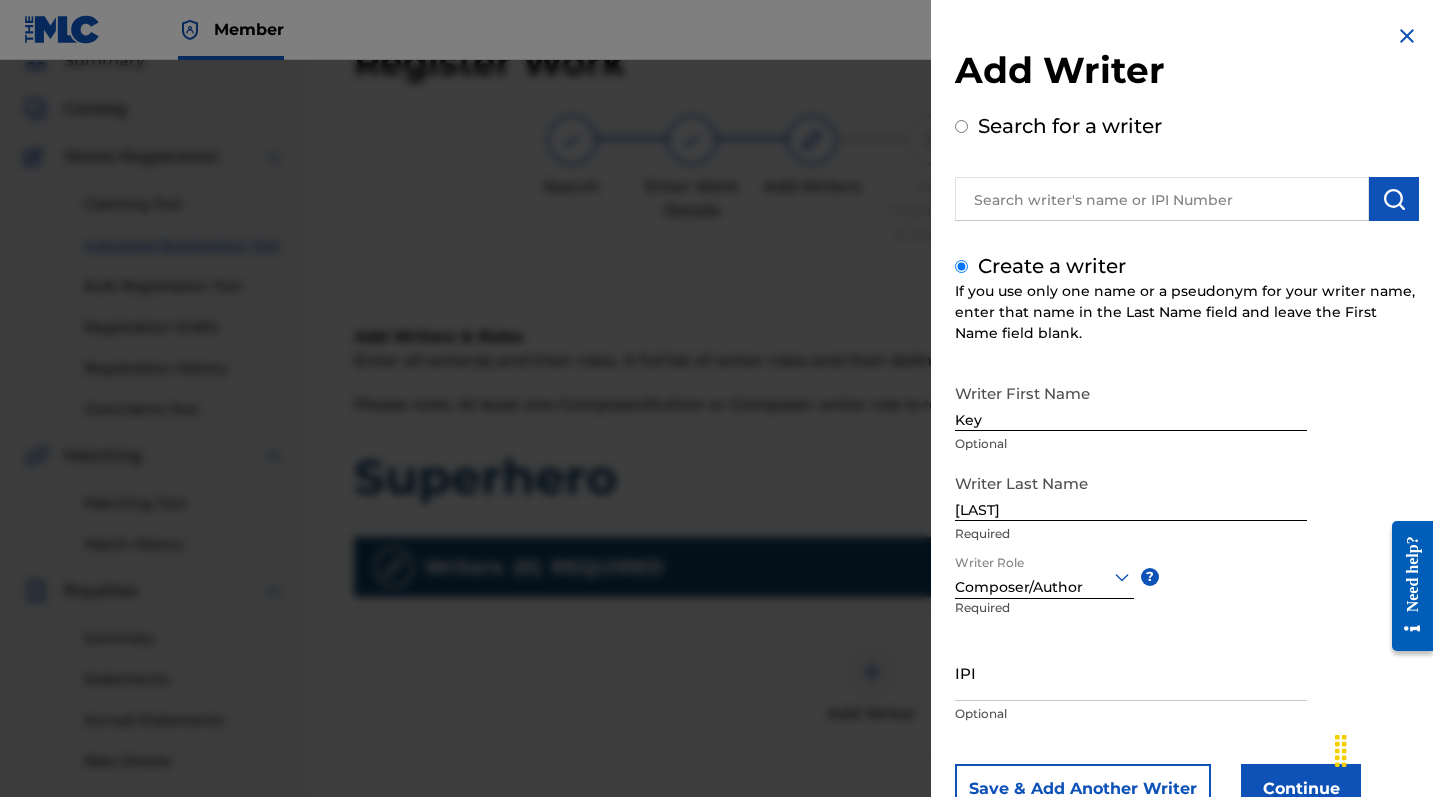 click on "IPI" at bounding box center [1131, 672] 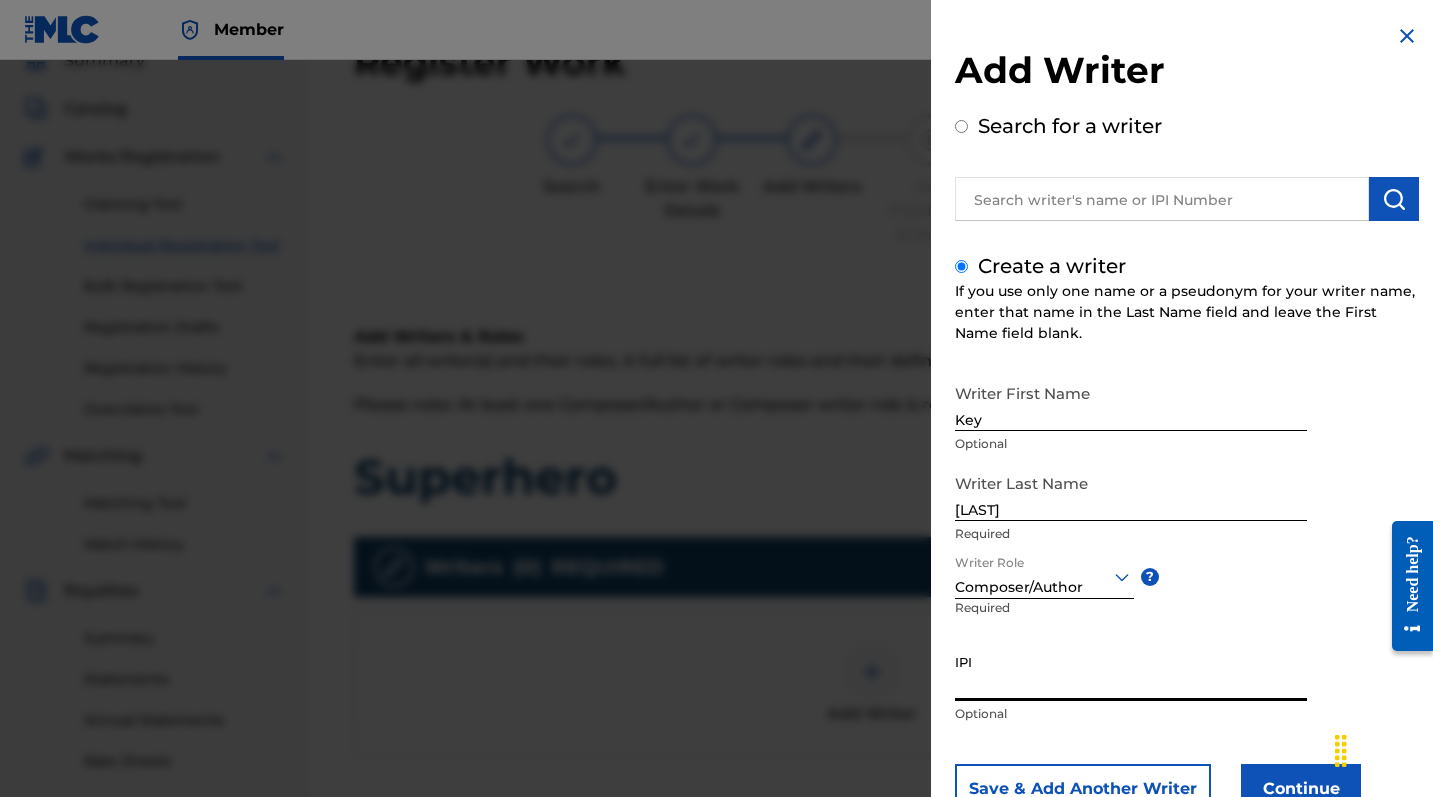 paste on "[NUMBER]" 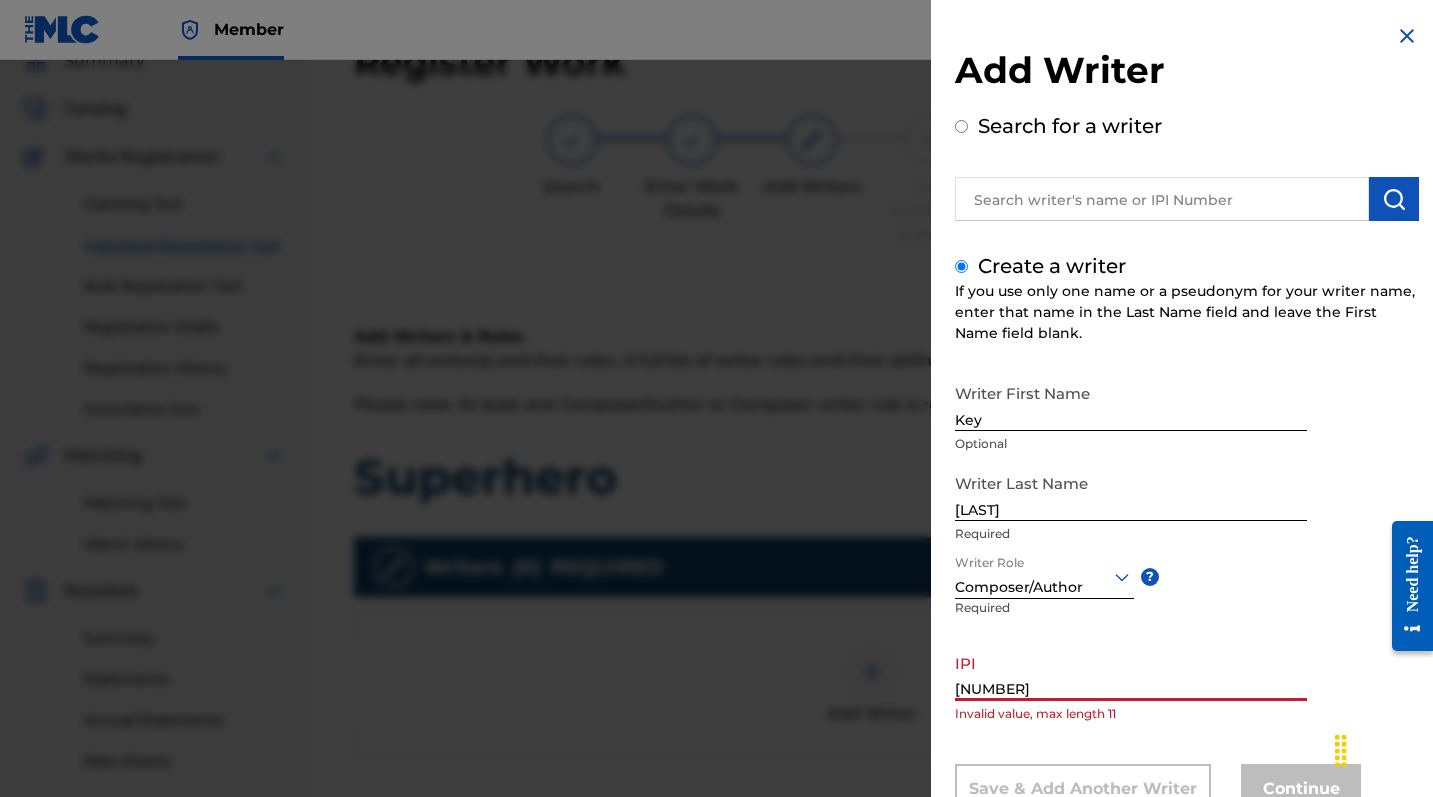 type on "[NUMBER]" 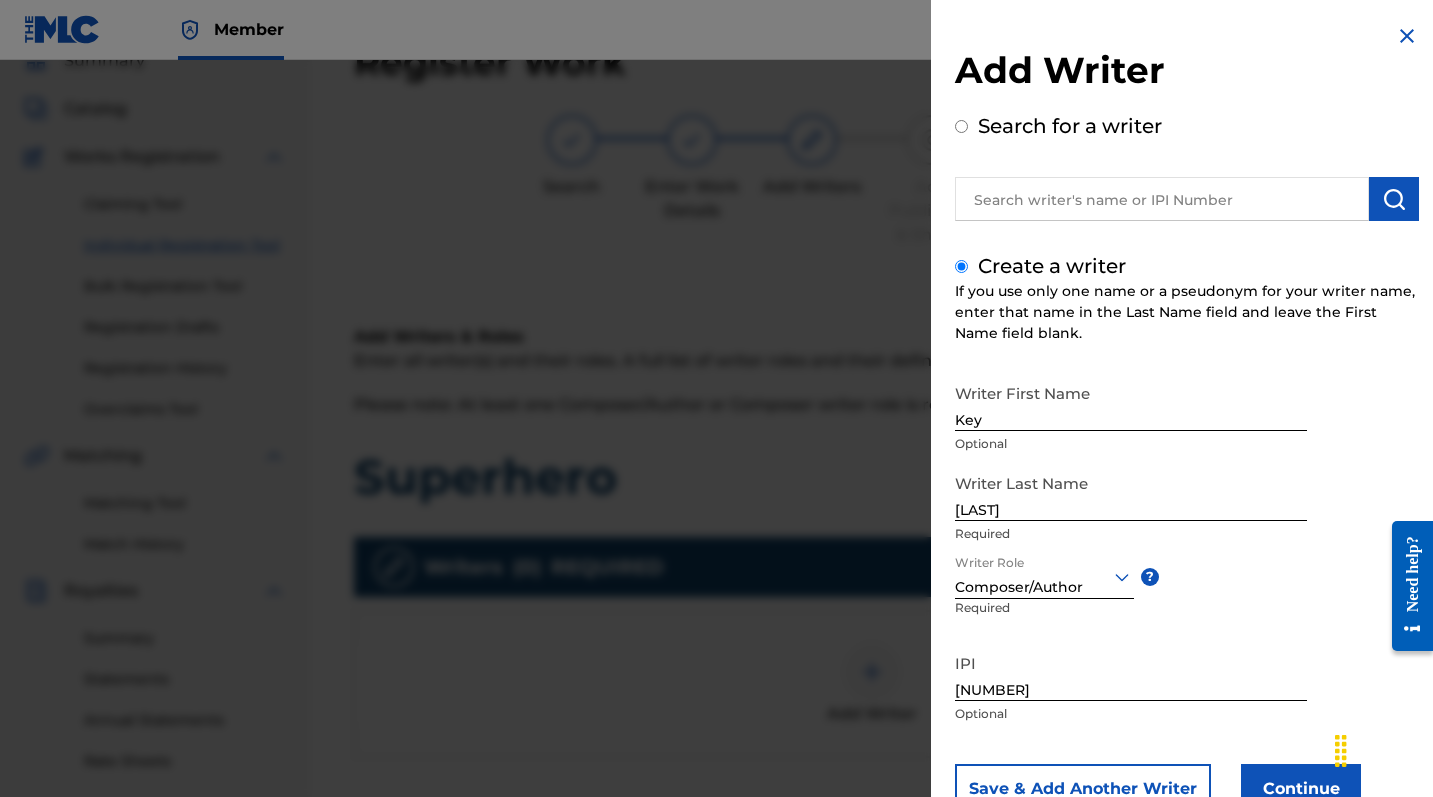 click on "Continue" at bounding box center (1301, 789) 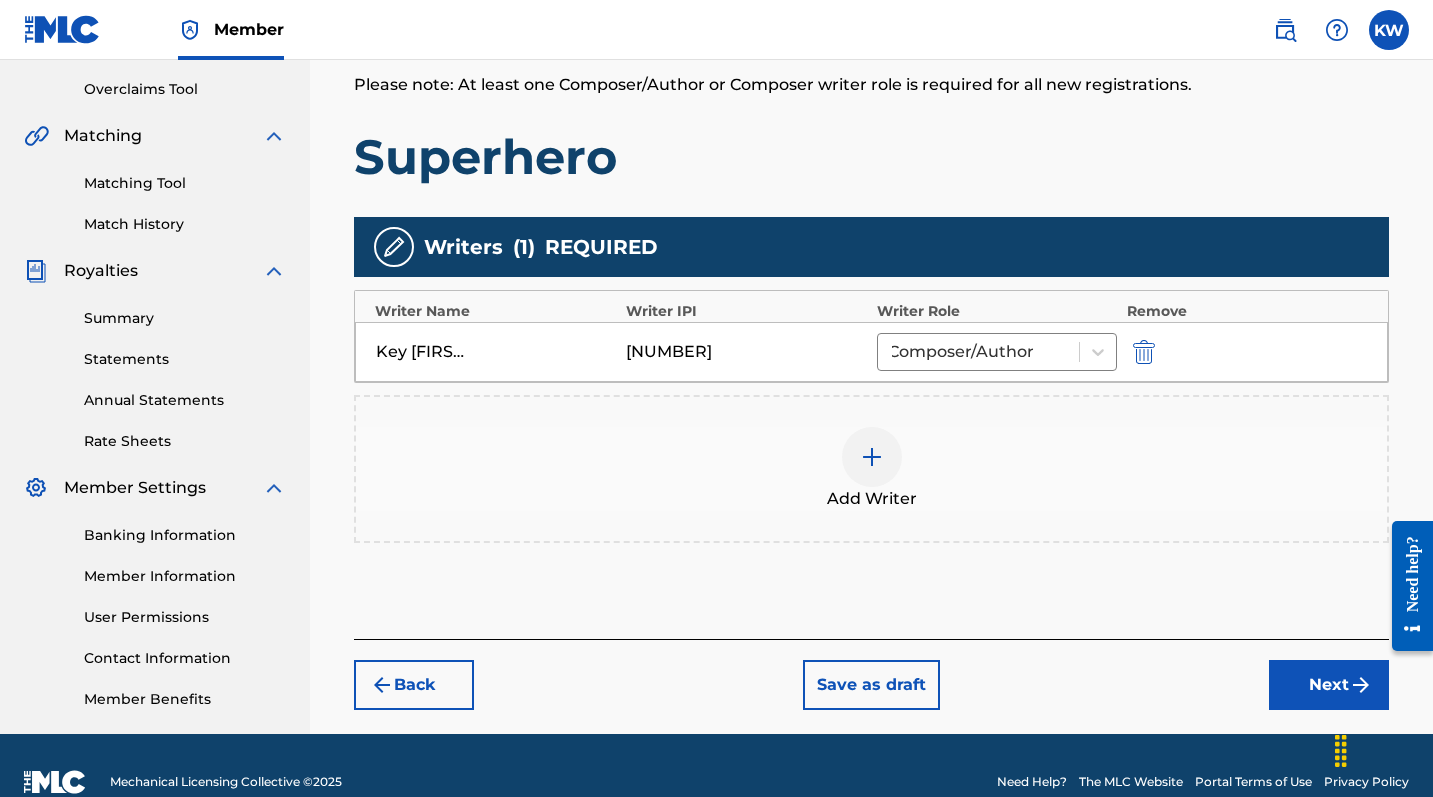 scroll, scrollTop: 443, scrollLeft: 0, axis: vertical 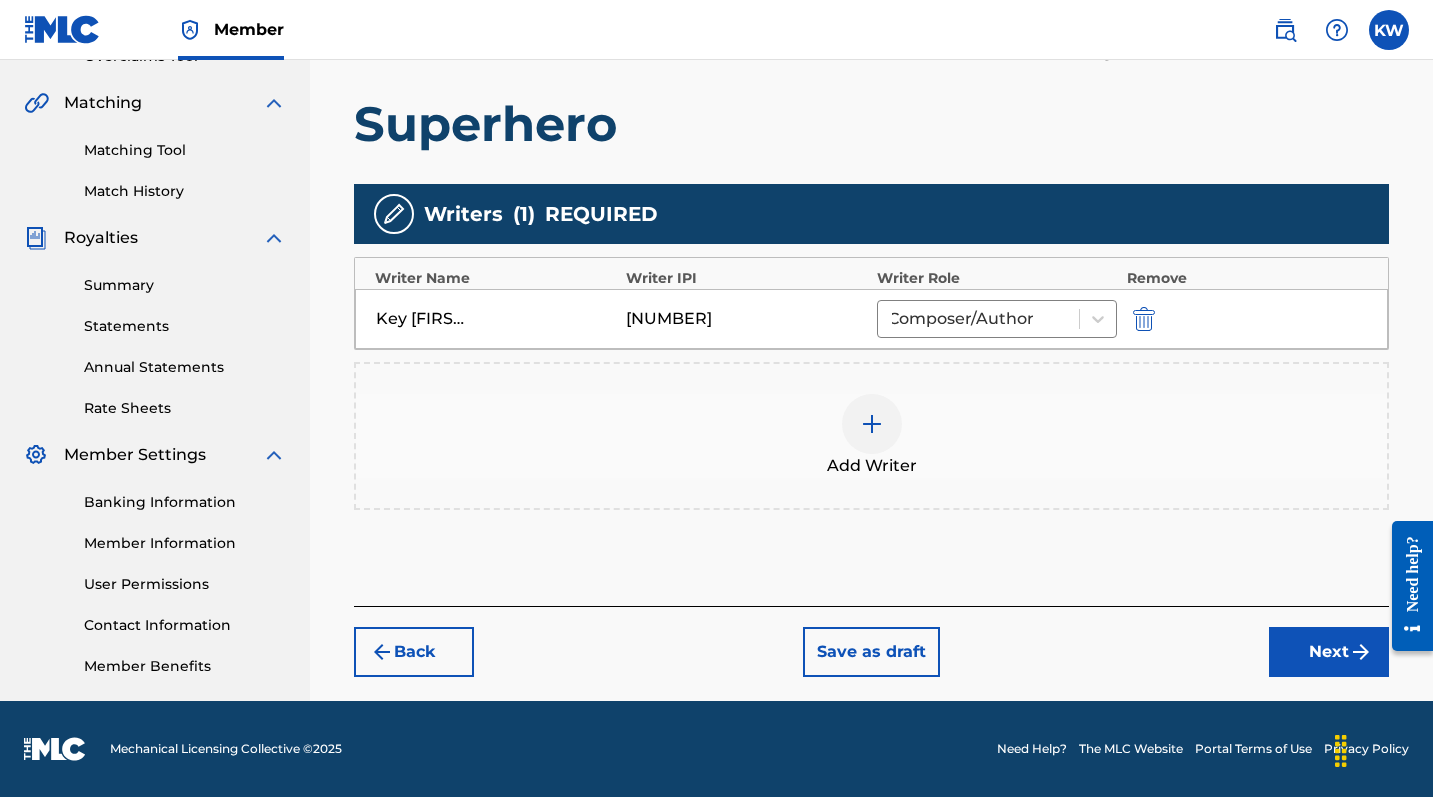 click on "Next" at bounding box center [1329, 652] 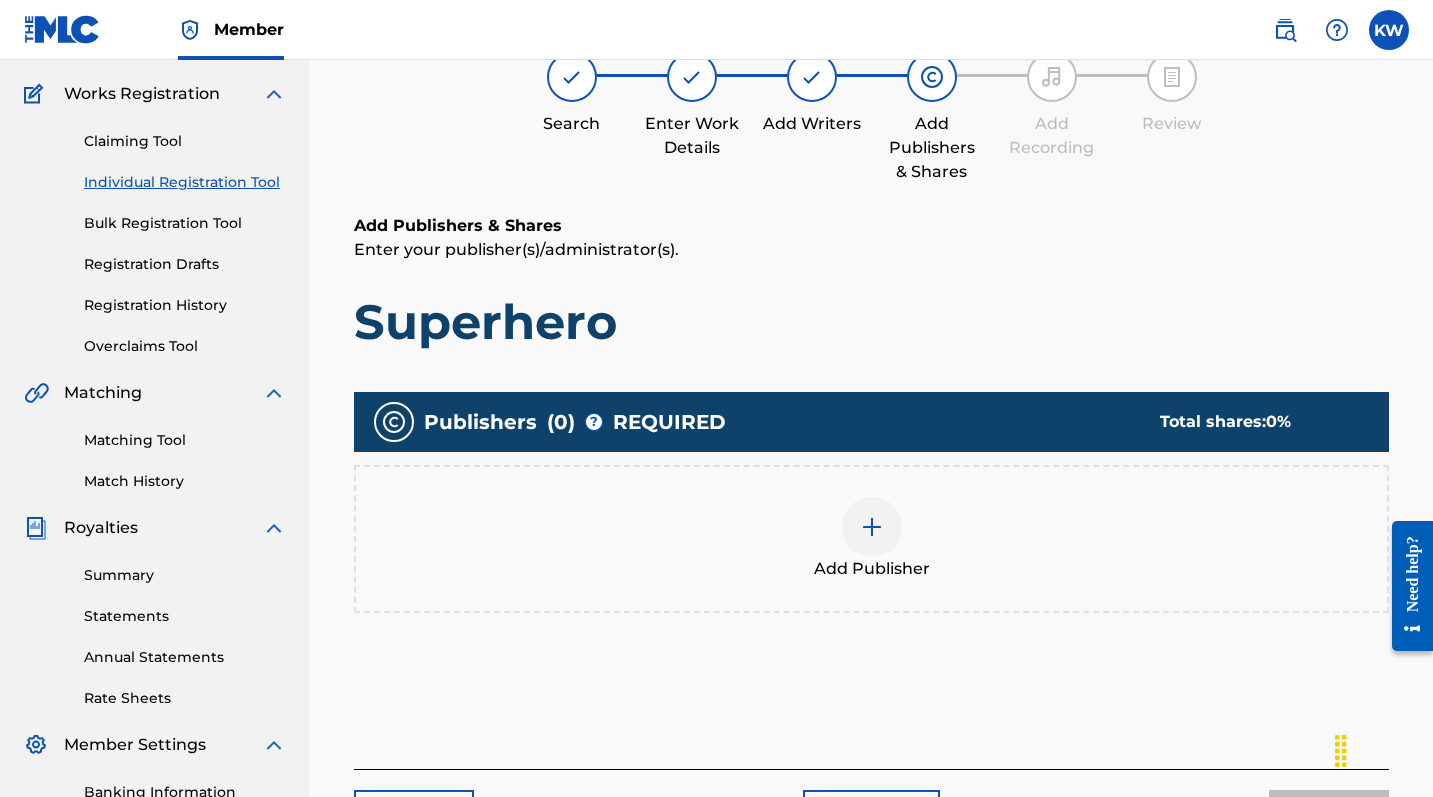 scroll, scrollTop: 90, scrollLeft: 0, axis: vertical 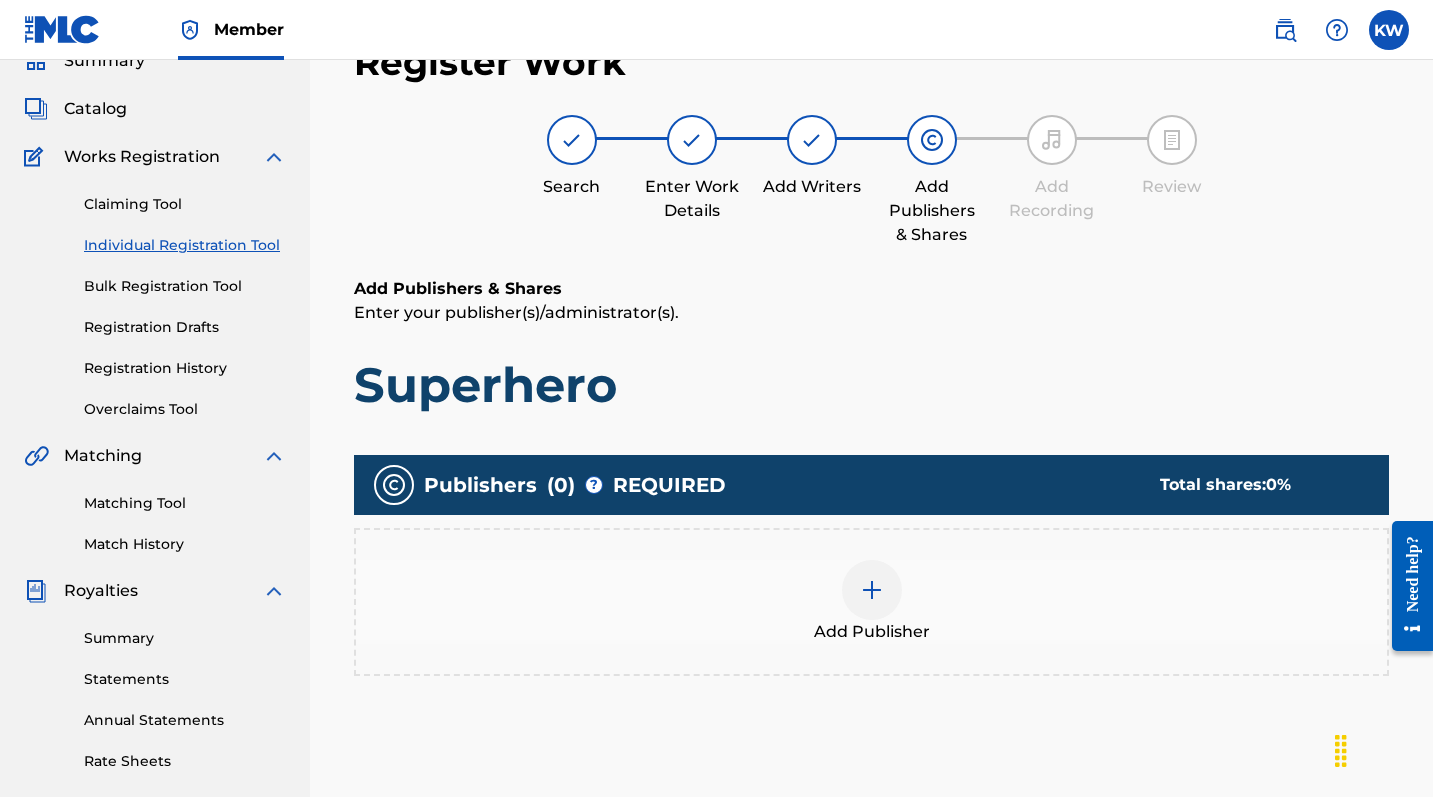 click at bounding box center (872, 590) 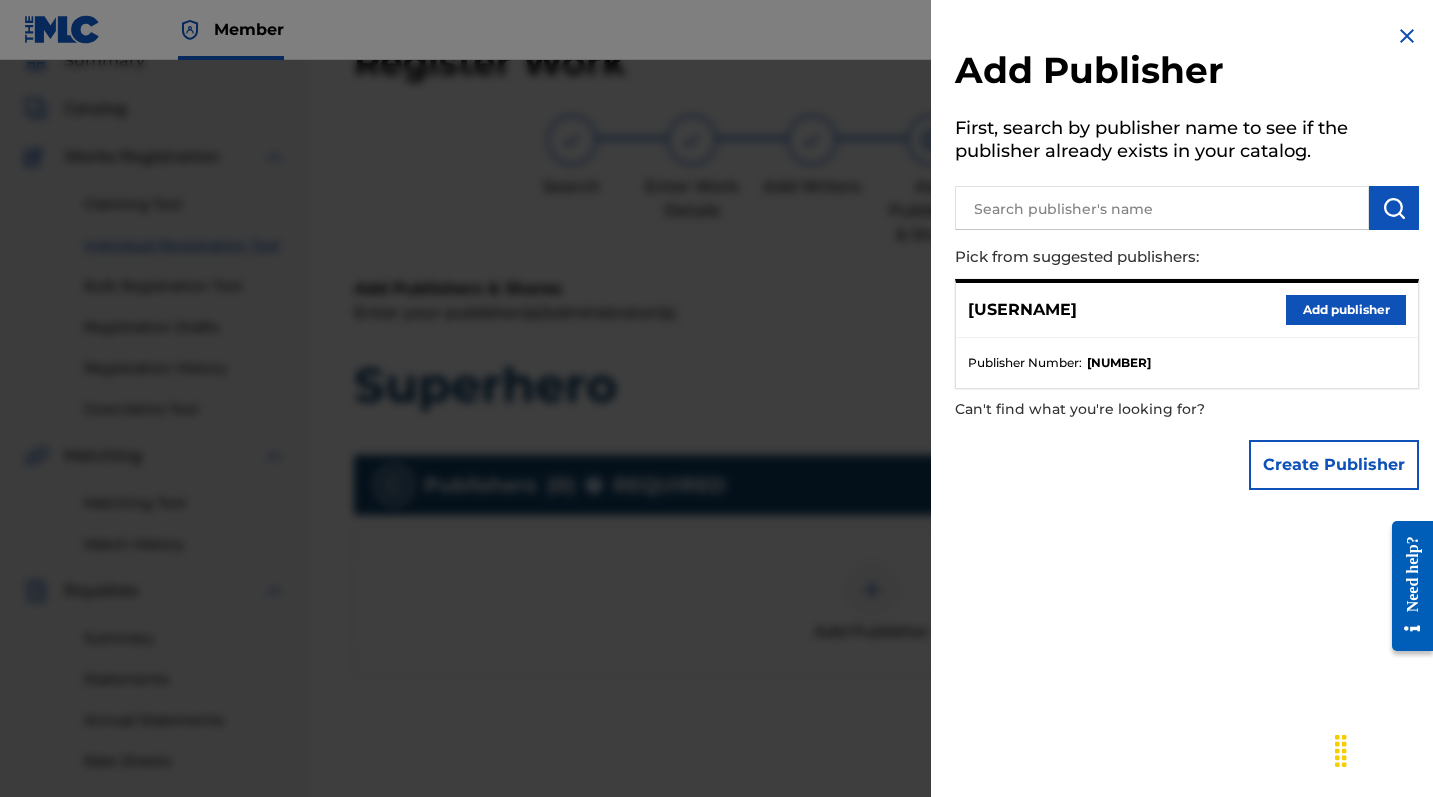 click on "Add publisher" at bounding box center (1346, 310) 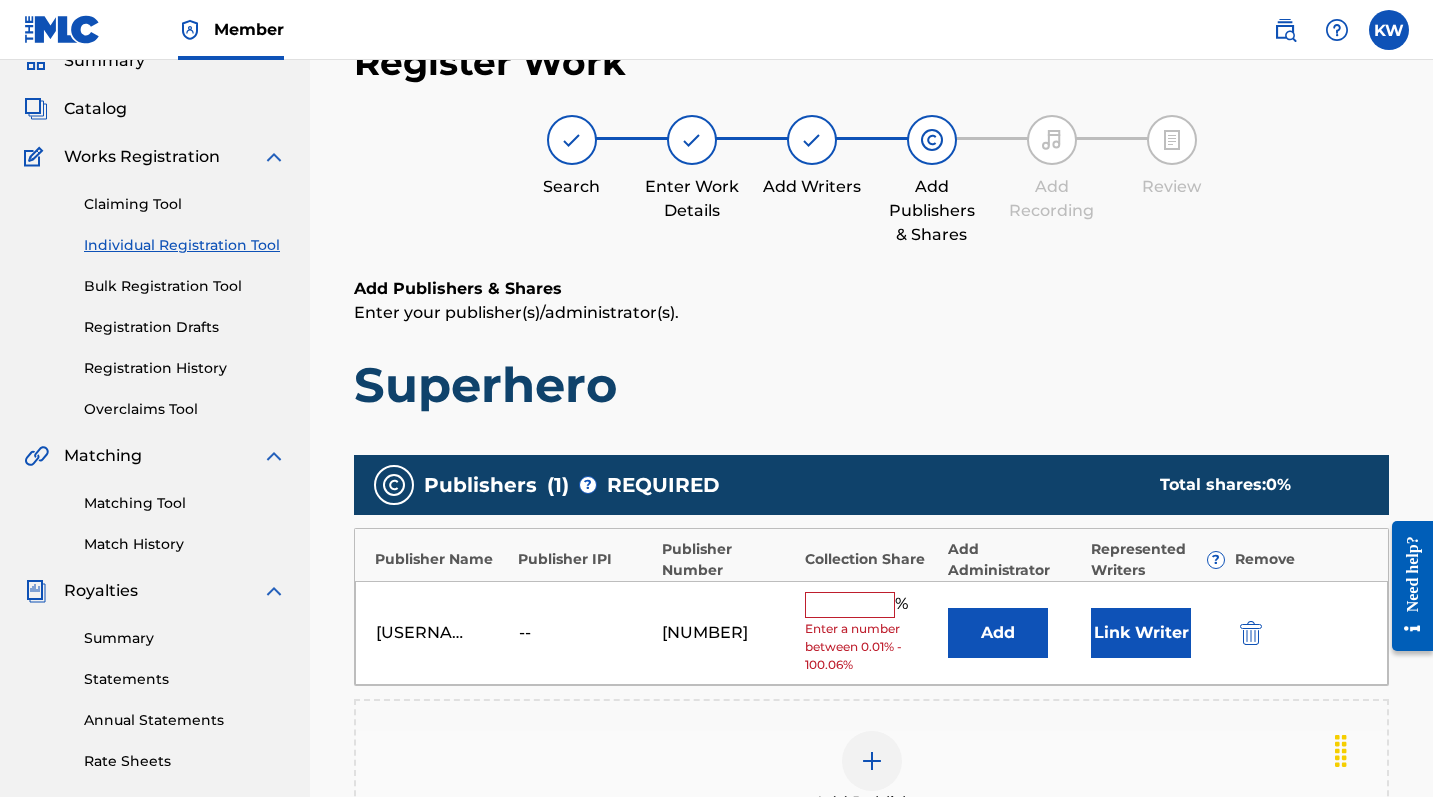 click at bounding box center (850, 605) 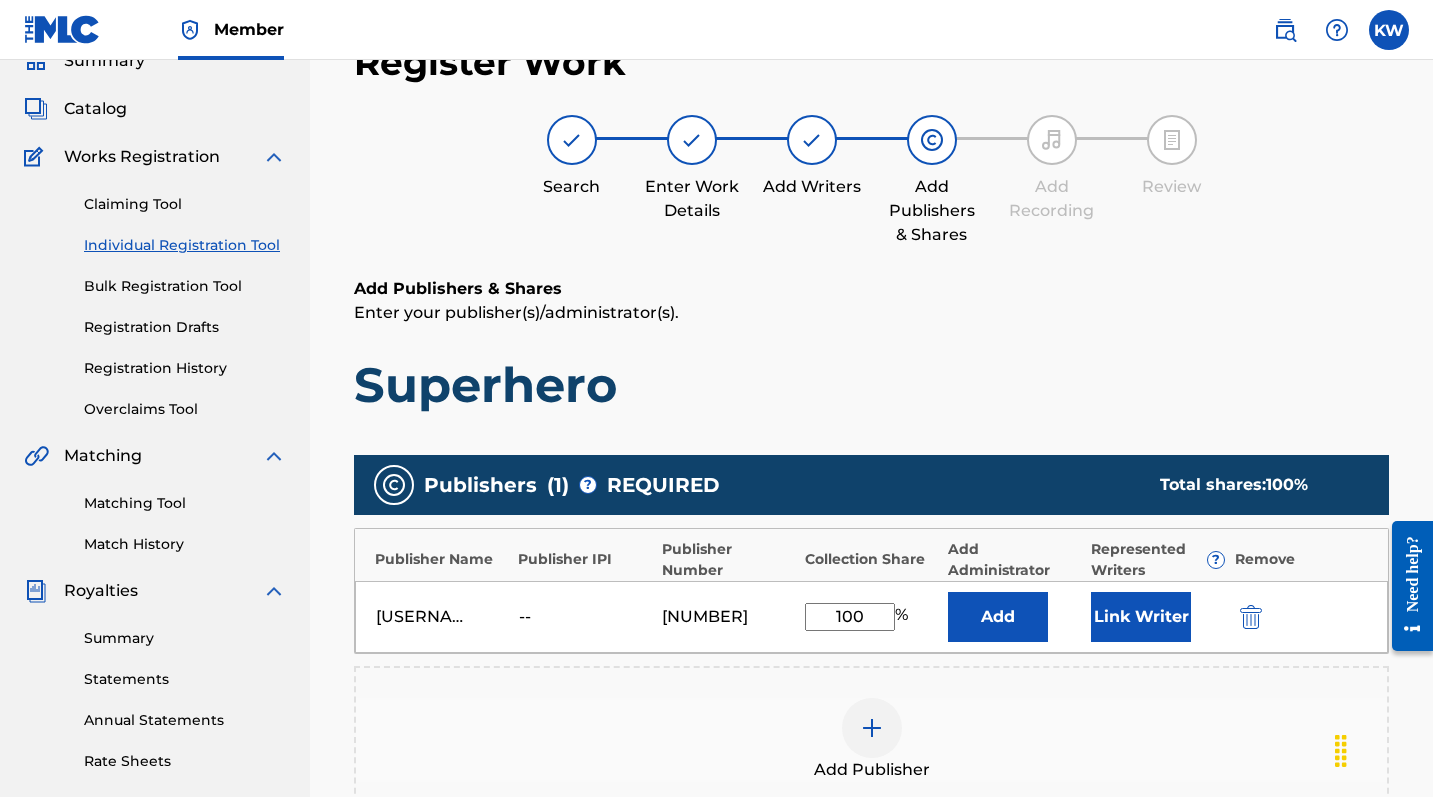 type on "100" 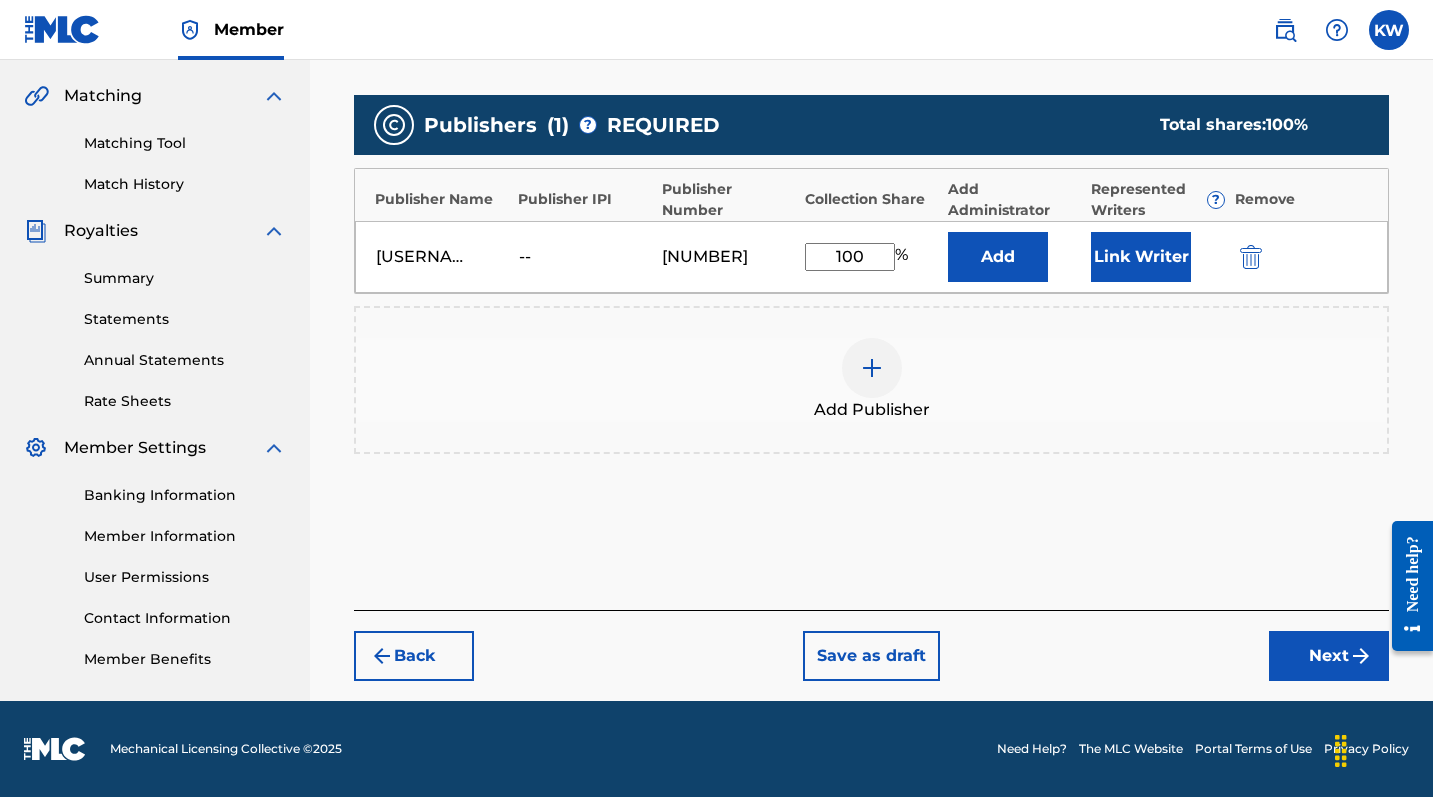 click on "Next" at bounding box center [1329, 656] 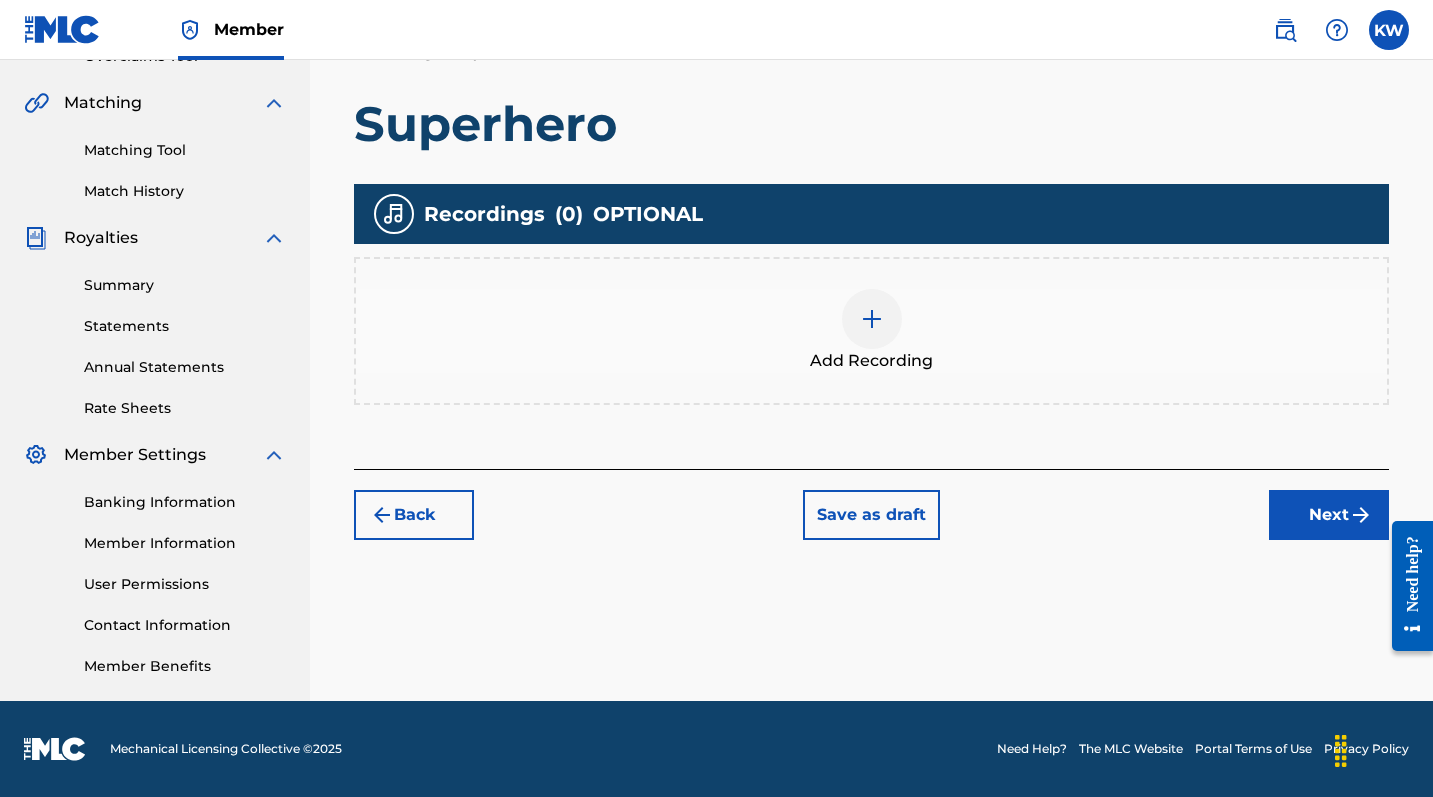 scroll, scrollTop: 443, scrollLeft: 0, axis: vertical 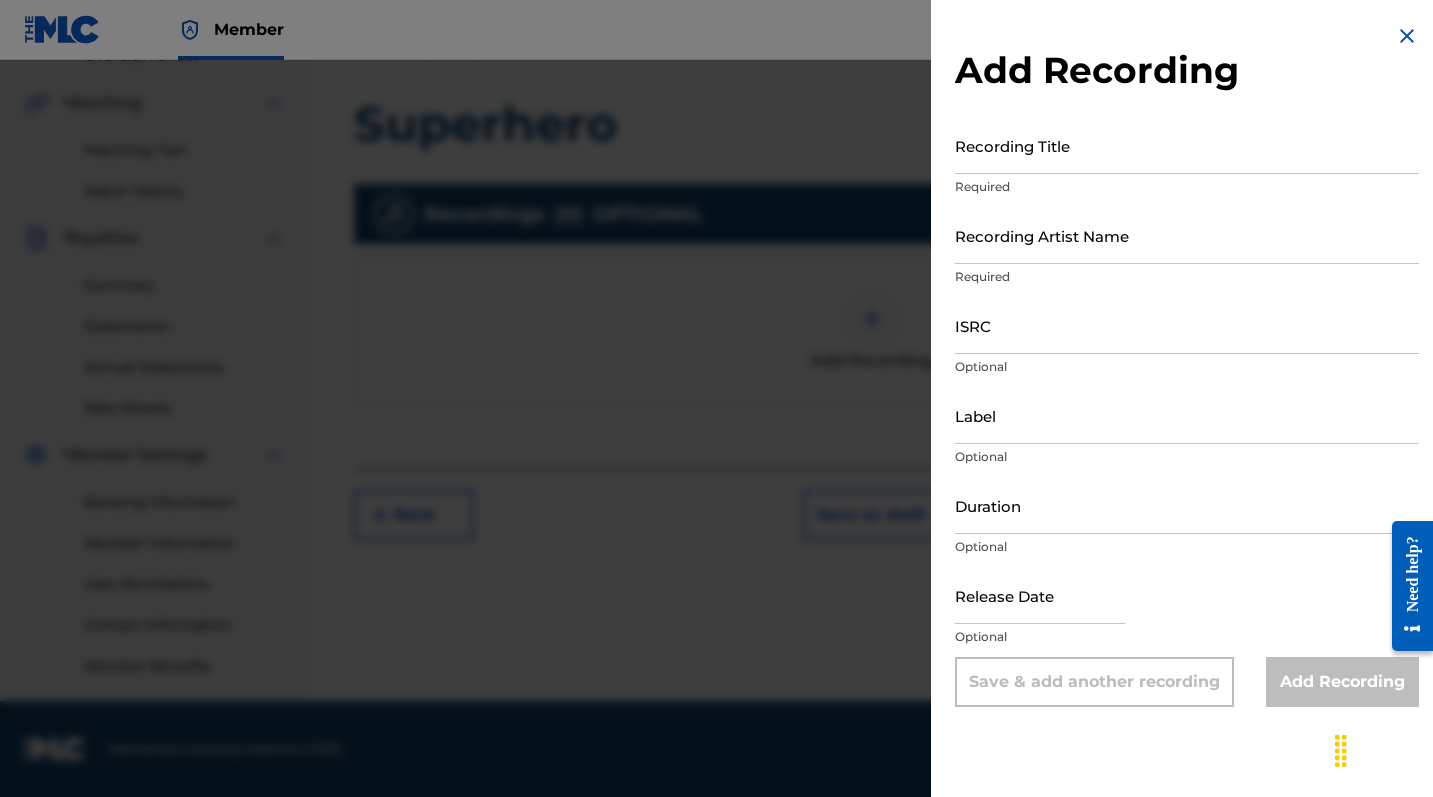 click on "Recording Title" at bounding box center (1187, 145) 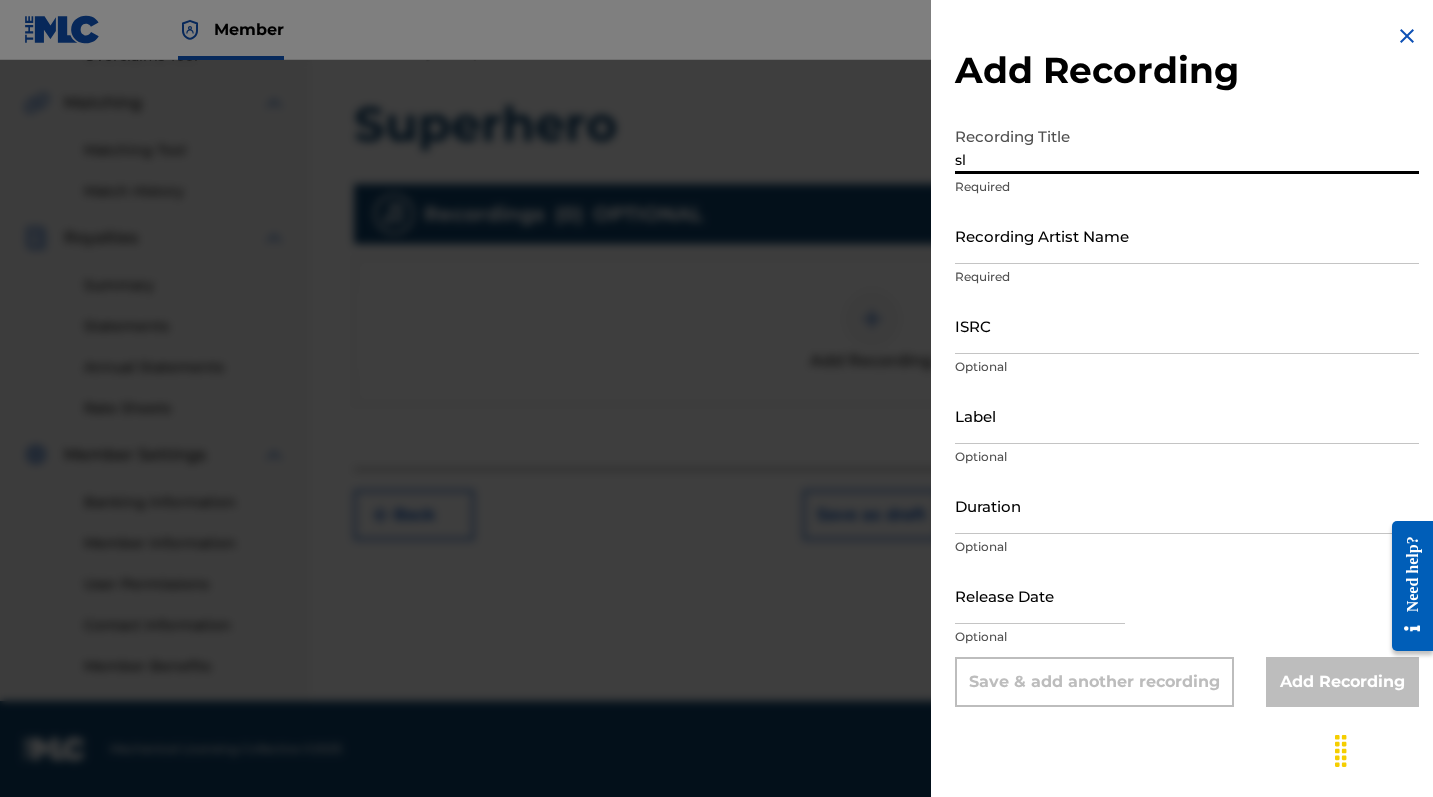 type on "s" 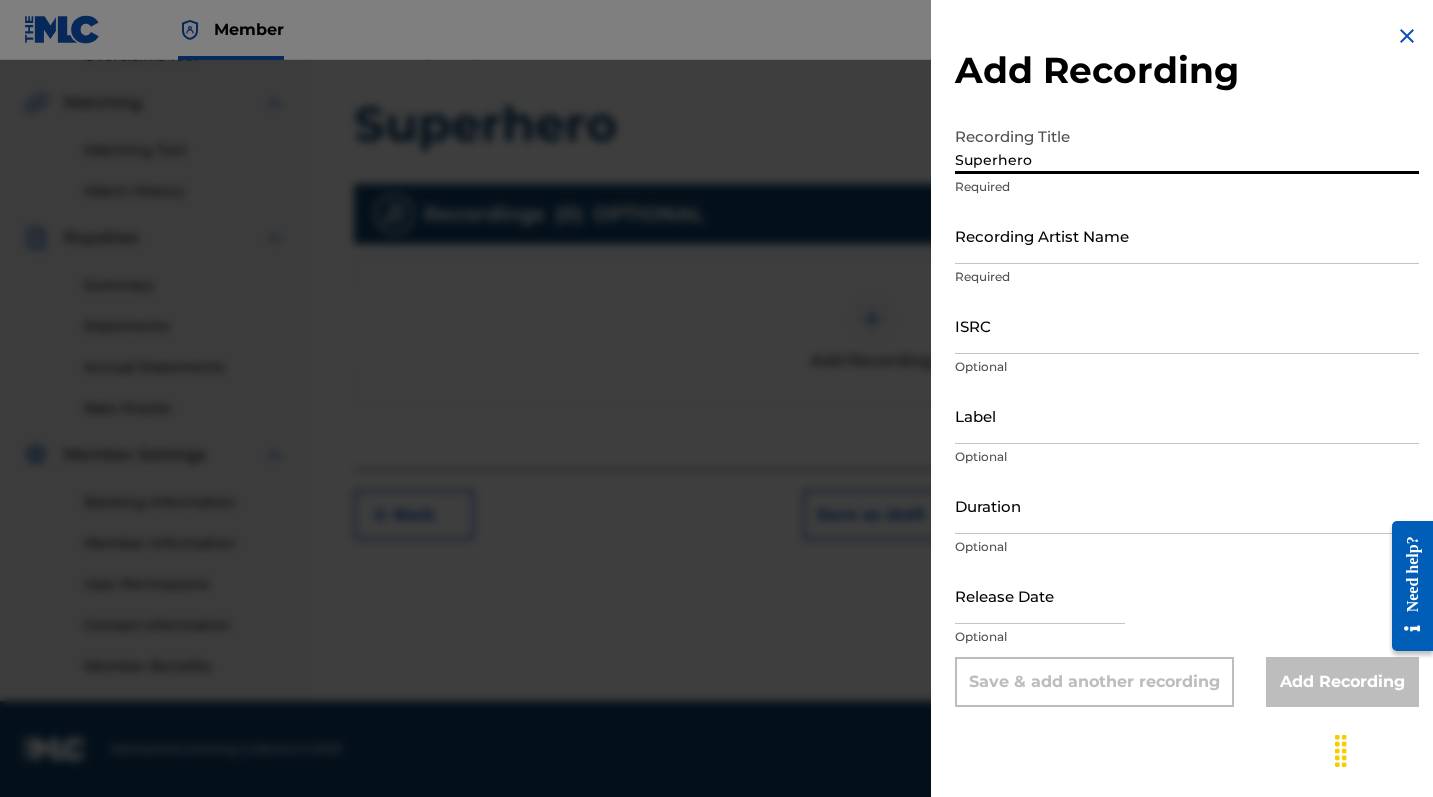 type on "Superhero" 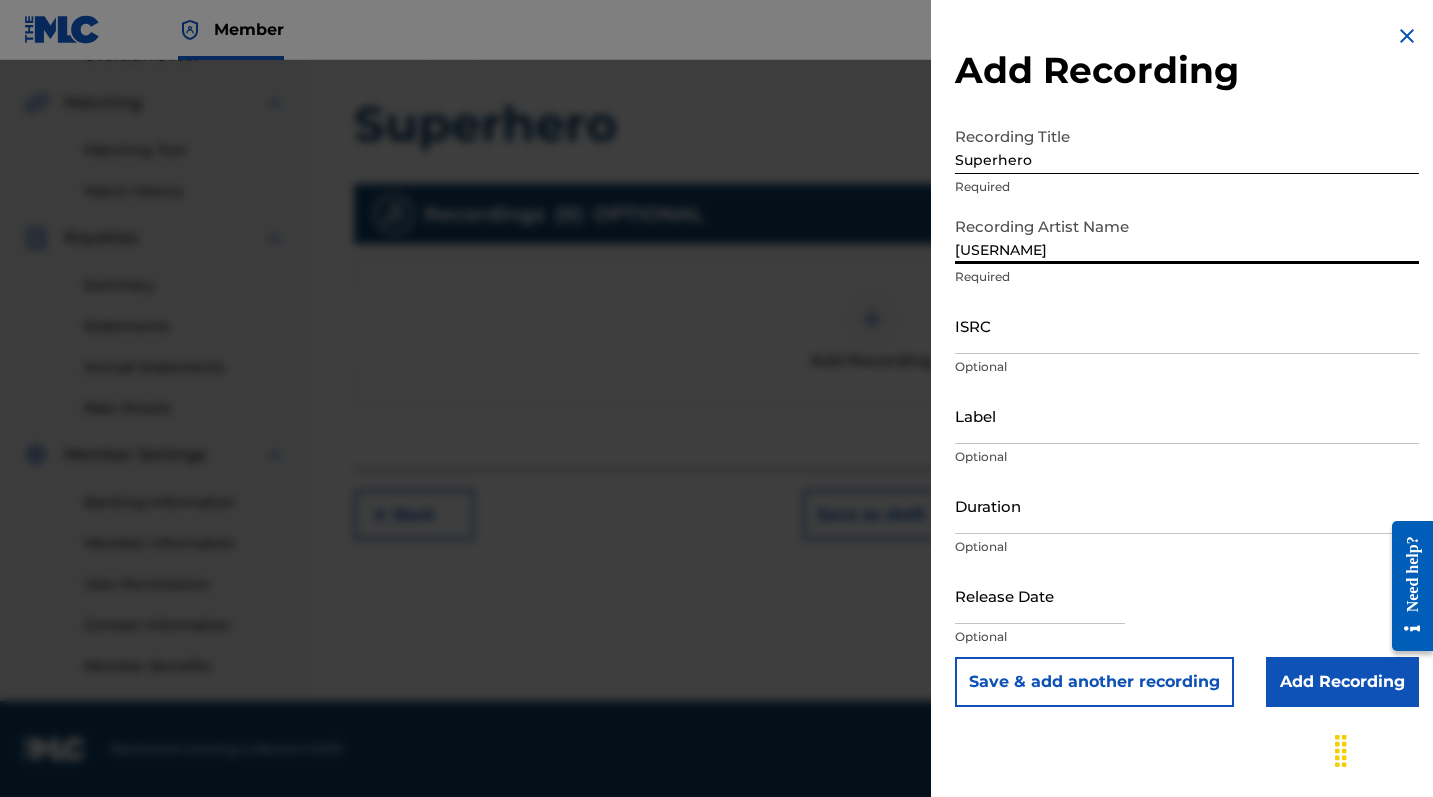 type on "[USERNAME]" 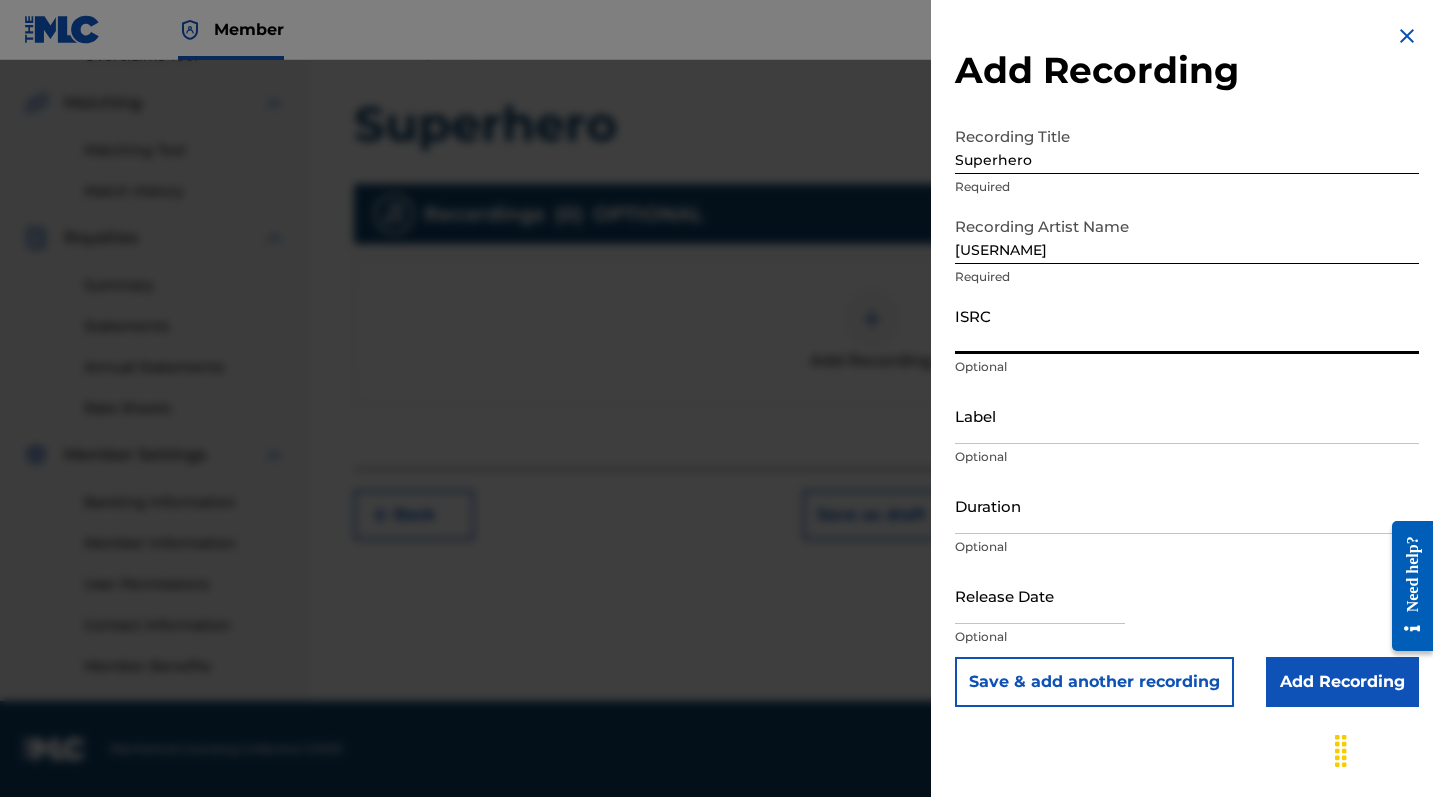 paste on "QZPEW2595211" 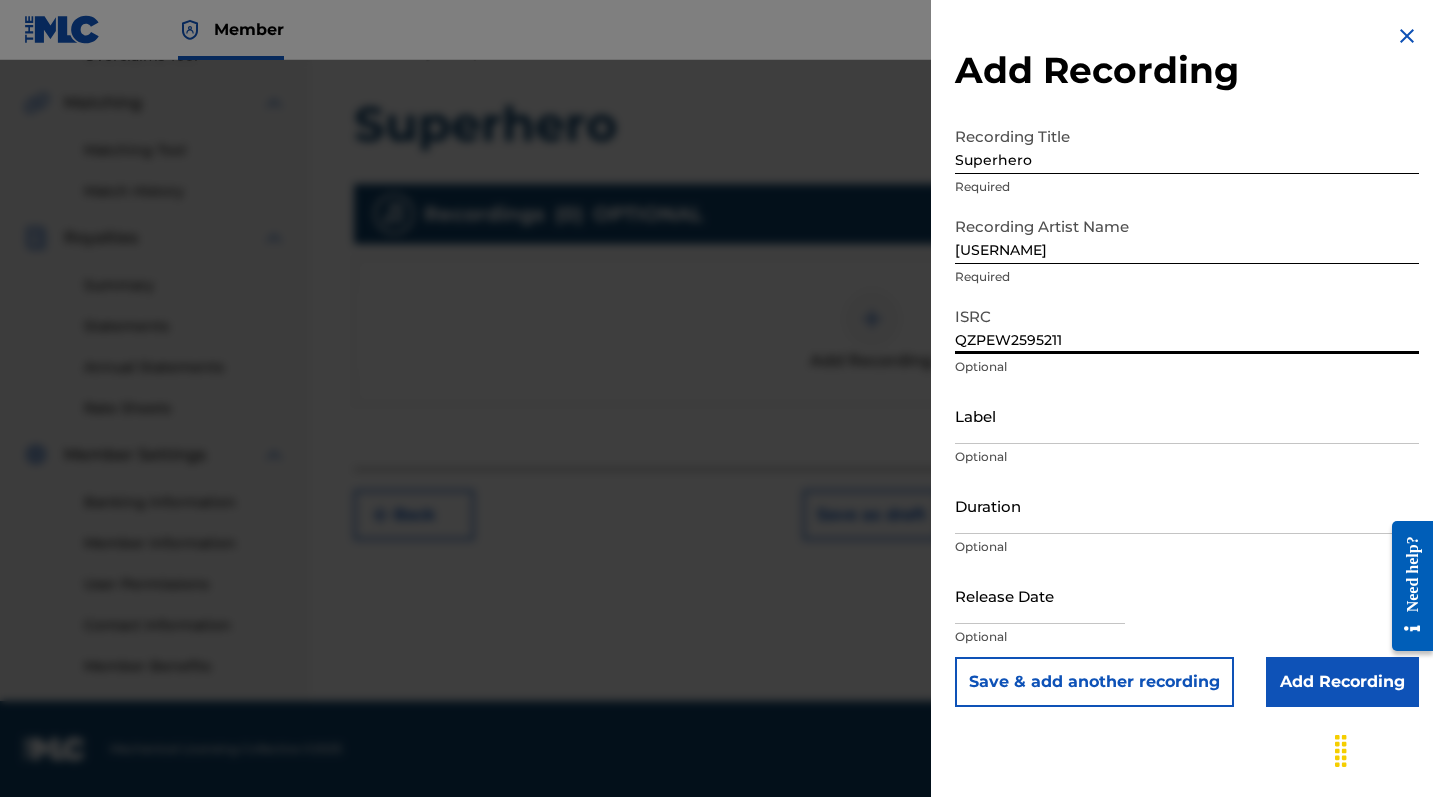 type on "QZPEW2595211" 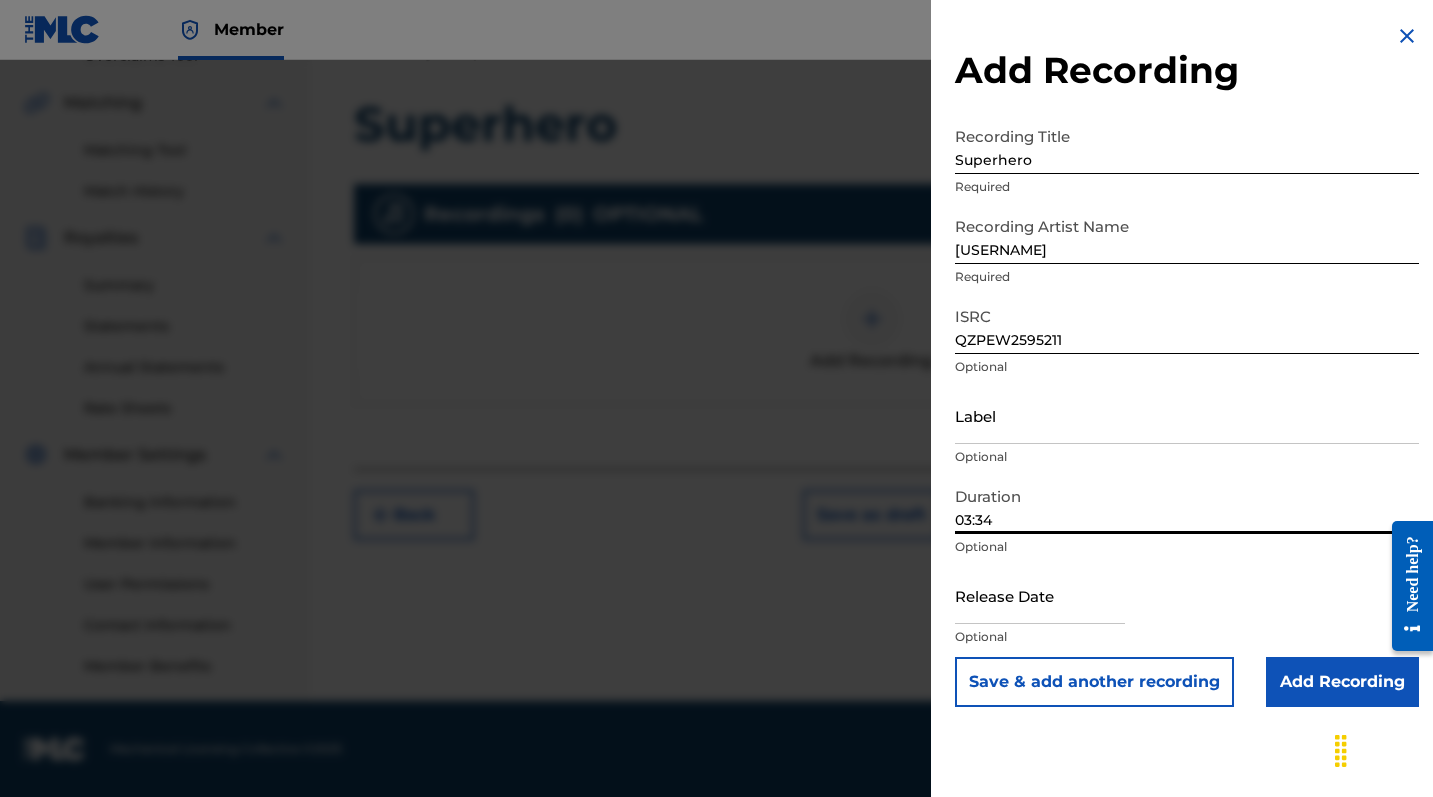 type on "03:34" 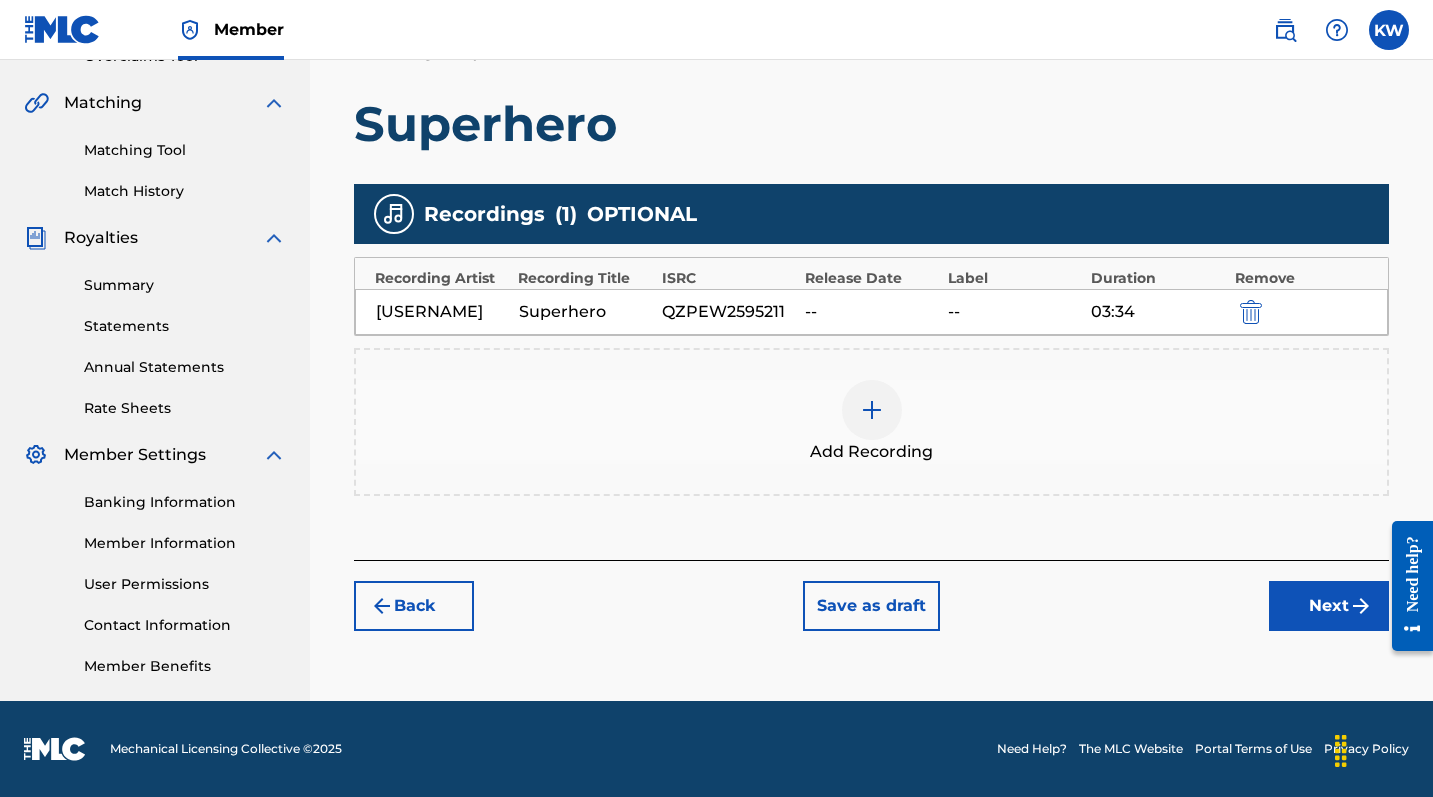 click on "Next" at bounding box center (1329, 606) 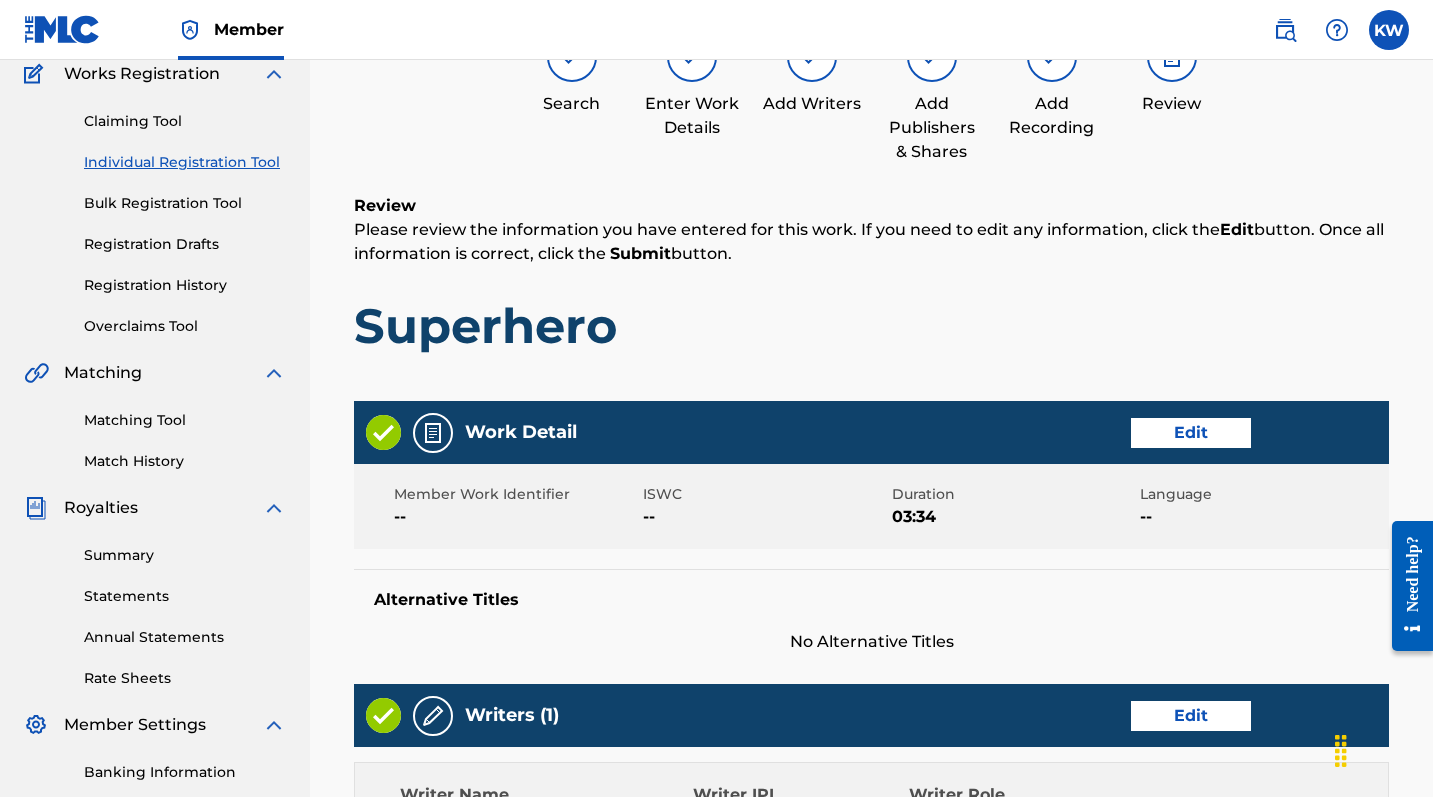 scroll, scrollTop: 90, scrollLeft: 0, axis: vertical 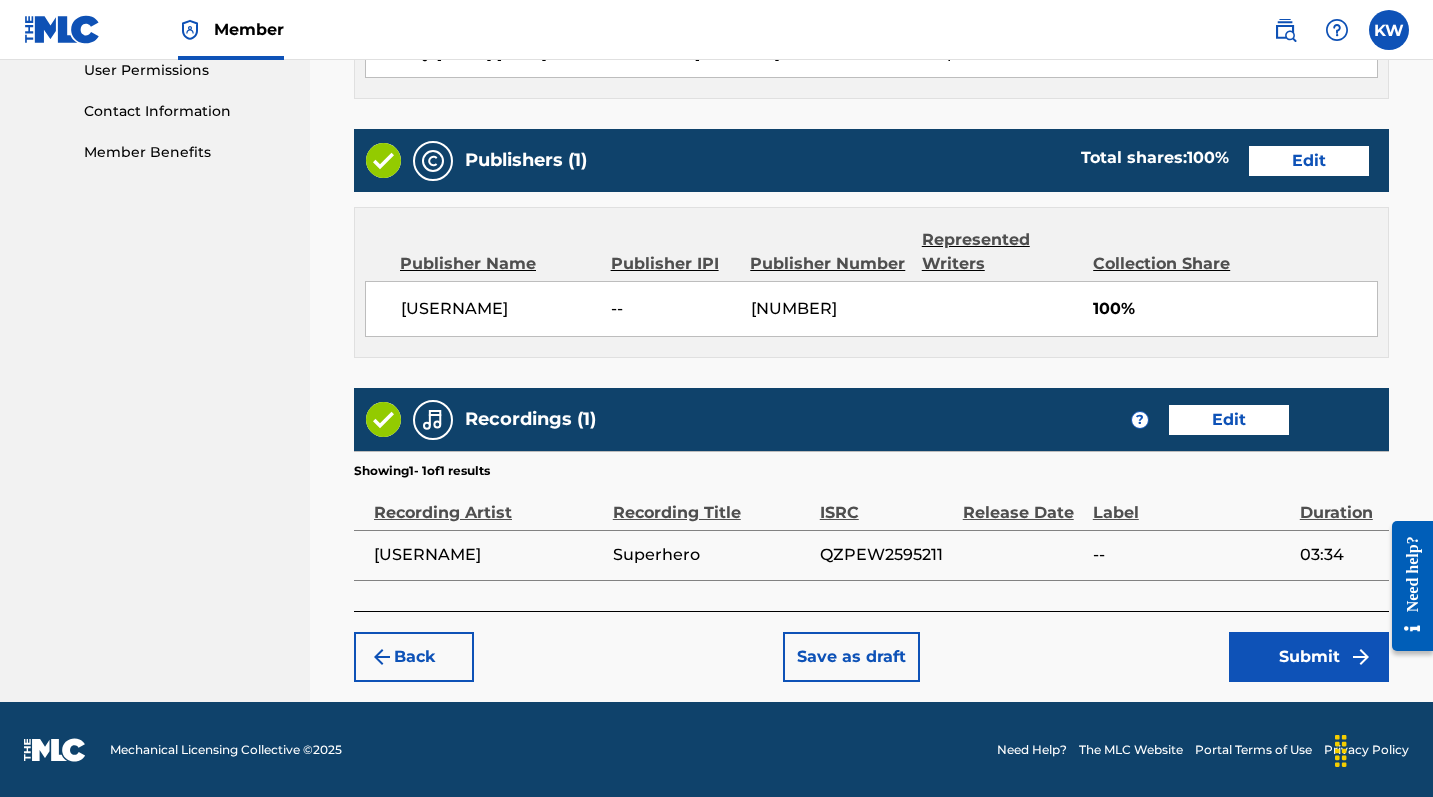 click on "Submit" at bounding box center [1309, 657] 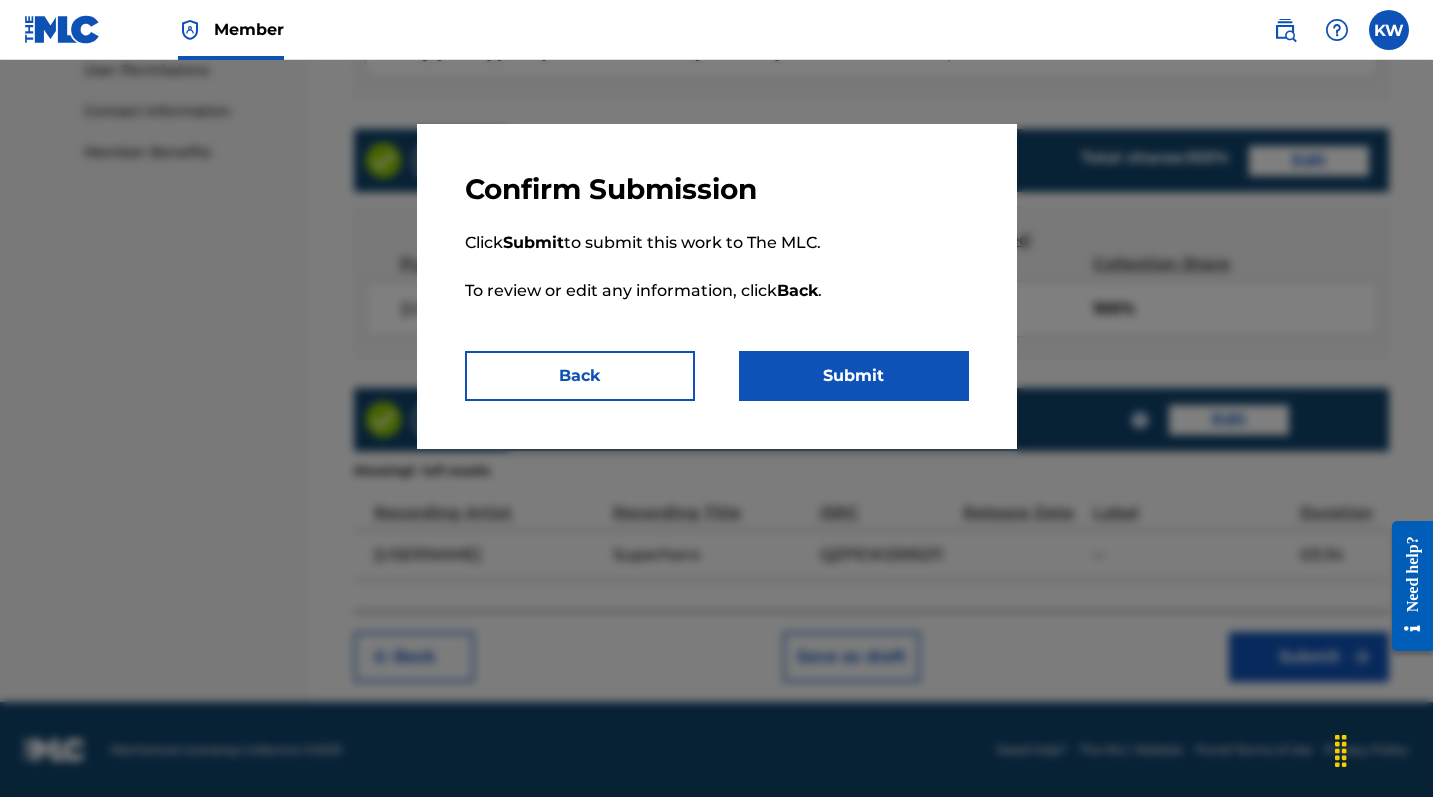 click on "Submit" at bounding box center [854, 376] 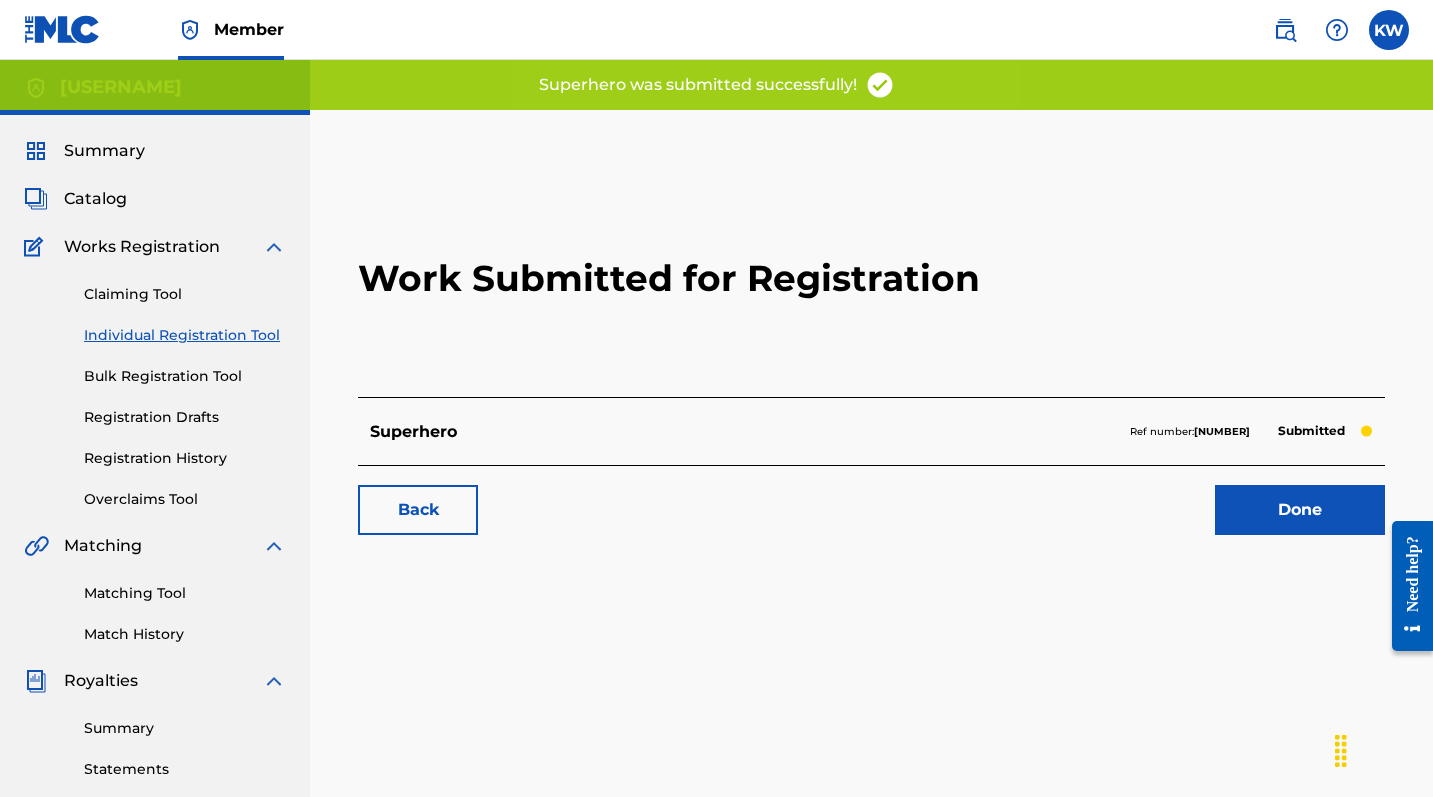 click on "Done" at bounding box center [1300, 510] 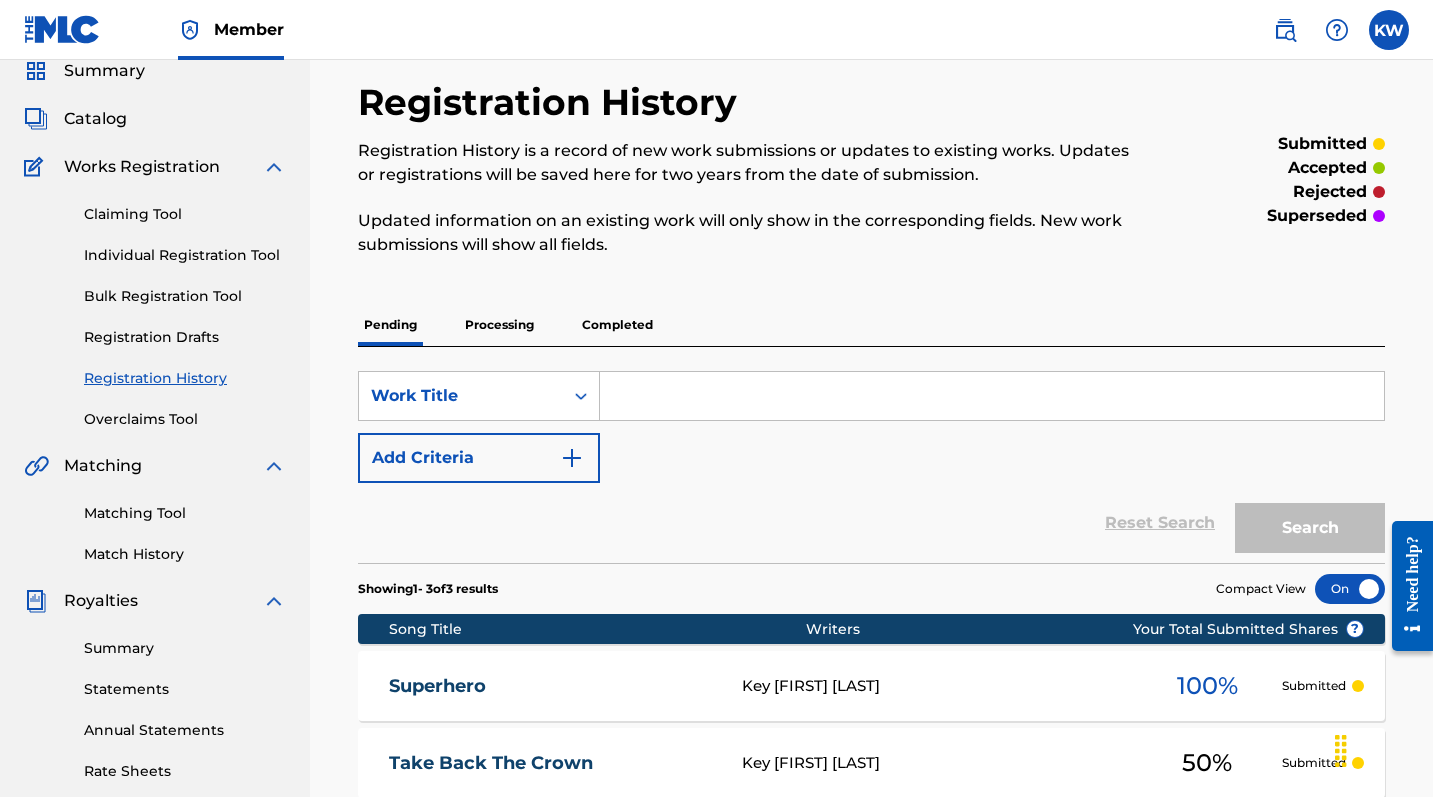 scroll, scrollTop: 40, scrollLeft: 0, axis: vertical 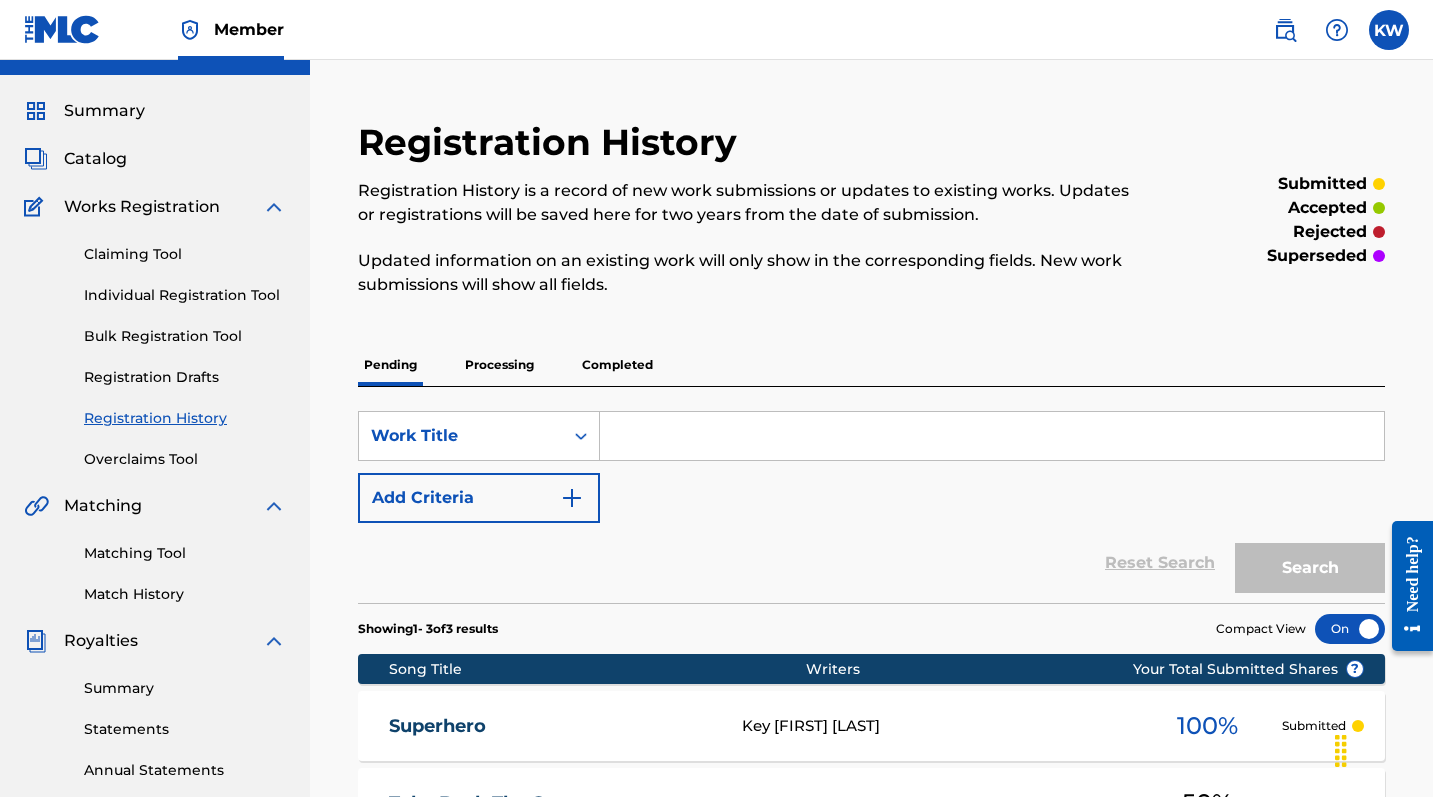 click on "Individual Registration Tool" at bounding box center (185, 295) 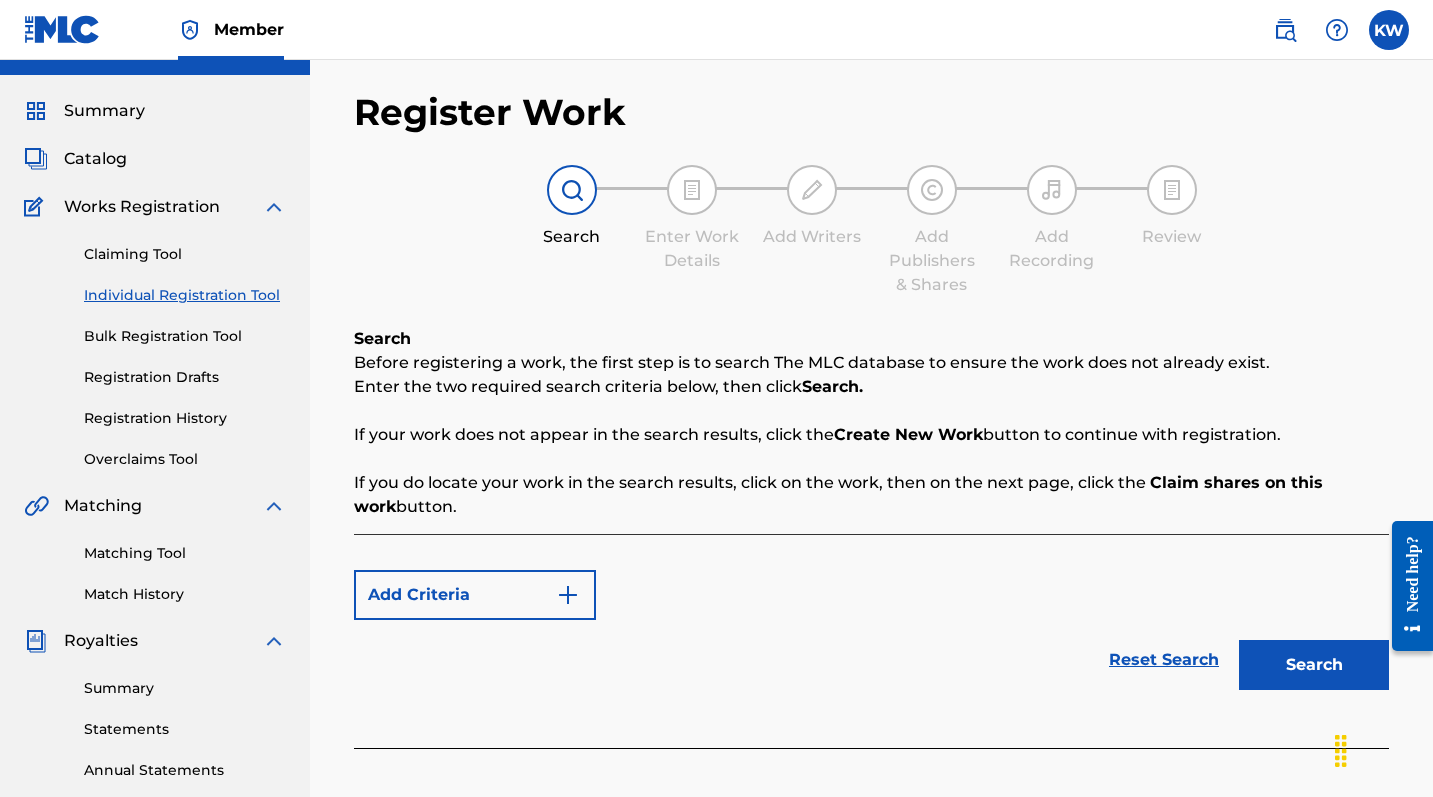 scroll, scrollTop: 0, scrollLeft: 0, axis: both 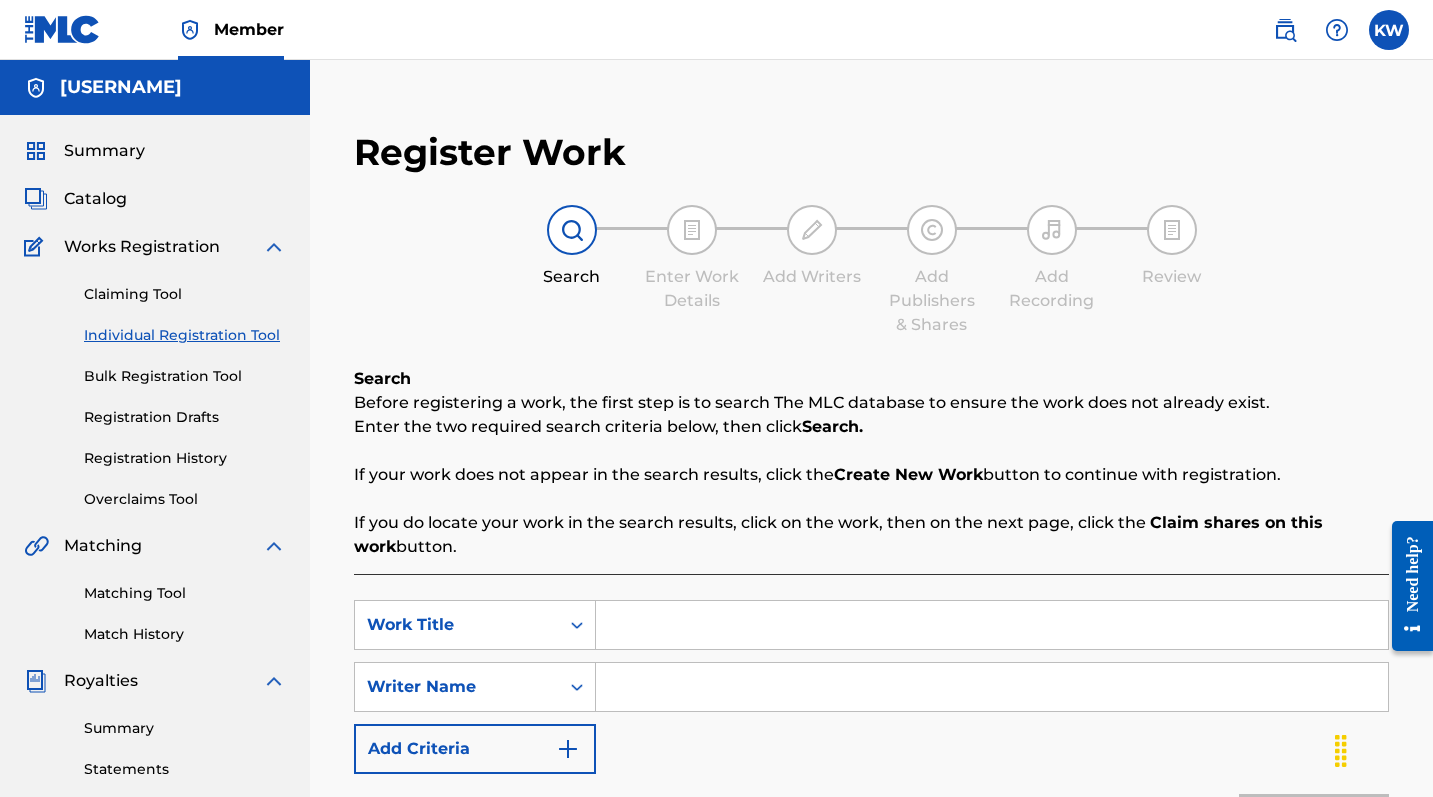 click at bounding box center [992, 625] 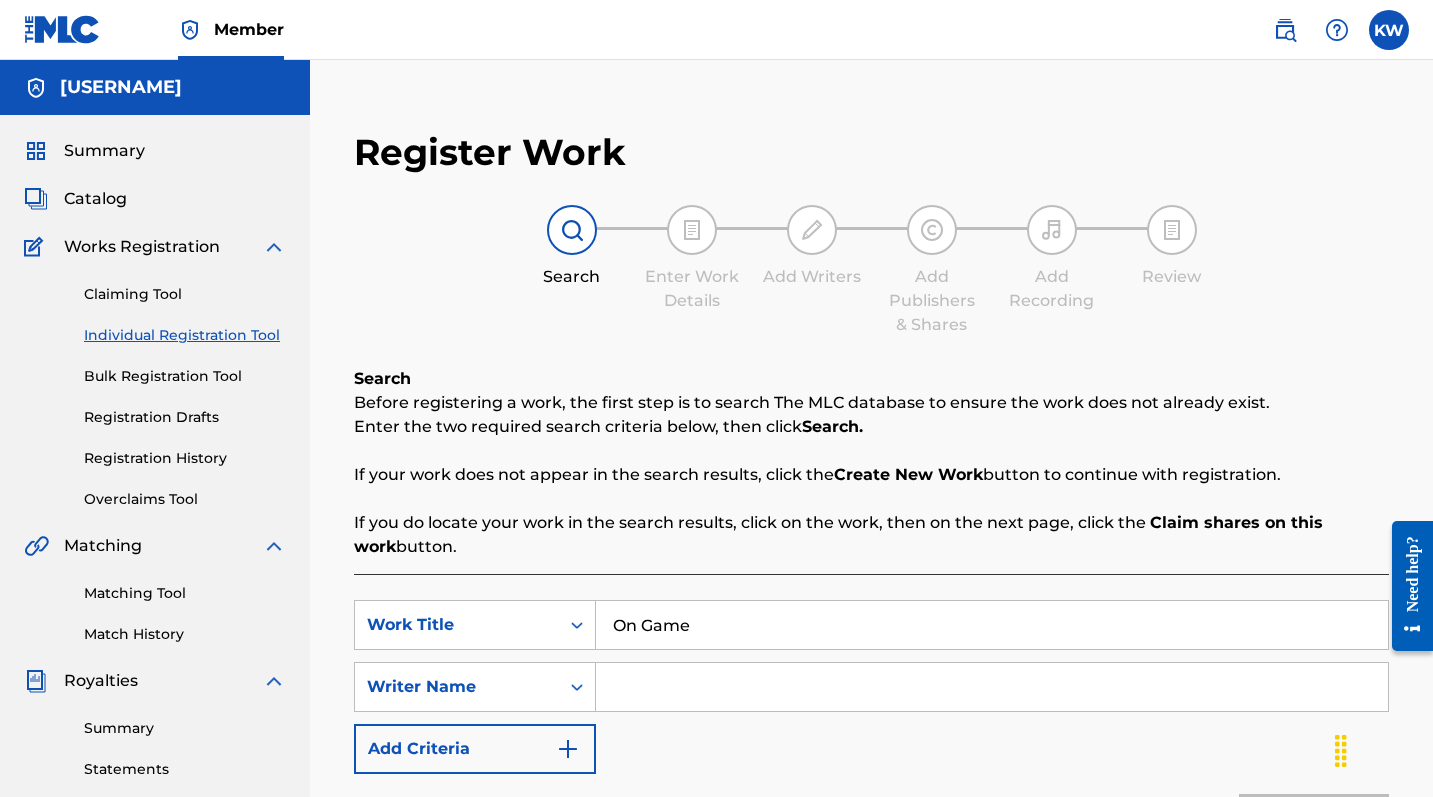 type on "On Game" 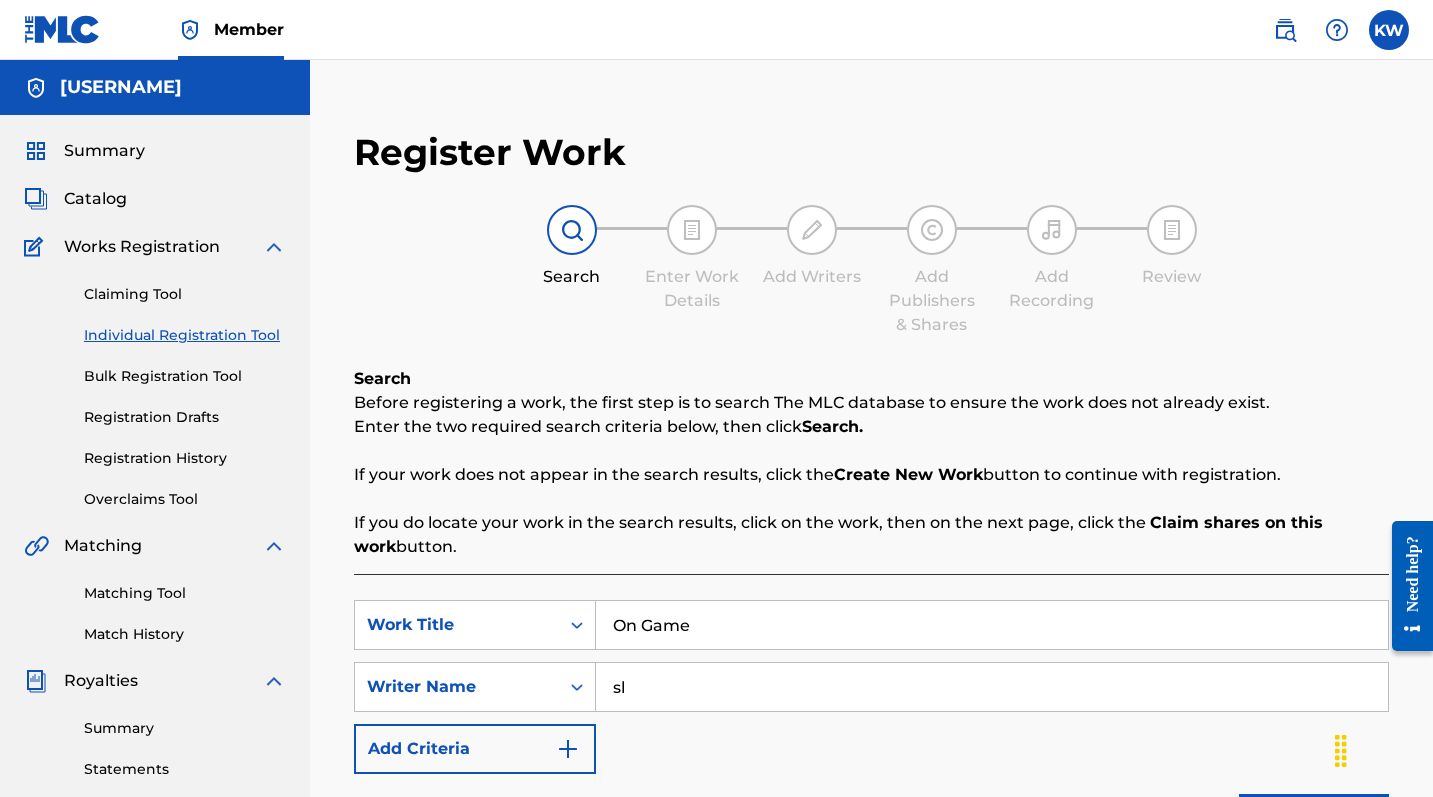 type on "s" 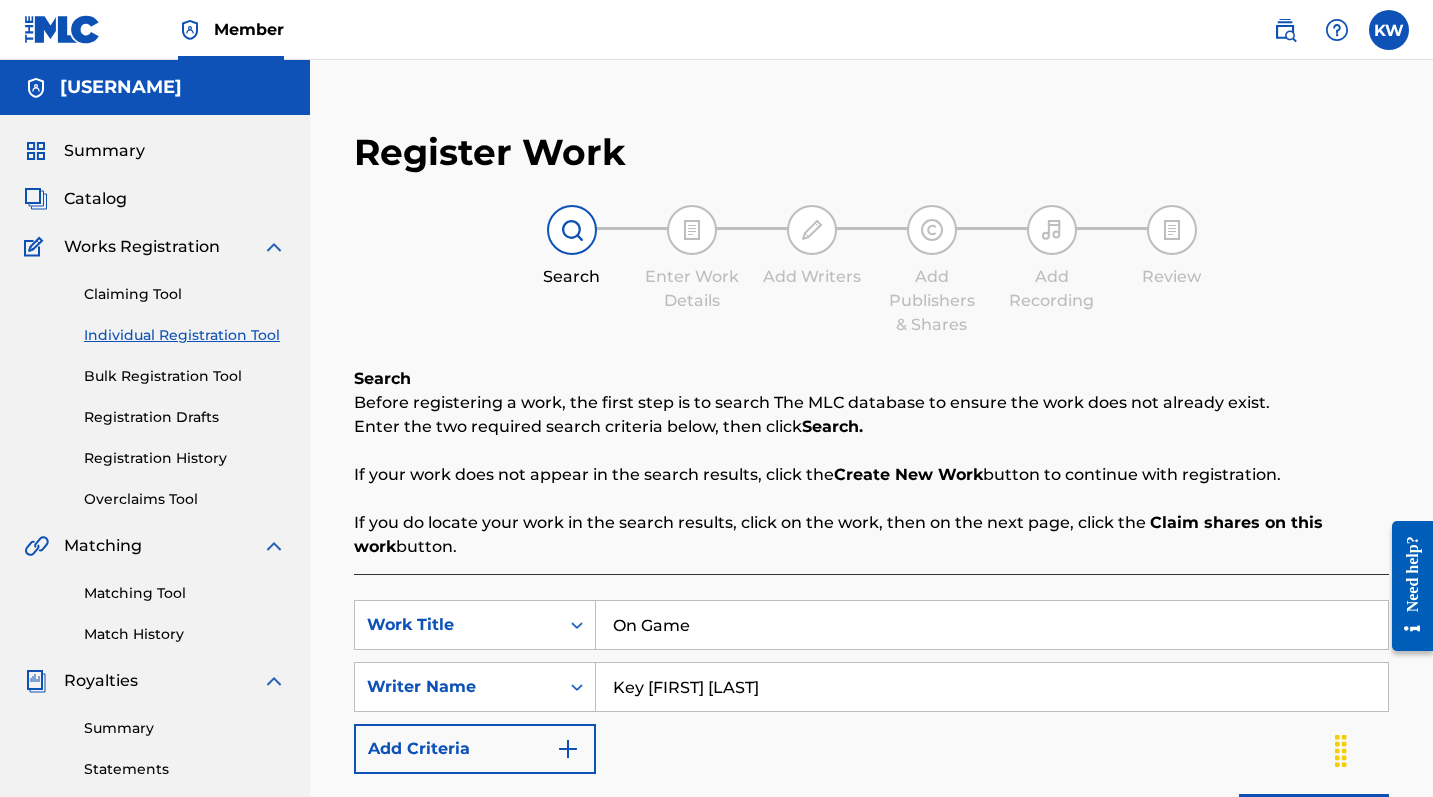 type on "Key [FIRST] [LAST]" 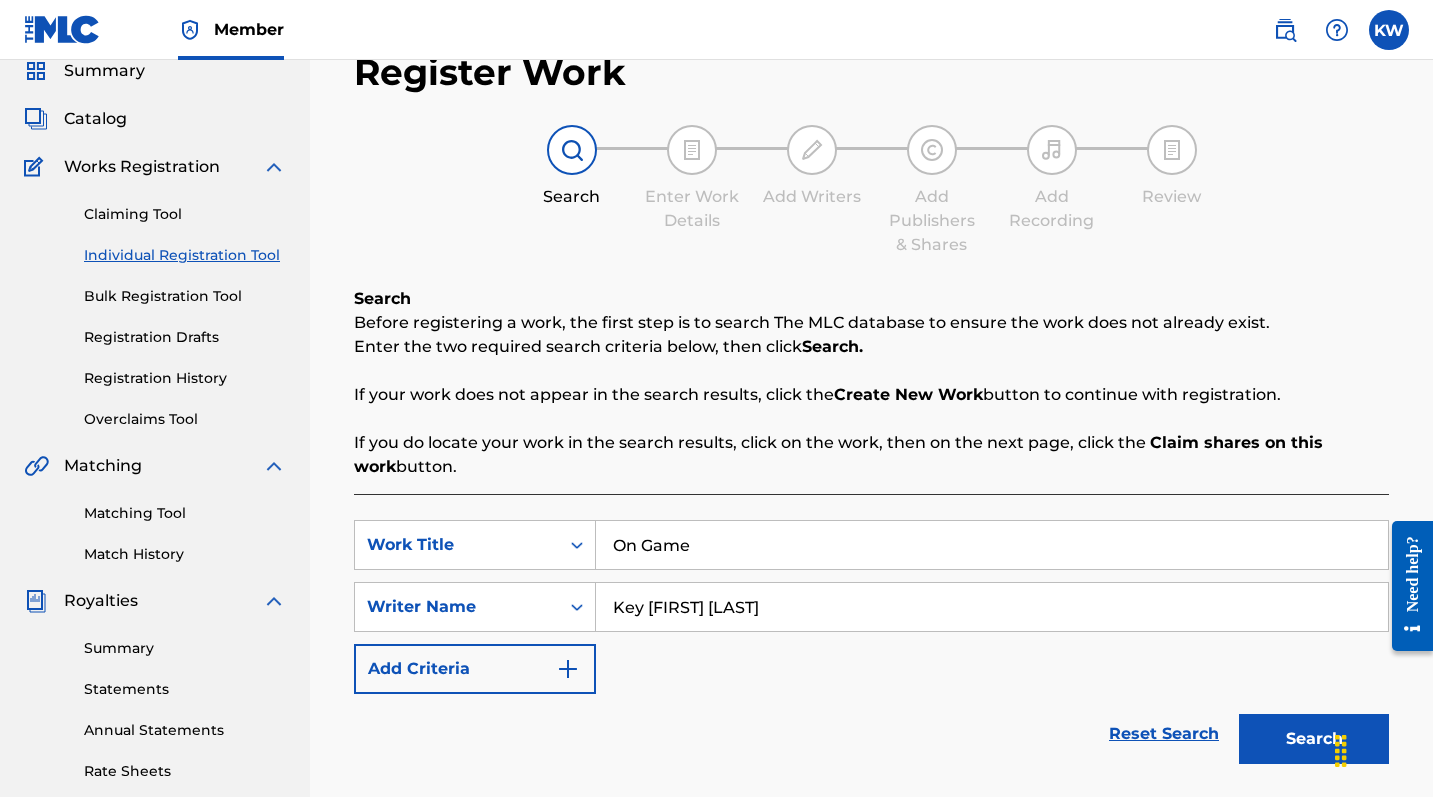 scroll, scrollTop: 120, scrollLeft: 0, axis: vertical 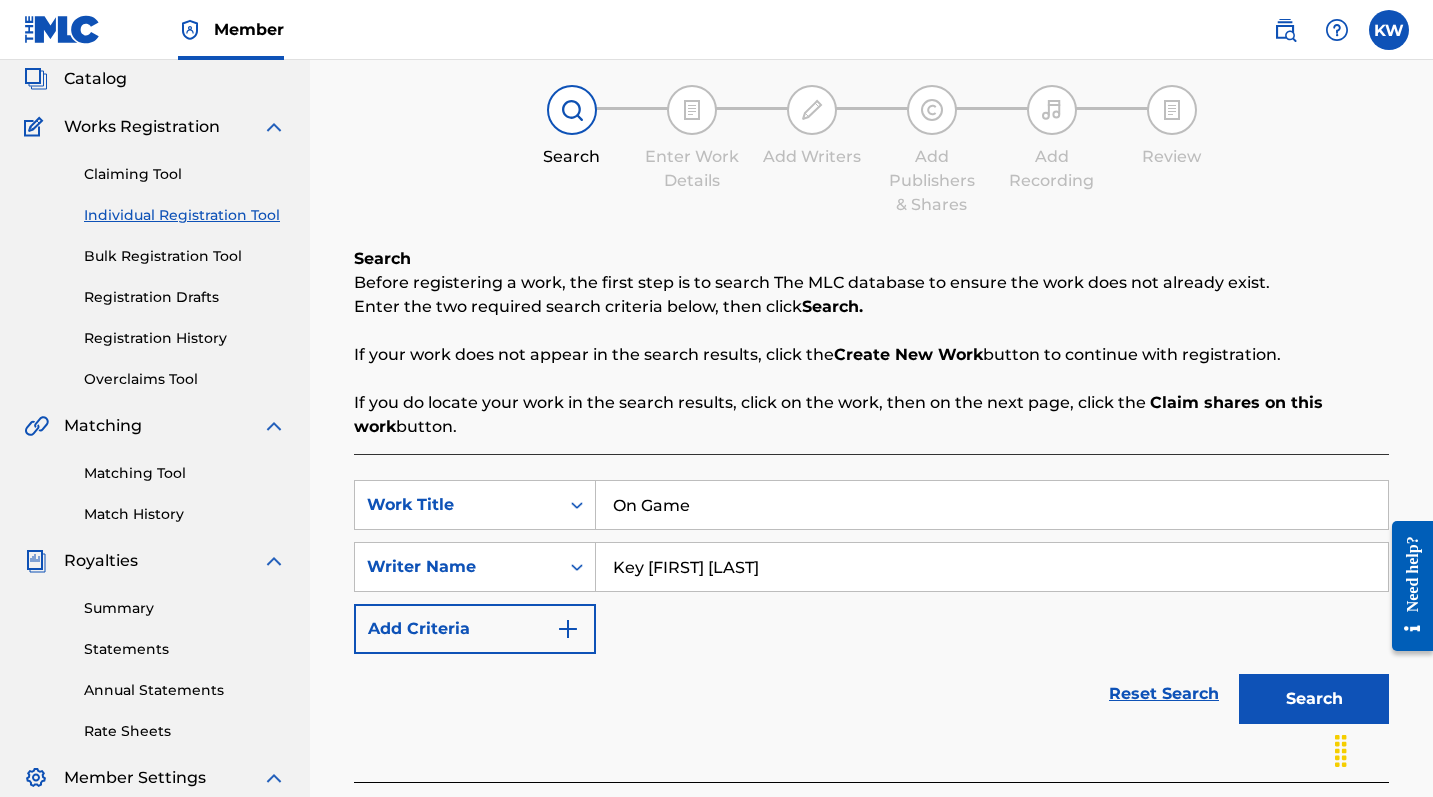 click at bounding box center [1341, 751] 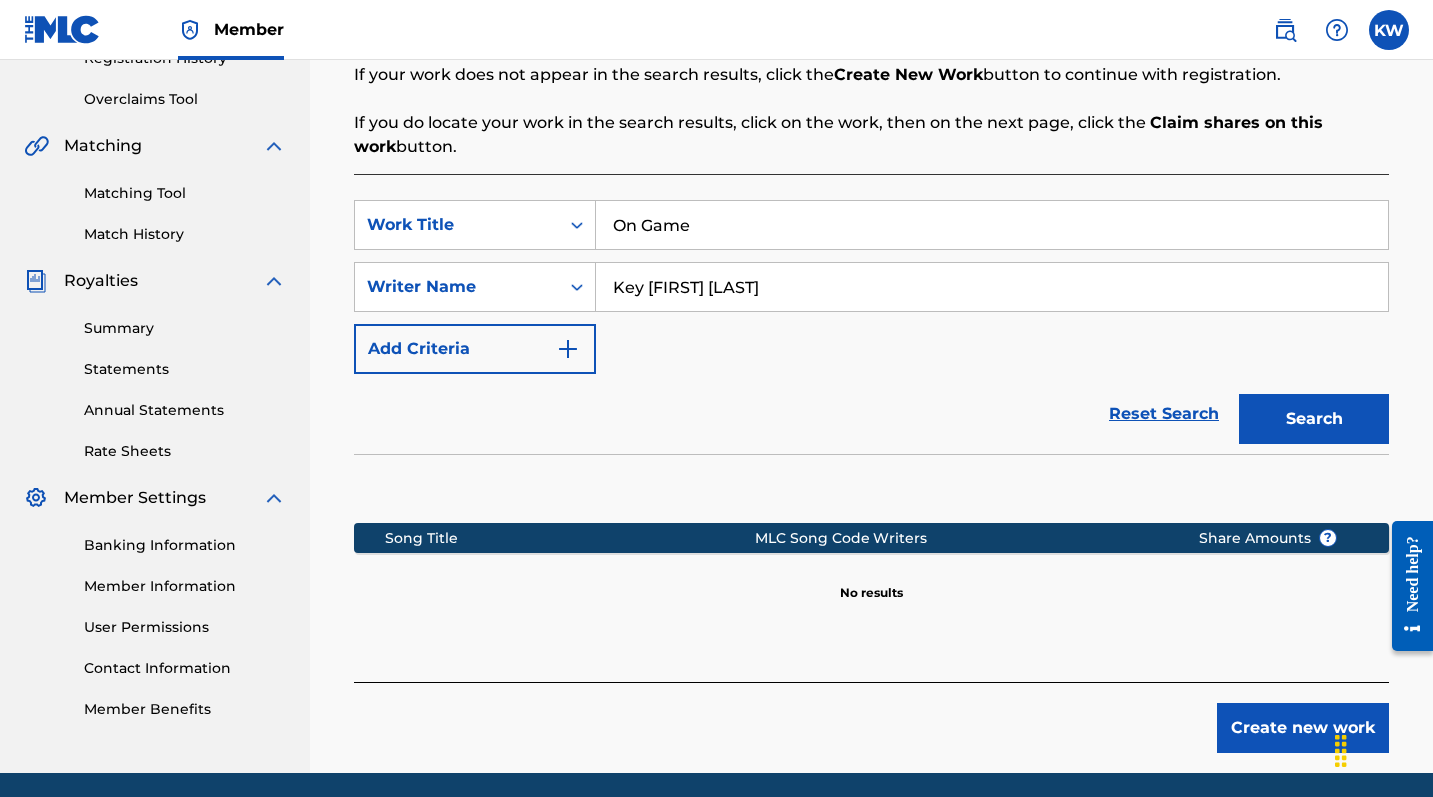 scroll, scrollTop: 440, scrollLeft: 0, axis: vertical 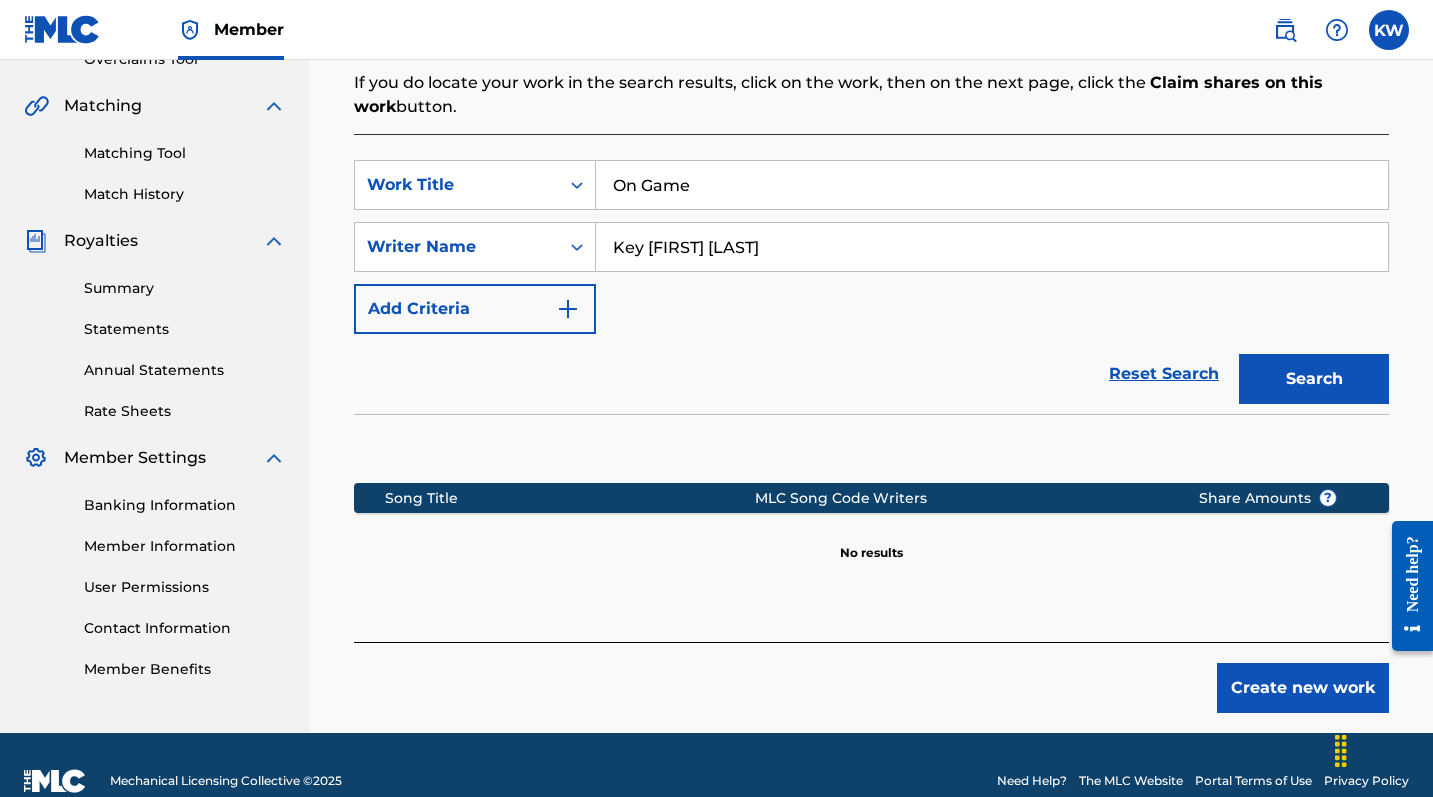 click on "Create new work" at bounding box center (1303, 688) 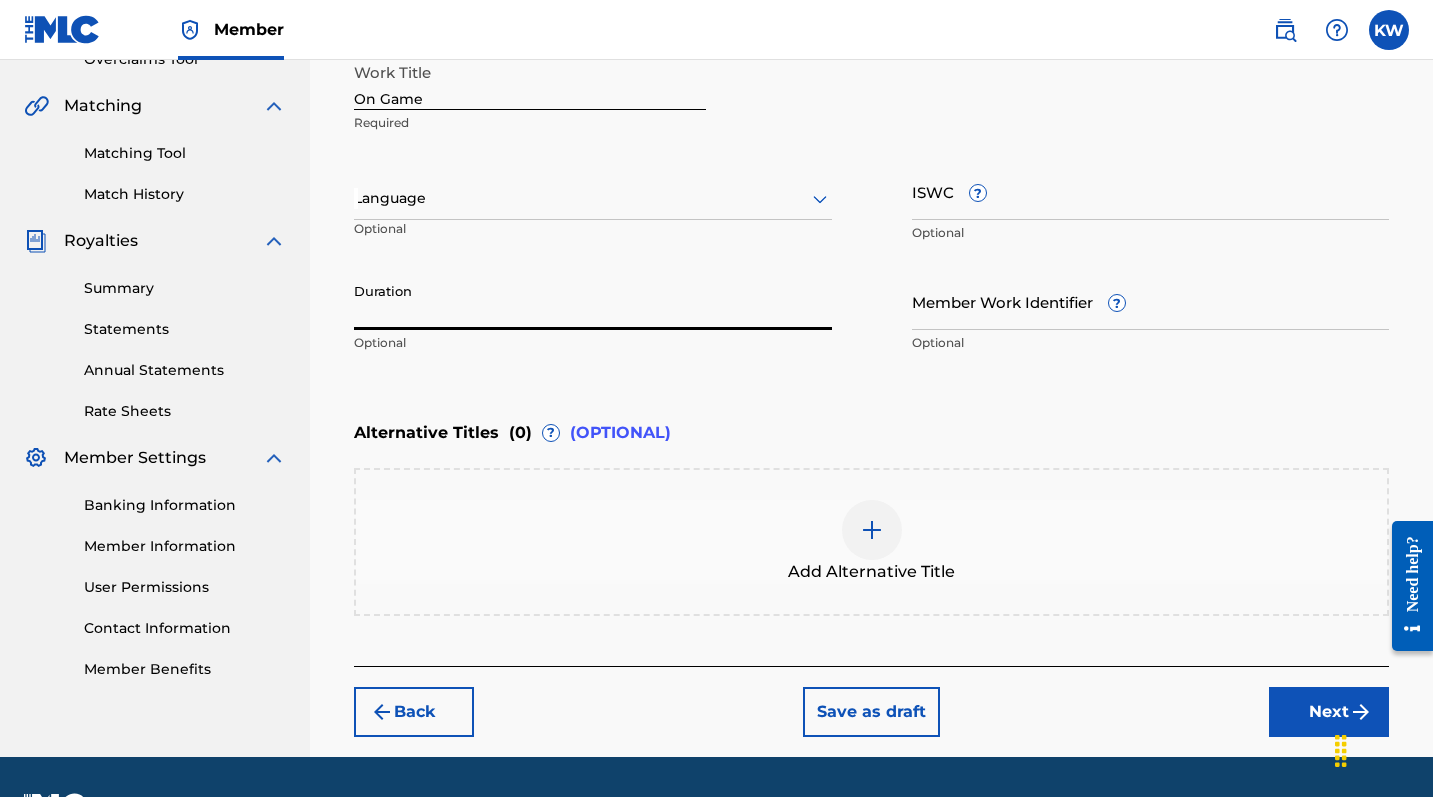 click on "Duration" at bounding box center [593, 301] 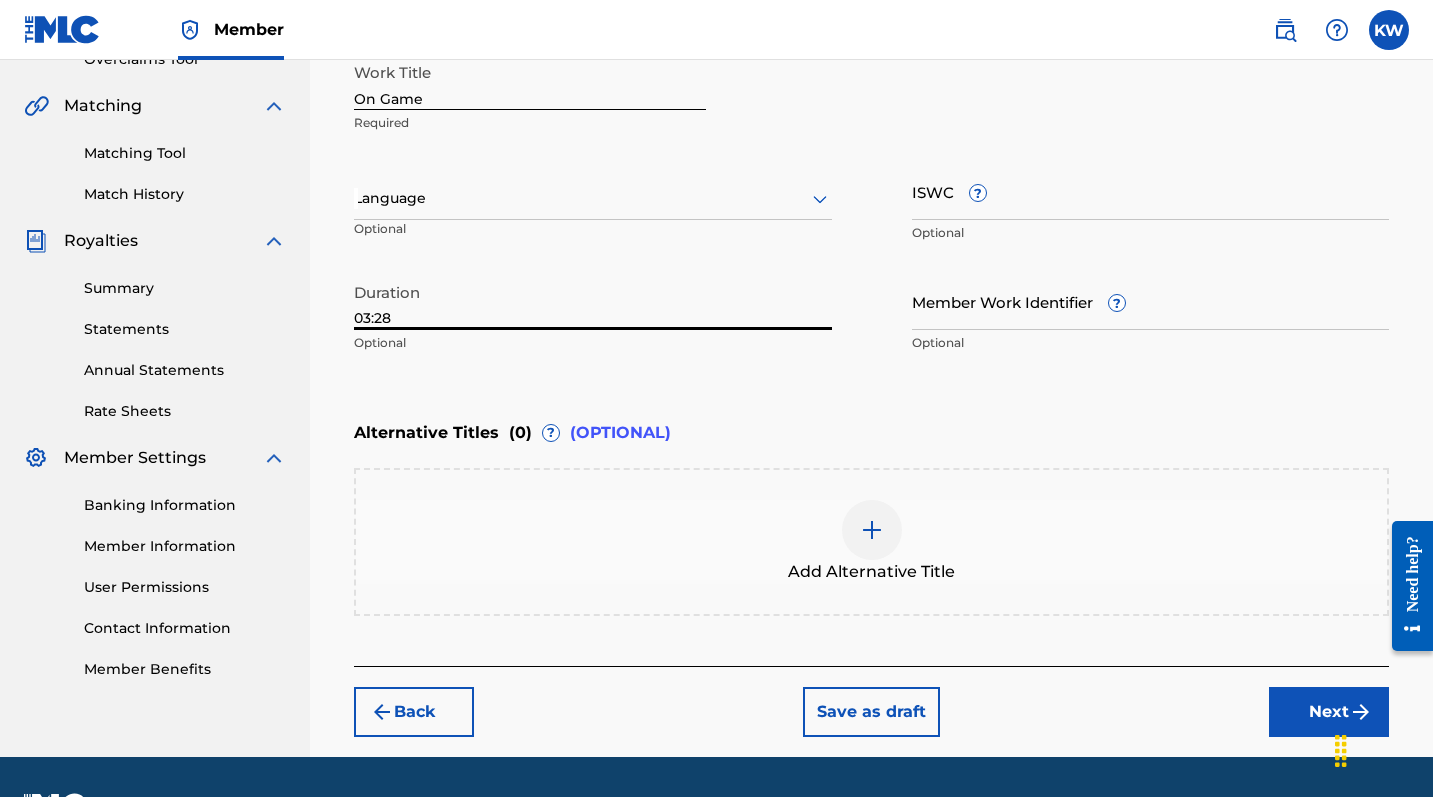 type on "03:28" 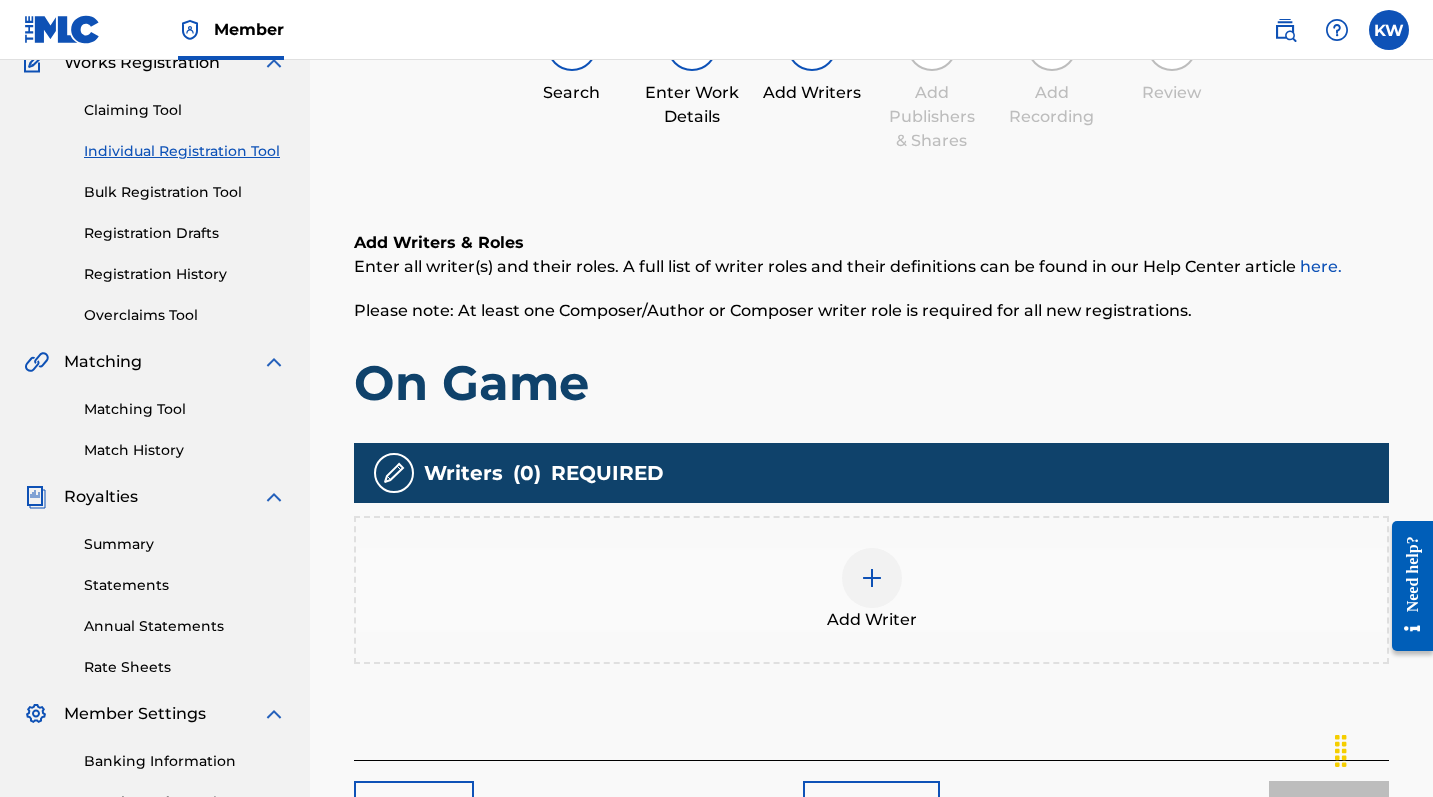 scroll, scrollTop: 90, scrollLeft: 0, axis: vertical 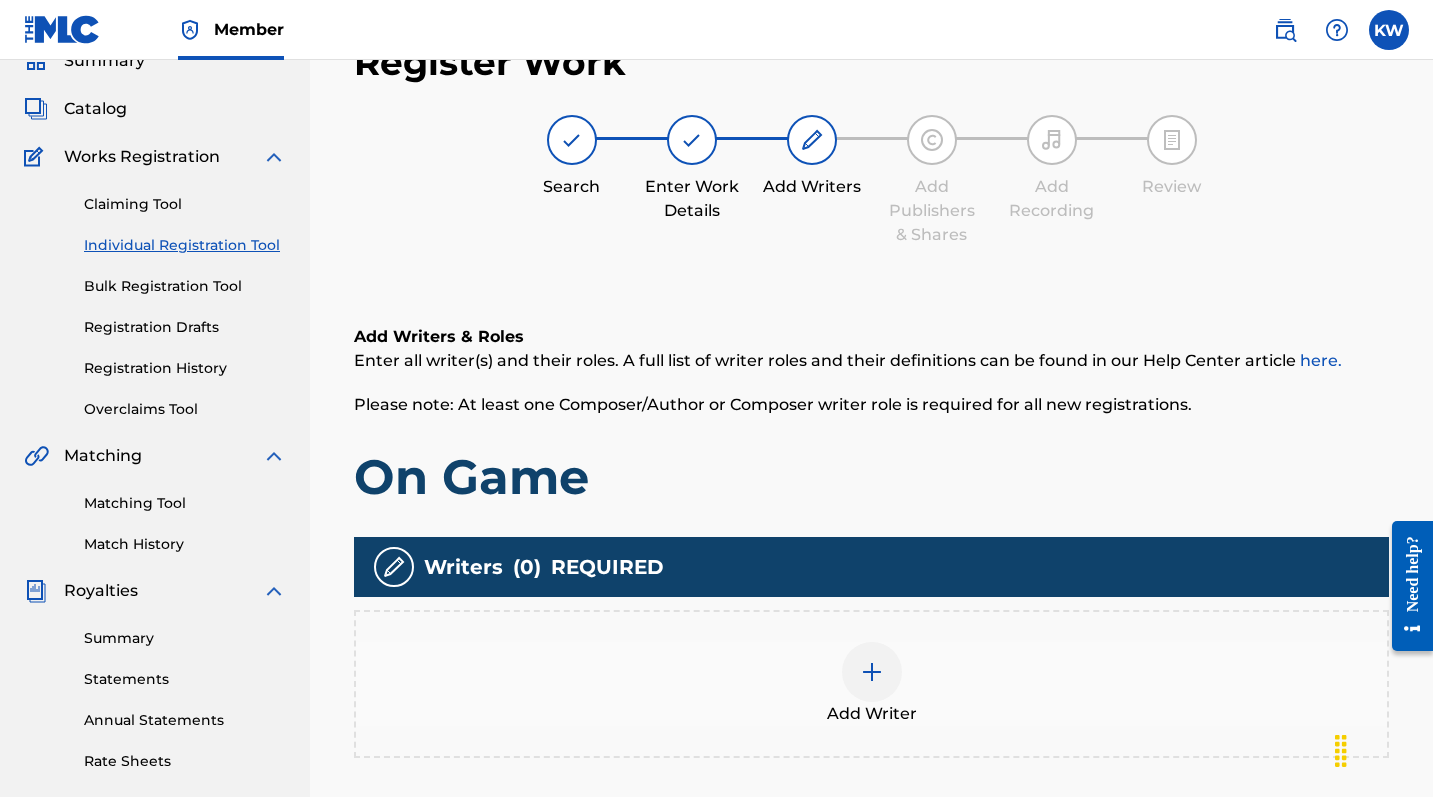 click on "Add Writer" at bounding box center (871, 684) 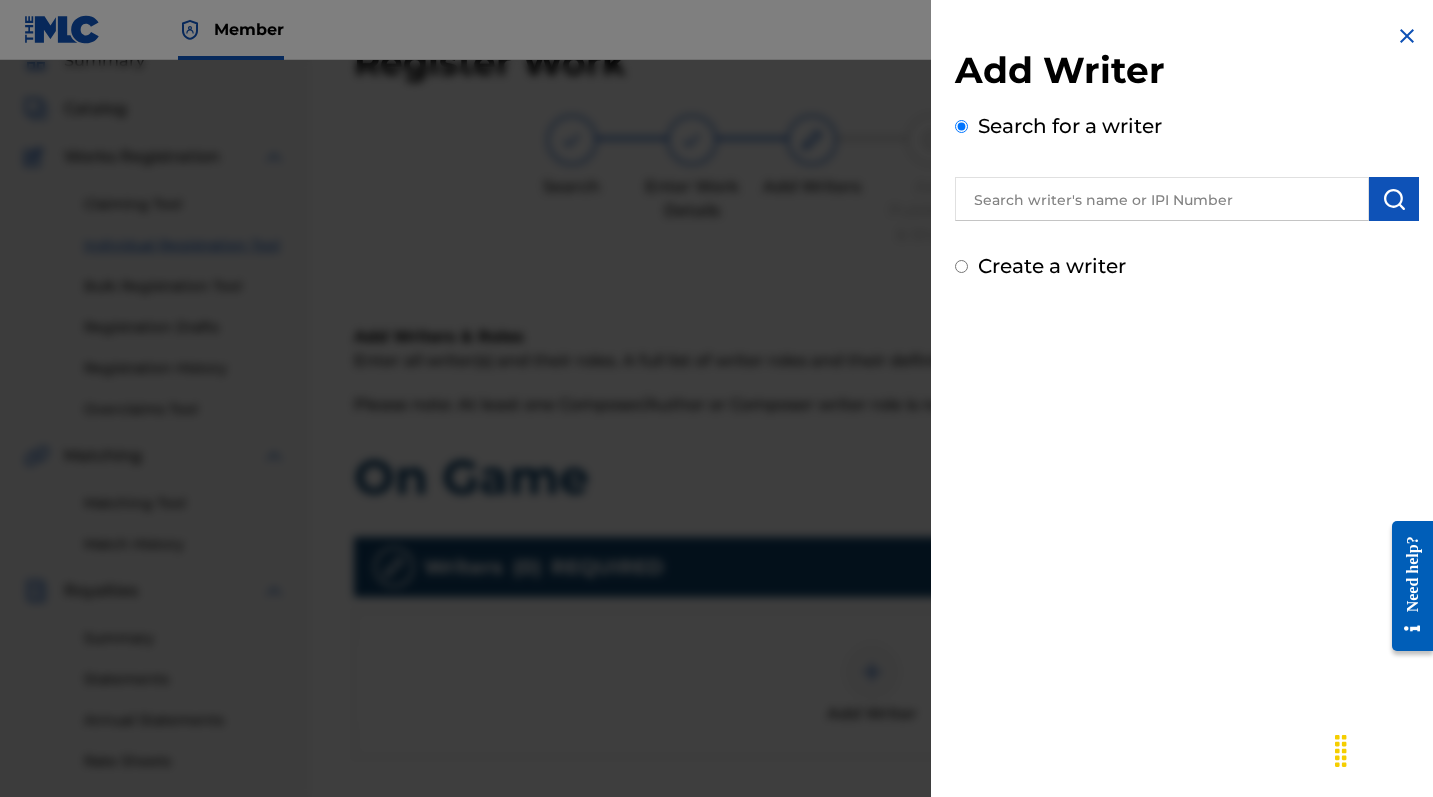 click on "Create a writer" at bounding box center (1052, 266) 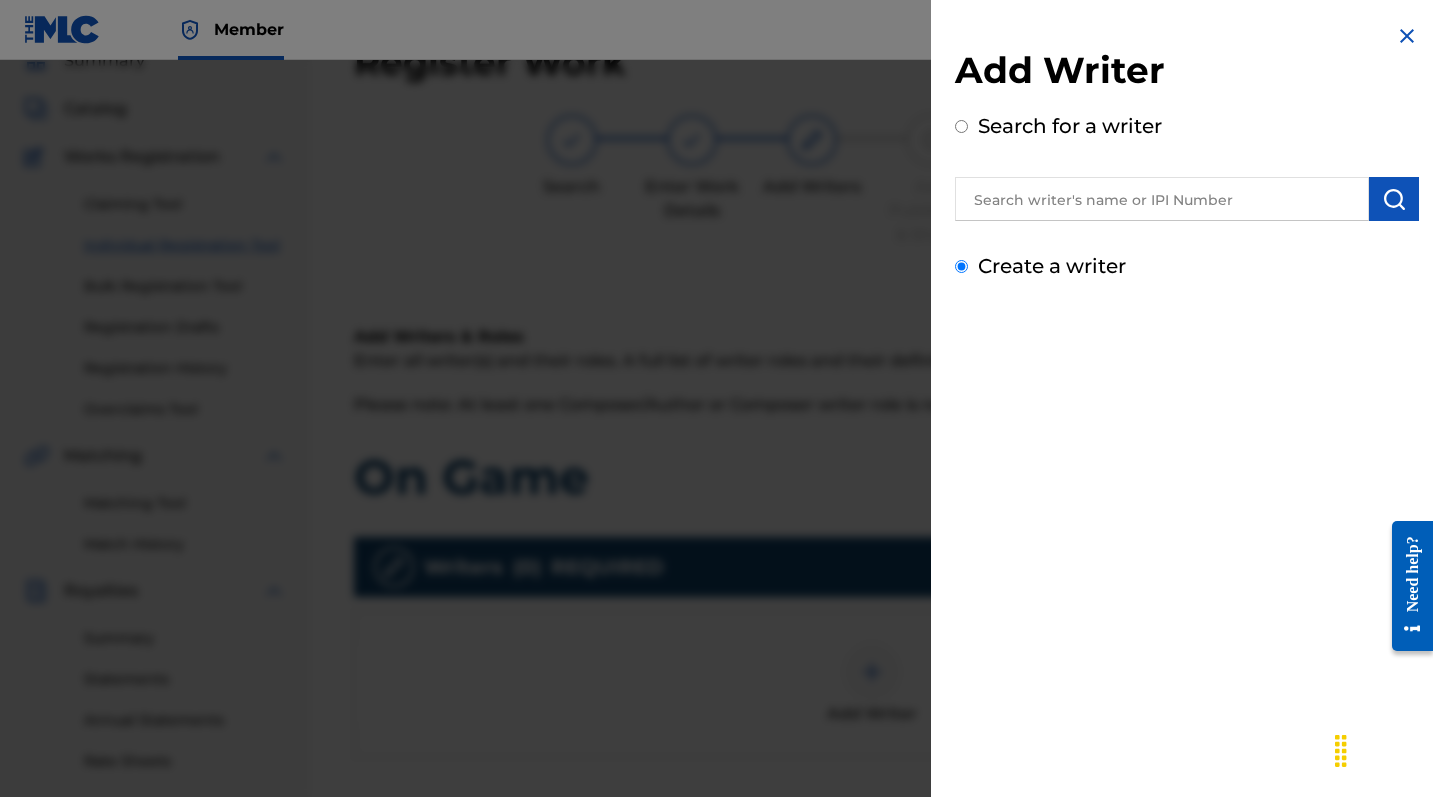 click on "Create a writer" at bounding box center [961, 266] 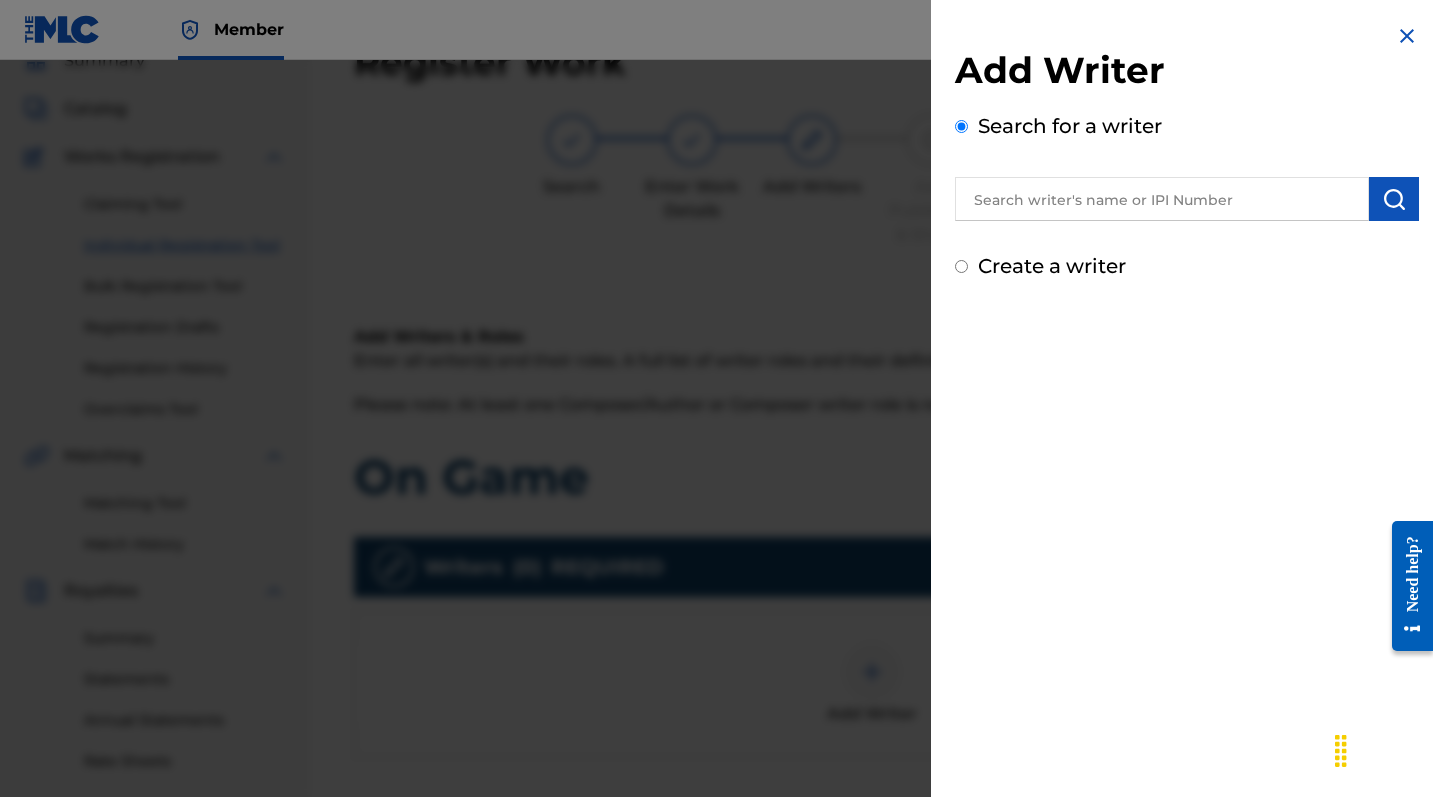 radio on "false" 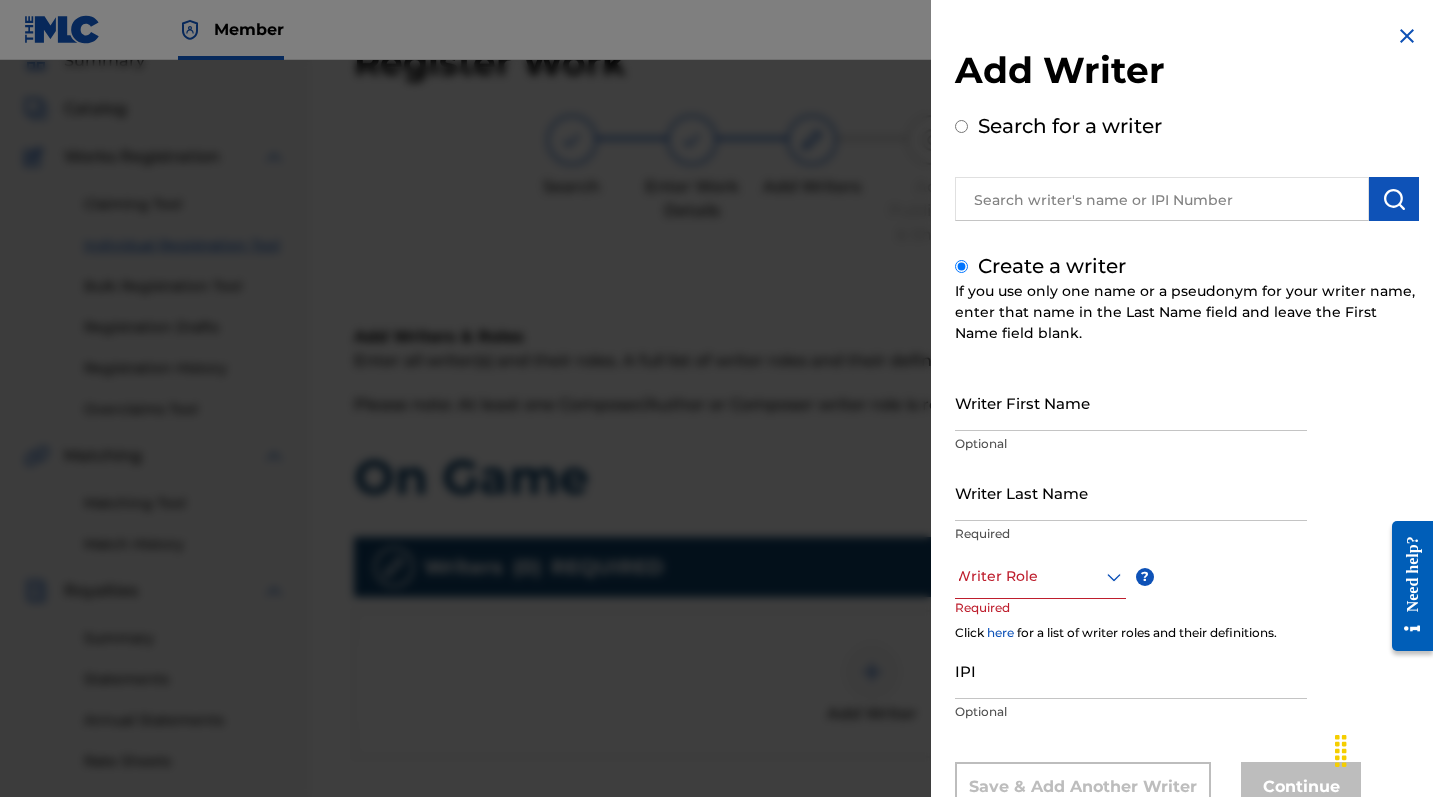 click on "Writer First Name" at bounding box center [1131, 402] 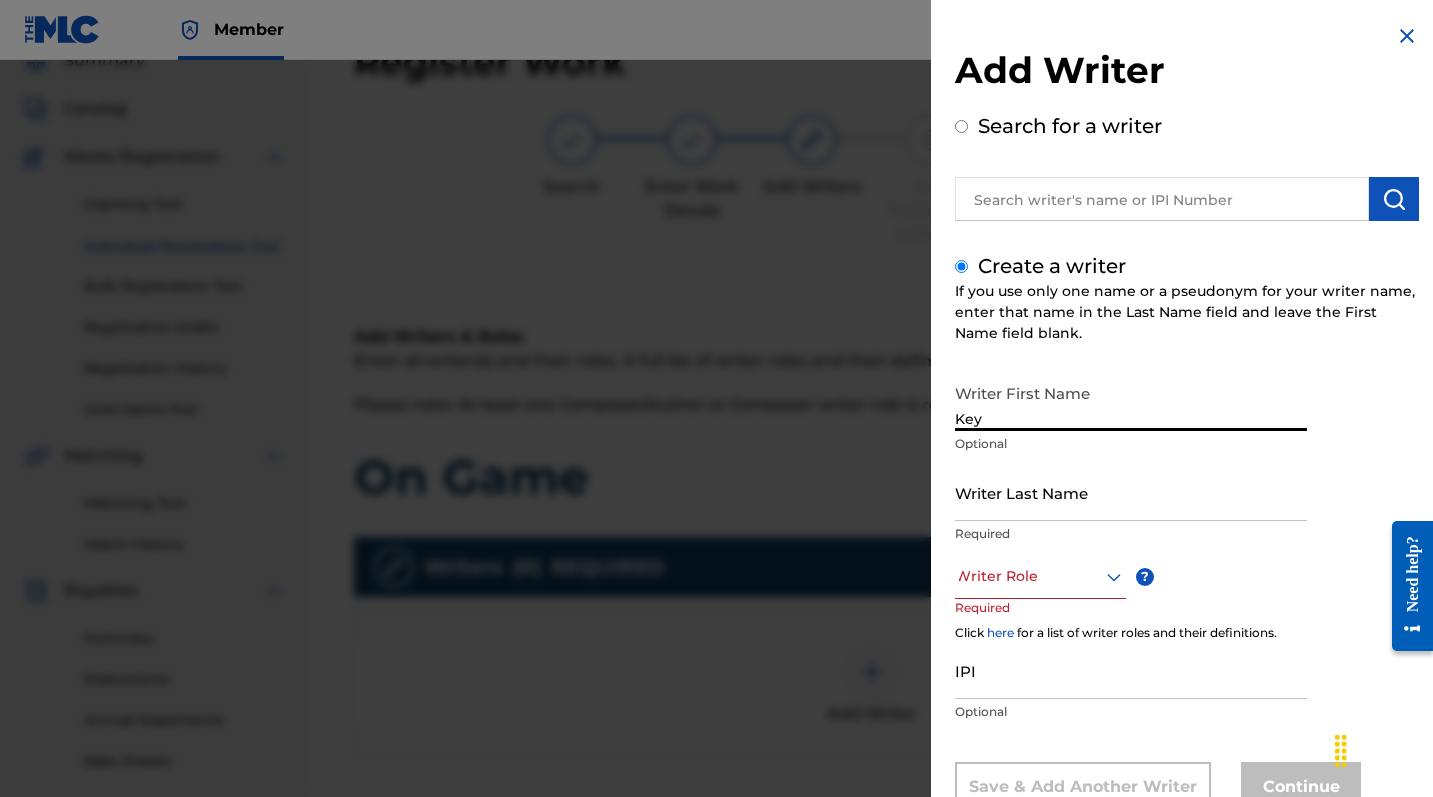 type on "Key" 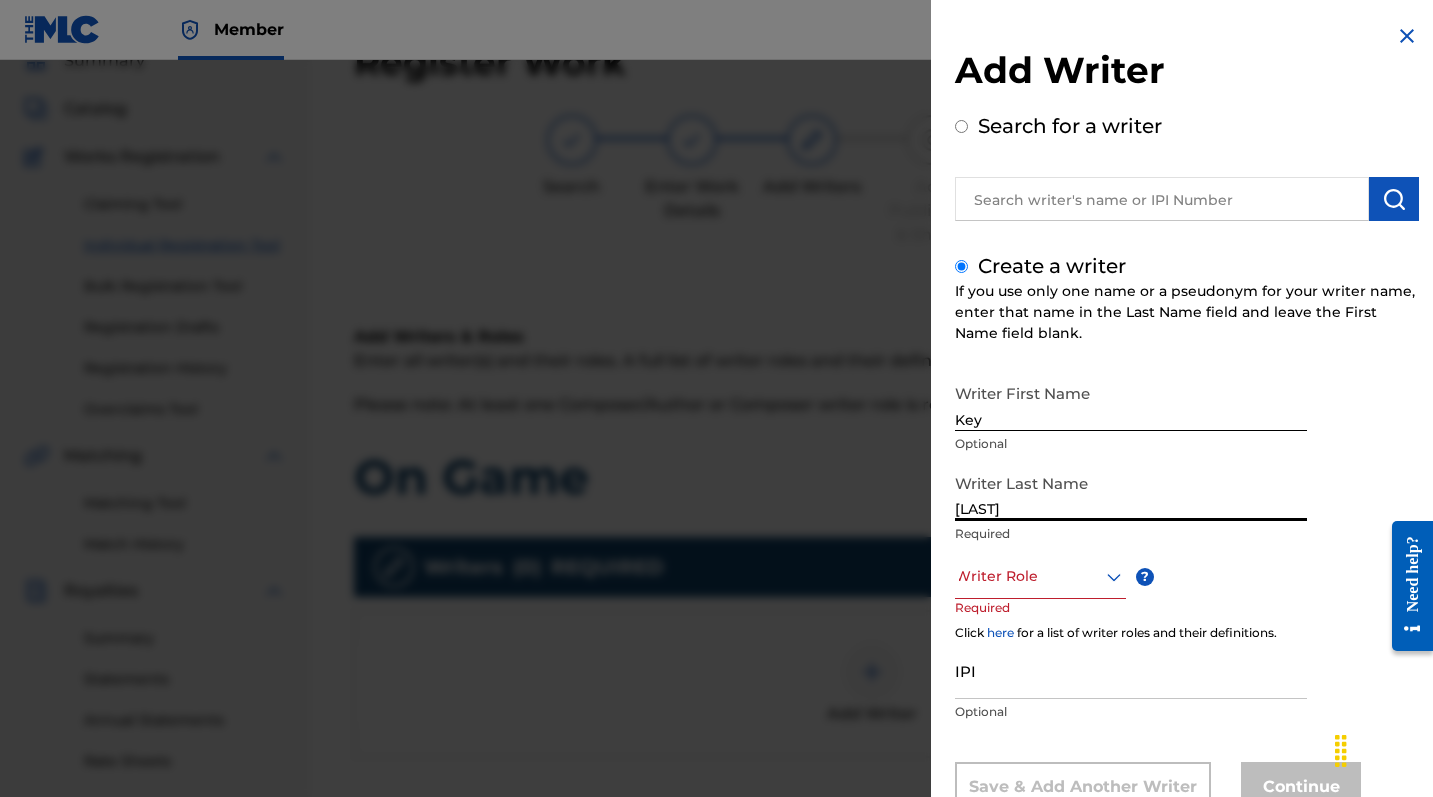 type on "[LAST]" 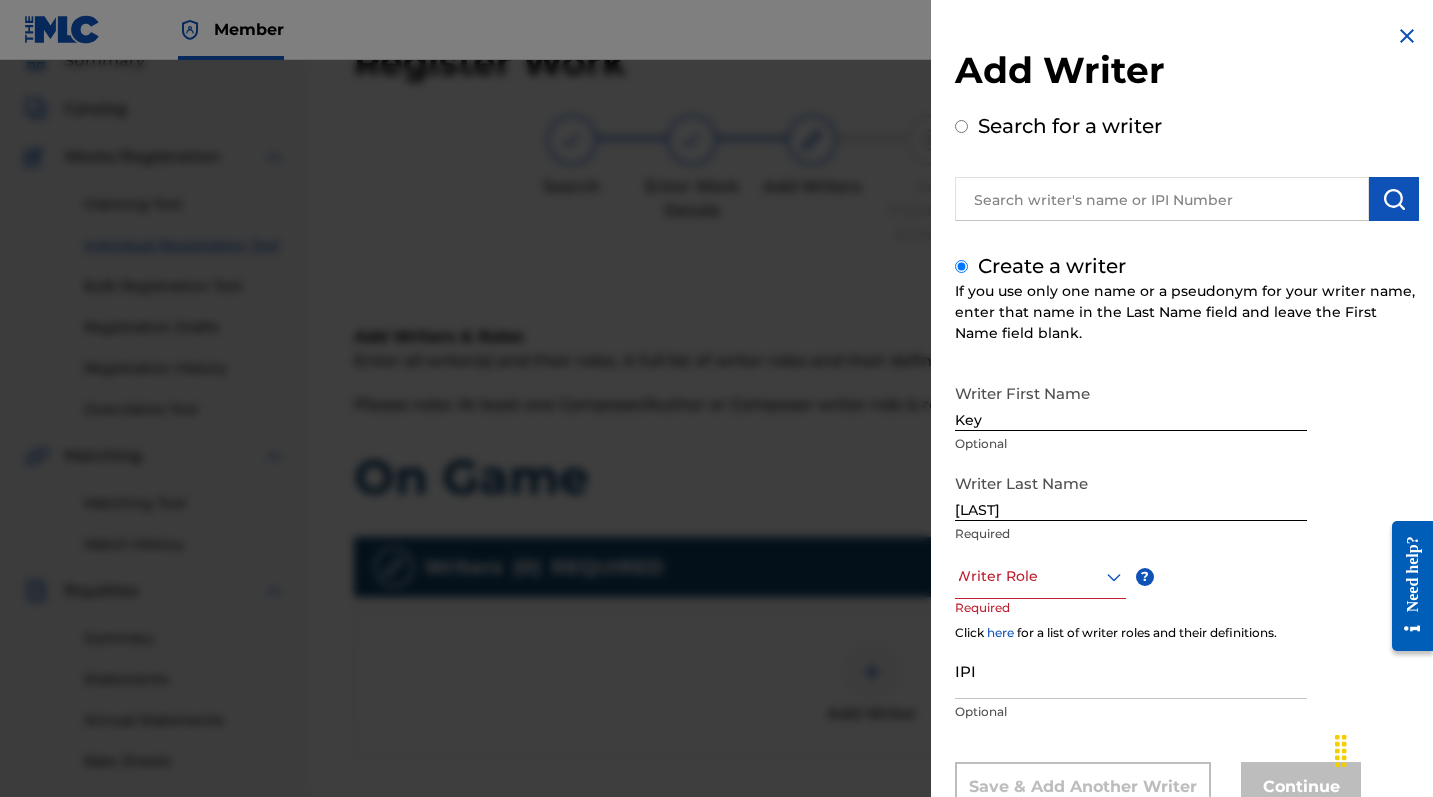 type on "c" 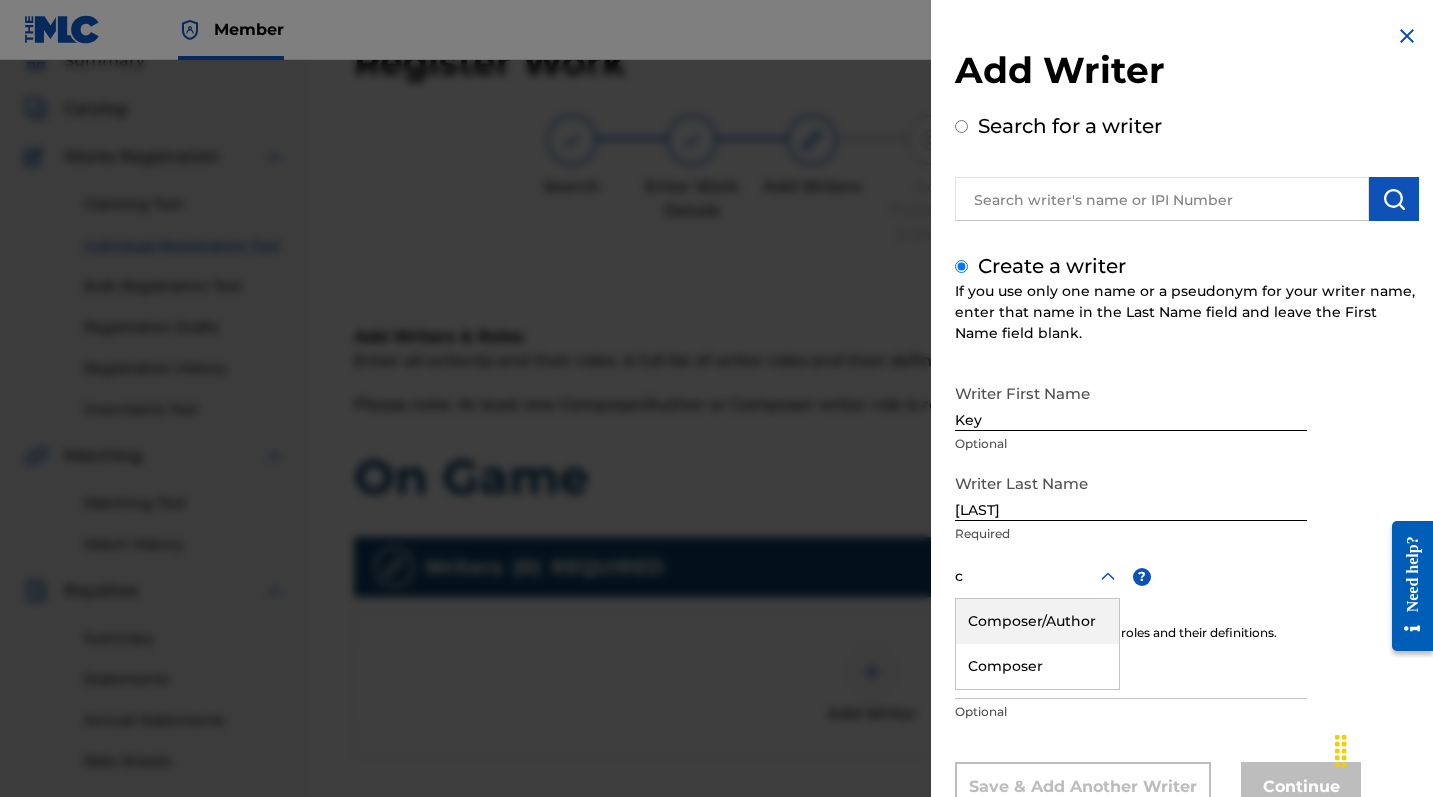 type 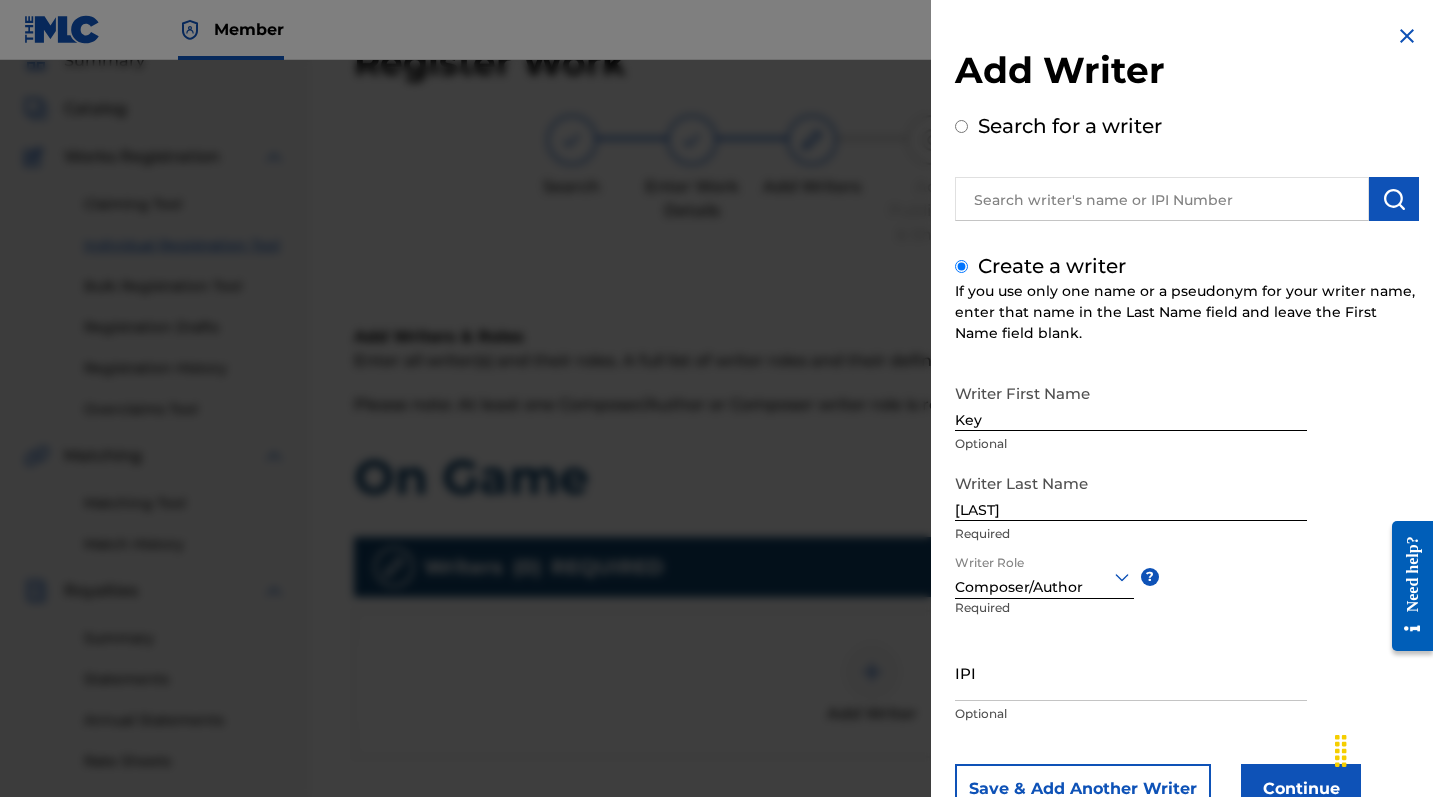 click on "IPI" at bounding box center (1131, 672) 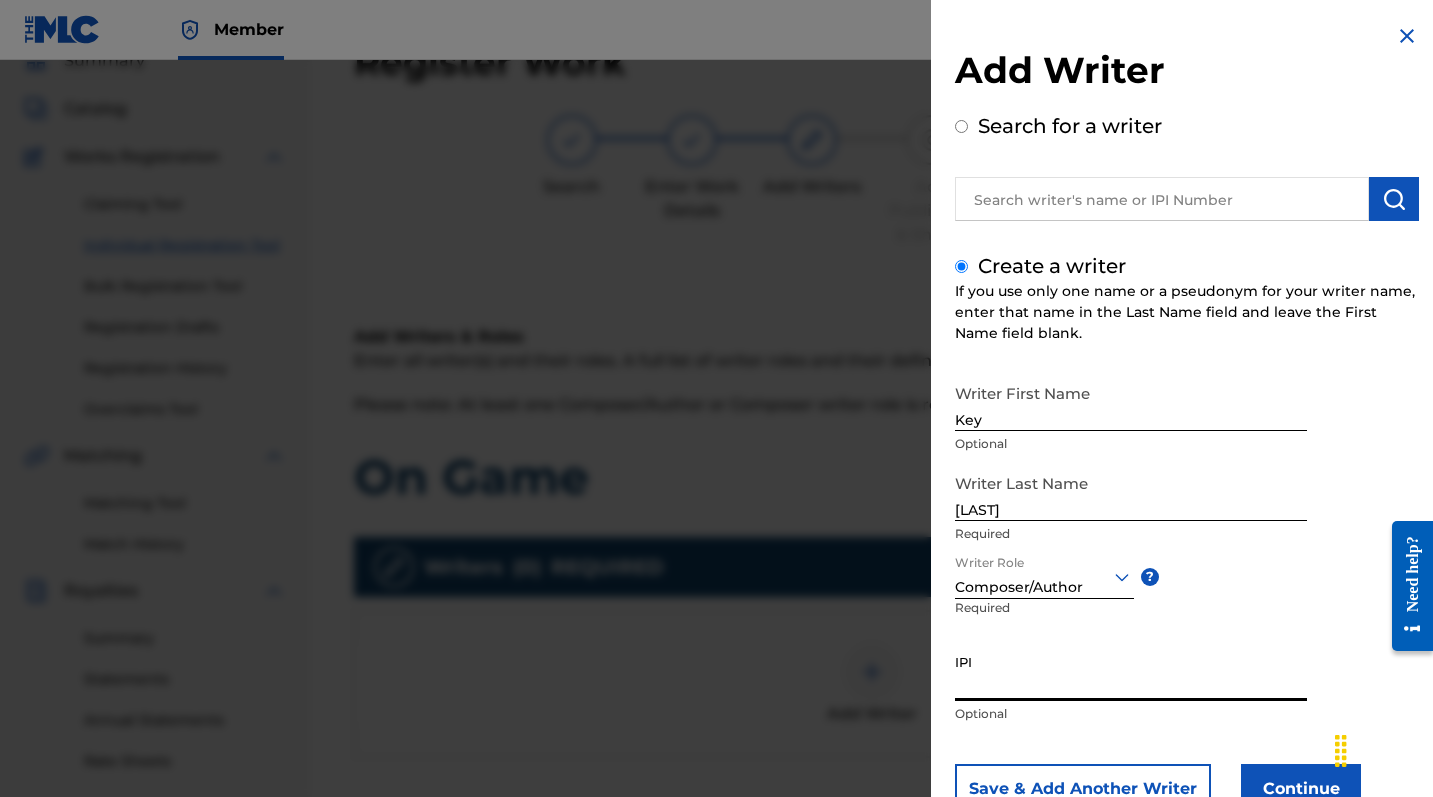 paste on "[NUMBER]" 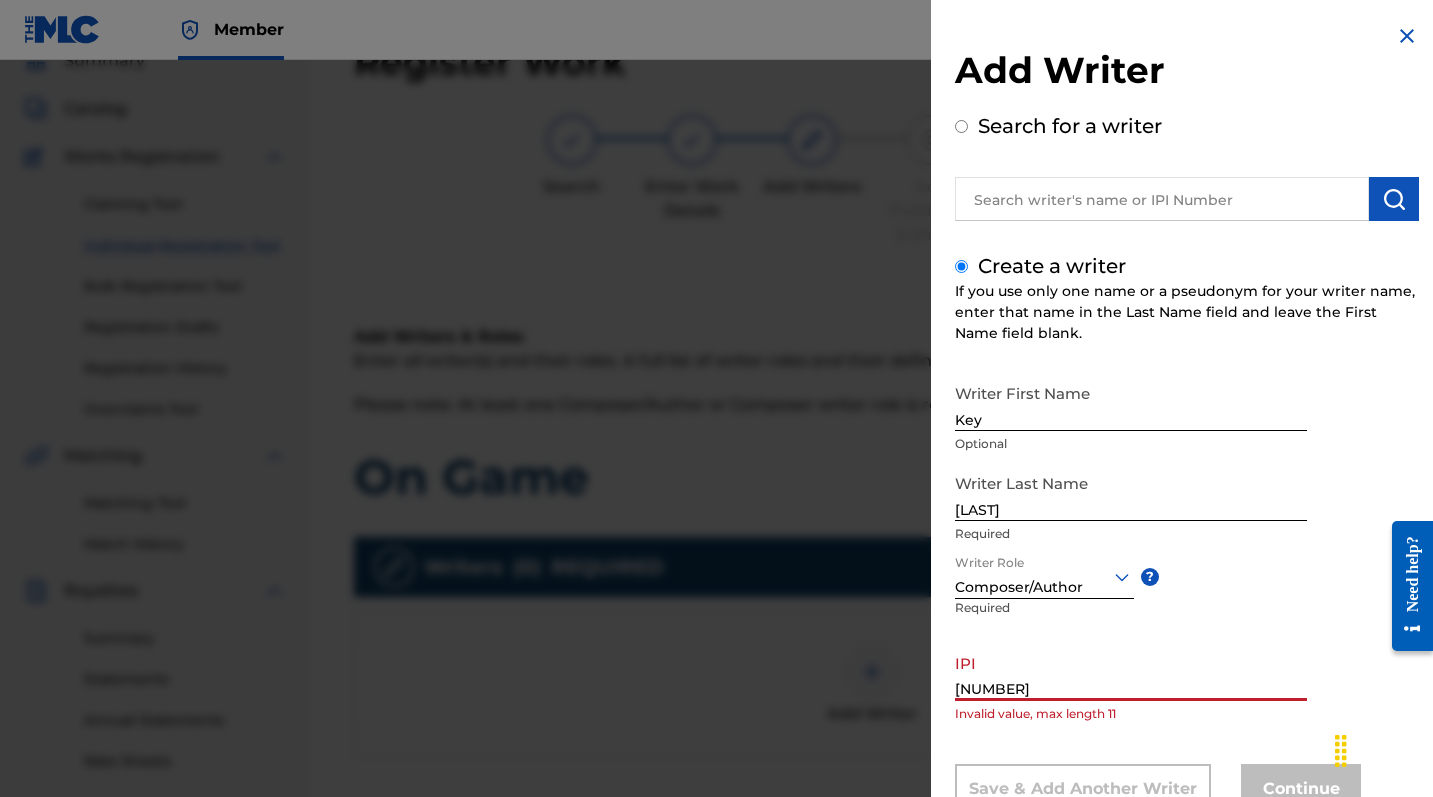 type on "[NUMBER]" 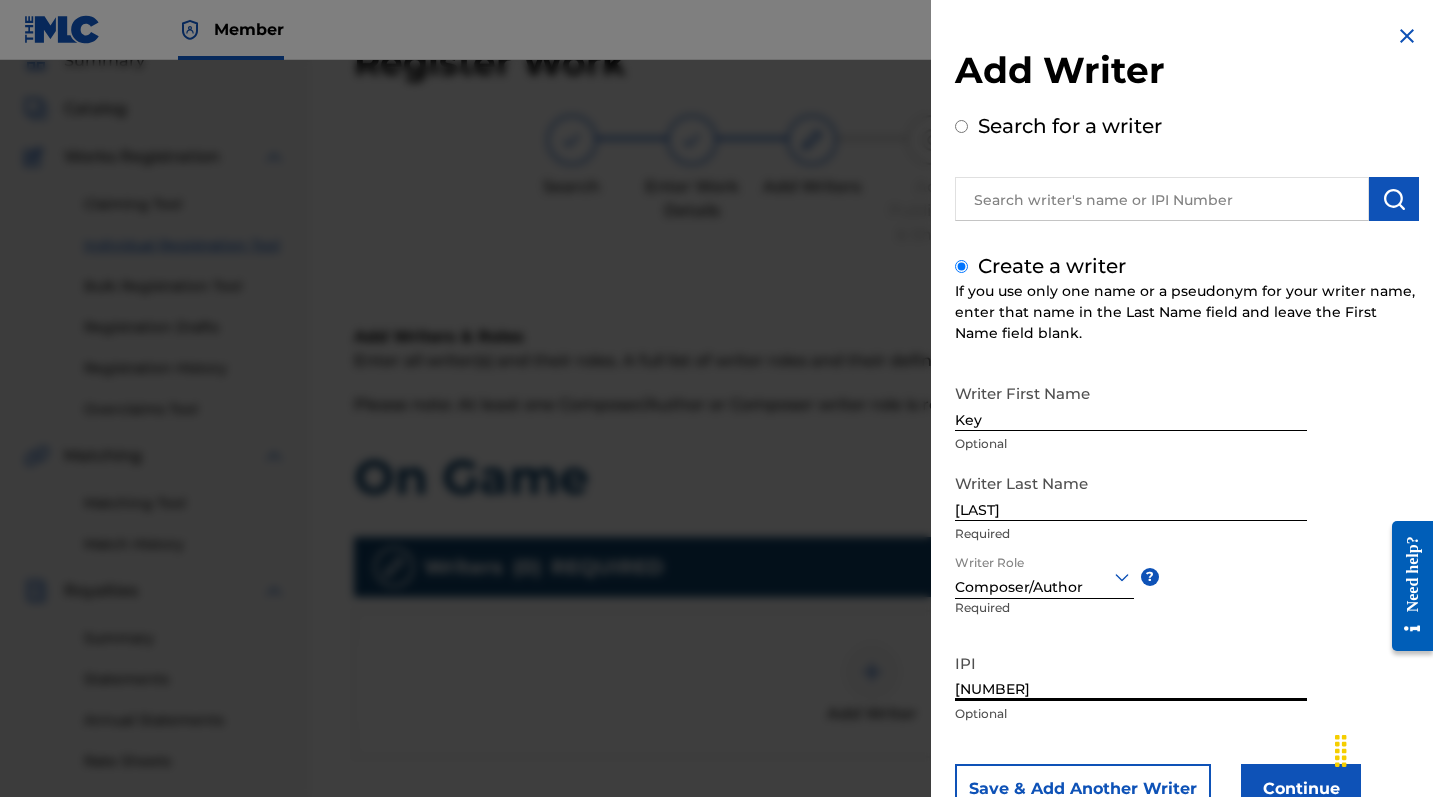 click on "Continue" at bounding box center (1301, 789) 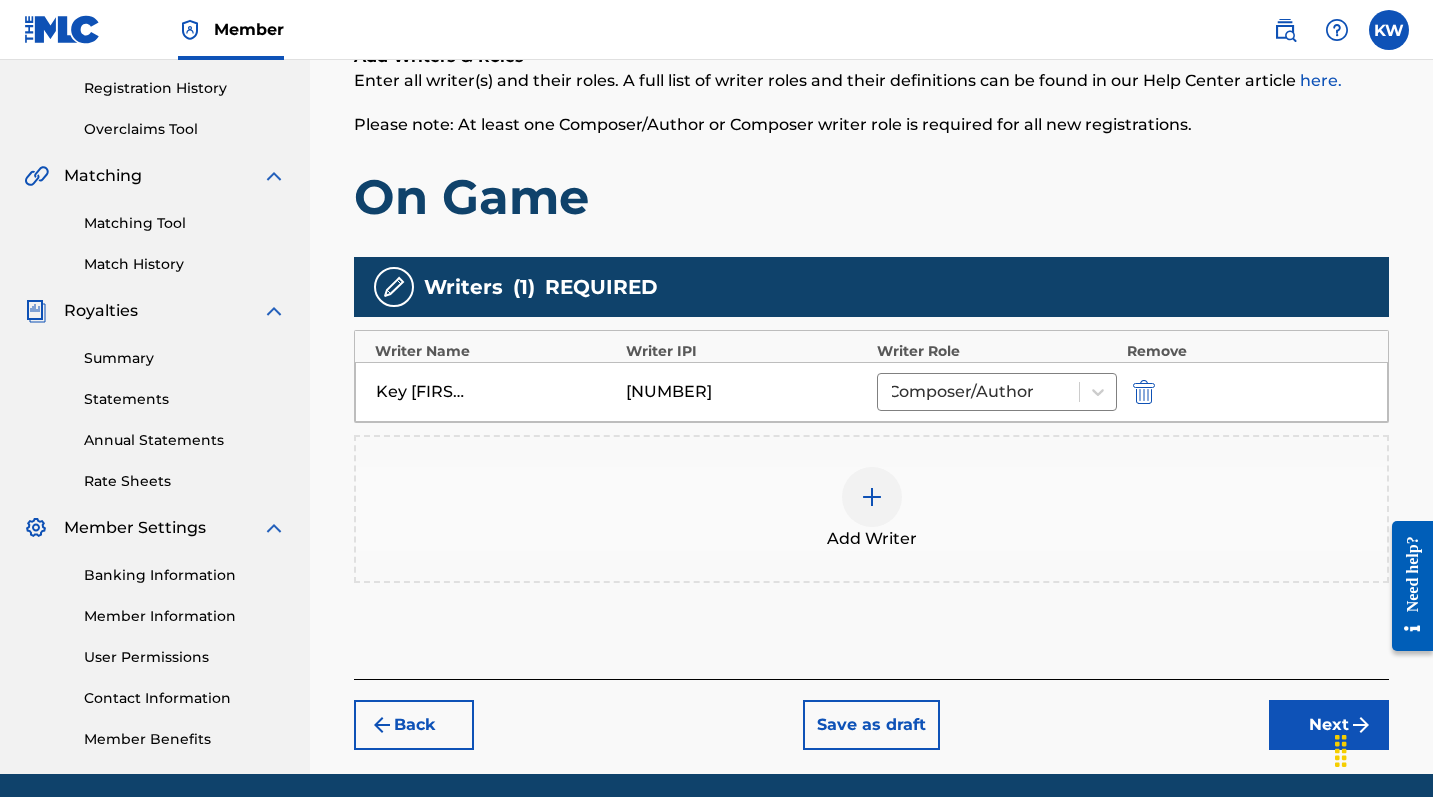 scroll, scrollTop: 410, scrollLeft: 0, axis: vertical 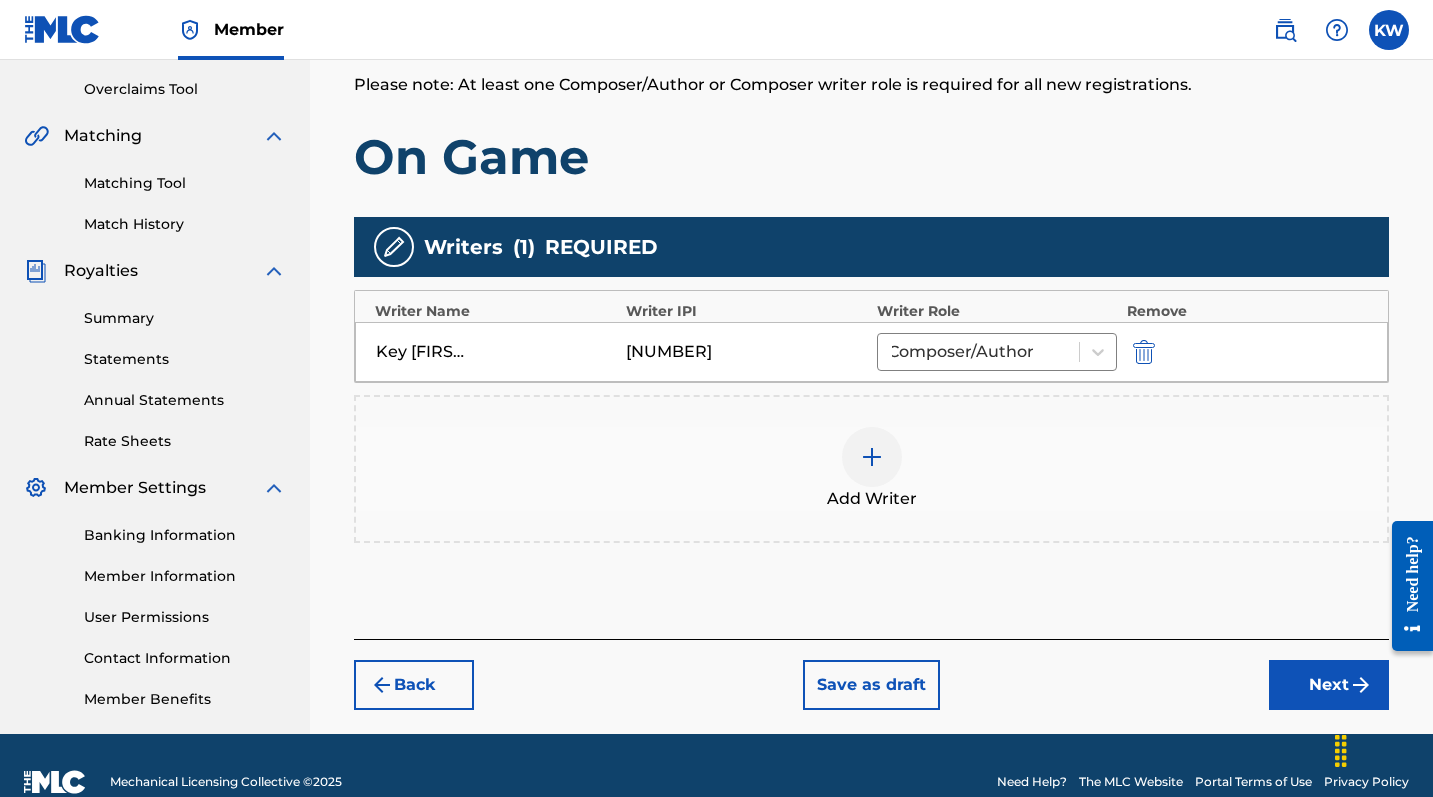 click on "Next" at bounding box center (1329, 685) 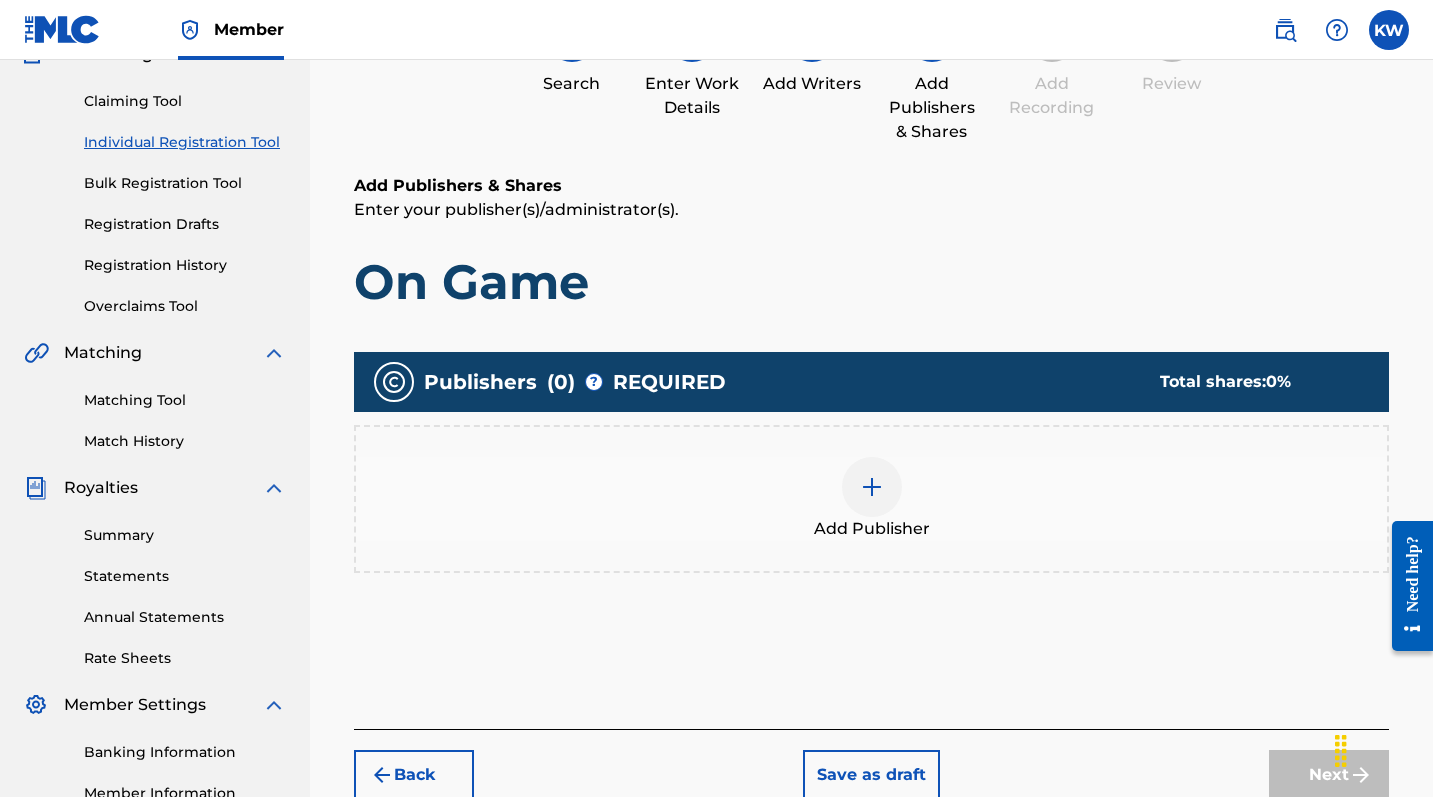 scroll, scrollTop: 90, scrollLeft: 0, axis: vertical 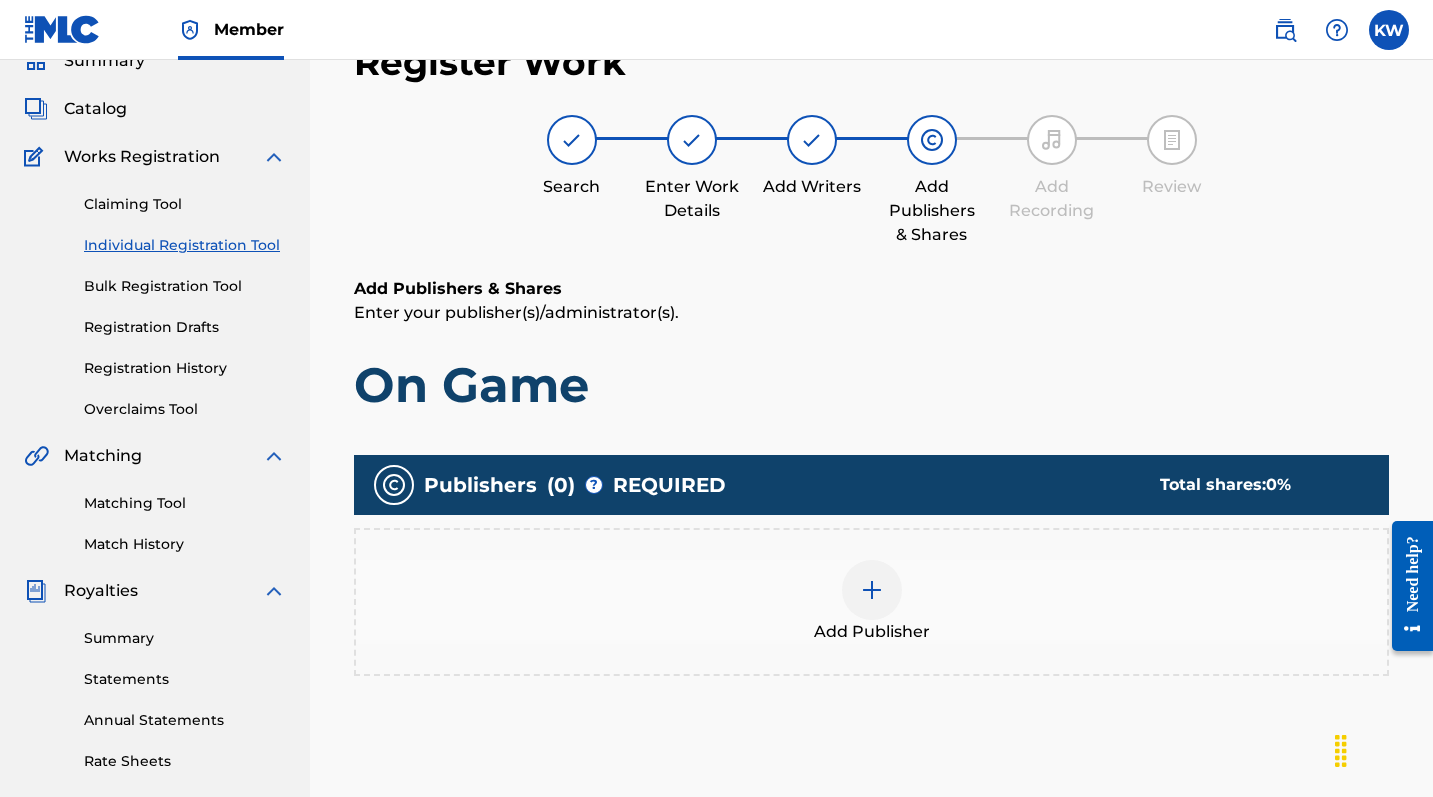 click on "Add Publisher" at bounding box center [871, 602] 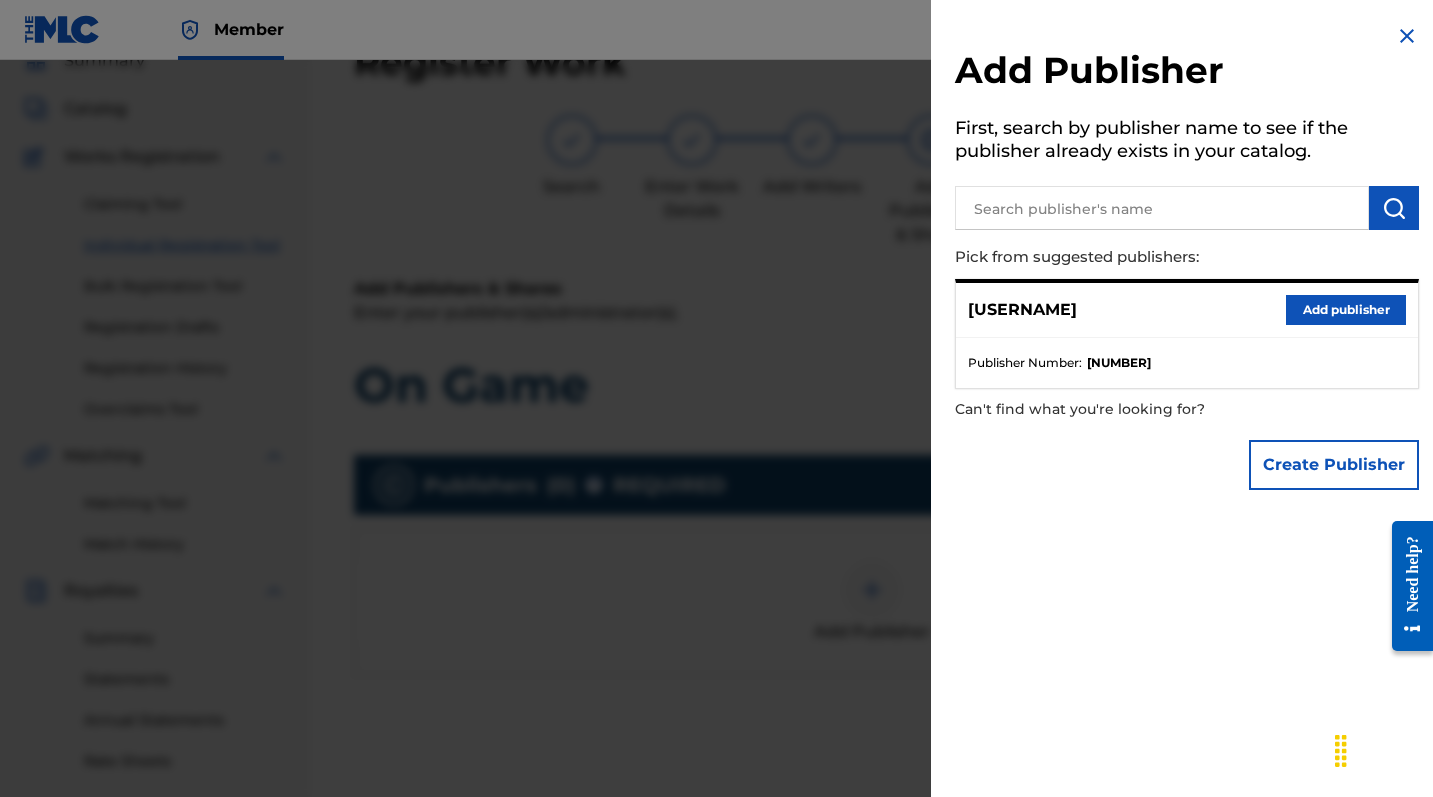 click on "Add publisher" at bounding box center (1346, 310) 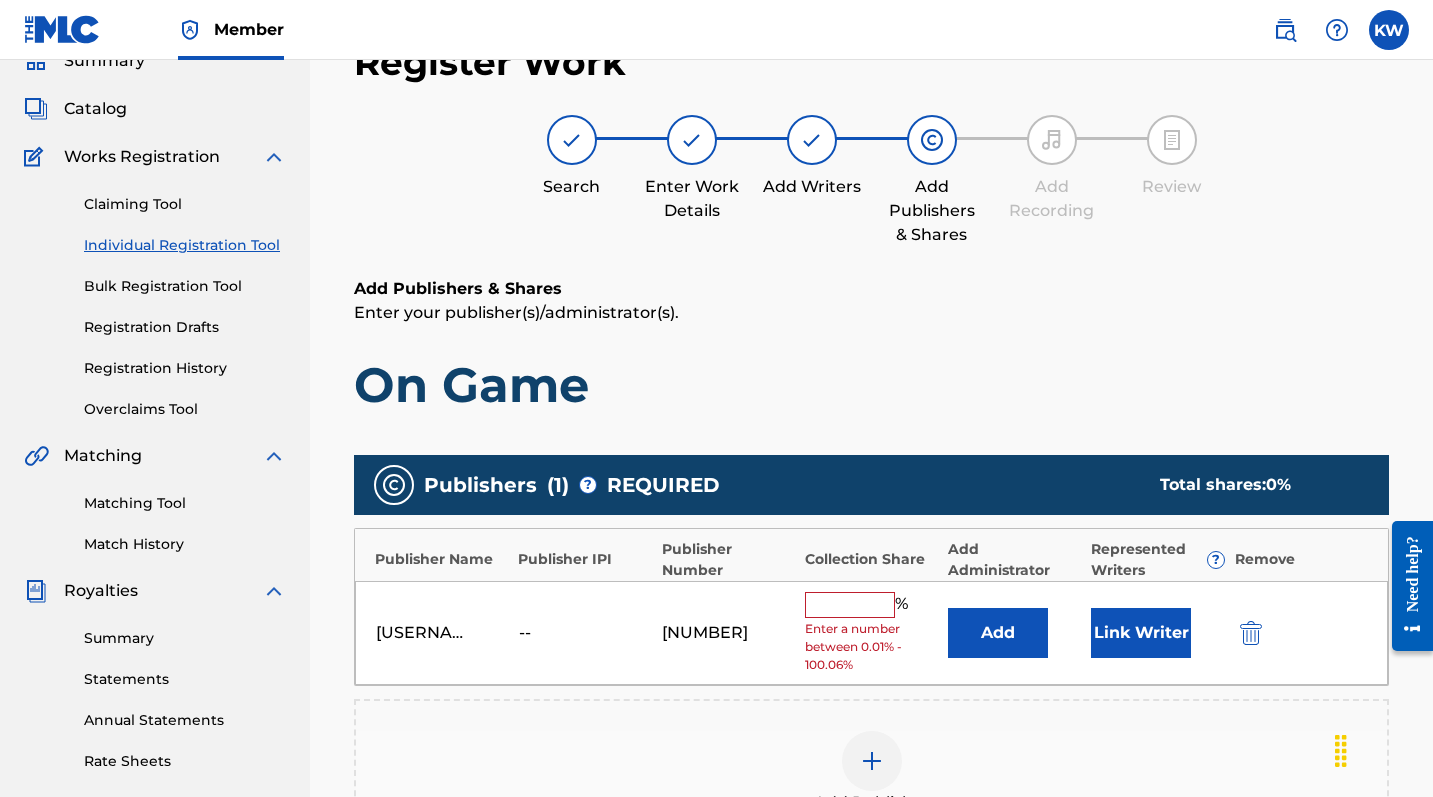 click on "Enter a number between 0.01% - 100.06%" at bounding box center [871, 647] 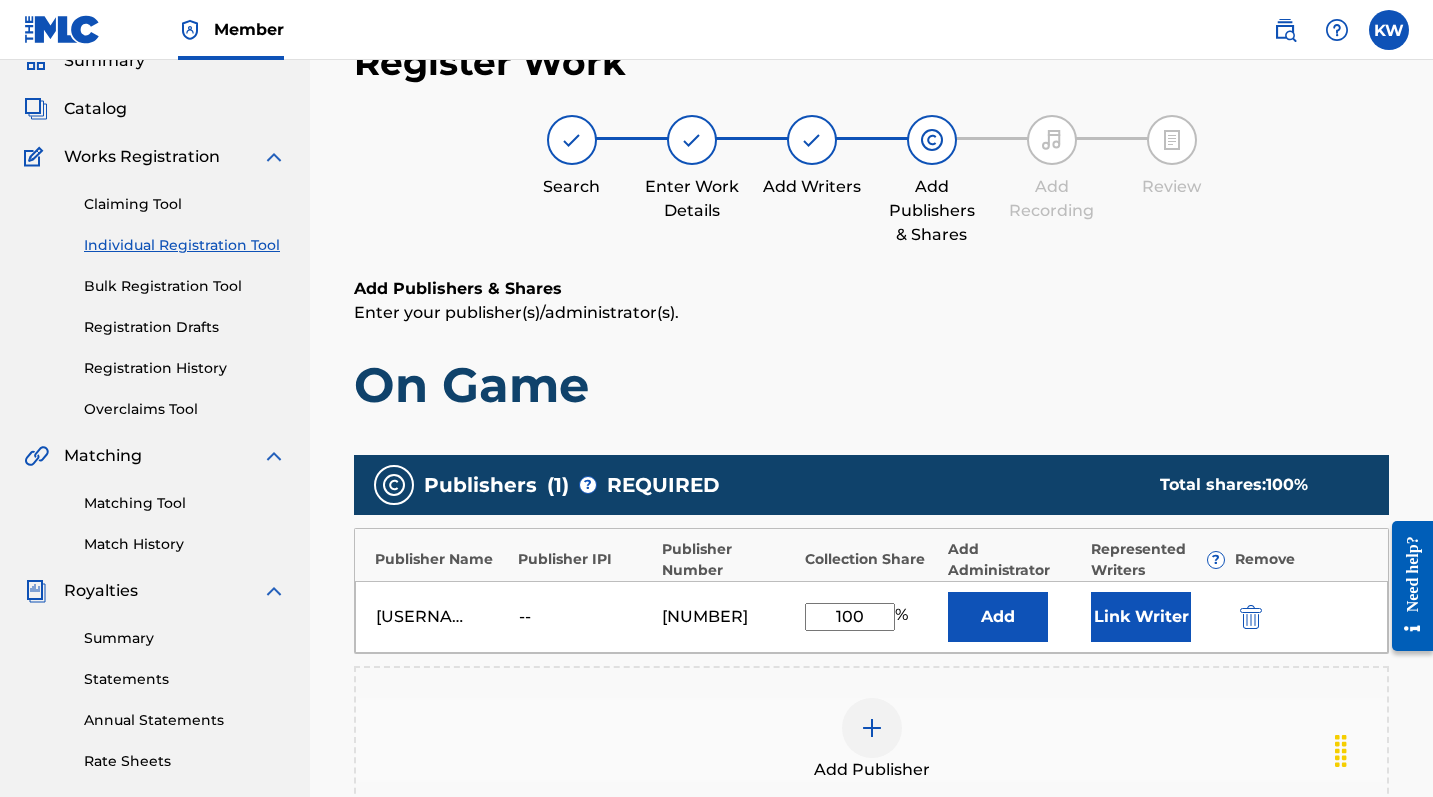 type on "100" 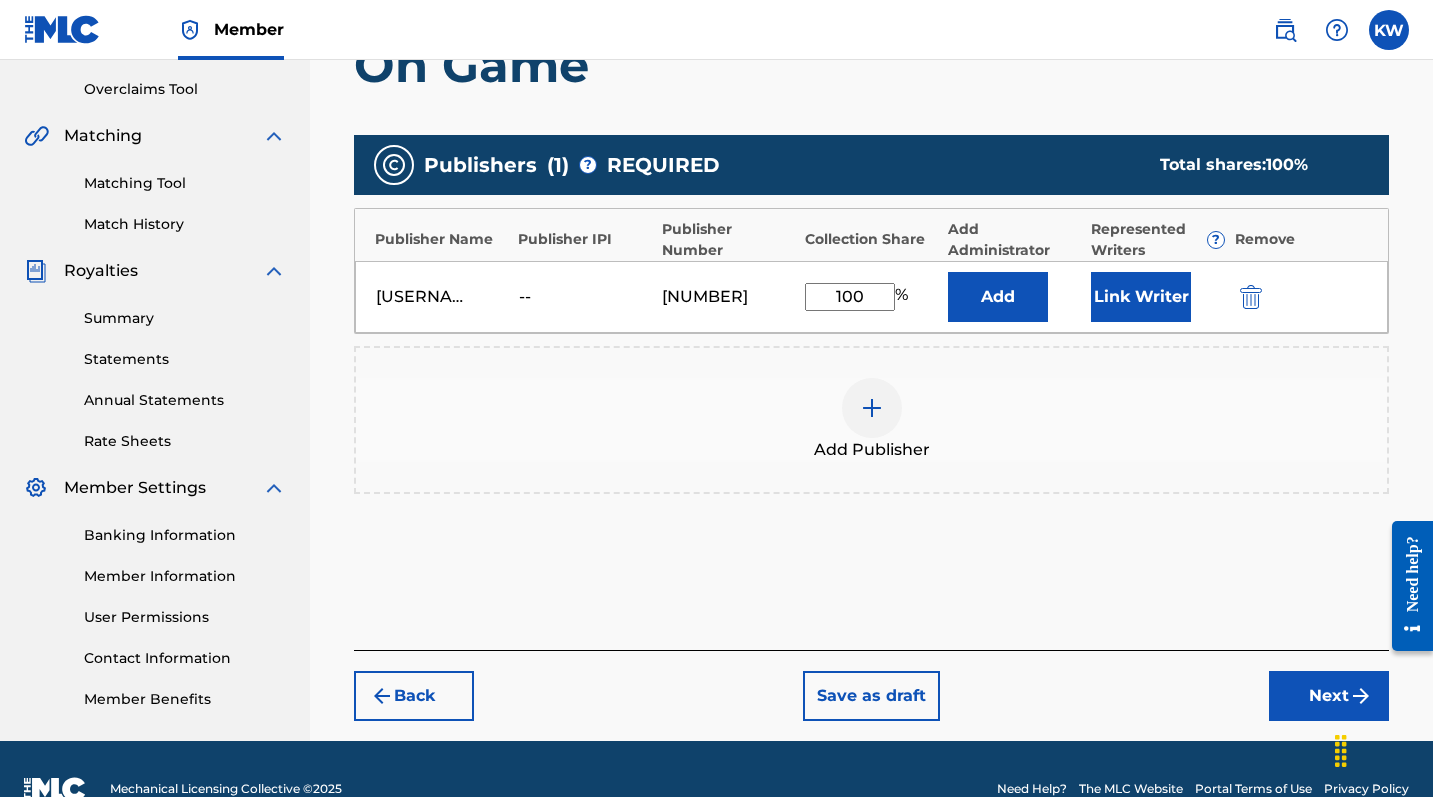 scroll, scrollTop: 450, scrollLeft: 0, axis: vertical 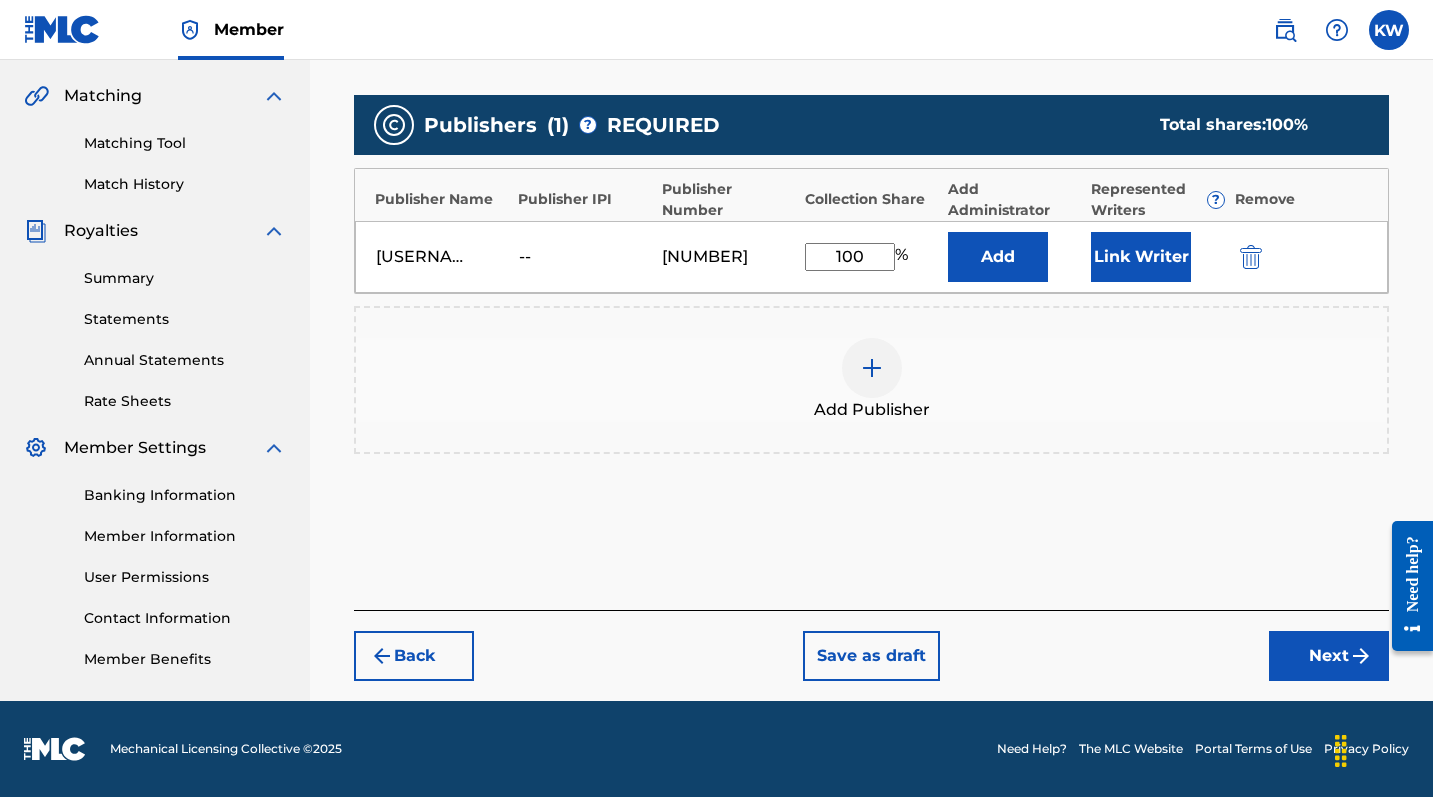 click on "Next" at bounding box center (1329, 656) 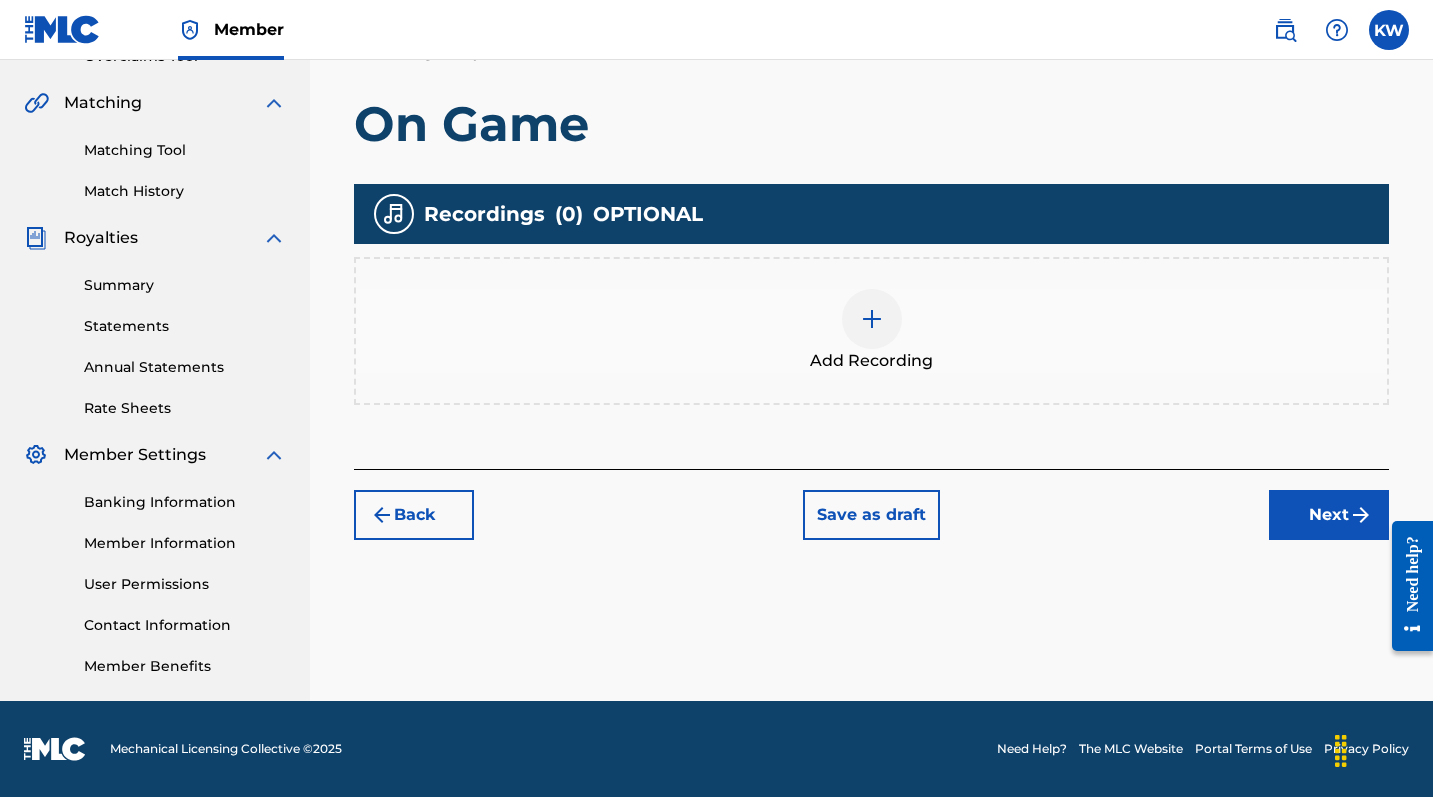 scroll, scrollTop: 443, scrollLeft: 0, axis: vertical 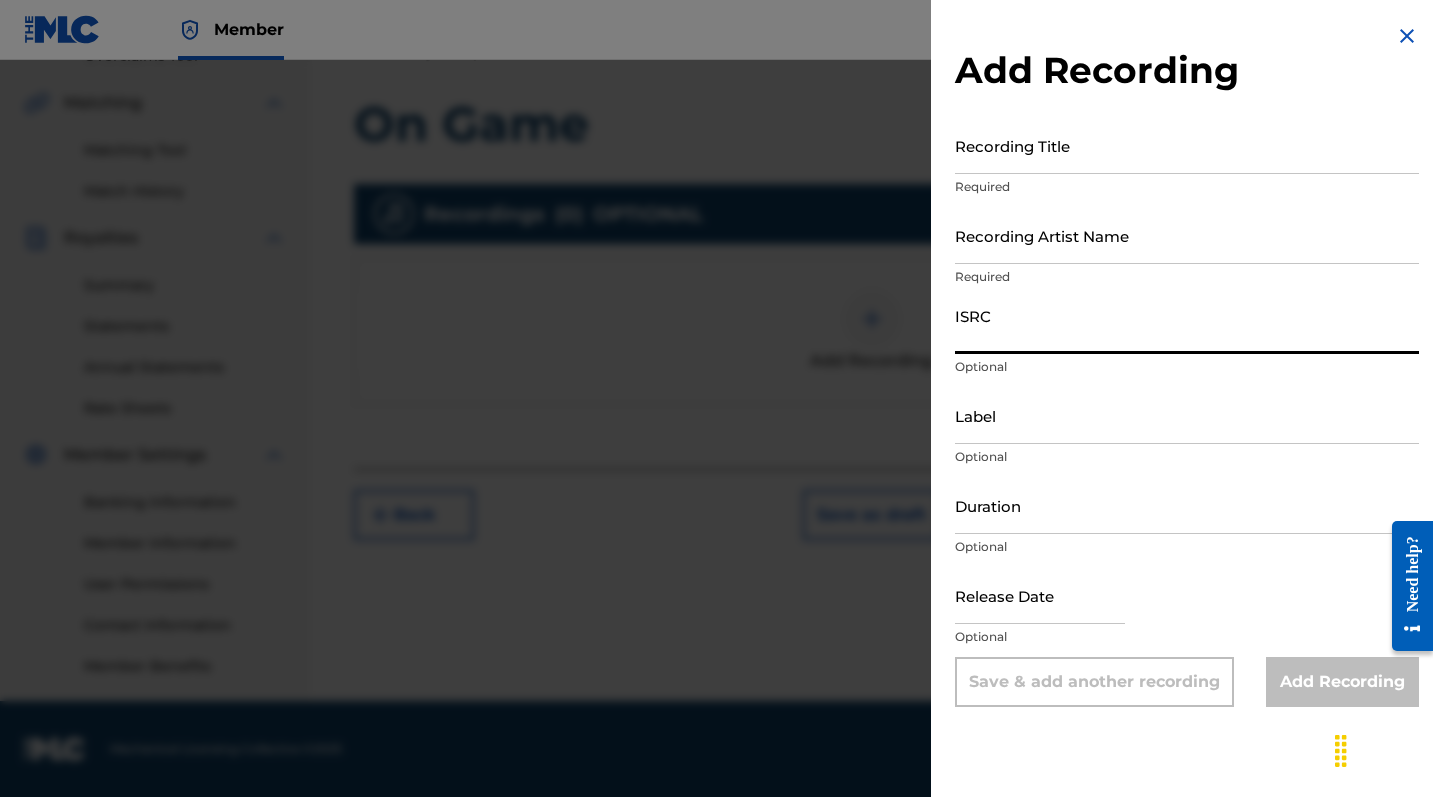 click on "ISRC" at bounding box center [1187, 325] 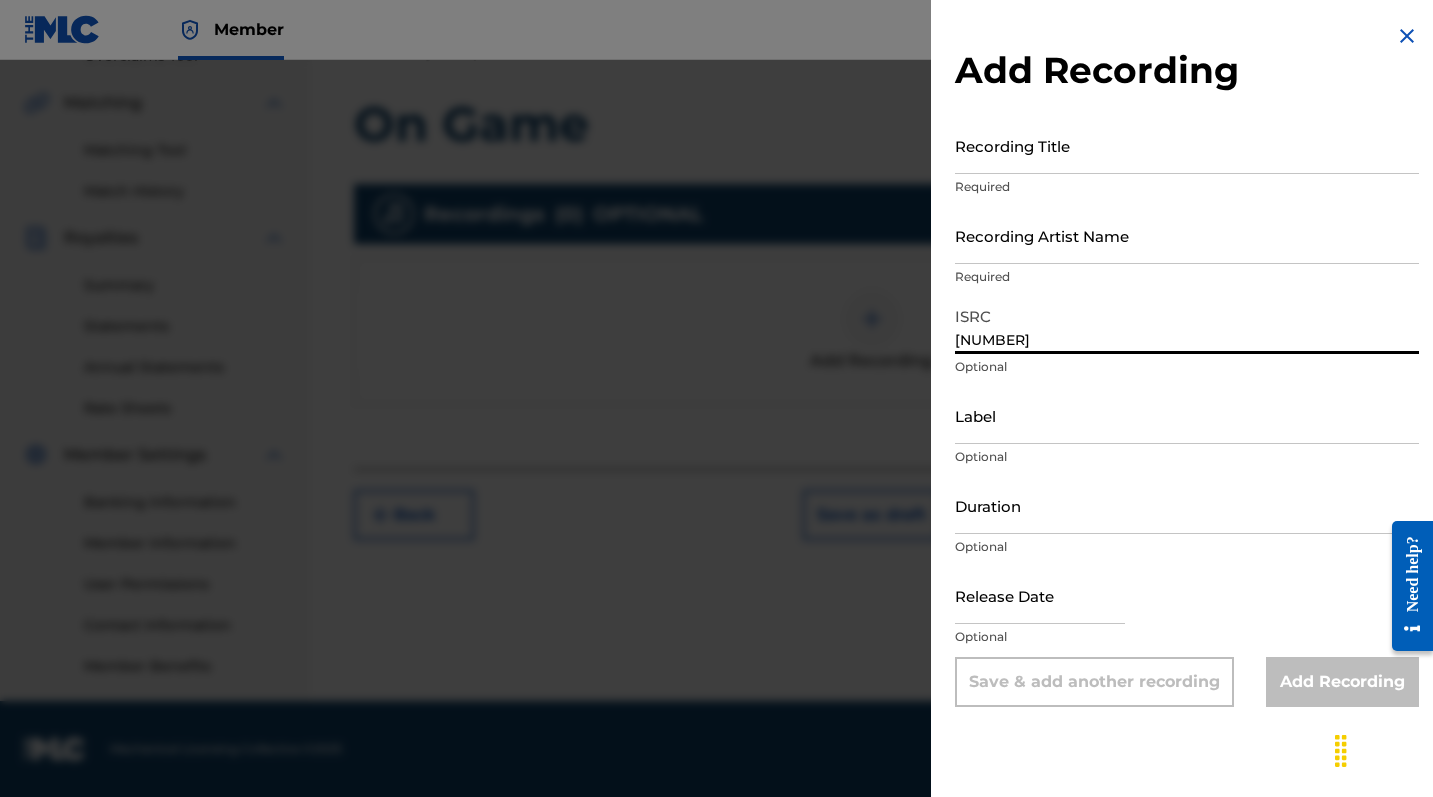 type on "[NUMBER]" 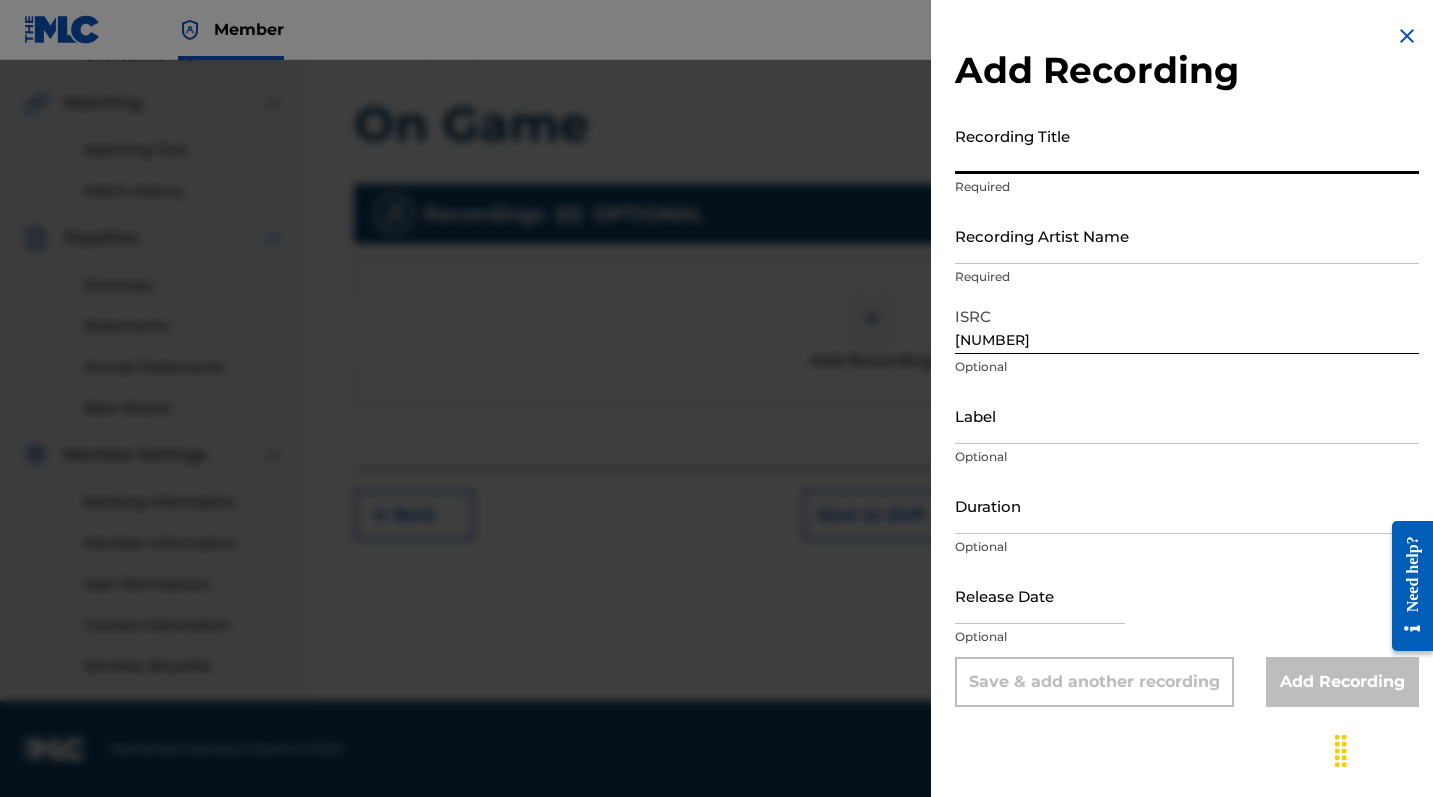 type on "o" 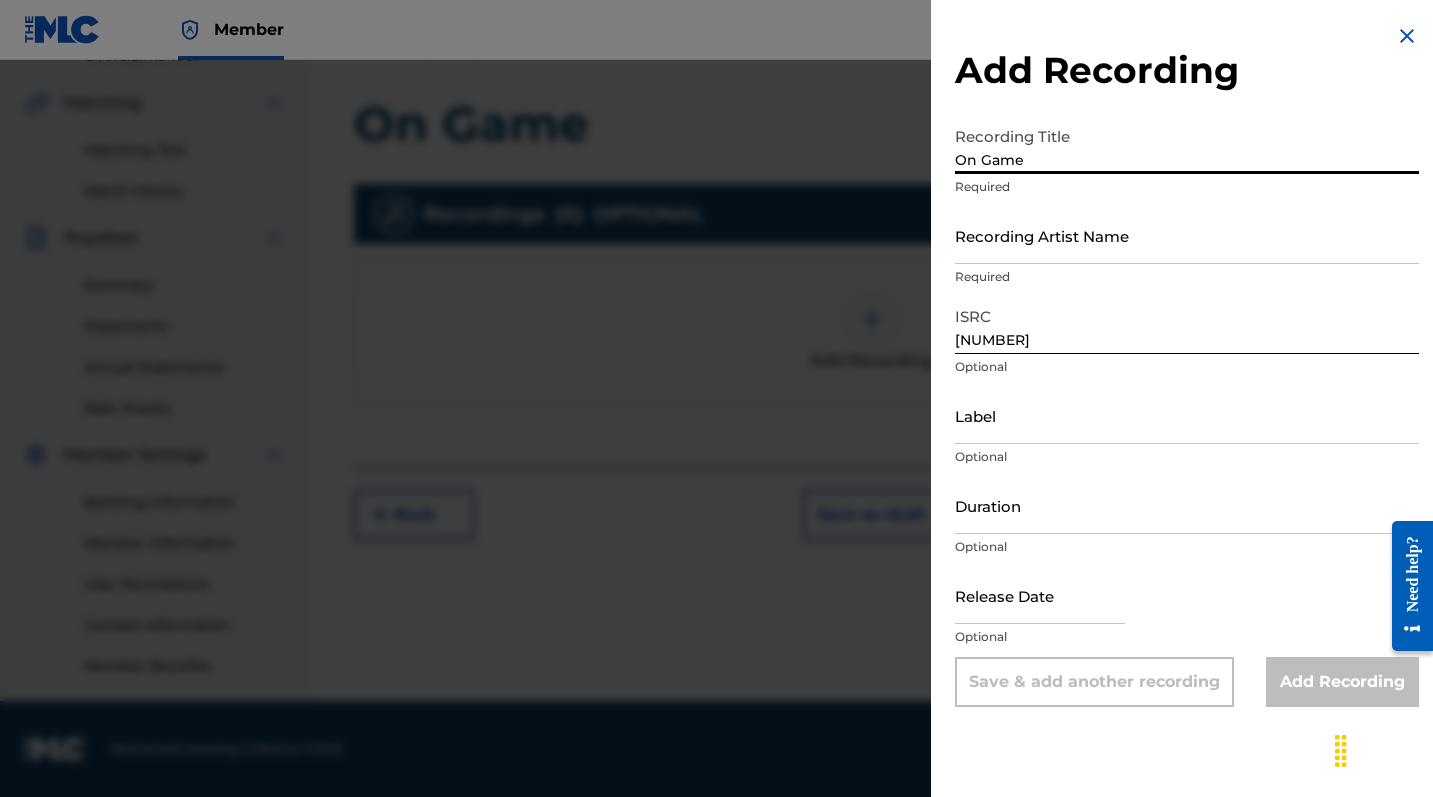 type on "On Game" 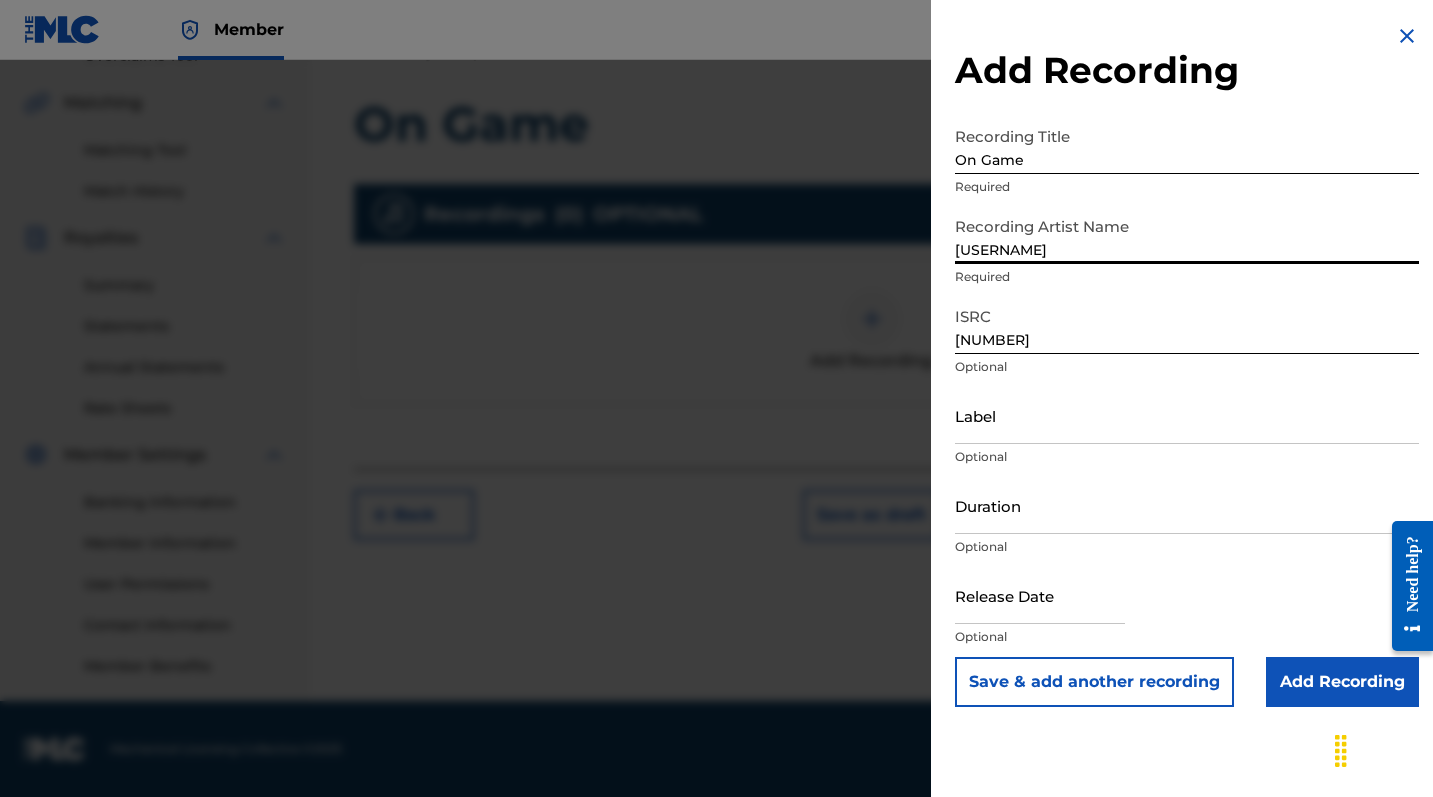 type on "[USERNAME]" 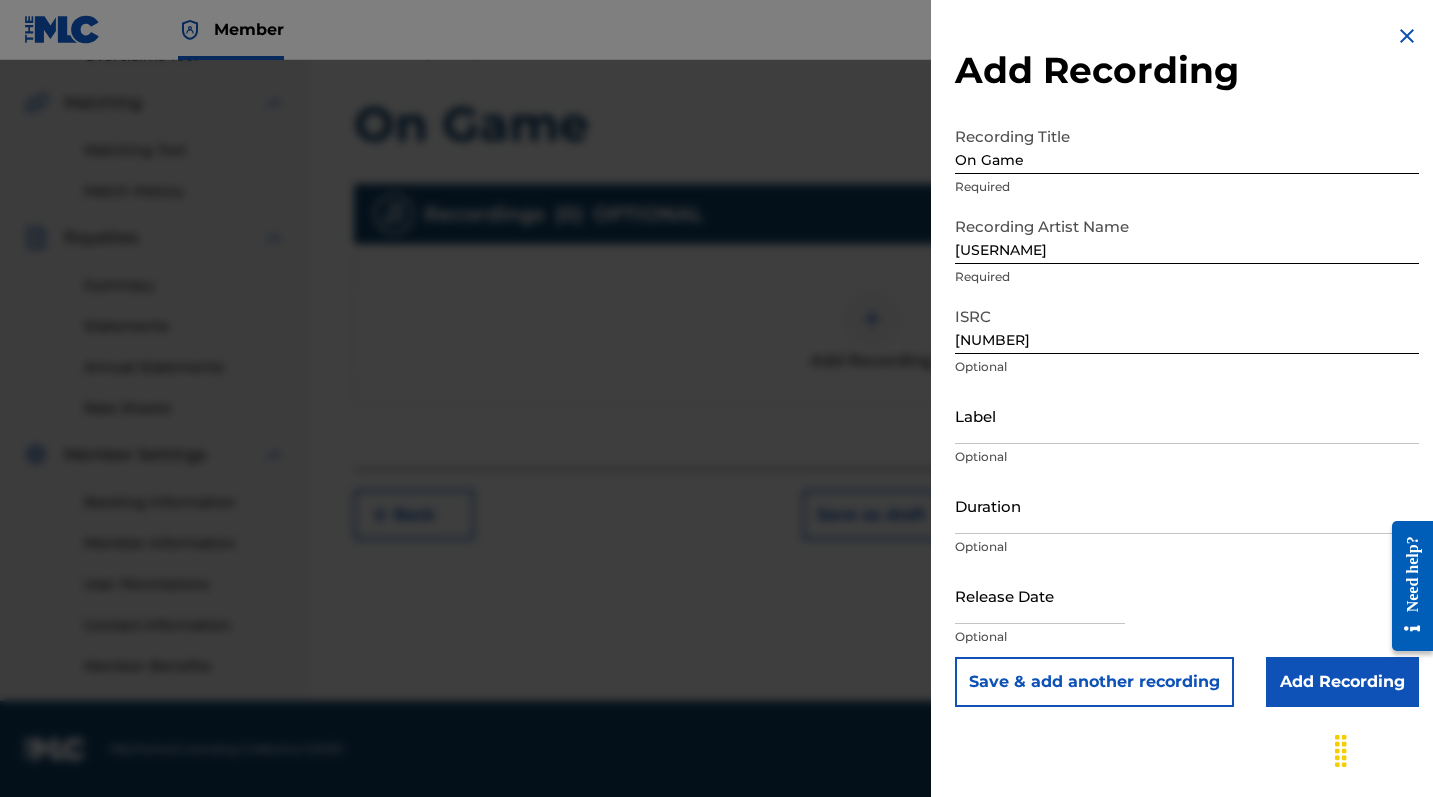 click on "Add Recording" at bounding box center [1342, 682] 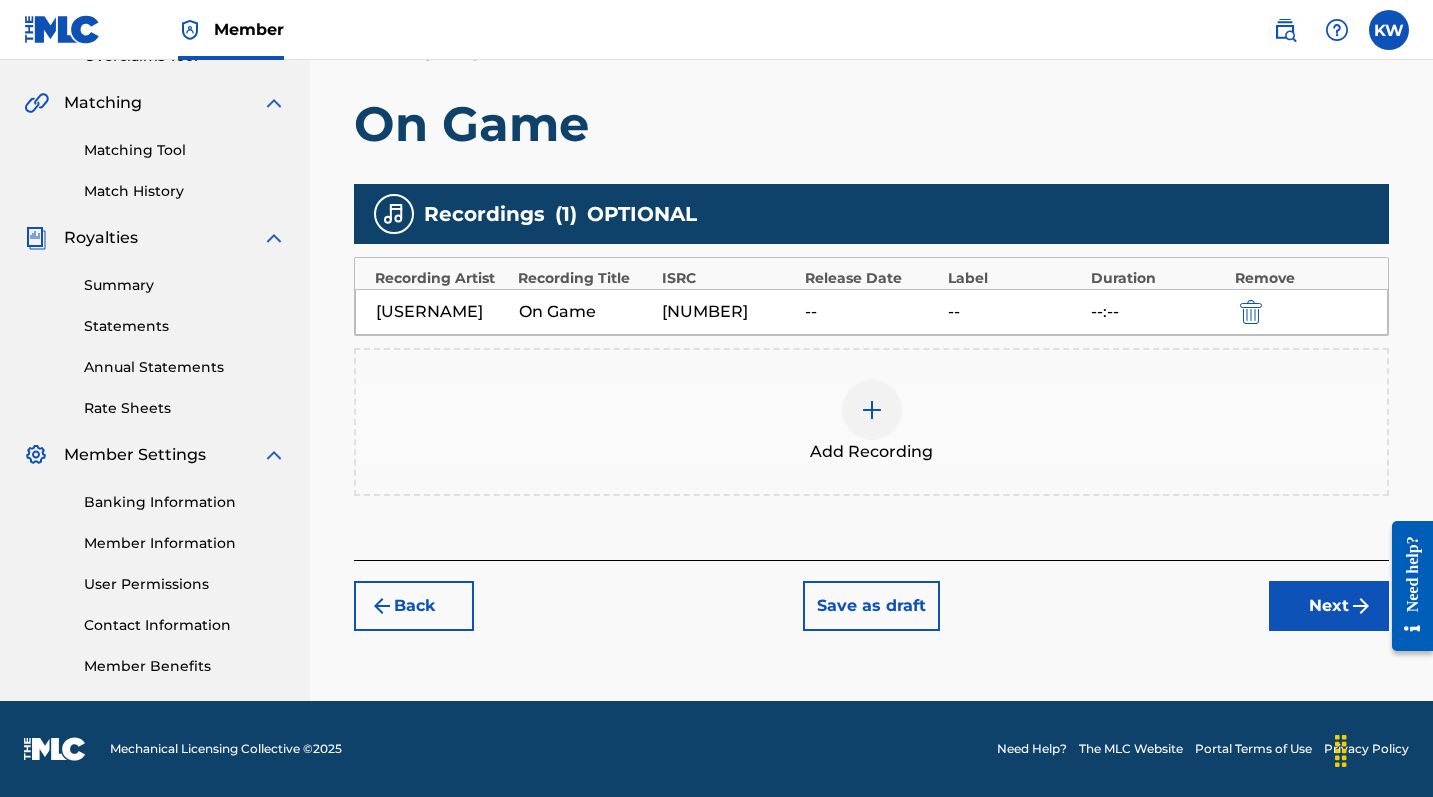 click on "Next" at bounding box center [1329, 606] 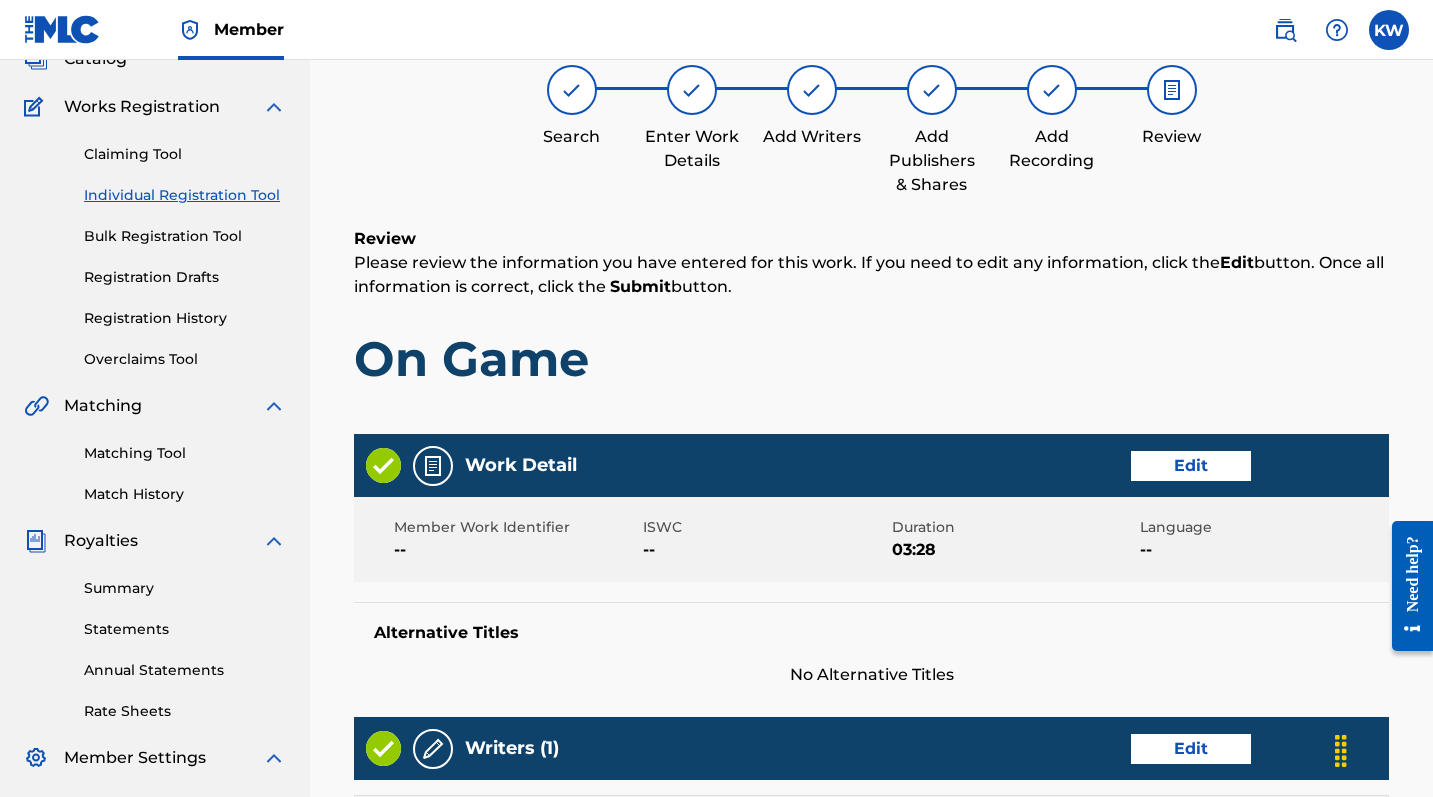 scroll, scrollTop: 90, scrollLeft: 0, axis: vertical 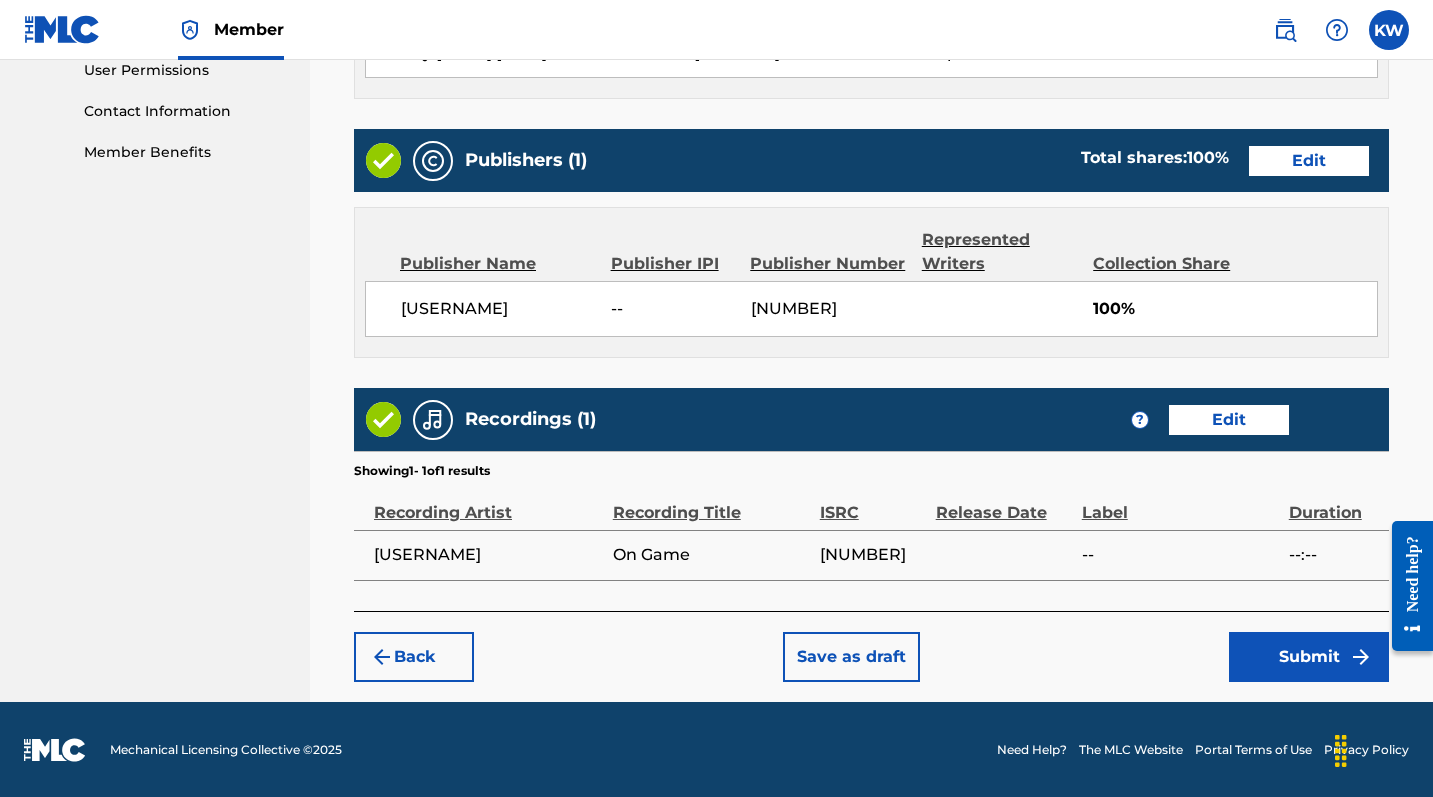 click on "Submit" at bounding box center [1309, 657] 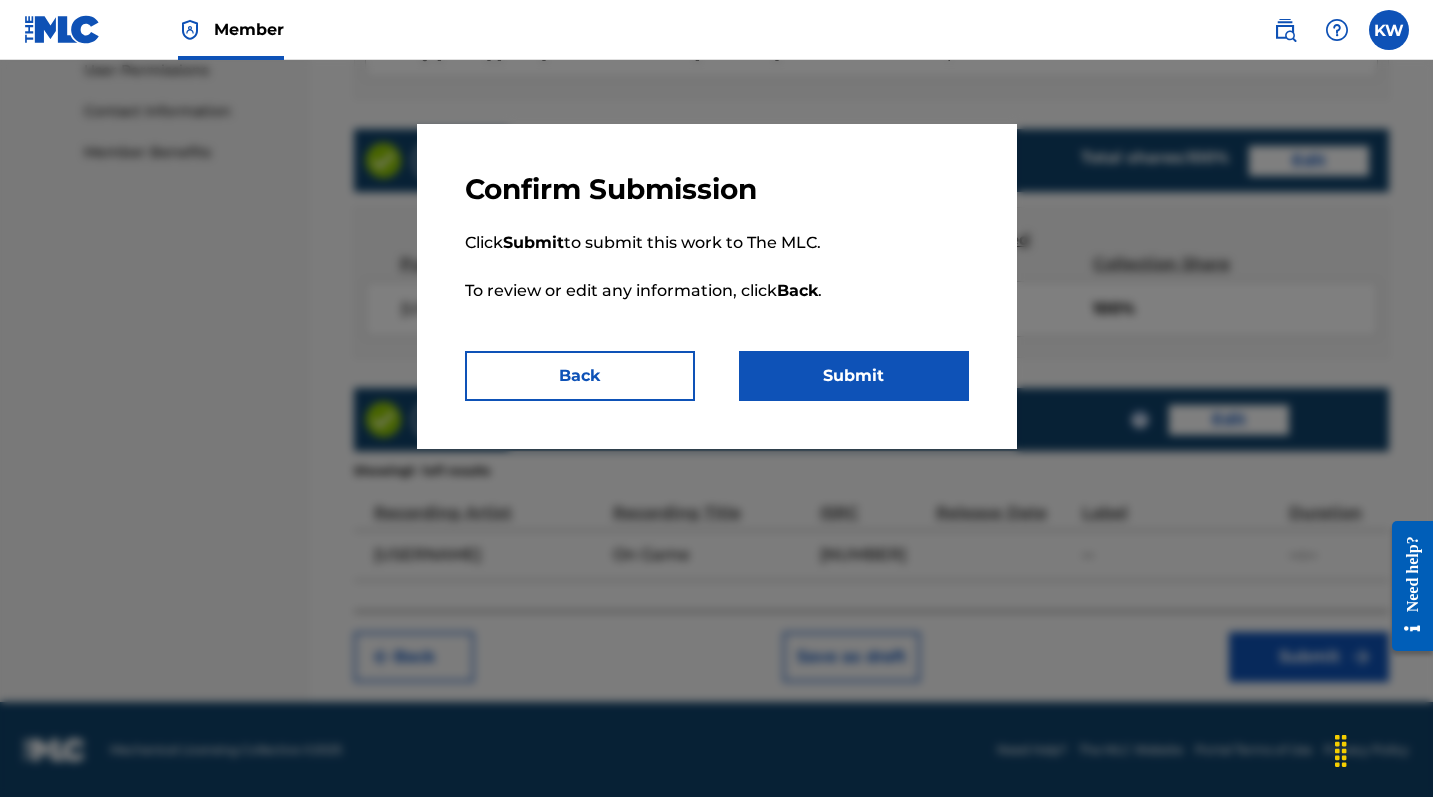 click on "Submit" at bounding box center (854, 376) 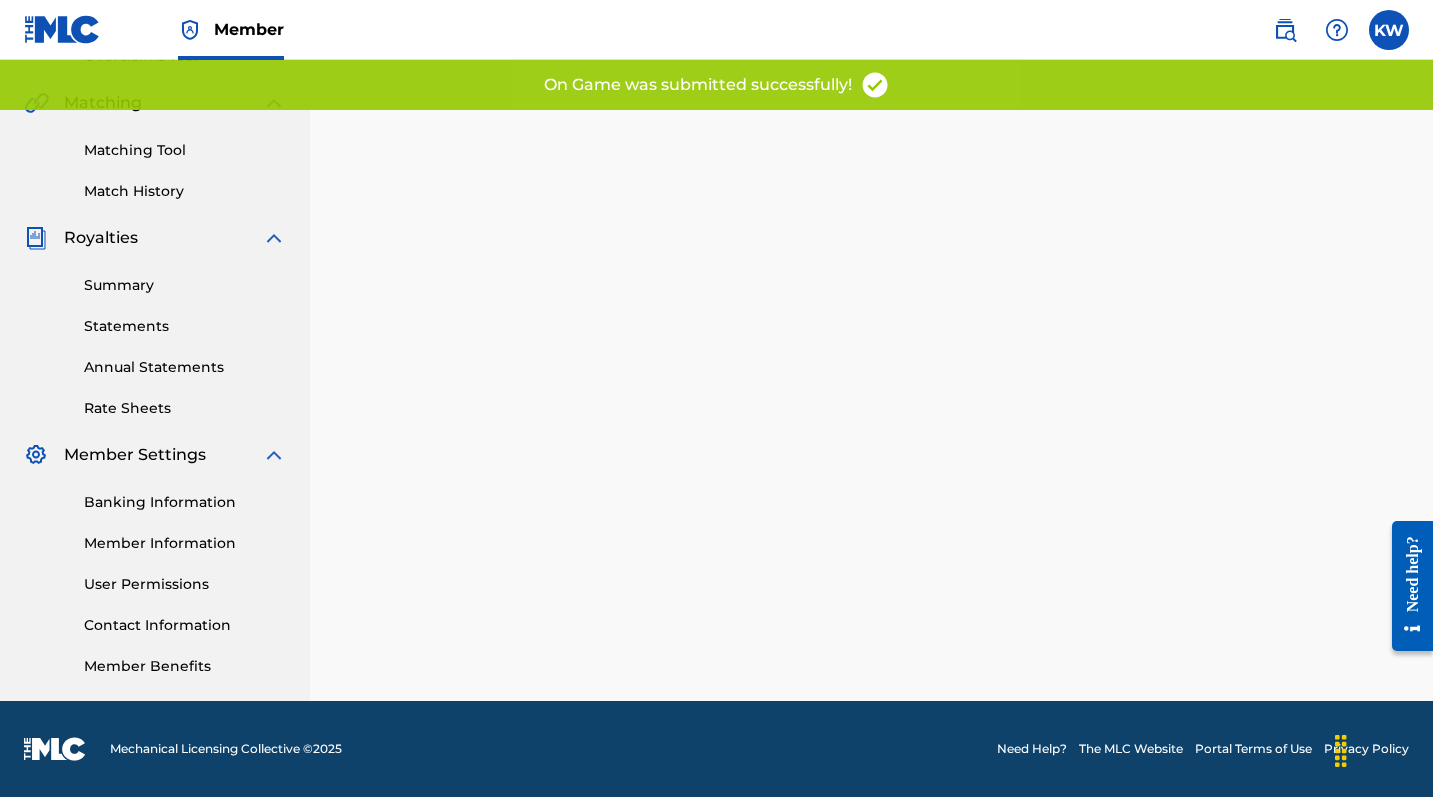 scroll, scrollTop: 0, scrollLeft: 0, axis: both 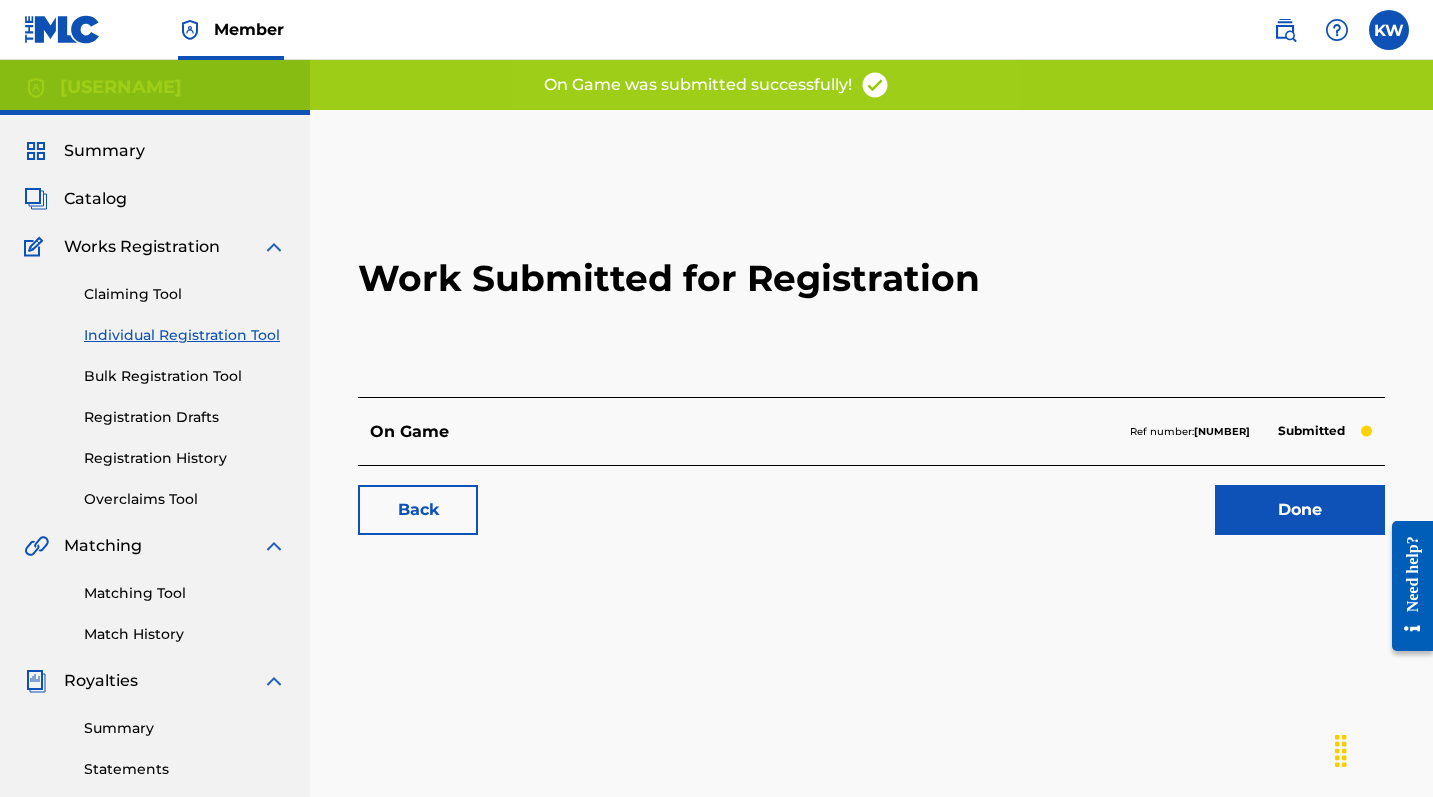 click on "Individual Registration Tool" at bounding box center [185, 335] 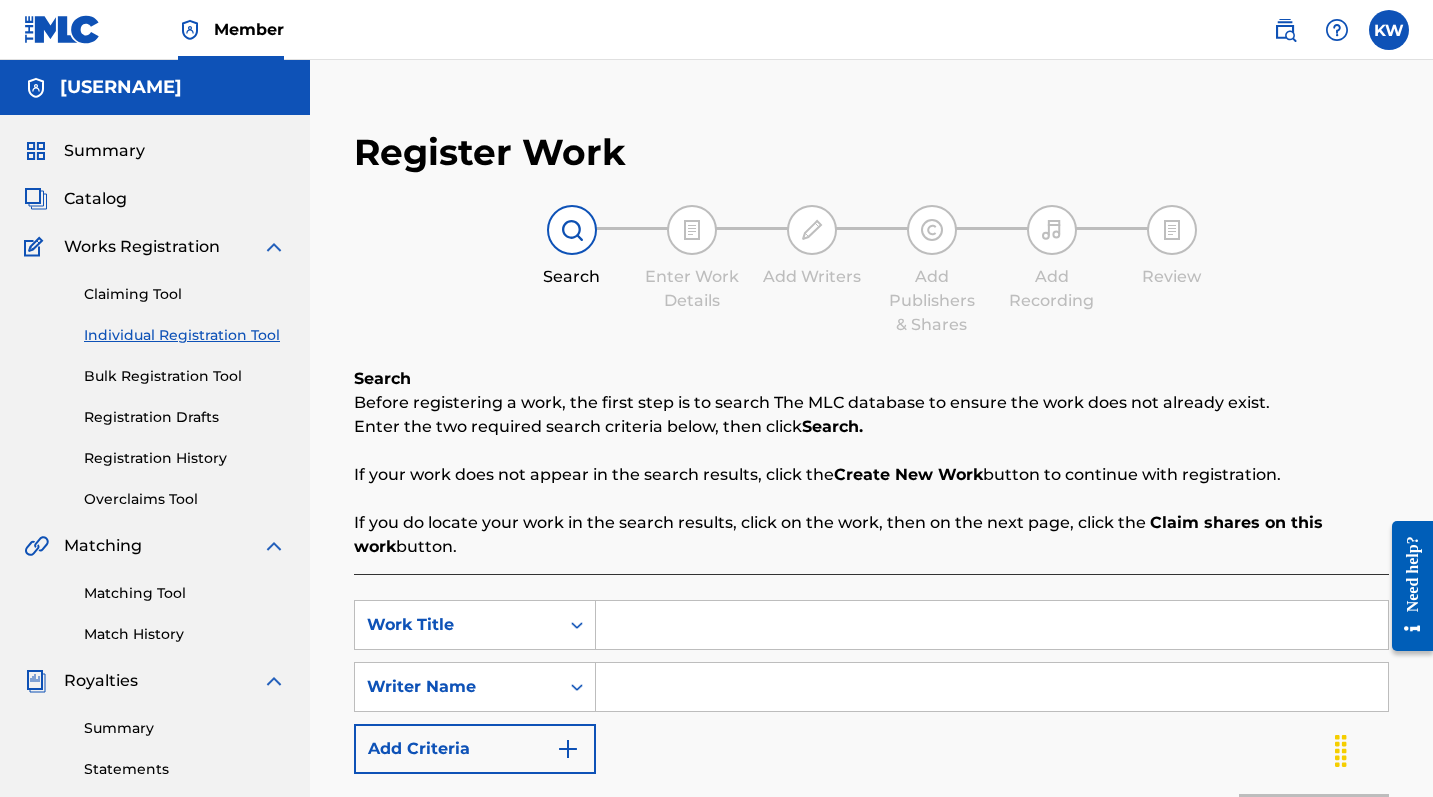 click on "Summary" at bounding box center [155, 151] 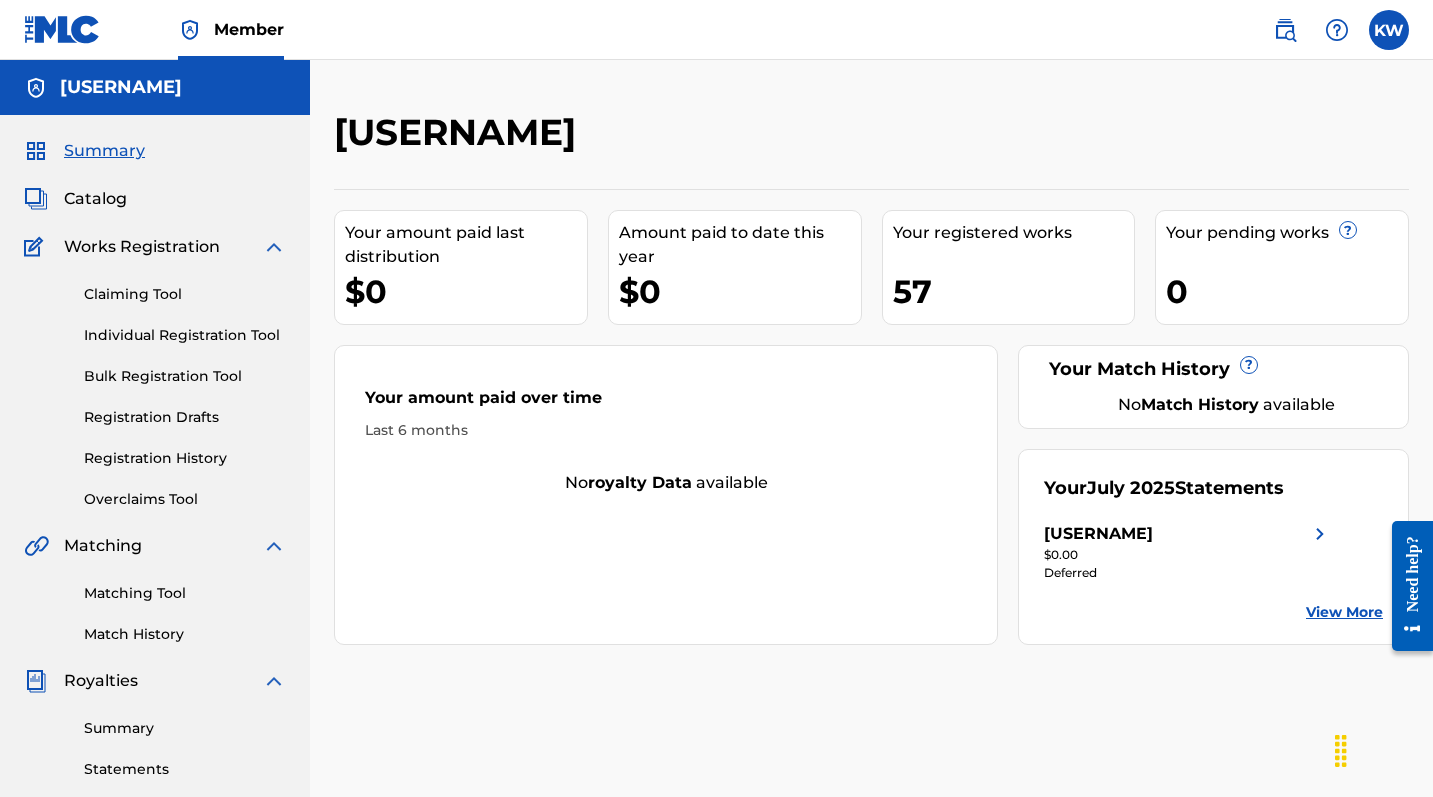 click on "Summary" at bounding box center [185, 728] 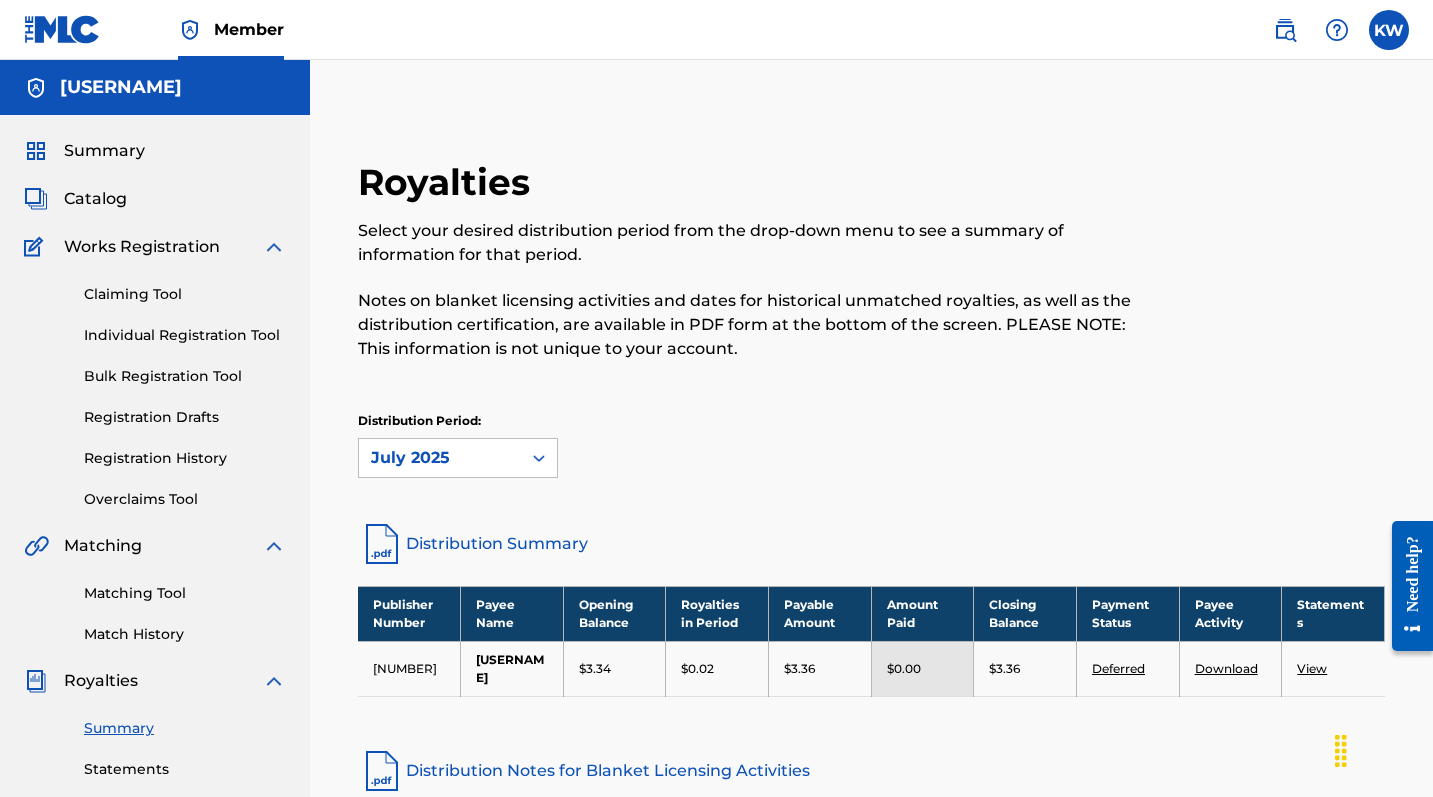 drag, startPoint x: 674, startPoint y: 542, endPoint x: 779, endPoint y: 796, distance: 274.84723 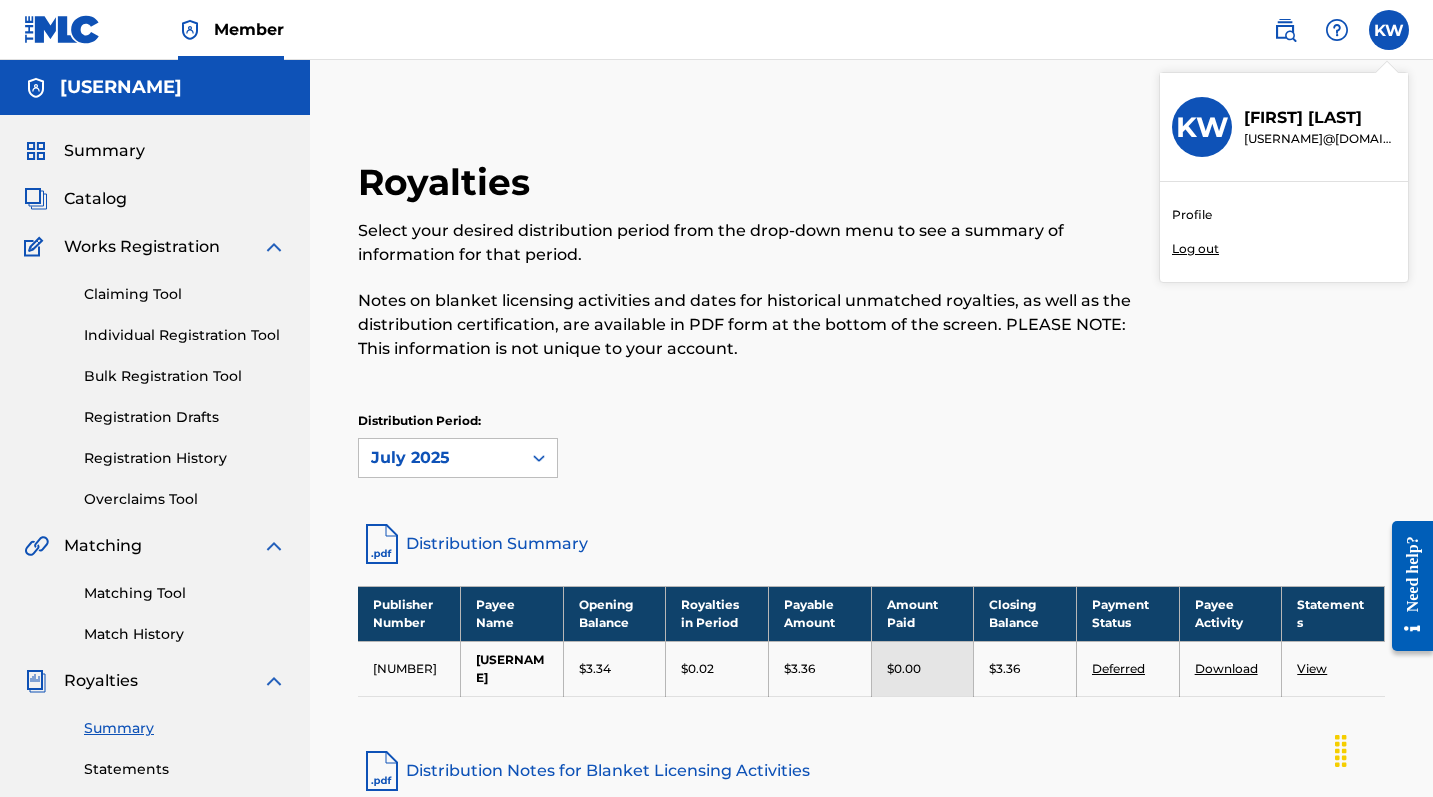 click on "Profile Log out" at bounding box center [1284, 232] 